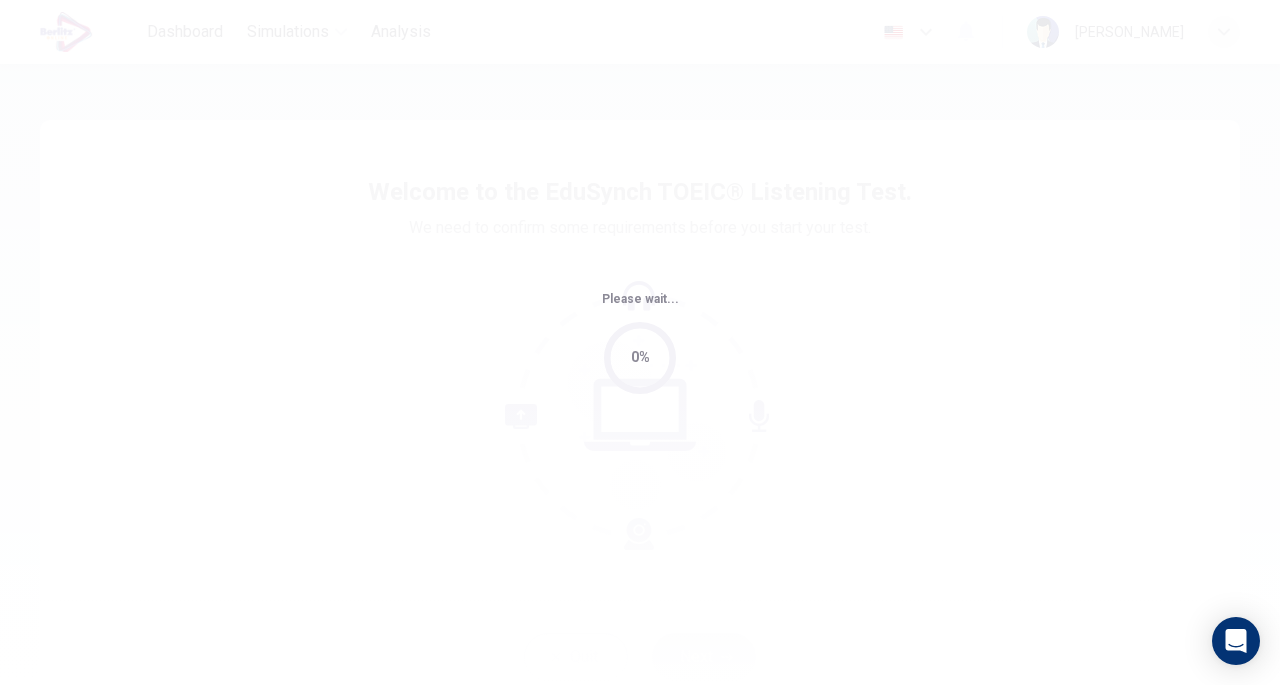 scroll, scrollTop: 0, scrollLeft: 0, axis: both 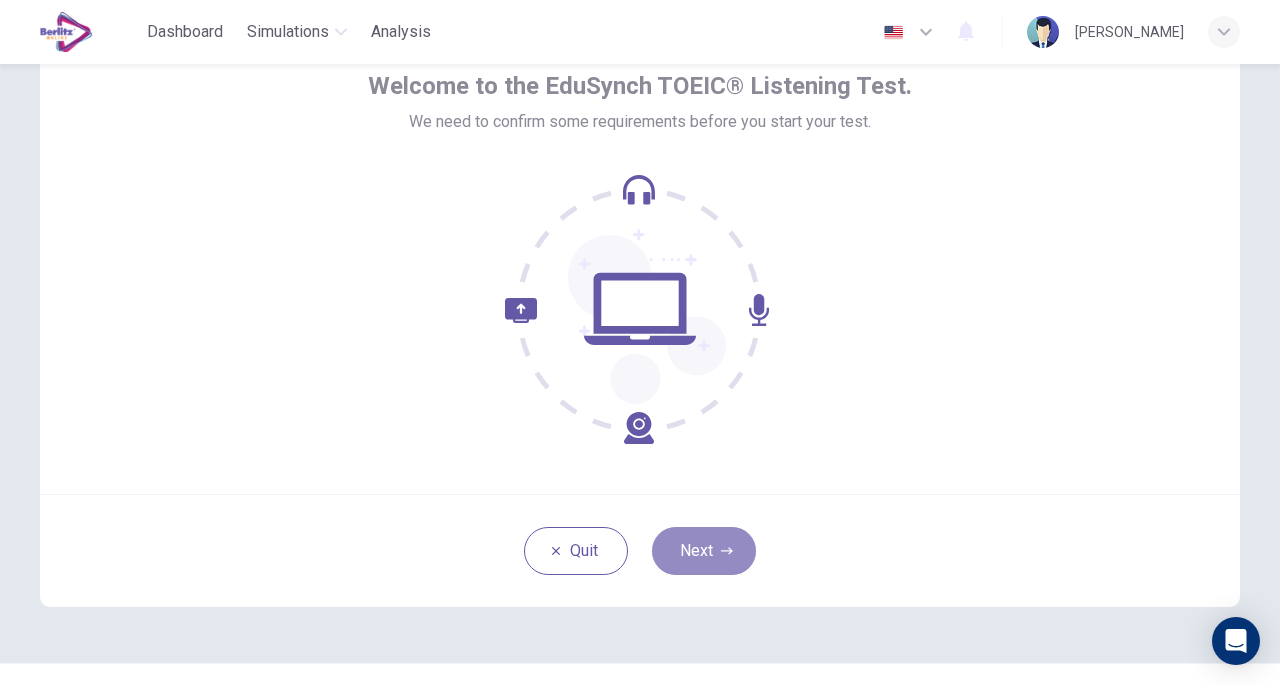click on "Next" at bounding box center (704, 551) 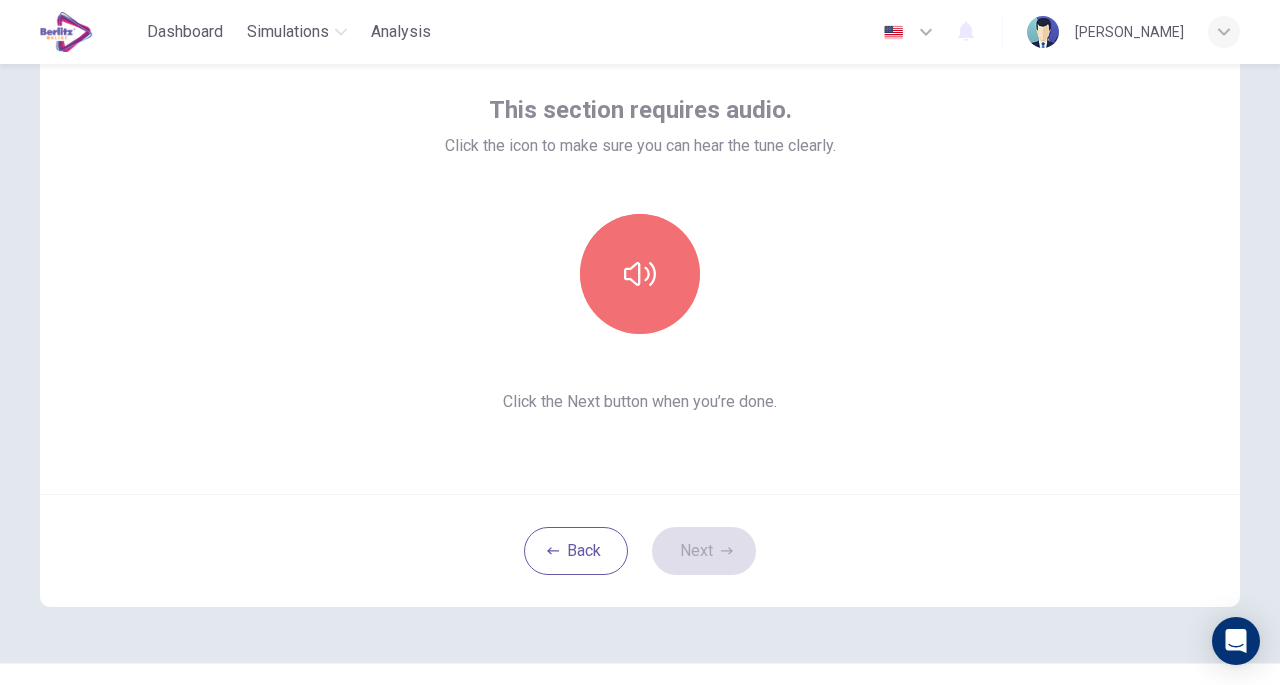 click at bounding box center (640, 274) 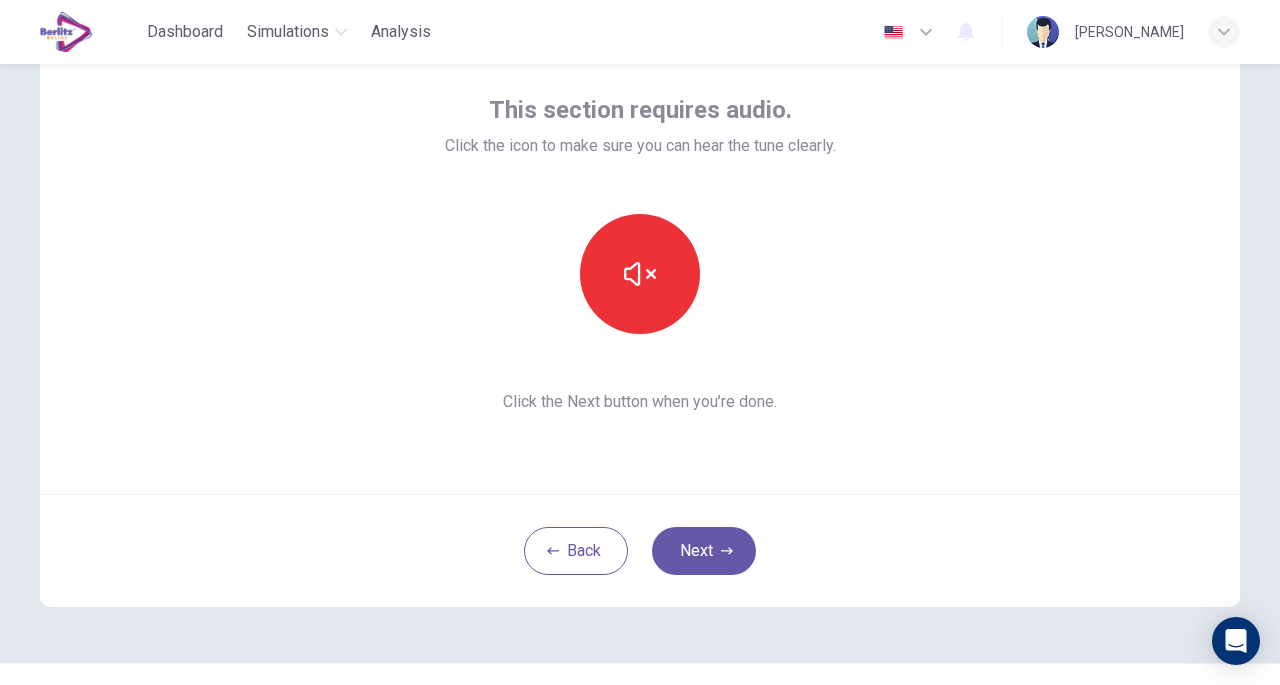 click on "Next" at bounding box center (704, 551) 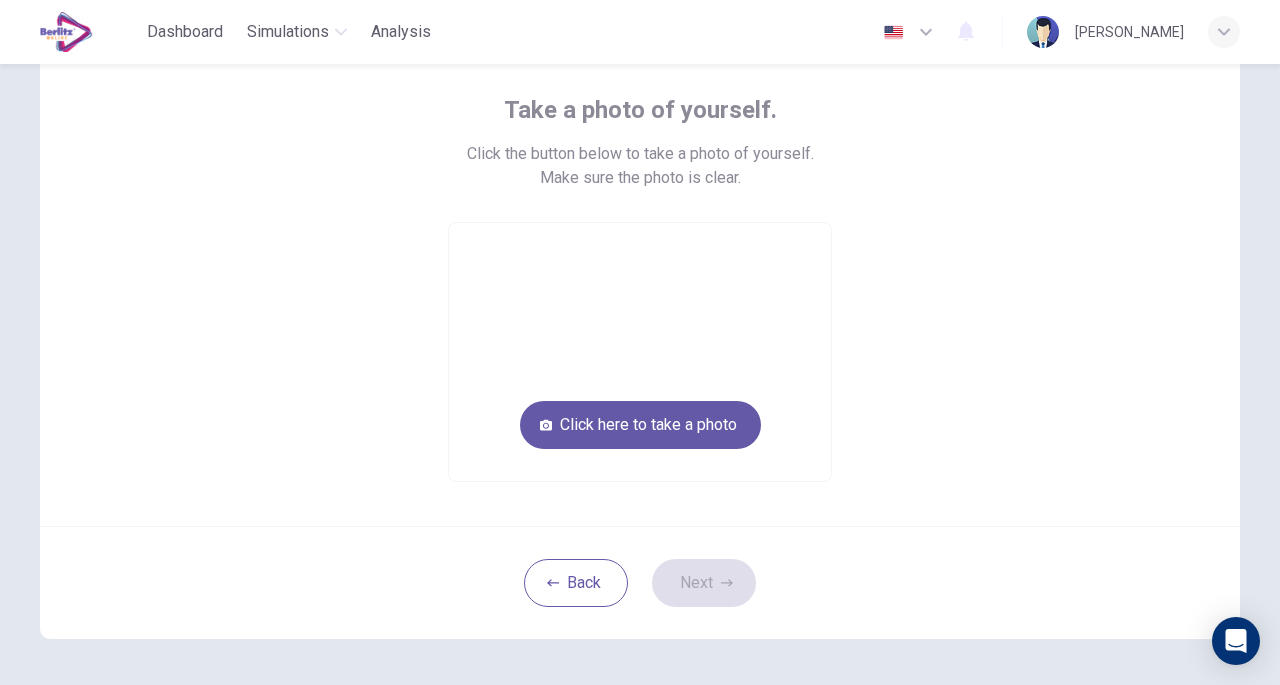 click on "Click here to take a photo" at bounding box center (640, 425) 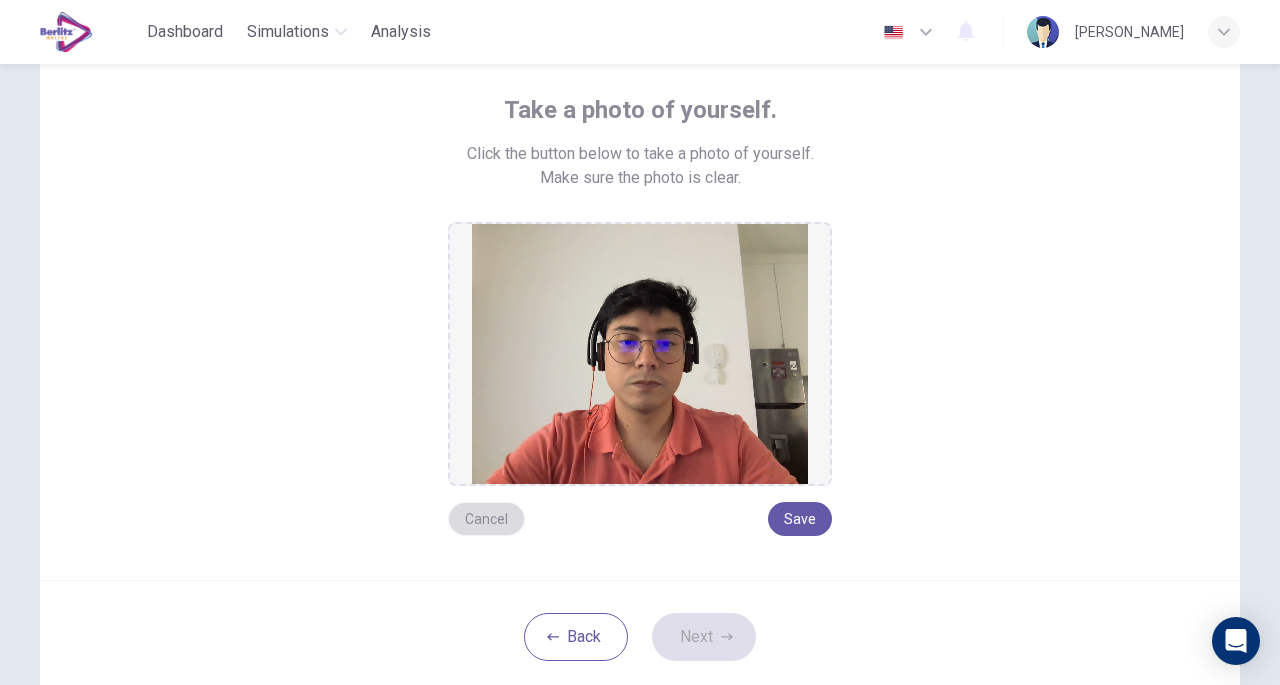 click on "Cancel" at bounding box center (486, 519) 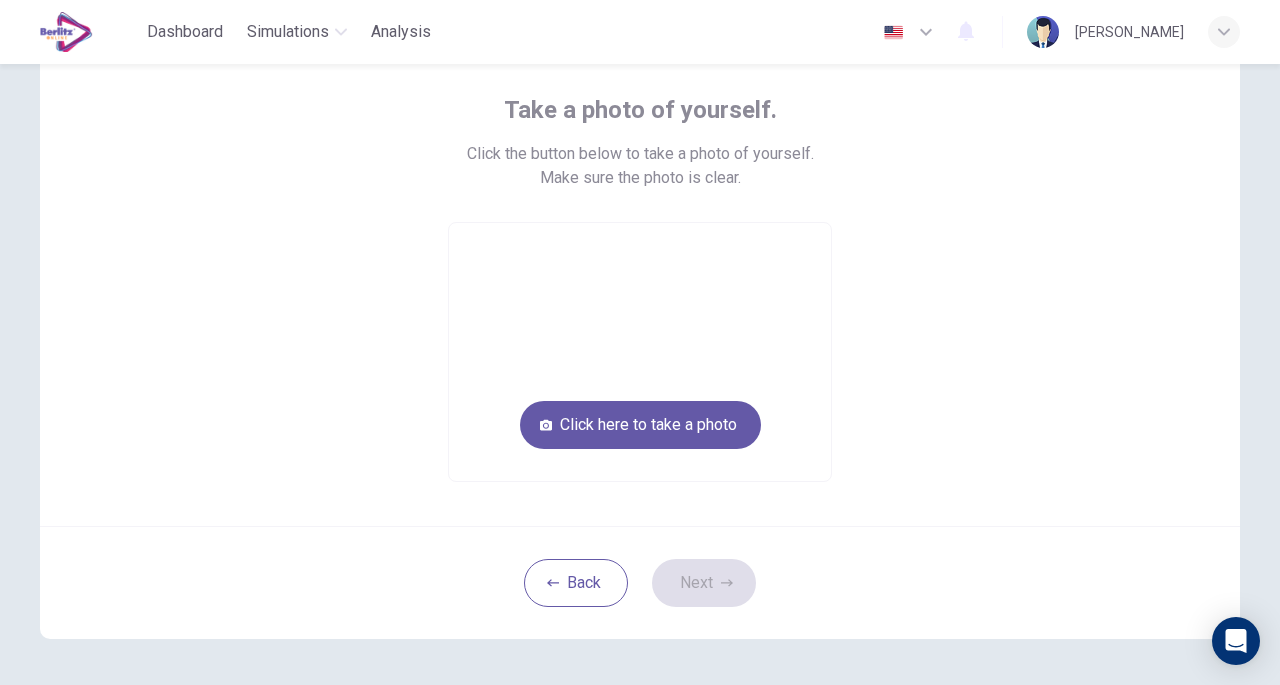 click on "Click here to take a photo" at bounding box center (640, 425) 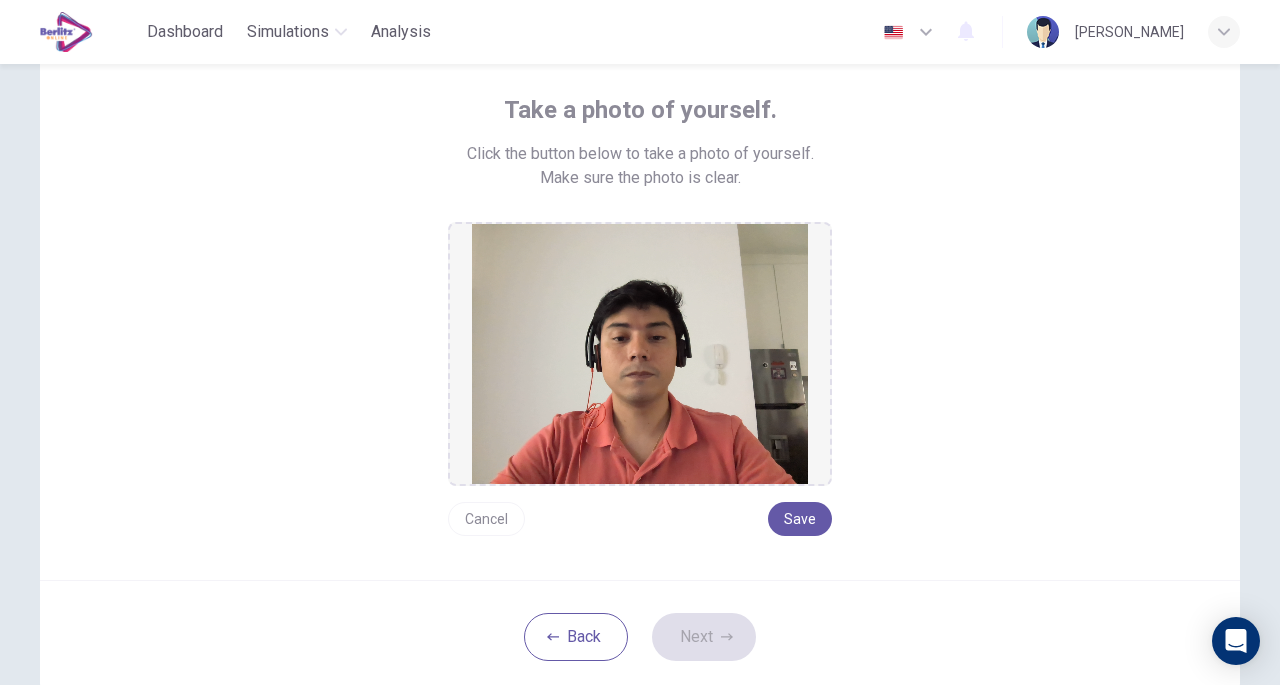 click on "Save" at bounding box center (800, 519) 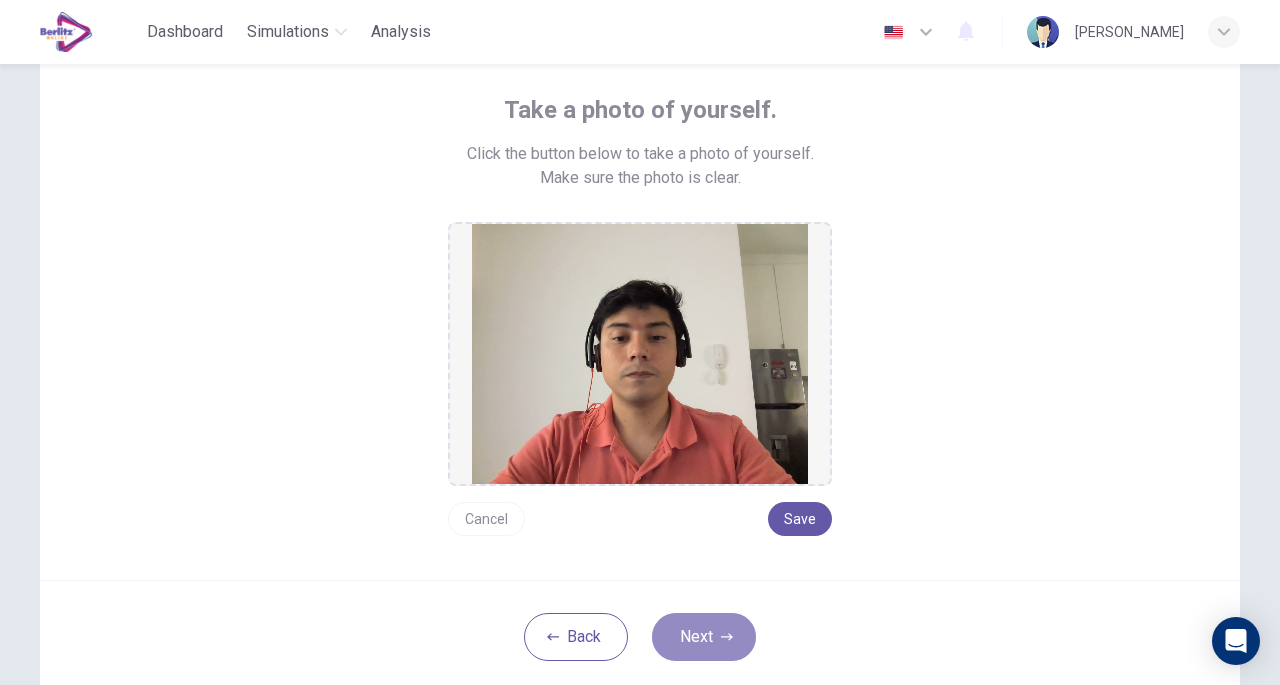 click on "Next" at bounding box center [704, 637] 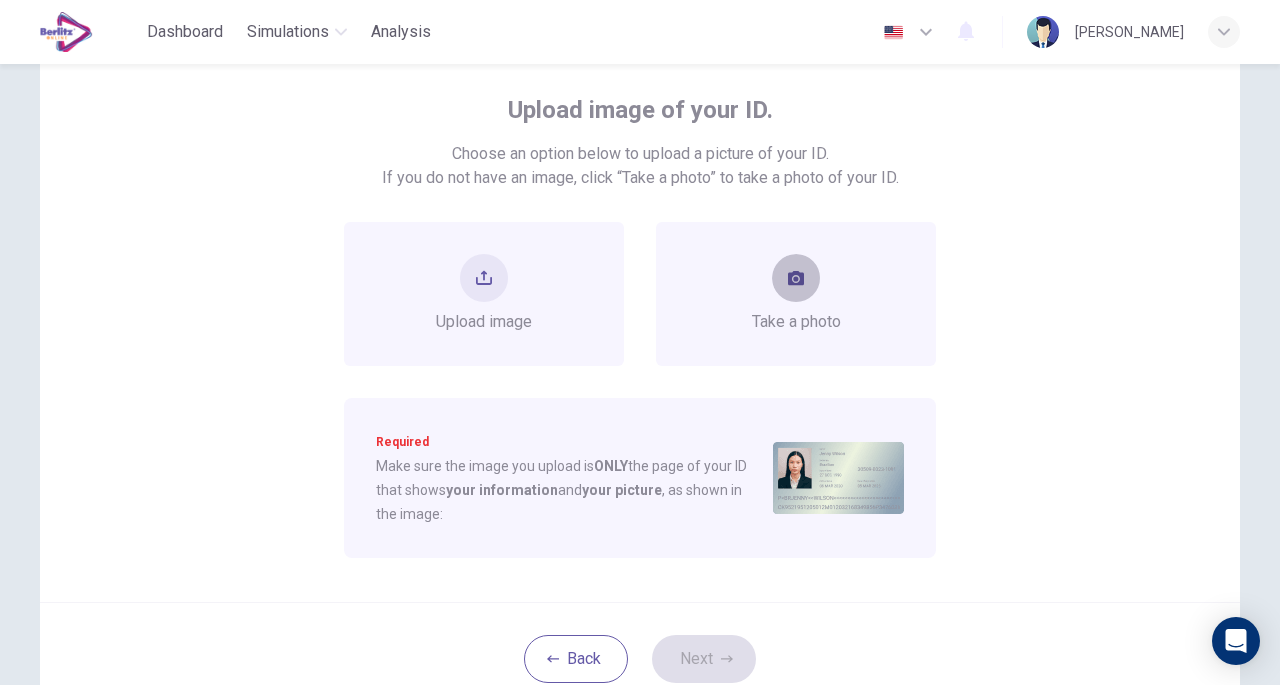 click at bounding box center [796, 278] 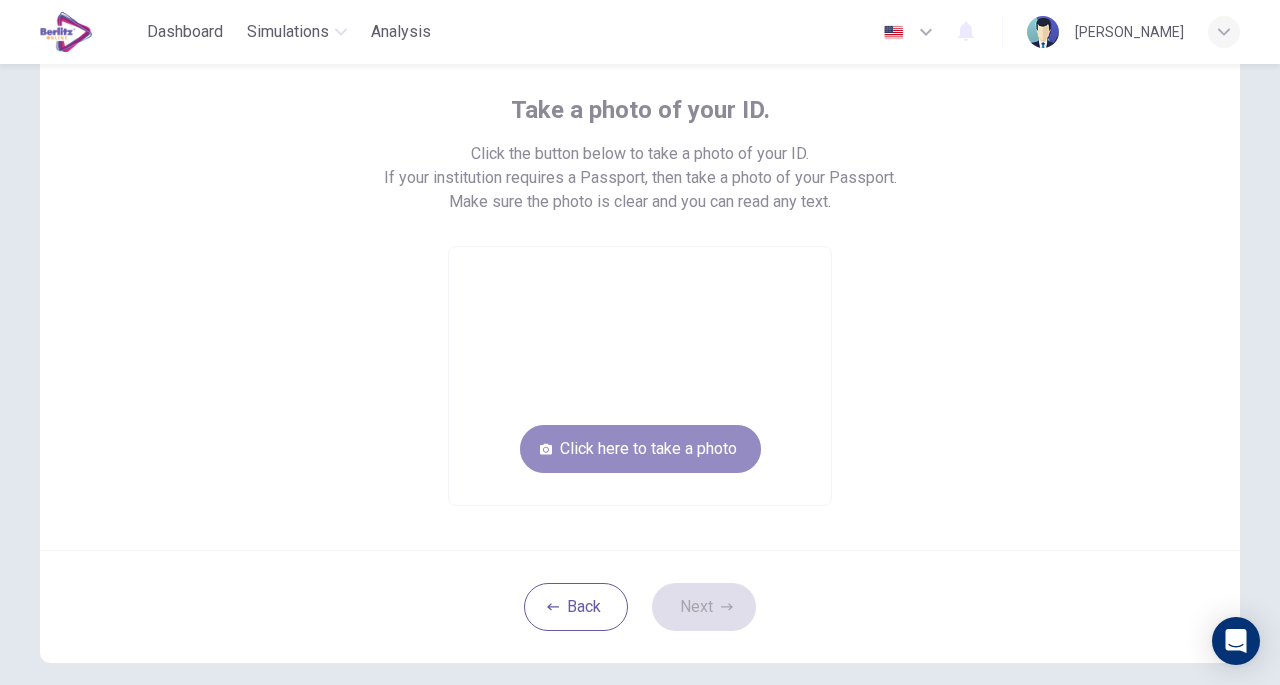 click on "Click here to take a photo" at bounding box center [640, 449] 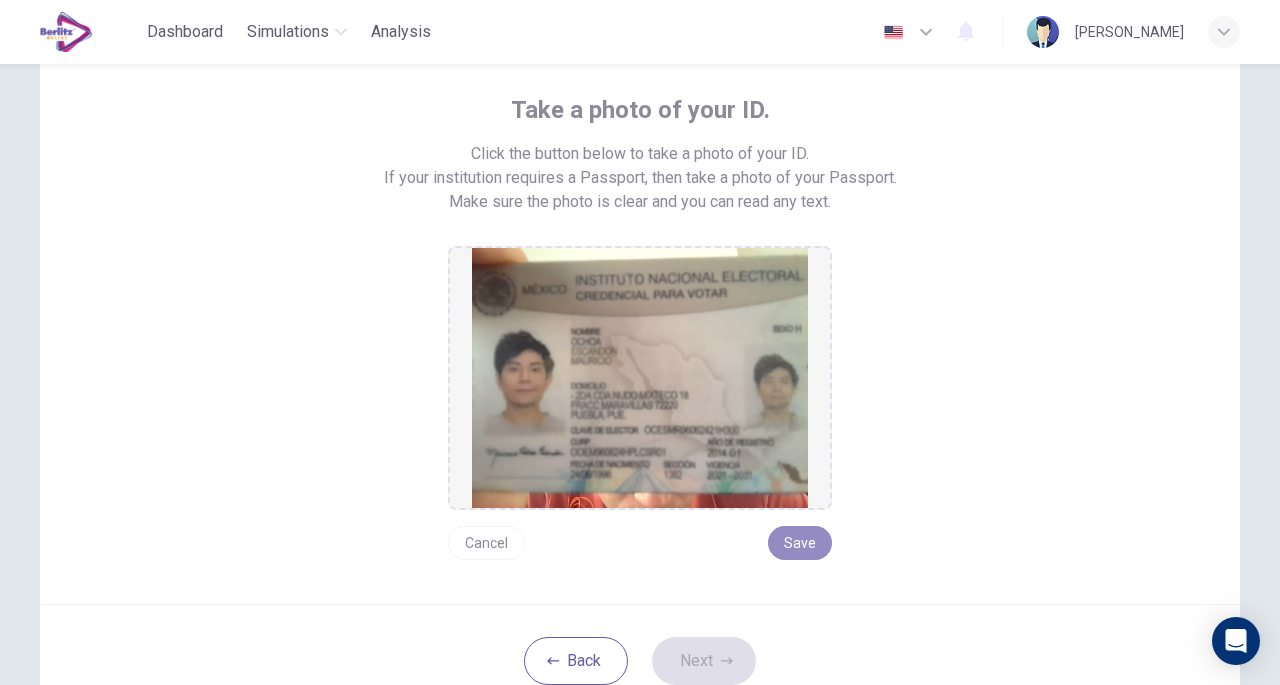 click on "Save" at bounding box center (800, 543) 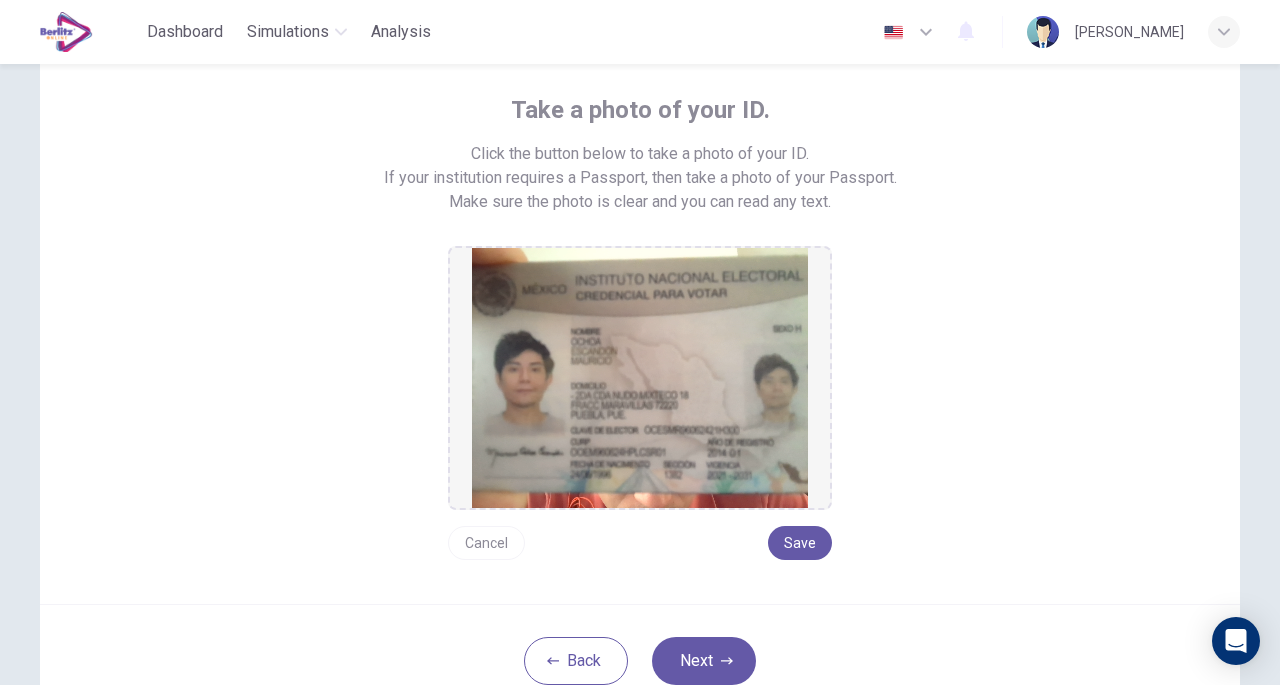click on "Next" at bounding box center (704, 661) 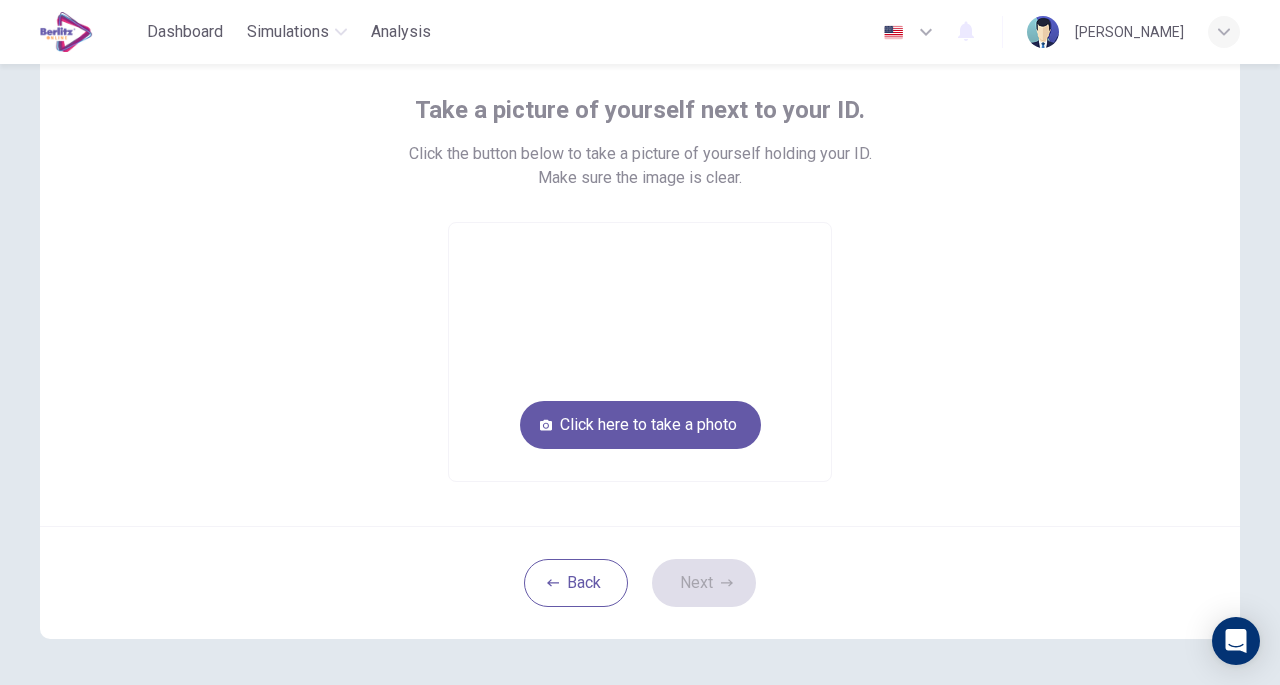click on "Click here to take a photo" at bounding box center (640, 425) 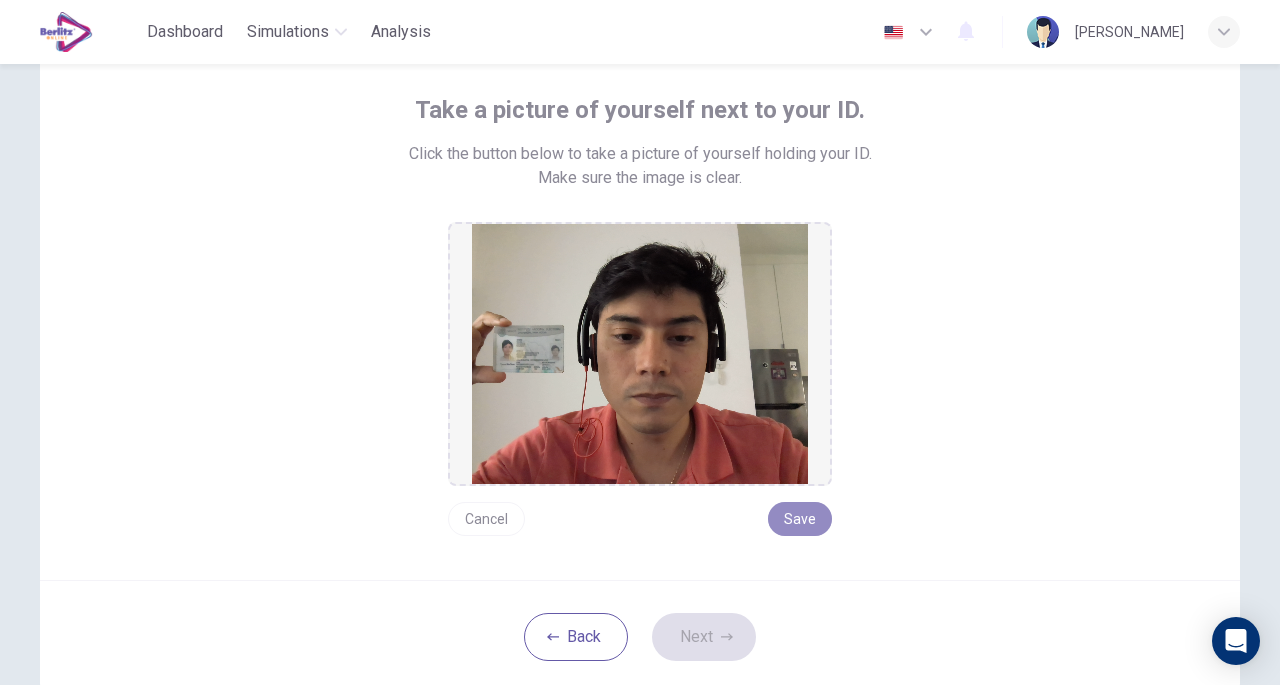 click on "Save" at bounding box center (800, 519) 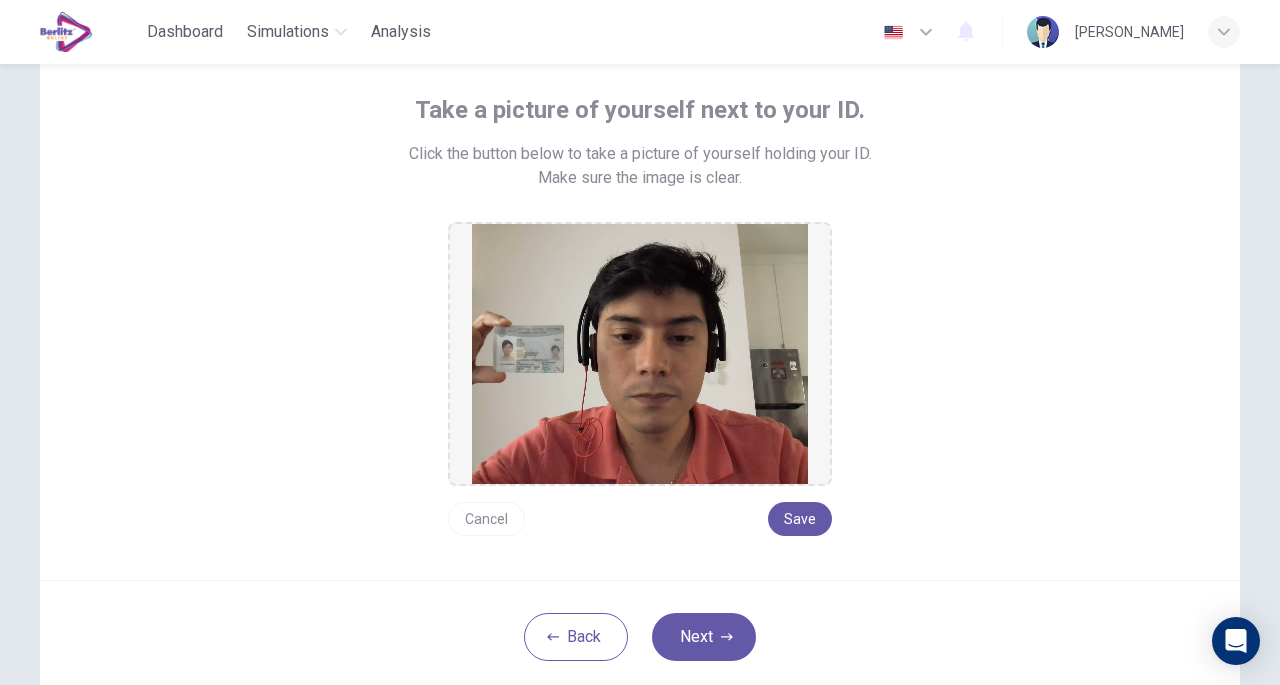click on "Next" at bounding box center [704, 637] 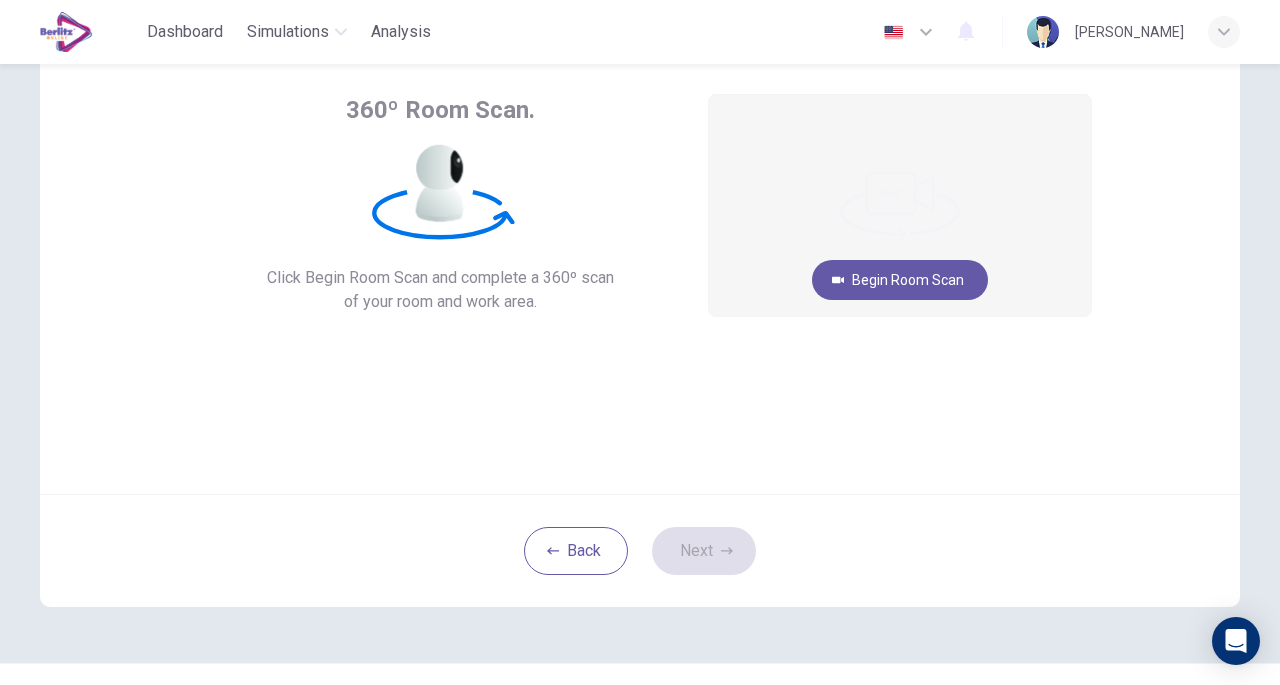 click on "Begin Room Scan" at bounding box center (900, 280) 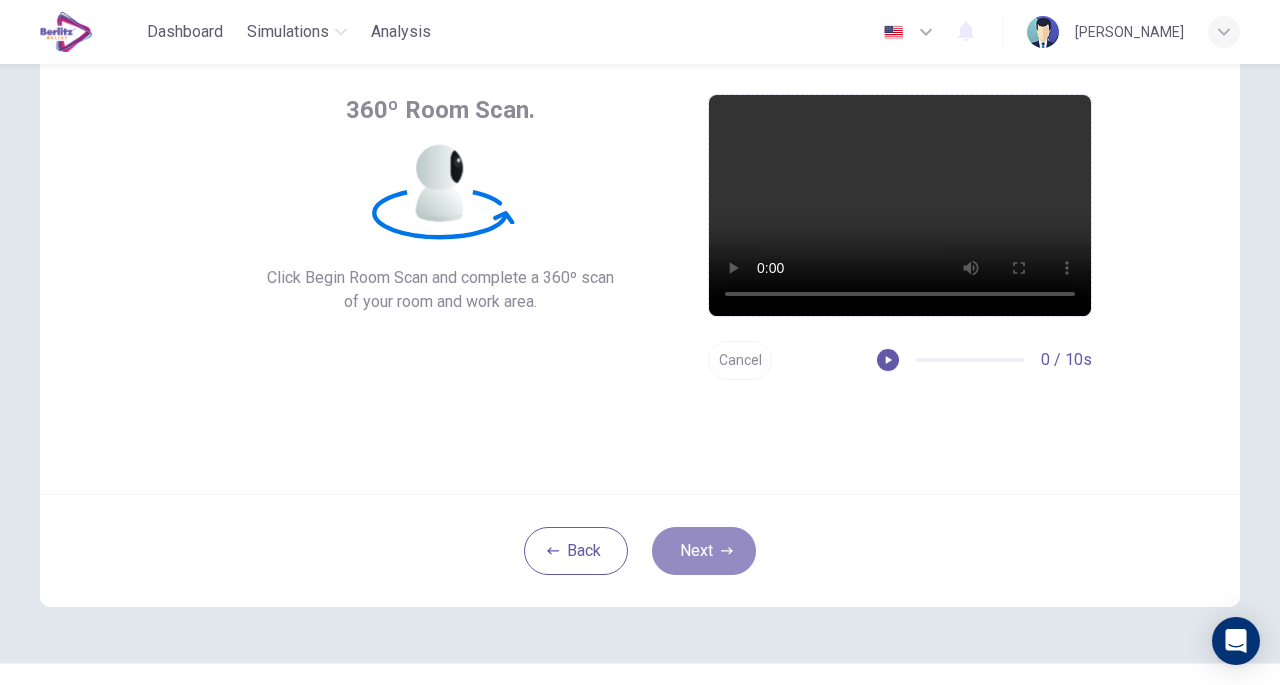 click on "Next" at bounding box center (704, 551) 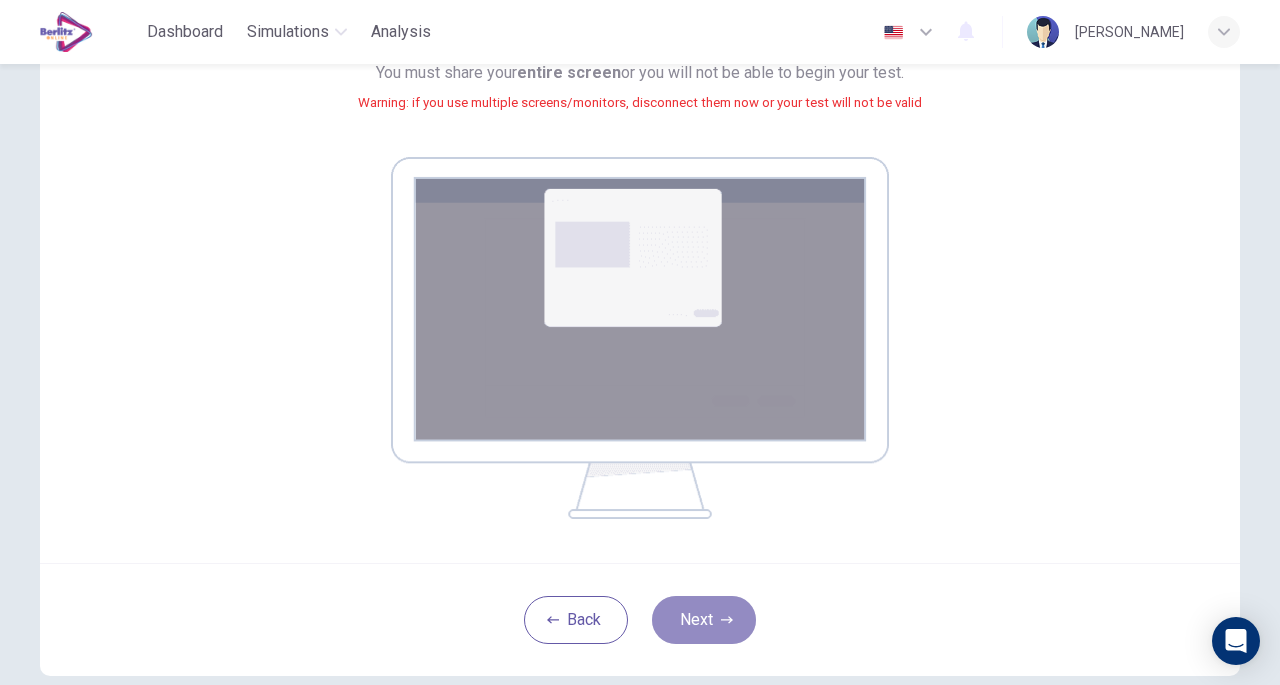 click on "Next" at bounding box center (704, 620) 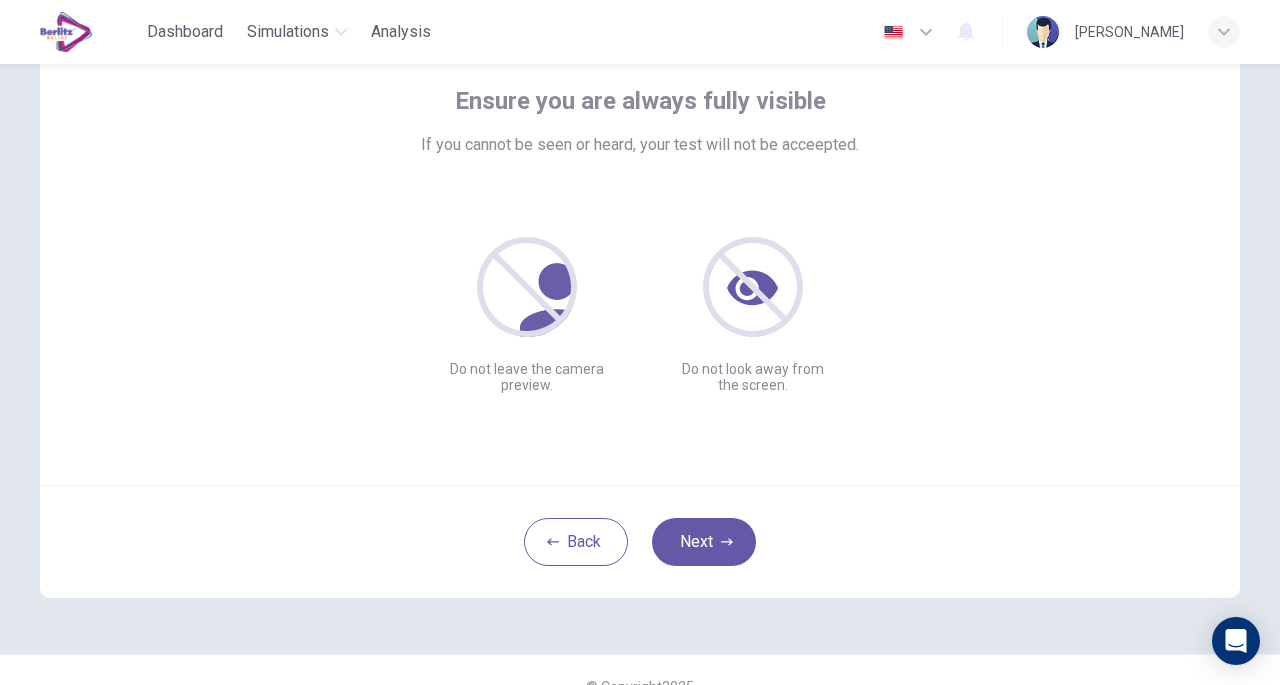 scroll, scrollTop: 116, scrollLeft: 0, axis: vertical 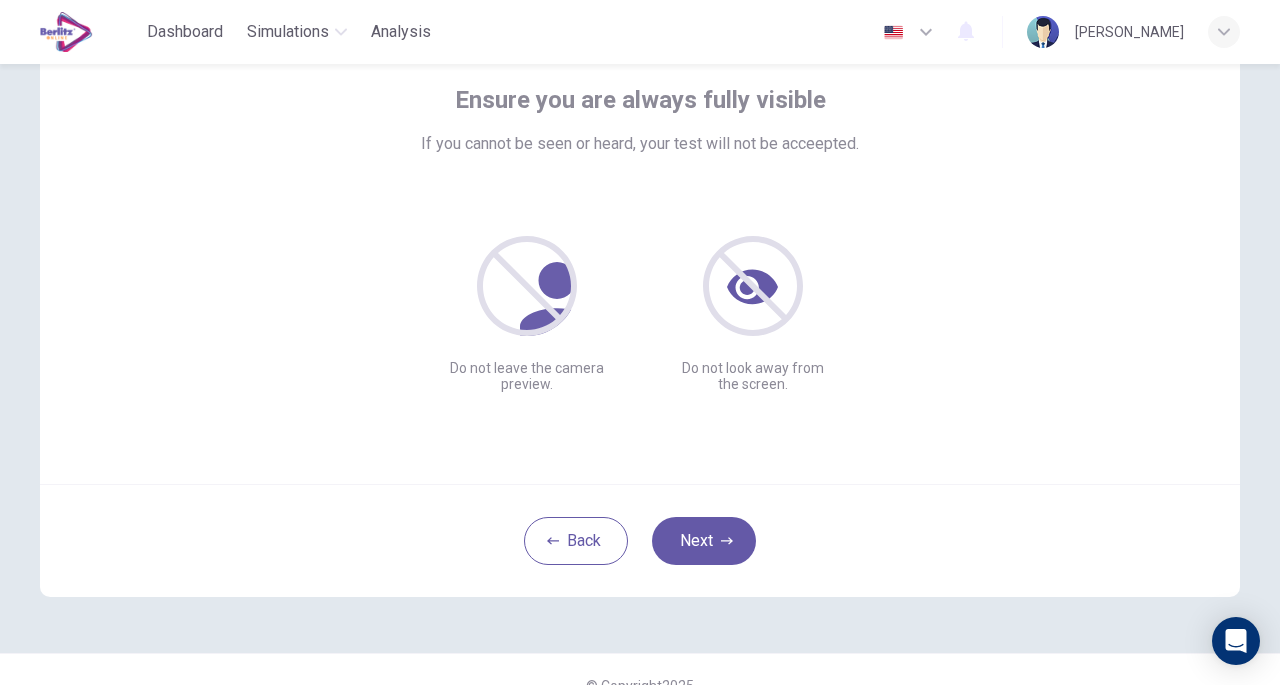 click on "Next" at bounding box center [704, 541] 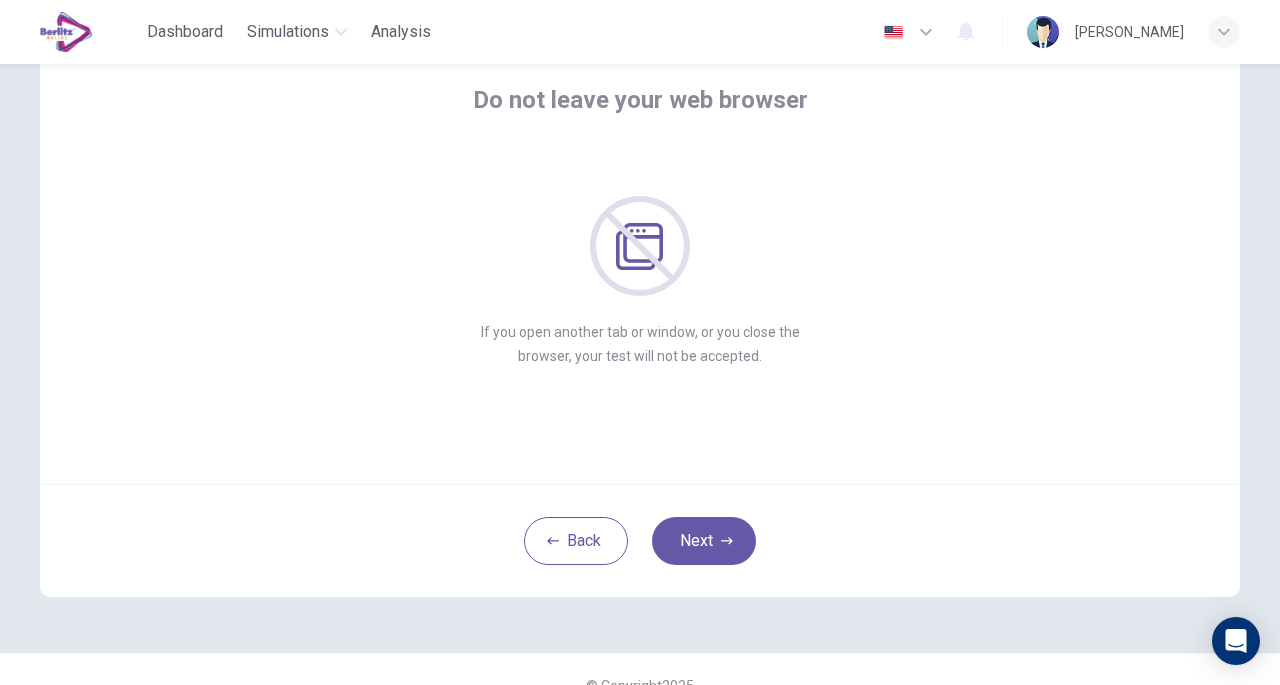 click on "Next" at bounding box center [704, 541] 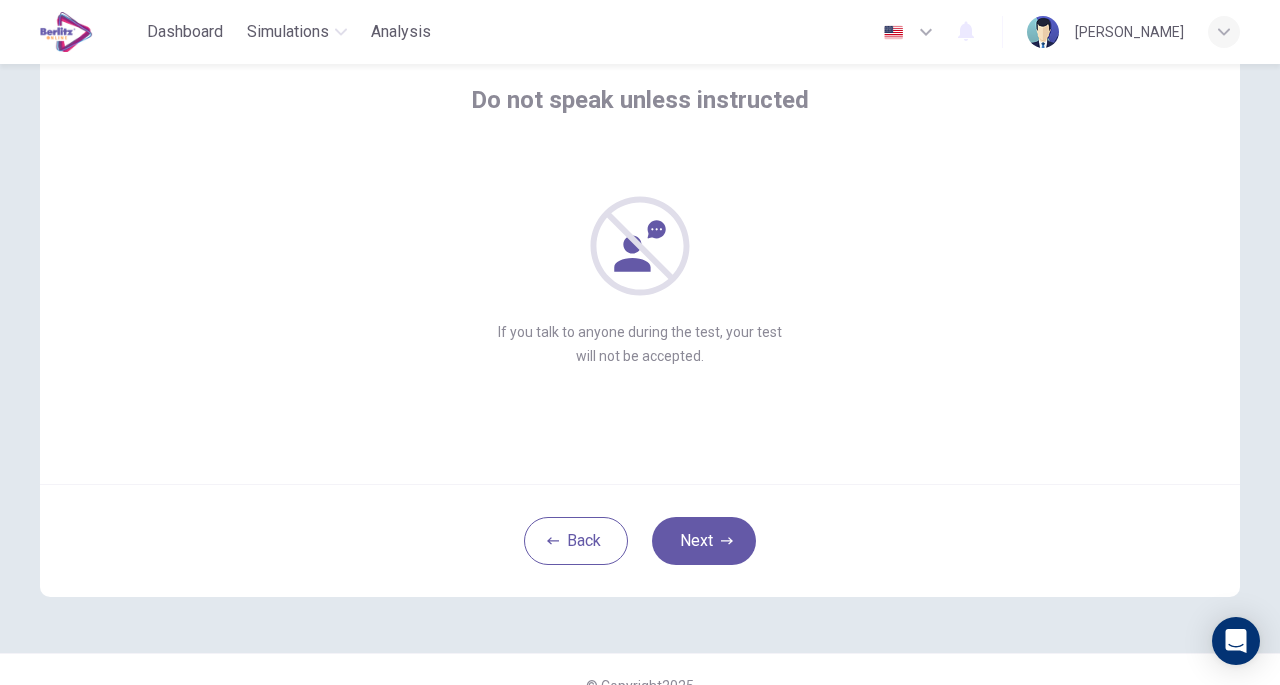 click on "Next" at bounding box center [704, 541] 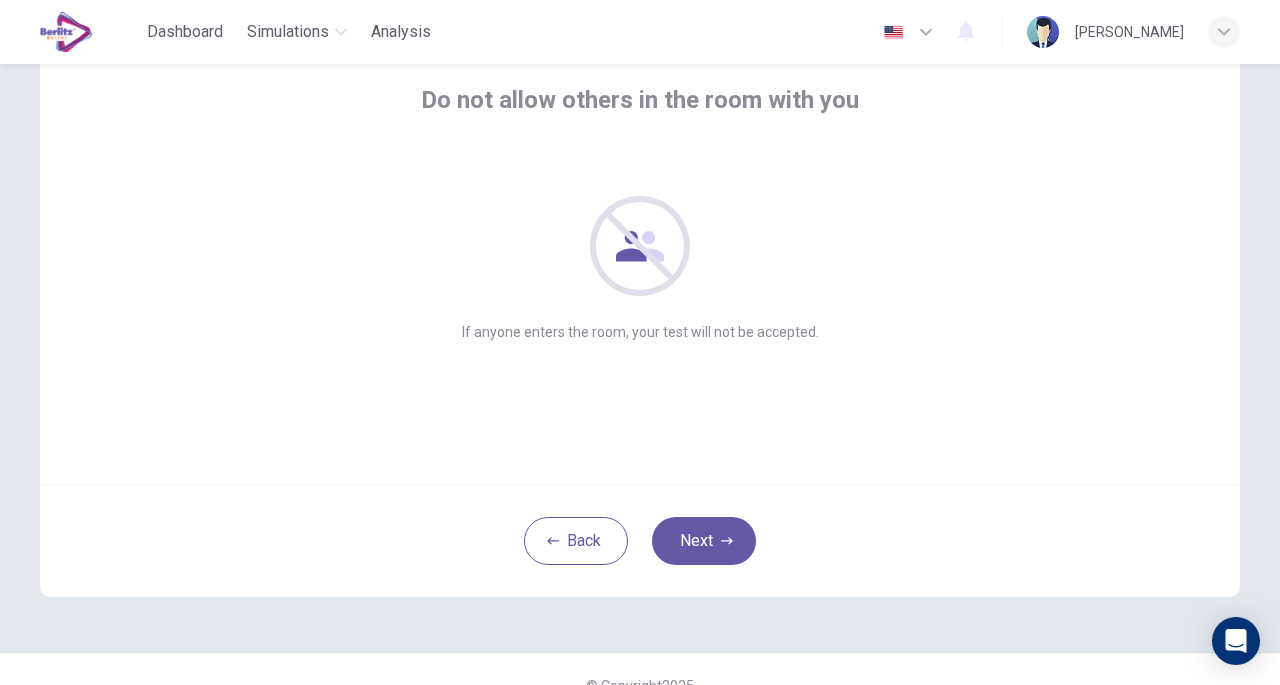 click on "Next" at bounding box center [704, 541] 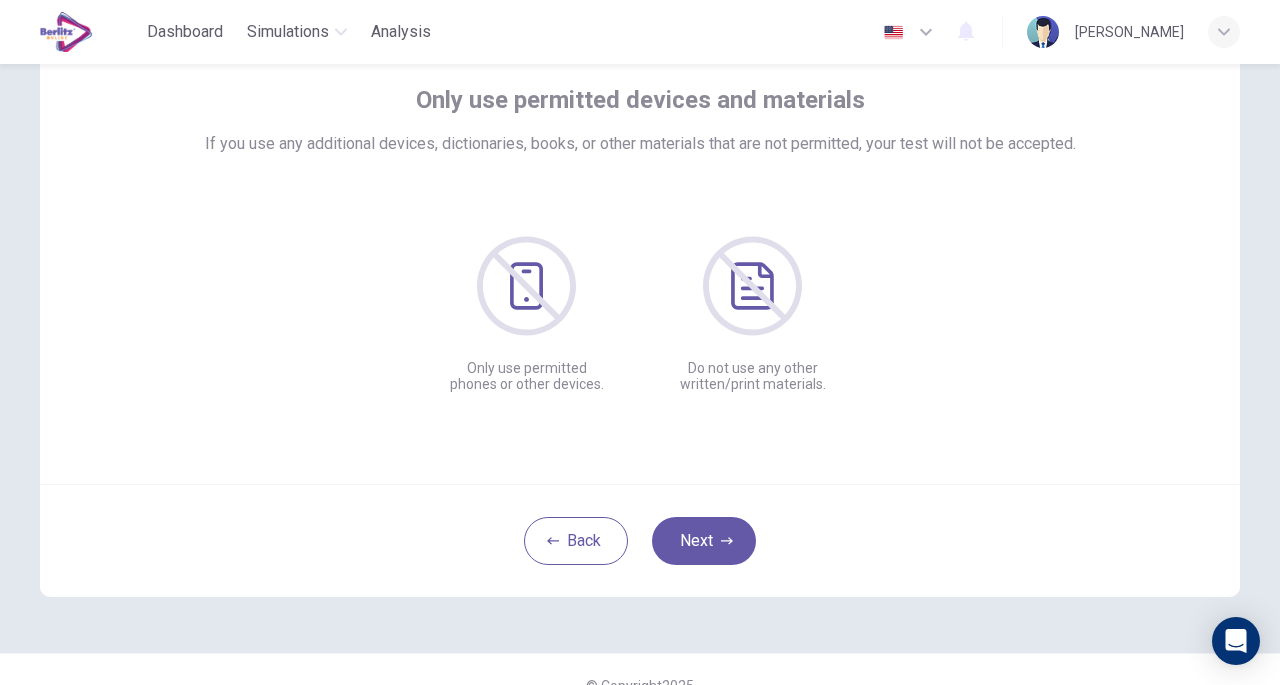 click on "Next" at bounding box center [704, 541] 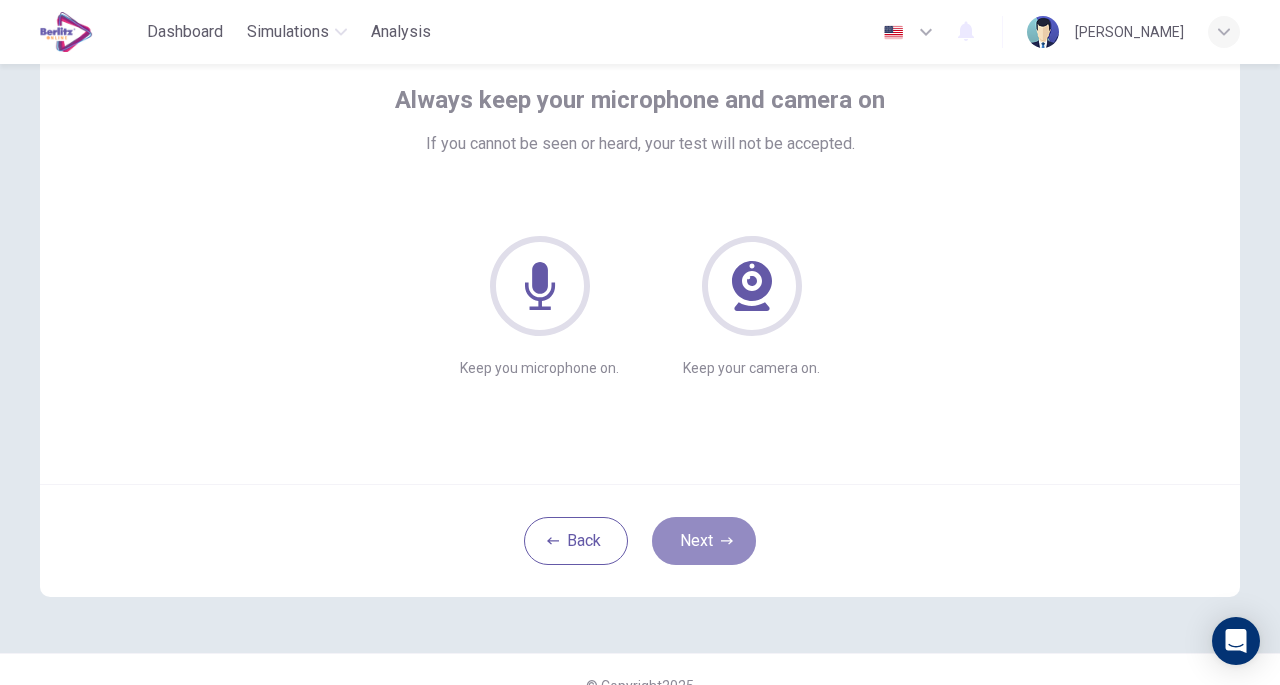 click on "Next" at bounding box center (704, 541) 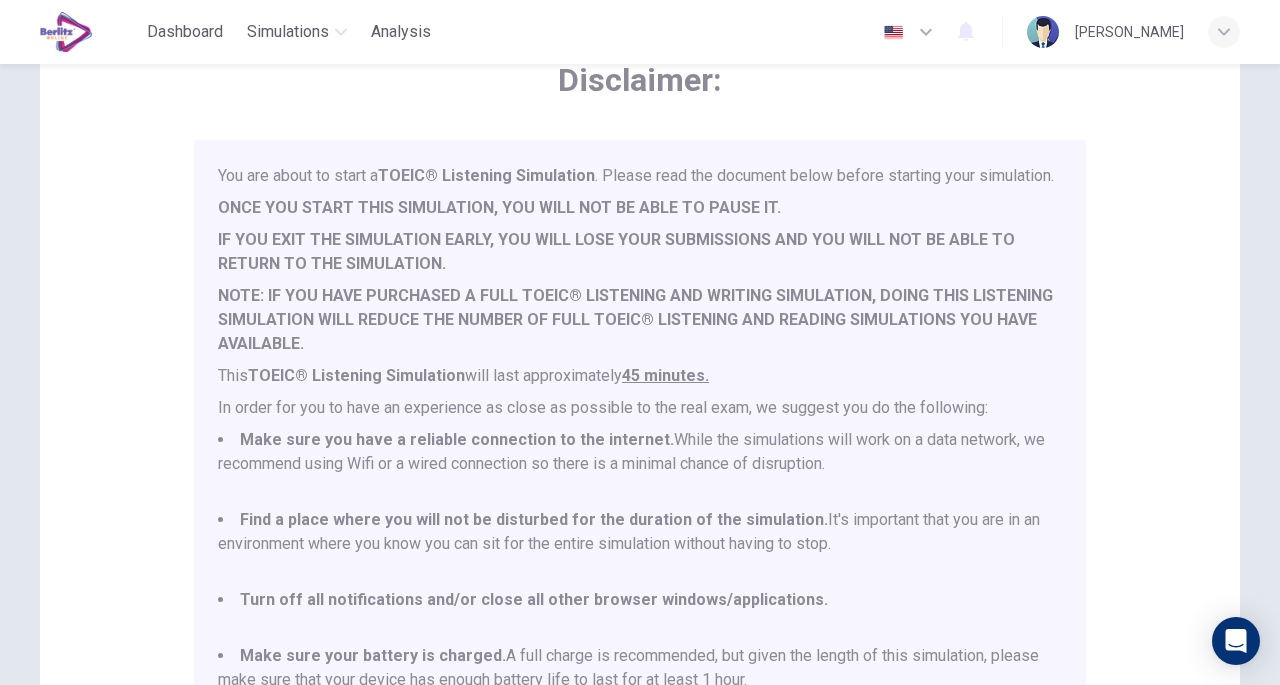 scroll, scrollTop: 52, scrollLeft: 0, axis: vertical 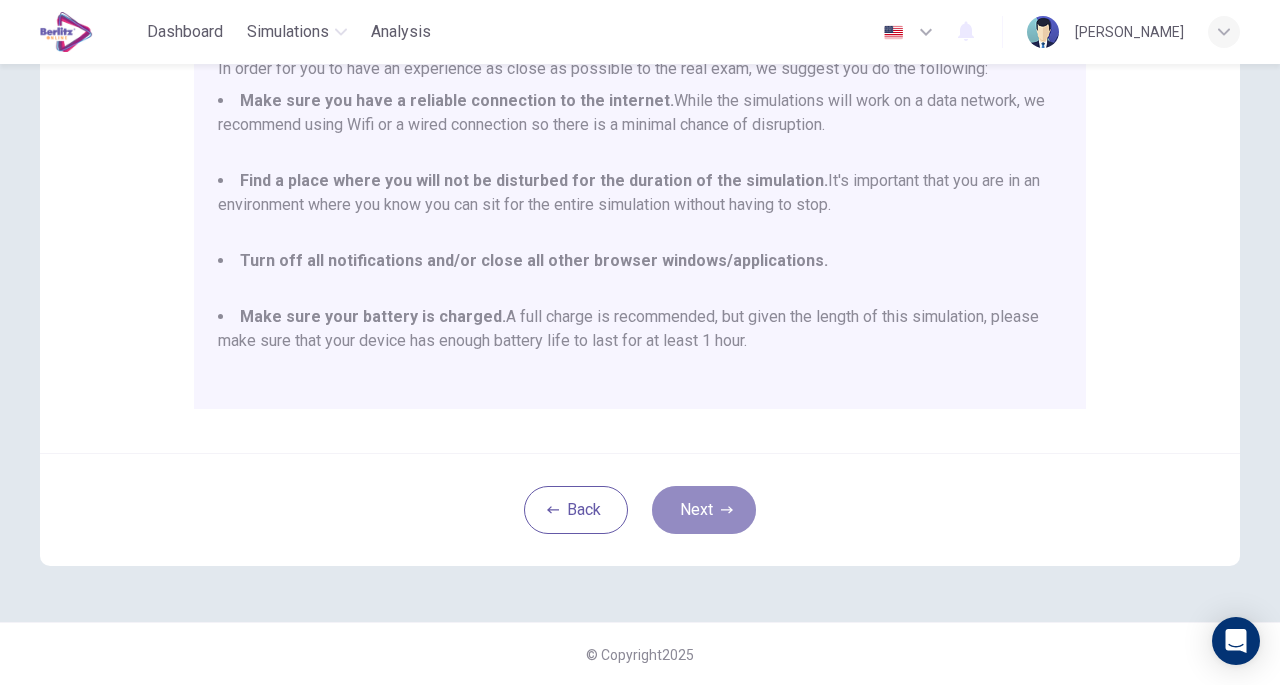click on "Next" at bounding box center (704, 510) 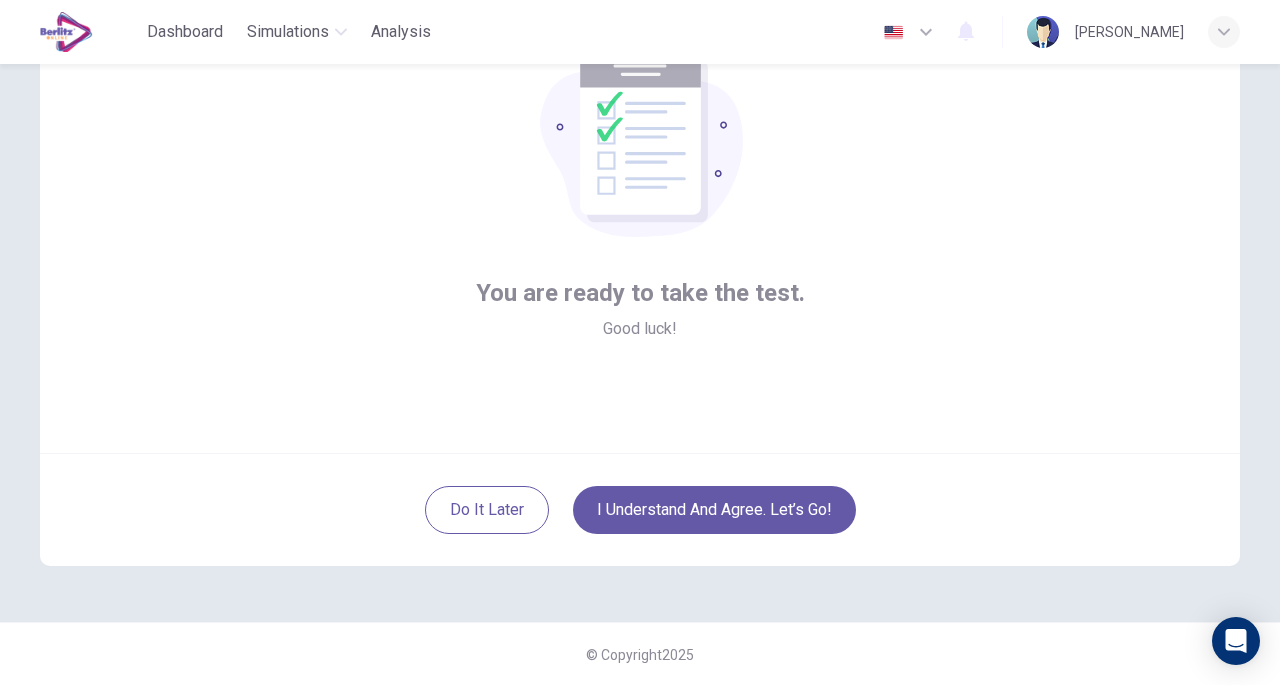 scroll, scrollTop: 112, scrollLeft: 0, axis: vertical 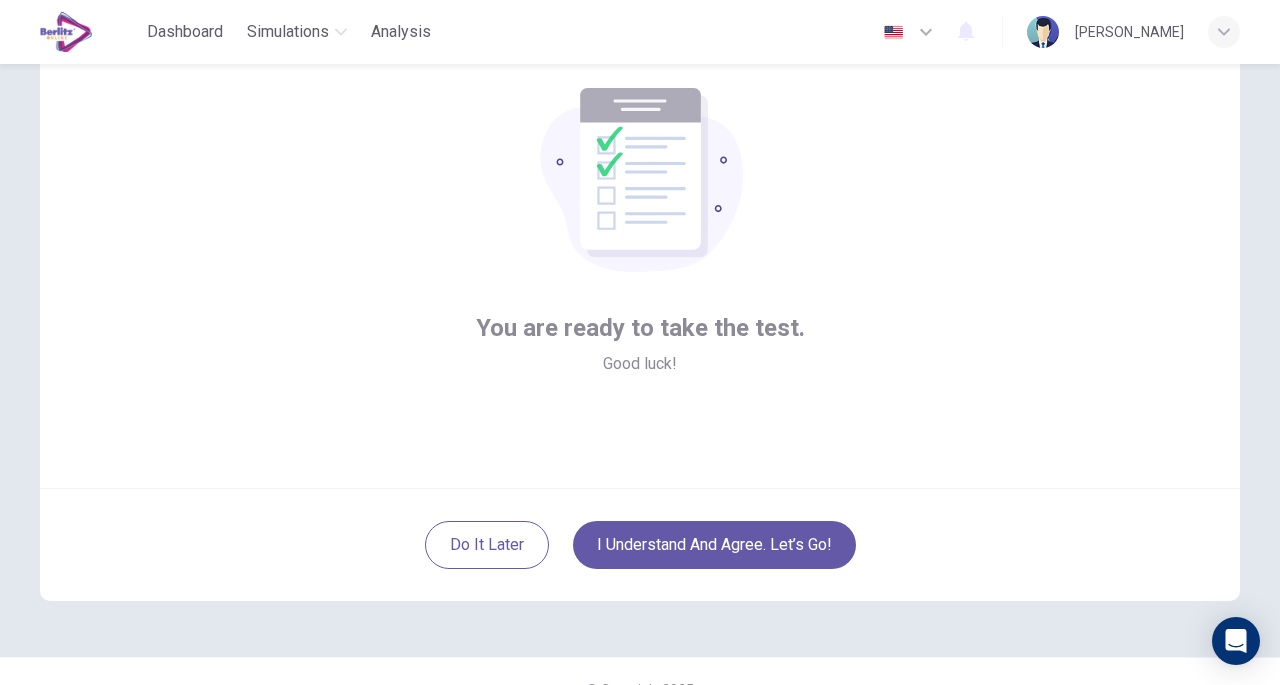 click on "I understand and agree. Let’s go!" at bounding box center (714, 545) 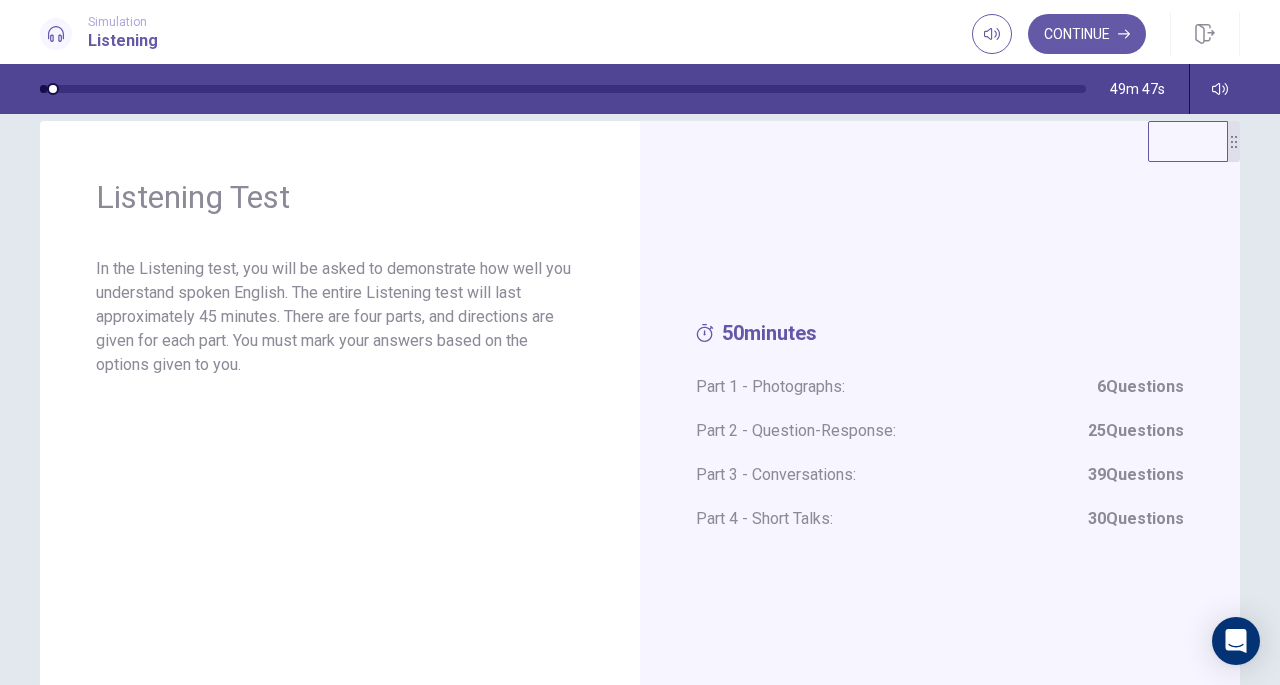 scroll, scrollTop: 0, scrollLeft: 0, axis: both 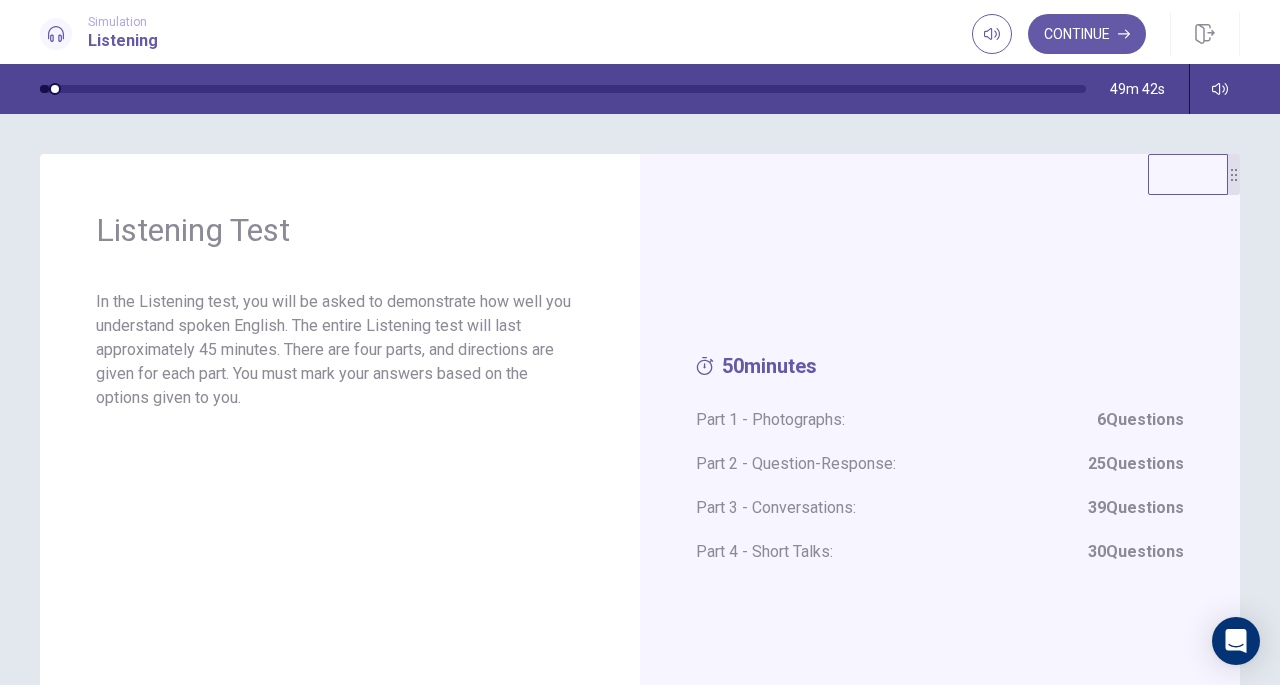 click on "Continue" at bounding box center (1087, 34) 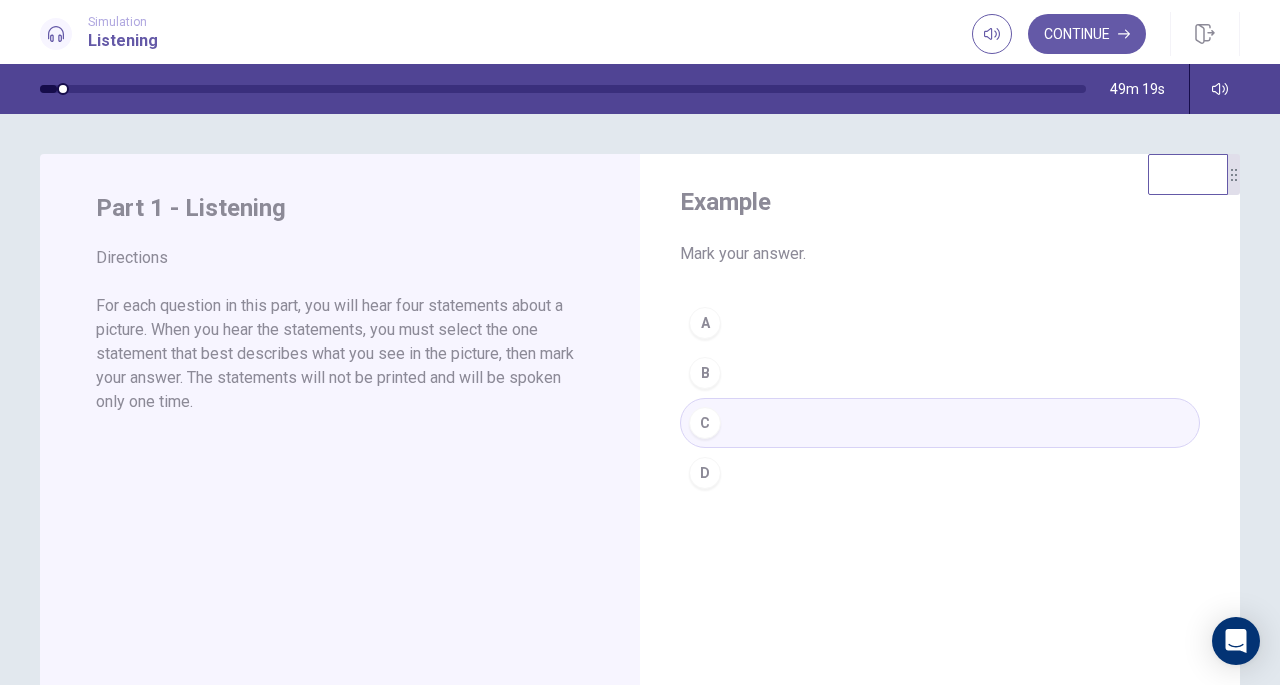click on "A B C D" at bounding box center [940, 398] 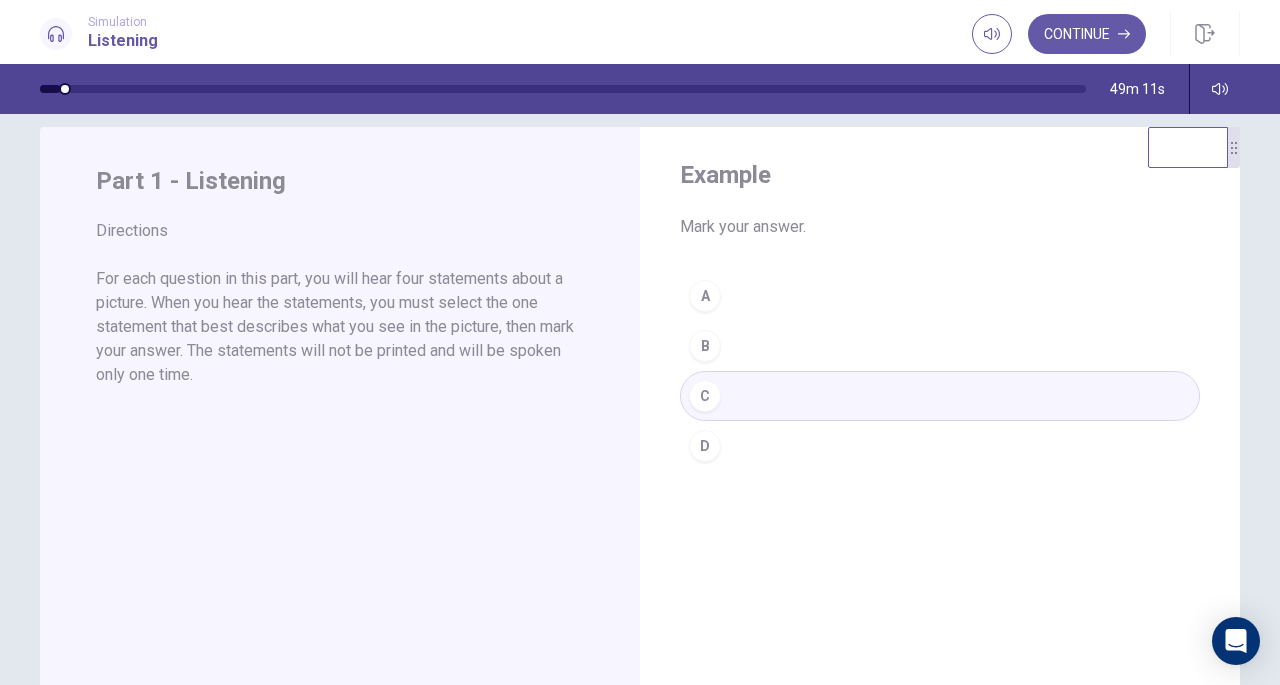 scroll, scrollTop: 0, scrollLeft: 0, axis: both 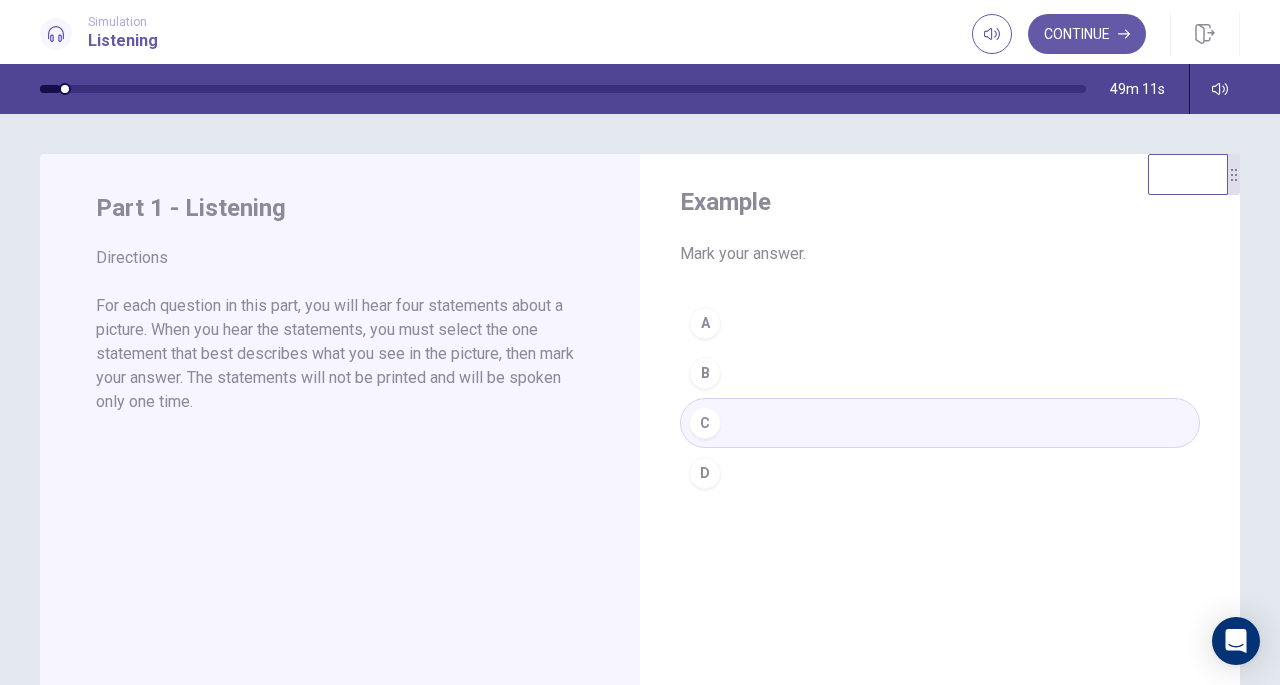 click on "Continue" at bounding box center (1087, 34) 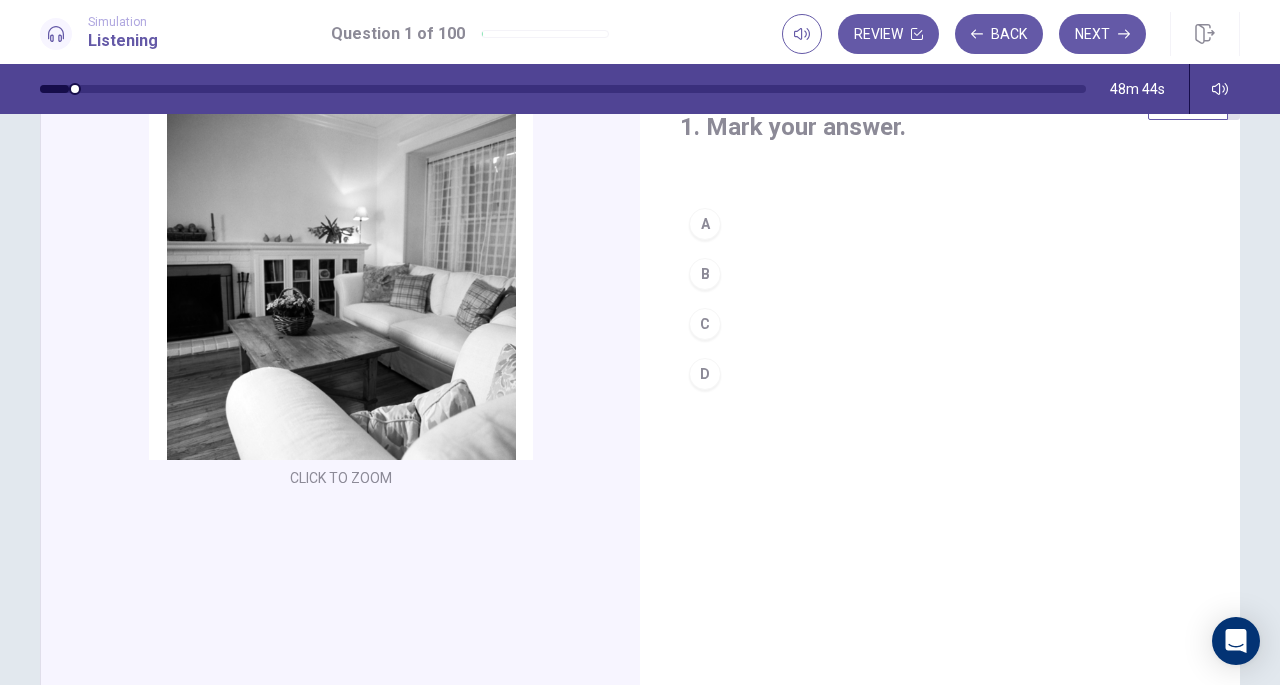 scroll, scrollTop: 19, scrollLeft: 0, axis: vertical 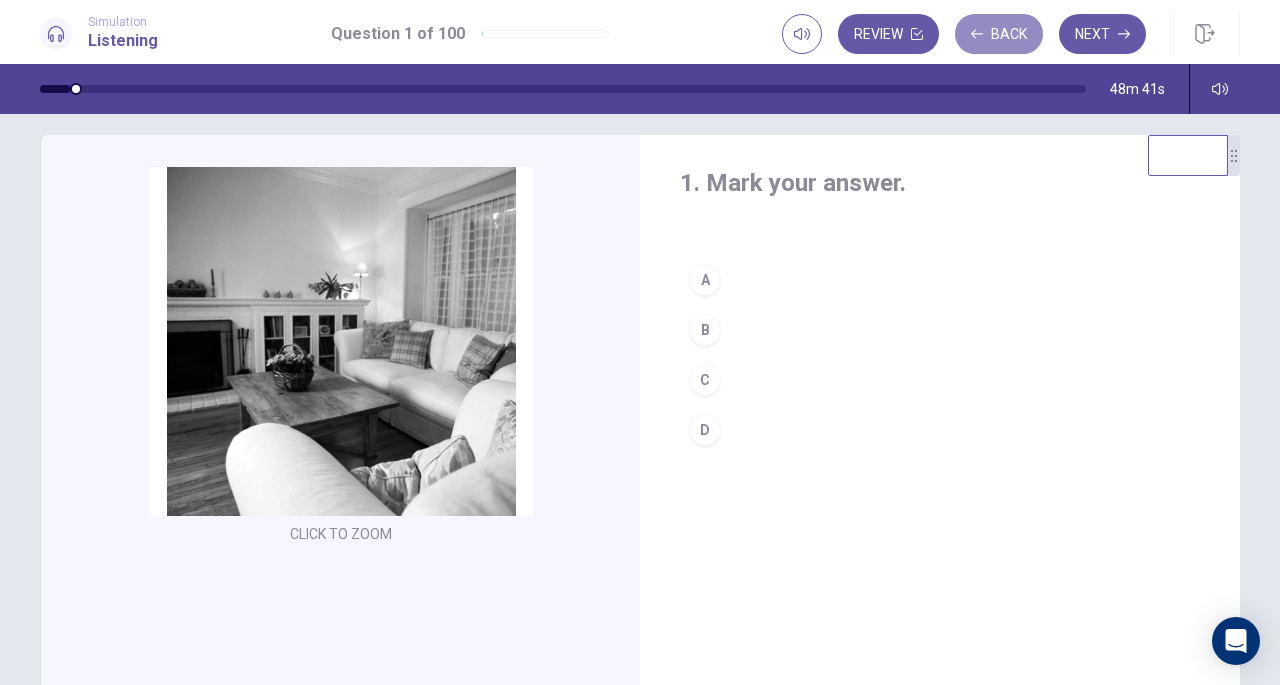 click on "Back" at bounding box center [999, 34] 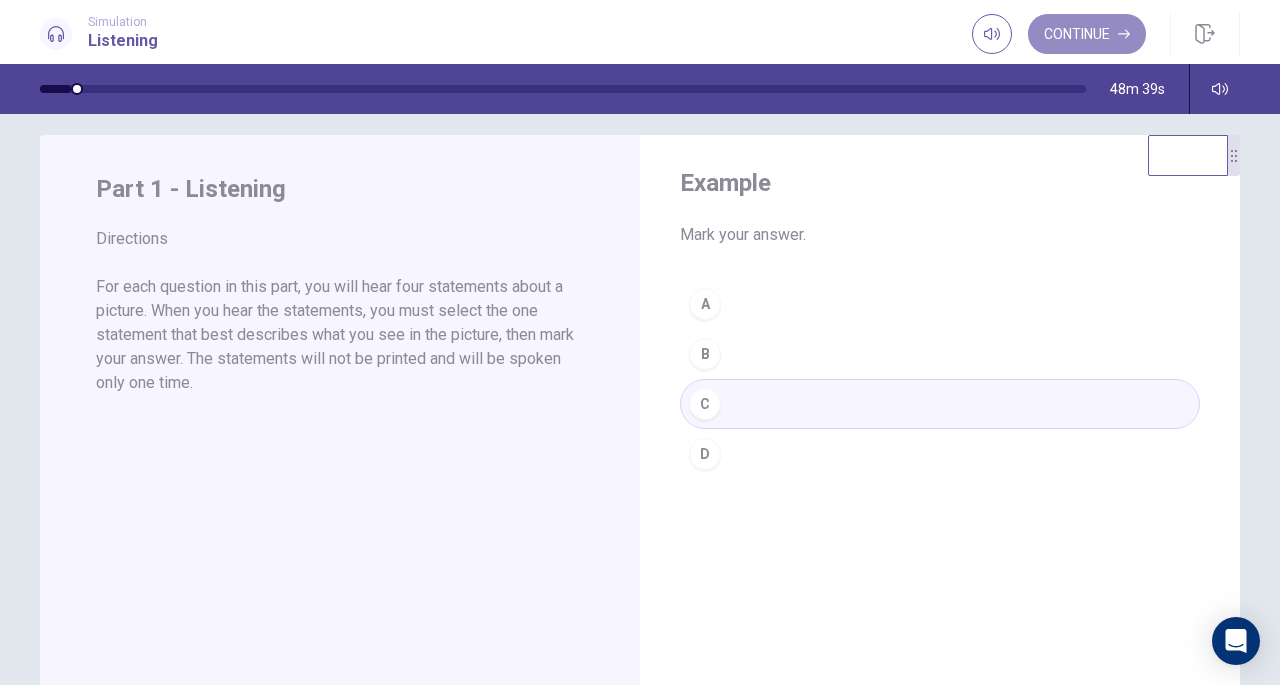 click on "Continue" at bounding box center (1087, 34) 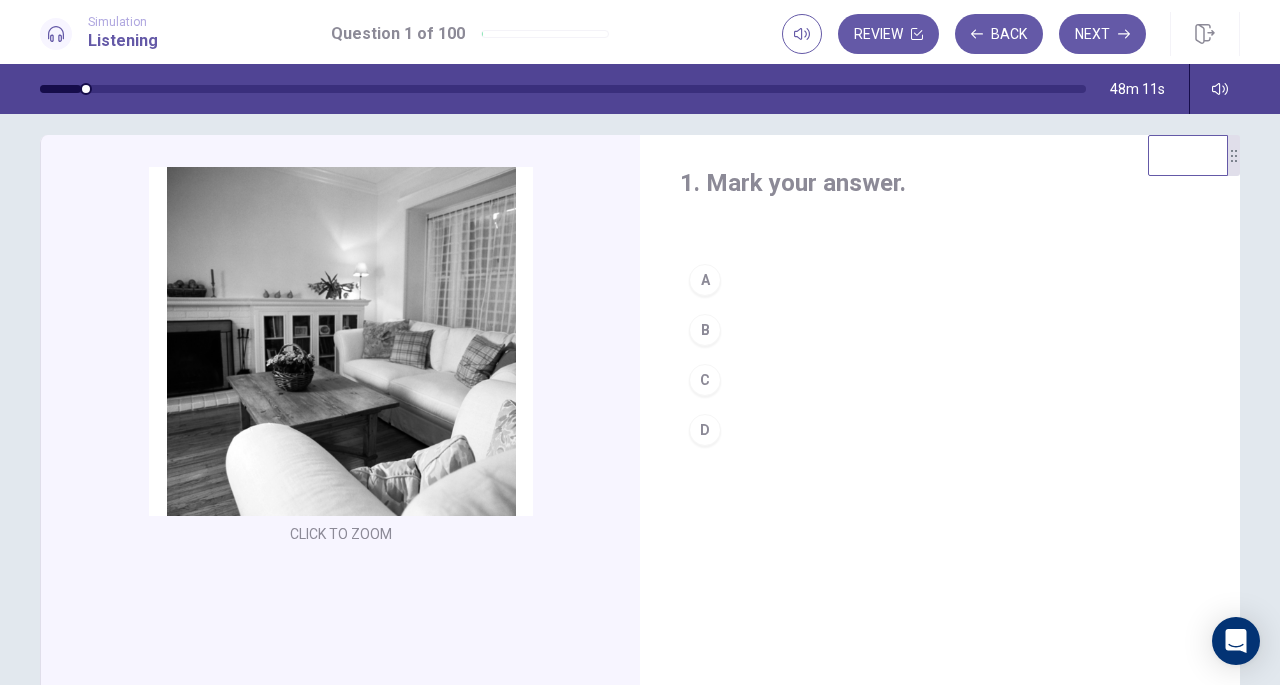 click on "B" at bounding box center [705, 330] 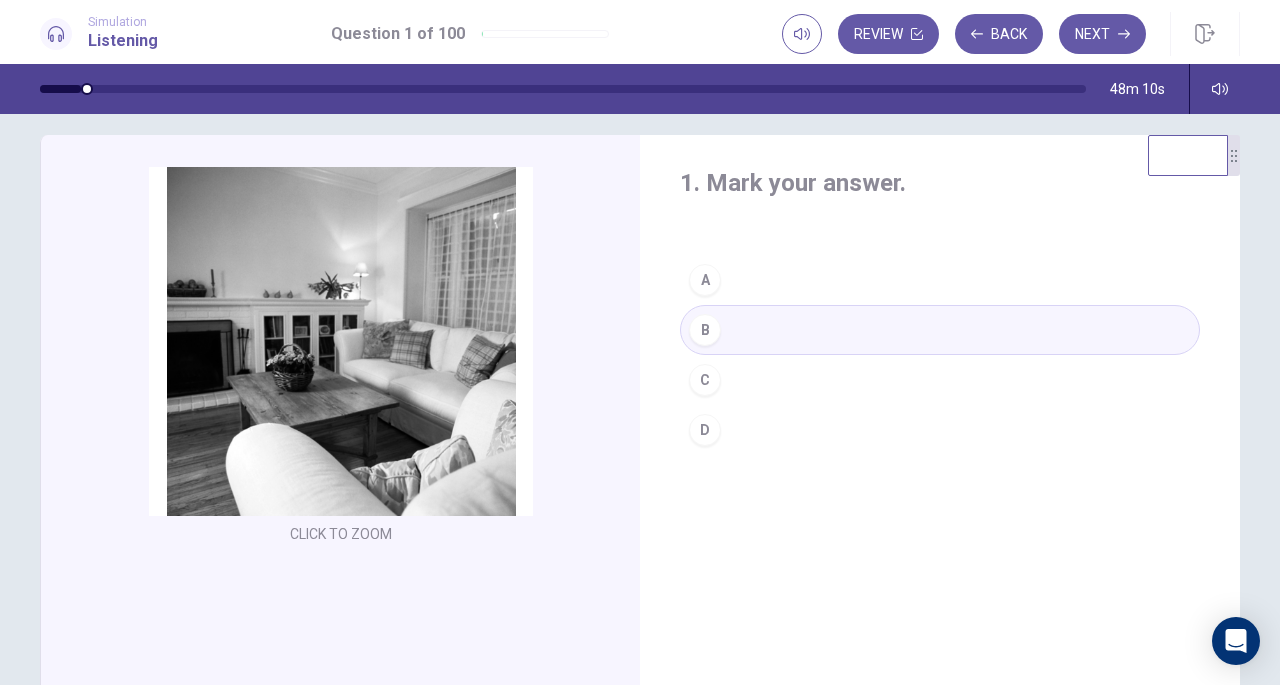 click on "Next" at bounding box center (1102, 34) 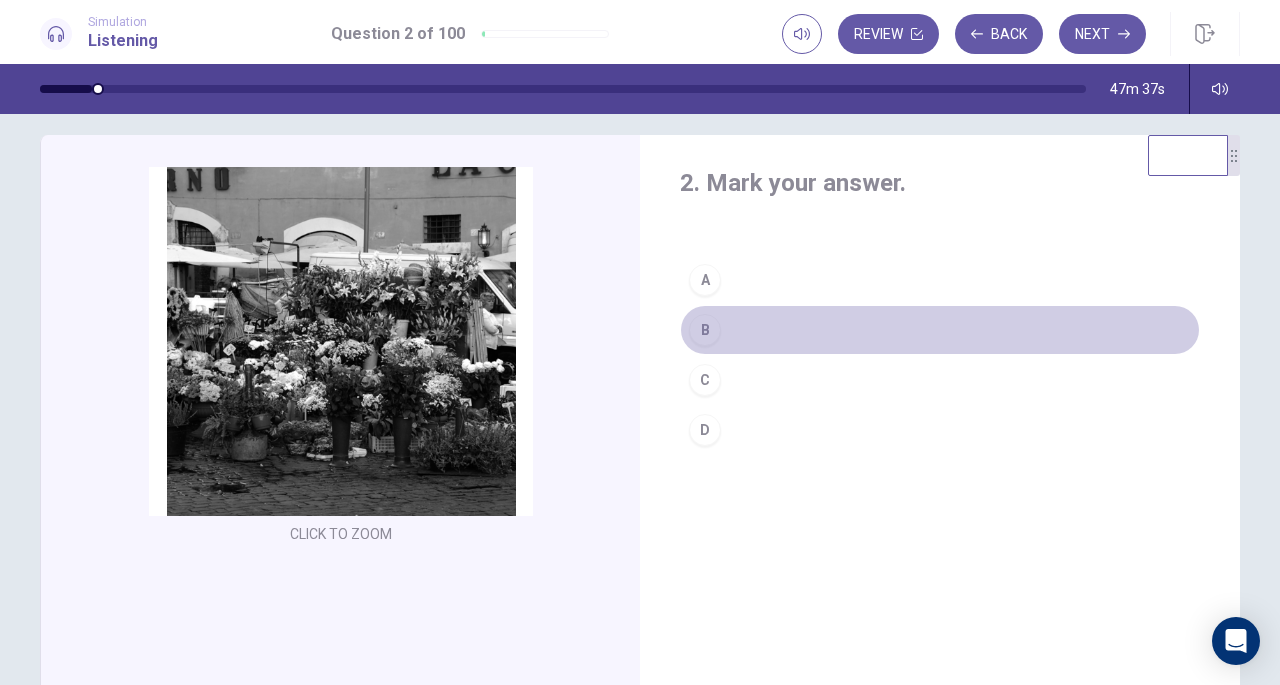 click on "B" at bounding box center (705, 330) 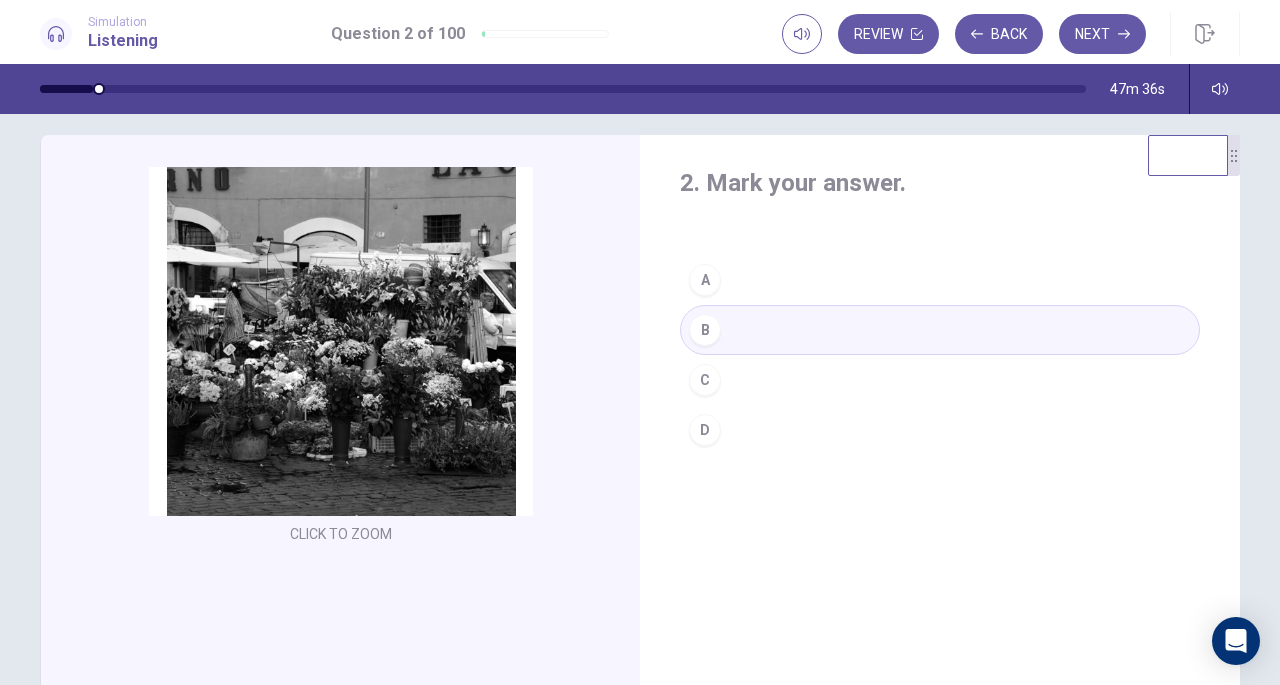 click on "Next" at bounding box center (1102, 34) 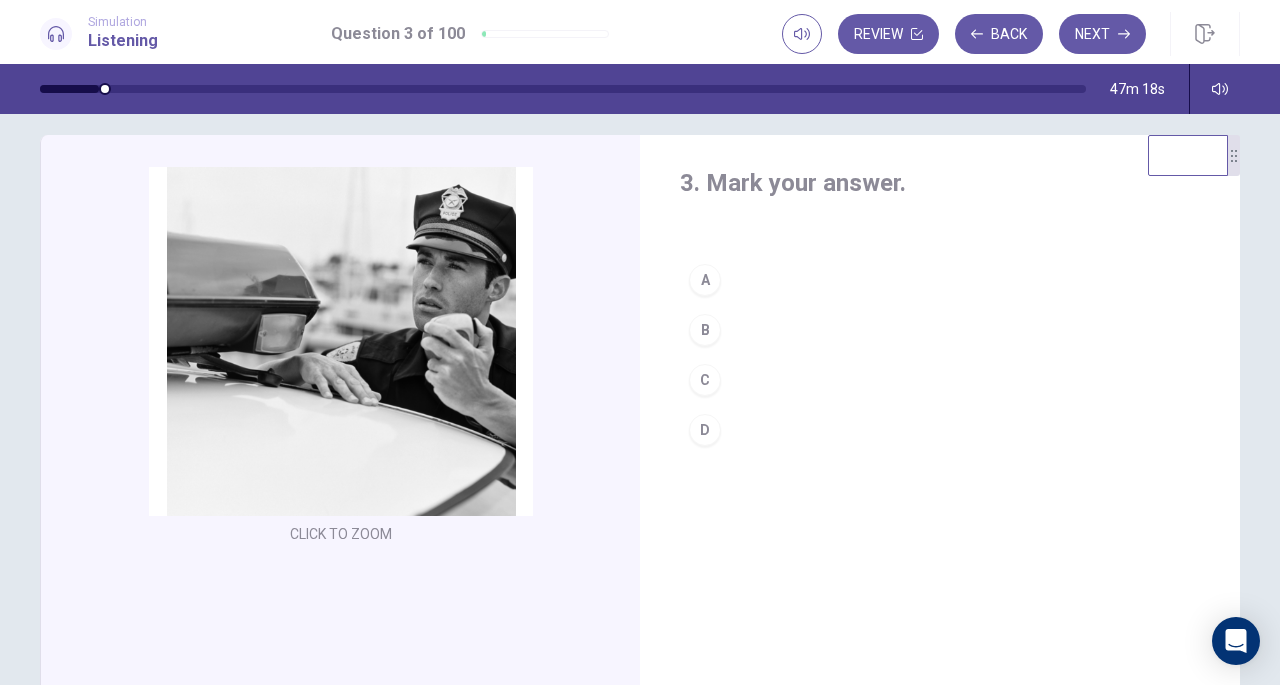 click on "D" at bounding box center [705, 430] 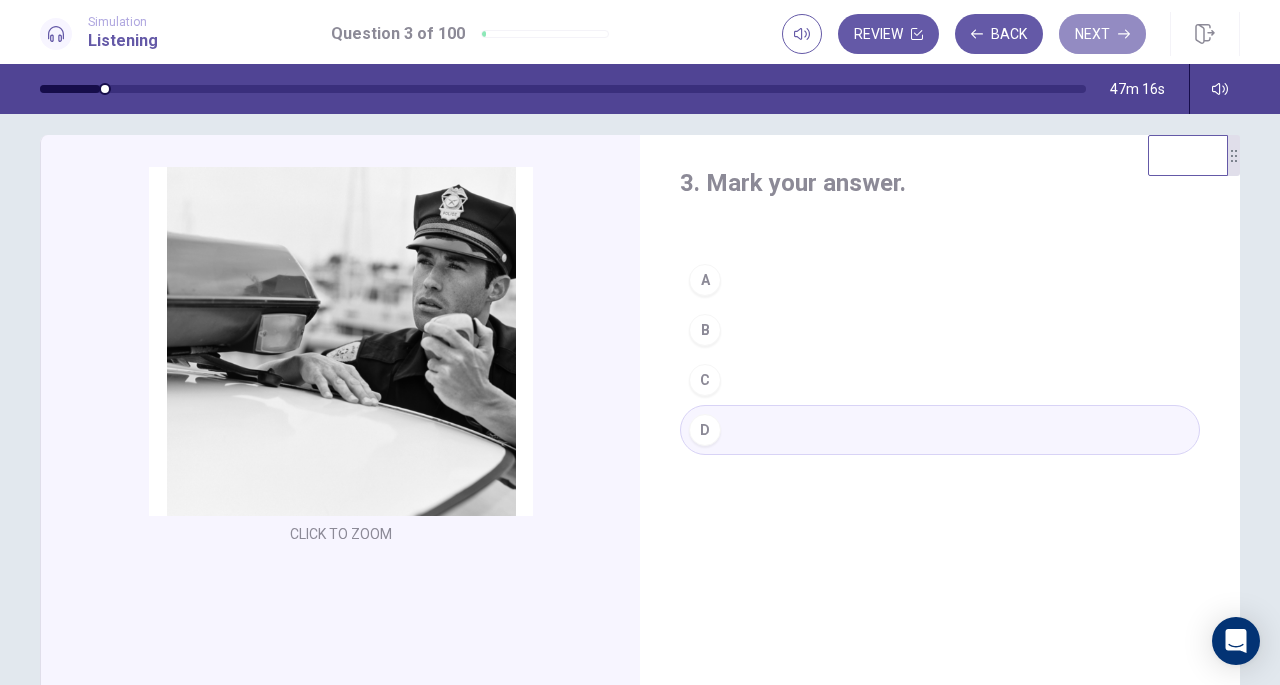 click on "Next" at bounding box center [1102, 34] 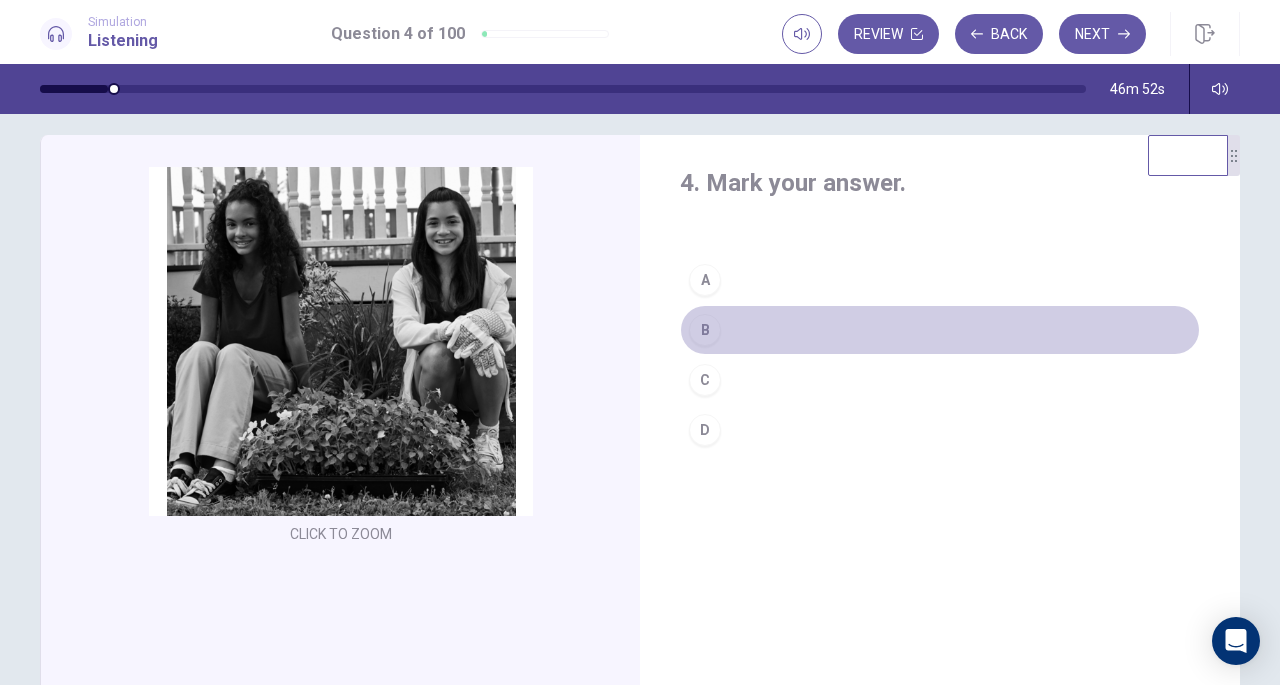 click on "B" at bounding box center [705, 330] 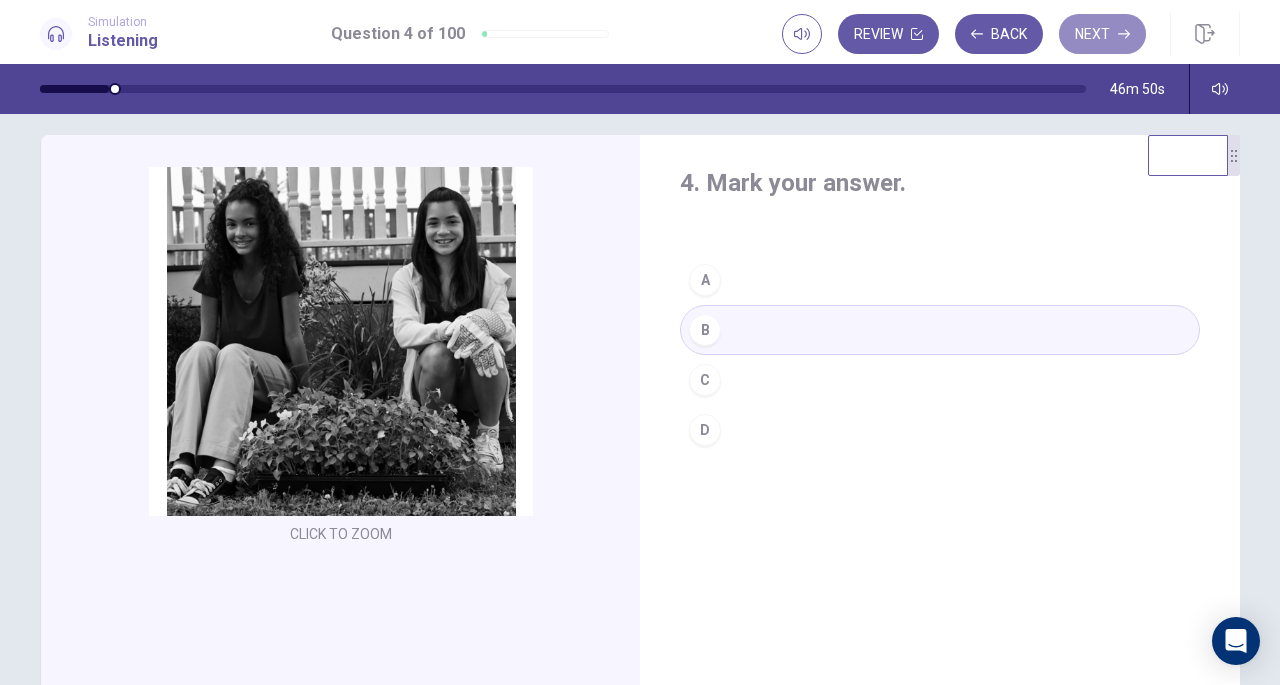 click on "Next" at bounding box center (1102, 34) 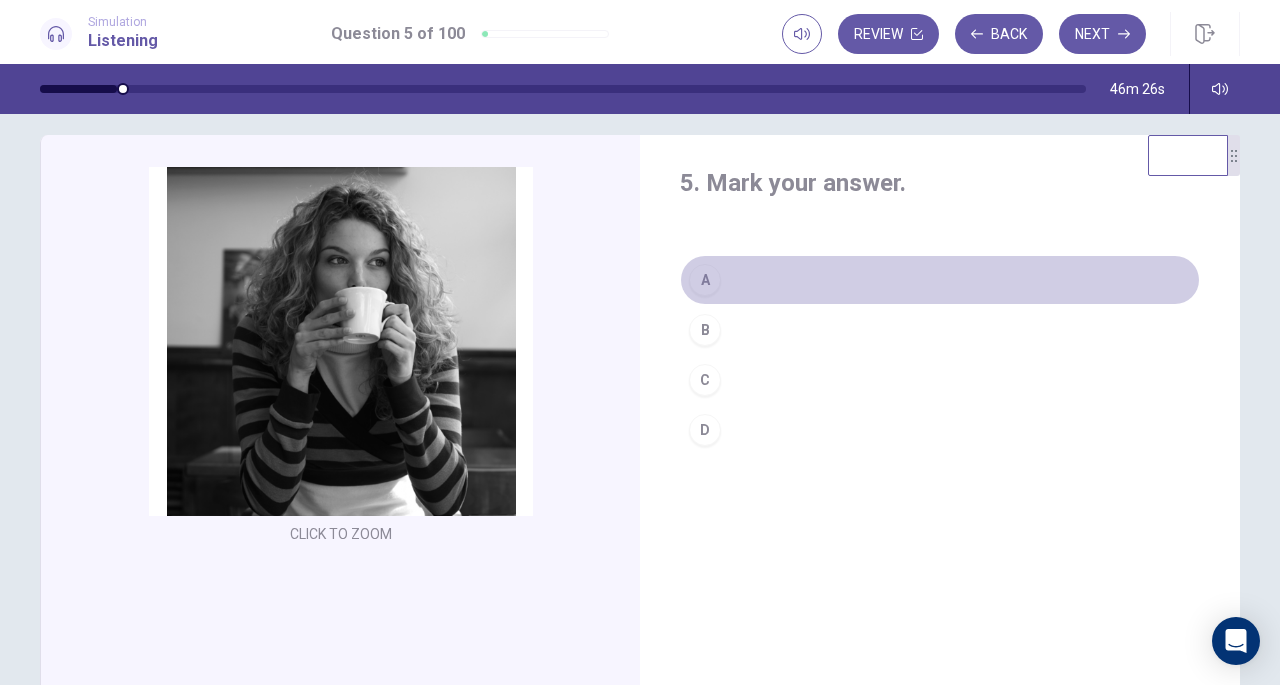 click on "A" at bounding box center (705, 280) 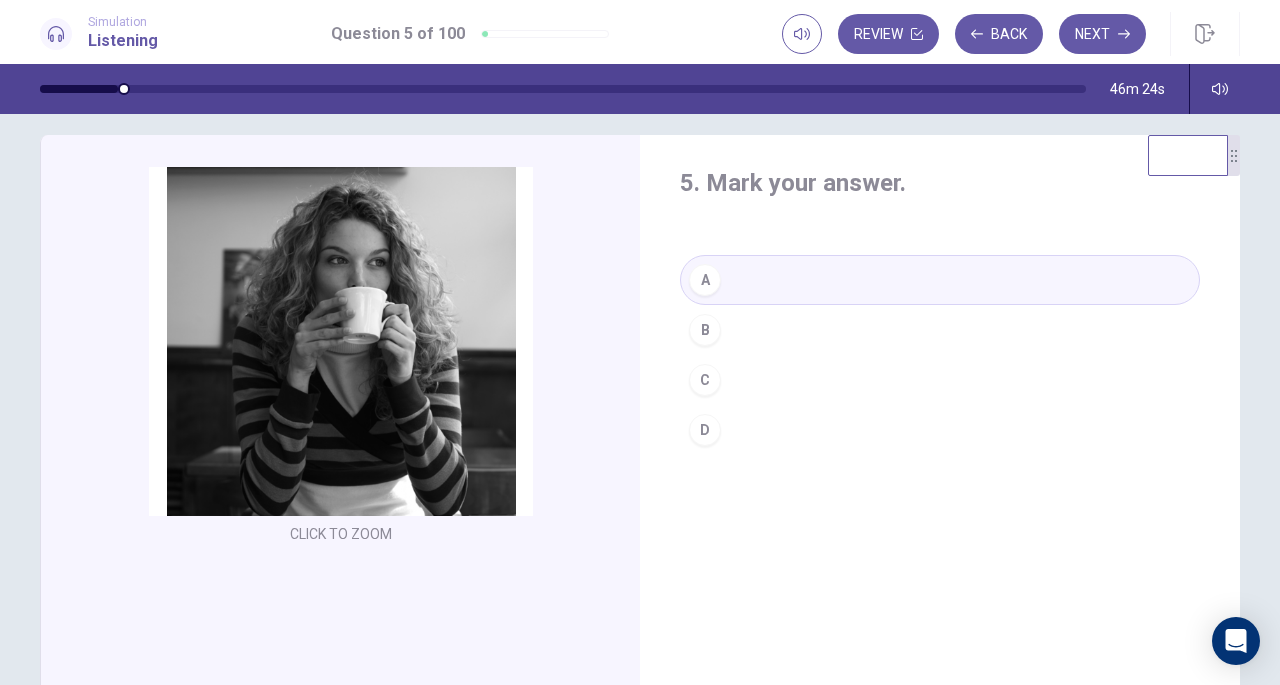 click on "Next" at bounding box center [1102, 34] 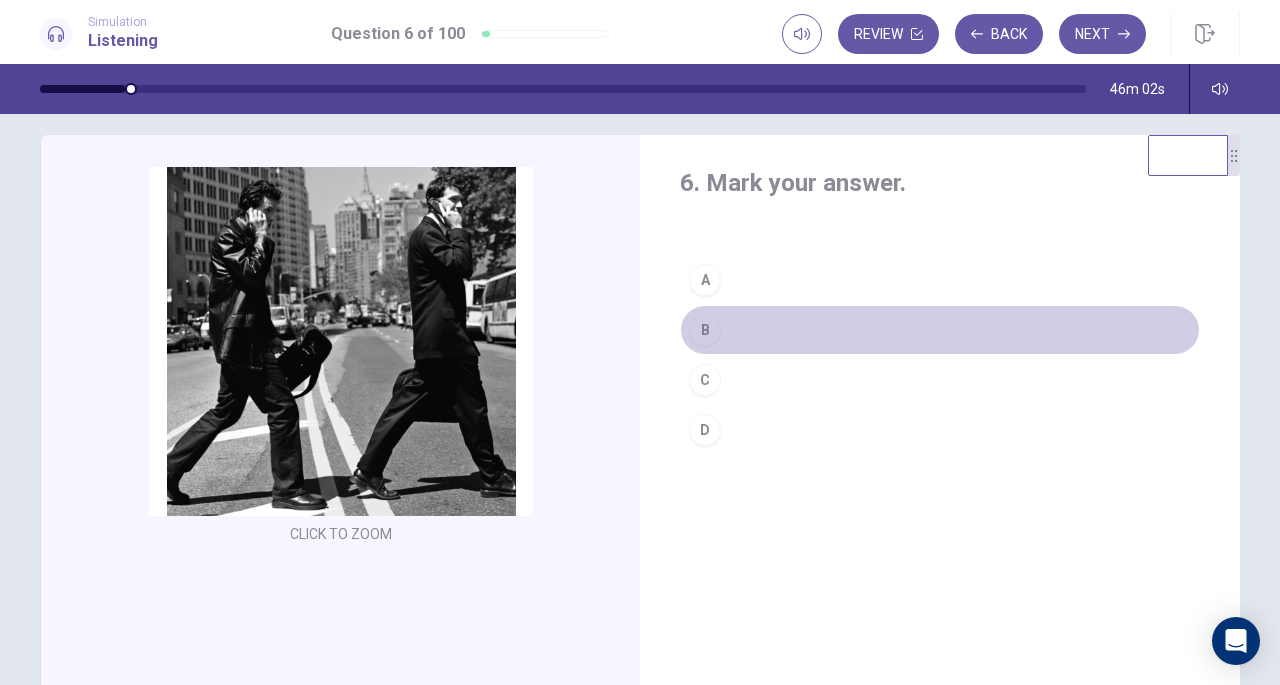click on "B" at bounding box center [705, 330] 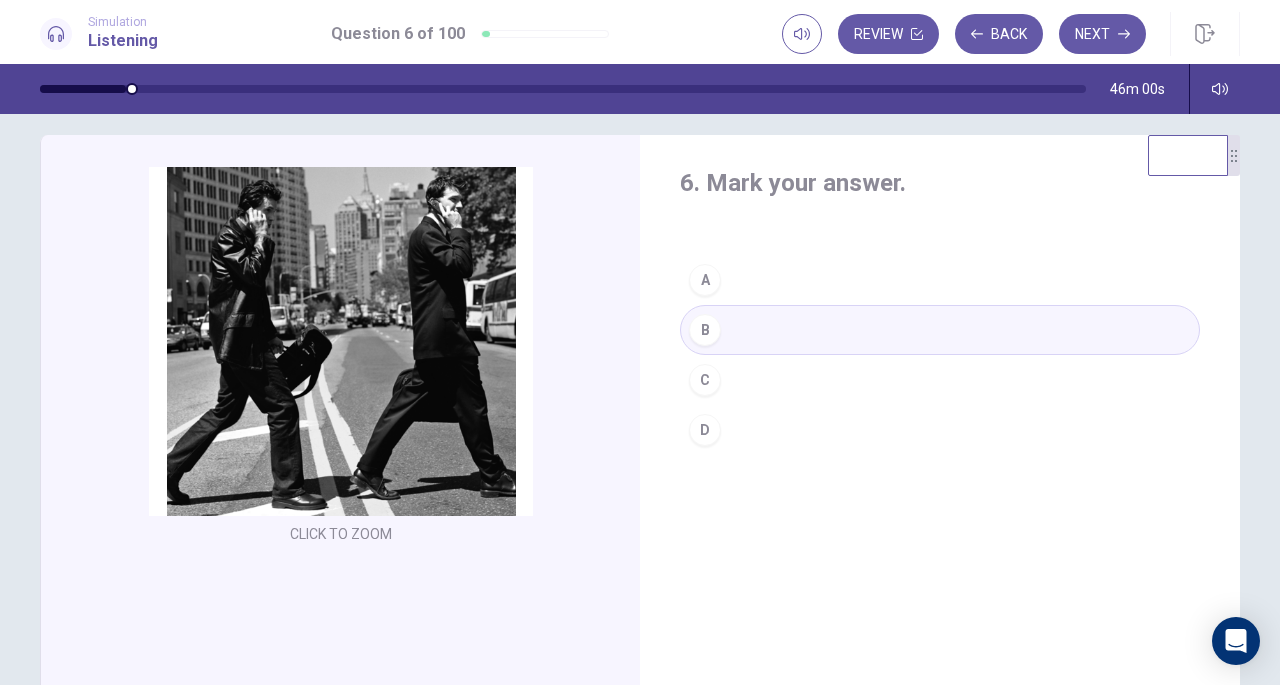 click on "Next" at bounding box center [1102, 34] 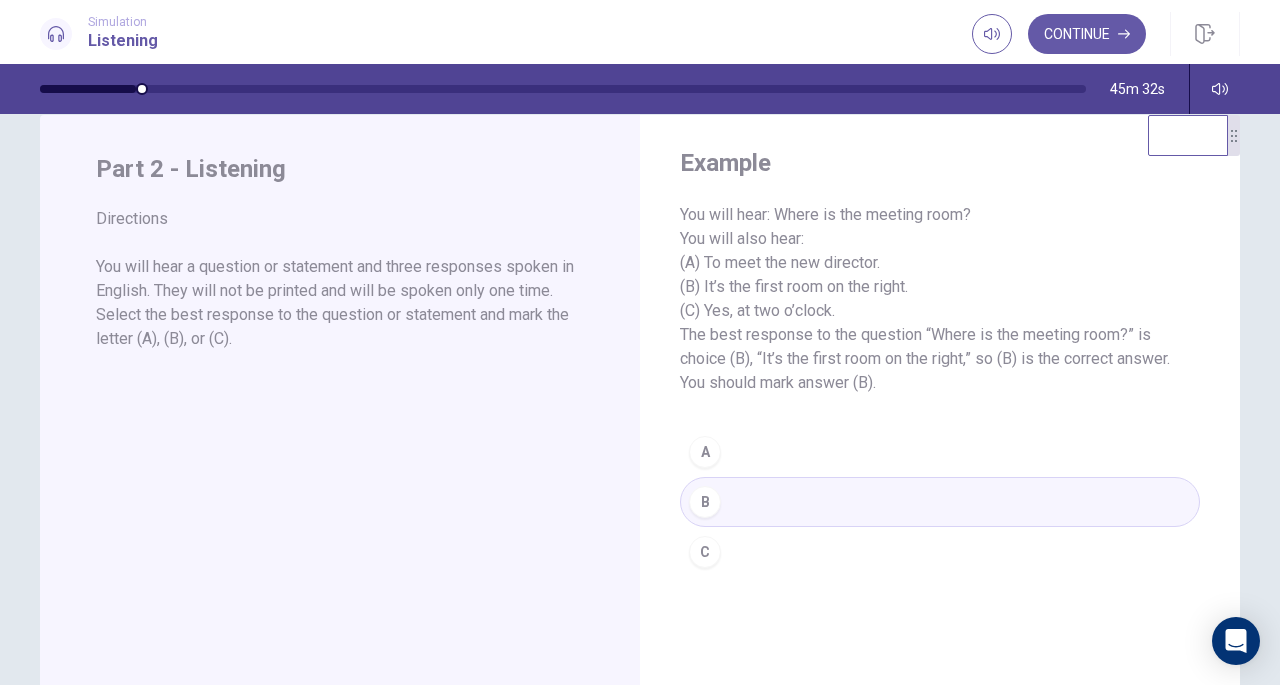 scroll, scrollTop: 37, scrollLeft: 0, axis: vertical 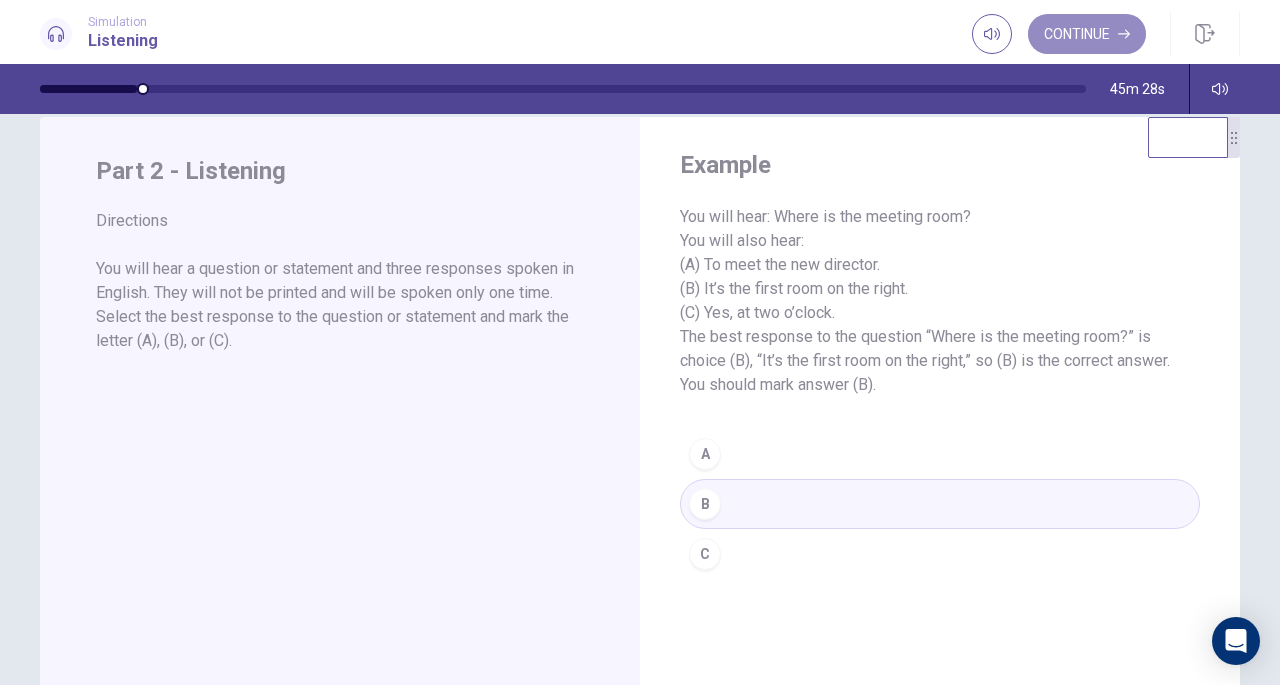 click on "Continue" at bounding box center (1087, 34) 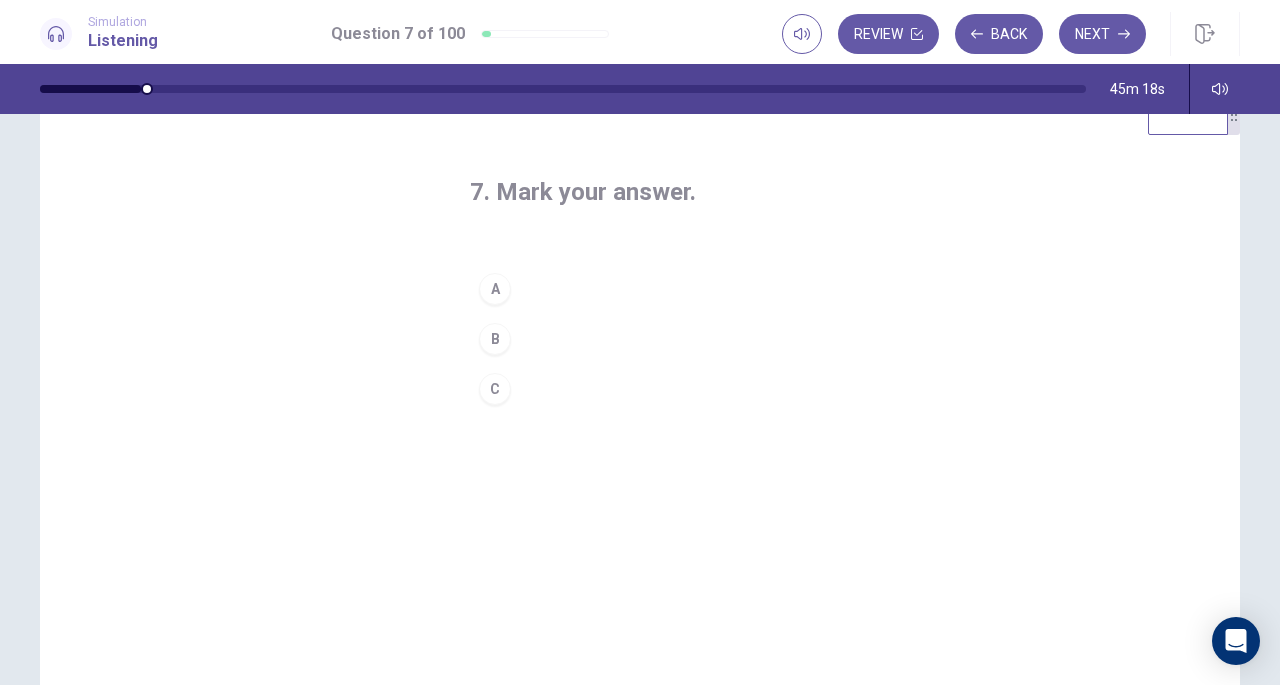 scroll, scrollTop: 59, scrollLeft: 0, axis: vertical 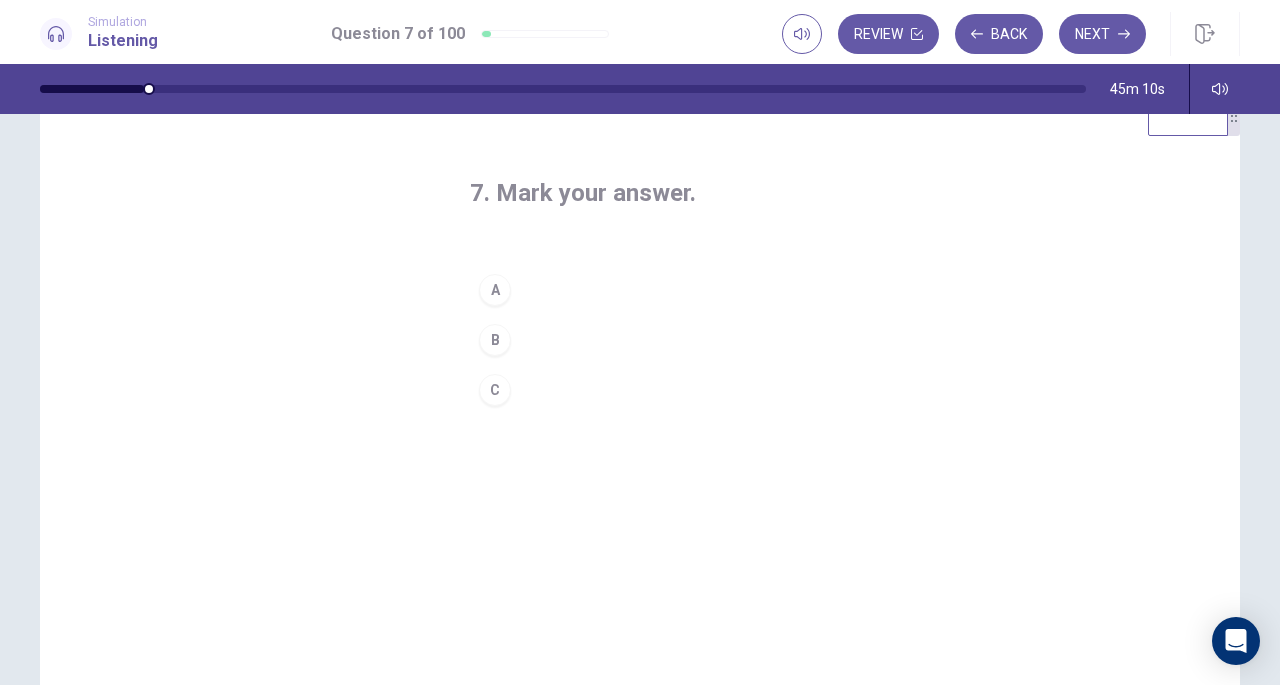 click on "A" at bounding box center [640, 290] 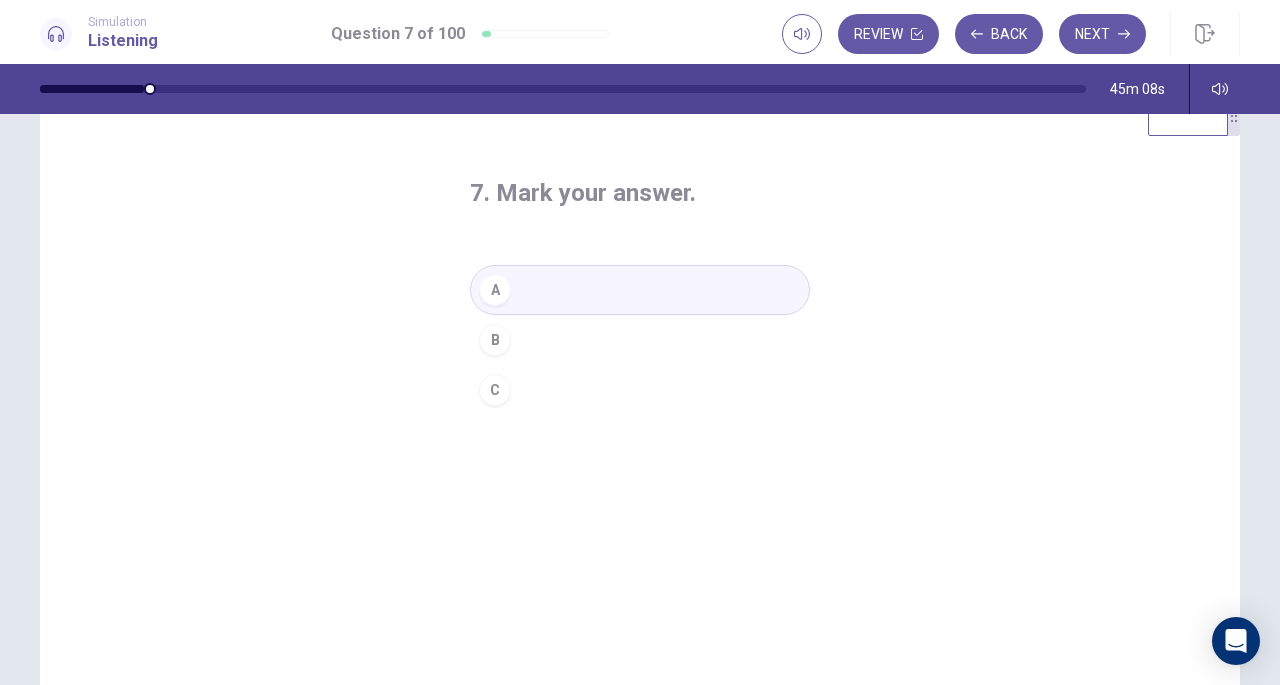 click on "Next" at bounding box center (1102, 34) 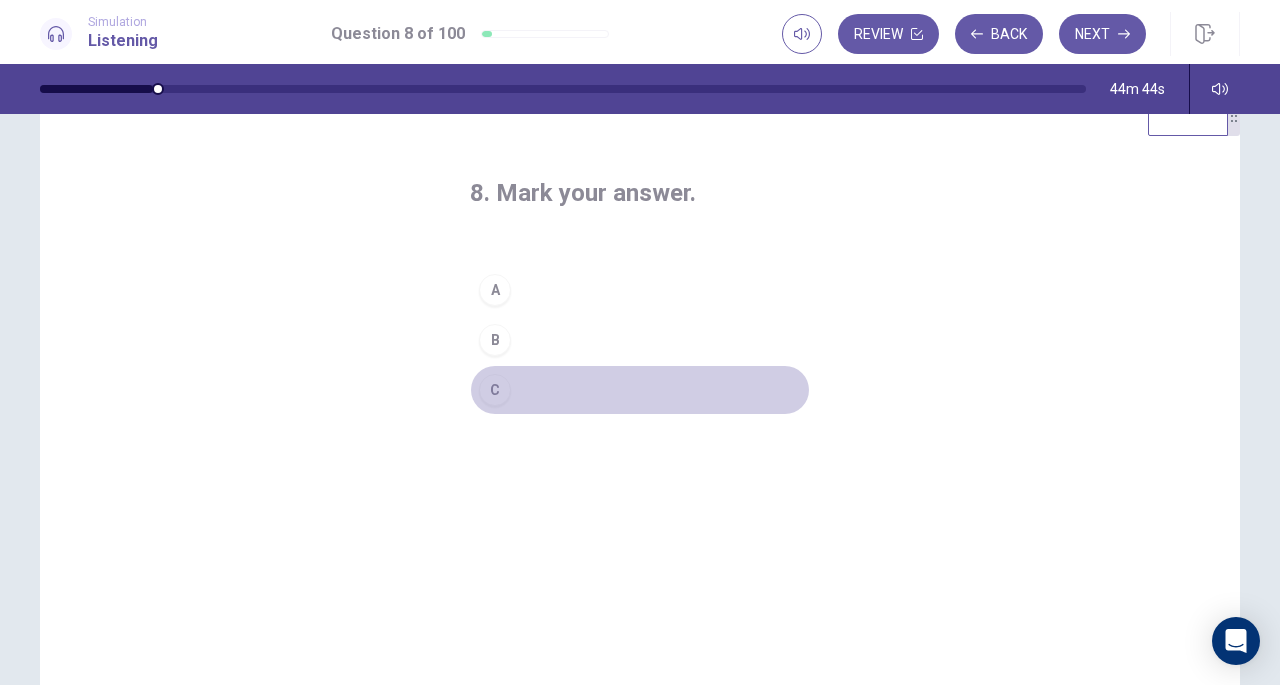 click on "C" at bounding box center (640, 390) 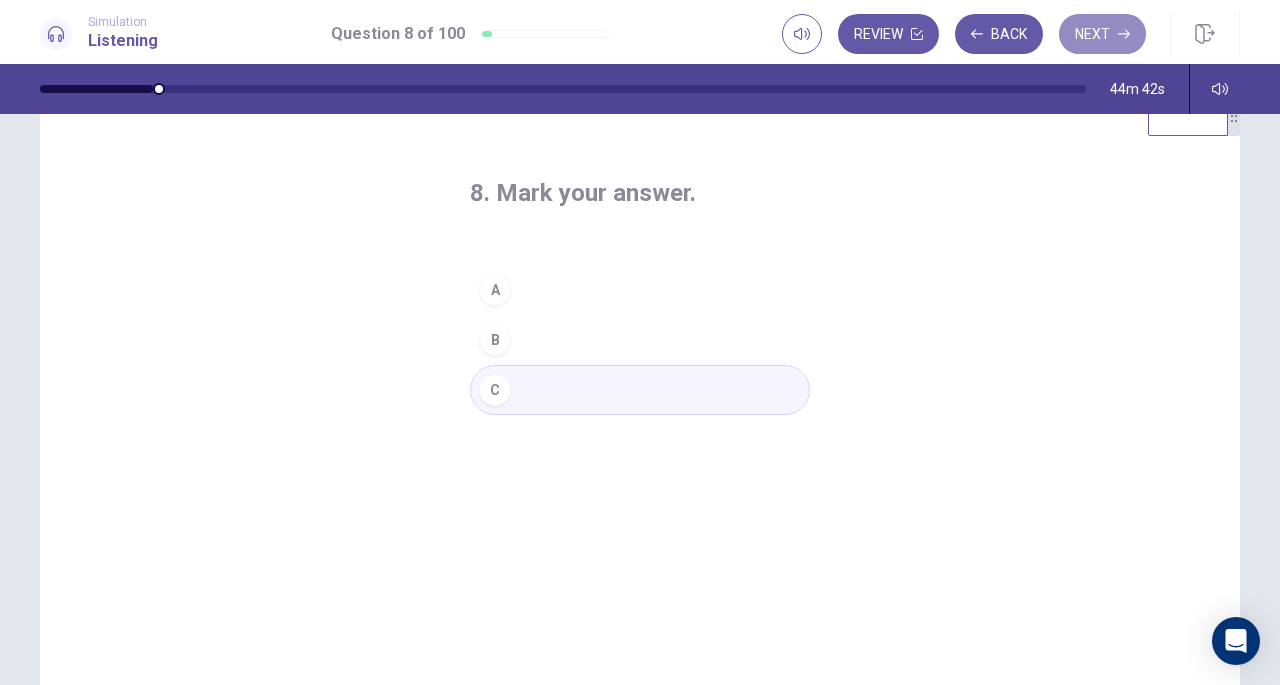 click on "Next" at bounding box center [1102, 34] 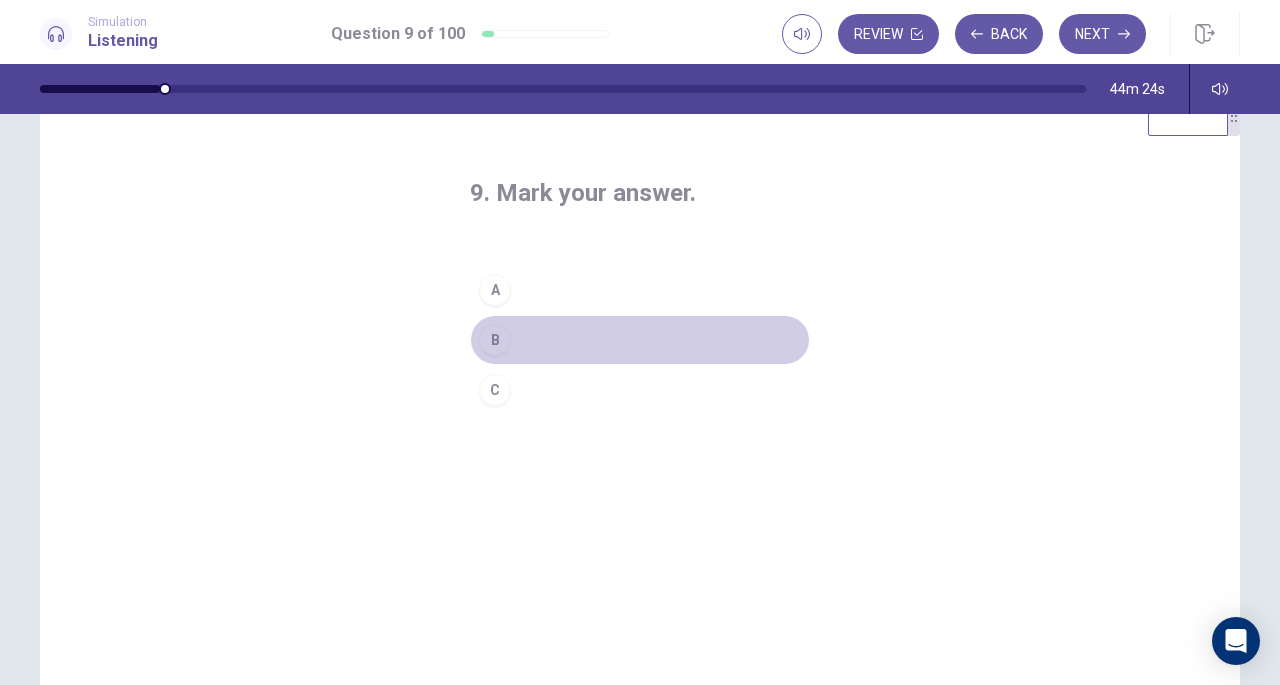 click on "B" at bounding box center (640, 340) 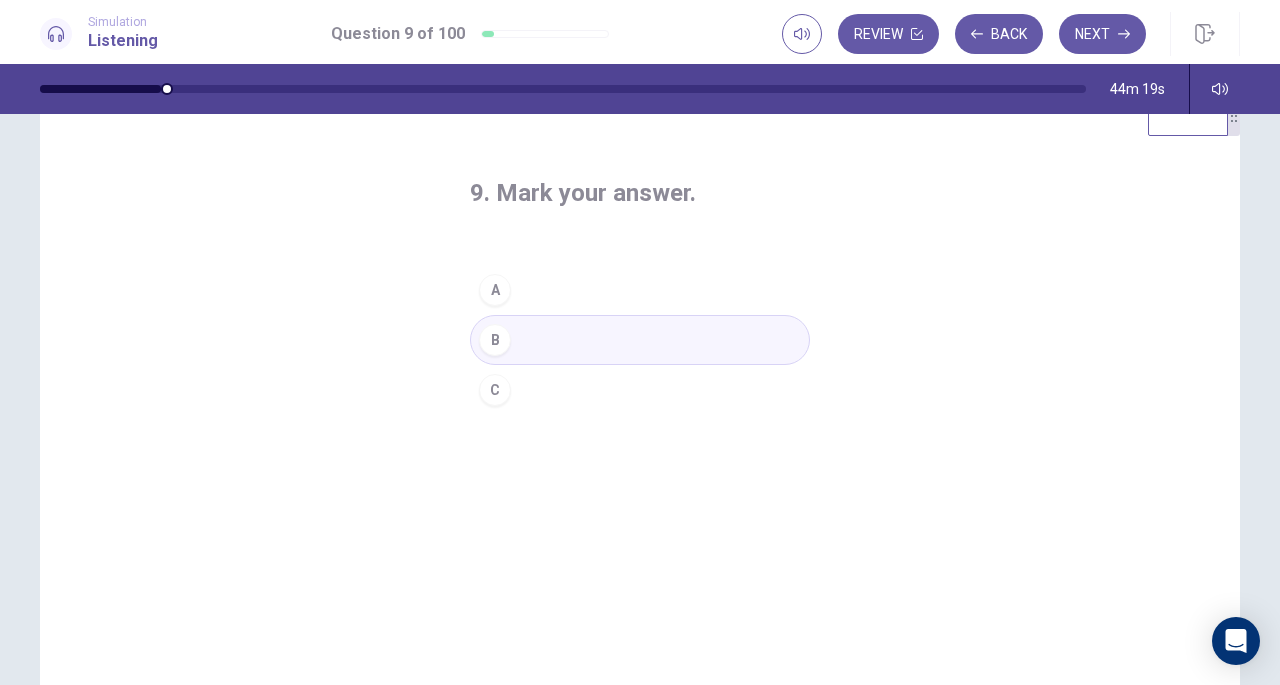 click on "Next" at bounding box center (1102, 34) 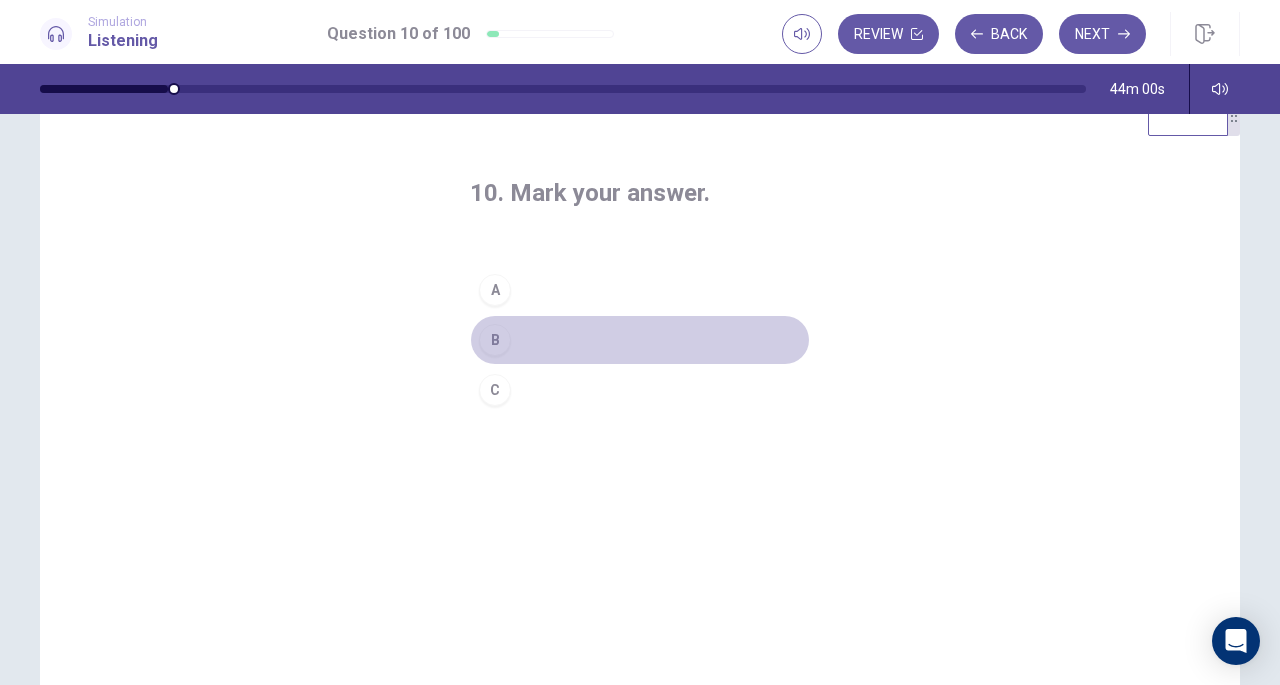 click on "B" at bounding box center [640, 340] 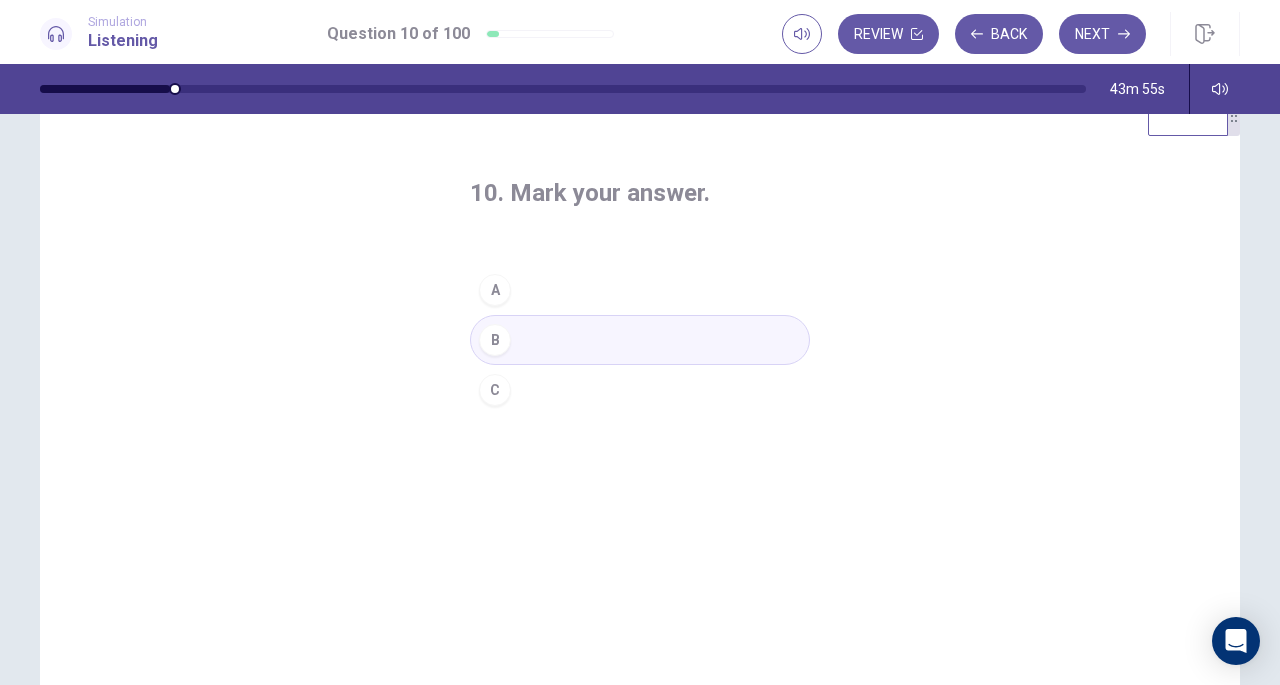 click on "Next" at bounding box center (1102, 34) 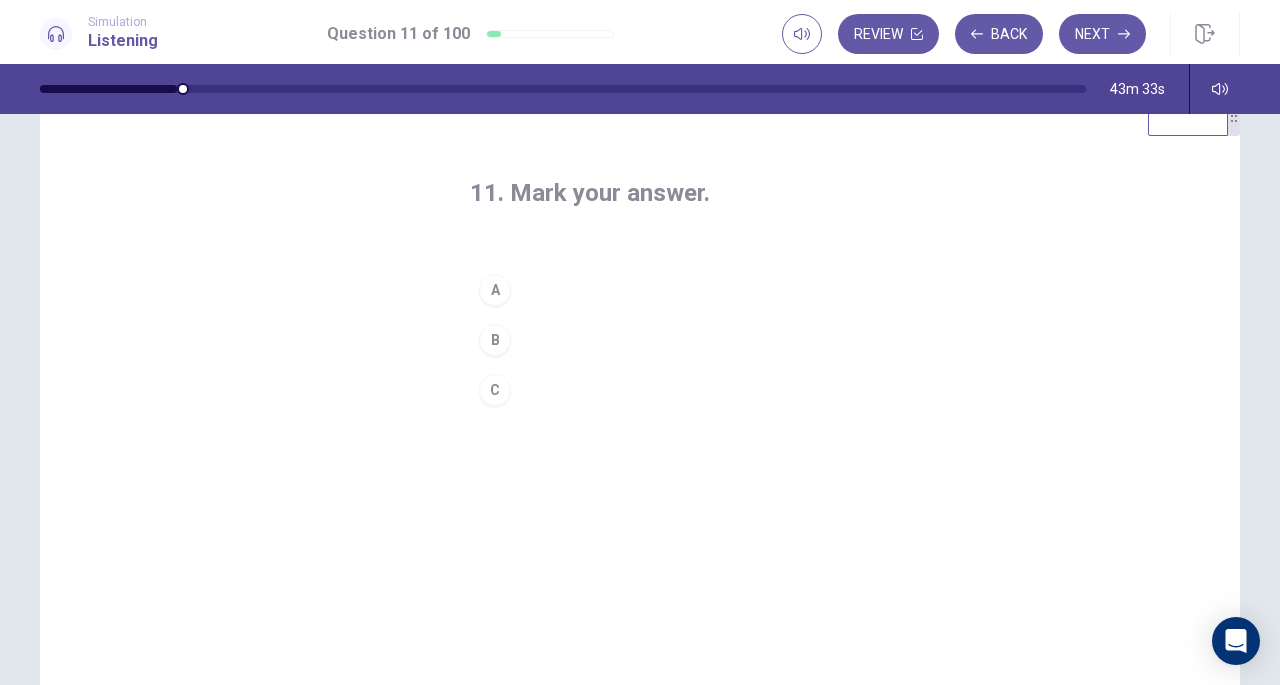 click on "C" at bounding box center (640, 390) 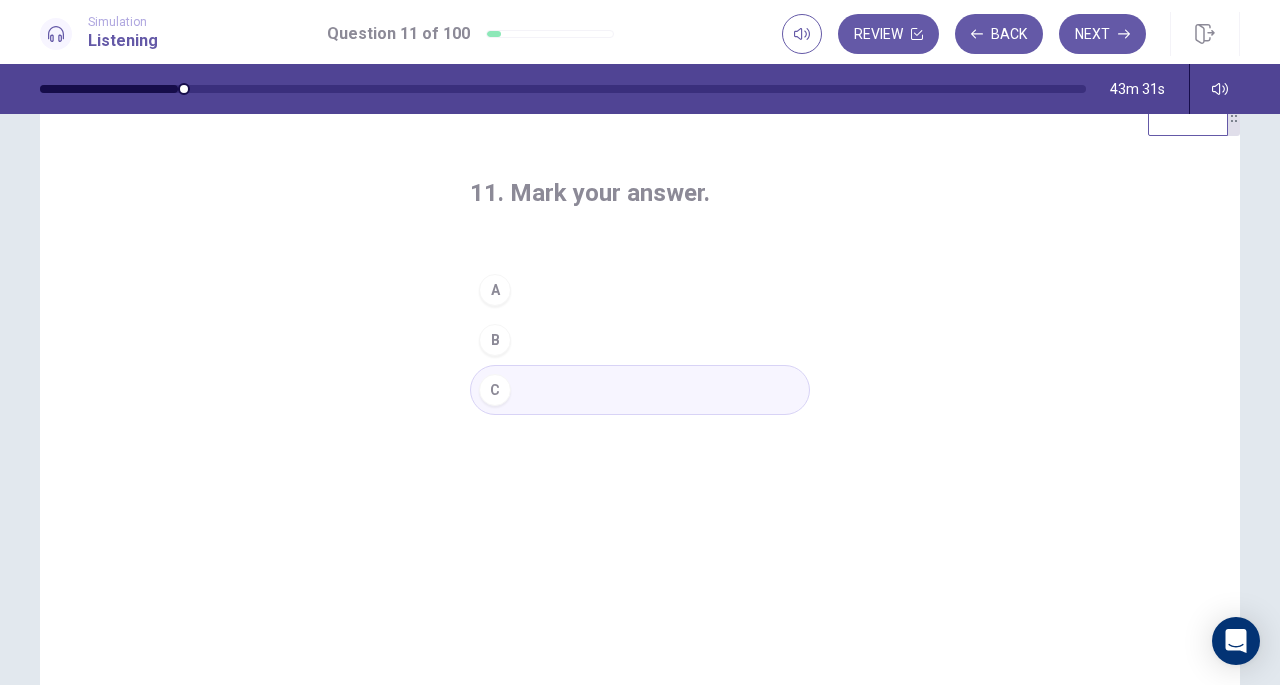 click on "Next" at bounding box center (1102, 34) 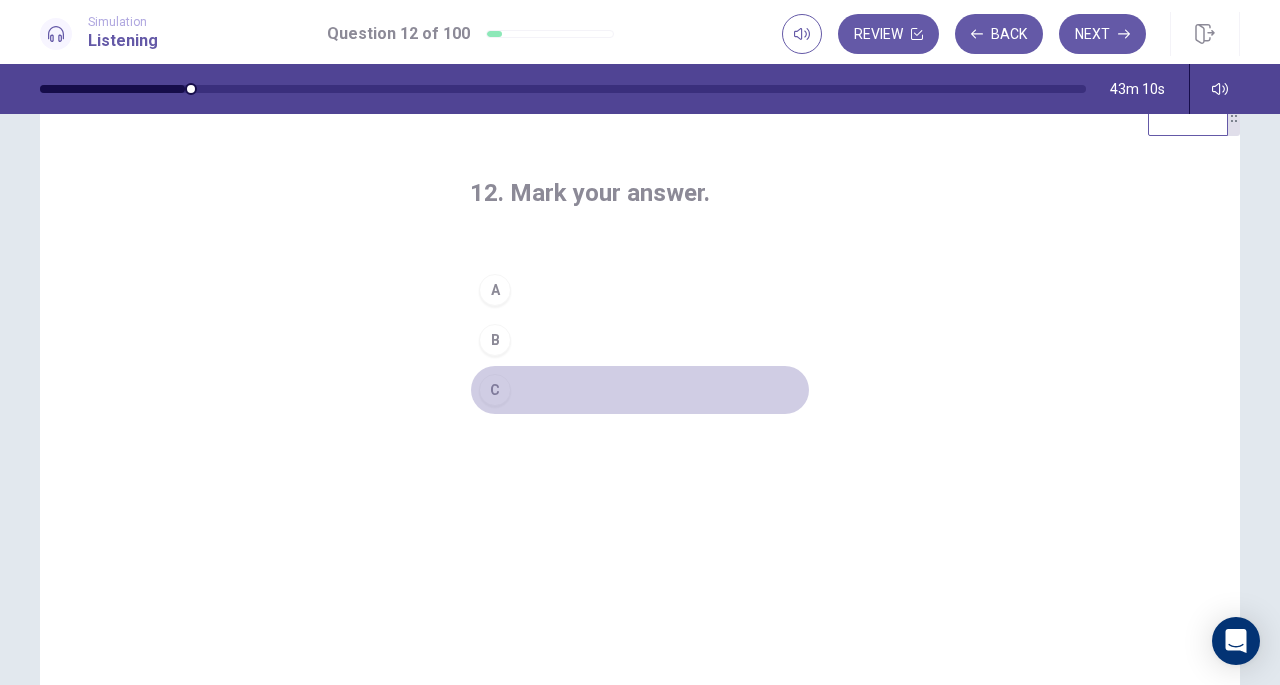 click on "C" at bounding box center [640, 390] 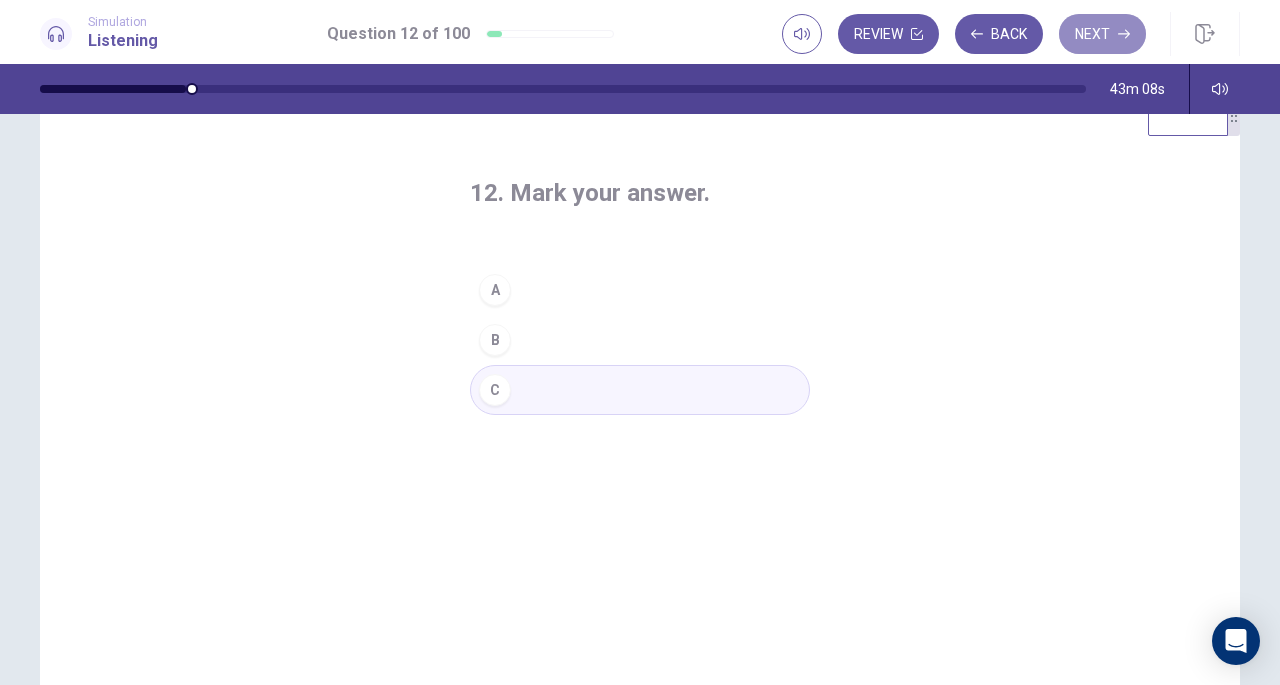 click on "Next" at bounding box center [1102, 34] 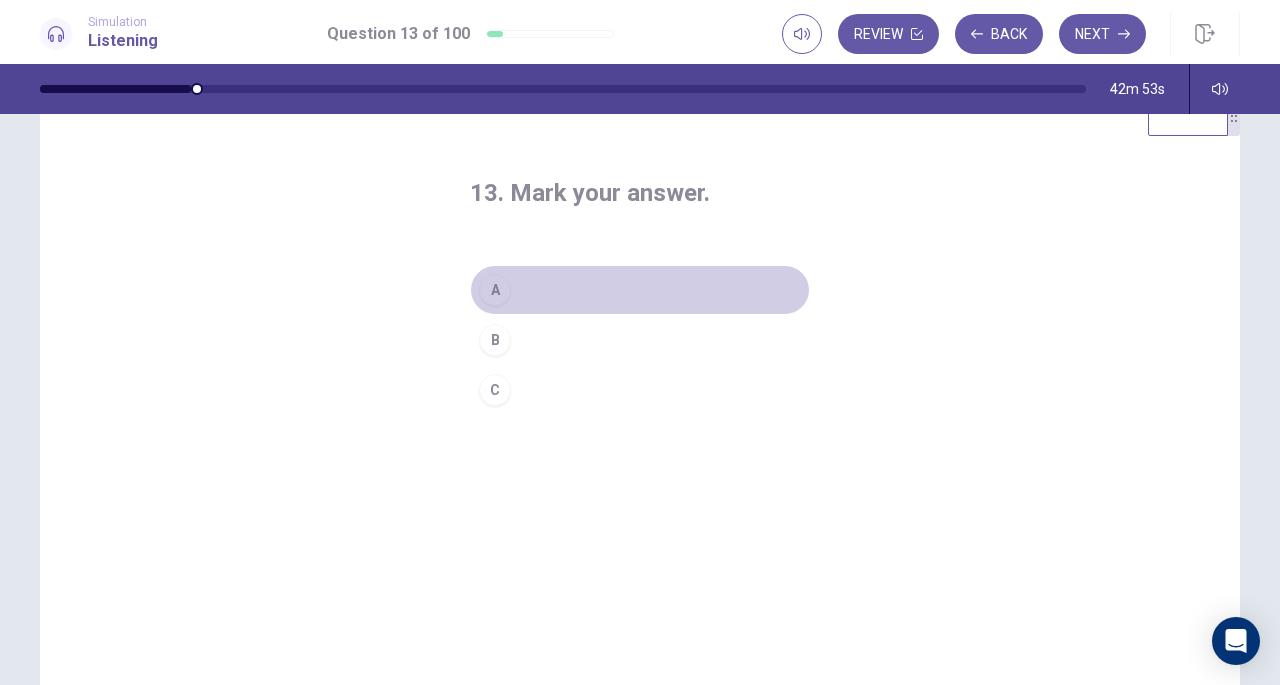 click on "A" at bounding box center [640, 290] 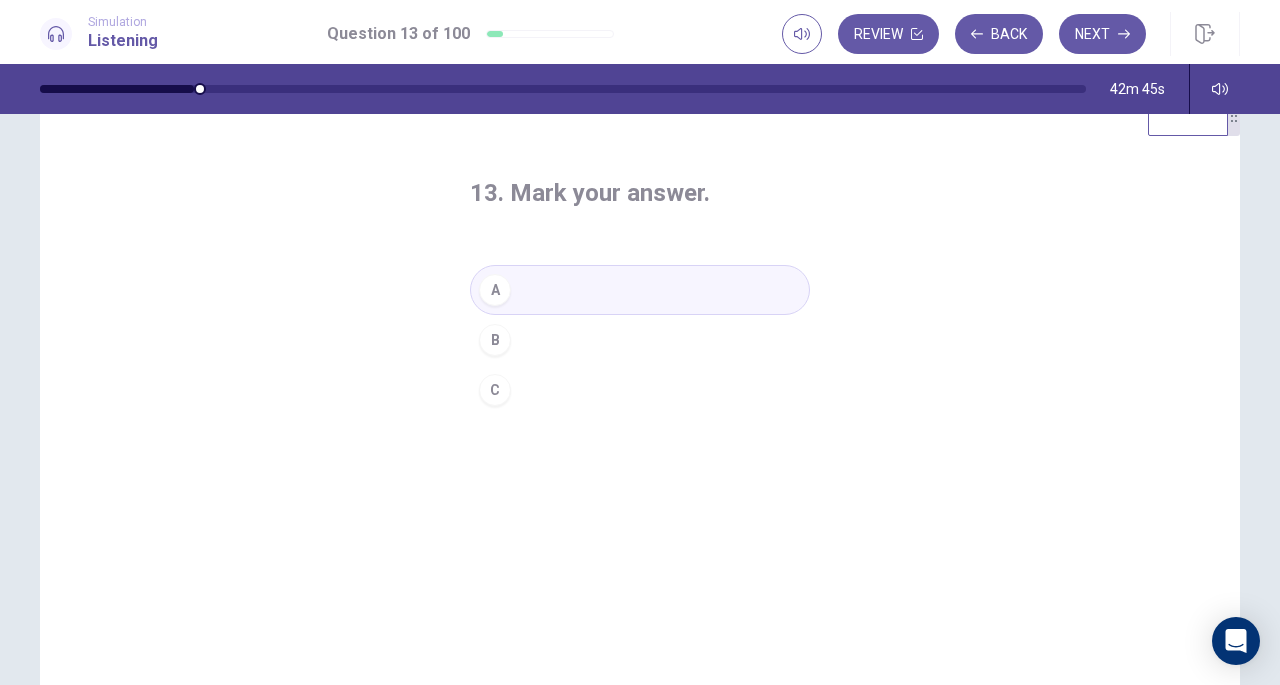 click on "Next" at bounding box center [1102, 34] 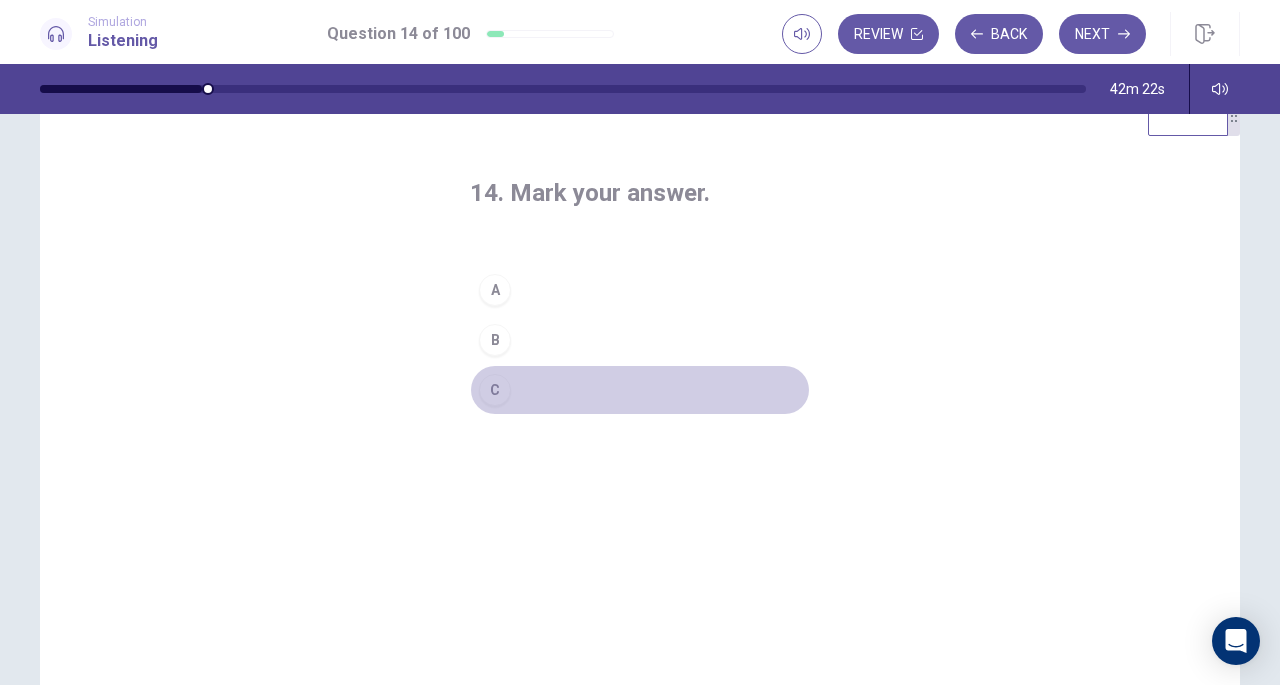 click on "C" at bounding box center (640, 390) 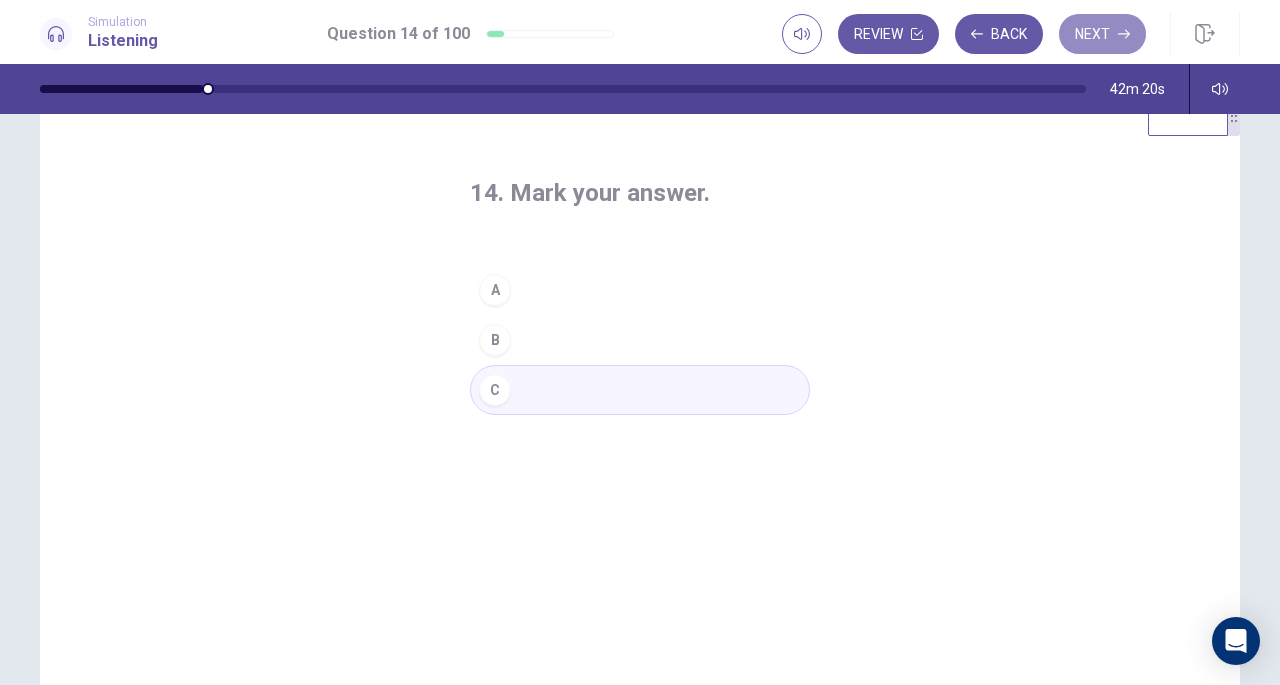 click on "Next" at bounding box center [1102, 34] 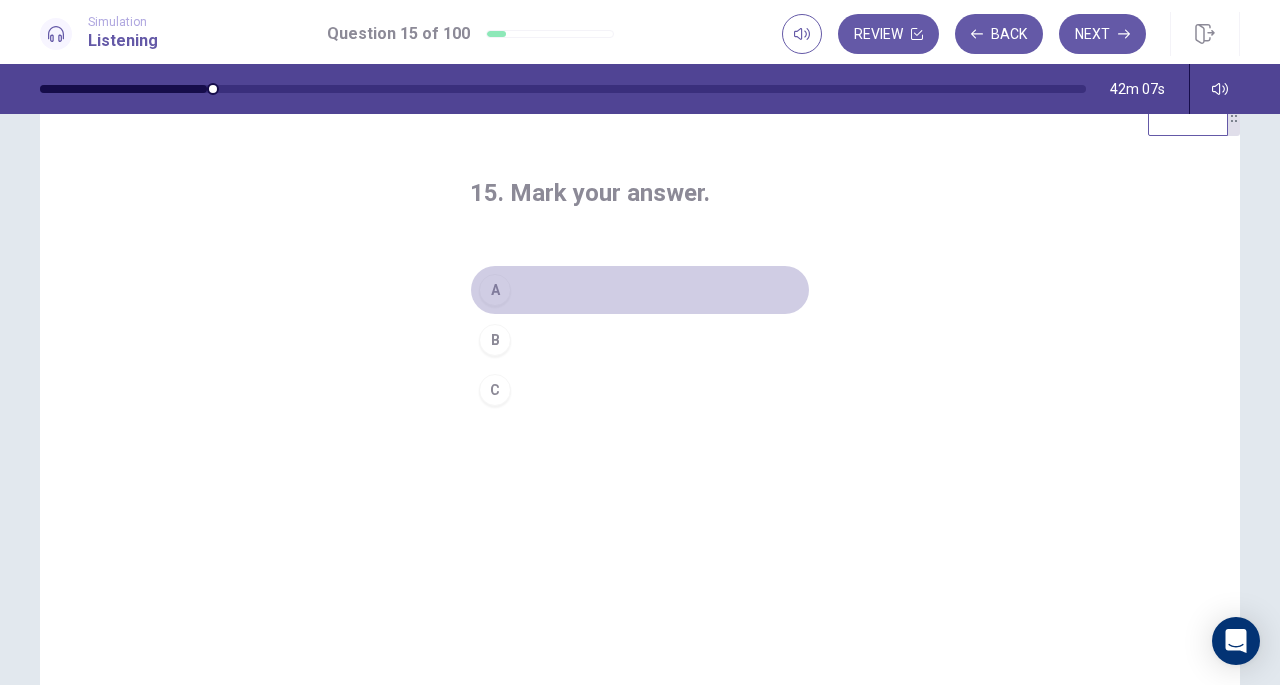 click on "A" at bounding box center [640, 290] 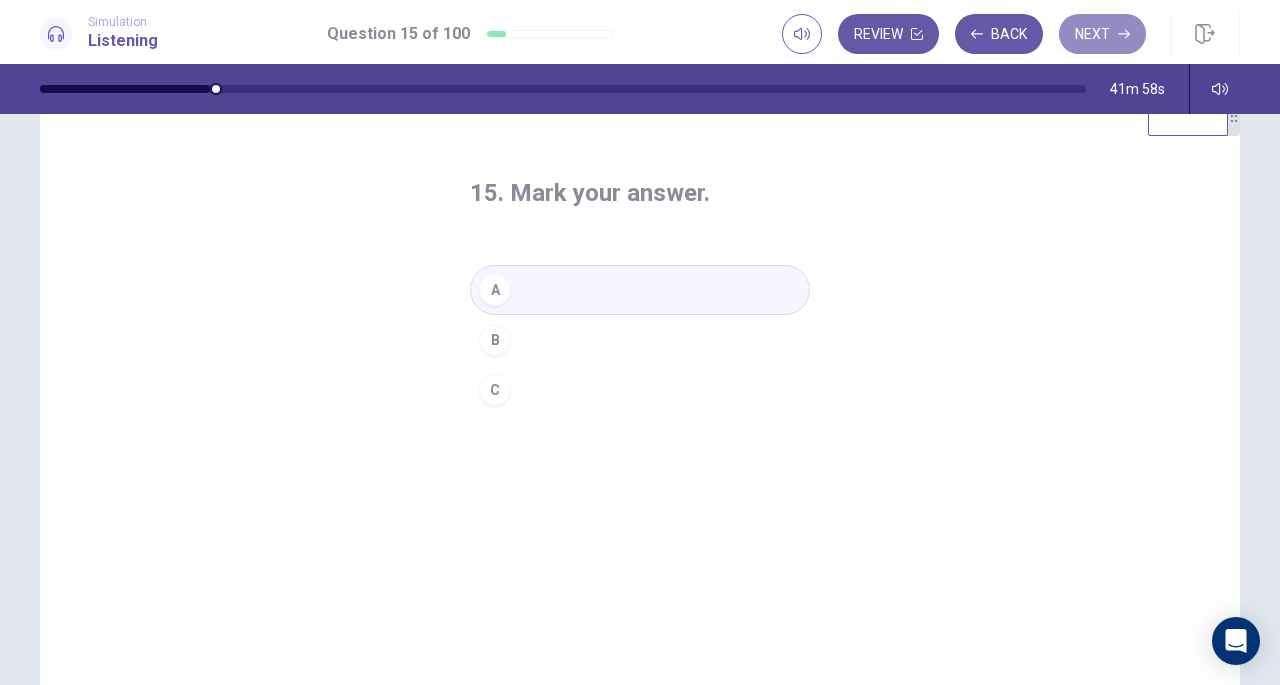 click on "Next" at bounding box center (1102, 34) 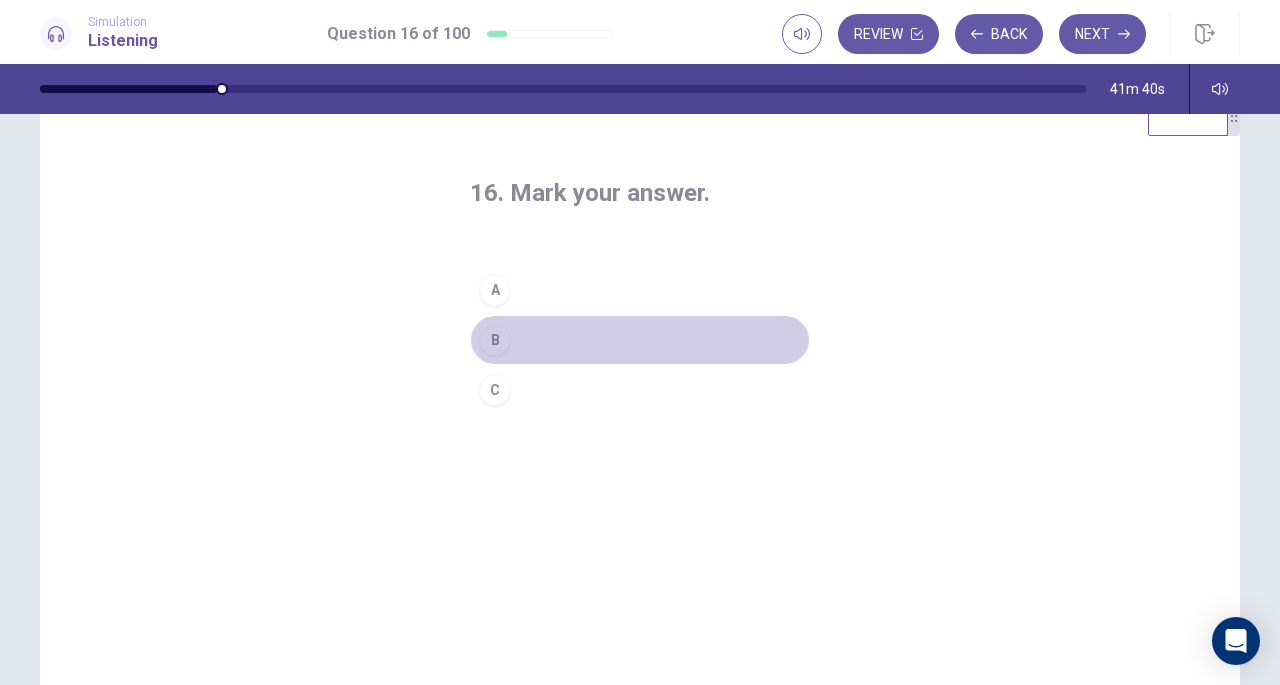click on "B" at bounding box center (640, 340) 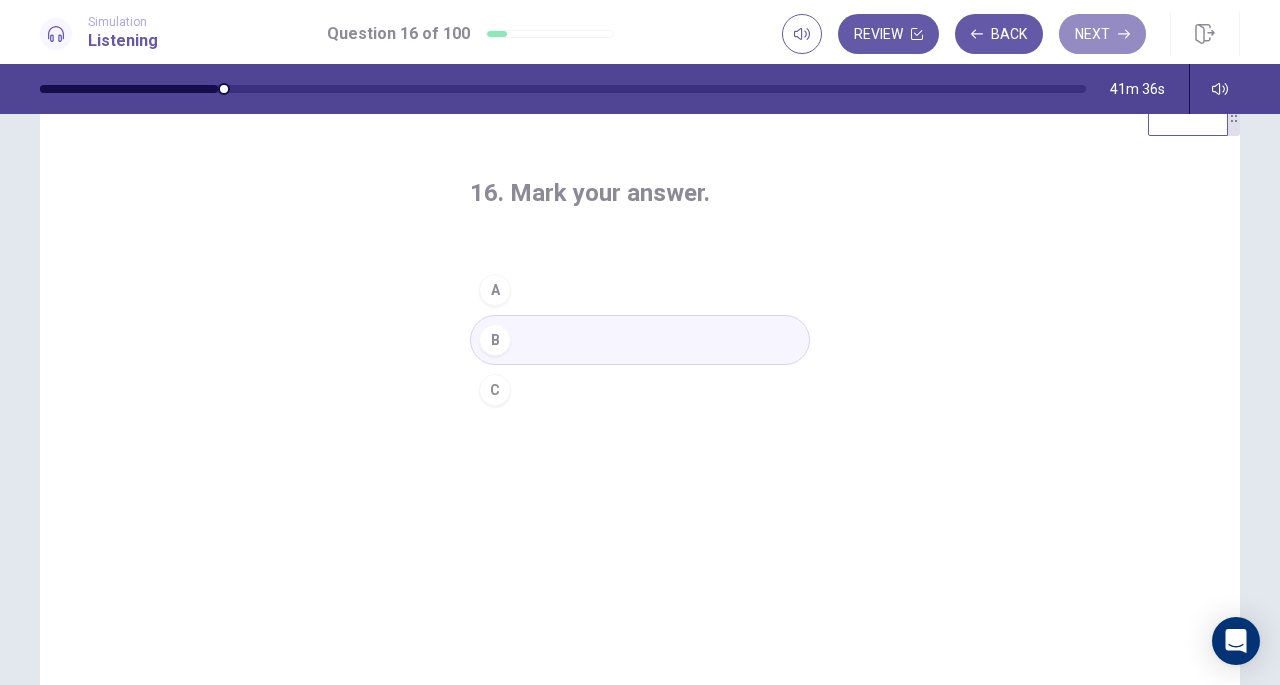 click on "Next" at bounding box center [1102, 34] 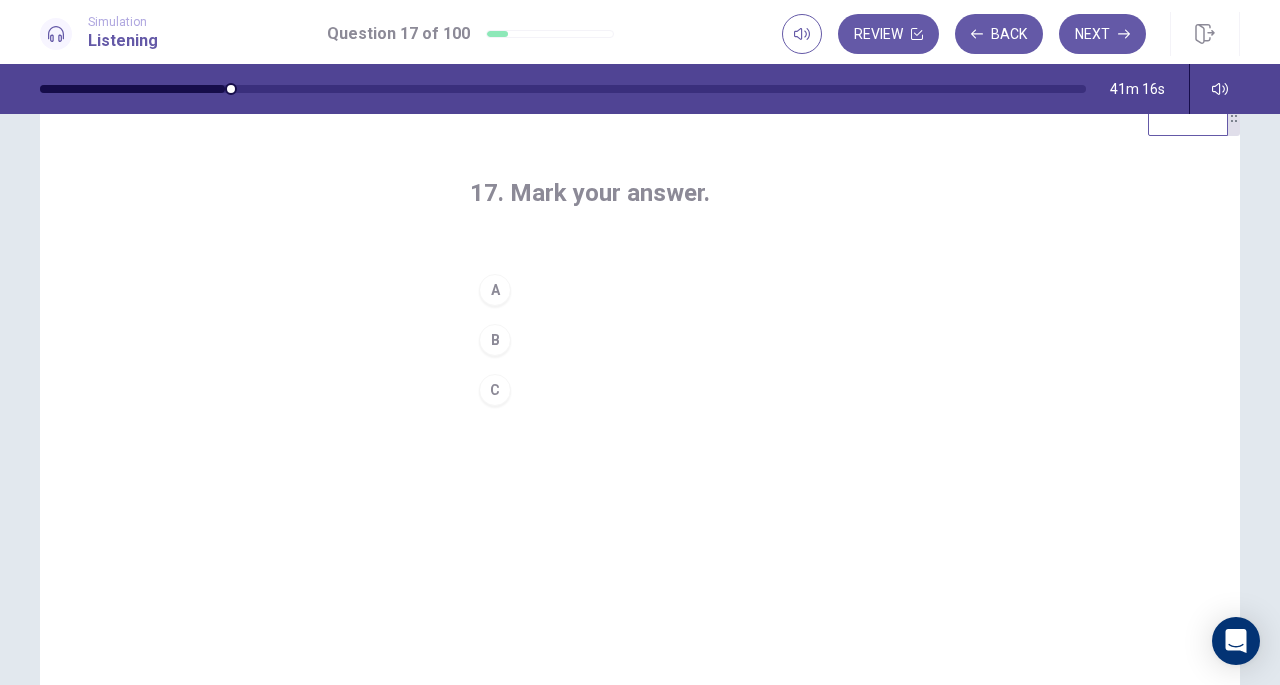 click on "A" at bounding box center [640, 290] 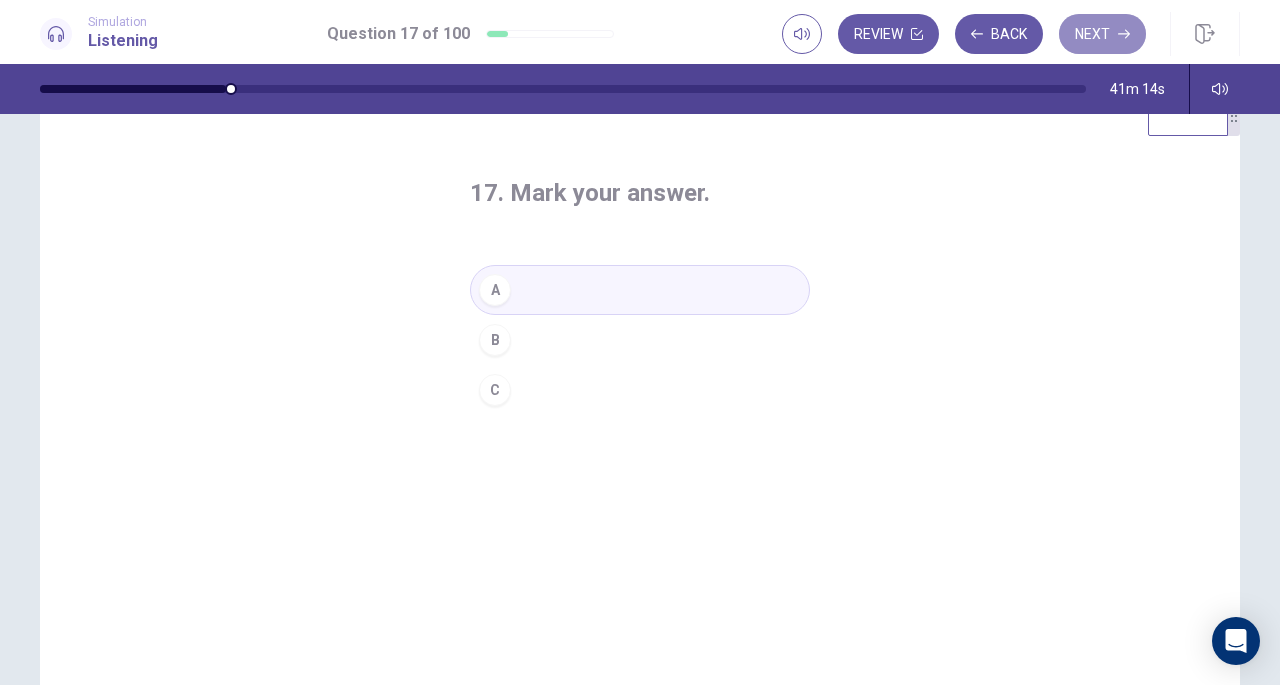 click on "Next" at bounding box center (1102, 34) 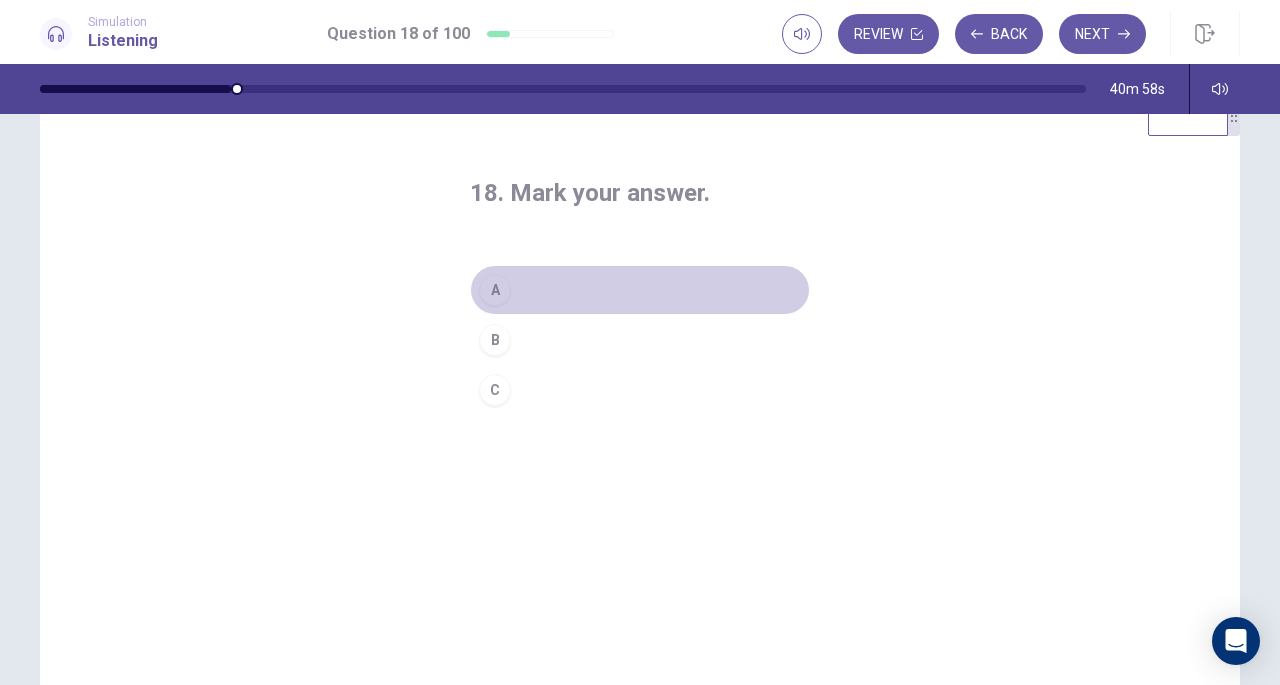 click on "A" at bounding box center (640, 290) 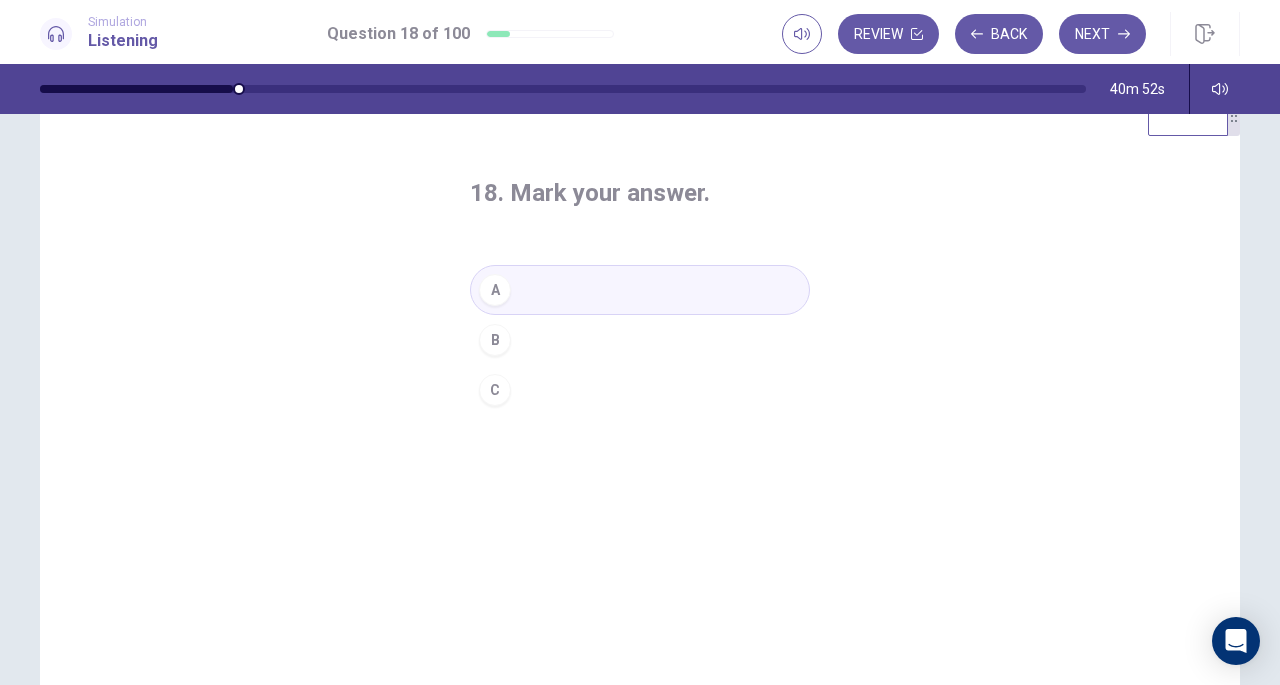 click on "Next" at bounding box center [1102, 34] 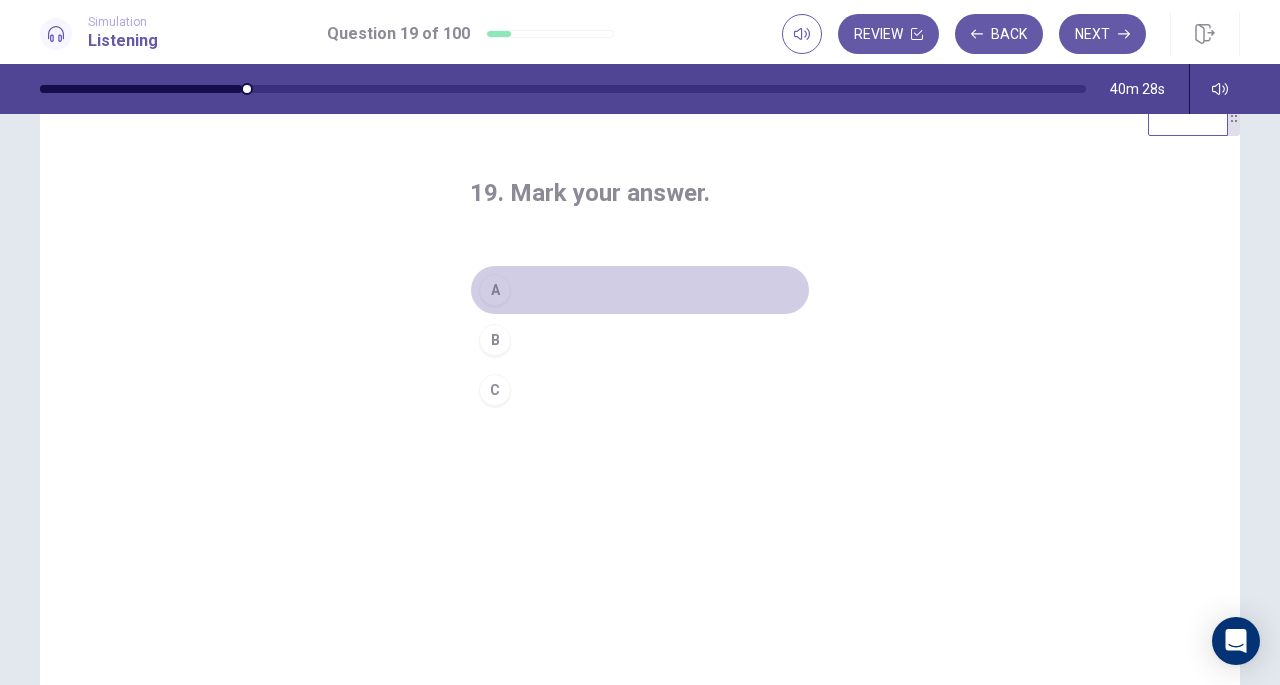 click on "A" at bounding box center [640, 290] 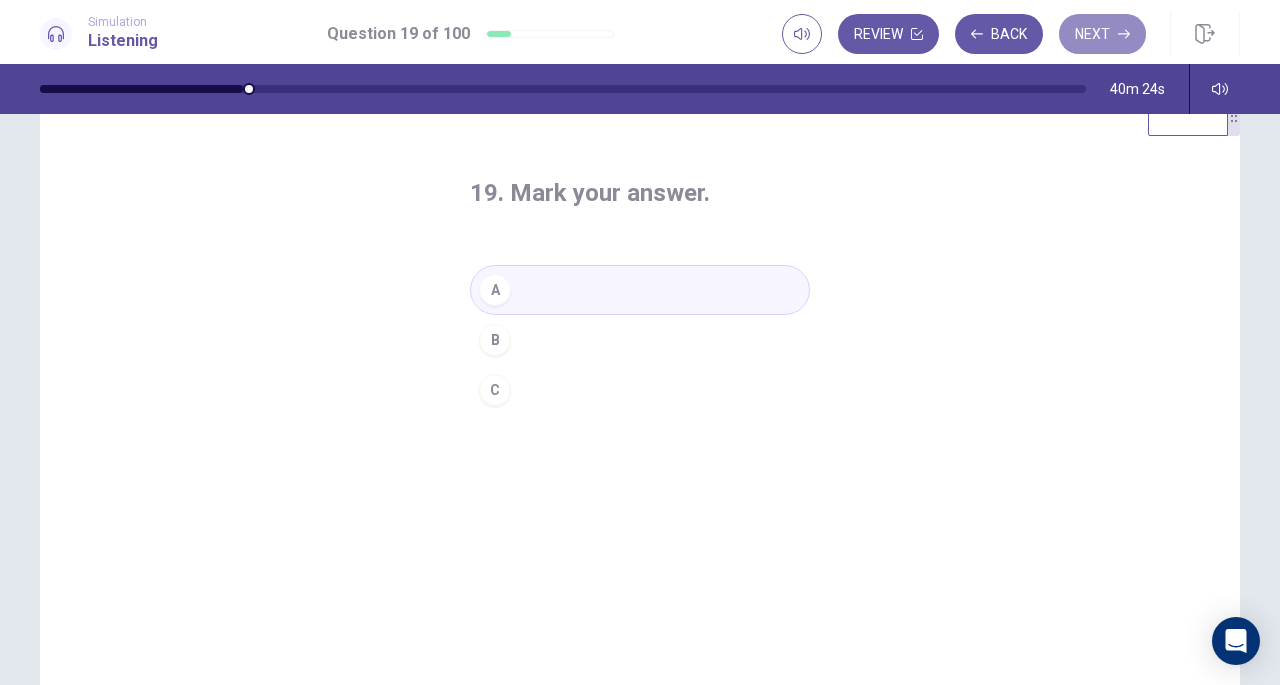 click on "Next" at bounding box center [1102, 34] 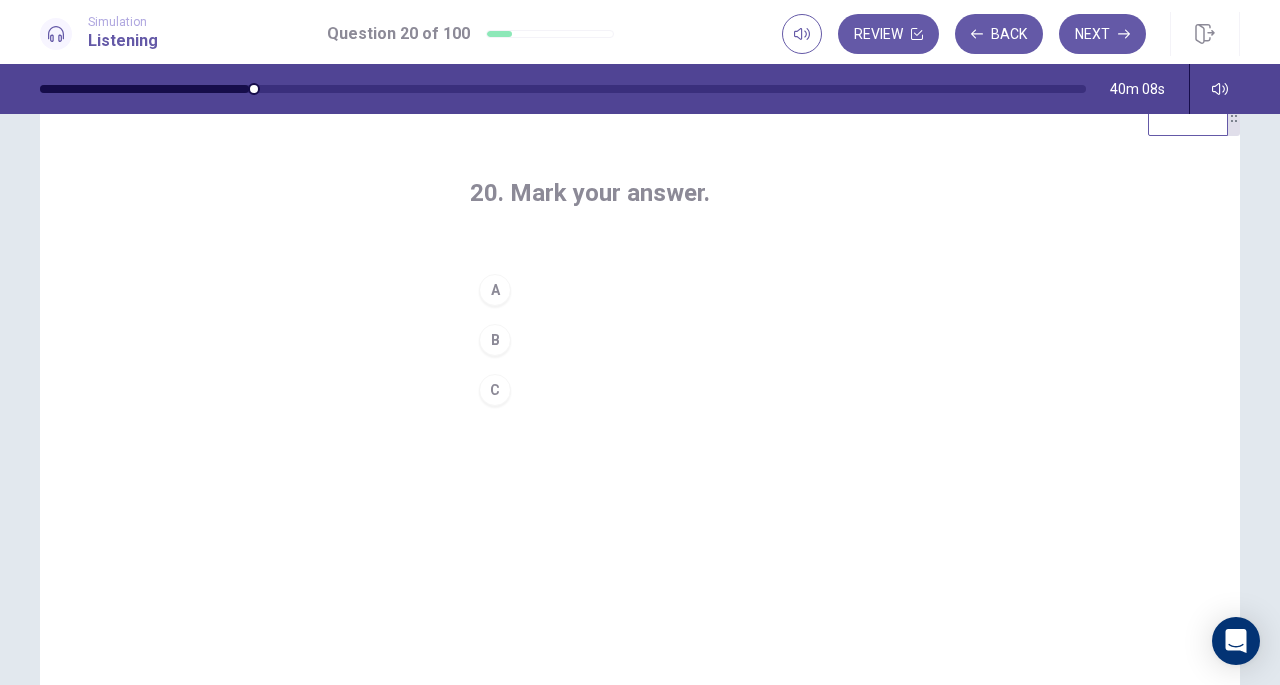 click on "C" at bounding box center [640, 390] 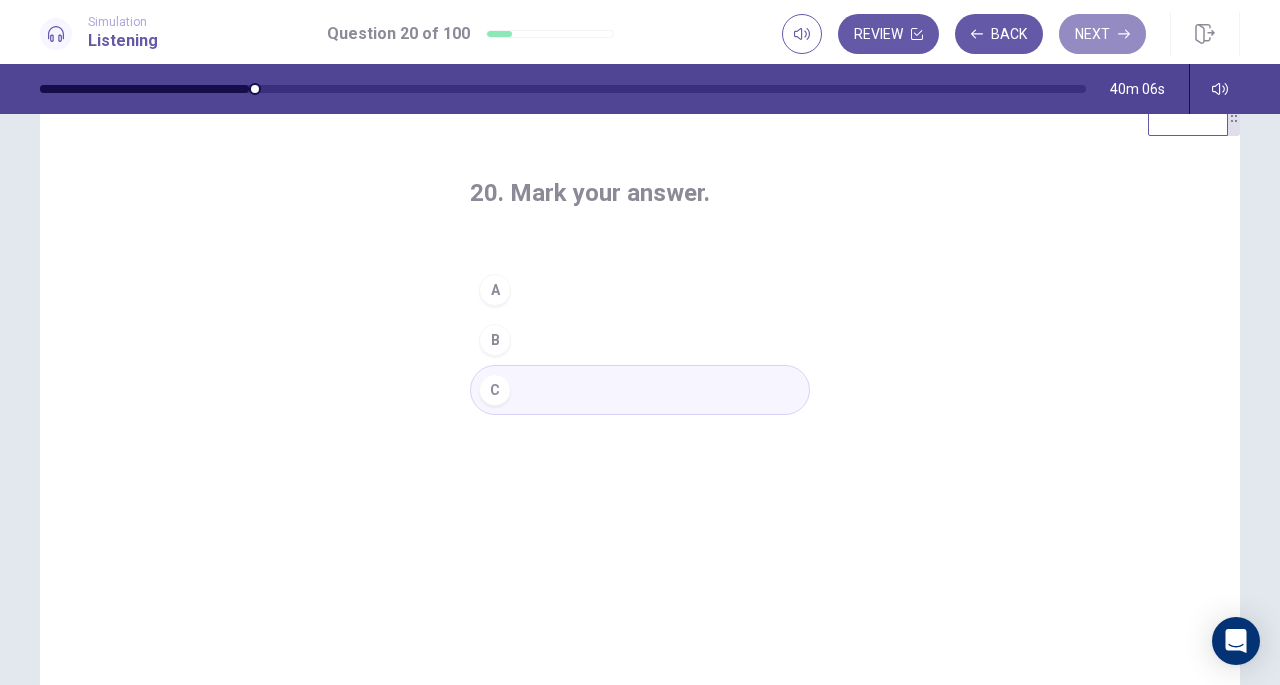 click on "Next" at bounding box center [1102, 34] 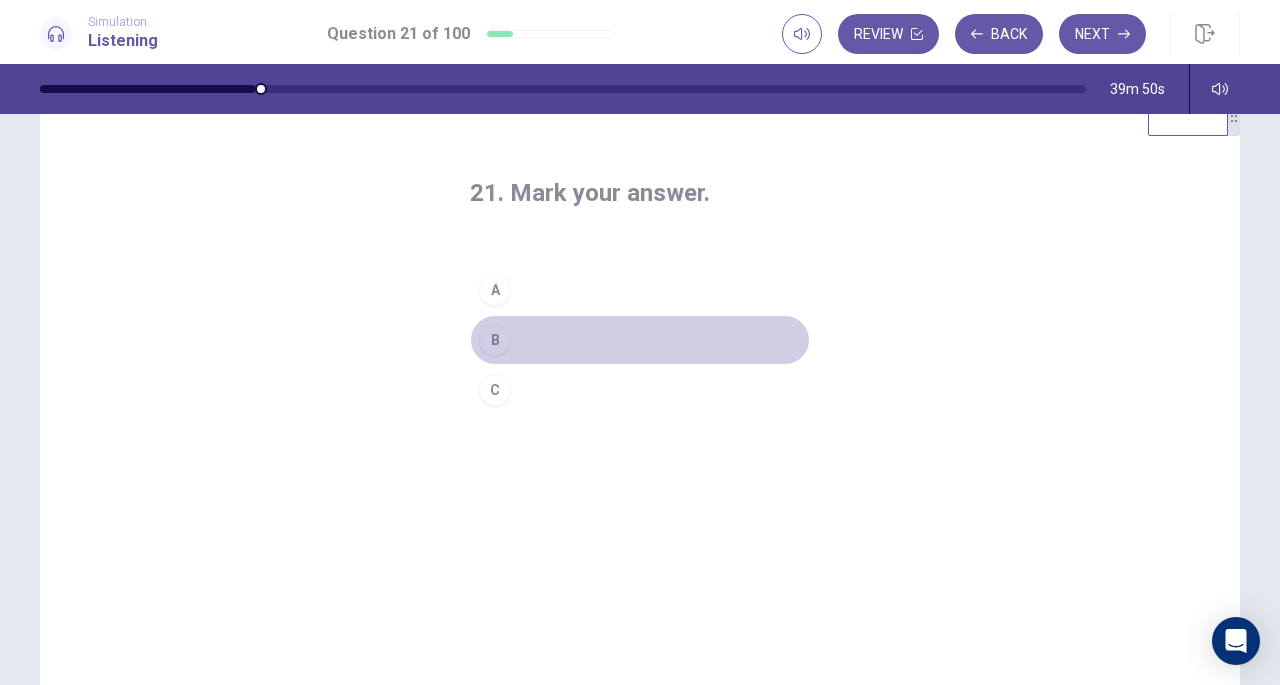 click on "B" at bounding box center (640, 340) 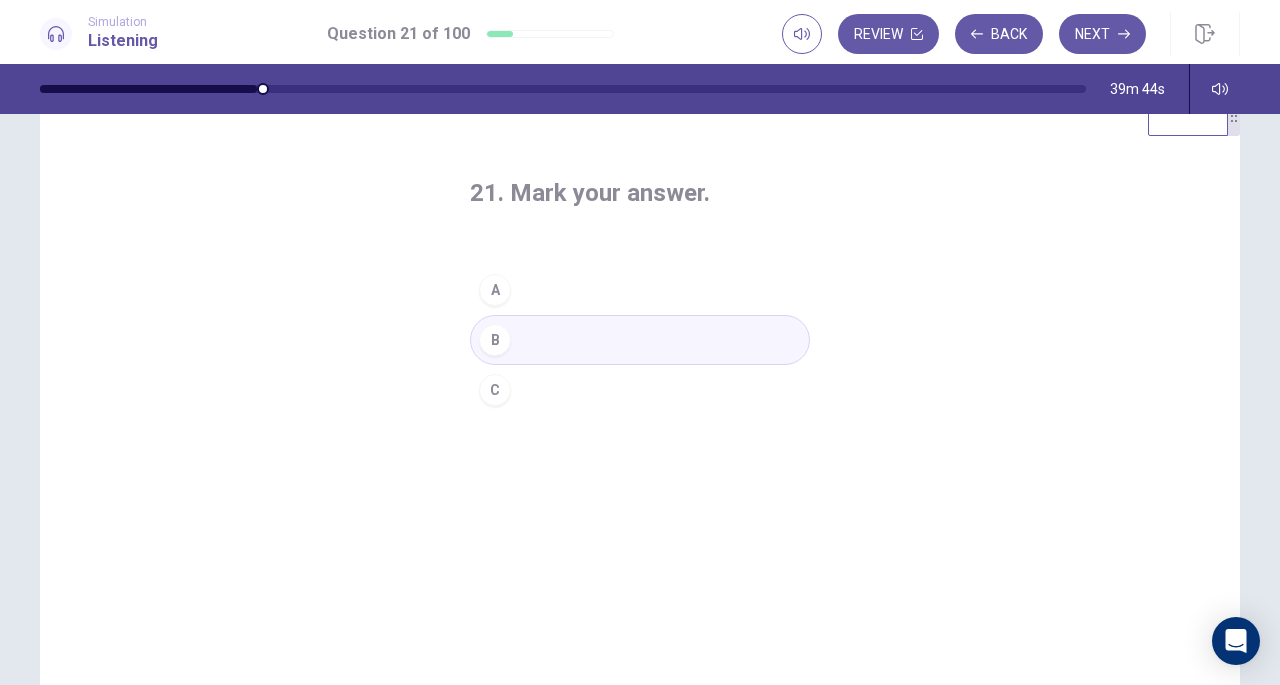click on "Next" at bounding box center [1102, 34] 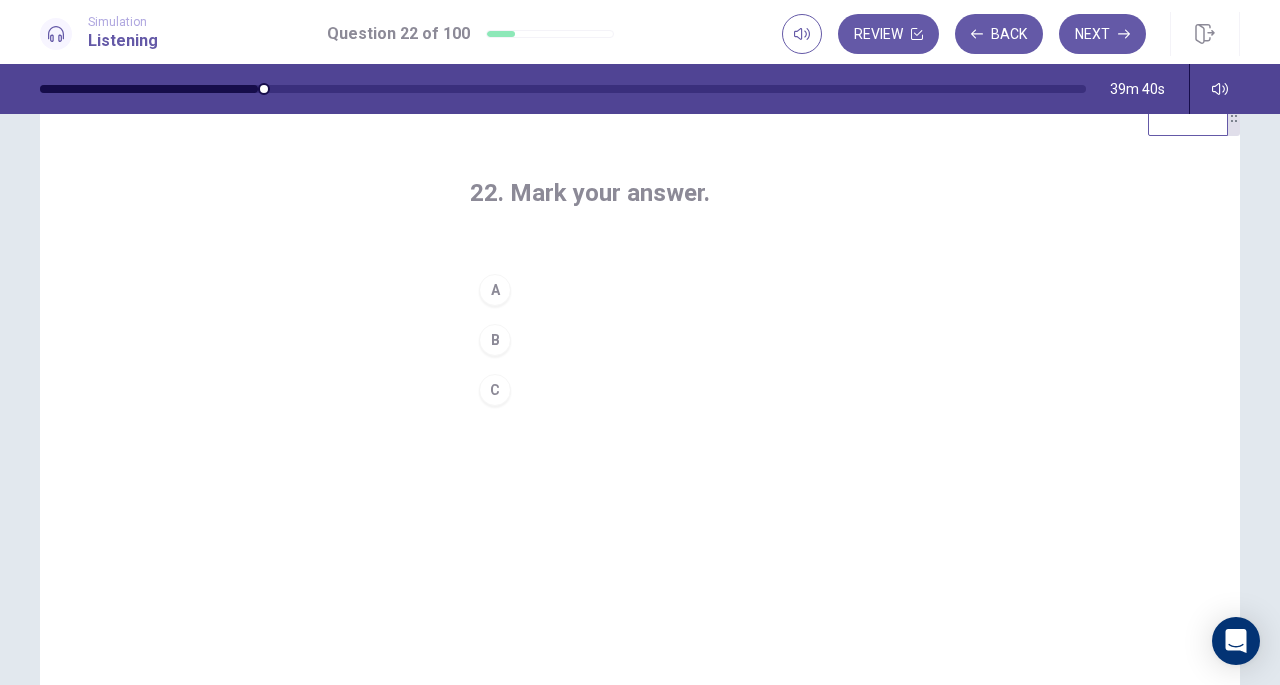 click on "Back" at bounding box center (999, 34) 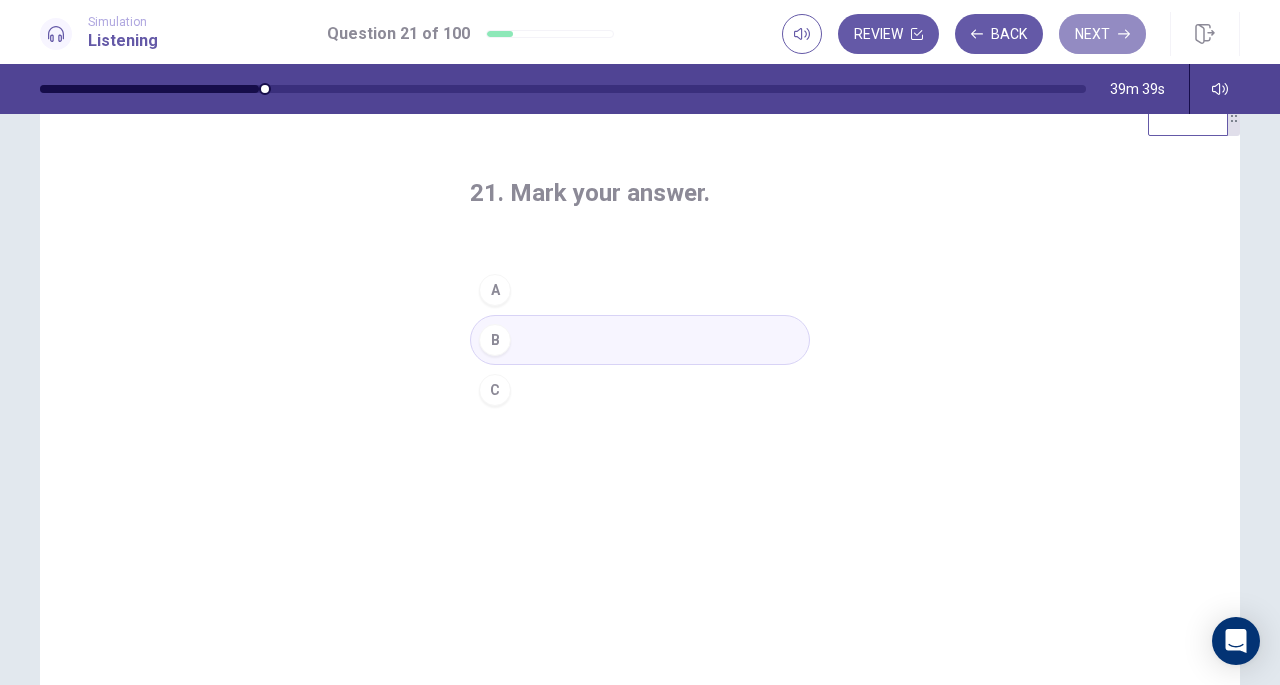 click on "Next" at bounding box center [1102, 34] 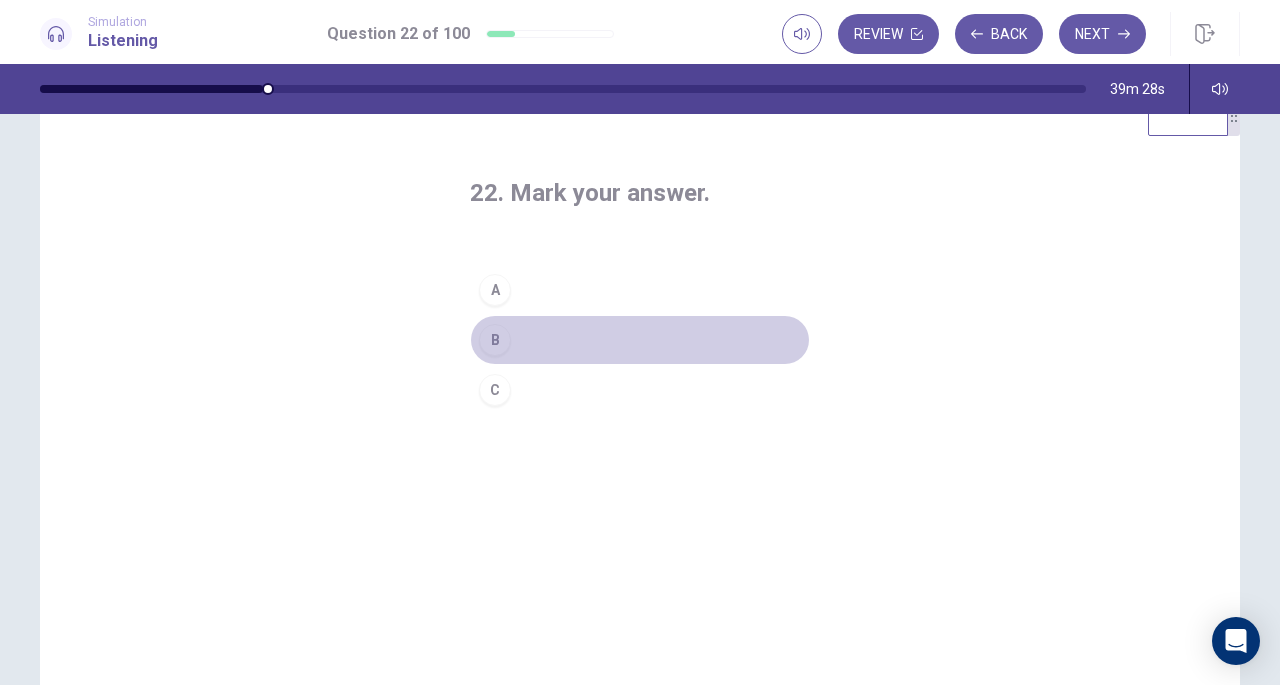 click on "B" at bounding box center (640, 340) 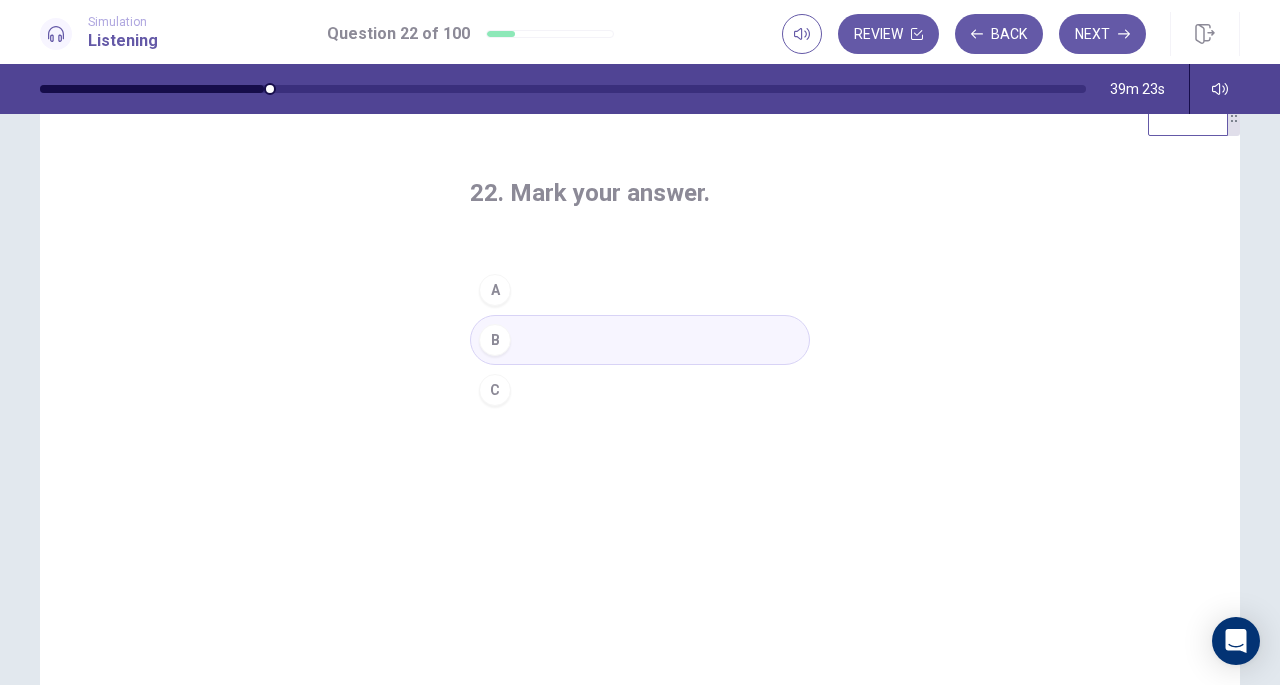 click on "Next" at bounding box center [1102, 34] 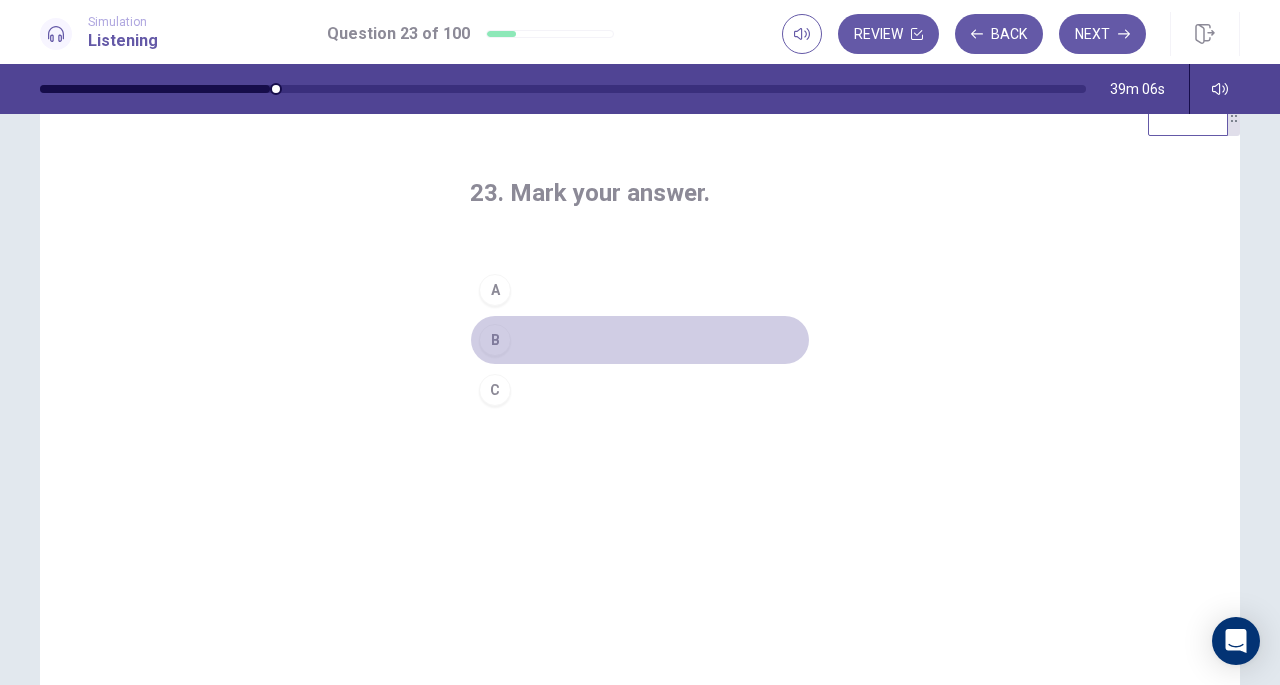 click on "B" at bounding box center [640, 340] 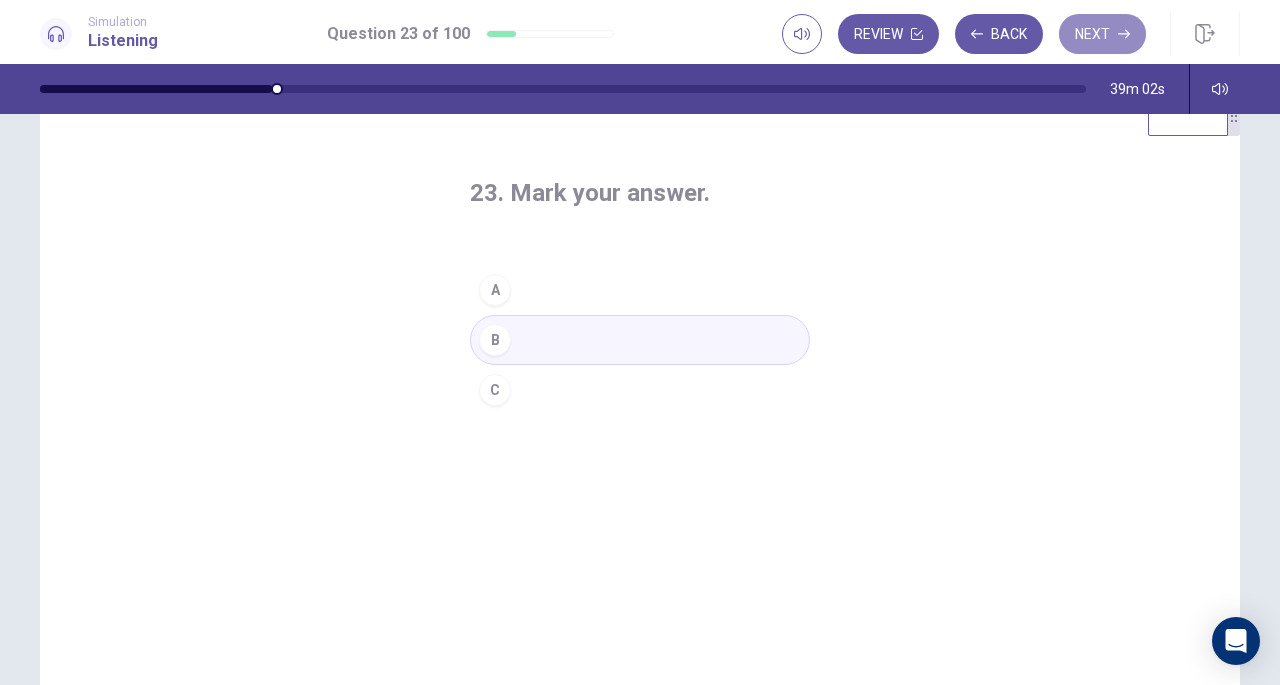 click on "Next" at bounding box center (1102, 34) 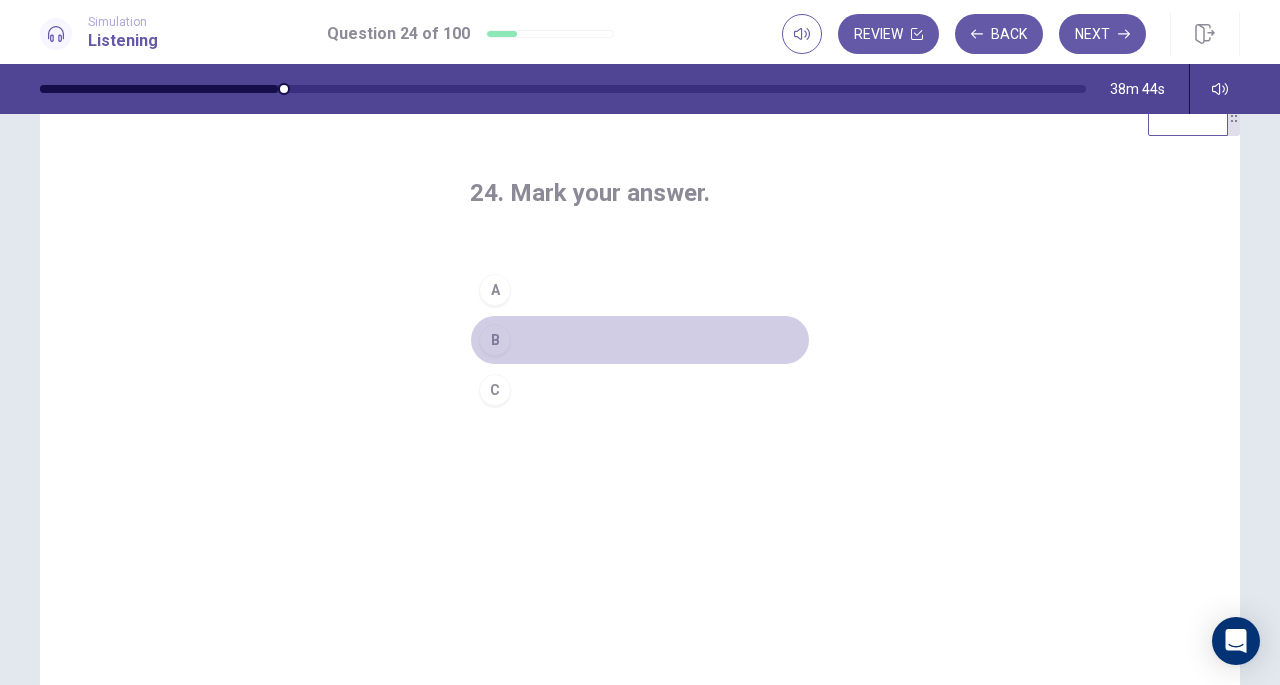 click on "B" at bounding box center [640, 340] 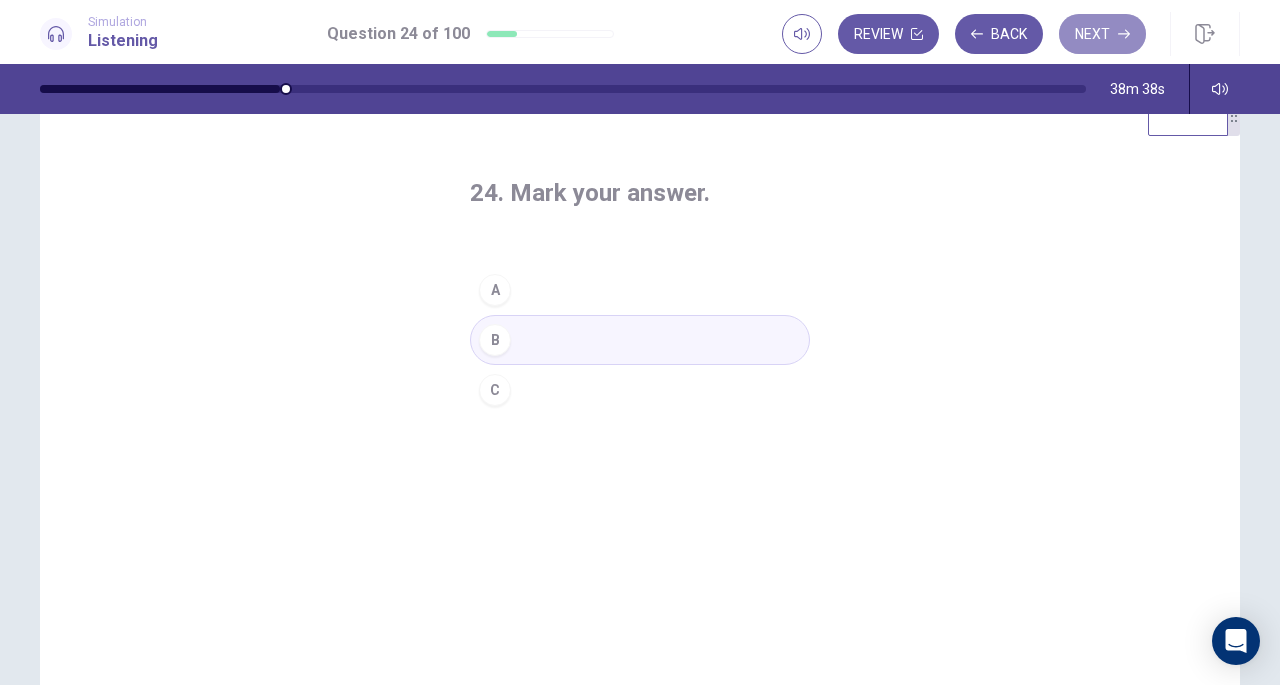 click on "Next" at bounding box center [1102, 34] 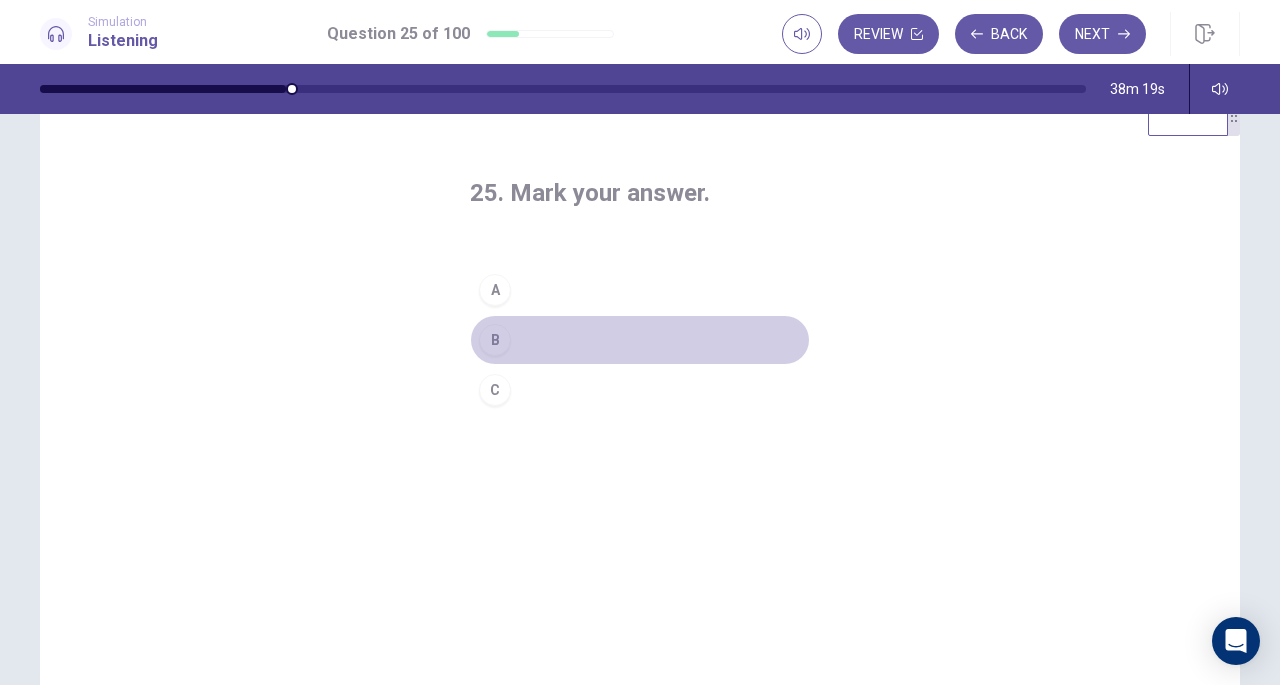 click on "B" at bounding box center [640, 340] 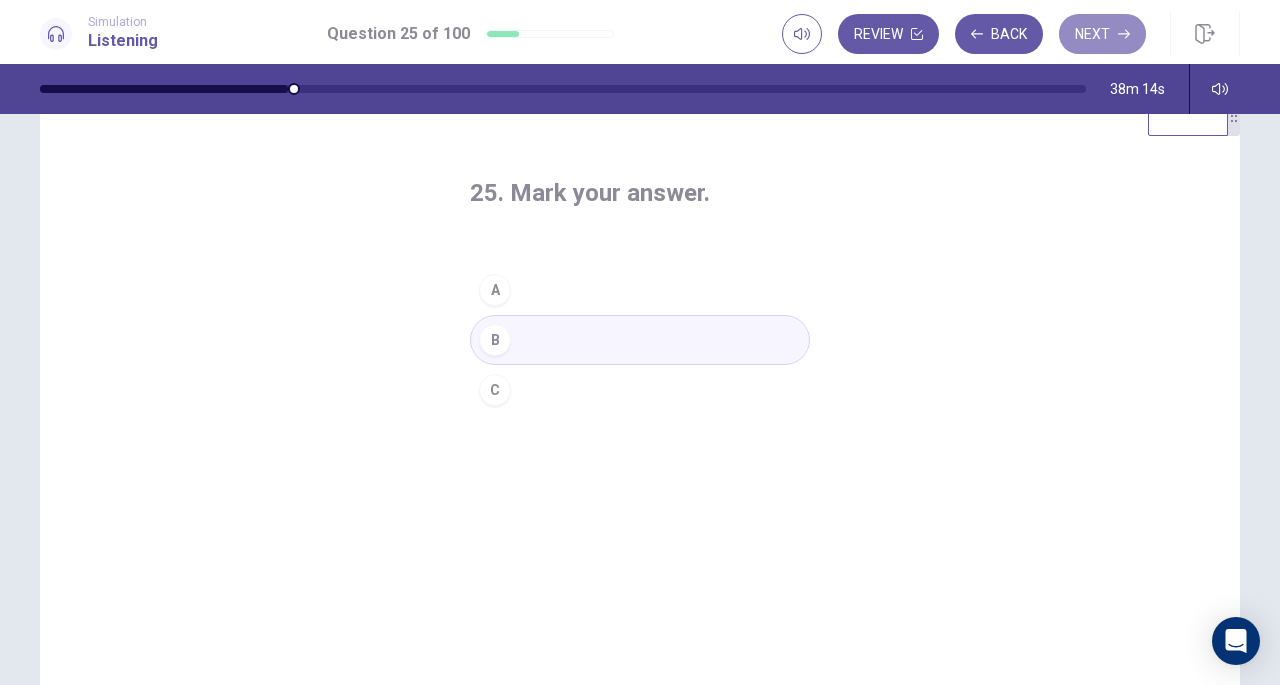 click on "Next" at bounding box center (1102, 34) 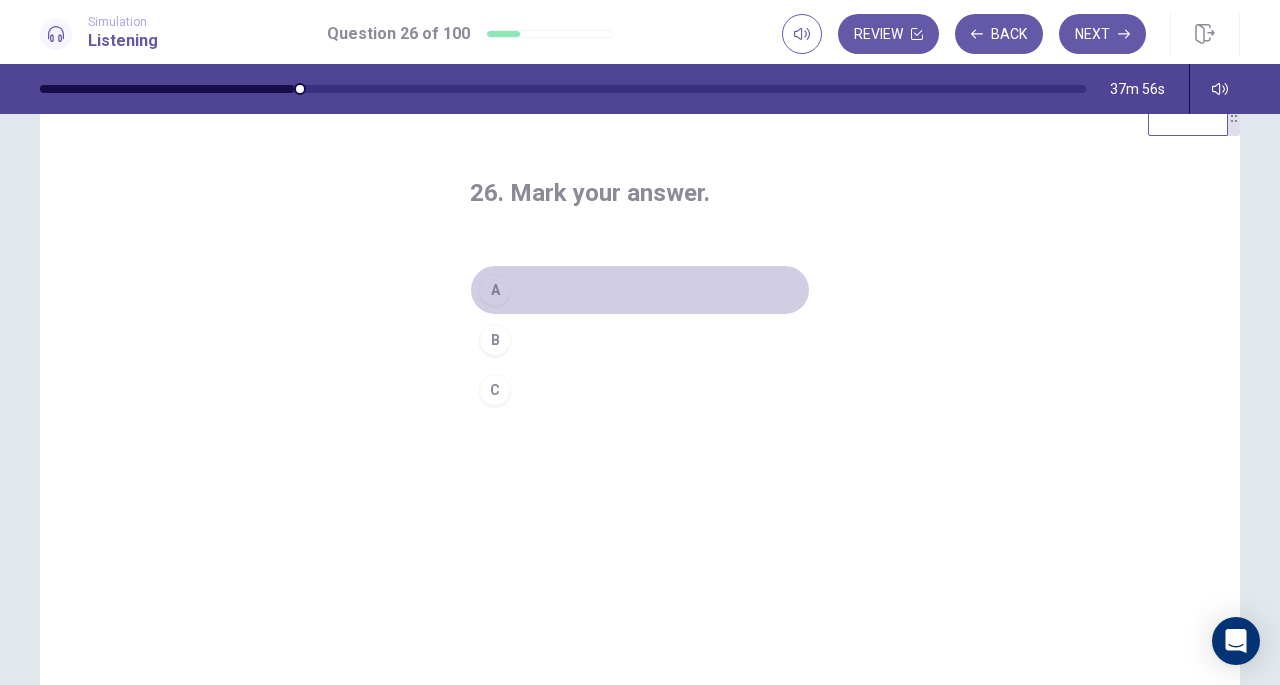 click on "A" at bounding box center (640, 290) 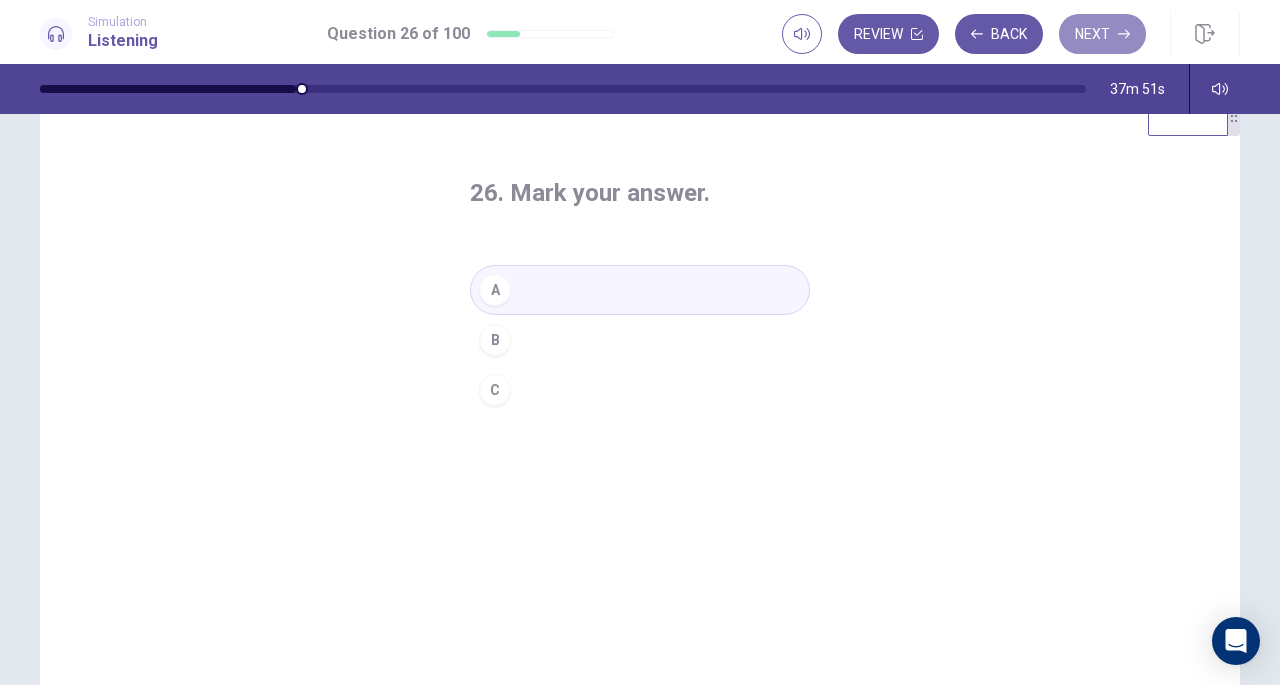 click on "Next" at bounding box center (1102, 34) 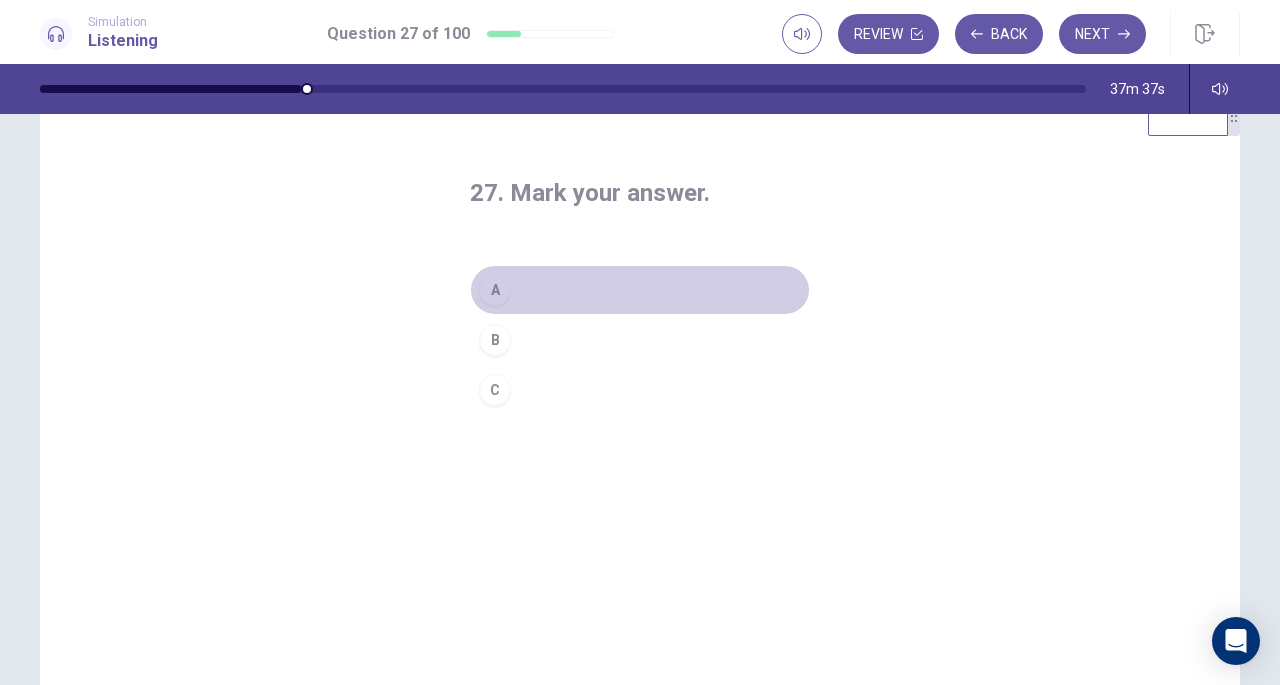 click on "A" at bounding box center (640, 290) 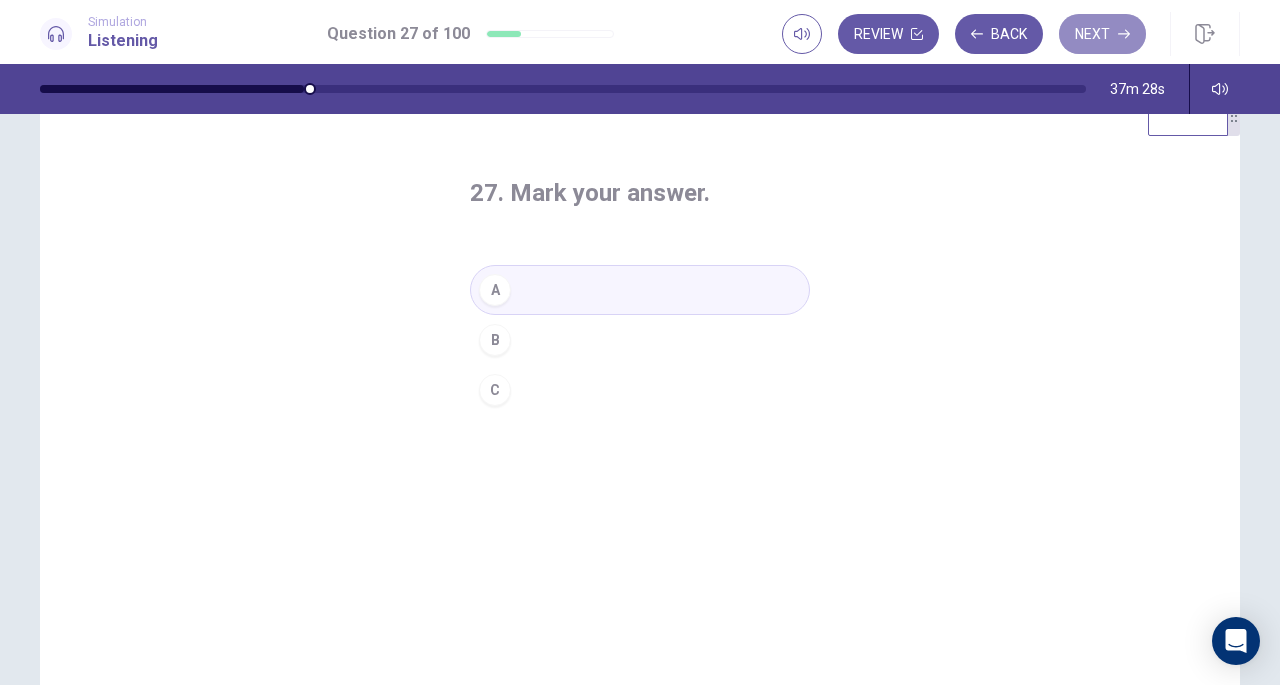 click on "Next" at bounding box center (1102, 34) 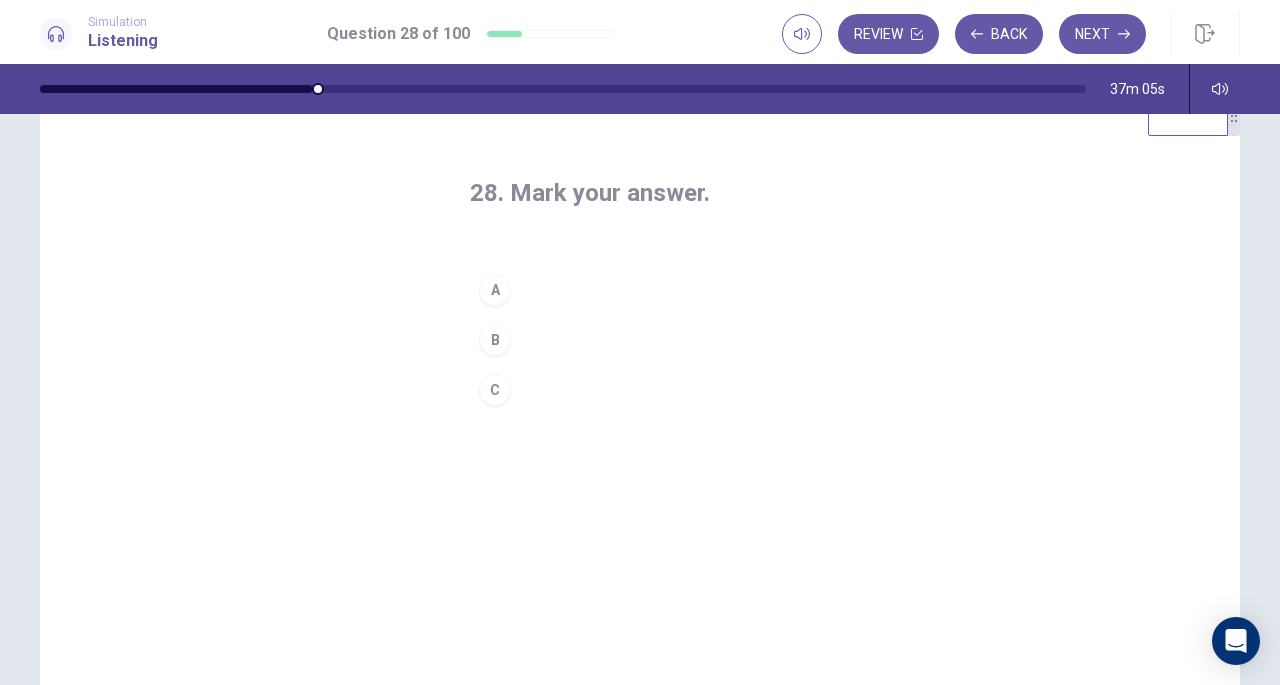 click on "B" at bounding box center (640, 340) 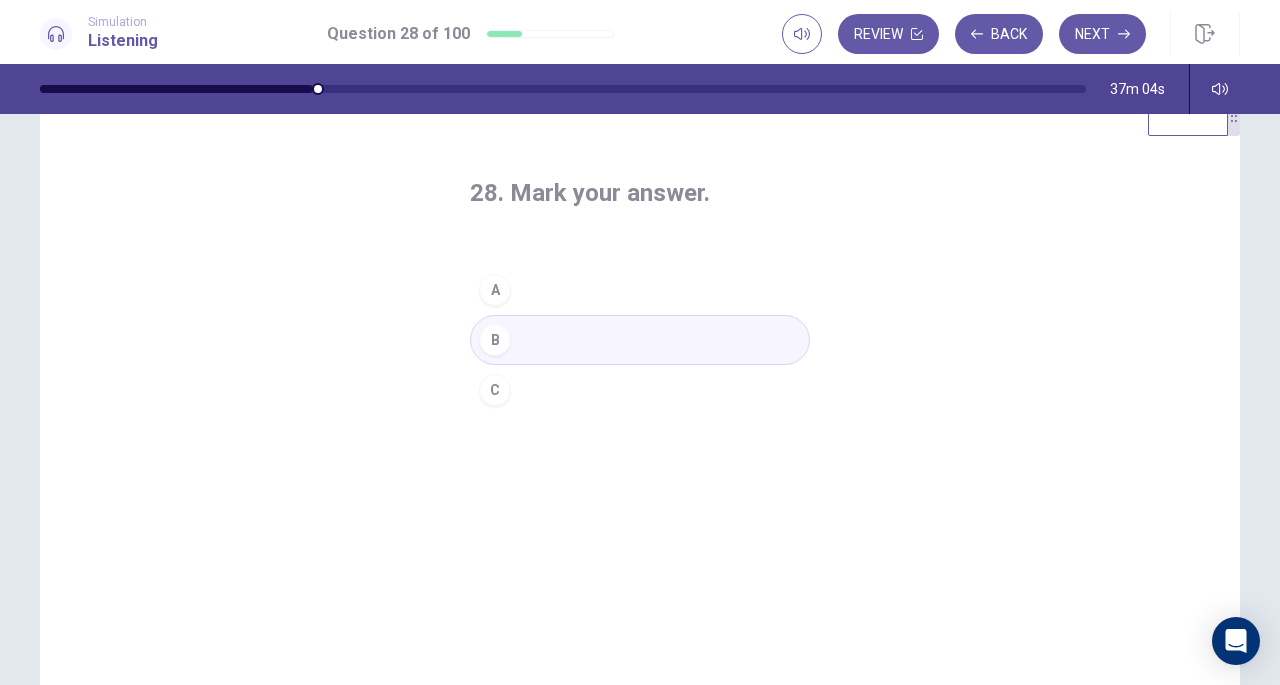 click on "Next" at bounding box center [1102, 34] 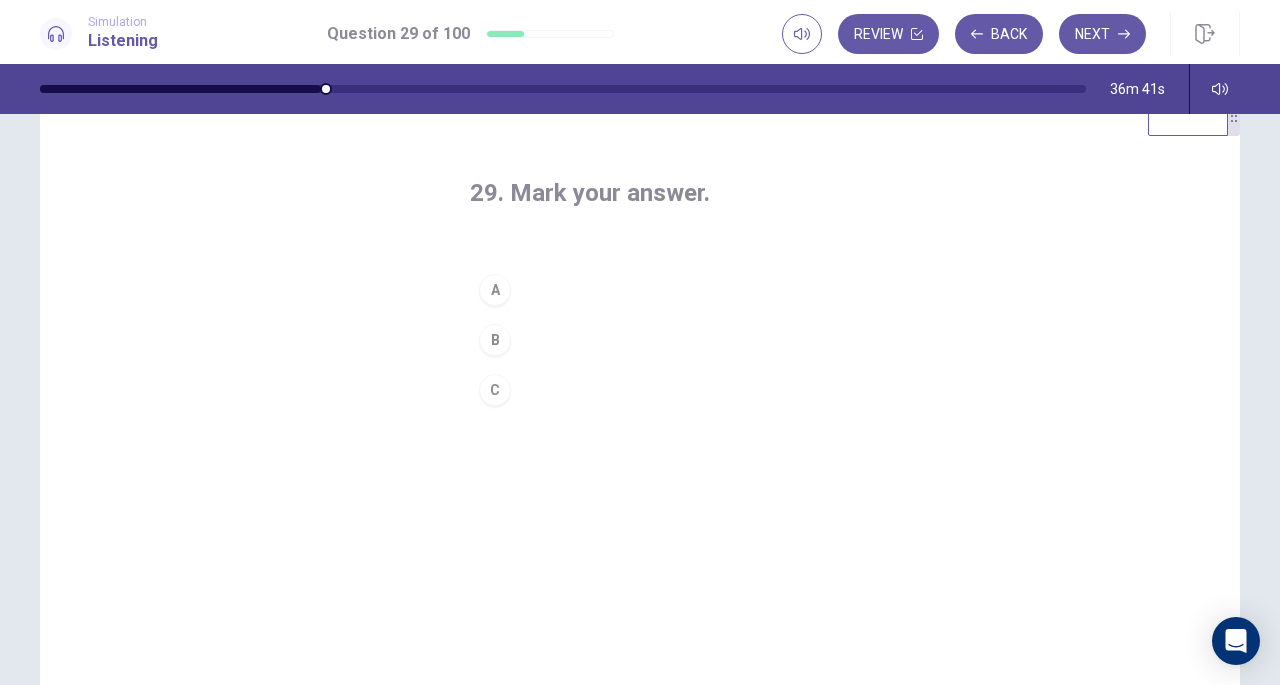 click on "C" at bounding box center (640, 390) 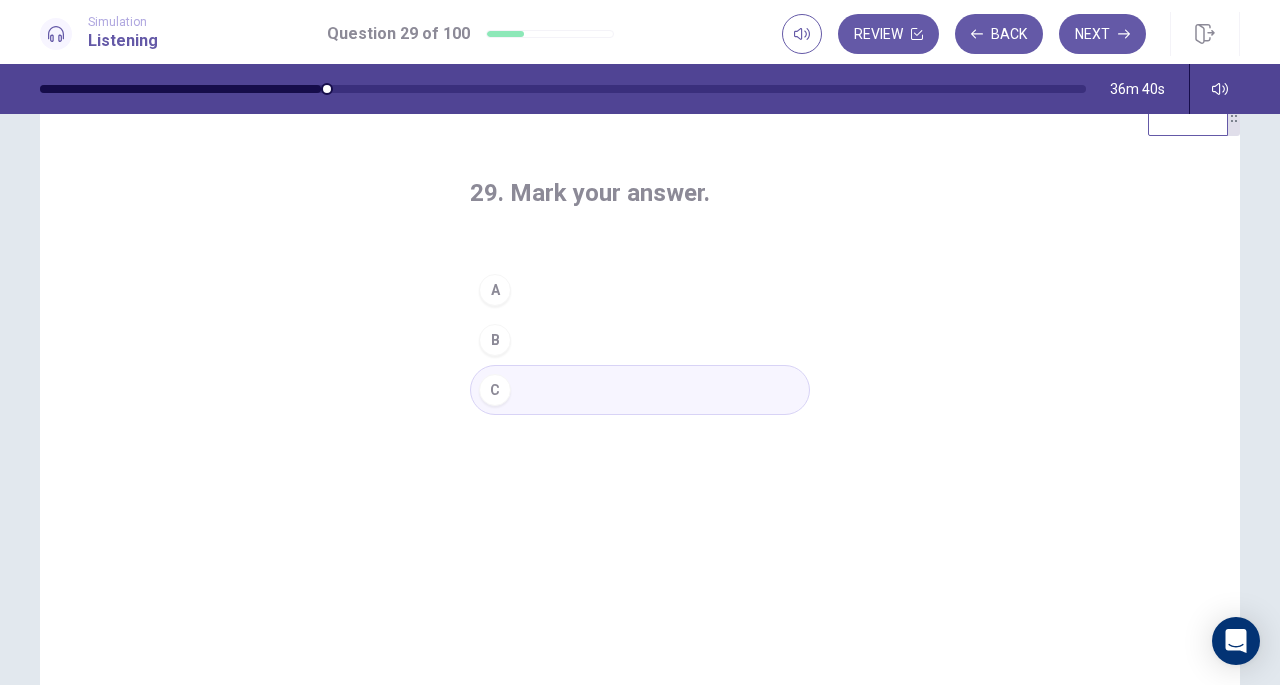 click 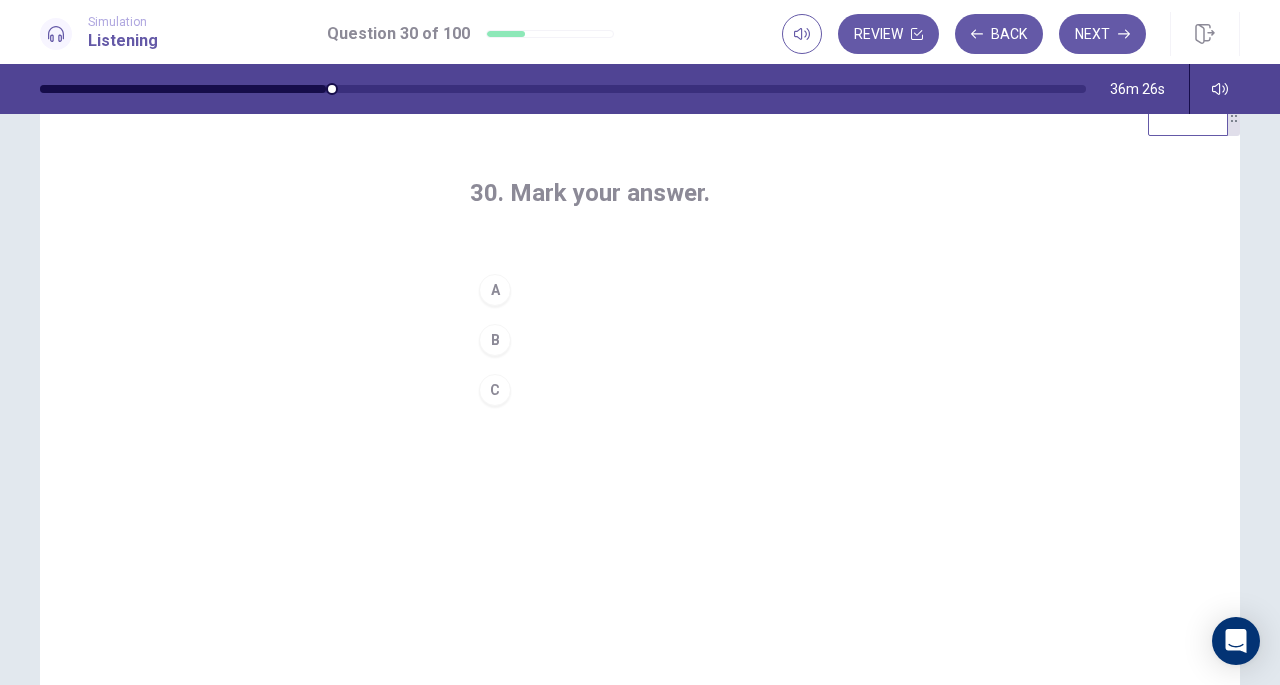 click on "A" at bounding box center (640, 290) 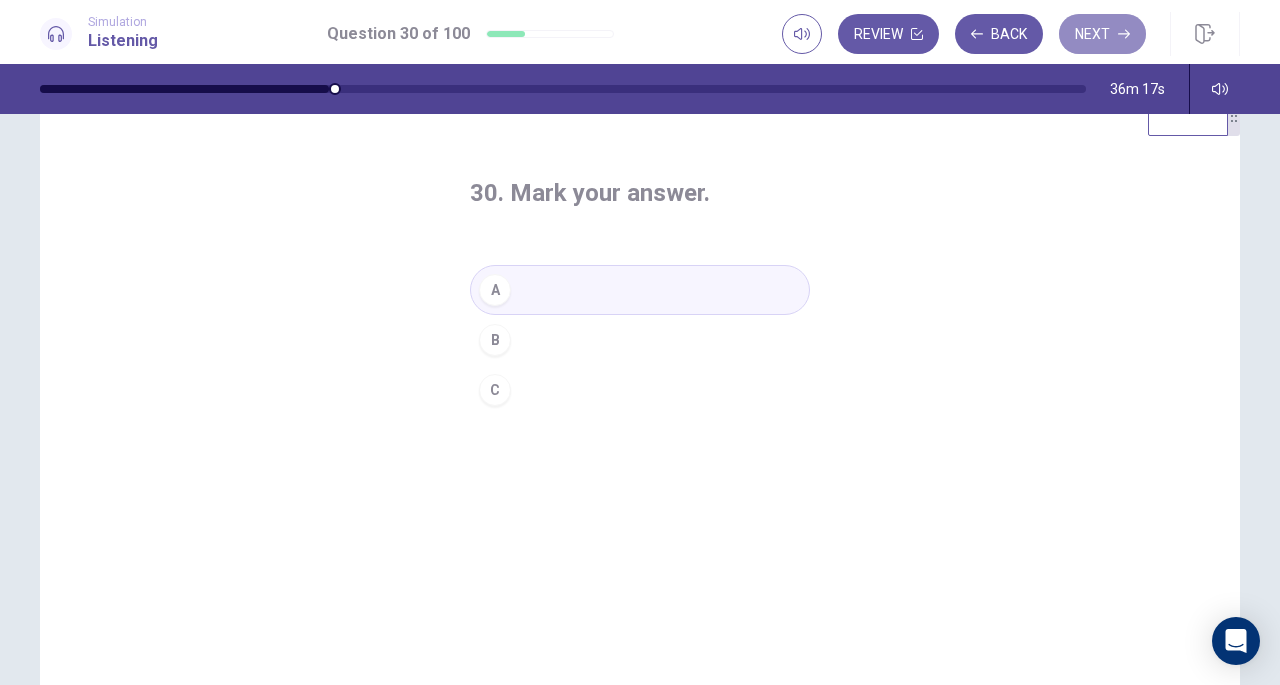 click on "Next" at bounding box center (1102, 34) 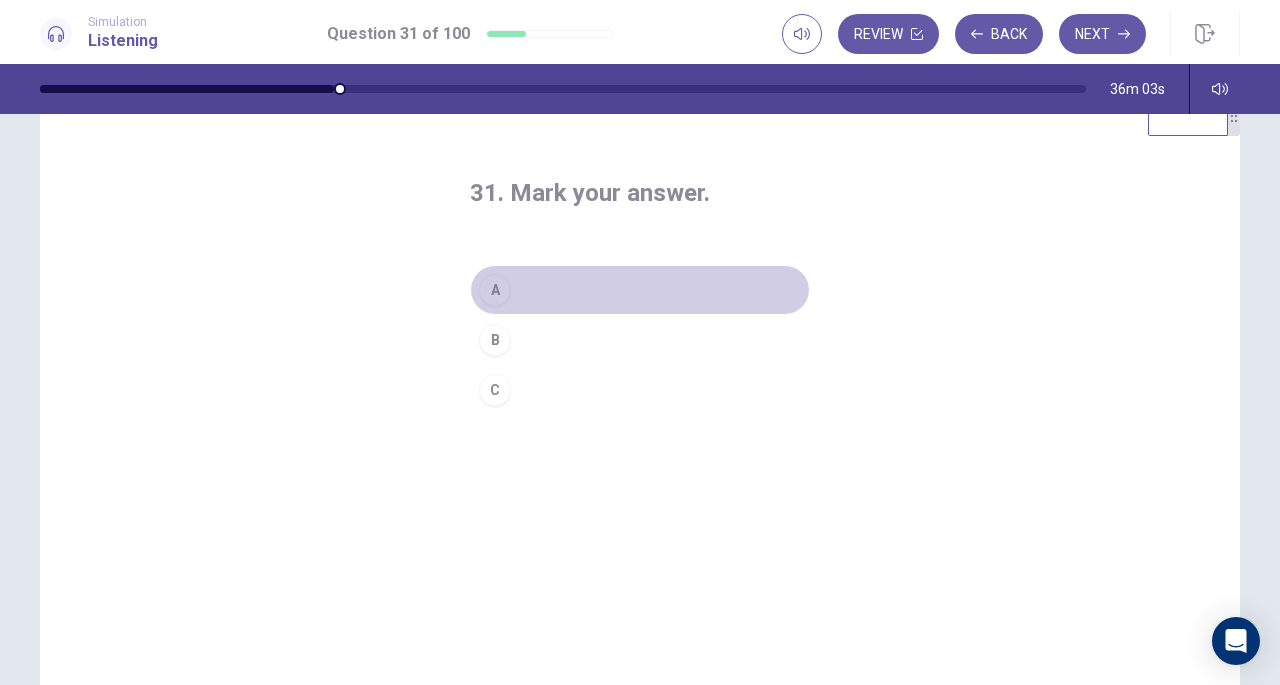 click on "A" at bounding box center (640, 290) 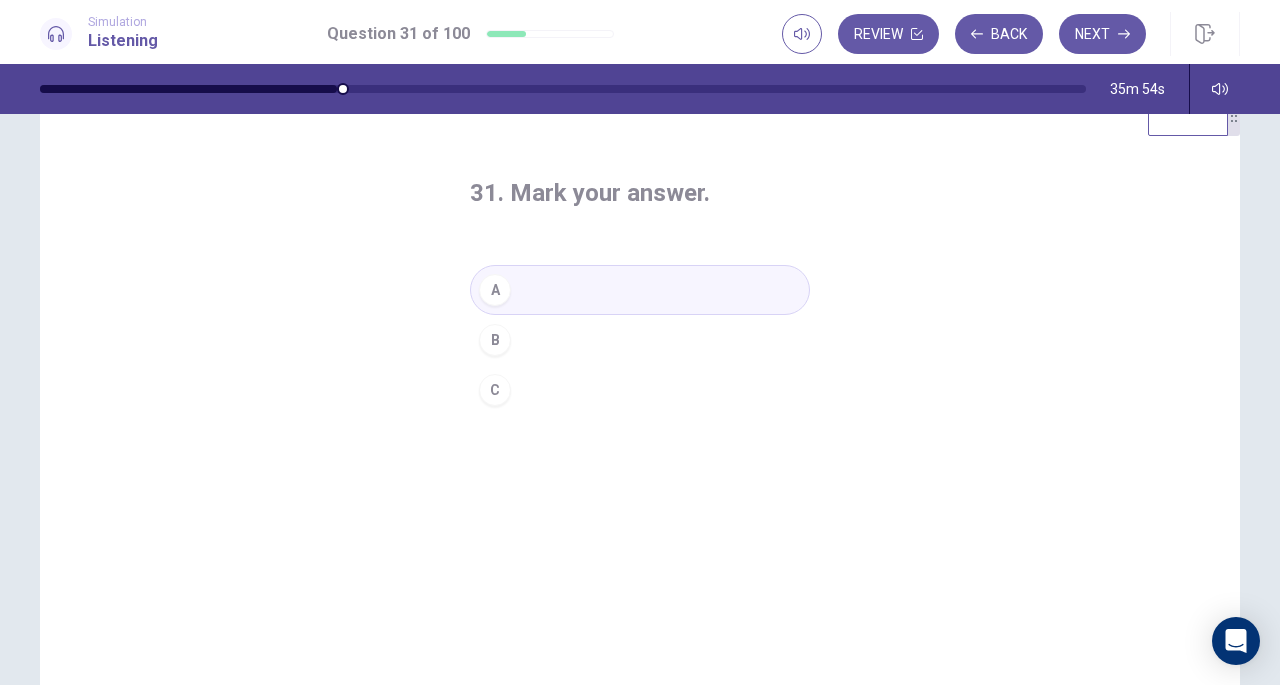 click on "Next" at bounding box center [1102, 34] 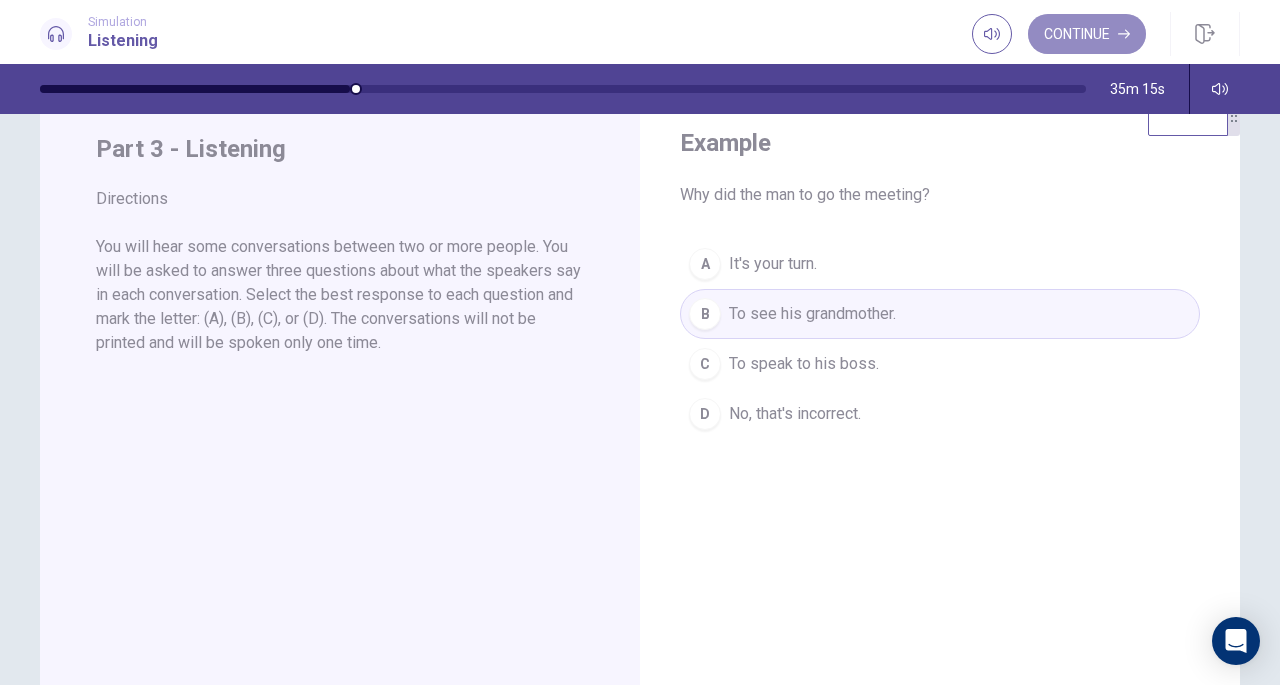 click on "Continue" at bounding box center [1087, 34] 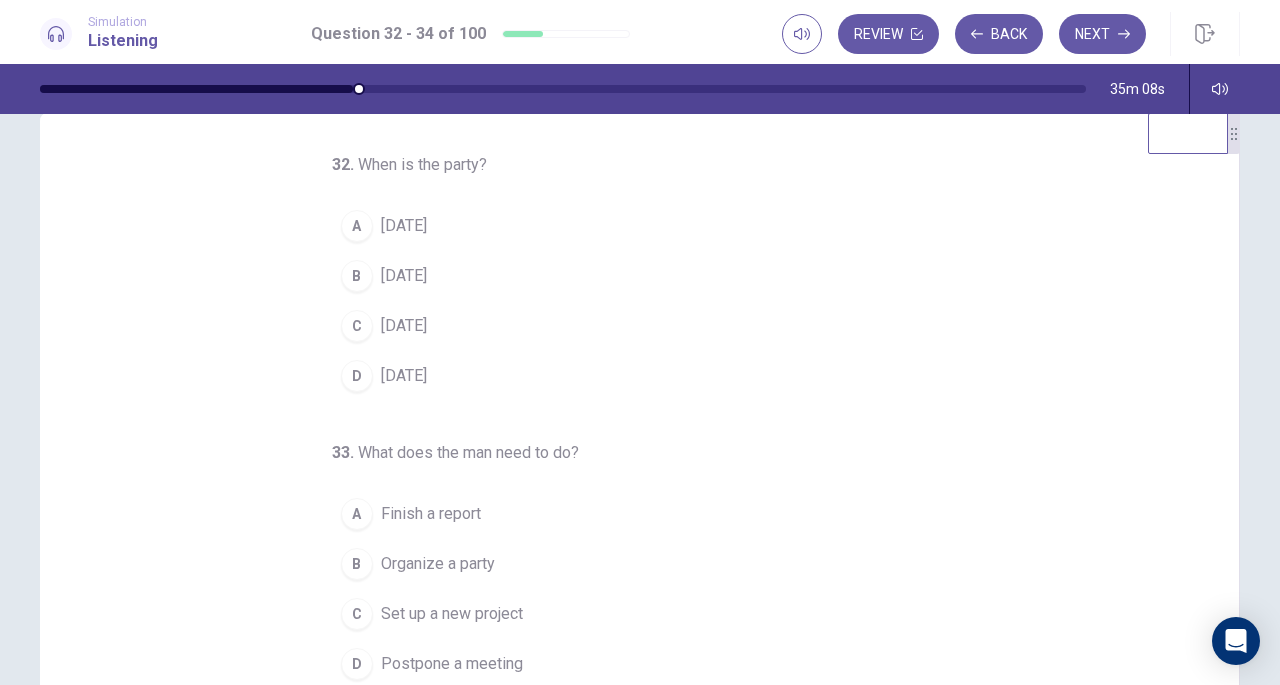 scroll, scrollTop: 42, scrollLeft: 0, axis: vertical 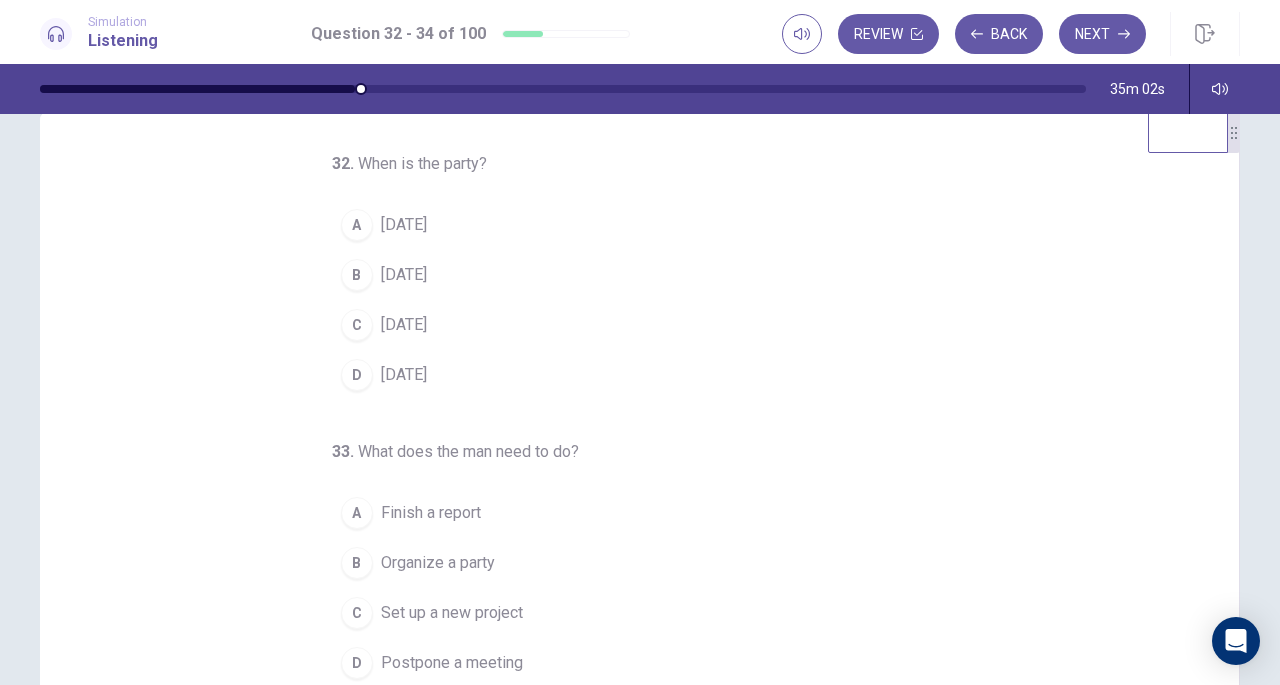 click on "This Friday" at bounding box center [404, 275] 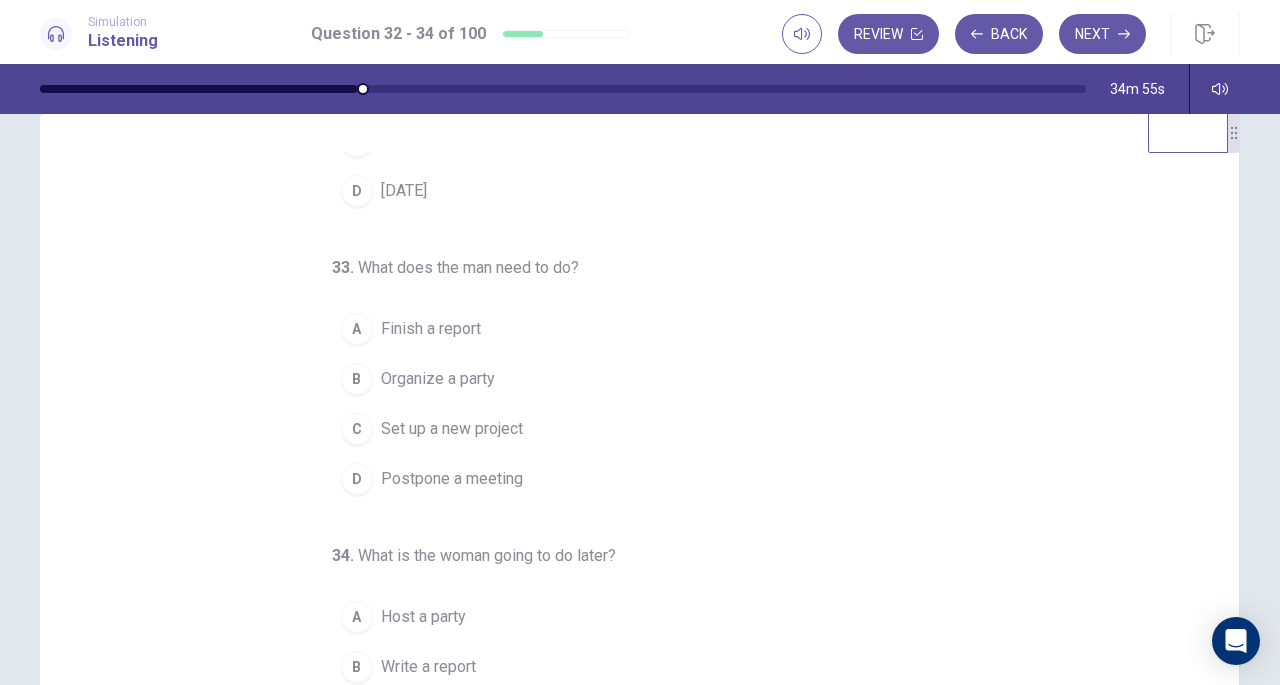 scroll, scrollTop: 200, scrollLeft: 0, axis: vertical 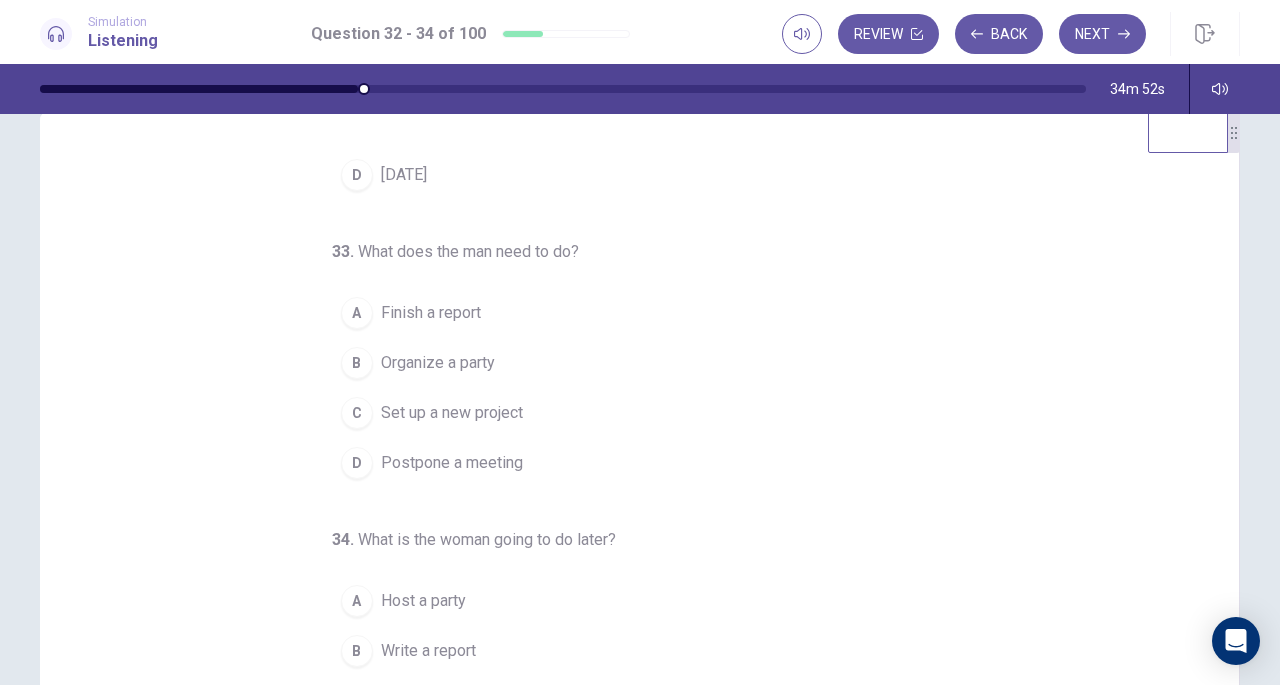 click on "A Finish a report" at bounding box center (628, 313) 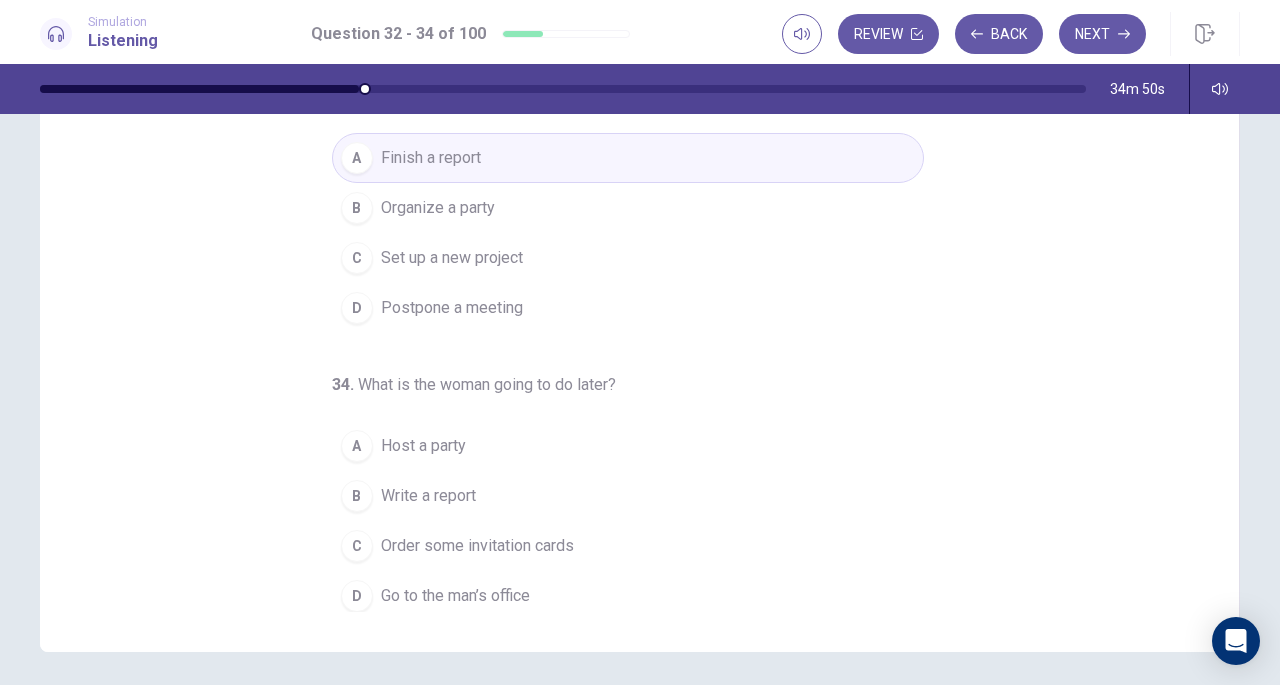 scroll, scrollTop: 198, scrollLeft: 0, axis: vertical 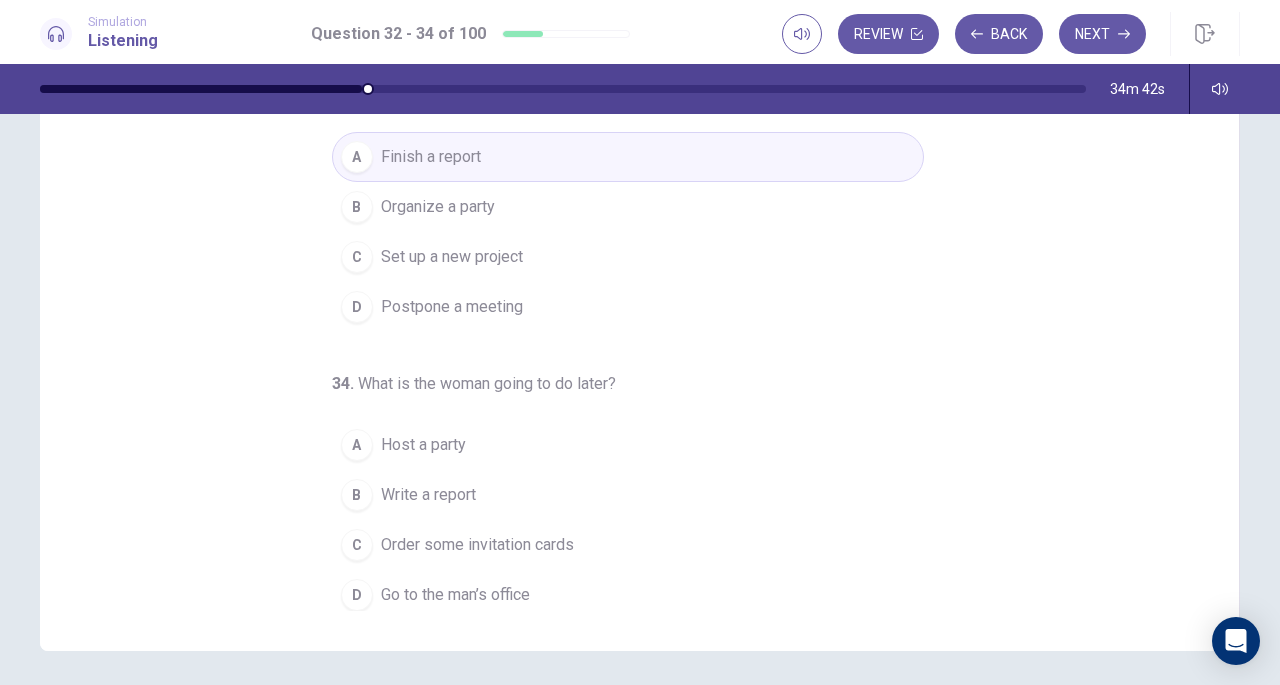 click on "D Go to the man’s office" at bounding box center (628, 595) 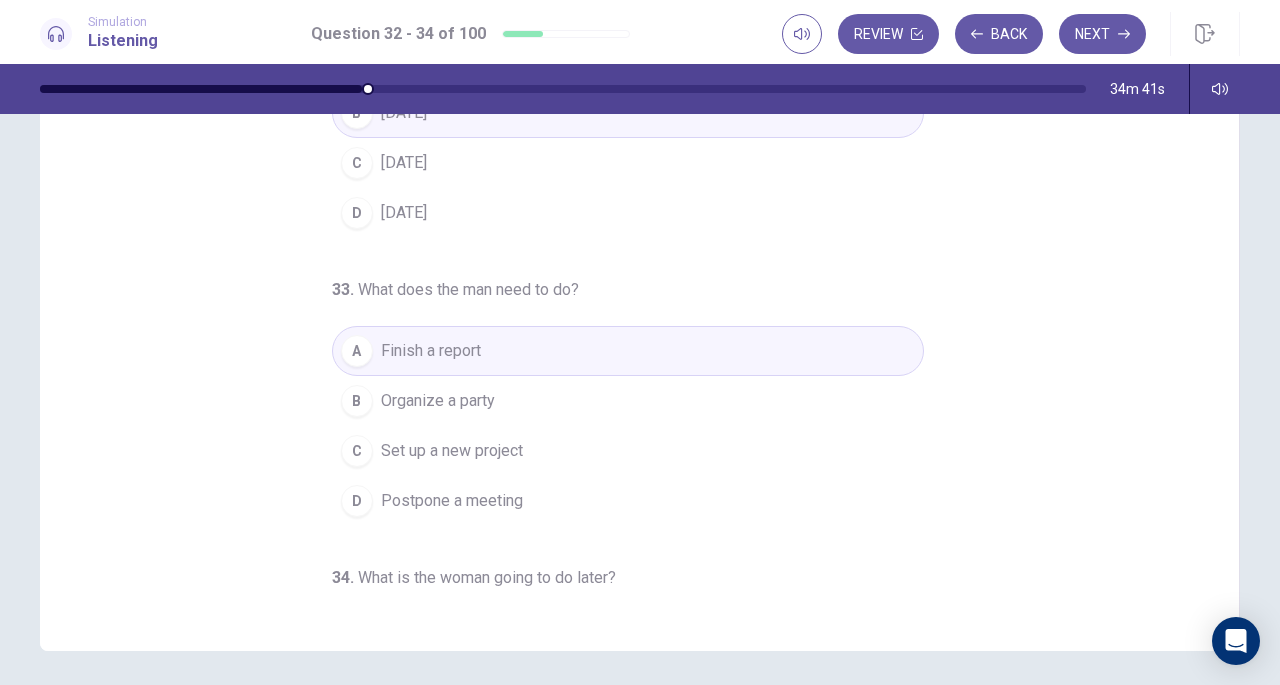 scroll, scrollTop: 0, scrollLeft: 0, axis: both 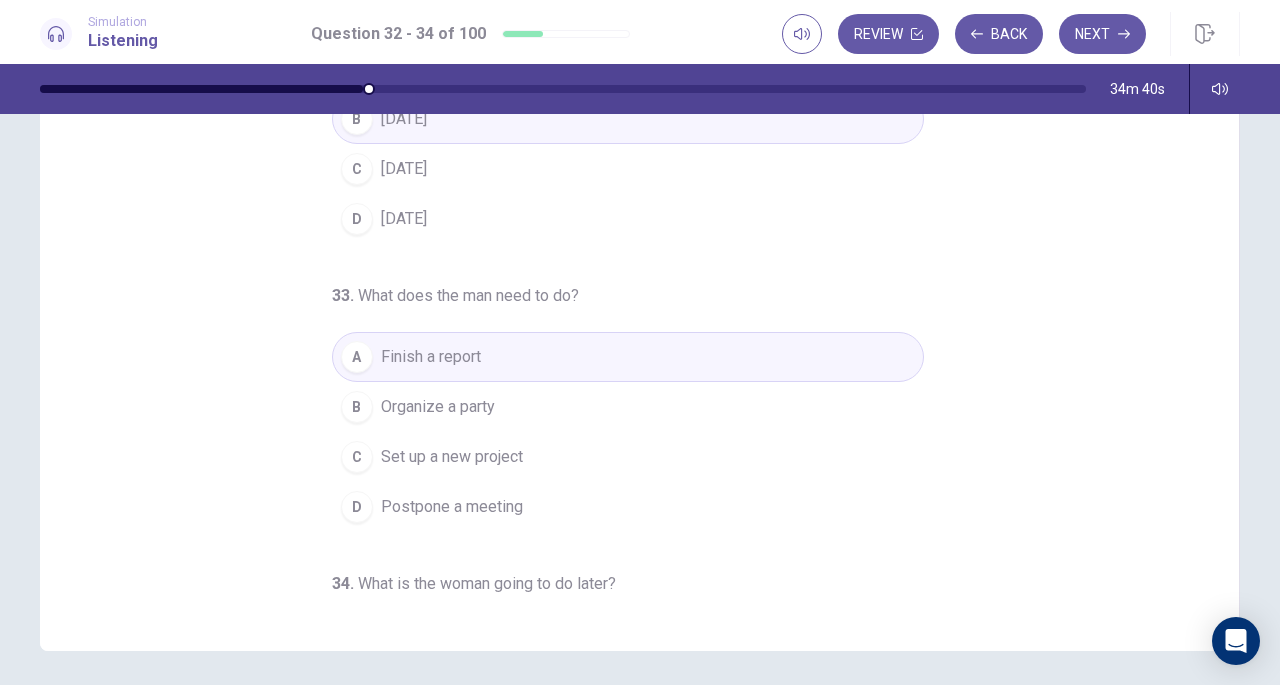click on "Next" at bounding box center [1102, 34] 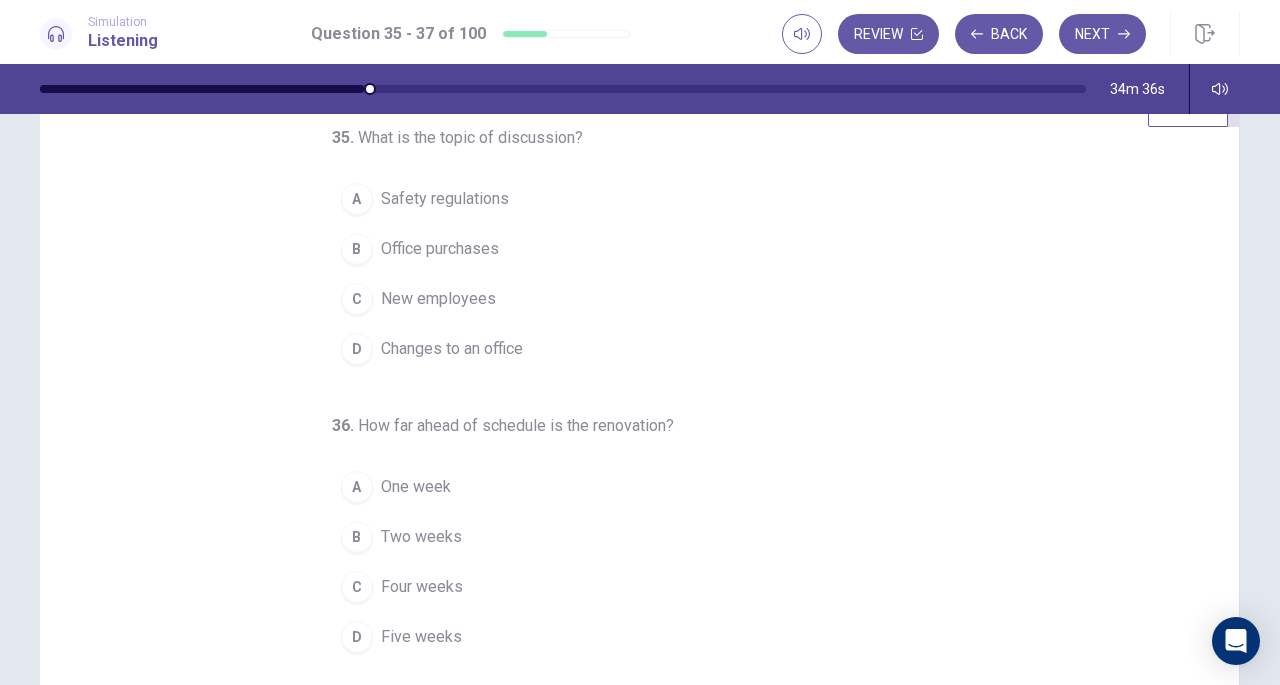 scroll, scrollTop: 69, scrollLeft: 0, axis: vertical 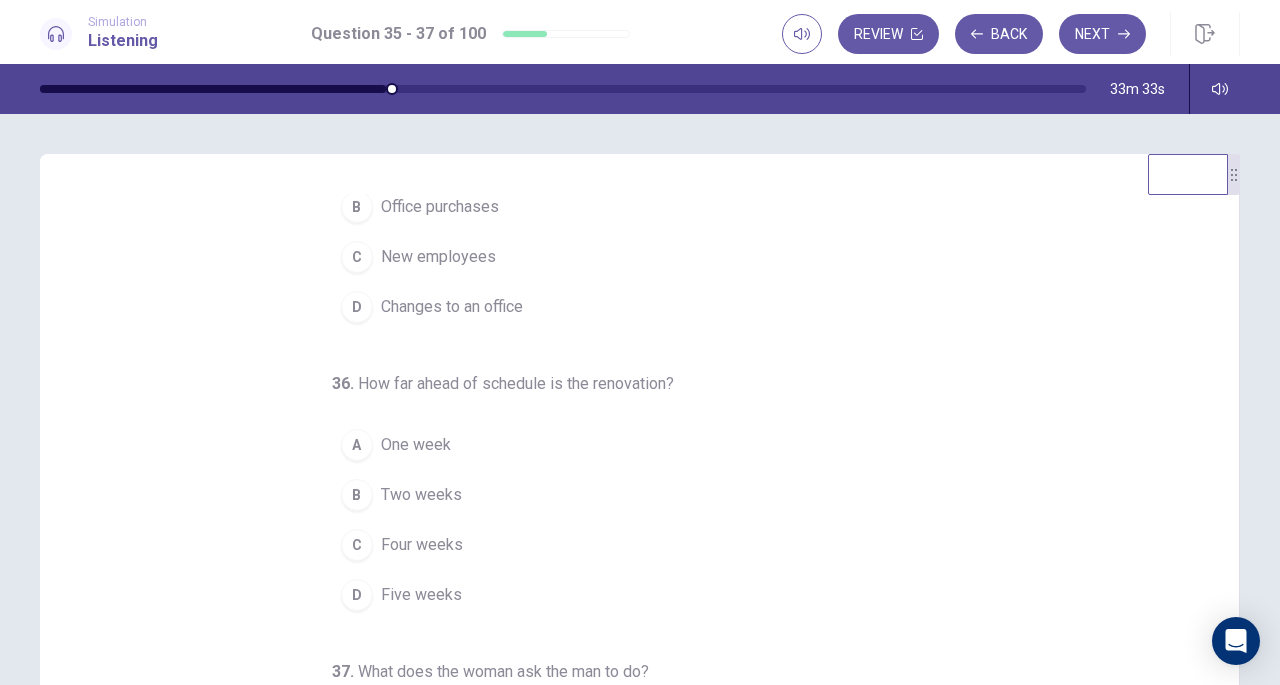 click on "A" at bounding box center [357, 445] 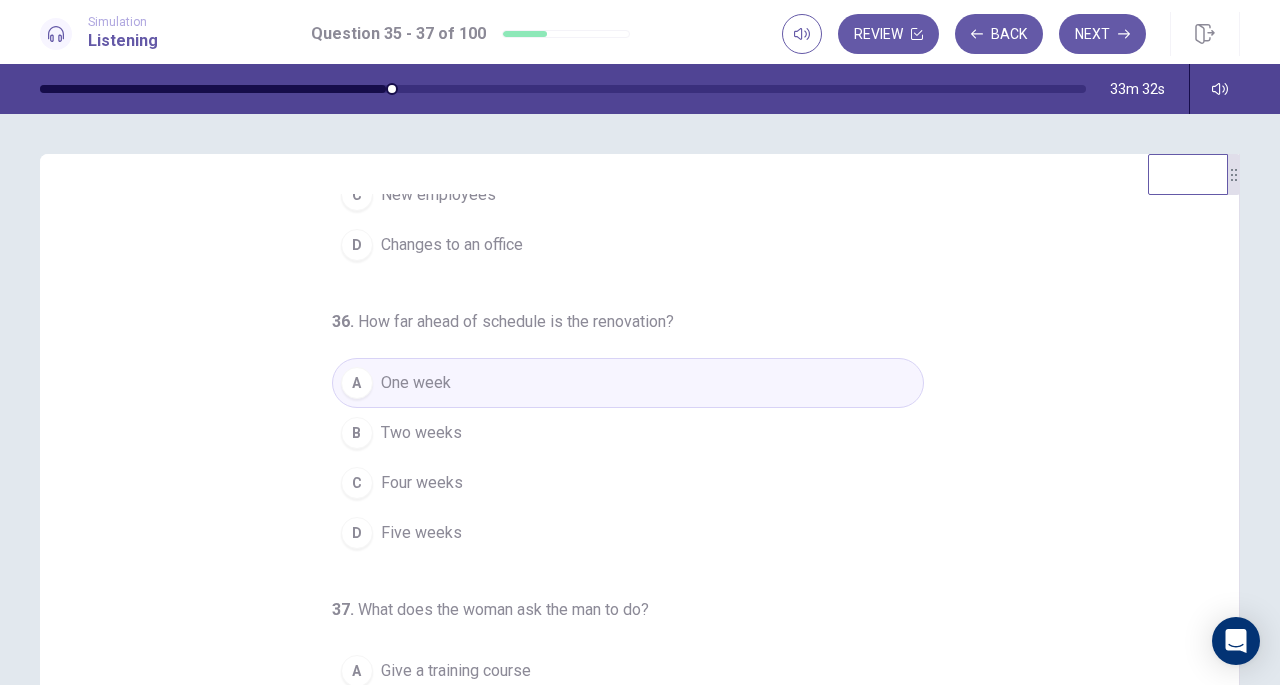 scroll, scrollTop: 200, scrollLeft: 0, axis: vertical 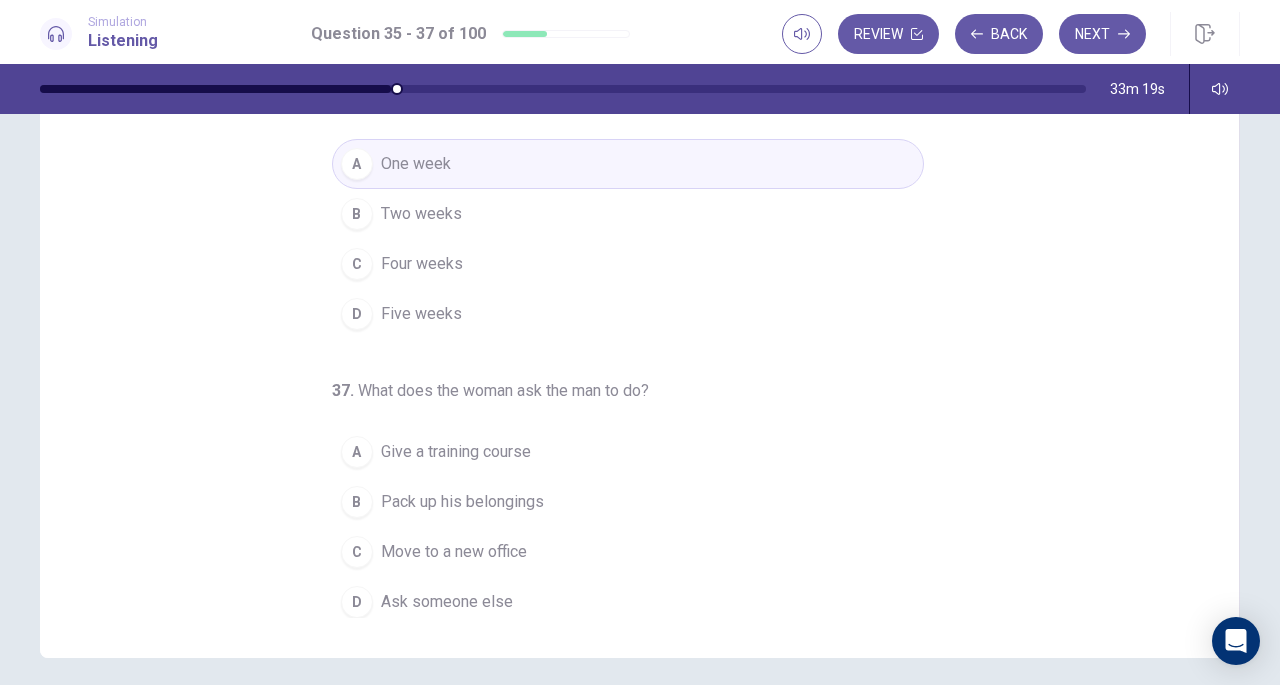 click on "Pack up his belongings" at bounding box center (462, 502) 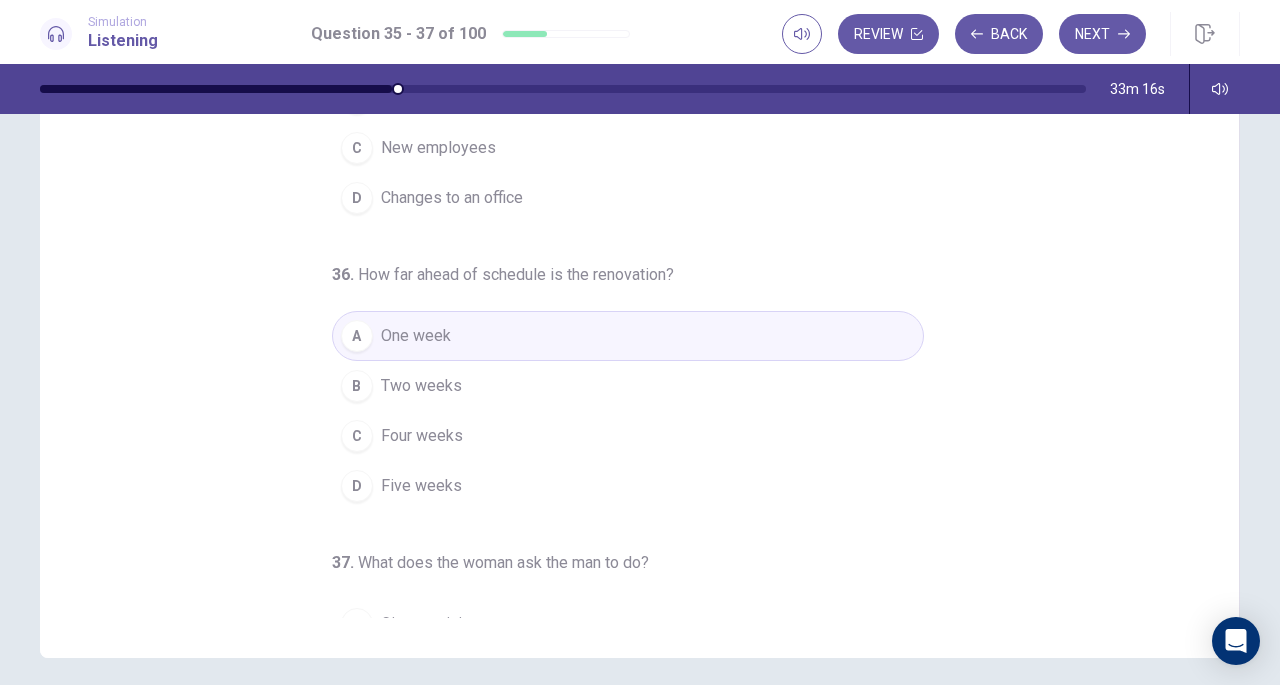 scroll, scrollTop: 0, scrollLeft: 0, axis: both 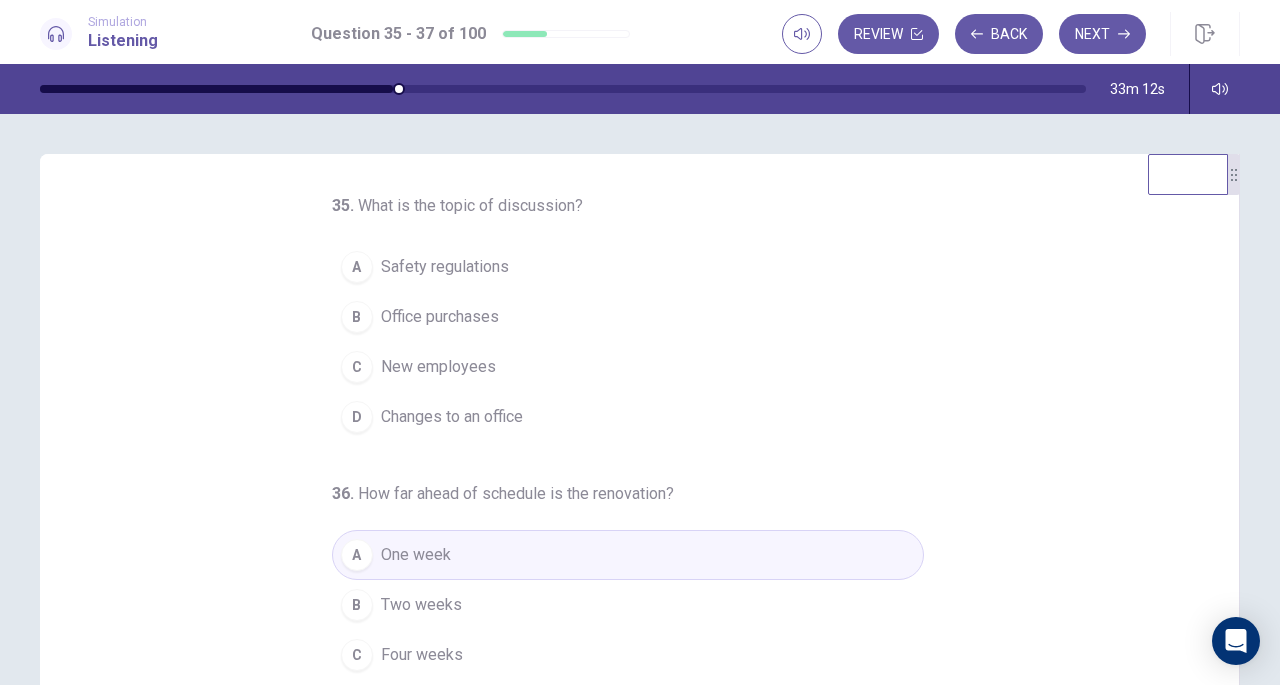 click on "Changes to an office" at bounding box center (452, 417) 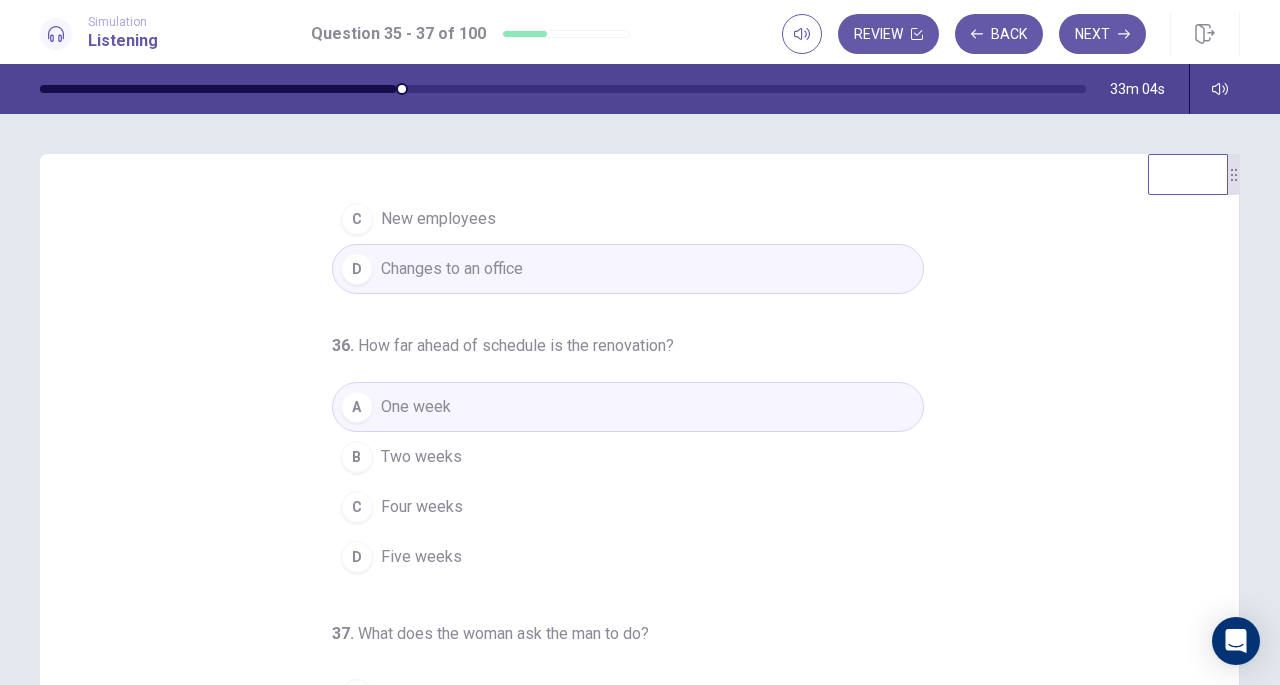 scroll, scrollTop: 200, scrollLeft: 0, axis: vertical 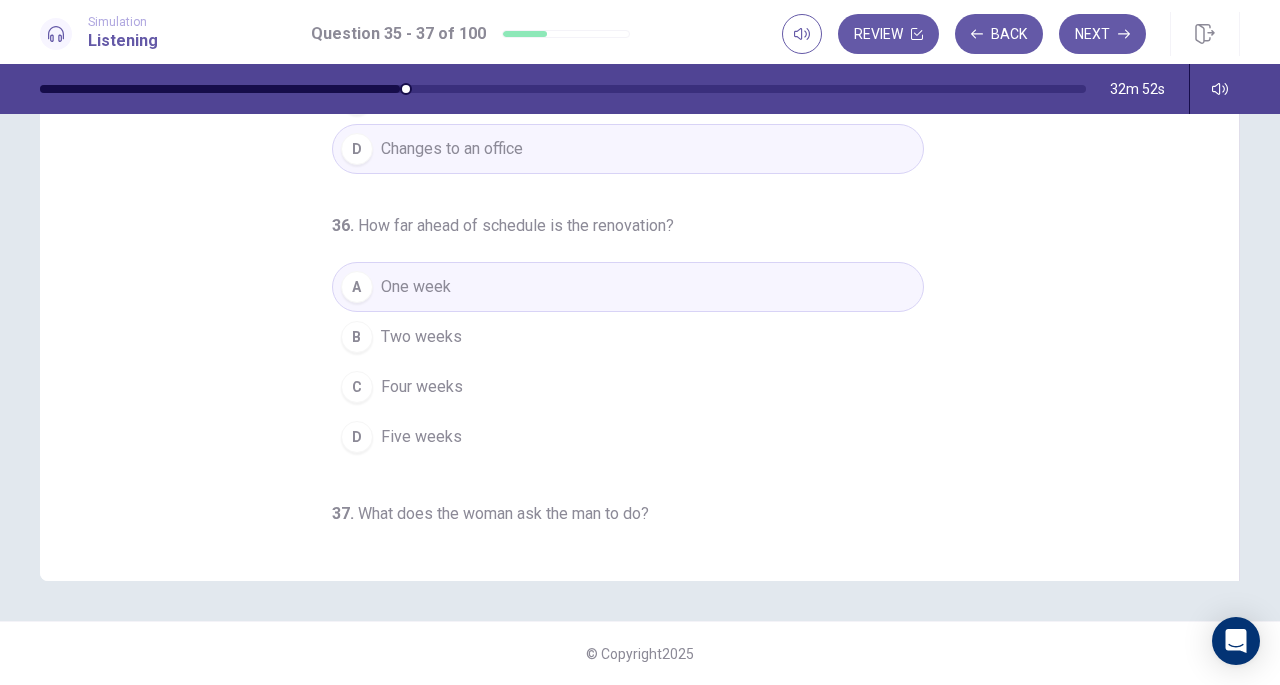 click on "Next" at bounding box center [1102, 34] 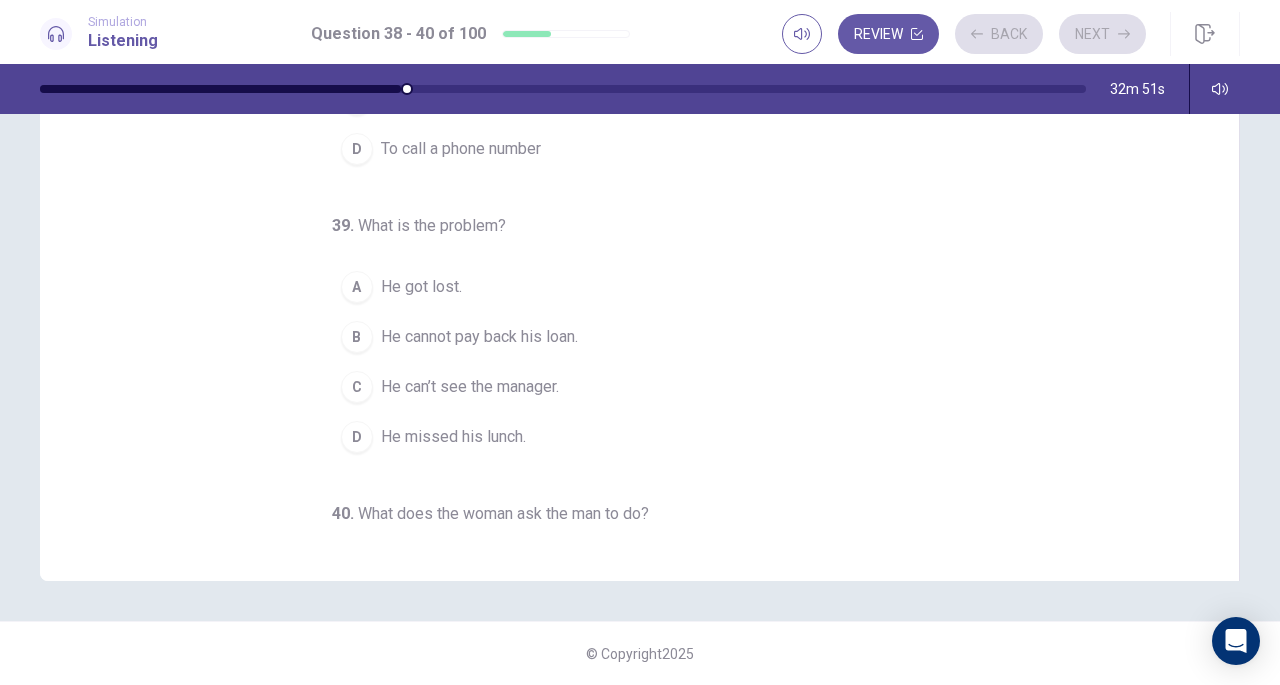 scroll, scrollTop: 0, scrollLeft: 0, axis: both 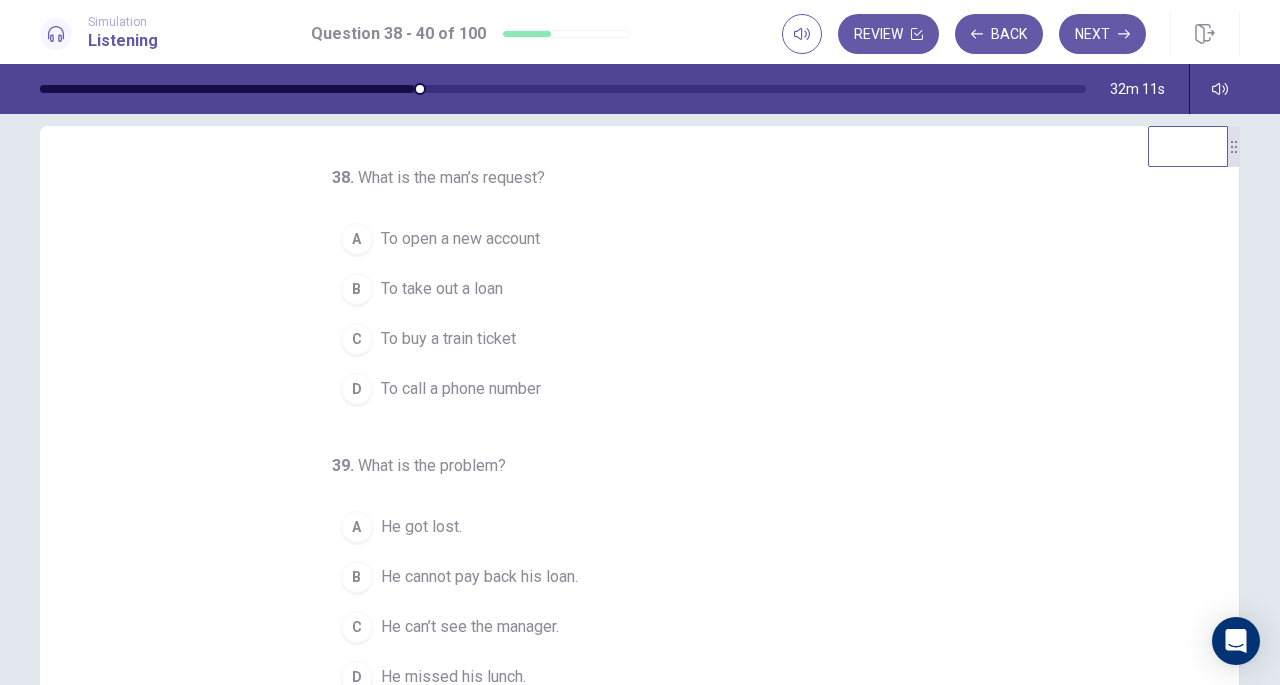 click on "To take out a loan" at bounding box center (442, 289) 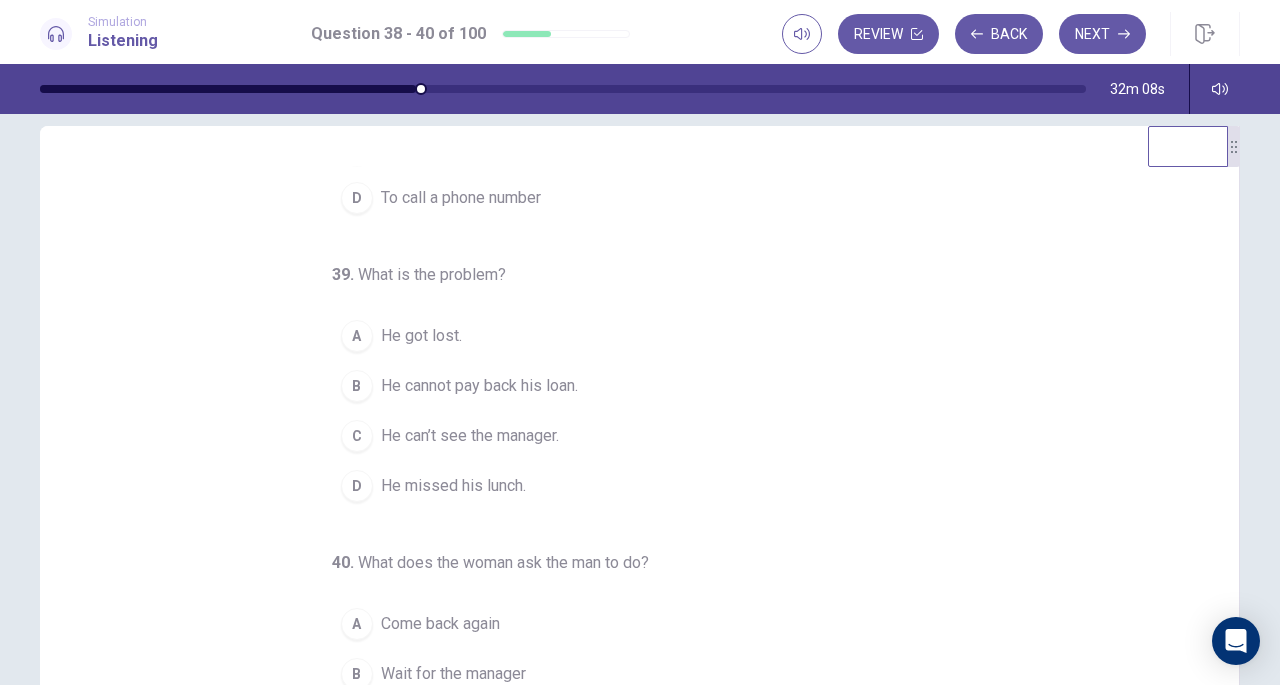 scroll, scrollTop: 194, scrollLeft: 0, axis: vertical 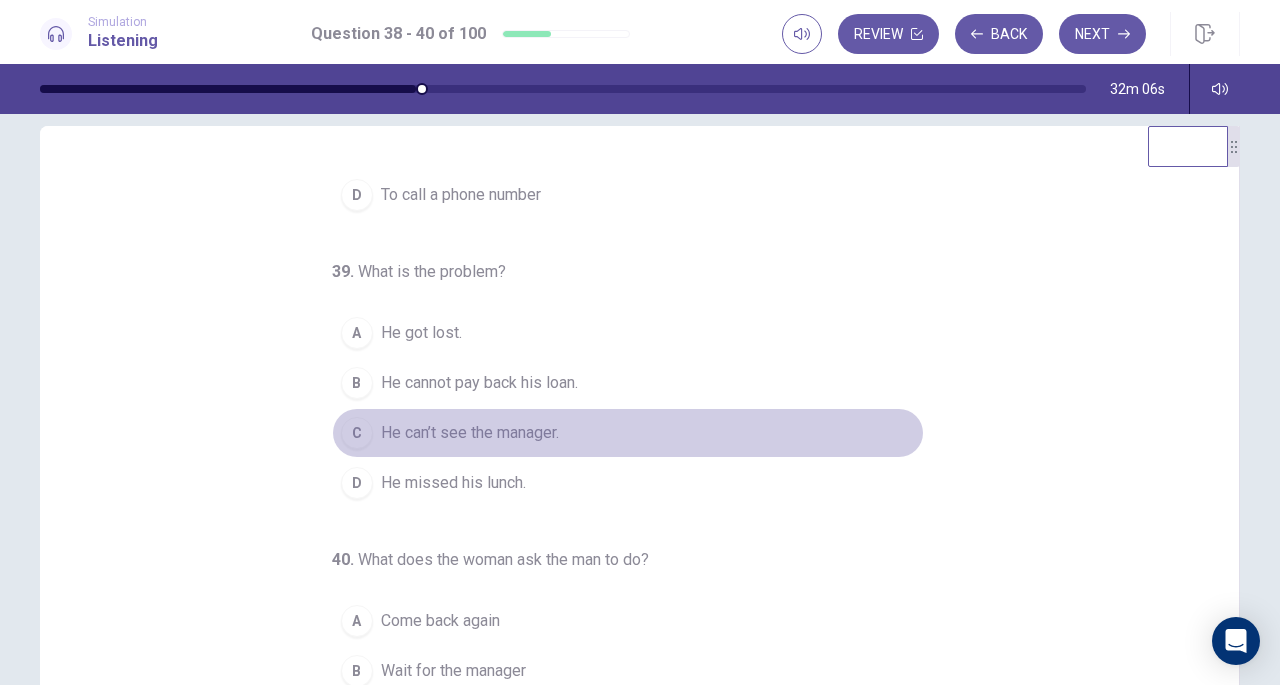 click on "He can’t see the manager." at bounding box center [470, 433] 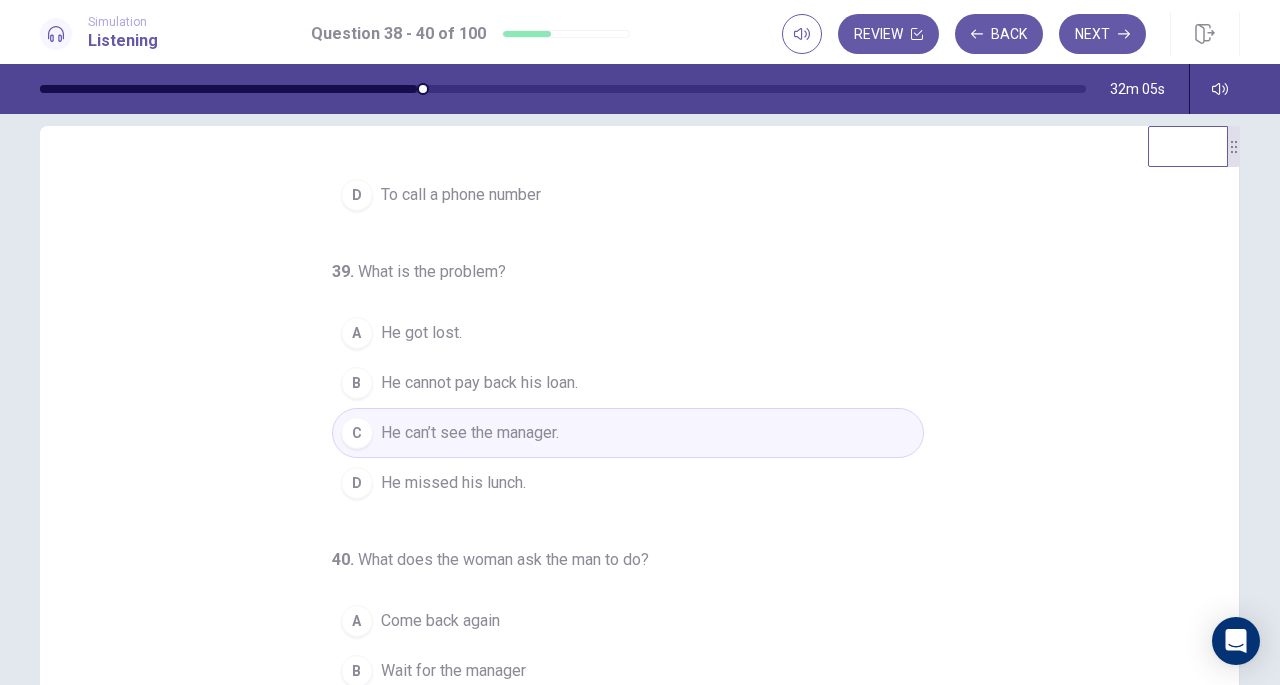 scroll, scrollTop: 200, scrollLeft: 0, axis: vertical 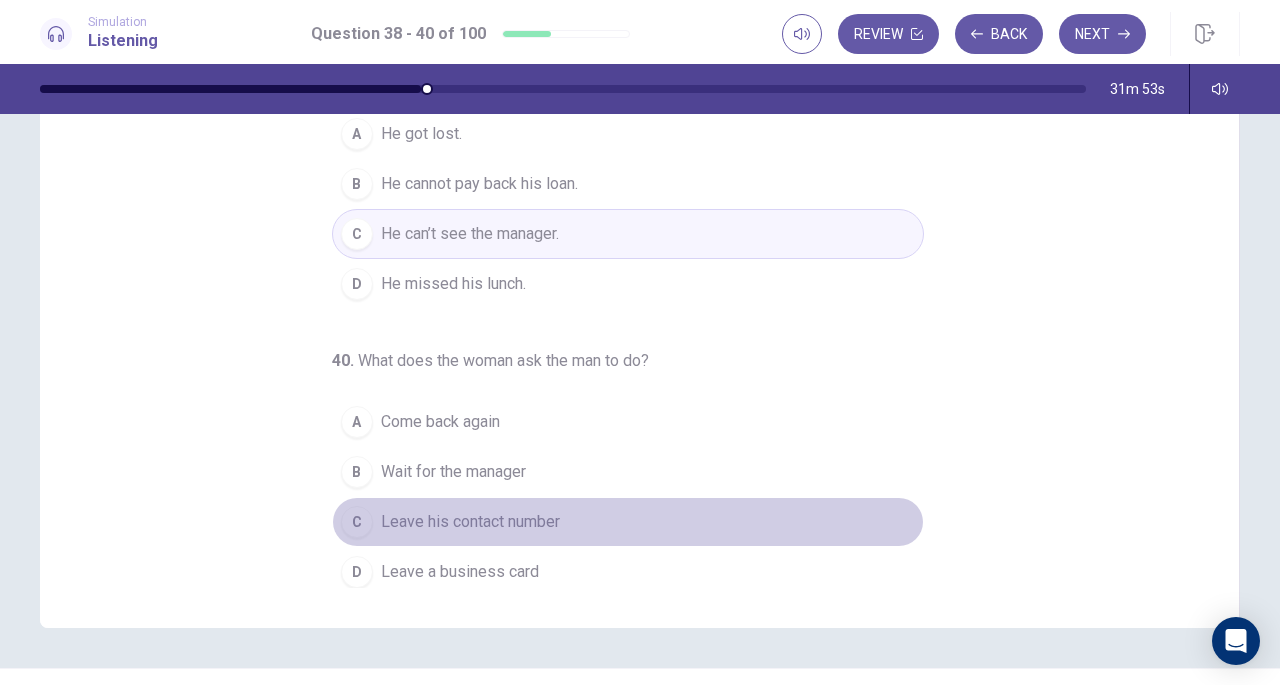 click on "Leave his contact number" at bounding box center (470, 522) 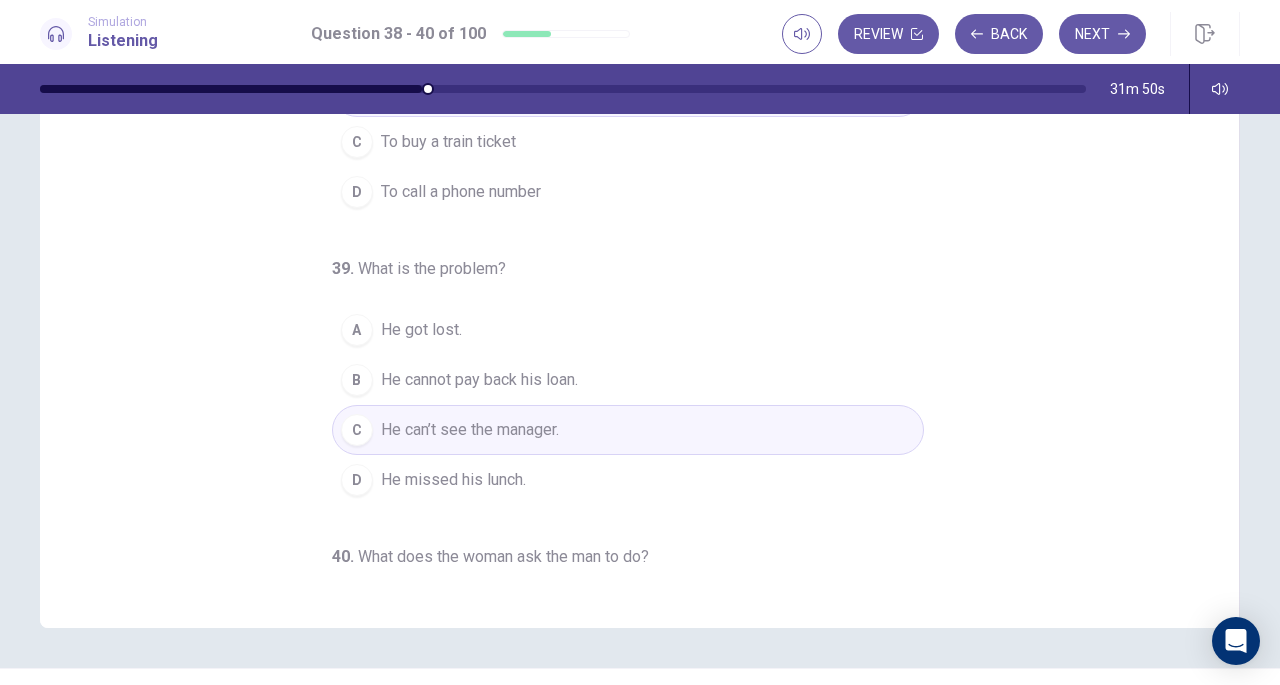 scroll, scrollTop: 0, scrollLeft: 0, axis: both 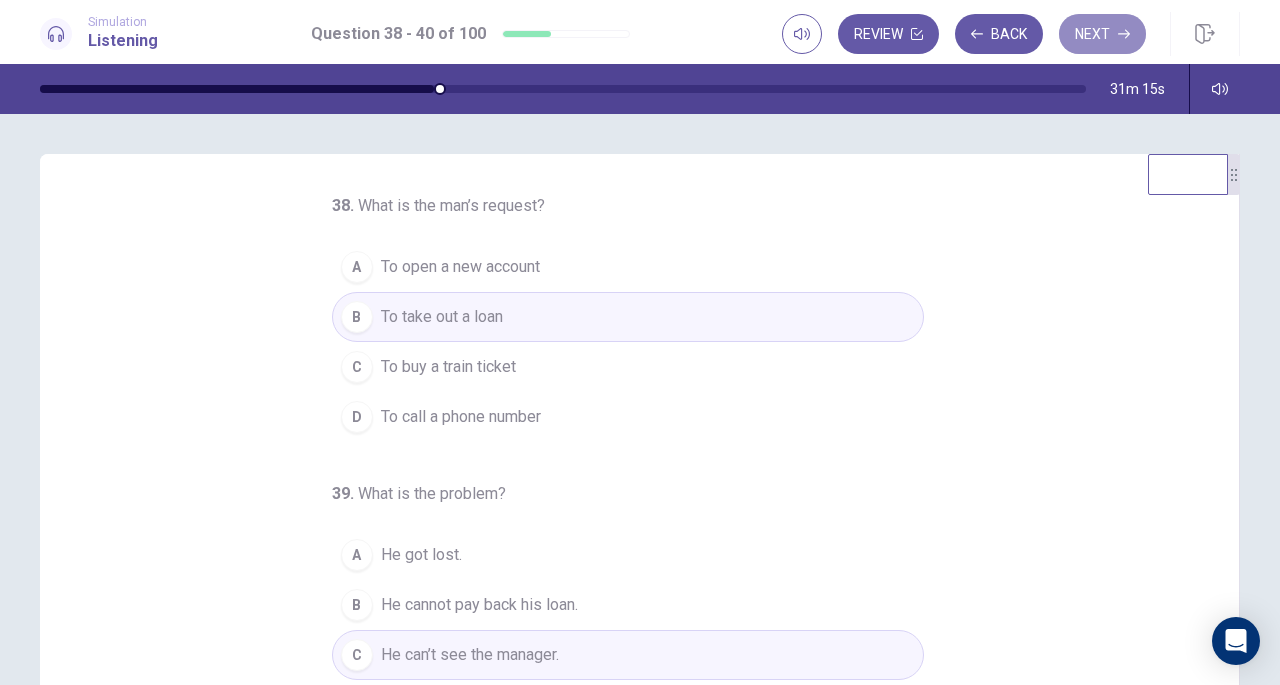 click on "Next" at bounding box center [1102, 34] 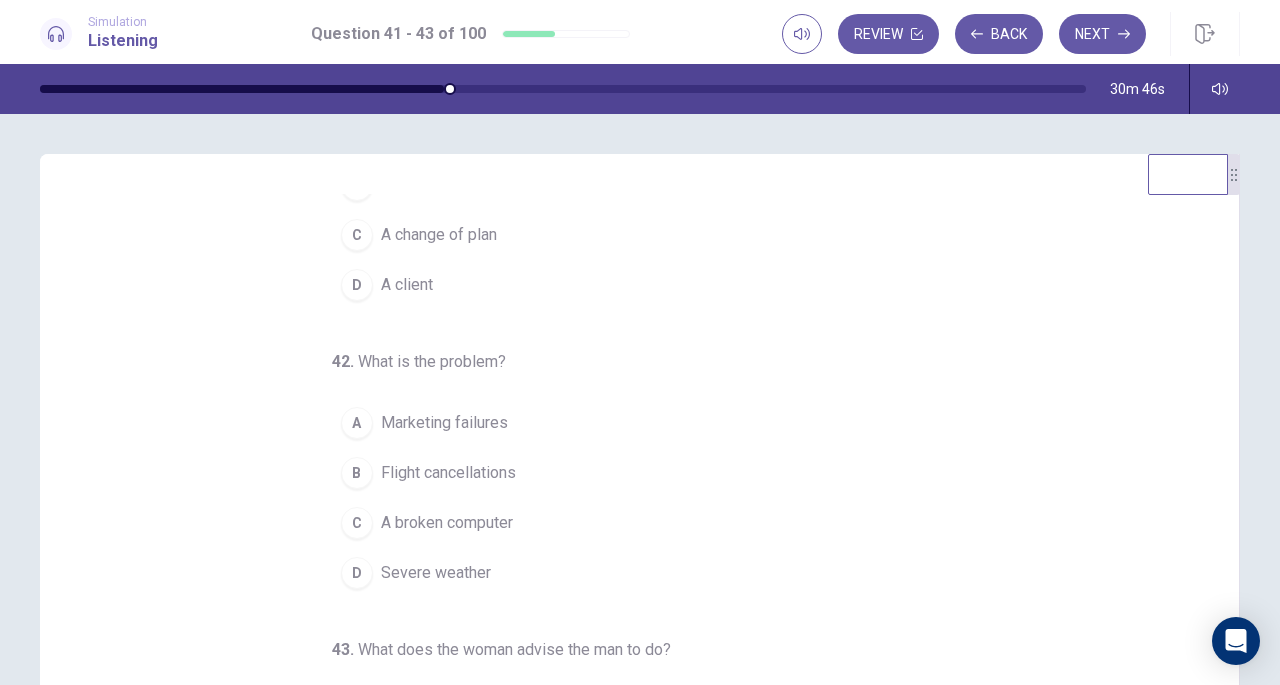 scroll, scrollTop: 200, scrollLeft: 0, axis: vertical 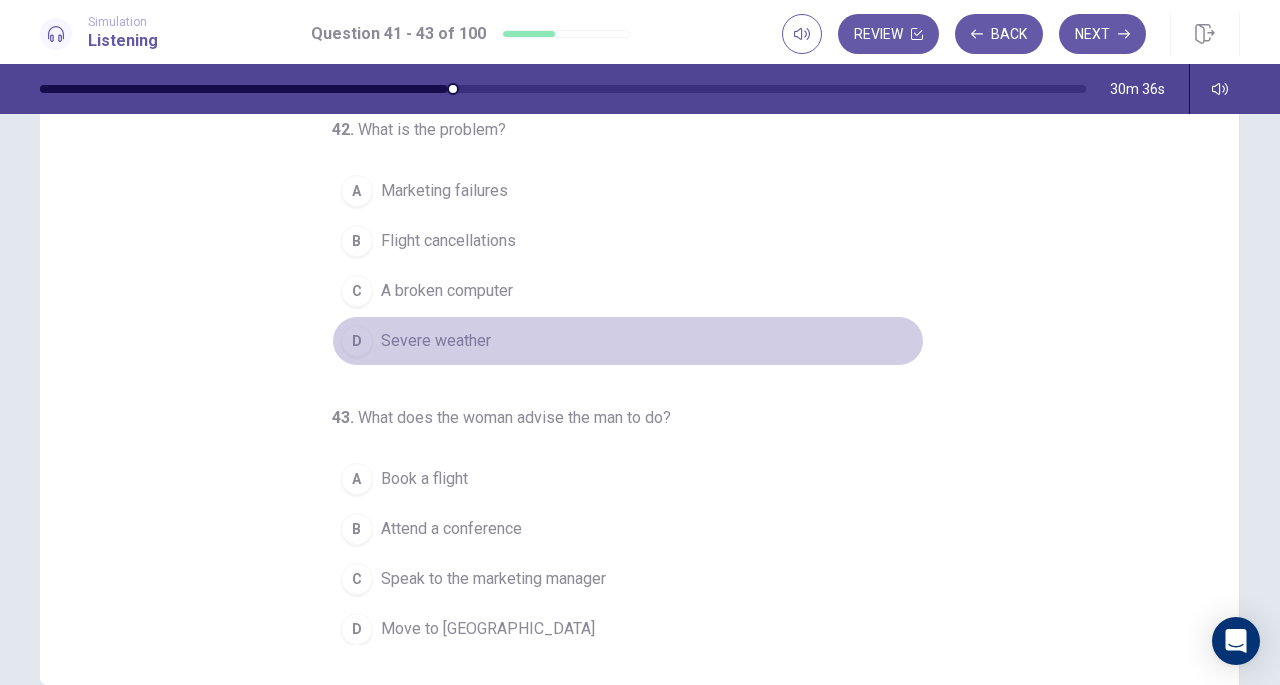 click on "Severe weather" at bounding box center [436, 341] 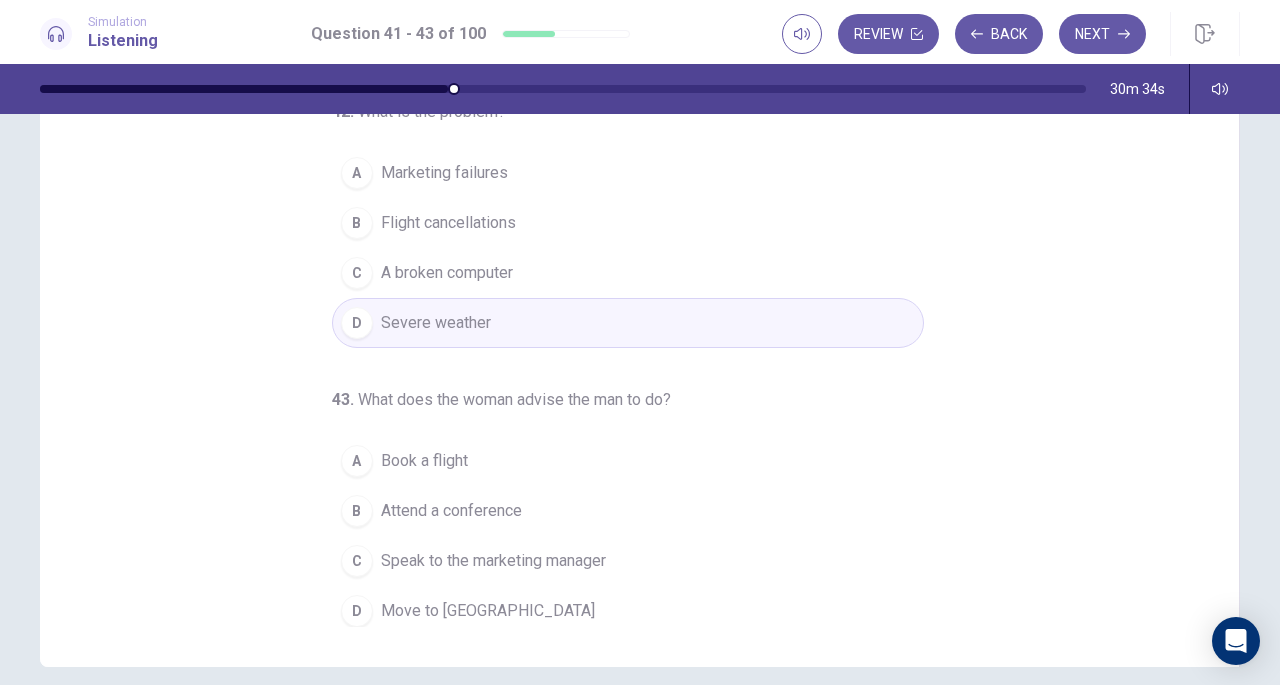 scroll, scrollTop: 192, scrollLeft: 0, axis: vertical 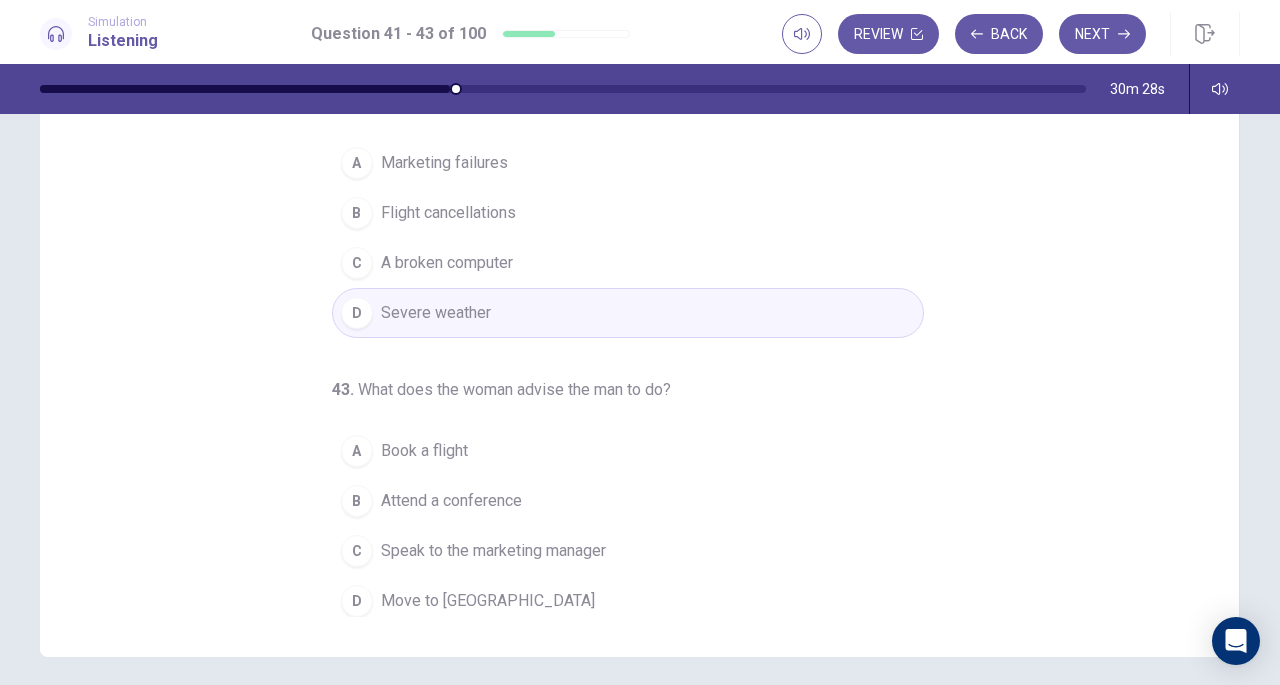 click on "Speak to the marketing manager" at bounding box center (493, 551) 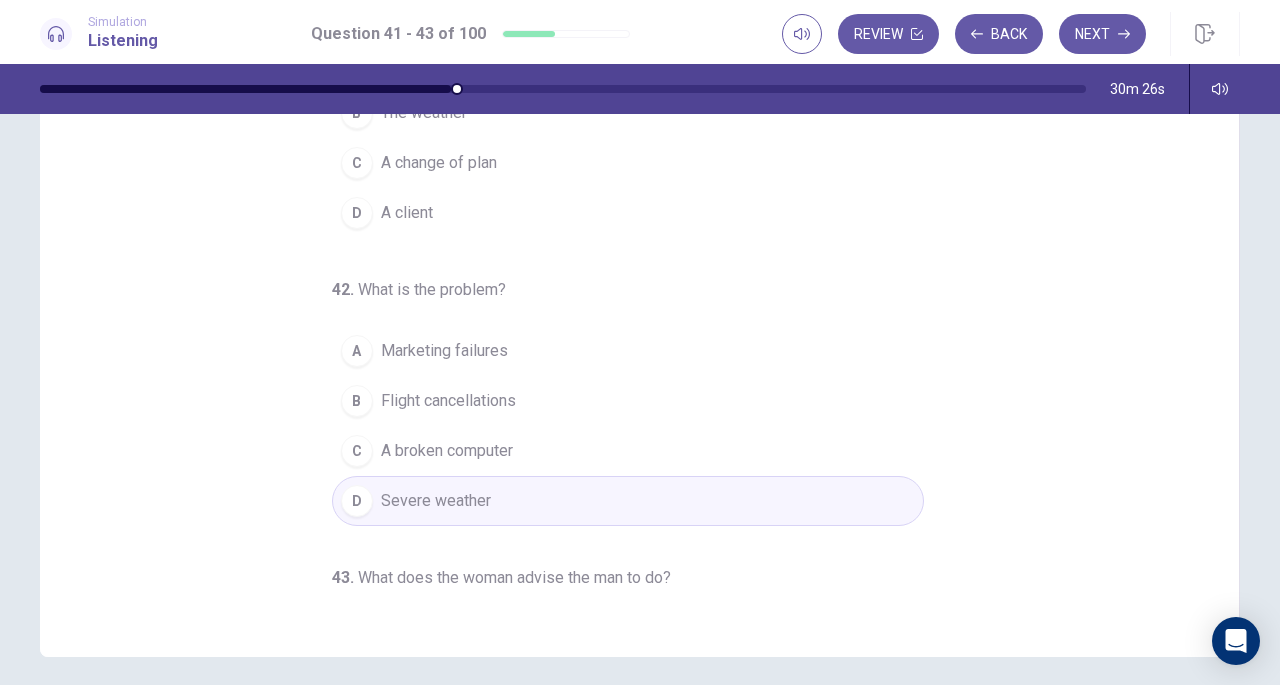 scroll, scrollTop: 0, scrollLeft: 0, axis: both 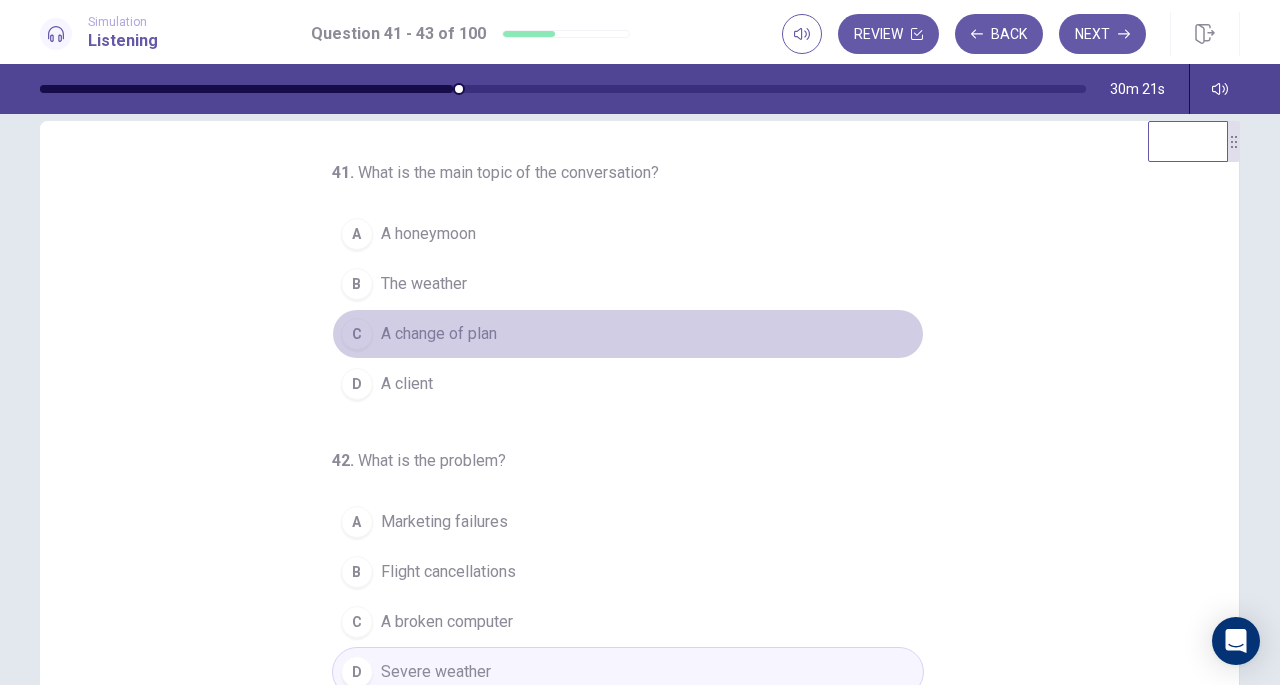 click on "A change of plan" at bounding box center [439, 334] 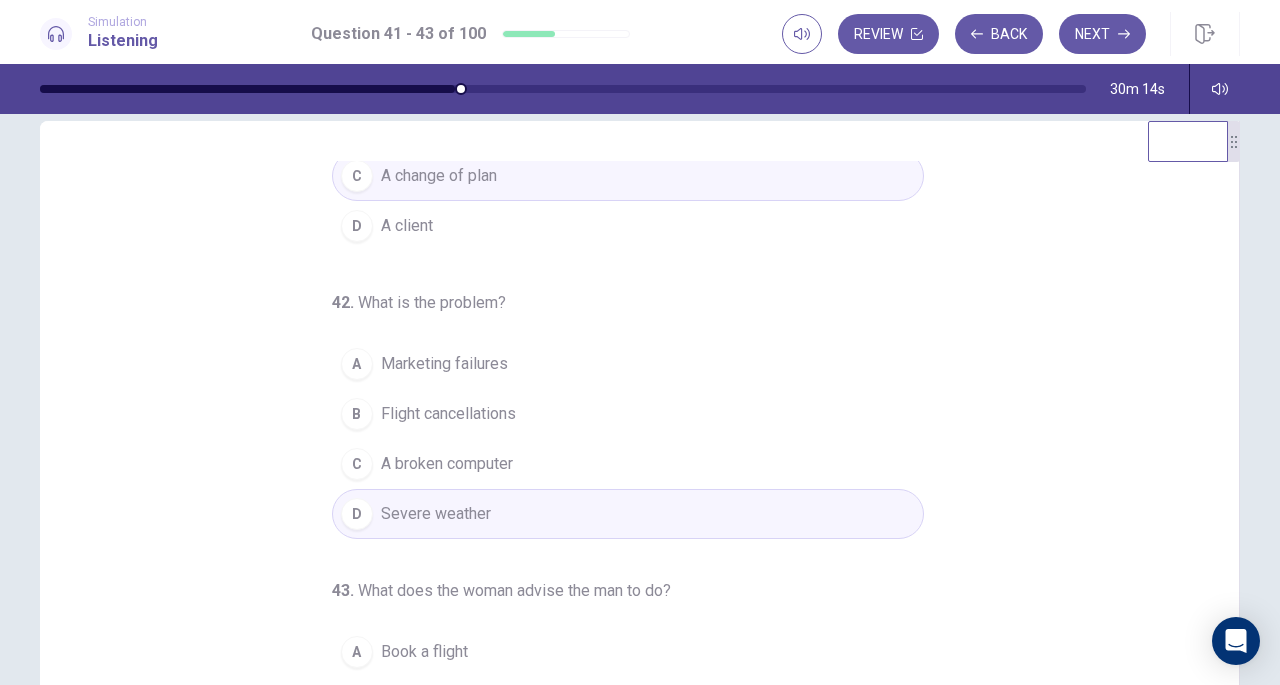scroll, scrollTop: 200, scrollLeft: 0, axis: vertical 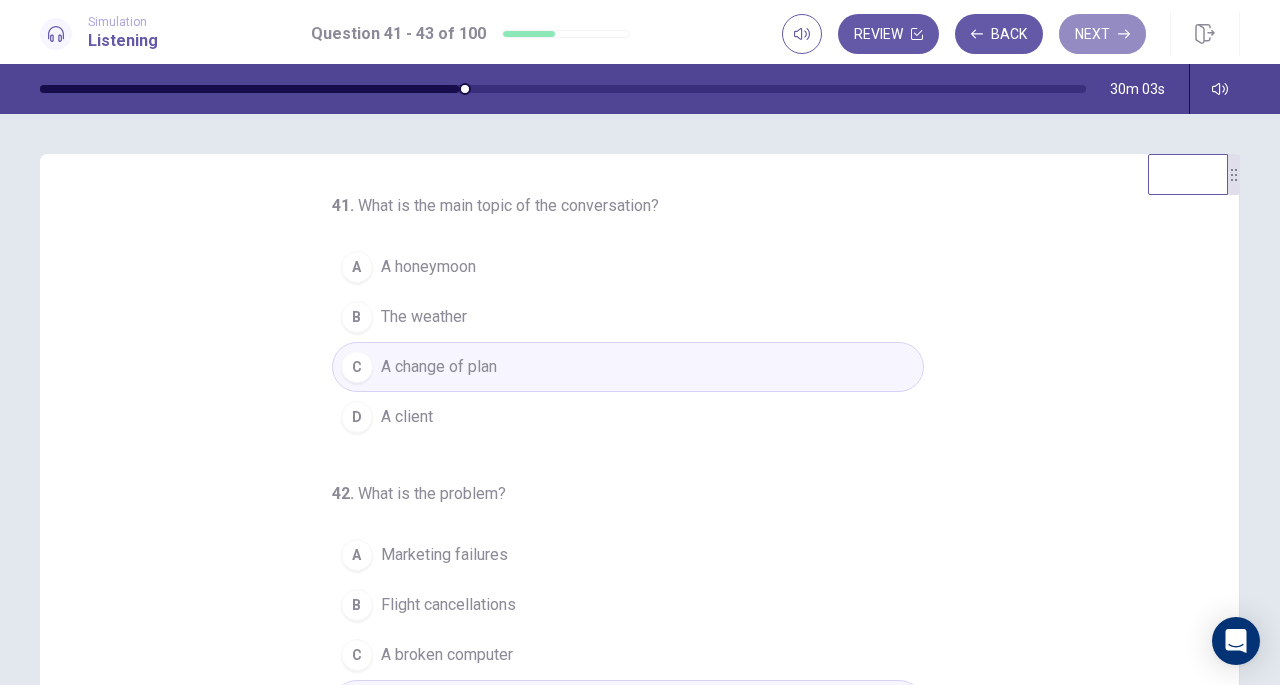 click on "Next" at bounding box center [1102, 34] 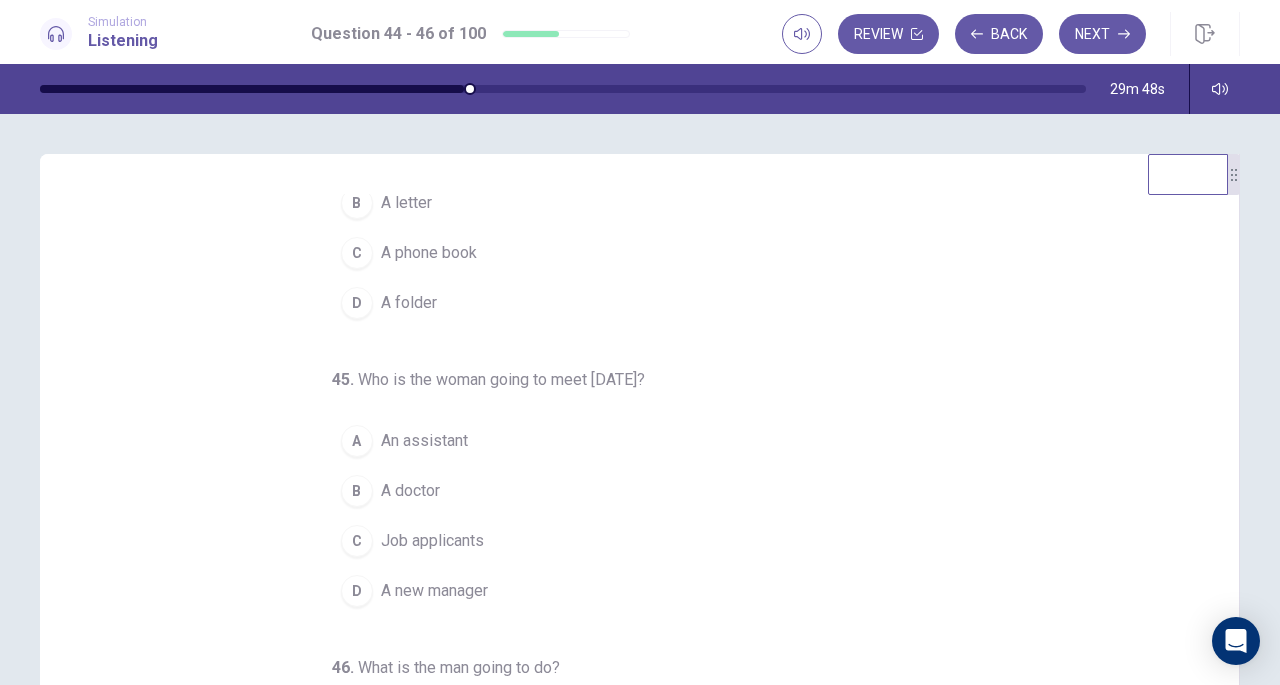 scroll, scrollTop: 200, scrollLeft: 0, axis: vertical 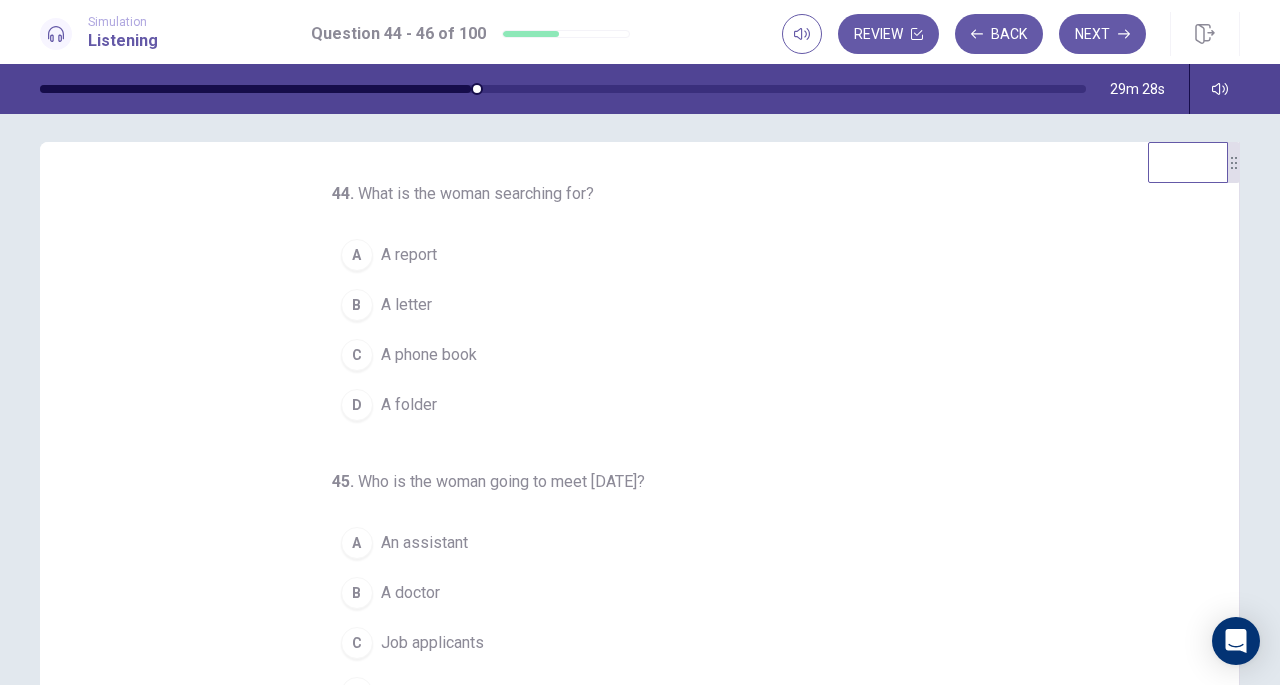 click on "A folder" at bounding box center (409, 405) 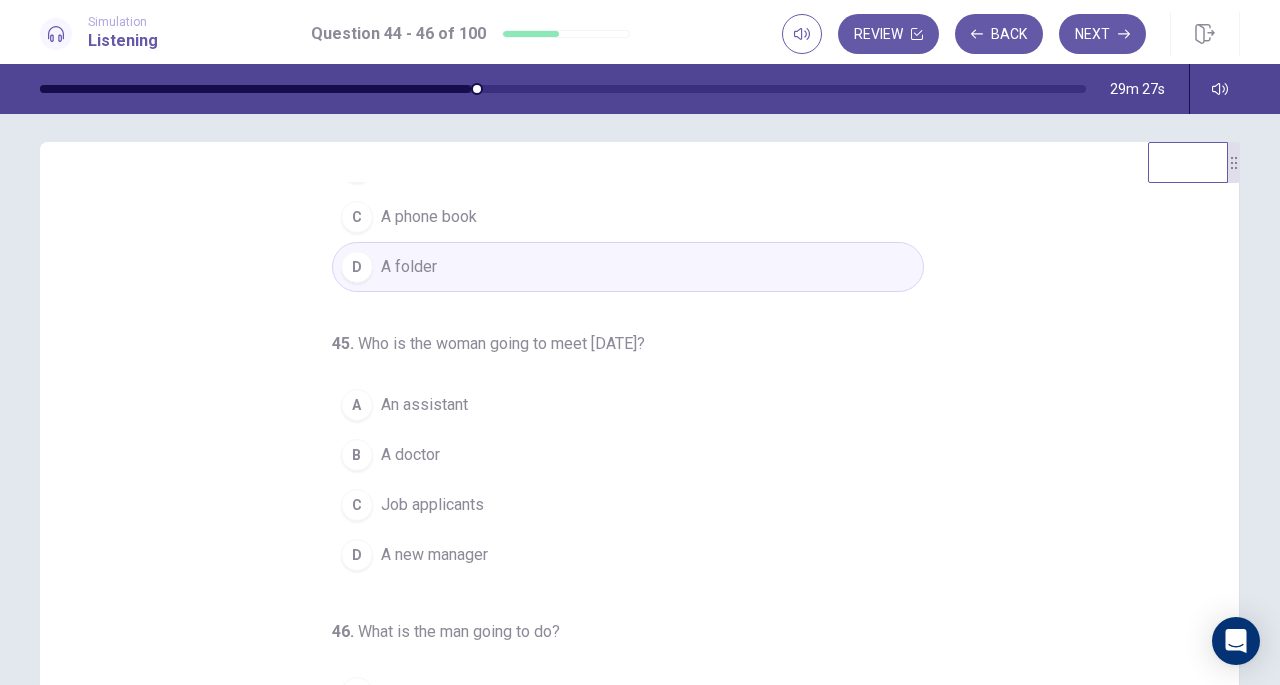 scroll, scrollTop: 200, scrollLeft: 0, axis: vertical 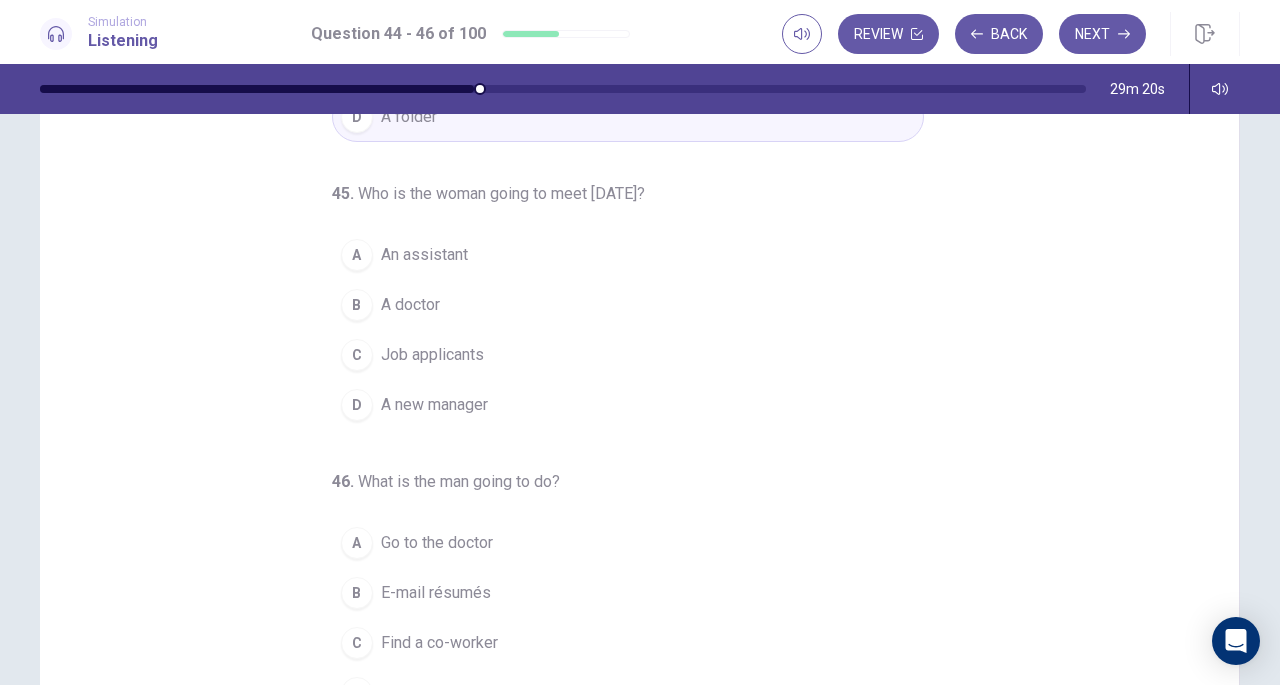 click on "Job applicants" at bounding box center (432, 355) 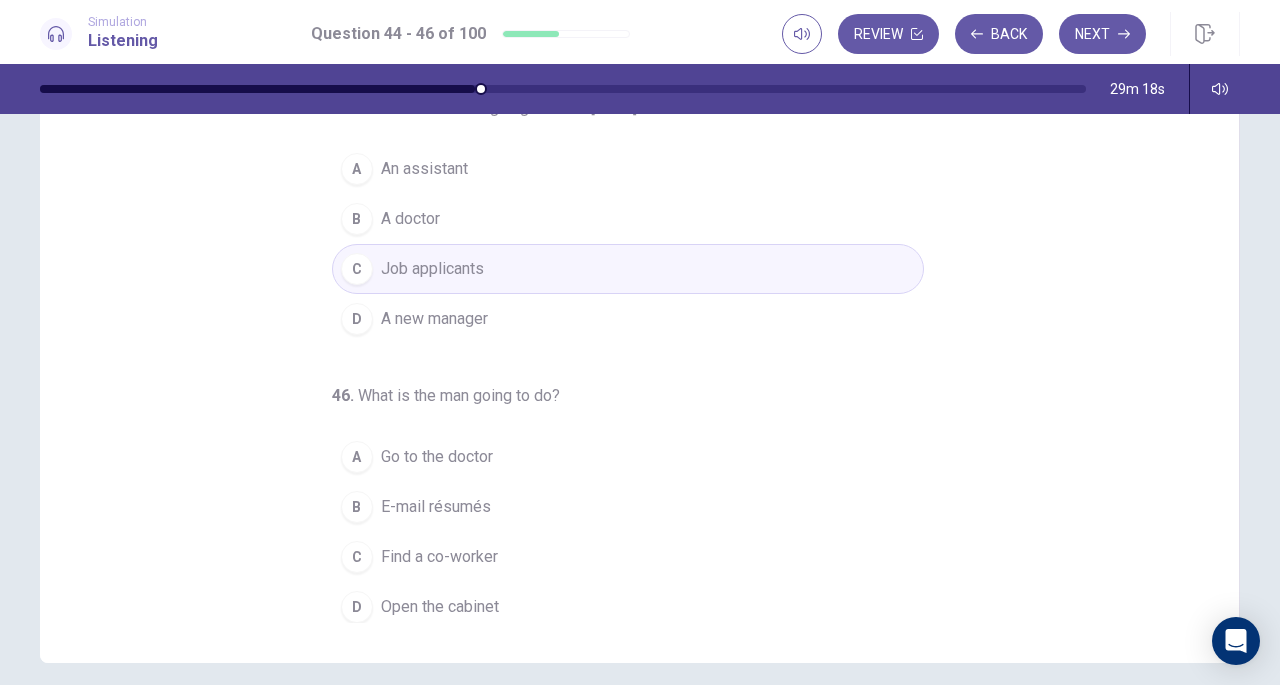 scroll, scrollTop: 259, scrollLeft: 0, axis: vertical 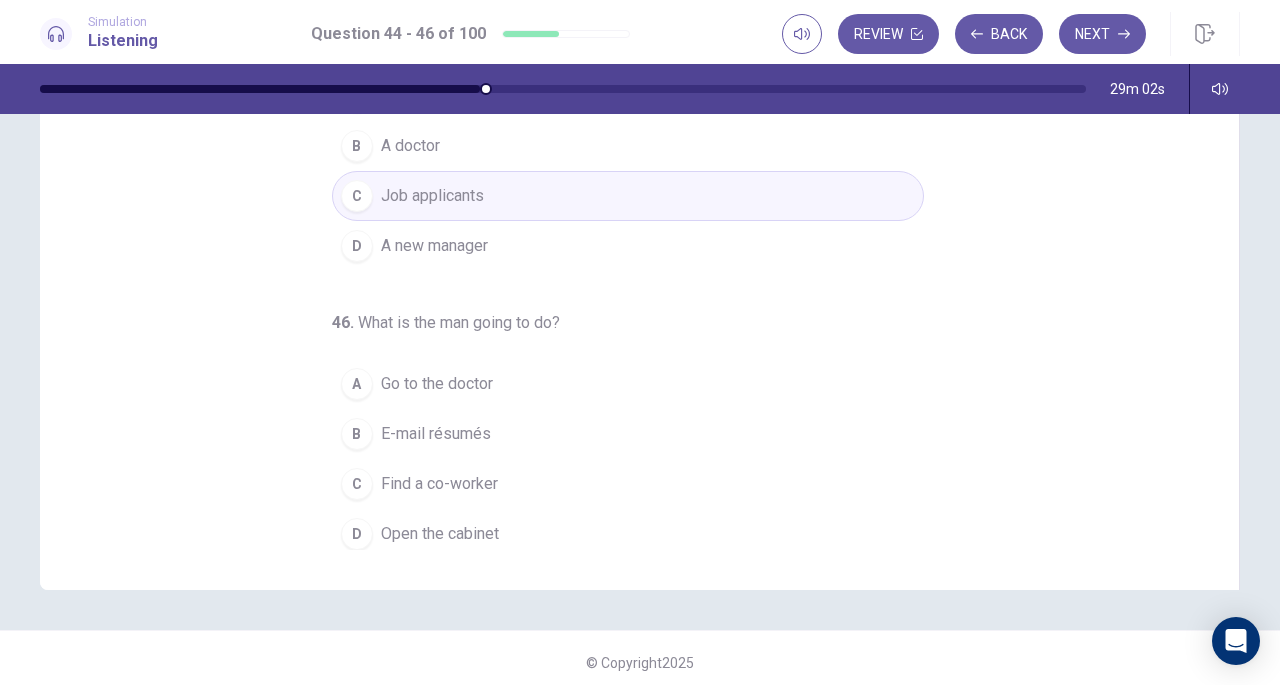 click on "E-mail résumés" at bounding box center [436, 434] 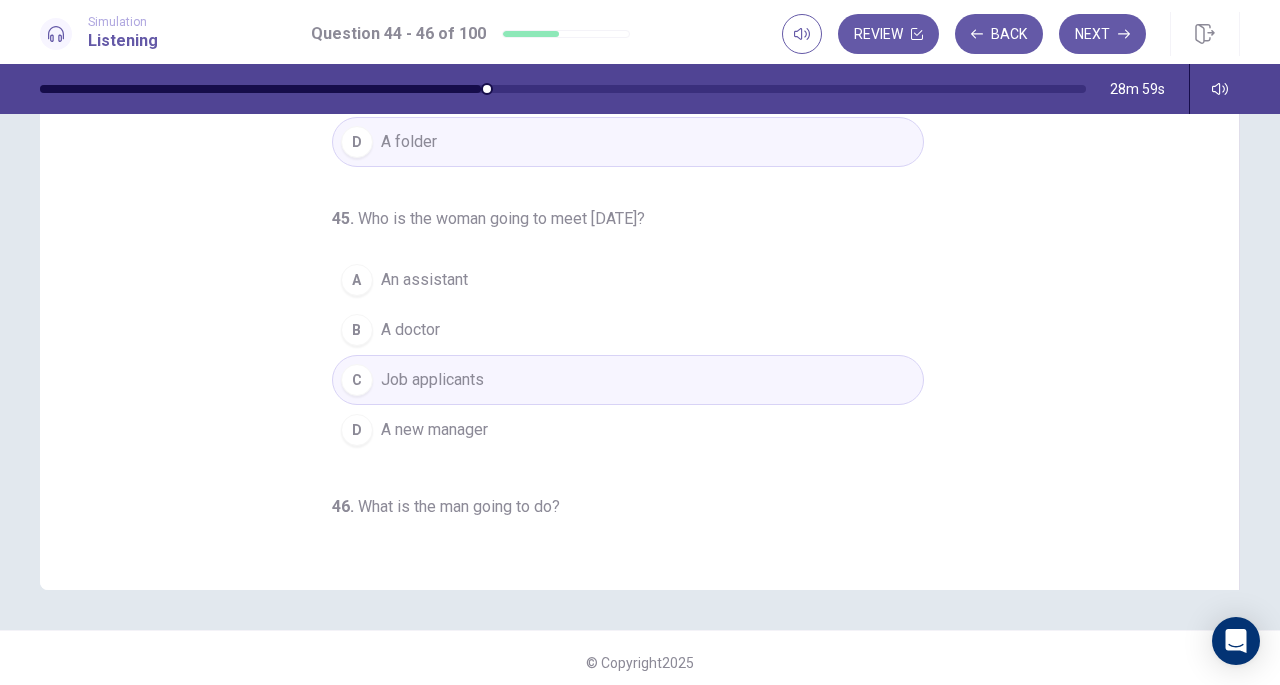 scroll, scrollTop: 0, scrollLeft: 0, axis: both 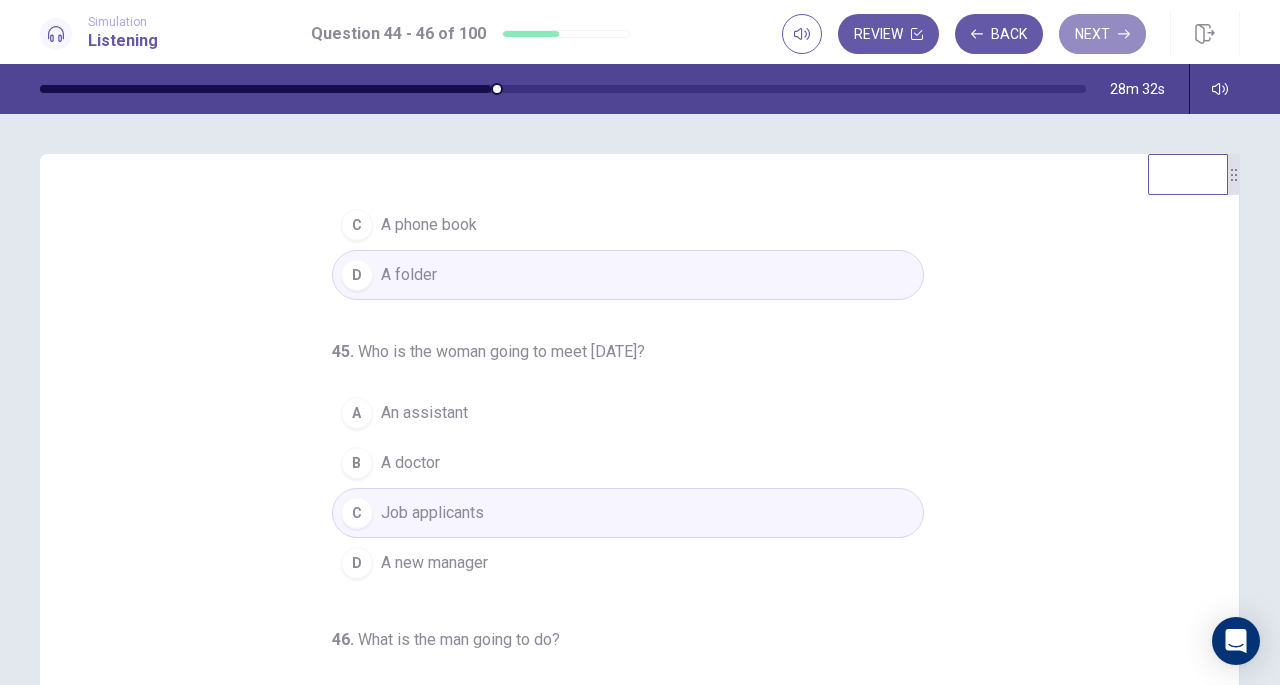 click on "Next" at bounding box center (1102, 34) 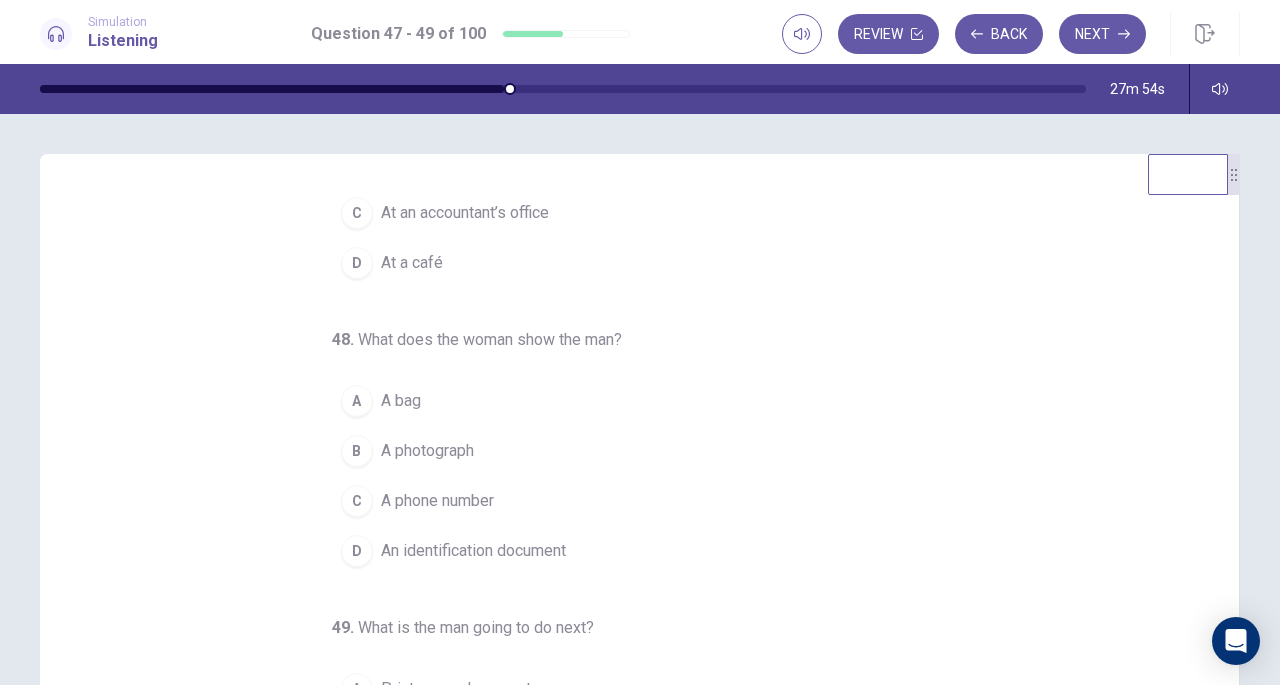 scroll, scrollTop: 200, scrollLeft: 0, axis: vertical 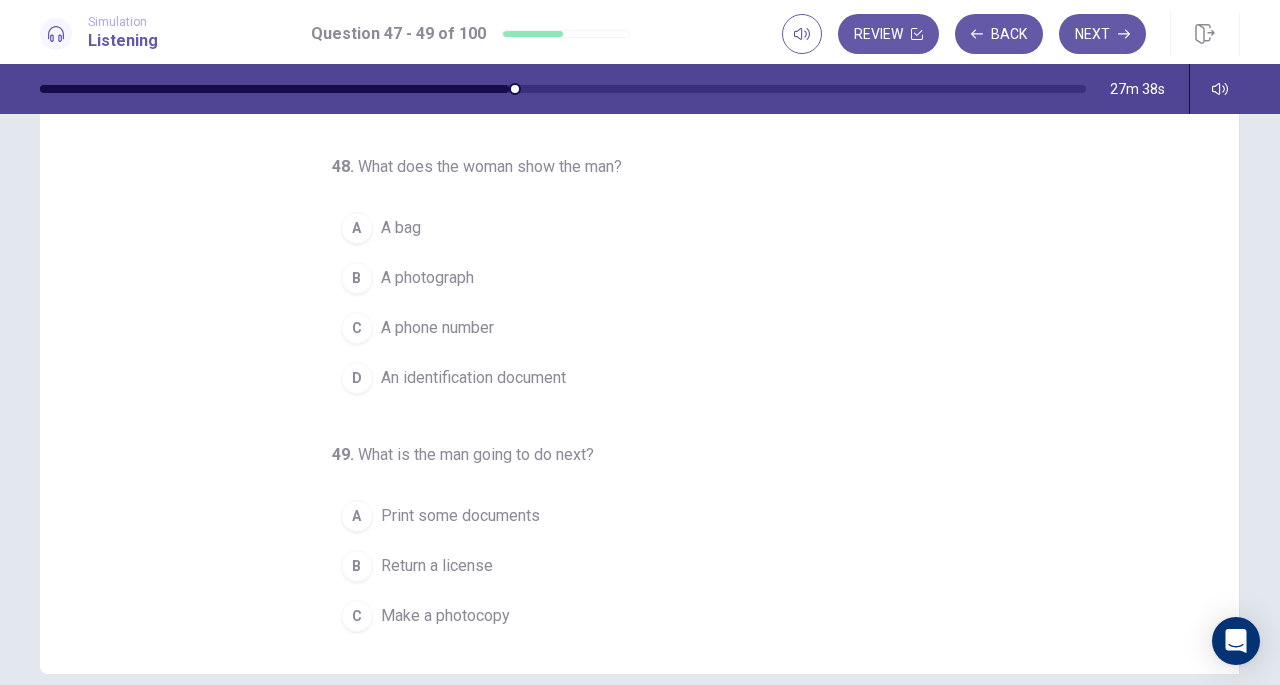 click on "An identification document" at bounding box center [473, 378] 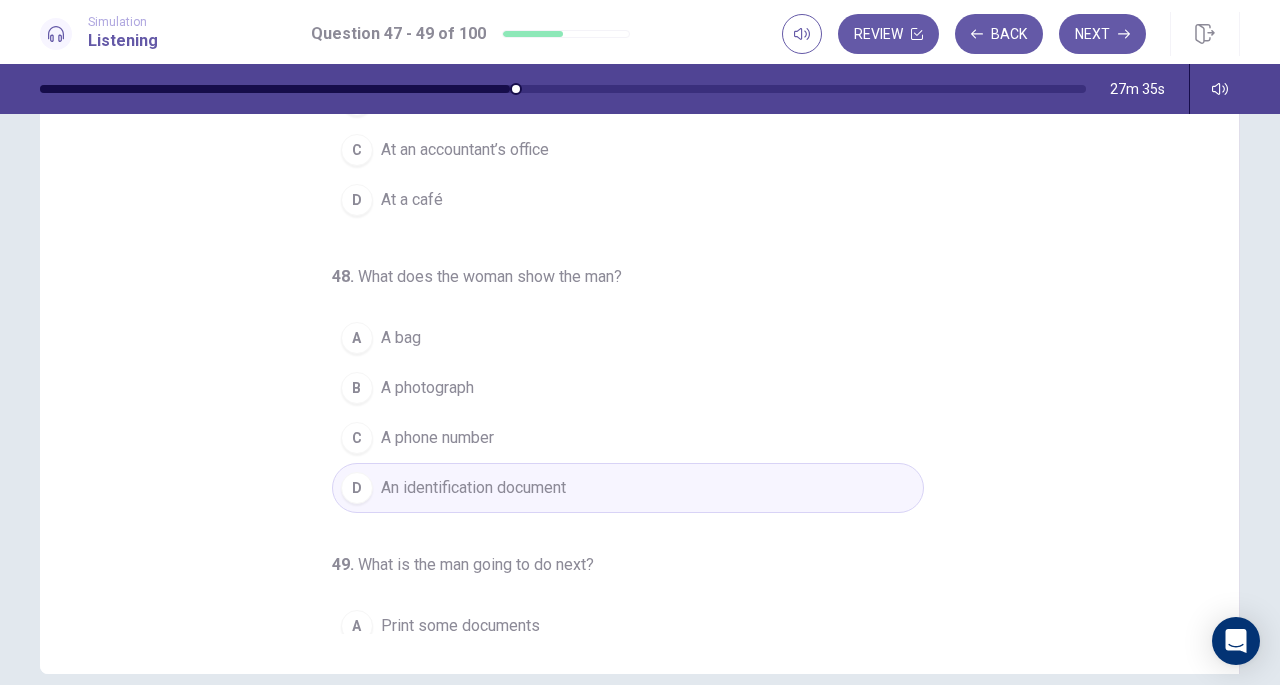 scroll, scrollTop: 0, scrollLeft: 0, axis: both 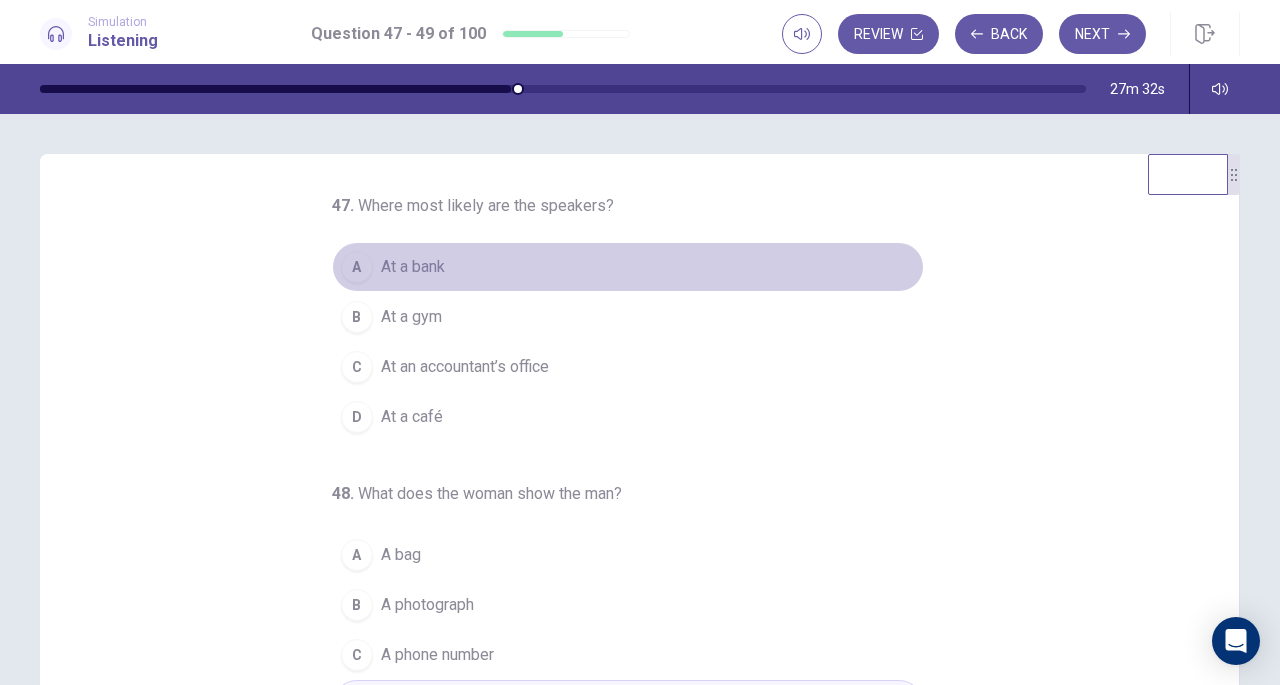click on "At a bank" at bounding box center (413, 267) 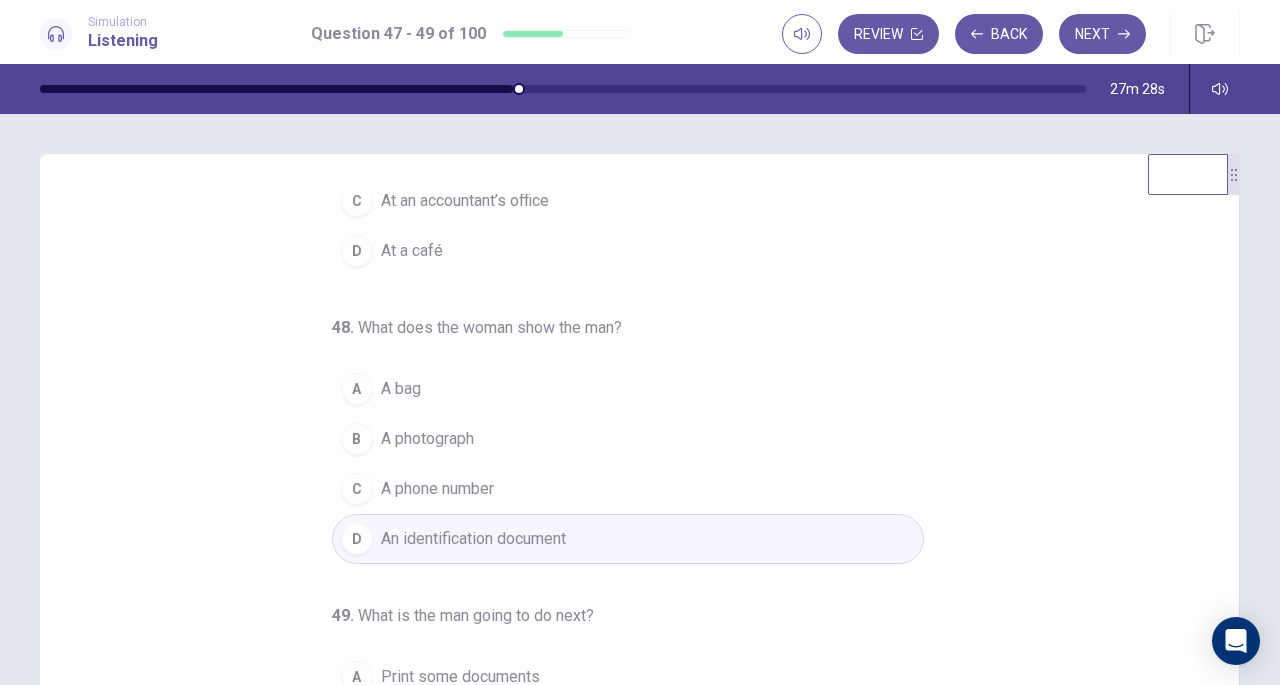 scroll, scrollTop: 200, scrollLeft: 0, axis: vertical 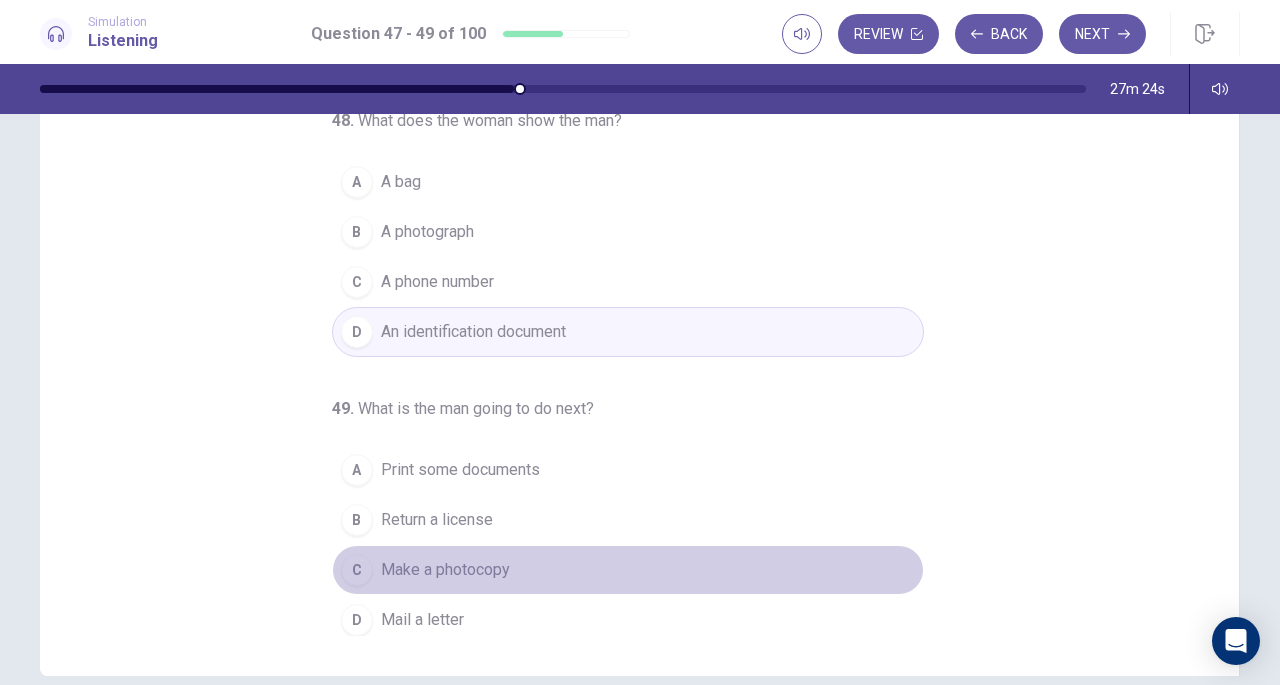 click on "Make a photocopy" at bounding box center (445, 570) 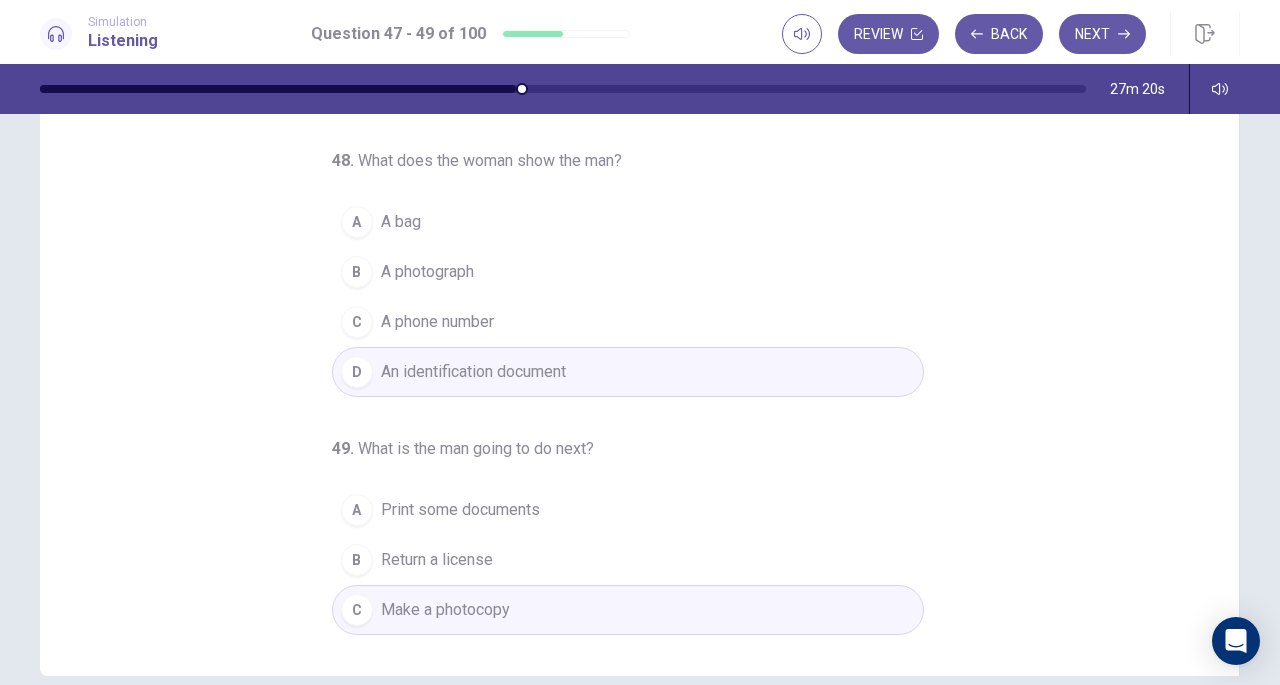 scroll, scrollTop: 0, scrollLeft: 0, axis: both 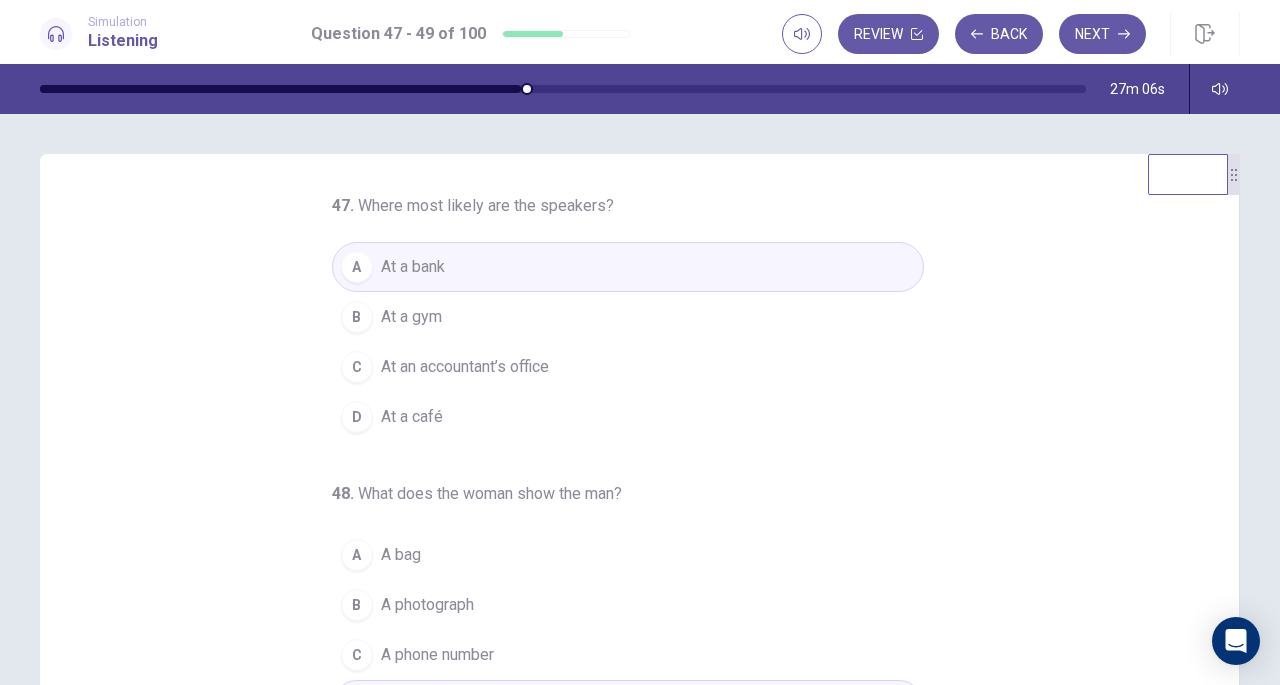 click on "Next" at bounding box center [1102, 34] 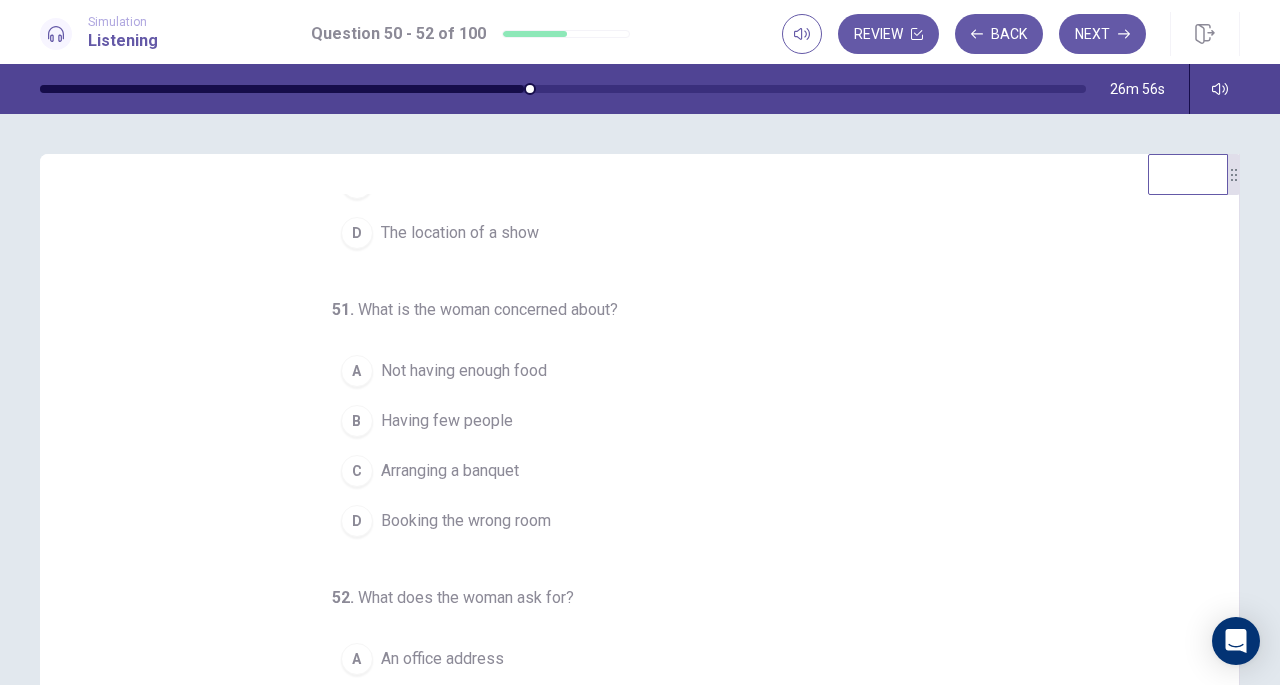 scroll, scrollTop: 200, scrollLeft: 0, axis: vertical 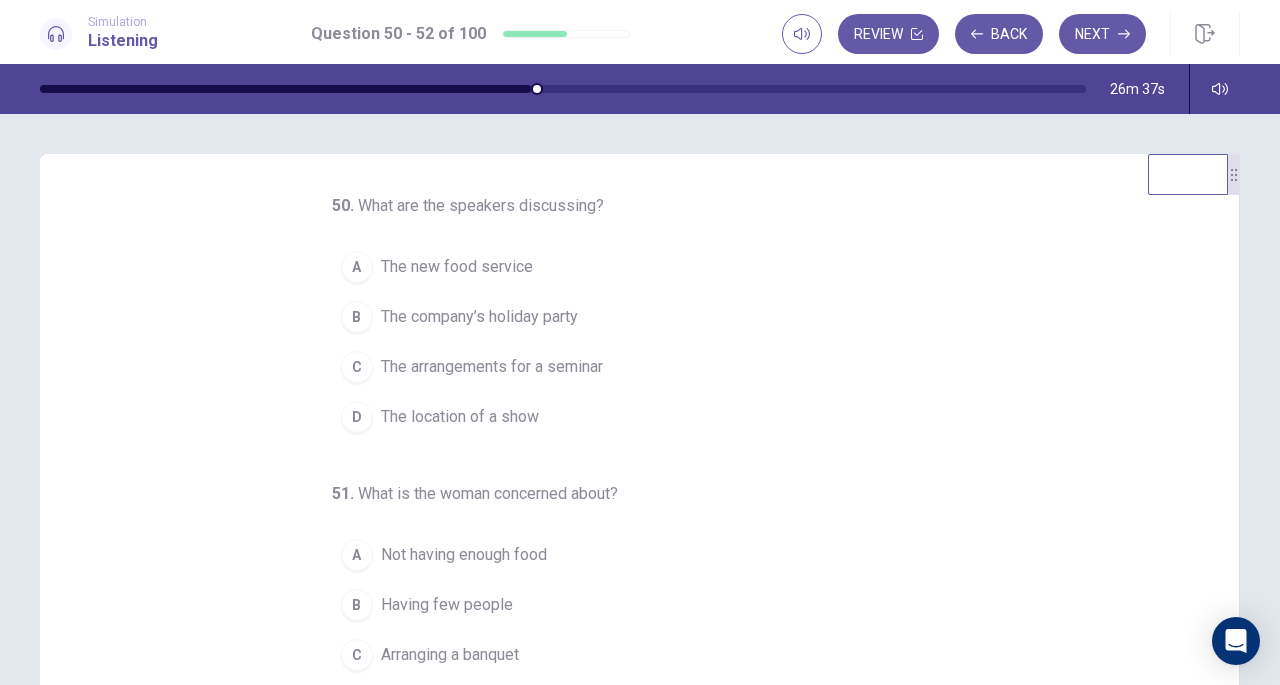 click on "The arrangements for a seminar" at bounding box center (492, 367) 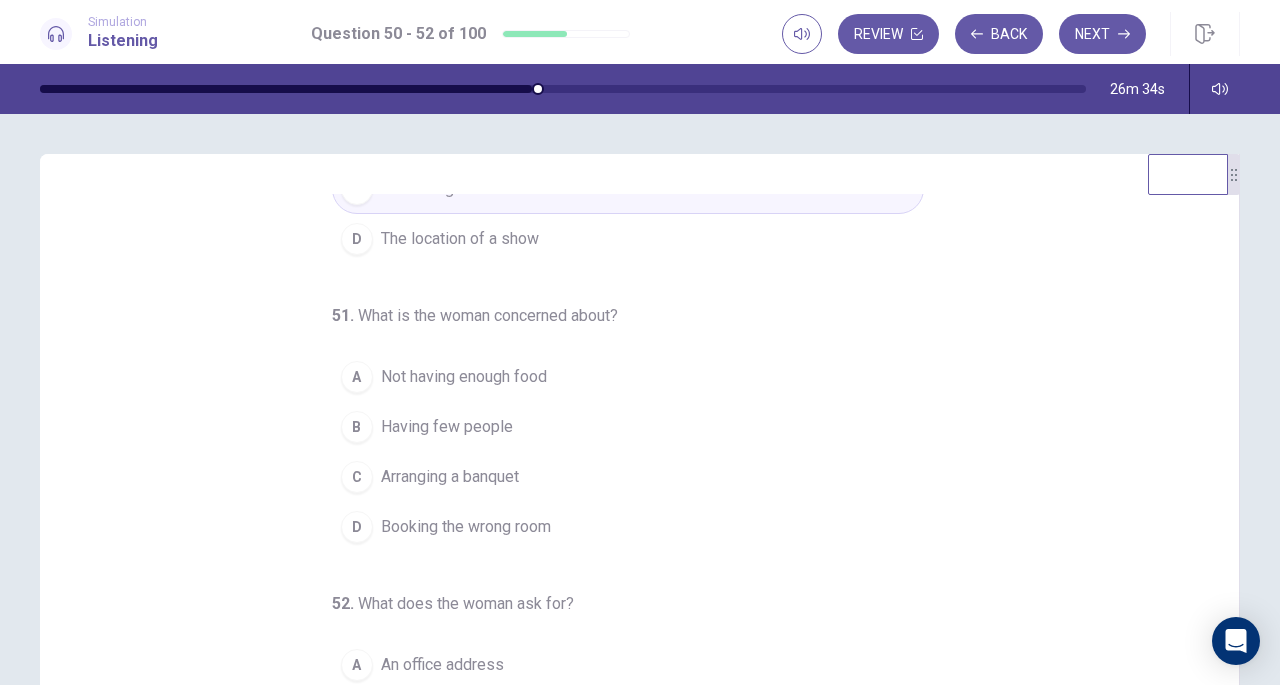 scroll, scrollTop: 200, scrollLeft: 0, axis: vertical 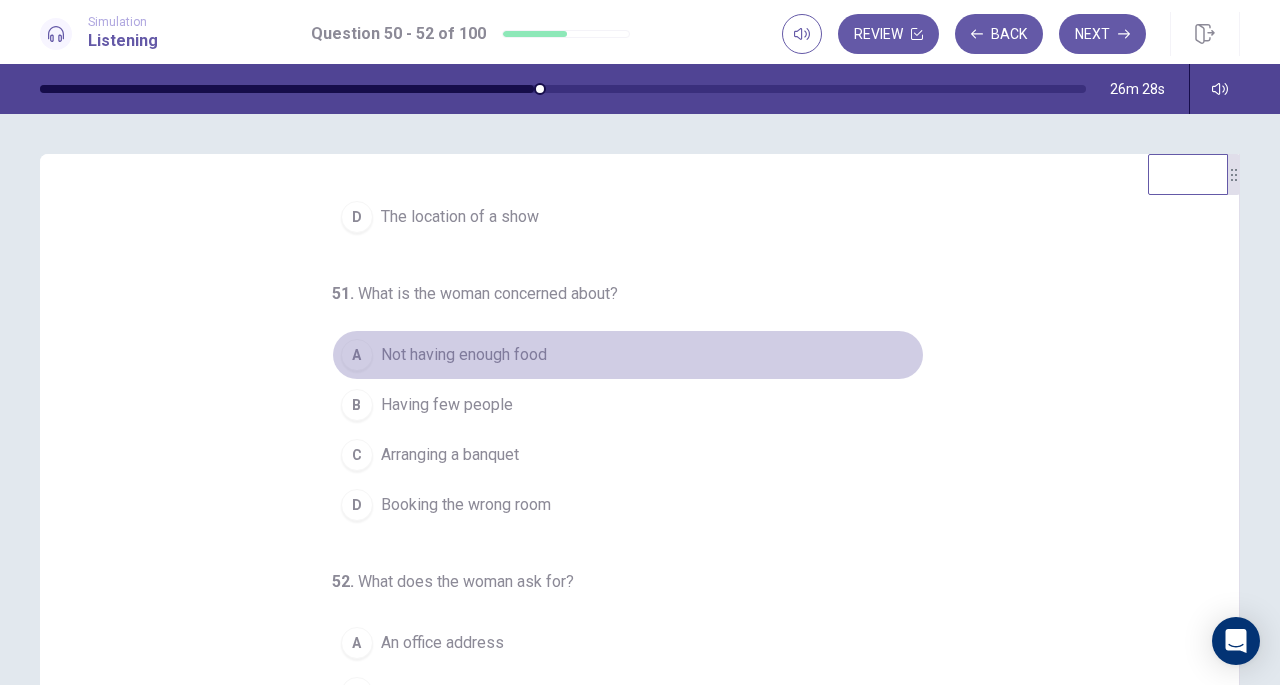 click on "Not having enough food" at bounding box center [464, 355] 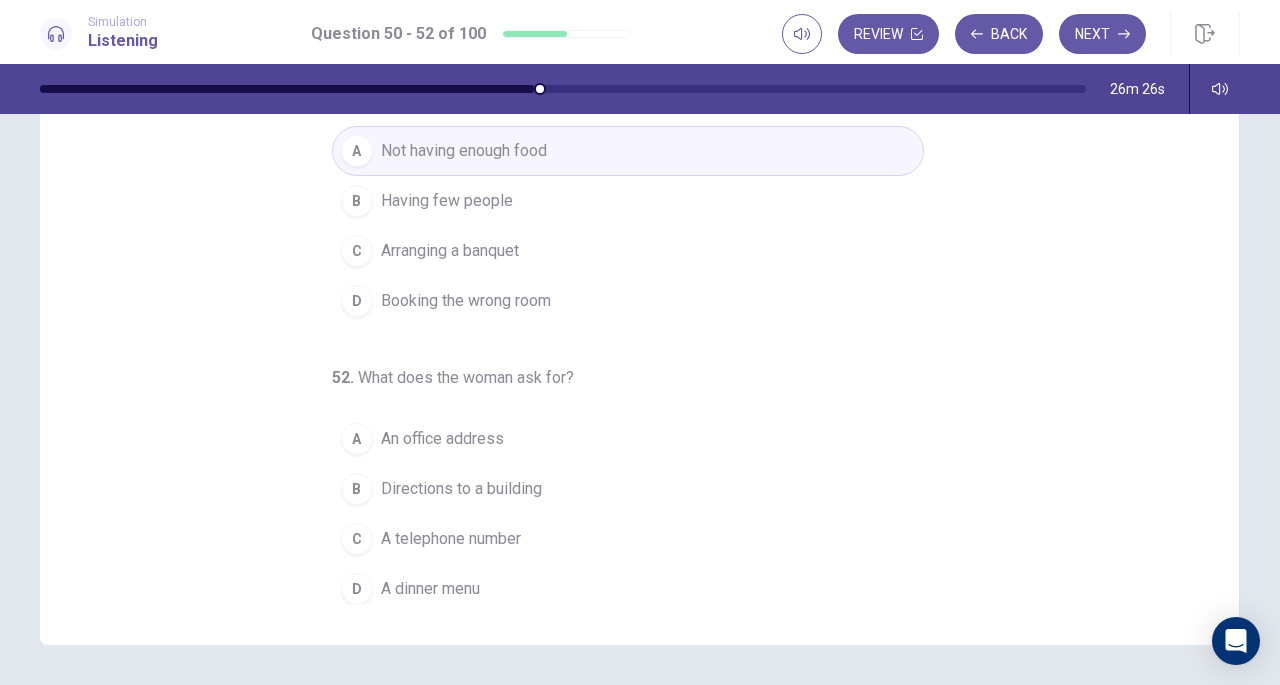 scroll, scrollTop: 205, scrollLeft: 0, axis: vertical 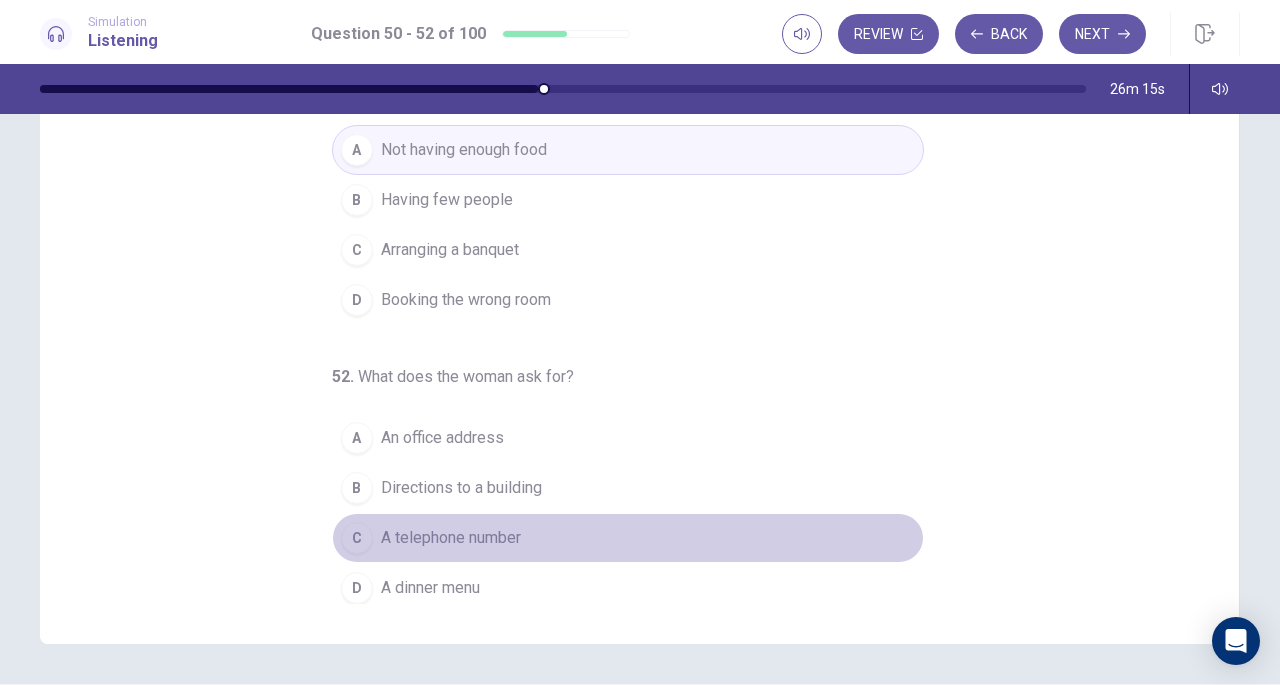 click on "A telephone number" at bounding box center (451, 538) 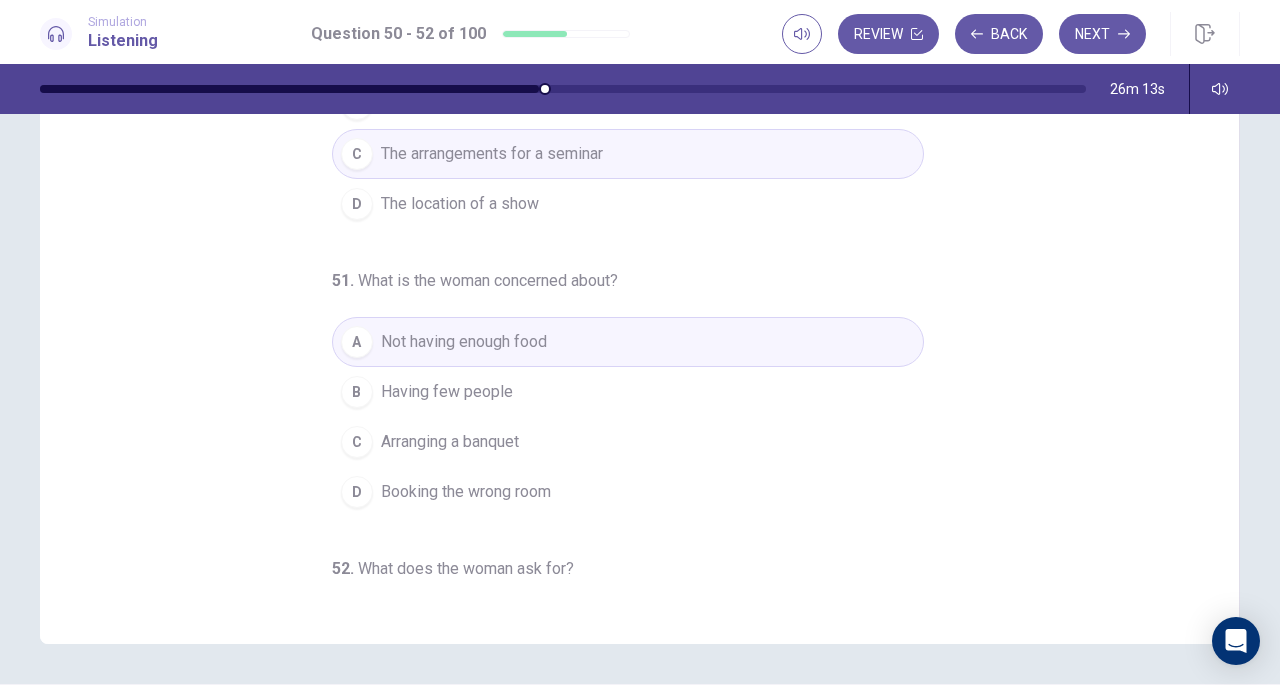 scroll, scrollTop: 0, scrollLeft: 0, axis: both 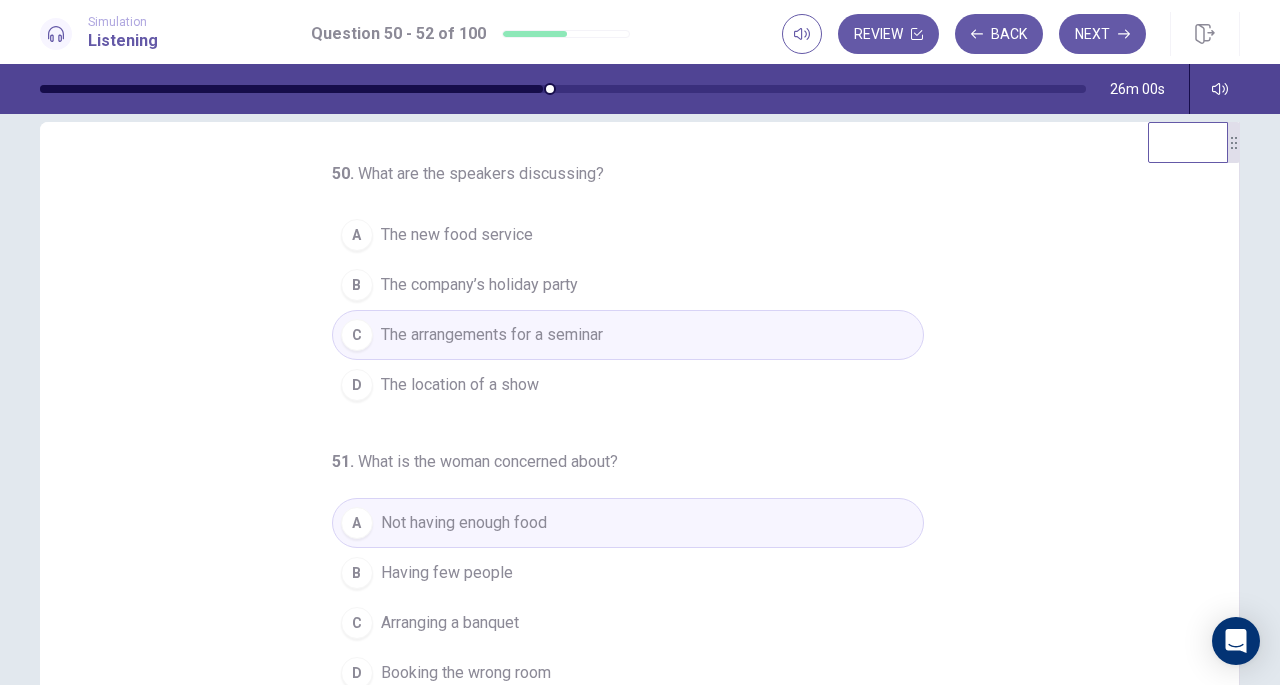 click on "Next" at bounding box center (1102, 34) 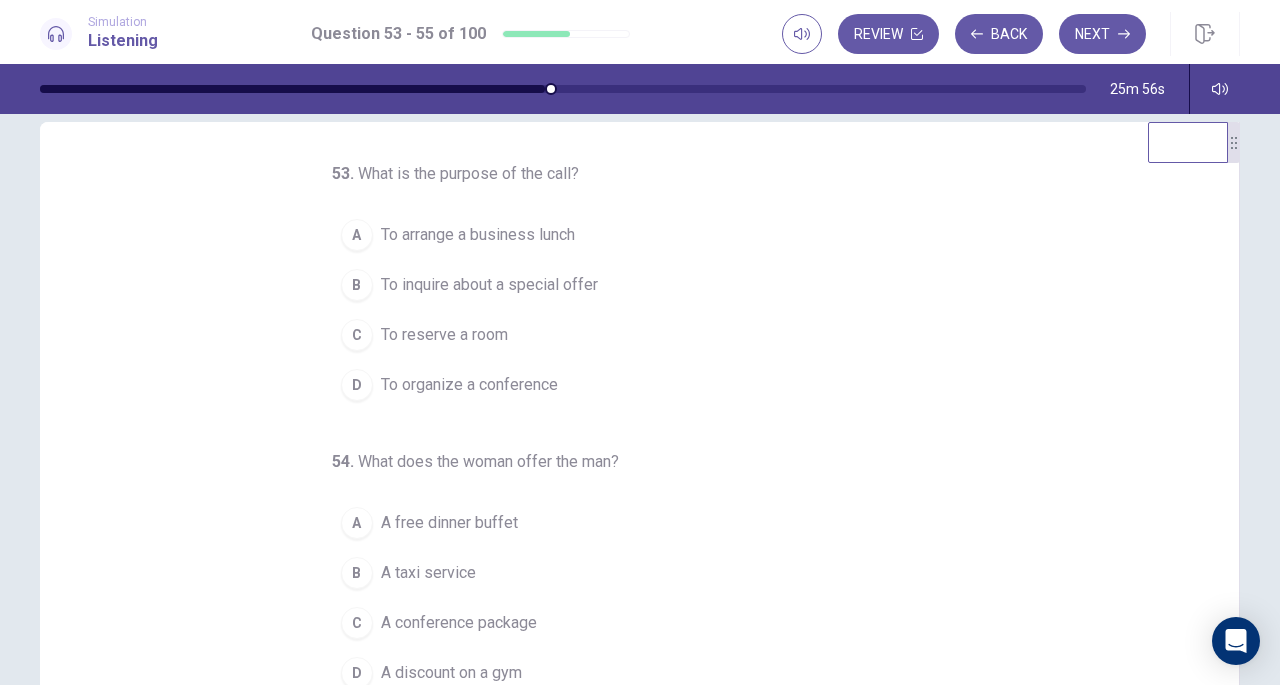 scroll, scrollTop: 2, scrollLeft: 0, axis: vertical 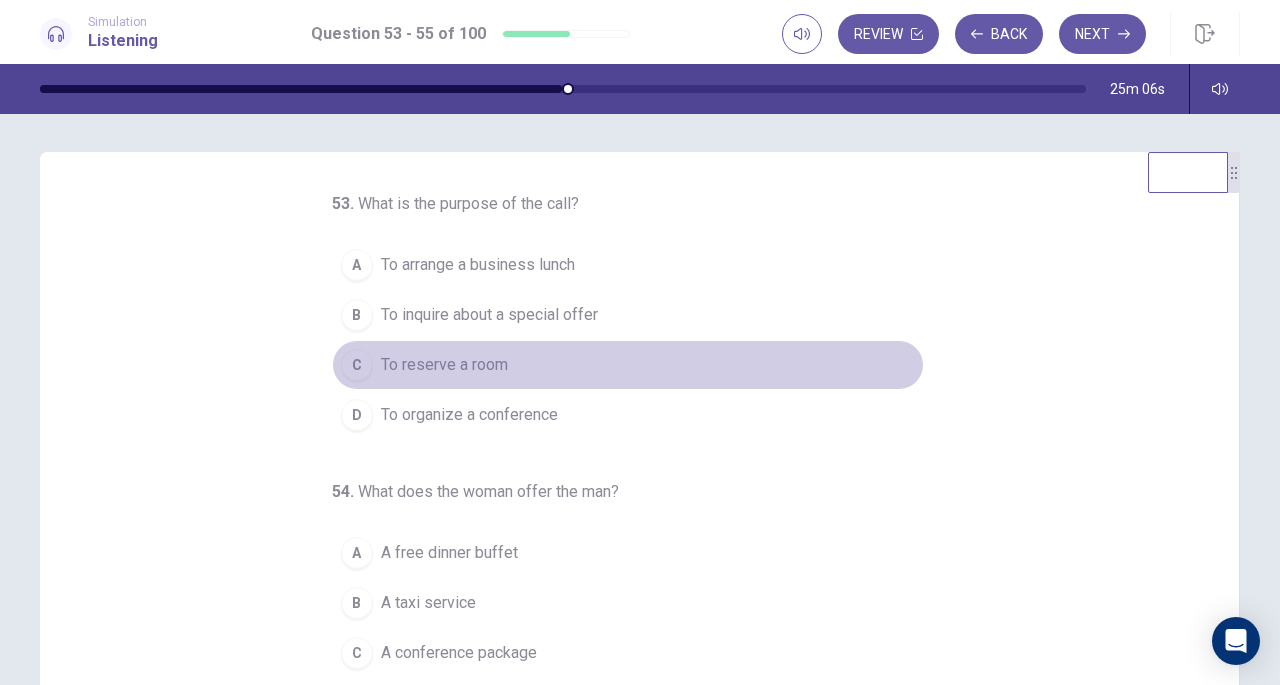 click on "To reserve a room" at bounding box center [444, 365] 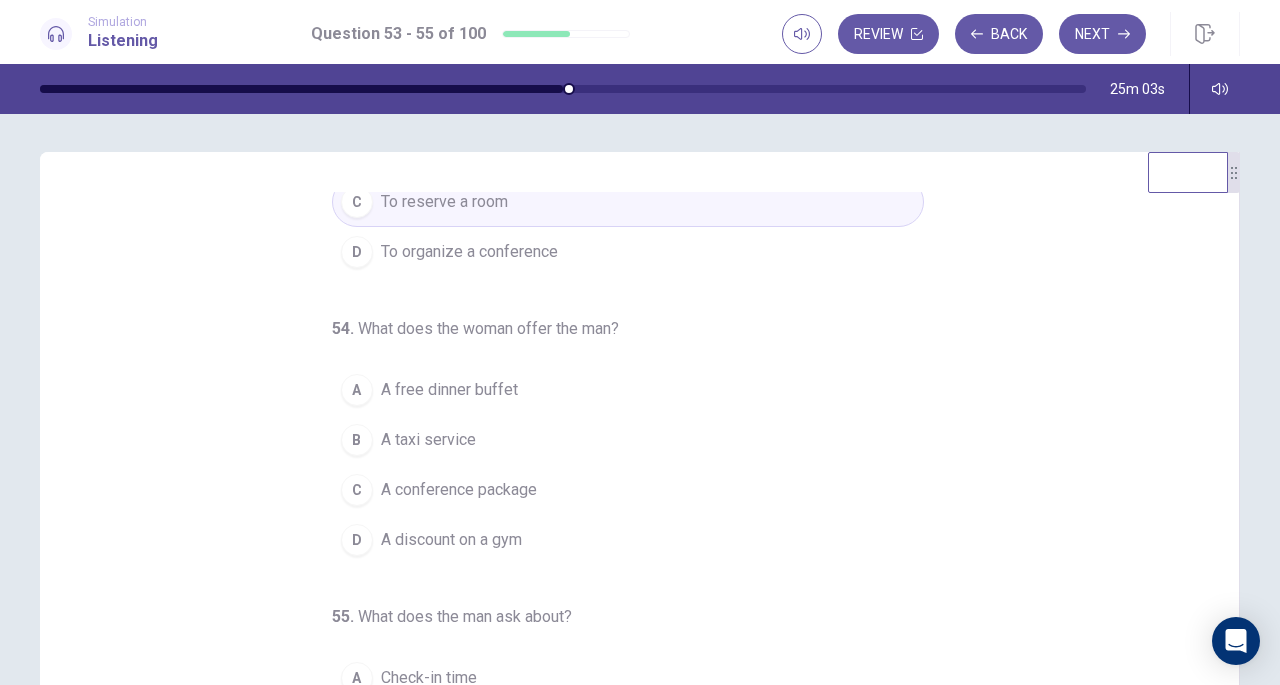 scroll, scrollTop: 200, scrollLeft: 0, axis: vertical 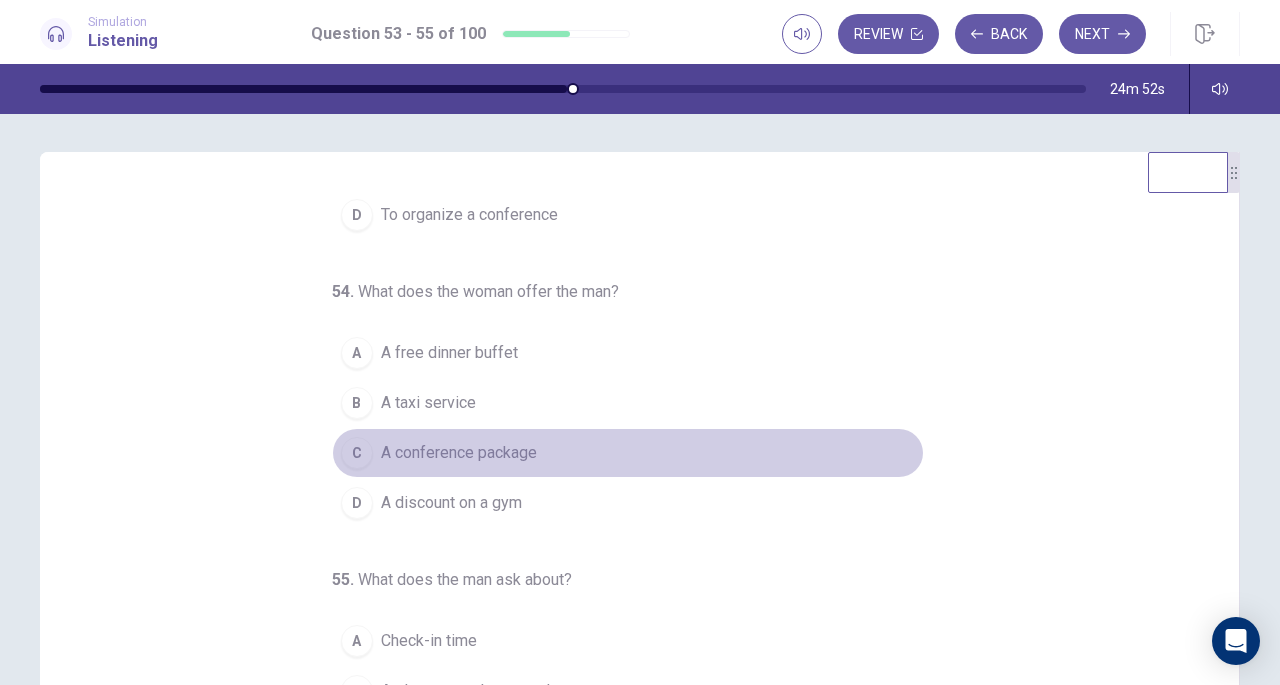 click on "A conference package" at bounding box center (459, 453) 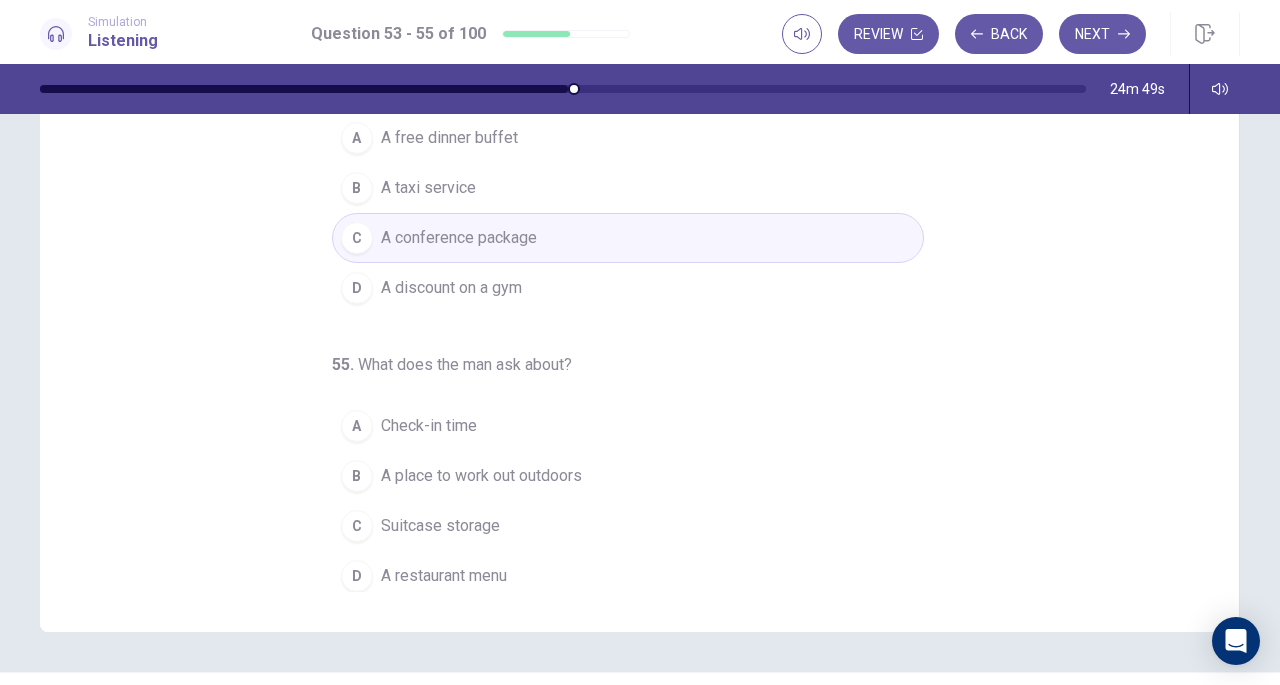 scroll, scrollTop: 218, scrollLeft: 0, axis: vertical 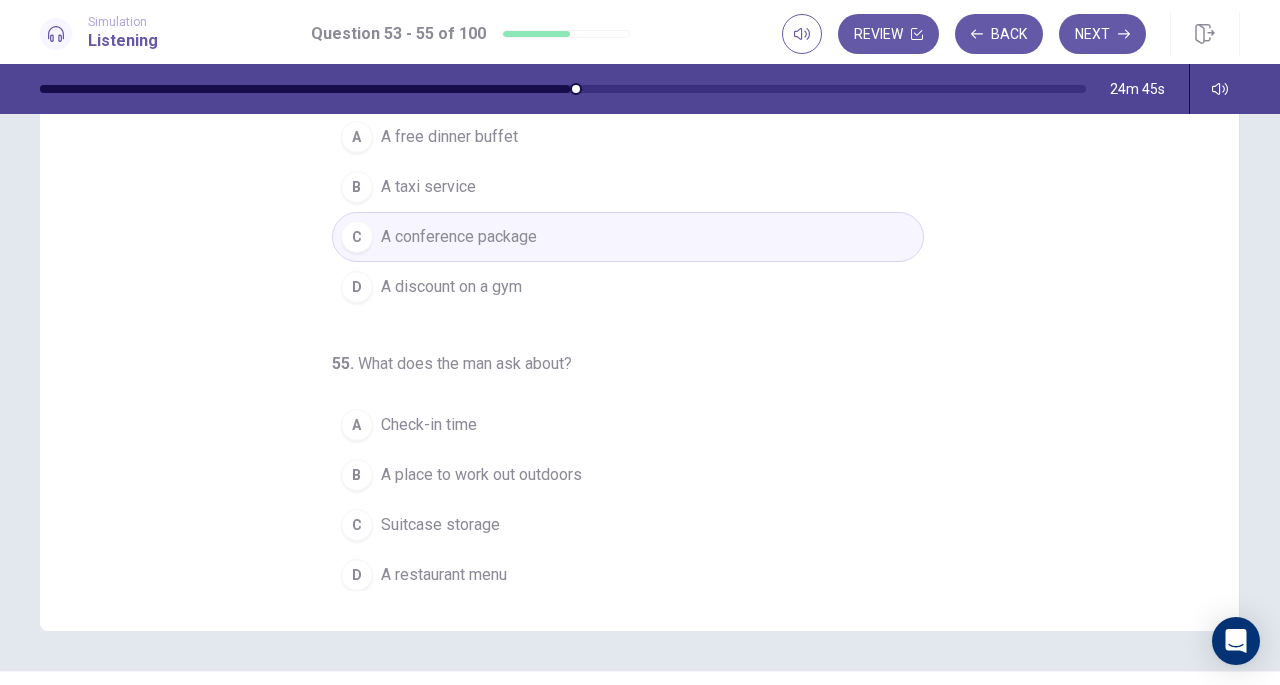 click on "A place to work out outdoors" at bounding box center (481, 475) 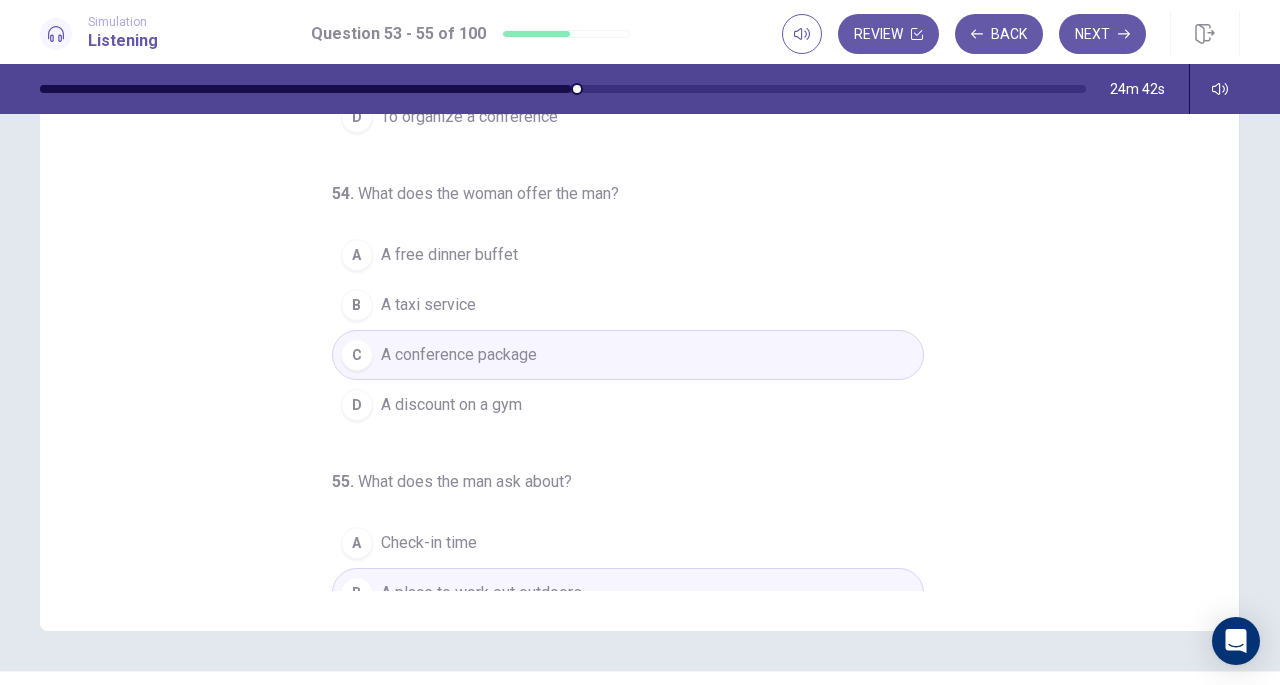 scroll, scrollTop: 0, scrollLeft: 0, axis: both 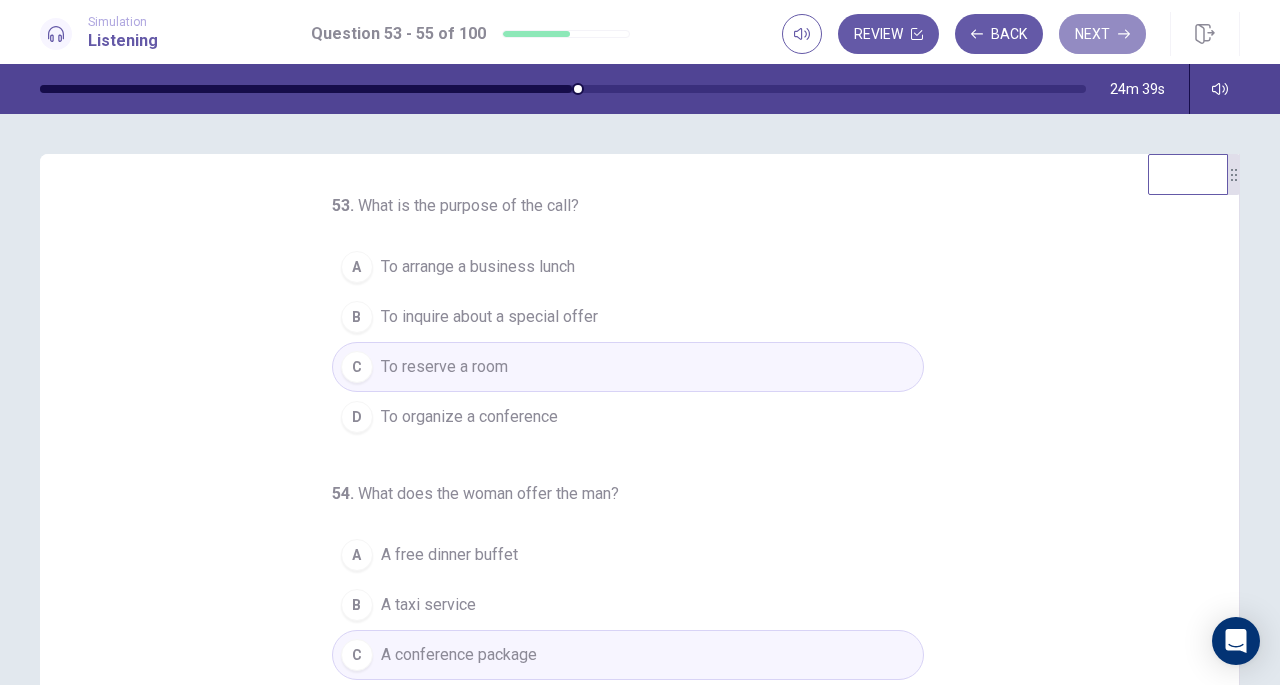 click on "Next" at bounding box center [1102, 34] 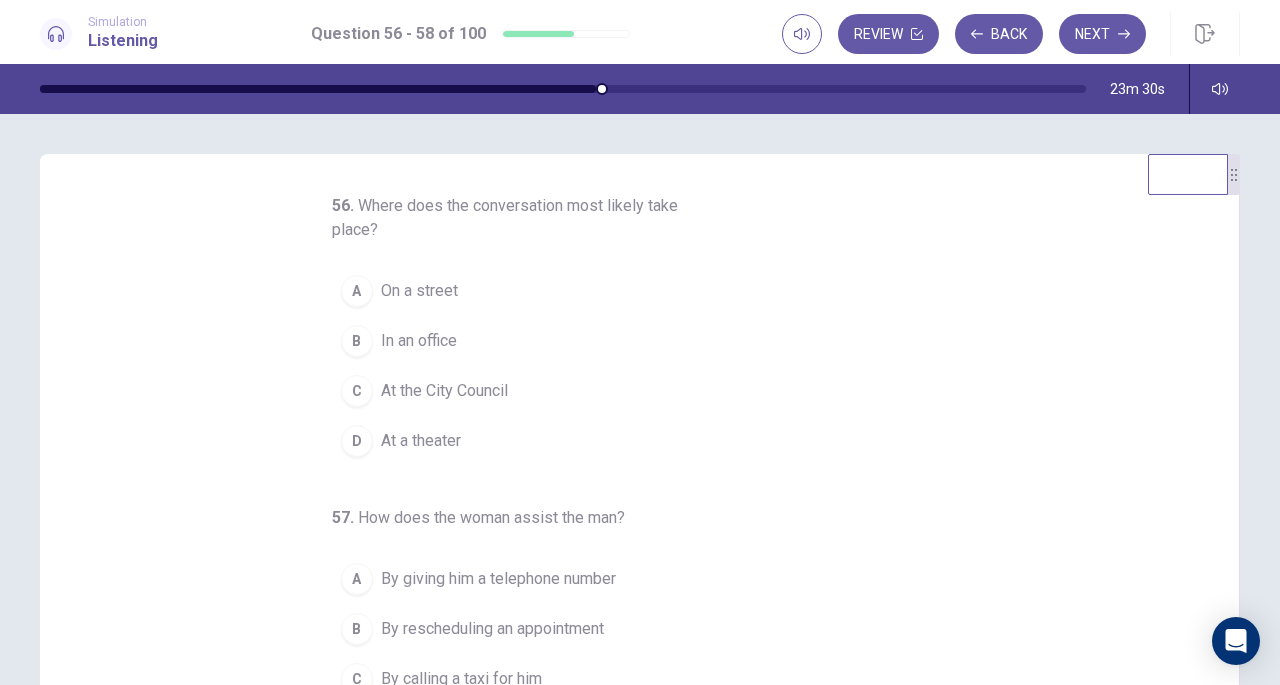 click on "On a street" at bounding box center (419, 291) 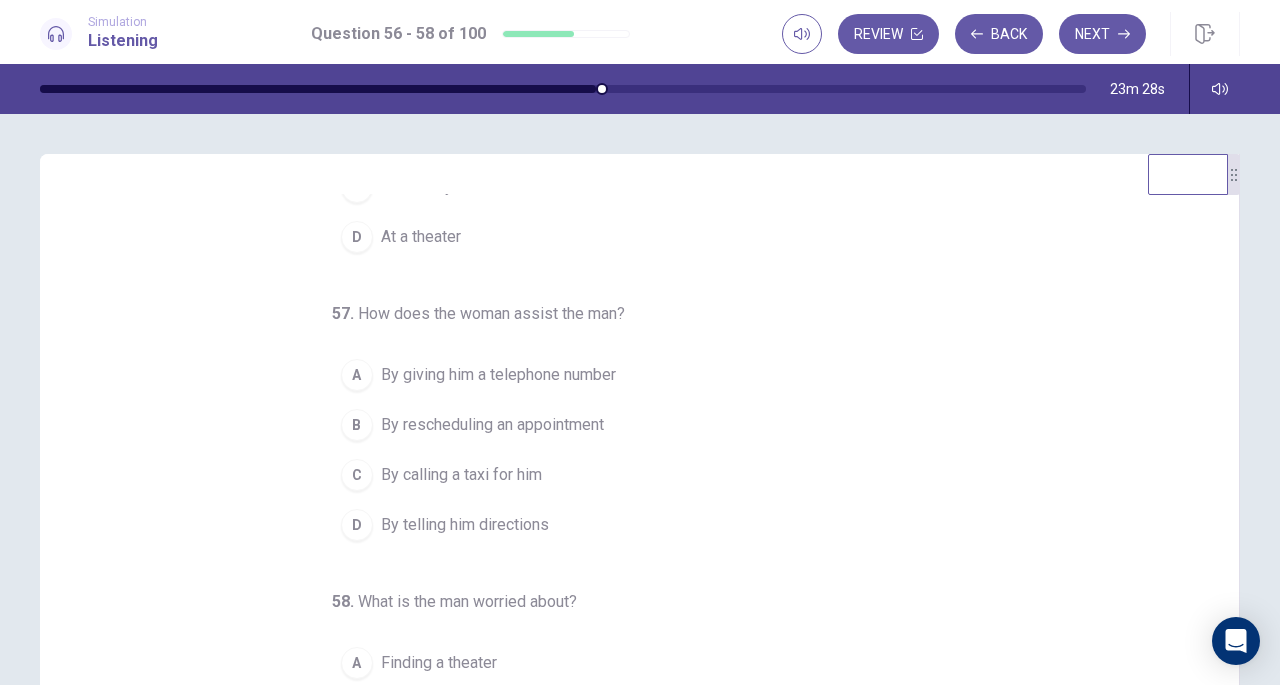 scroll, scrollTop: 224, scrollLeft: 0, axis: vertical 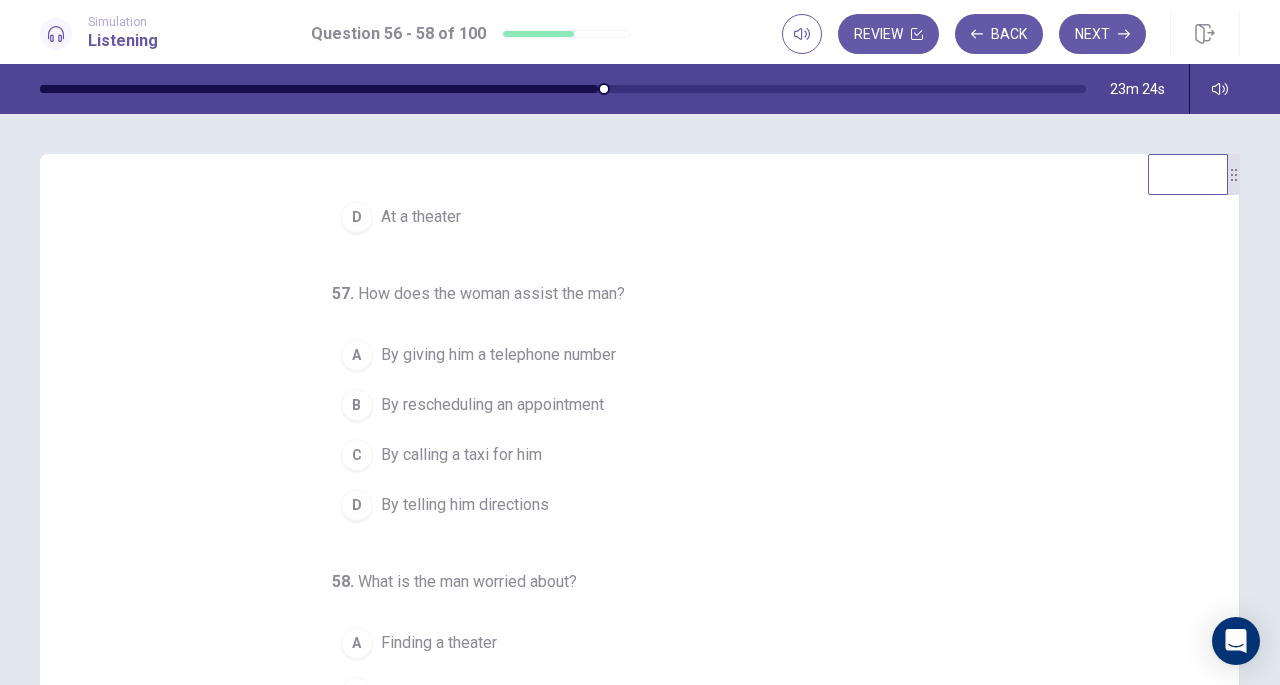 click on "By telling him directions" at bounding box center (465, 505) 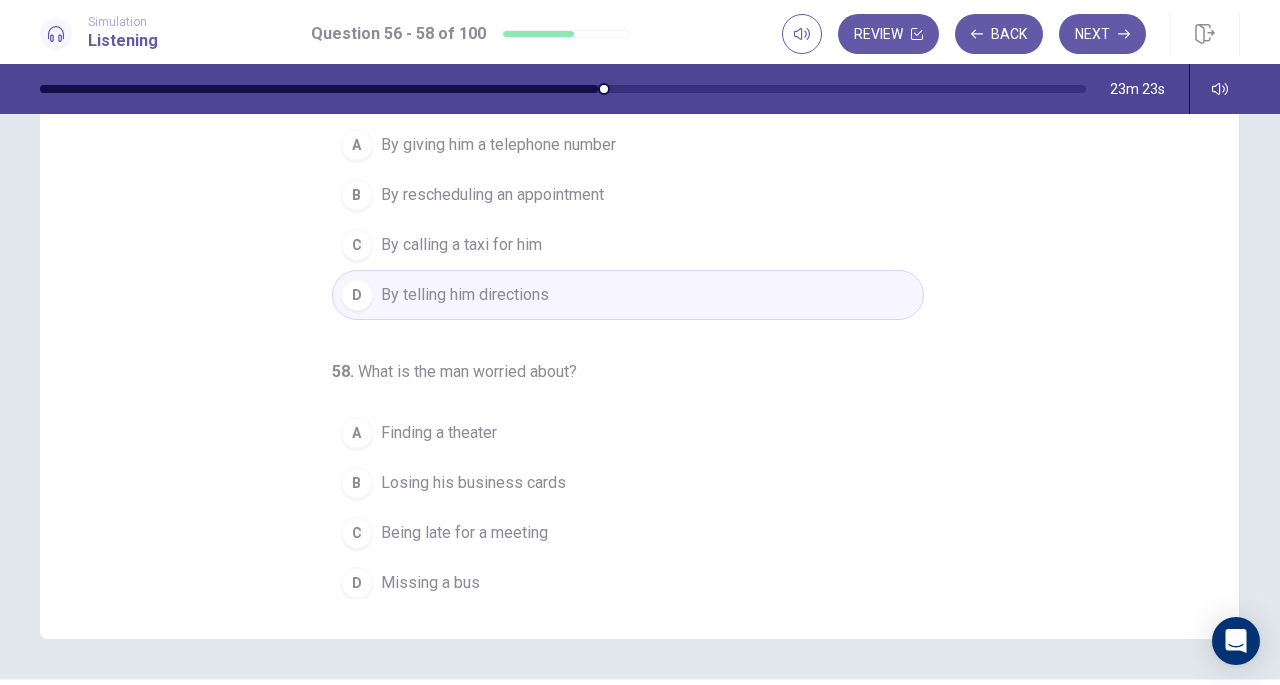 scroll, scrollTop: 211, scrollLeft: 0, axis: vertical 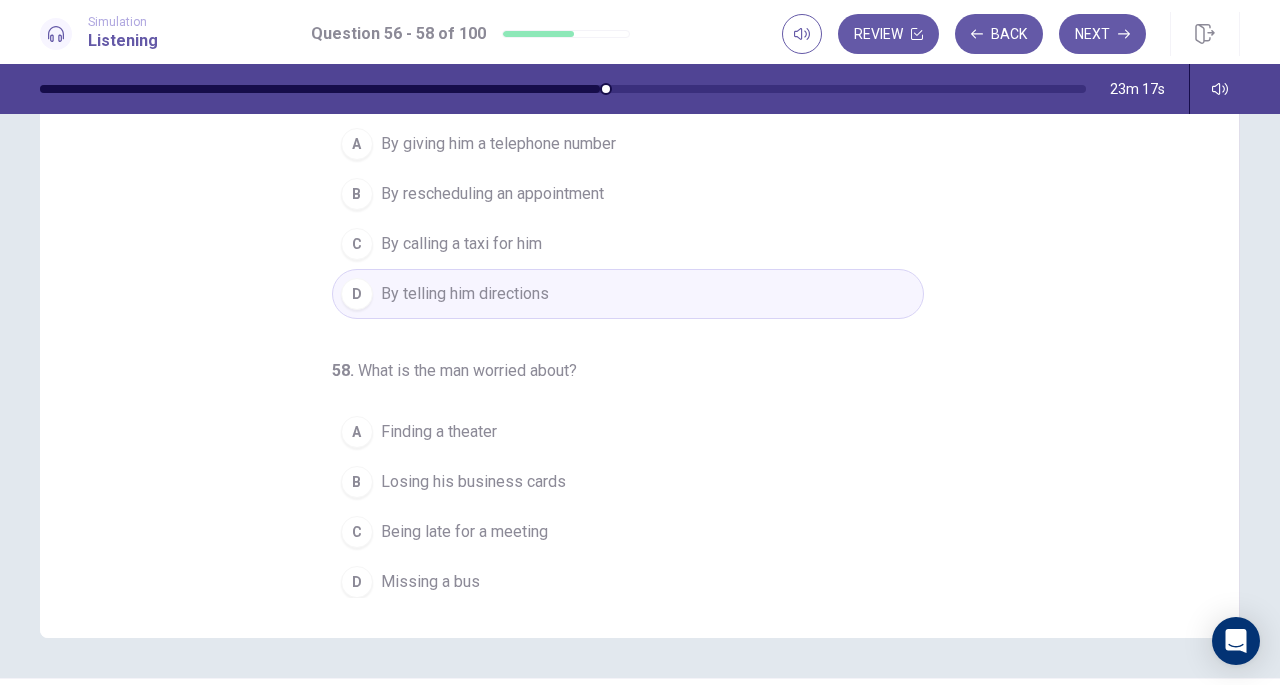 click on "Being late for a meeting" at bounding box center (464, 532) 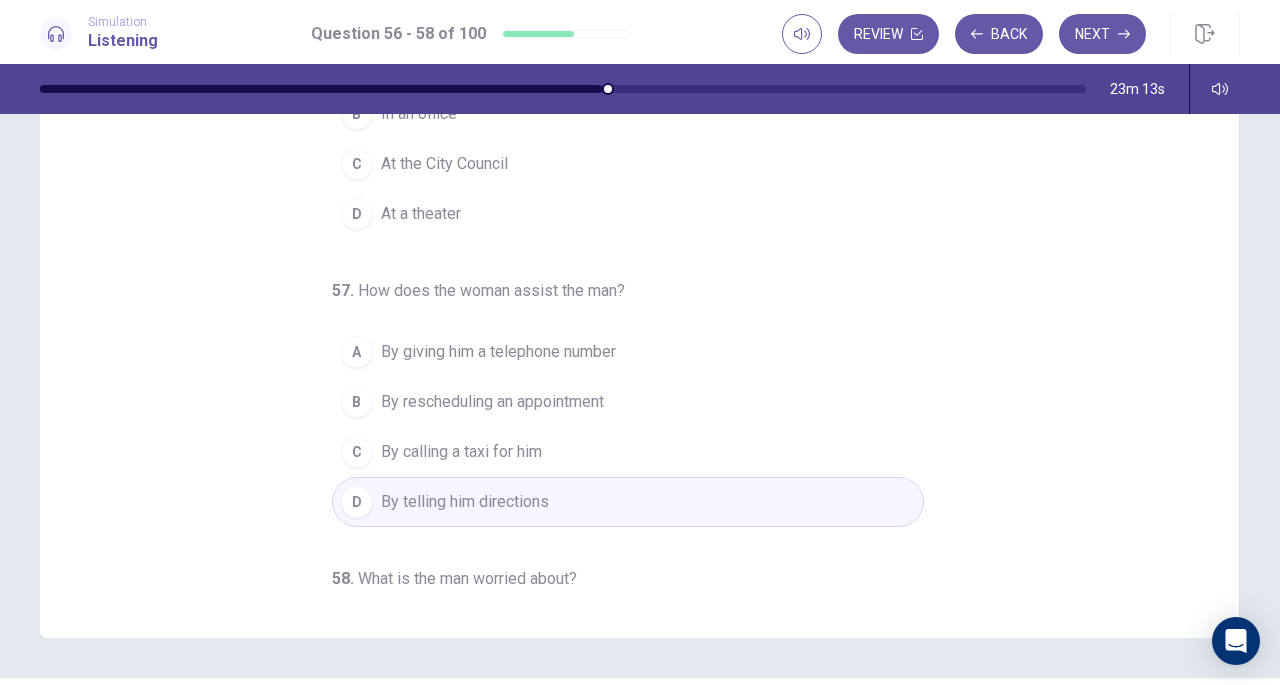 scroll, scrollTop: 0, scrollLeft: 0, axis: both 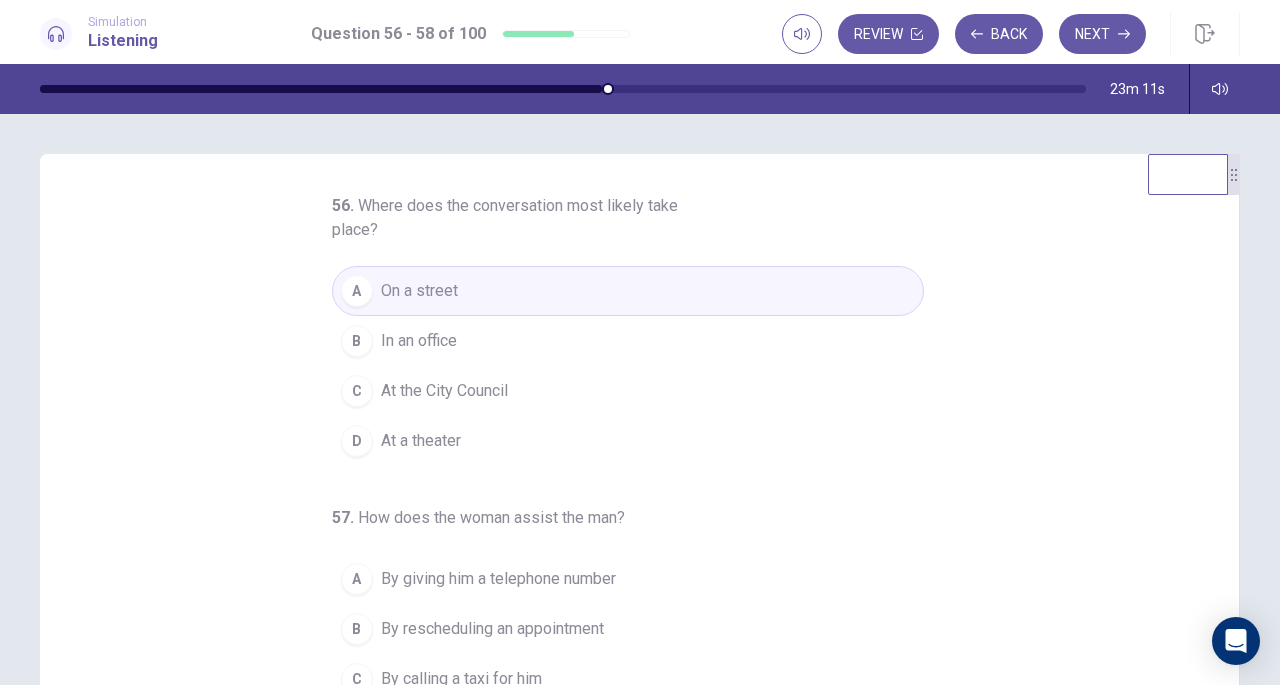 click 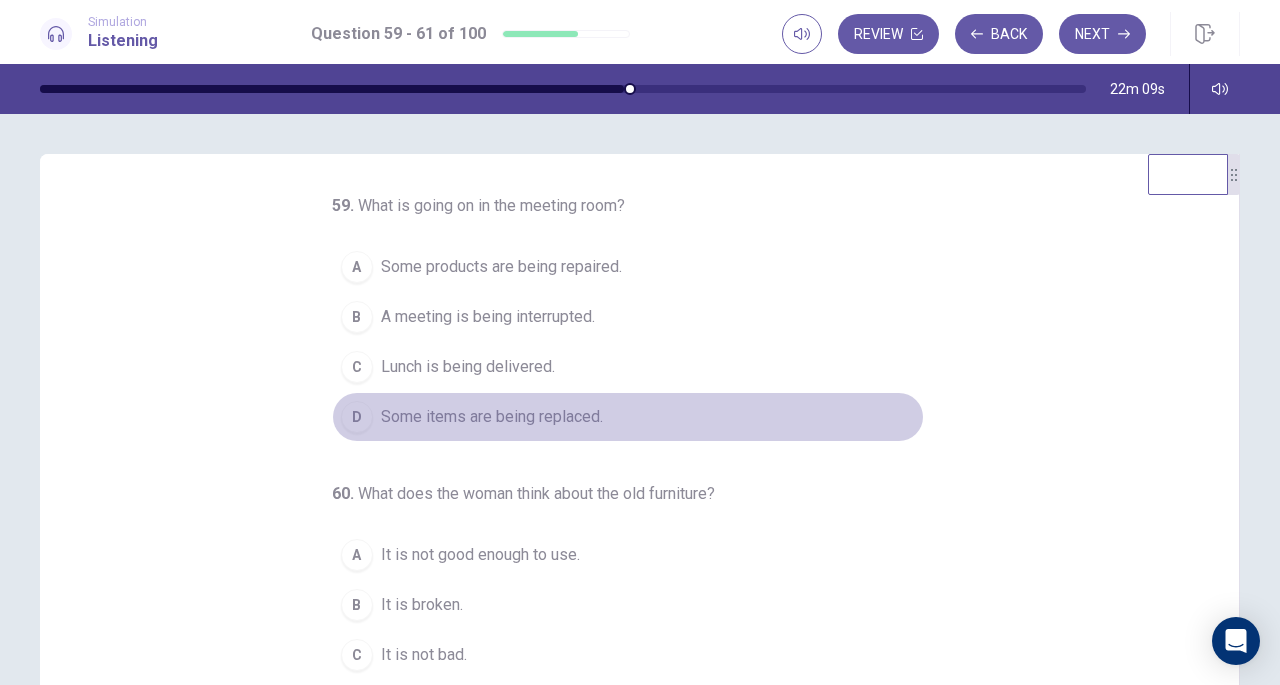 click on "Some items are being replaced." at bounding box center (492, 417) 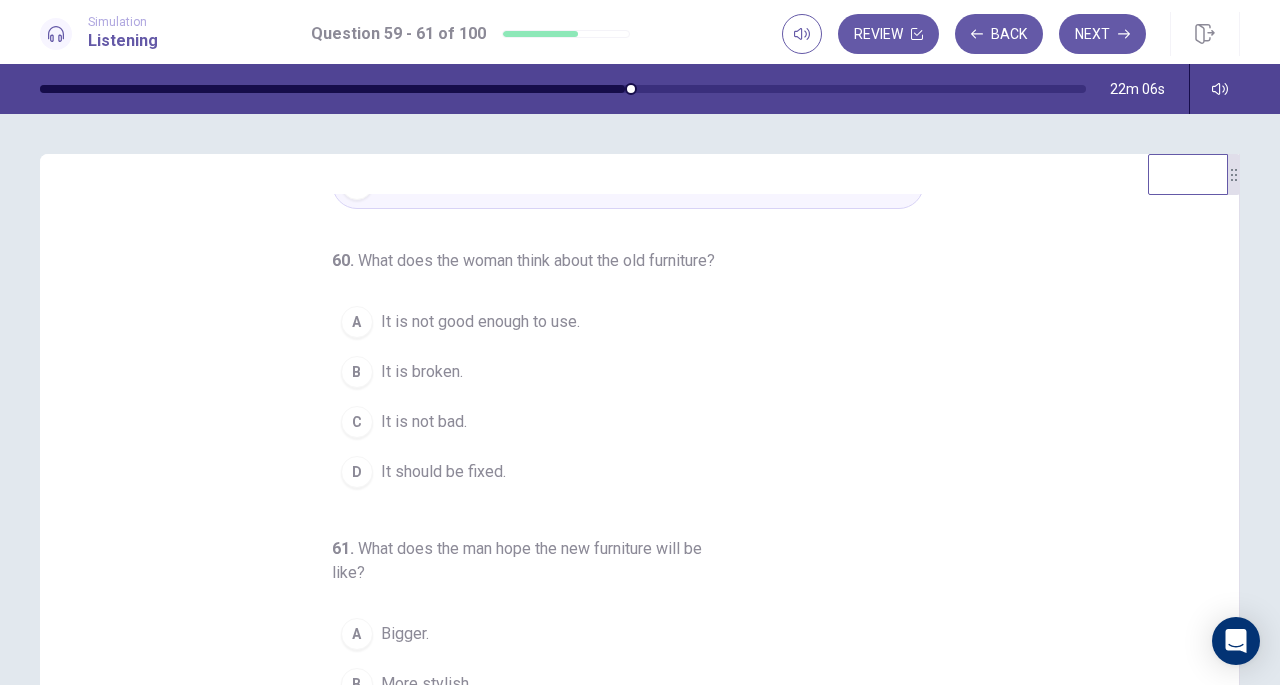 scroll, scrollTop: 244, scrollLeft: 0, axis: vertical 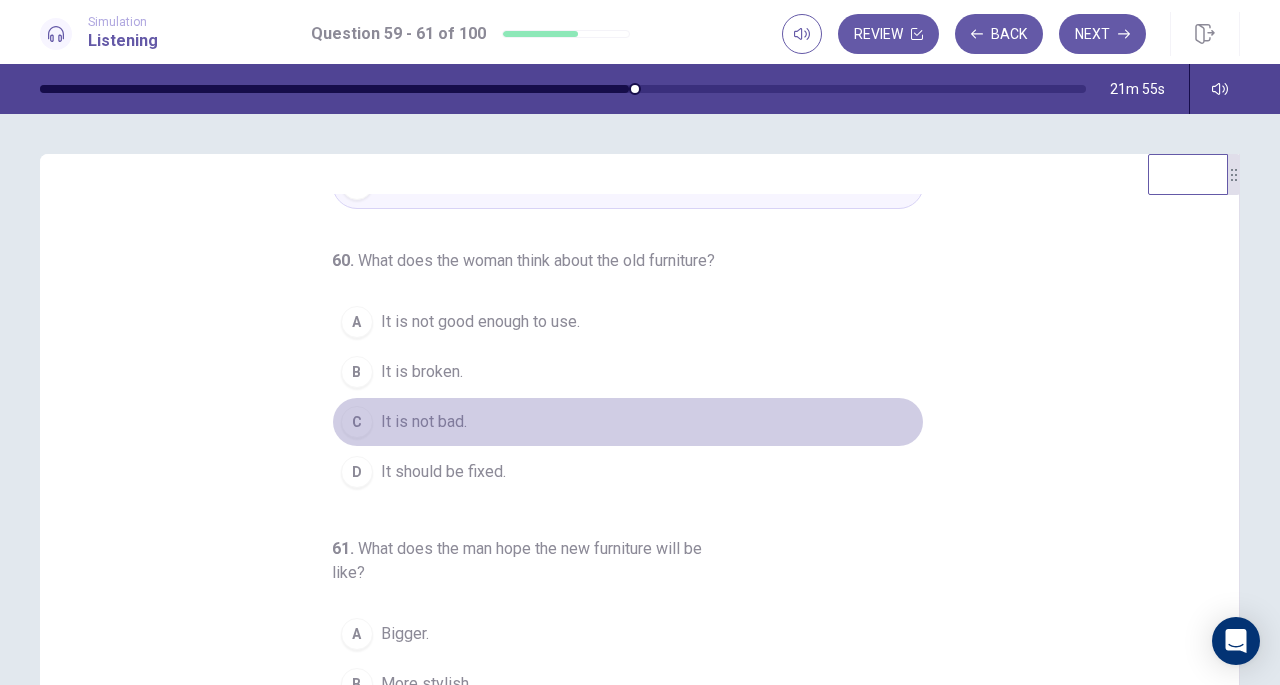 click on "C It is not bad." at bounding box center (628, 422) 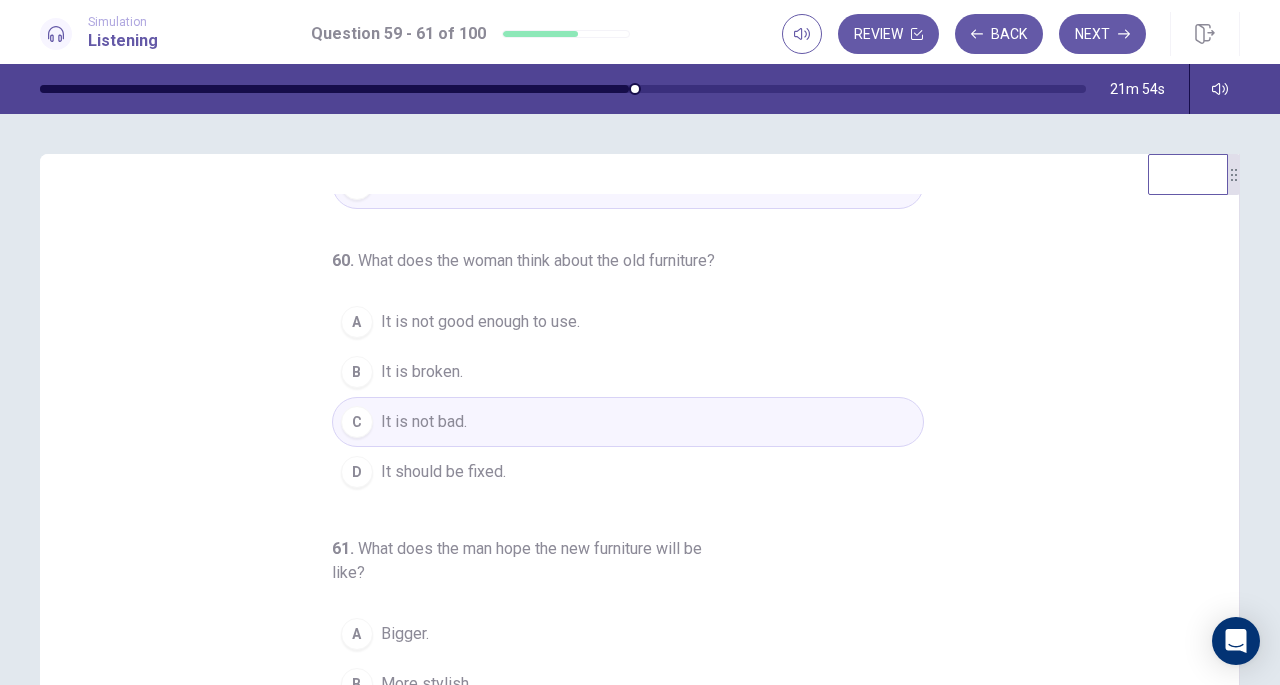 scroll, scrollTop: 248, scrollLeft: 0, axis: vertical 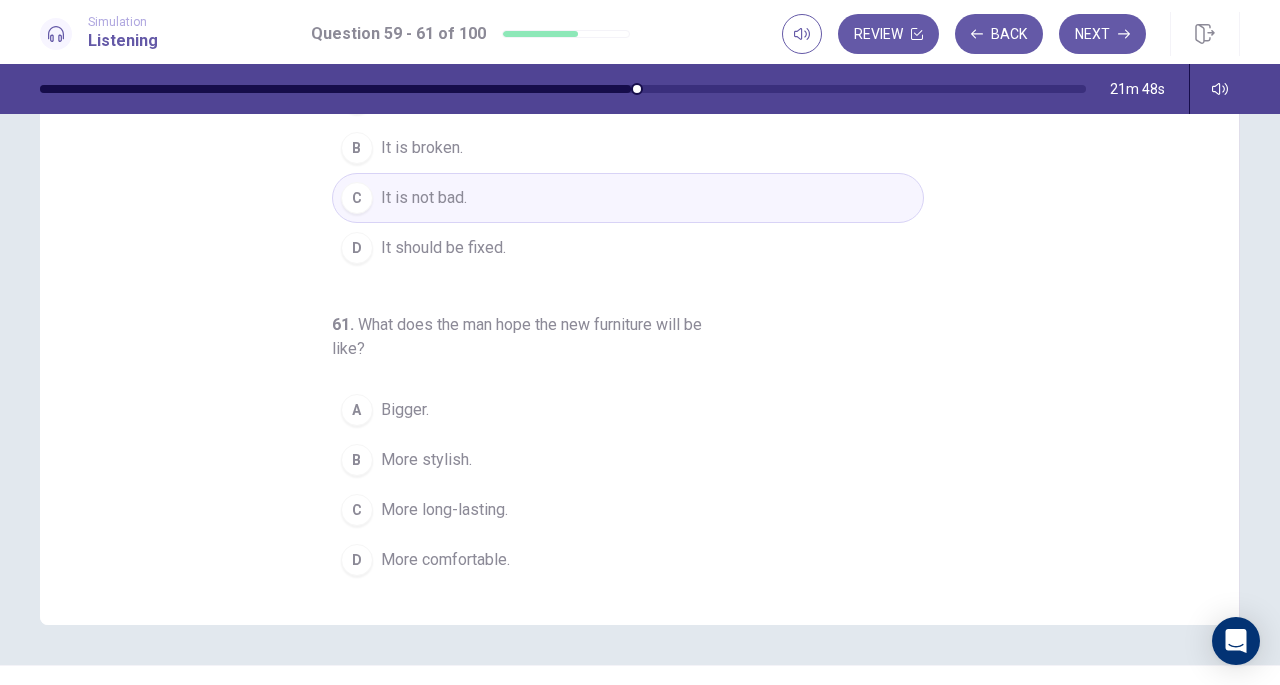 click on "More comfortable." at bounding box center (445, 560) 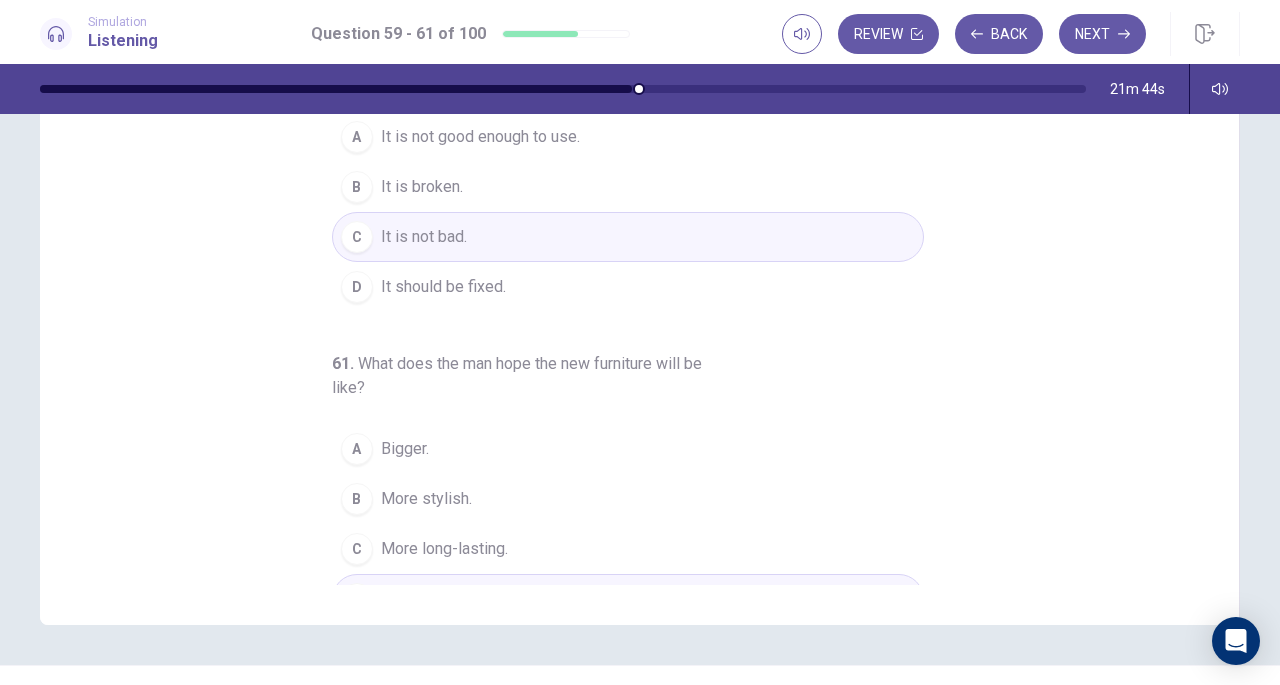 scroll, scrollTop: 0, scrollLeft: 0, axis: both 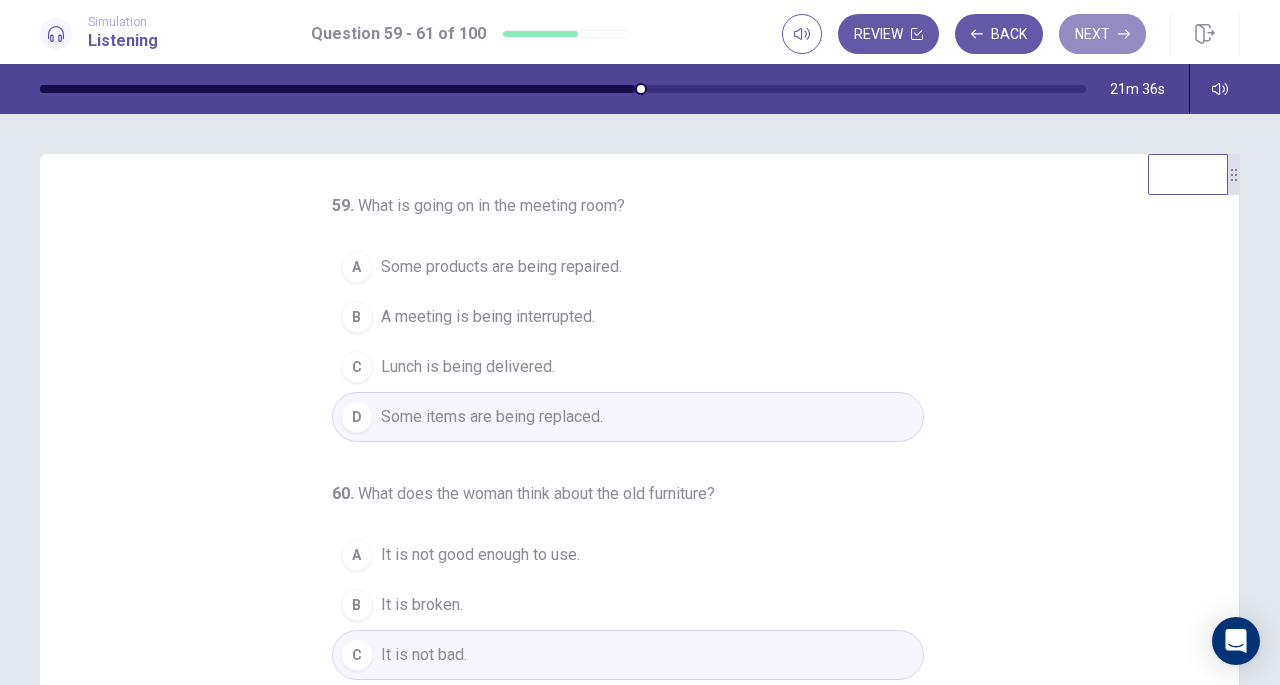 click on "Next" at bounding box center [1102, 34] 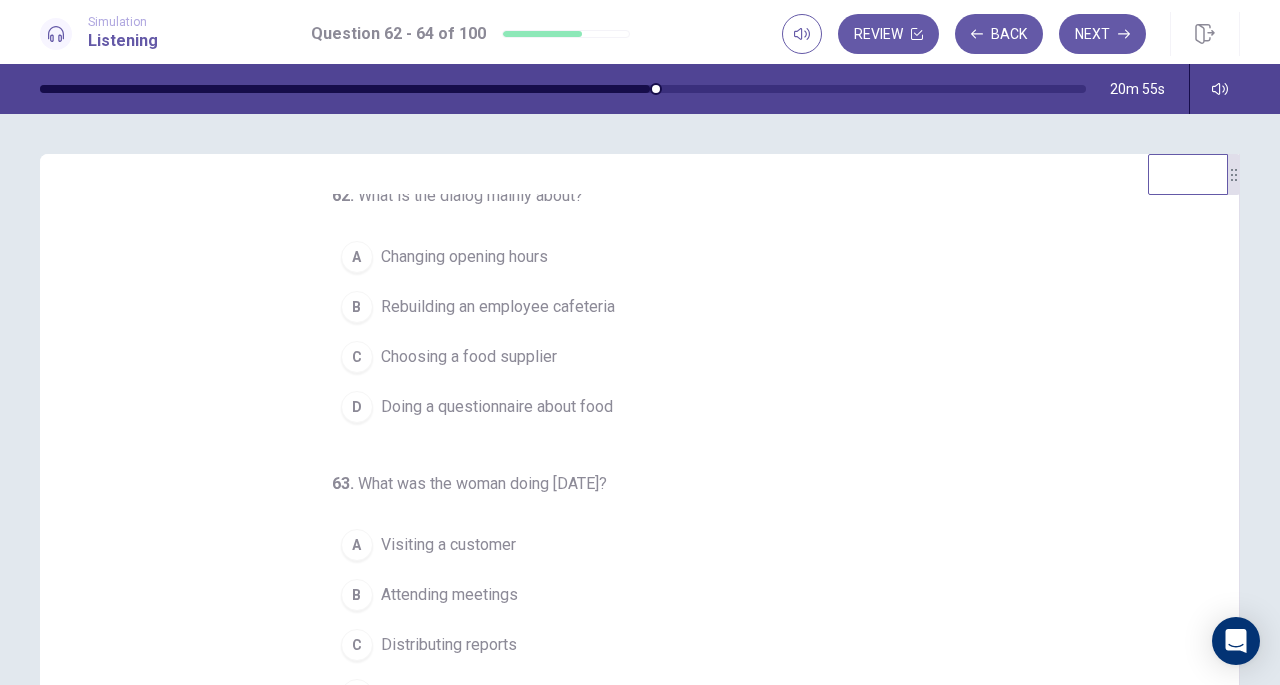 scroll, scrollTop: 0, scrollLeft: 0, axis: both 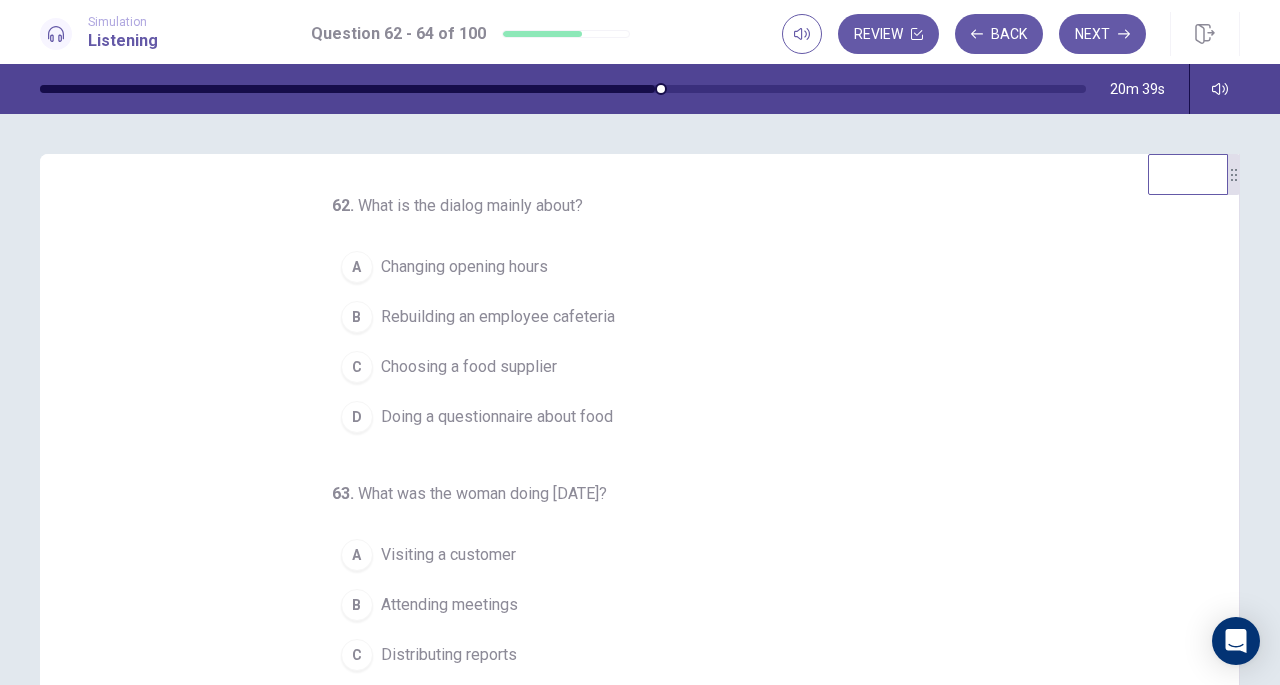 click on "Choosing a food supplier" at bounding box center [469, 367] 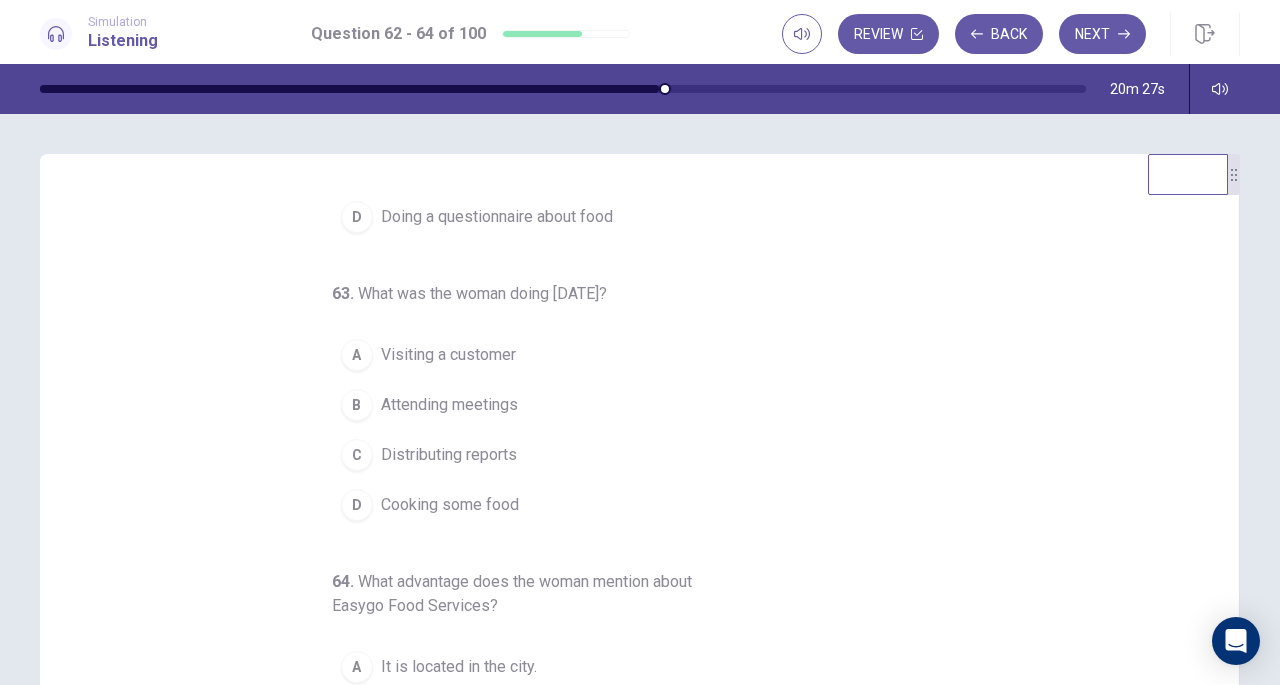 scroll, scrollTop: 224, scrollLeft: 0, axis: vertical 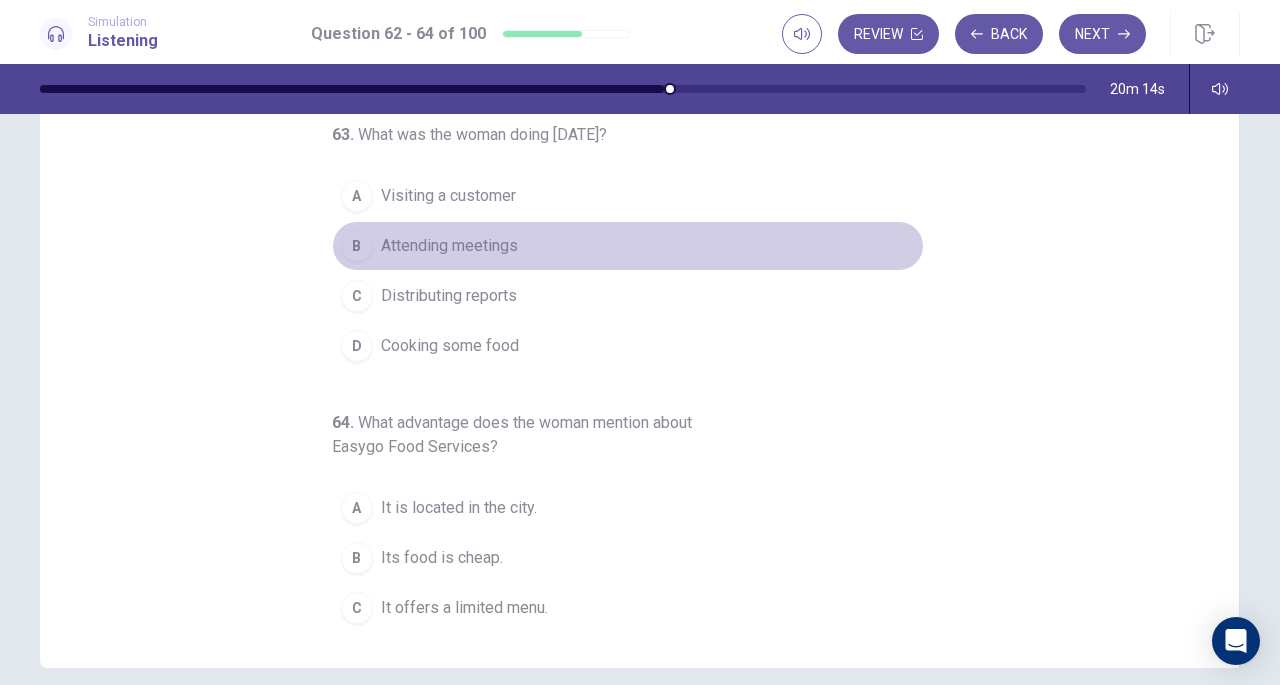 click on "Attending meetings" at bounding box center (449, 246) 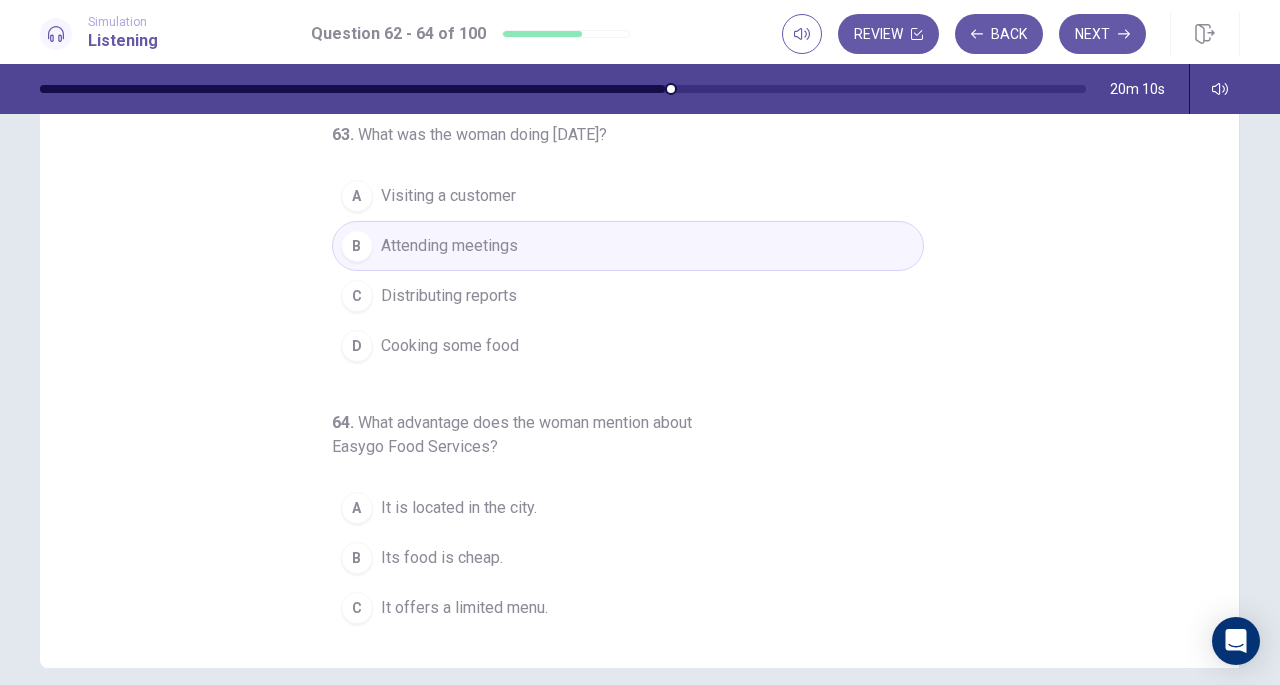 scroll, scrollTop: 224, scrollLeft: 0, axis: vertical 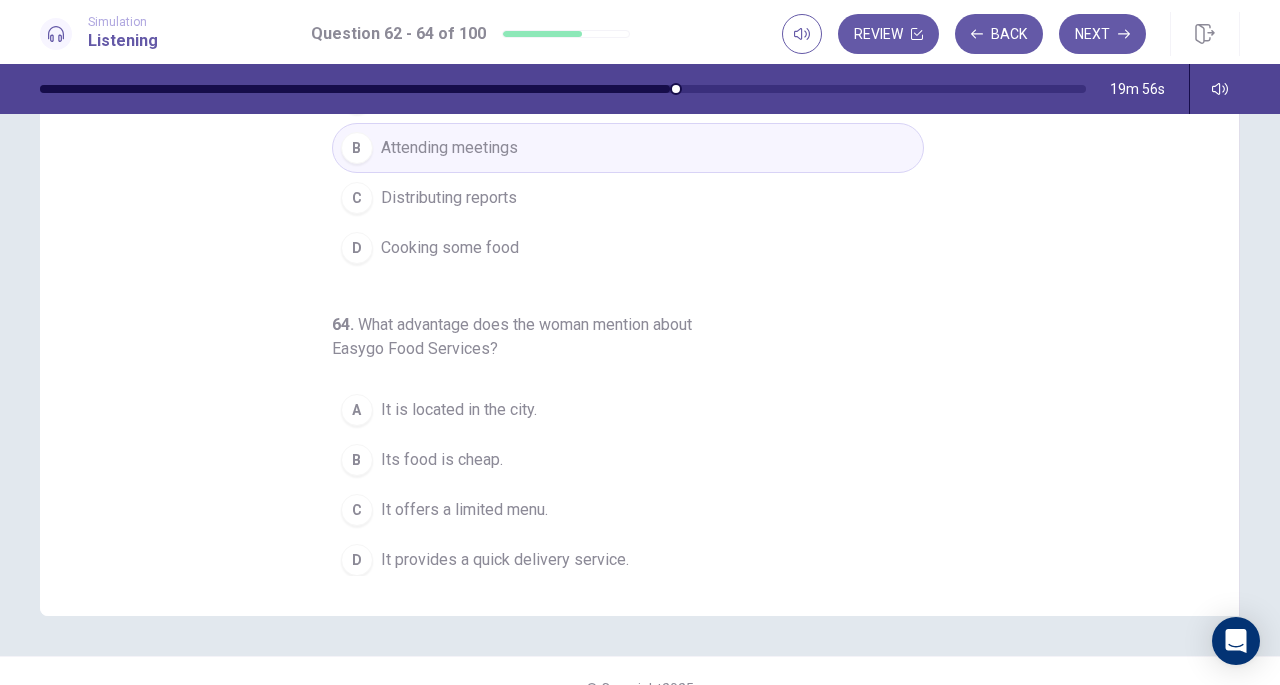 click on "Its food is cheap." at bounding box center [442, 460] 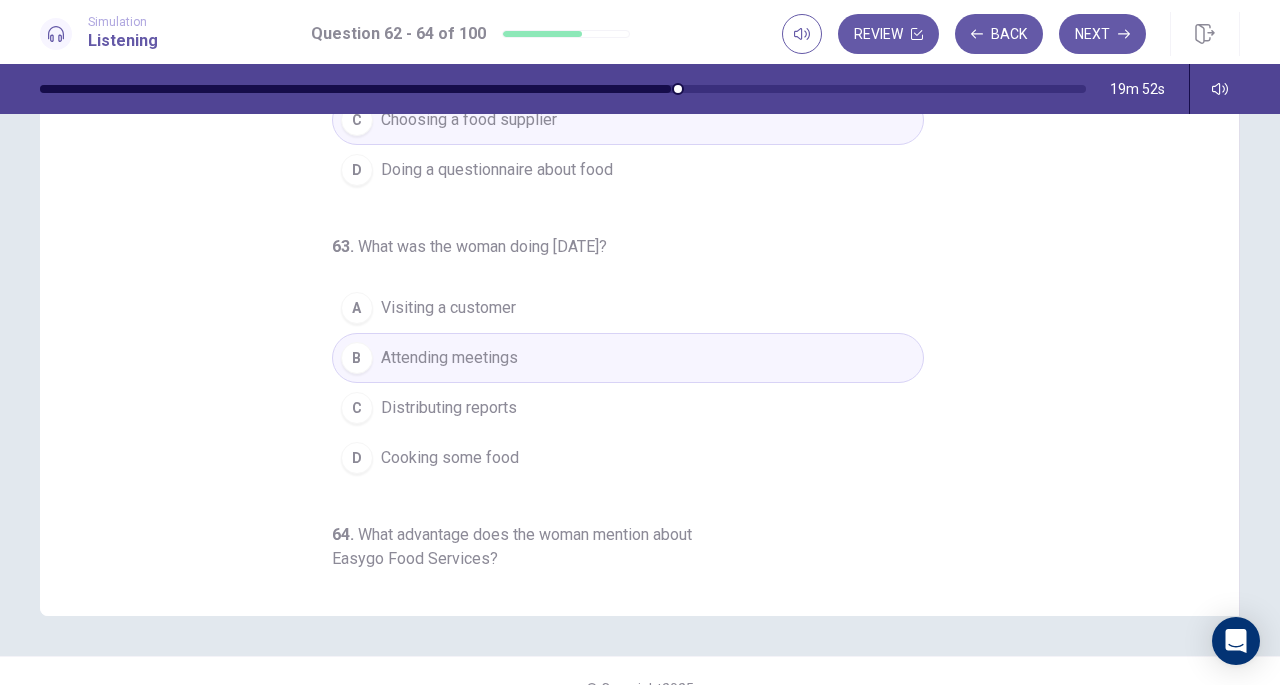 scroll, scrollTop: 0, scrollLeft: 0, axis: both 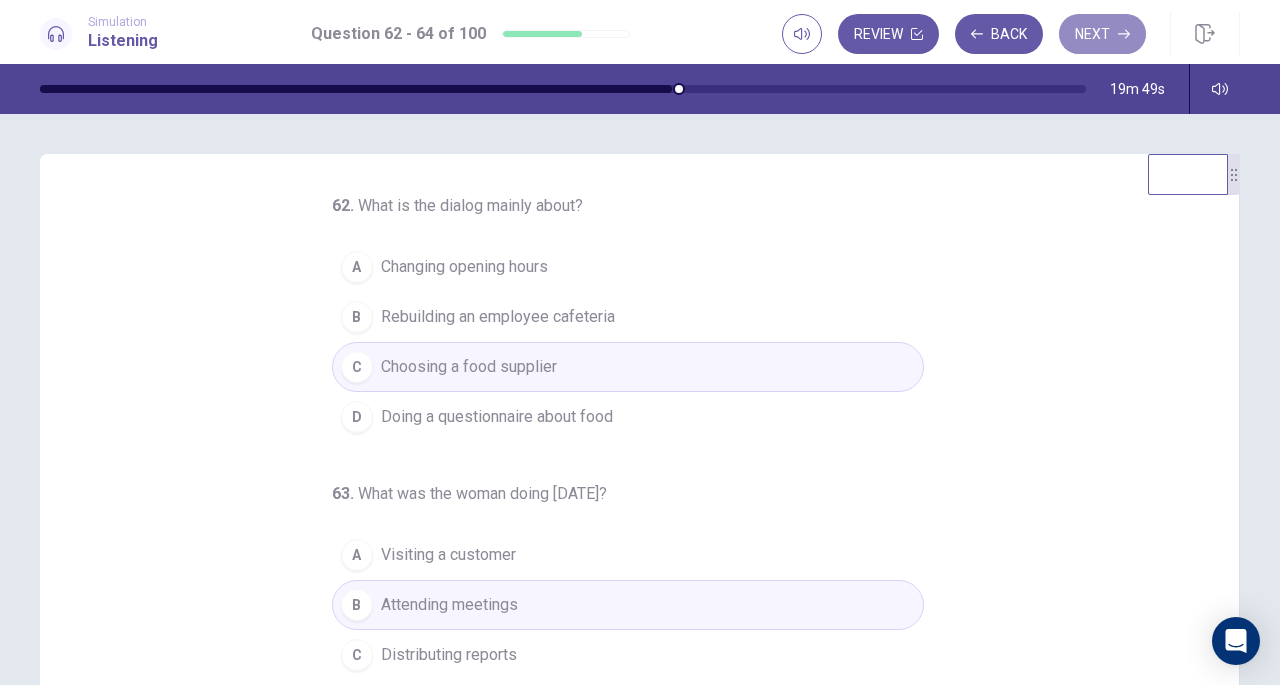 click on "Next" at bounding box center [1102, 34] 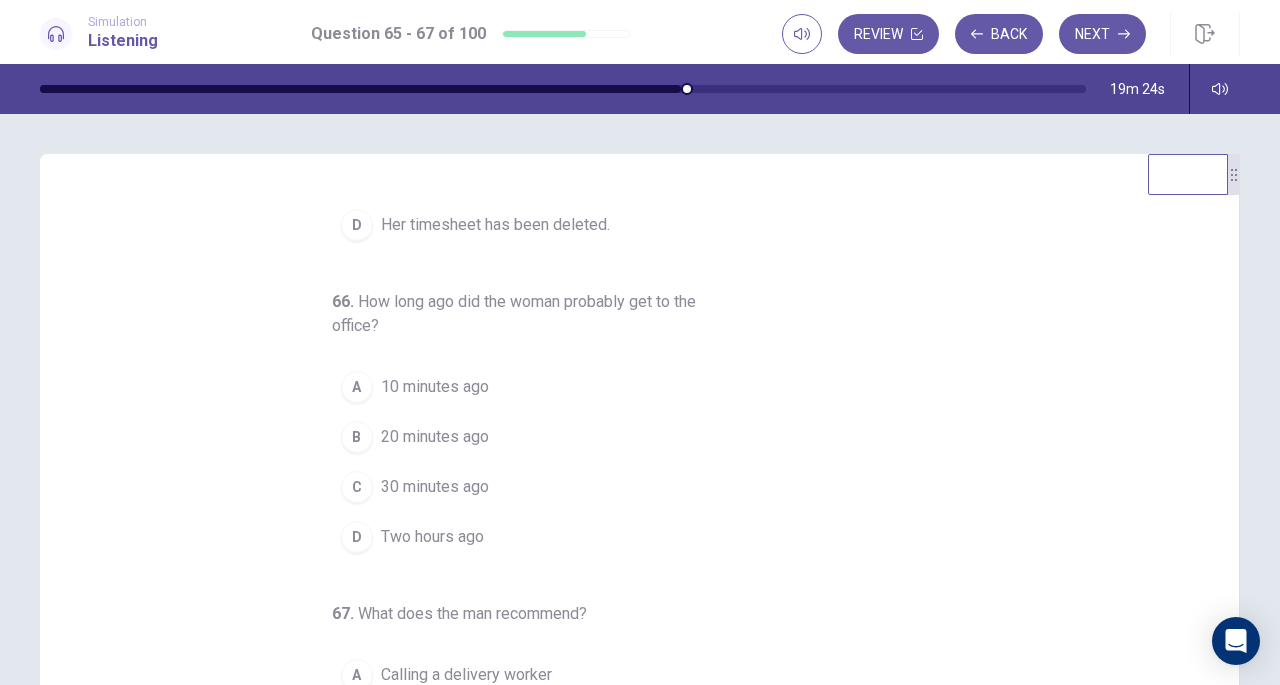 scroll, scrollTop: 224, scrollLeft: 0, axis: vertical 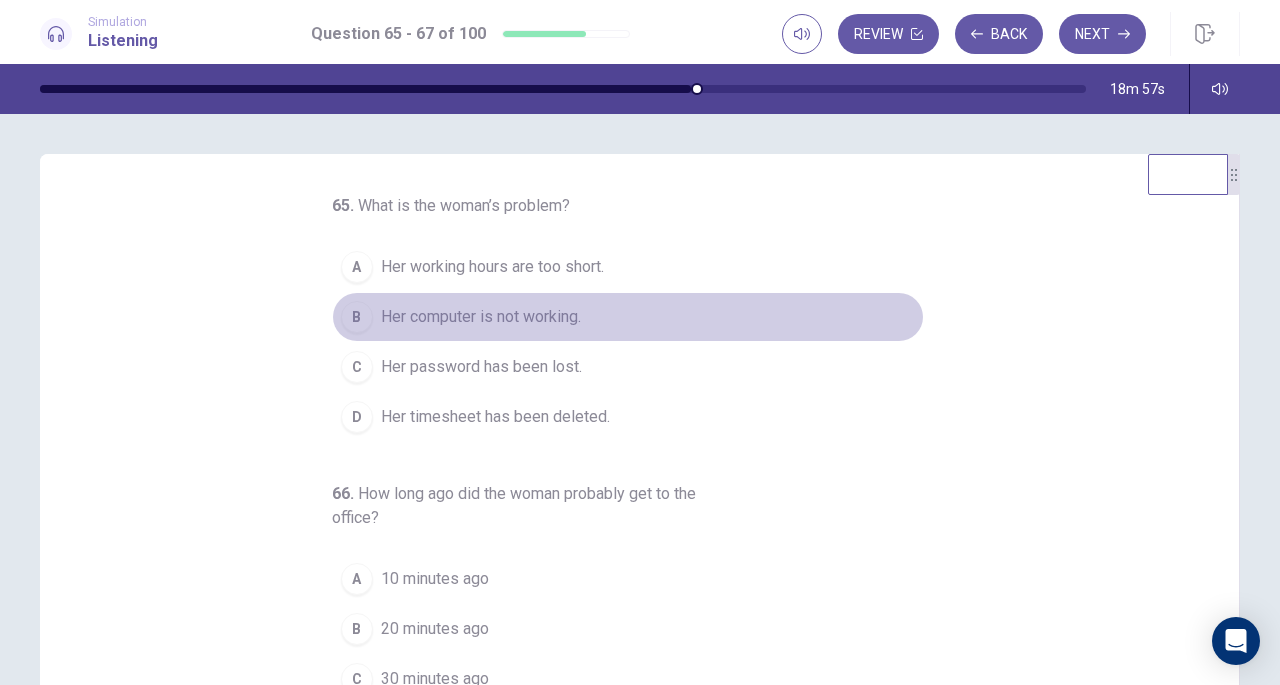 click on "Her computer is not working." at bounding box center (481, 317) 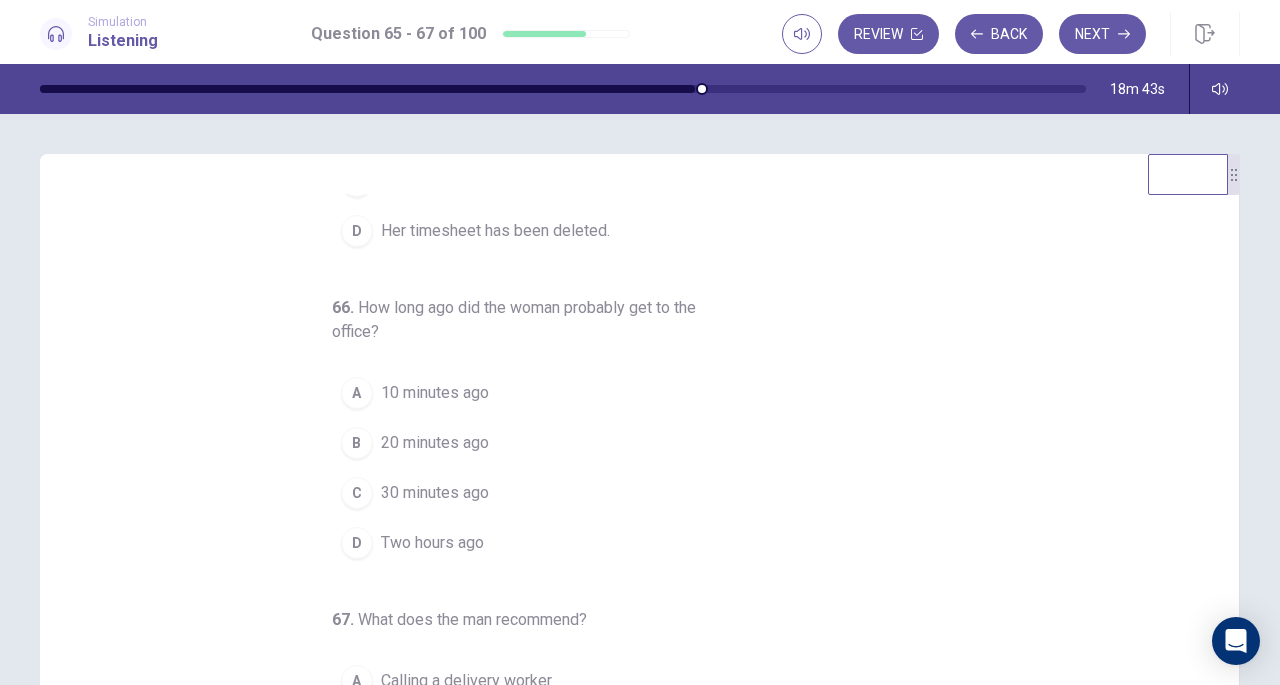 scroll, scrollTop: 224, scrollLeft: 0, axis: vertical 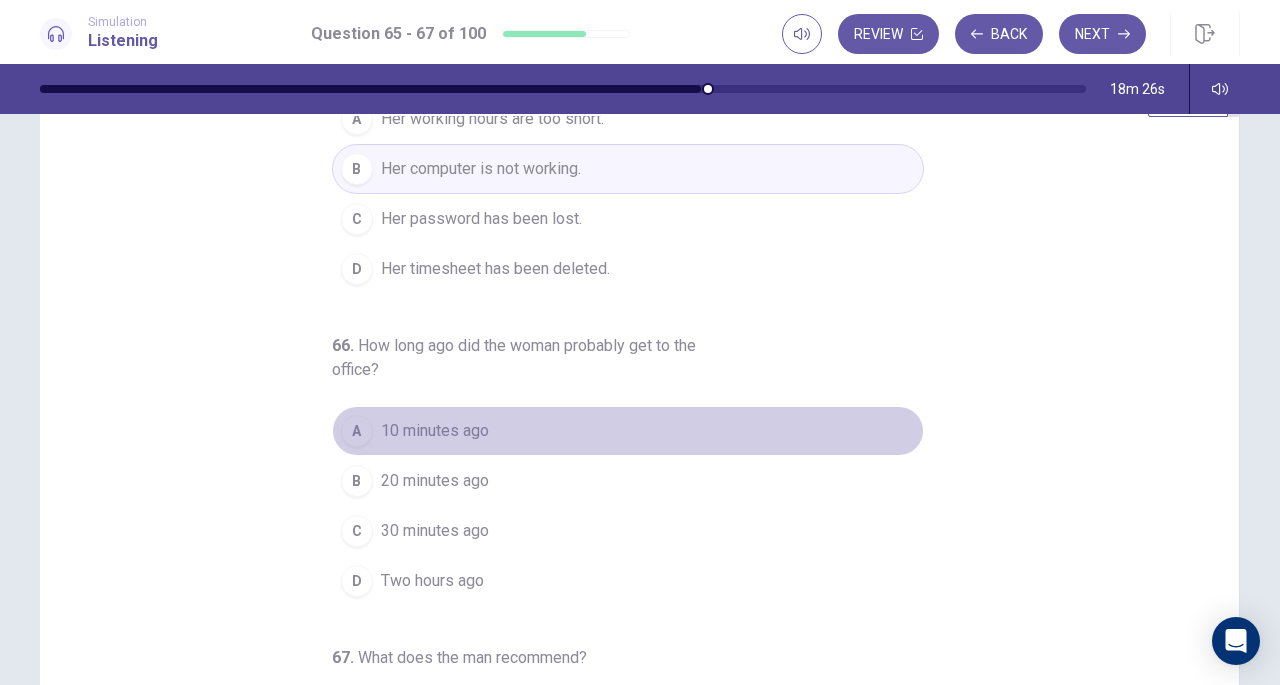 click on "10 minutes ago" at bounding box center (435, 431) 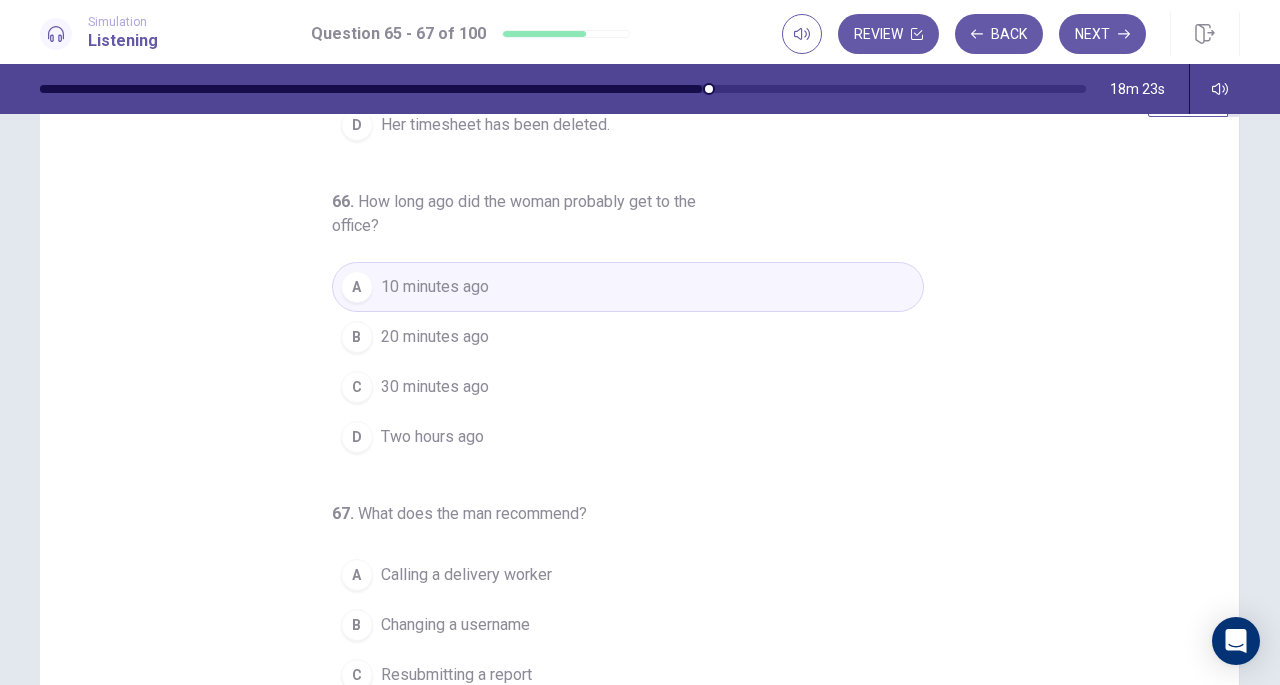 scroll, scrollTop: 224, scrollLeft: 0, axis: vertical 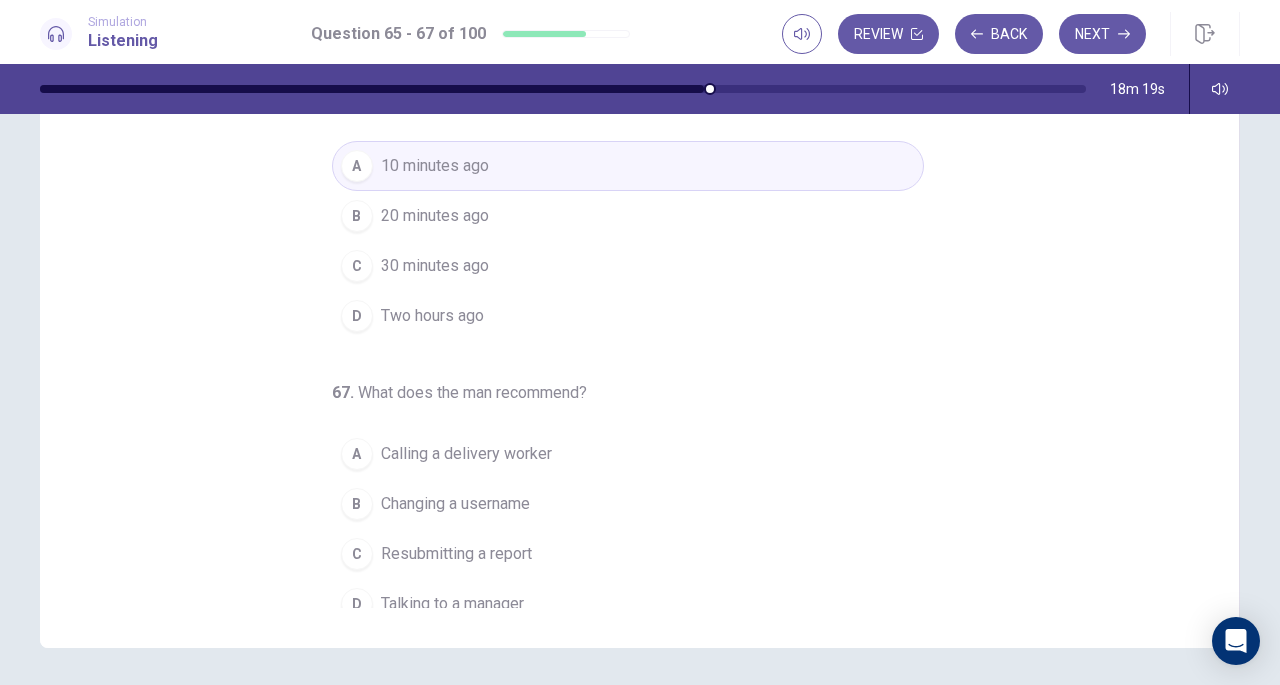click on "Talking to a manager" at bounding box center [452, 604] 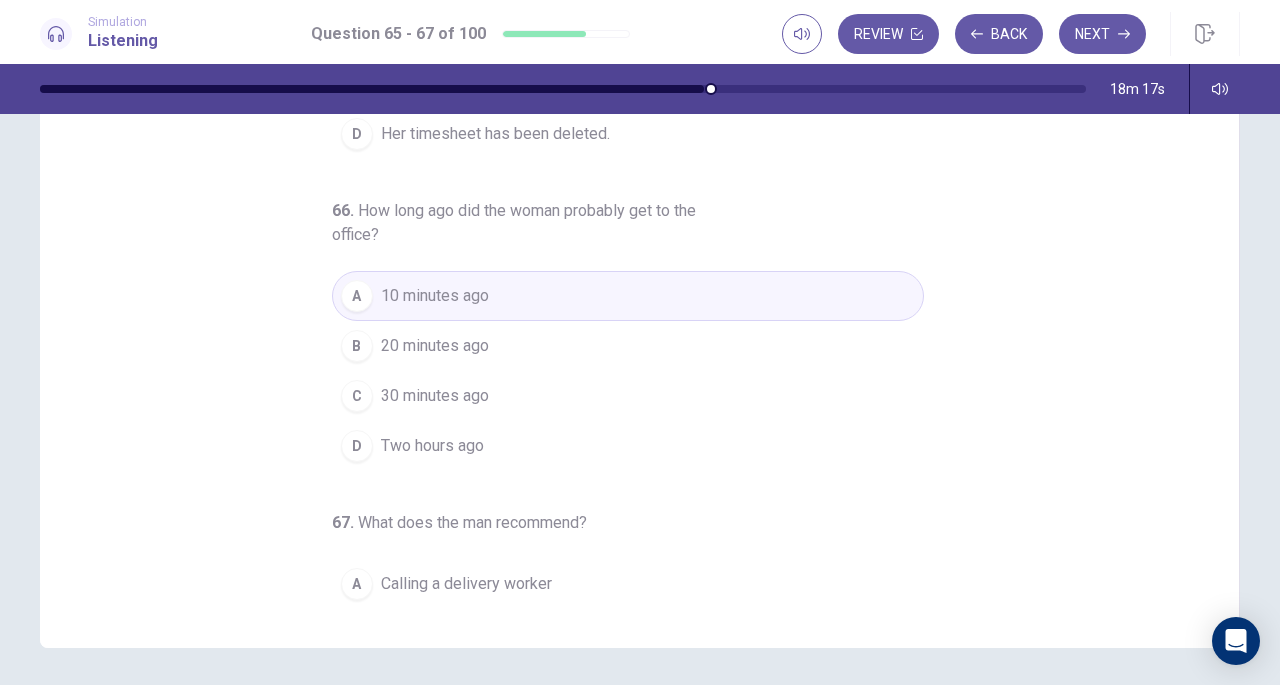 scroll, scrollTop: 0, scrollLeft: 0, axis: both 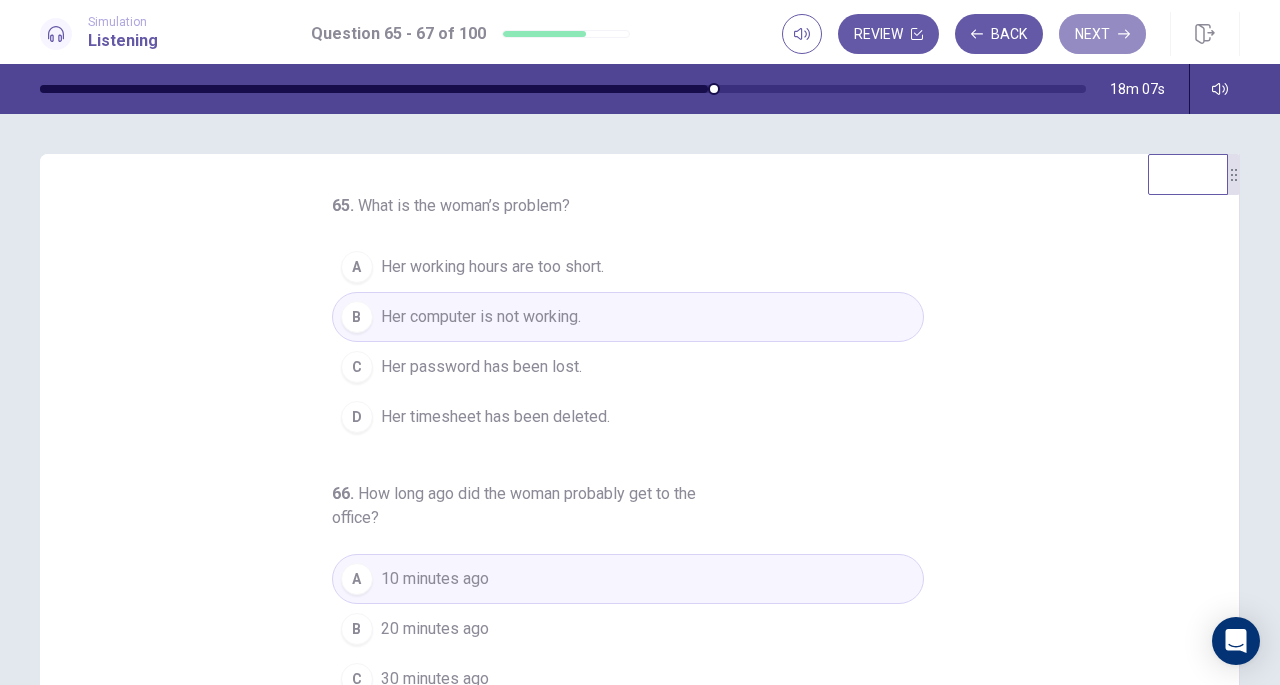 click on "Next" at bounding box center (1102, 34) 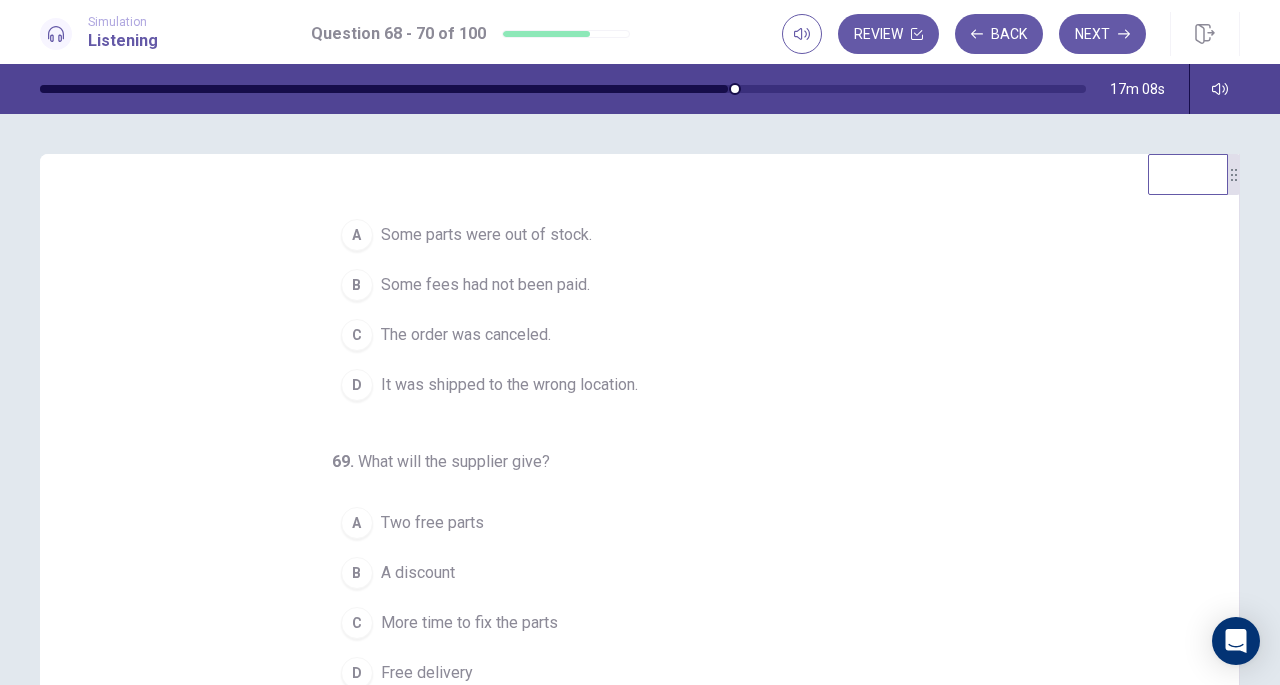 scroll, scrollTop: 32, scrollLeft: 0, axis: vertical 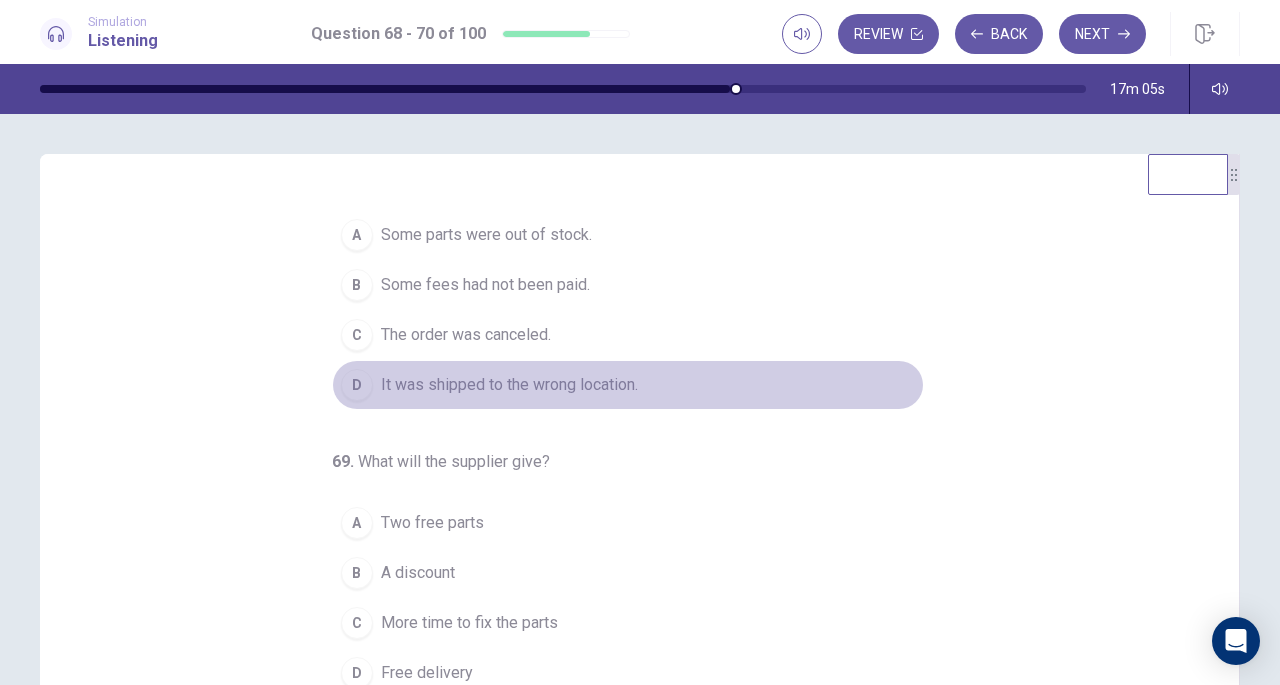 click on "It was shipped to the wrong location." at bounding box center (509, 385) 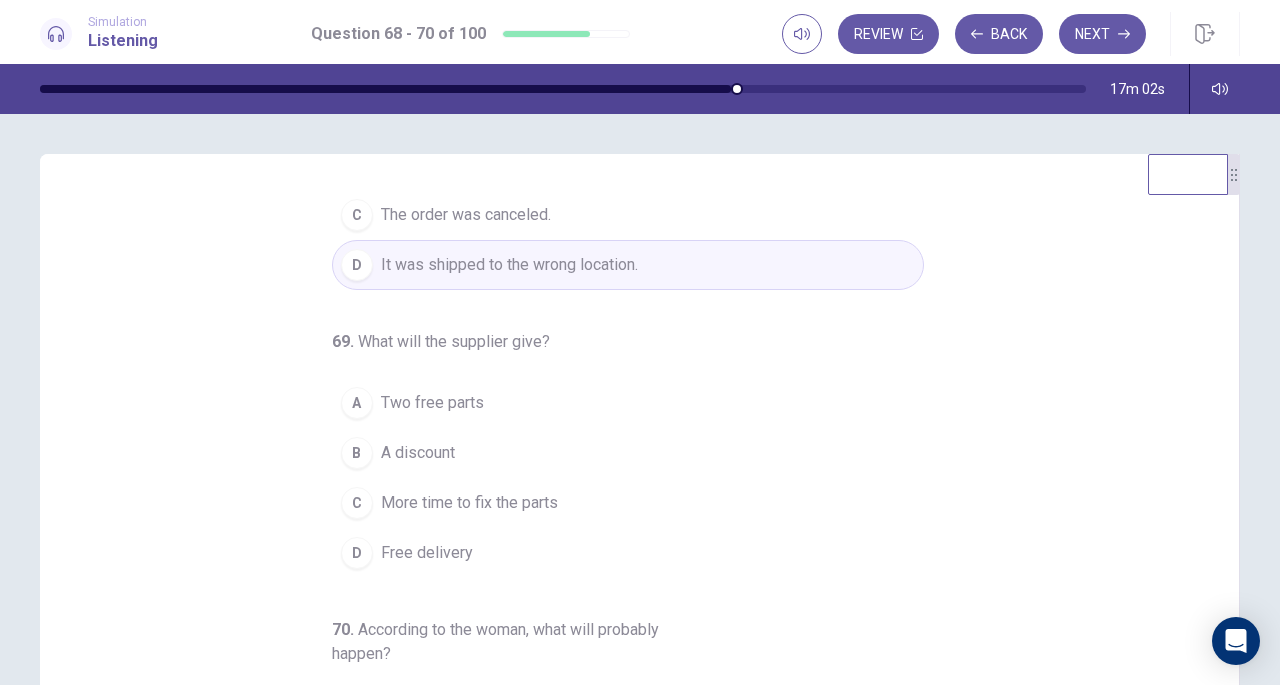 scroll, scrollTop: 198, scrollLeft: 0, axis: vertical 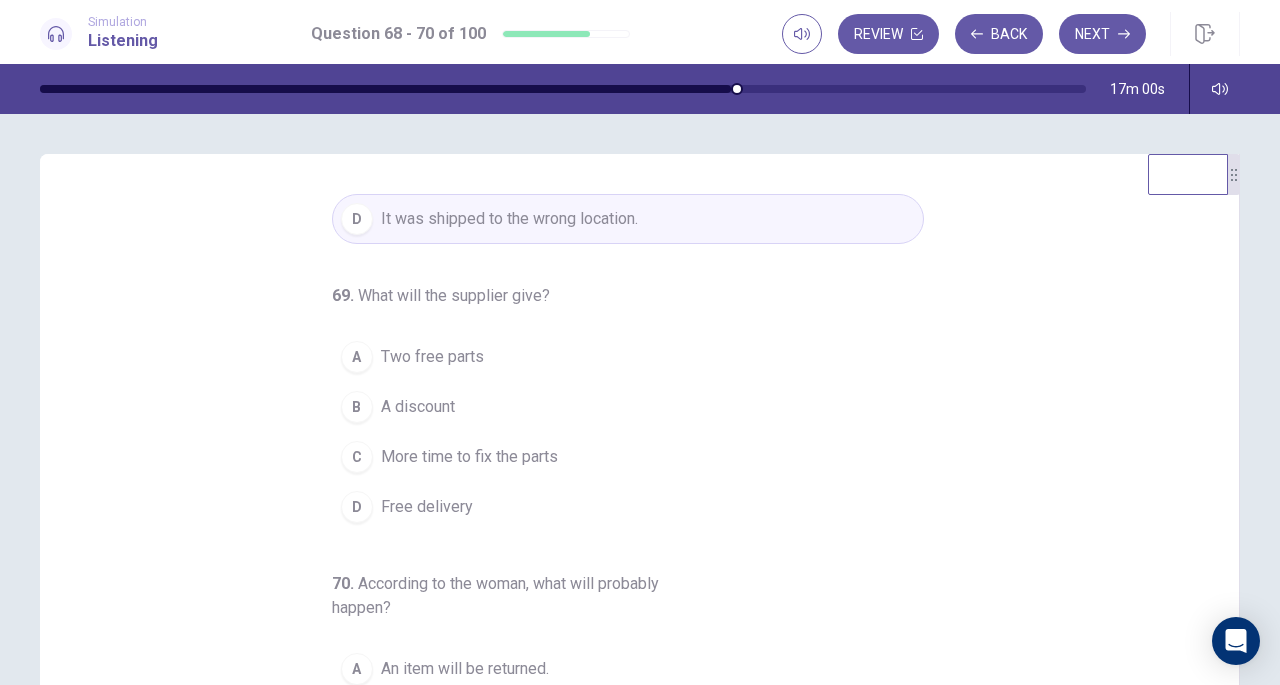click on "B A discount" at bounding box center (628, 407) 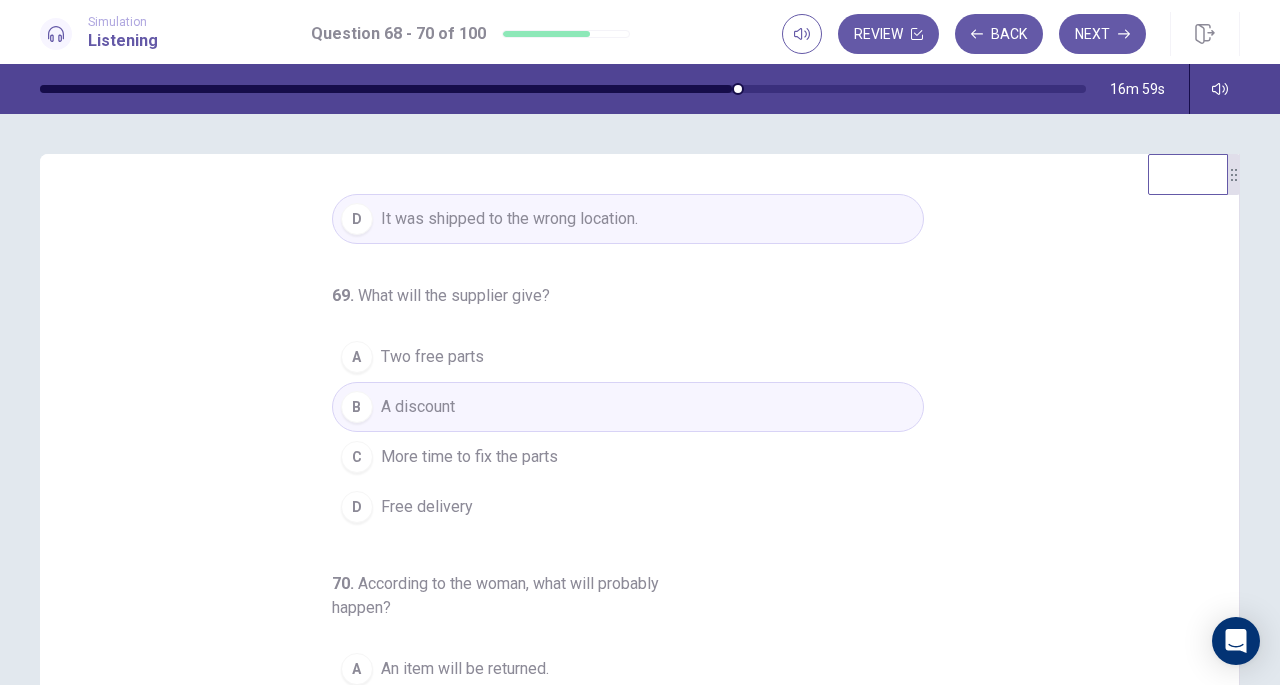 scroll, scrollTop: 224, scrollLeft: 0, axis: vertical 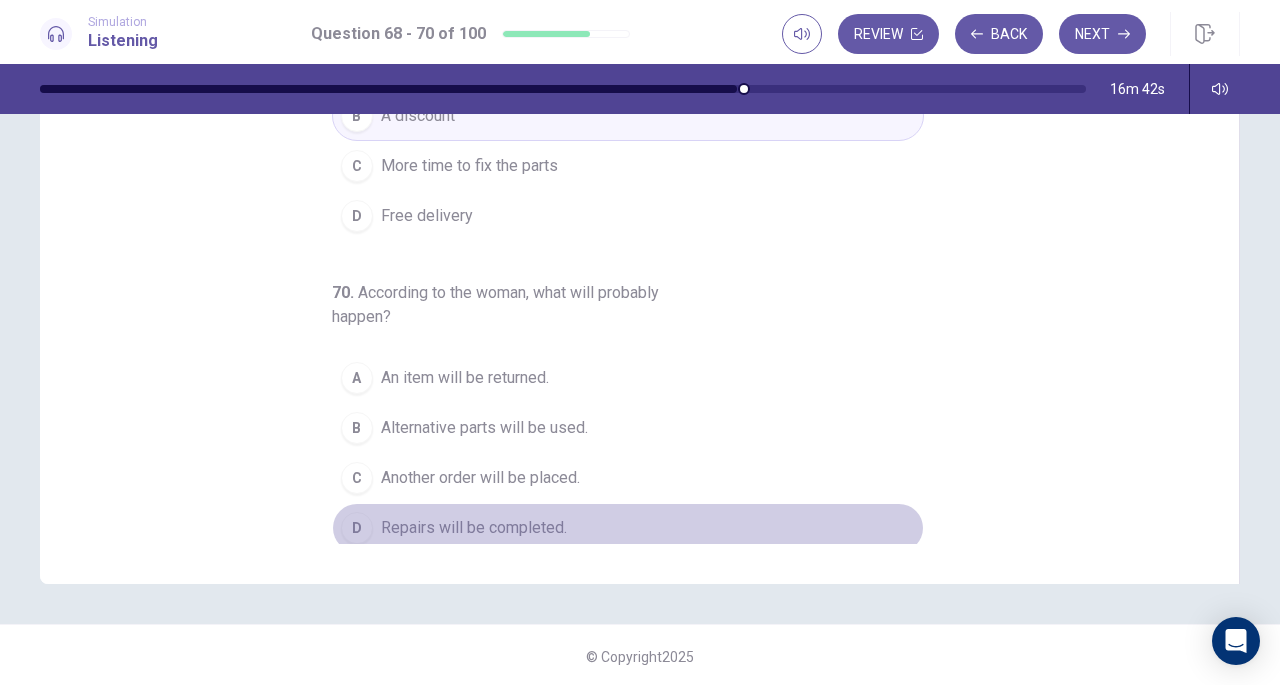 click on "Repairs will be completed." at bounding box center (474, 528) 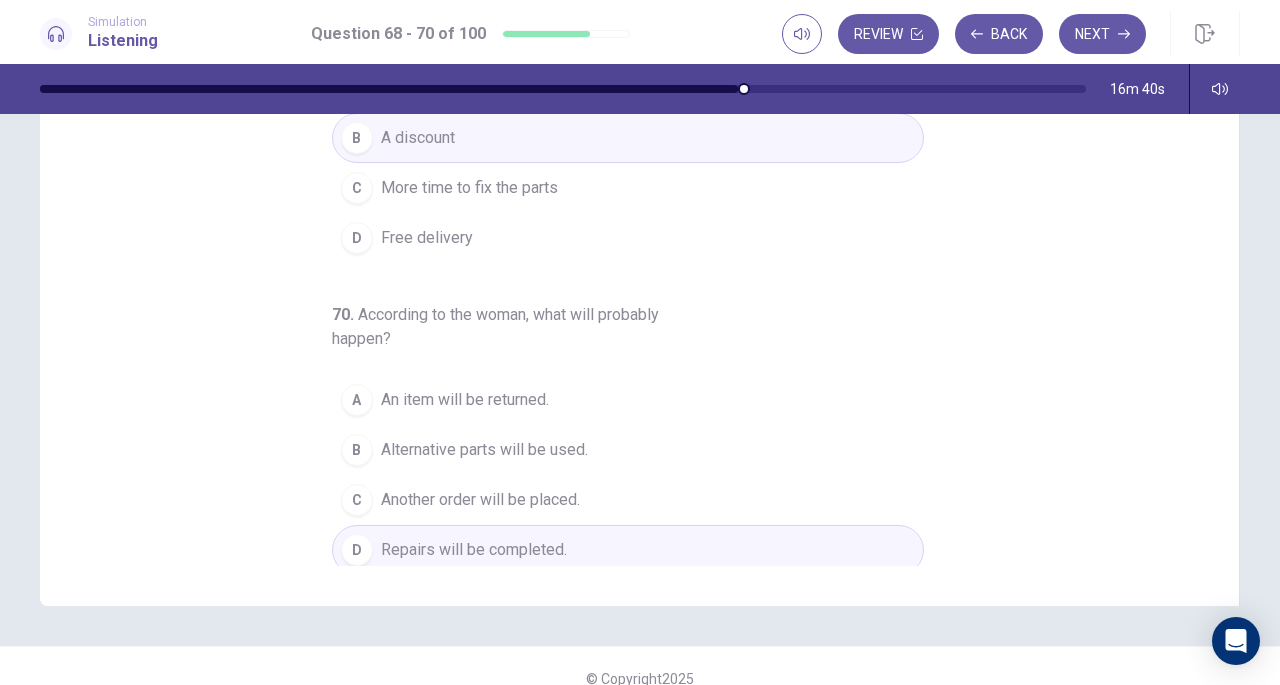 scroll, scrollTop: 239, scrollLeft: 0, axis: vertical 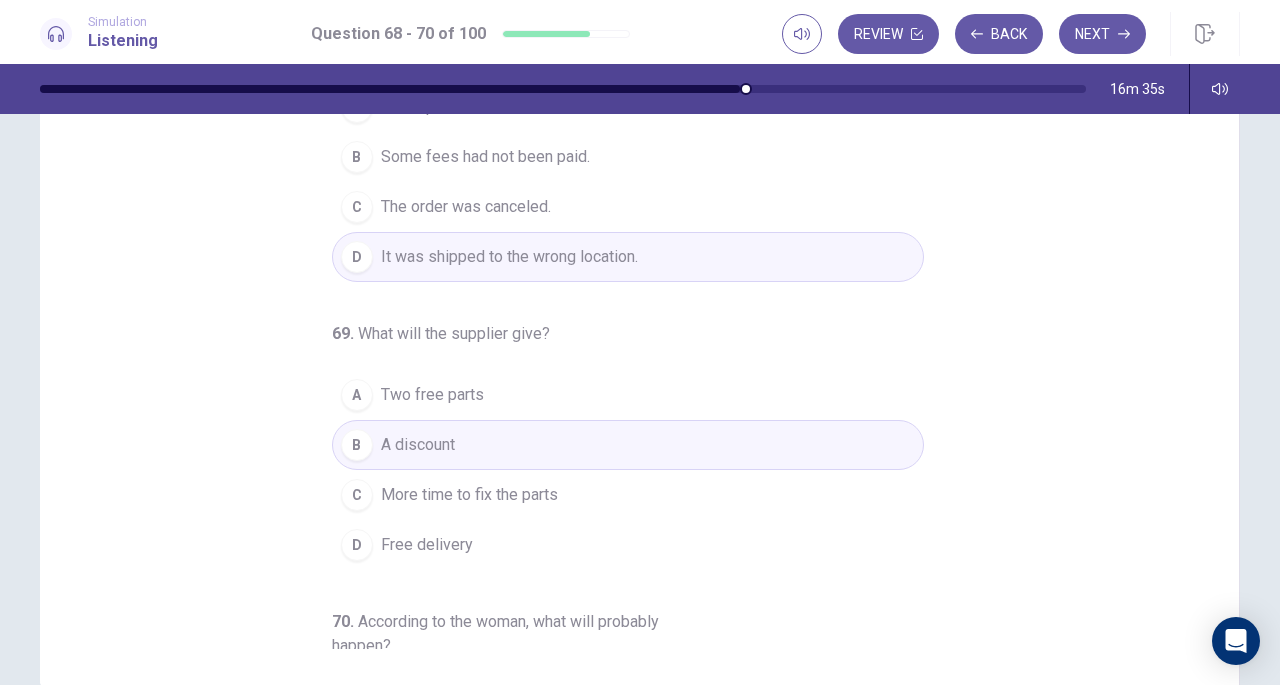 click on "Next" at bounding box center (1102, 34) 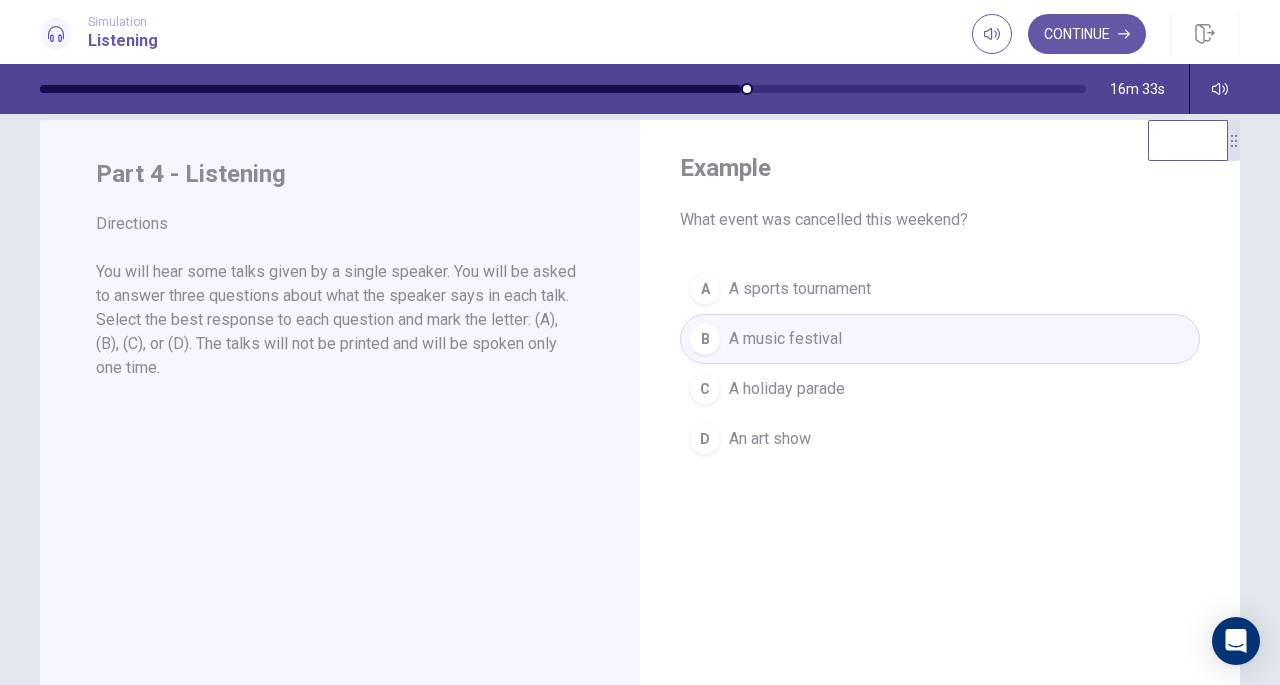 scroll, scrollTop: 0, scrollLeft: 0, axis: both 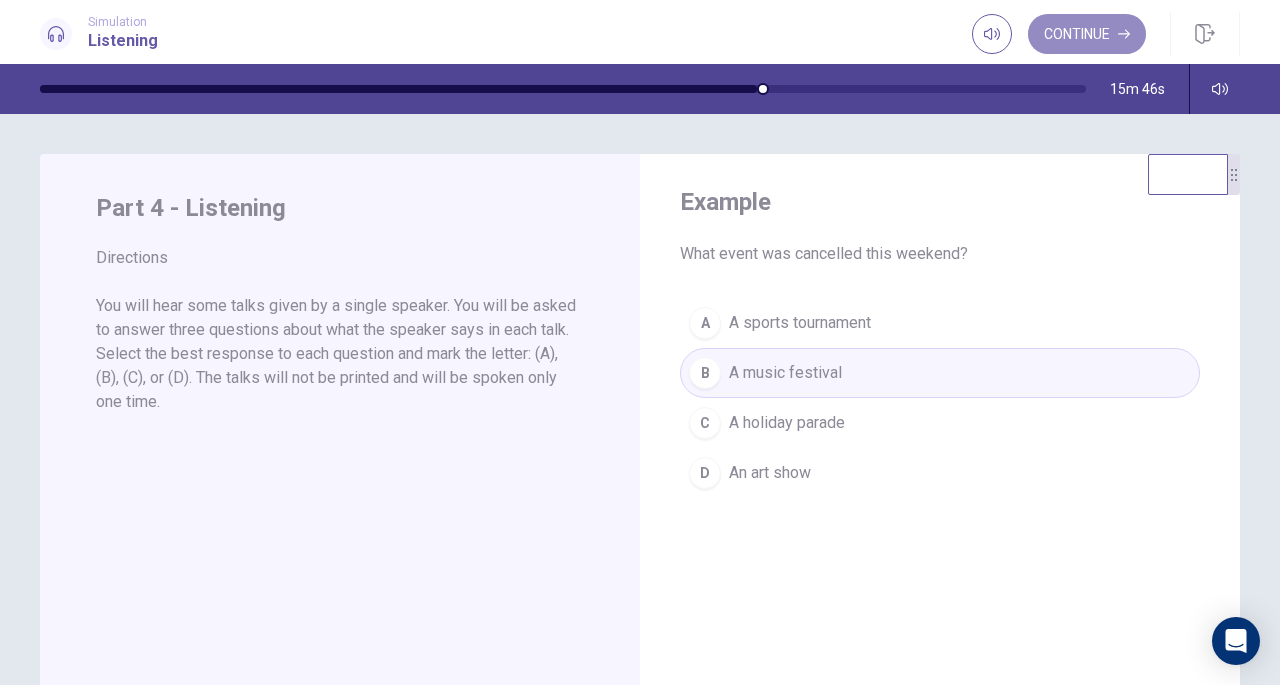 click on "Continue" at bounding box center (1087, 34) 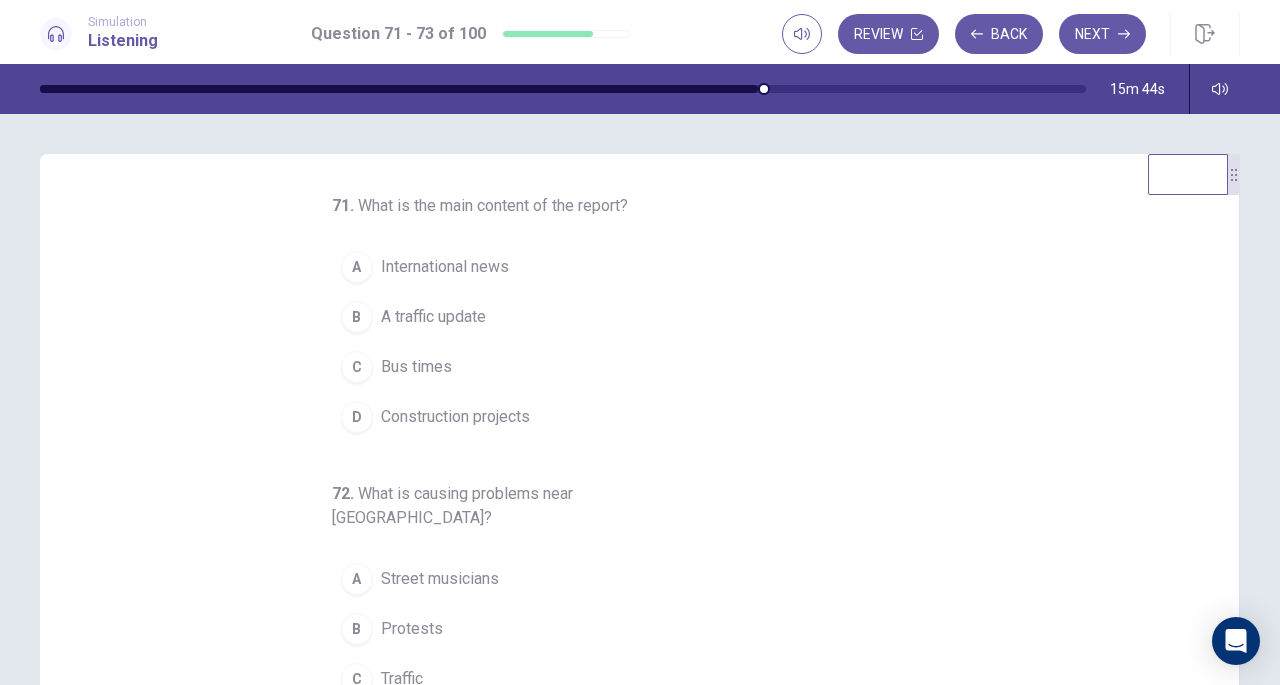 scroll, scrollTop: 200, scrollLeft: 0, axis: vertical 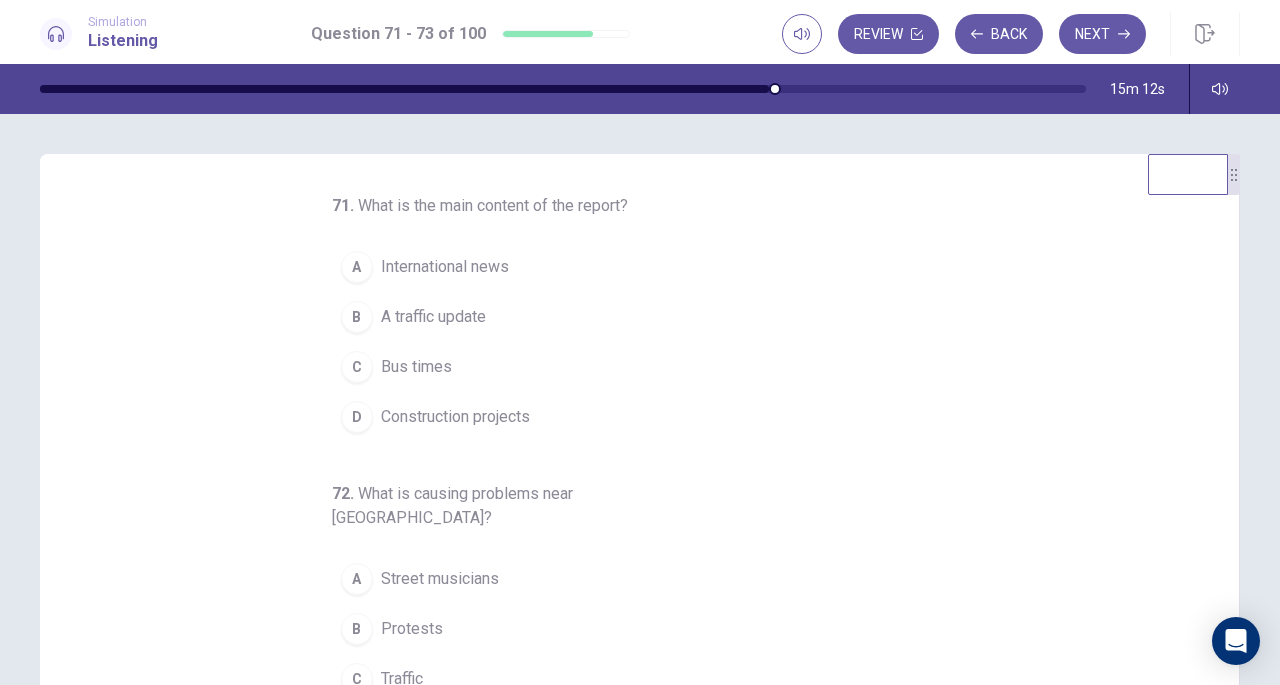 click on "A traffic update" at bounding box center (433, 317) 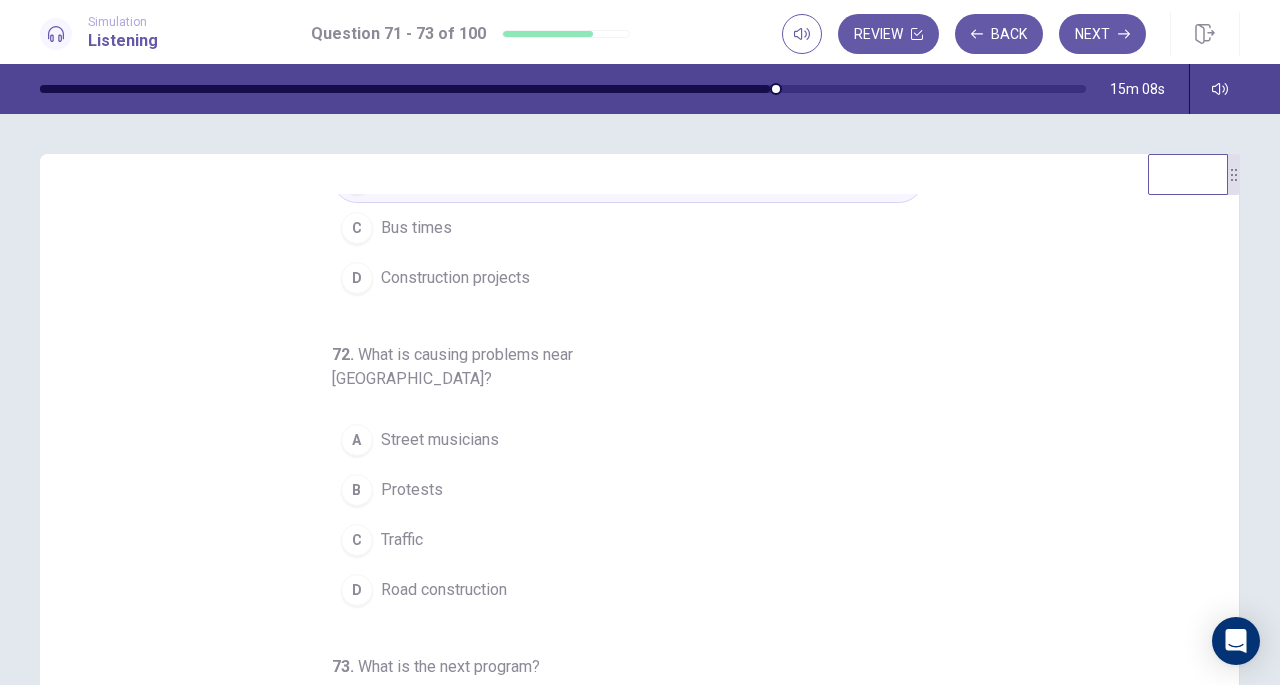 scroll, scrollTop: 200, scrollLeft: 0, axis: vertical 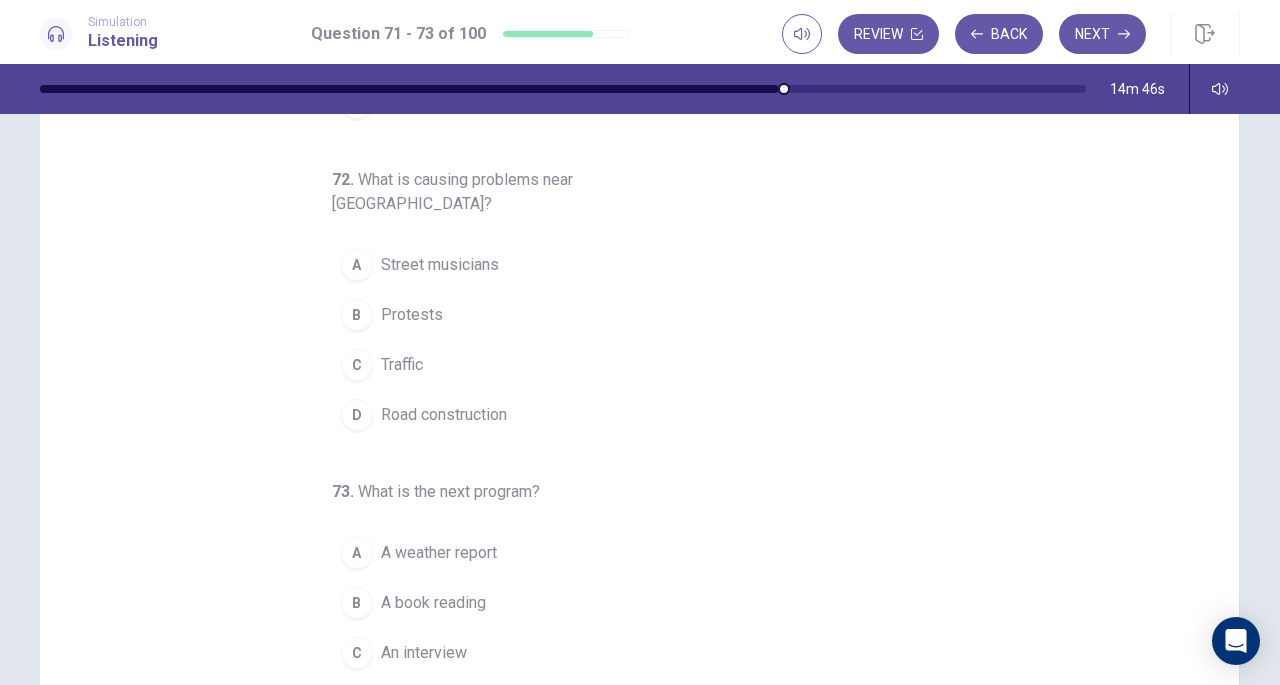 click on "Road construction" at bounding box center [444, 415] 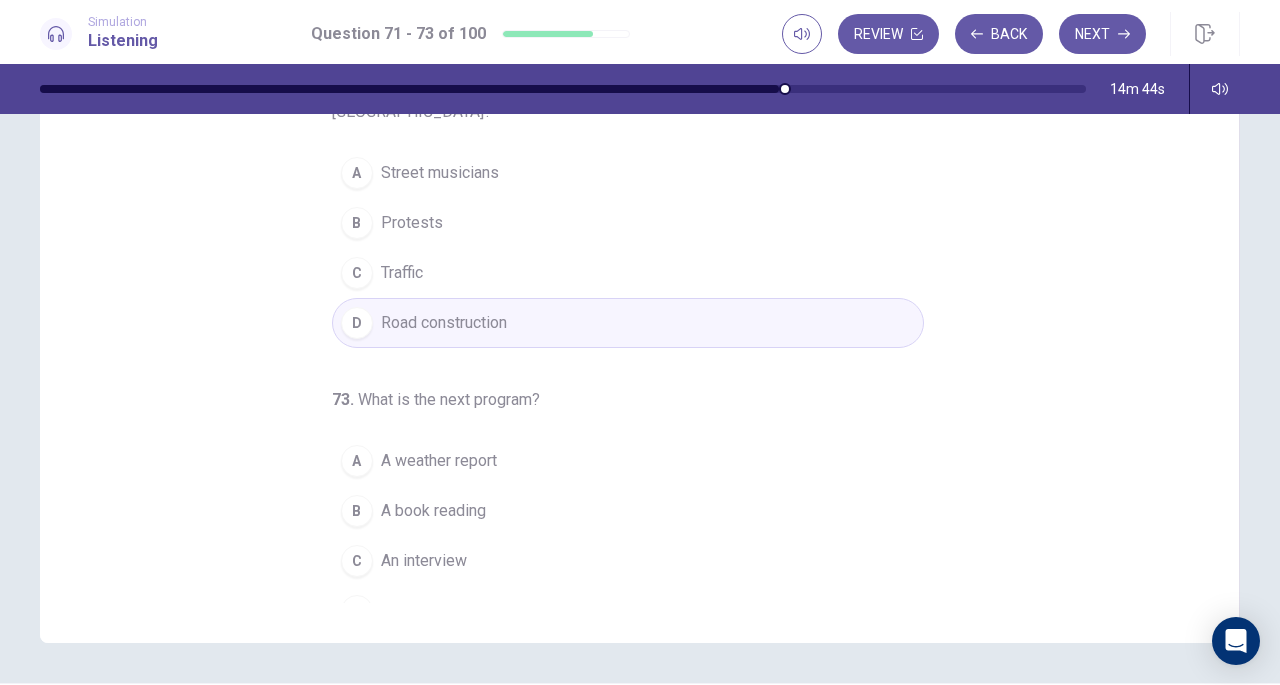 scroll, scrollTop: 213, scrollLeft: 0, axis: vertical 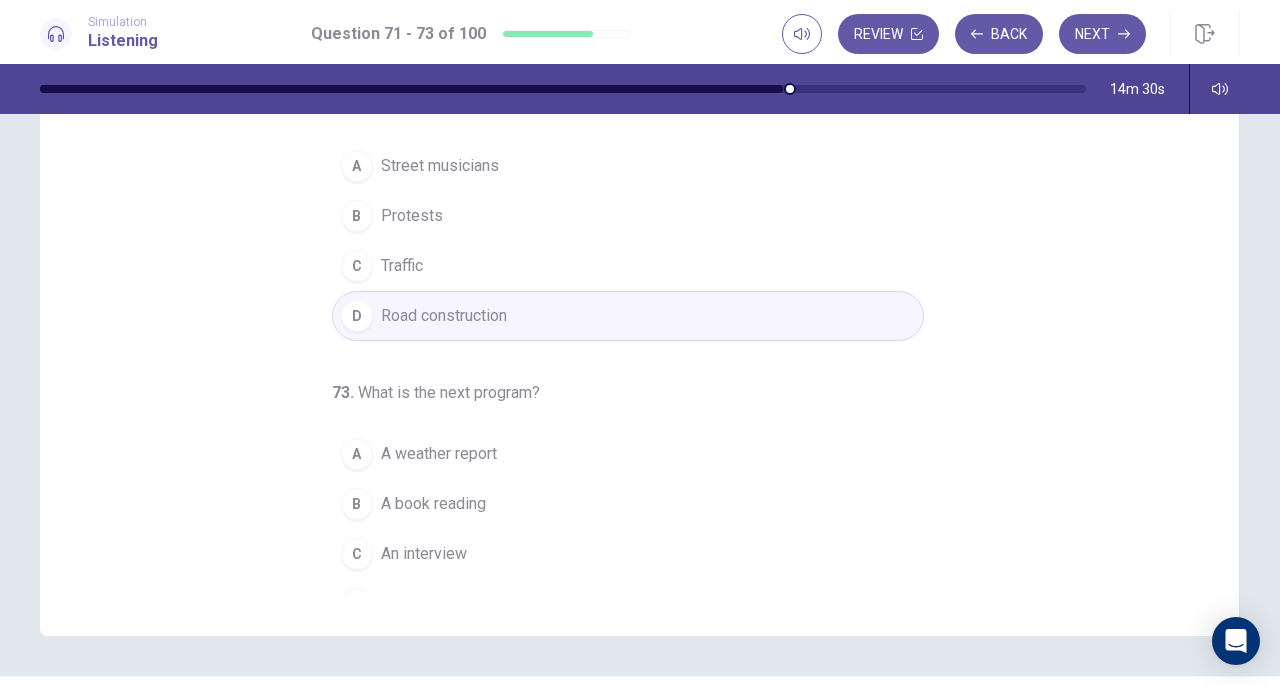 click on "An interview" at bounding box center (424, 554) 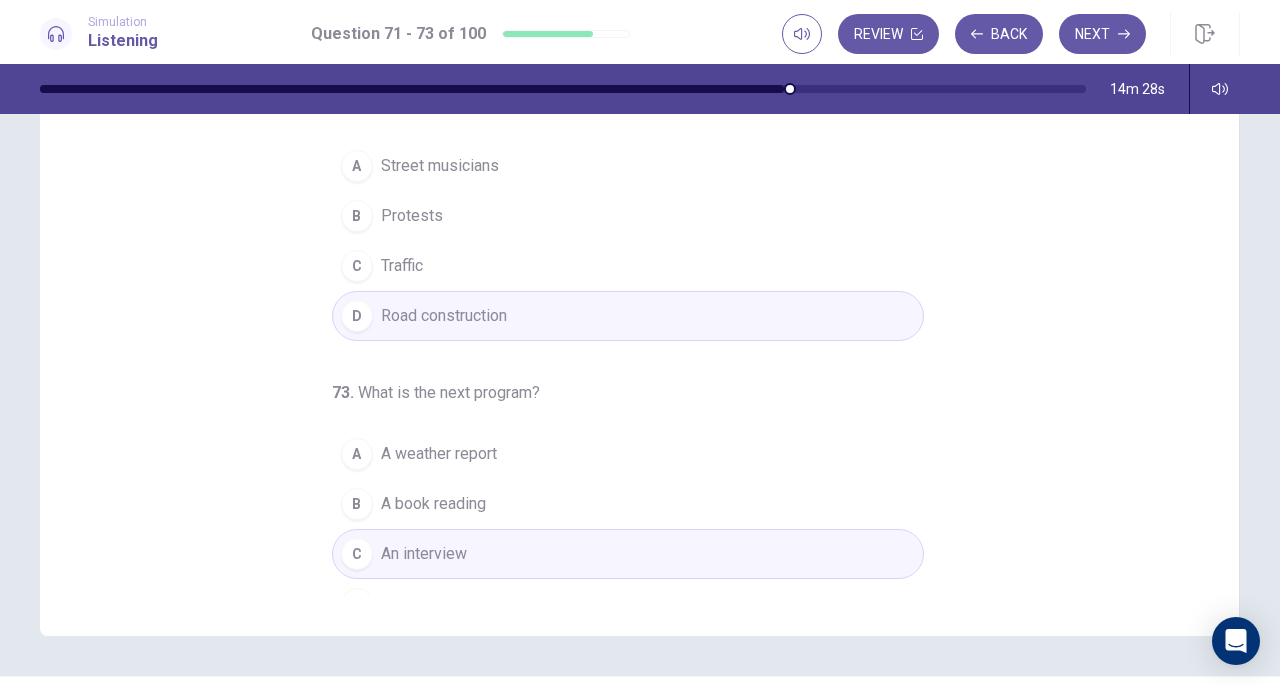 scroll, scrollTop: 268, scrollLeft: 0, axis: vertical 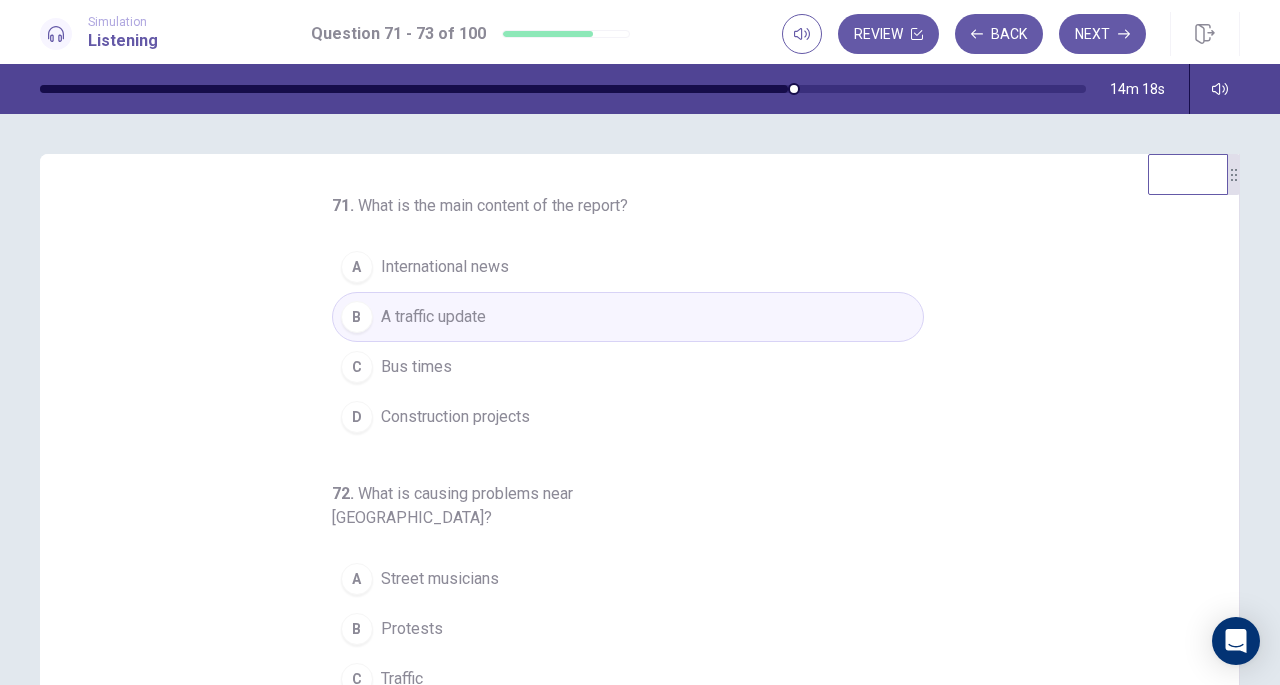 click 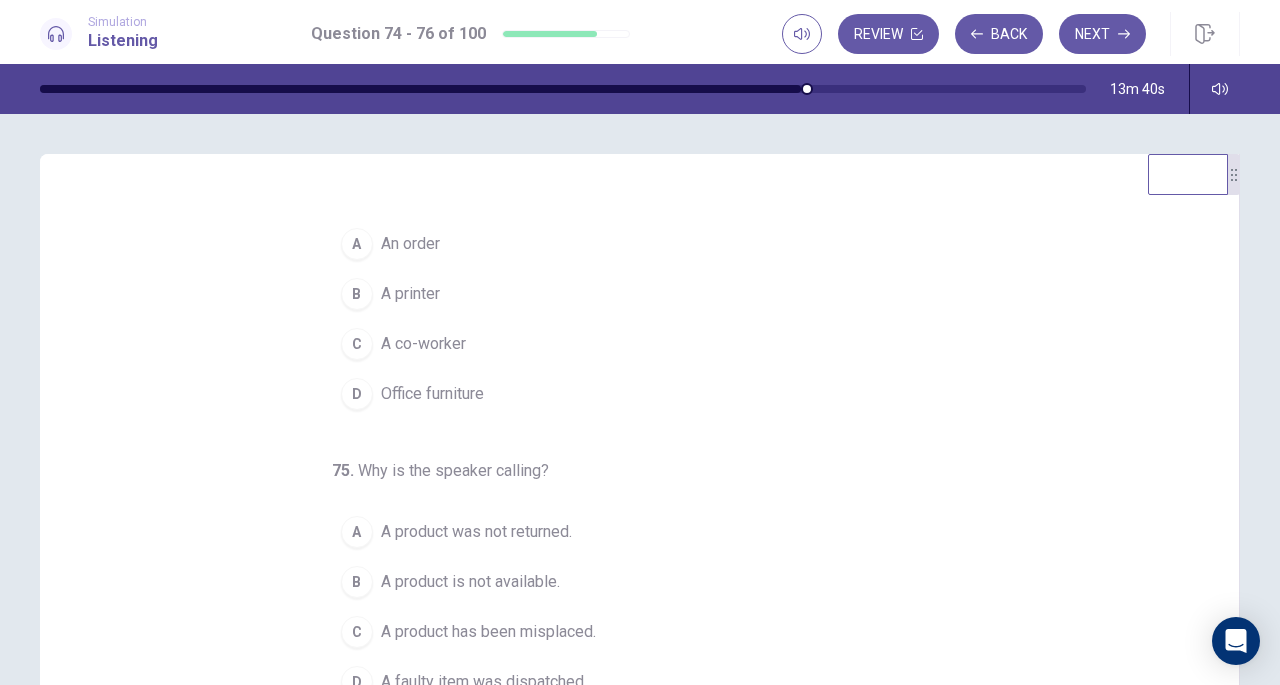 scroll, scrollTop: 0, scrollLeft: 0, axis: both 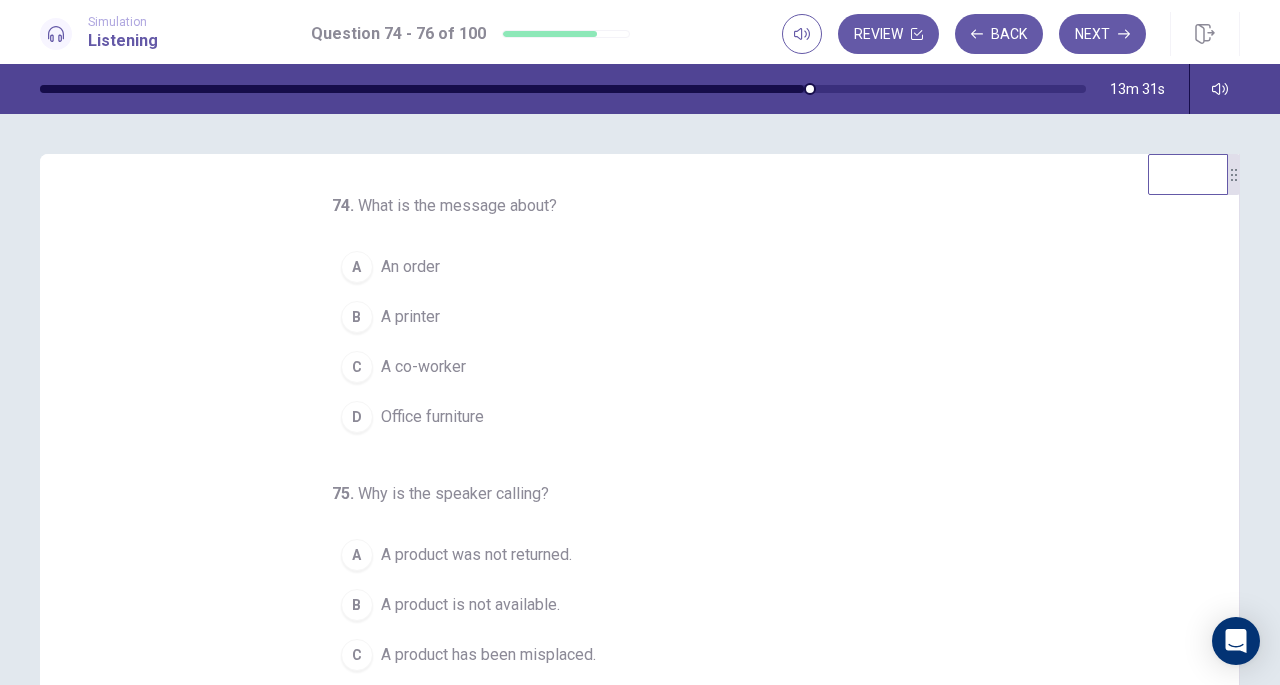click on "A An order" at bounding box center [628, 267] 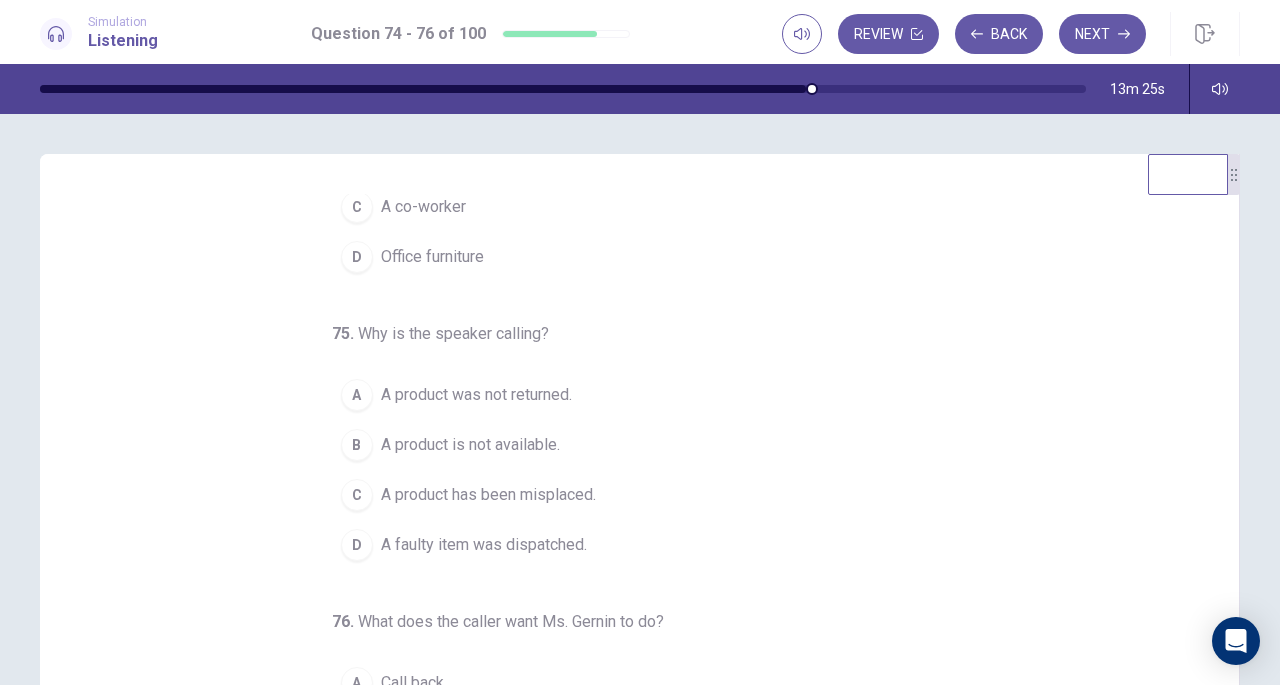 scroll, scrollTop: 181, scrollLeft: 0, axis: vertical 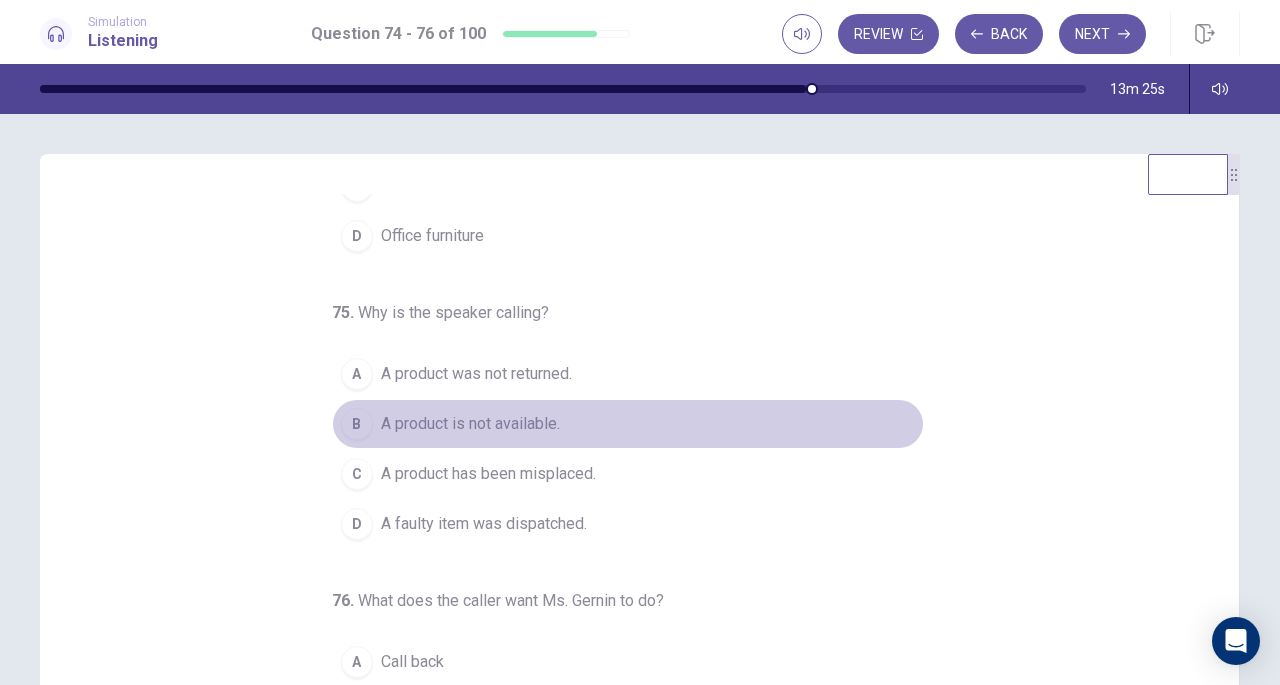 click on "A product is not available." at bounding box center [470, 424] 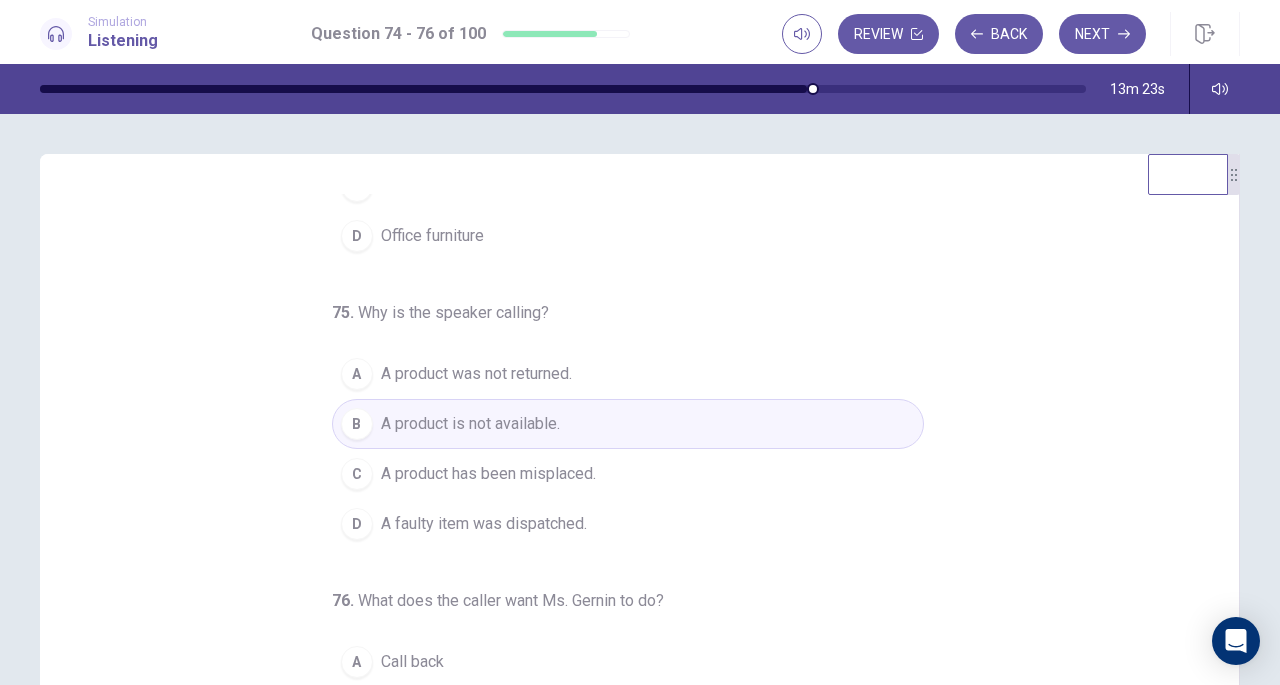 scroll, scrollTop: 200, scrollLeft: 0, axis: vertical 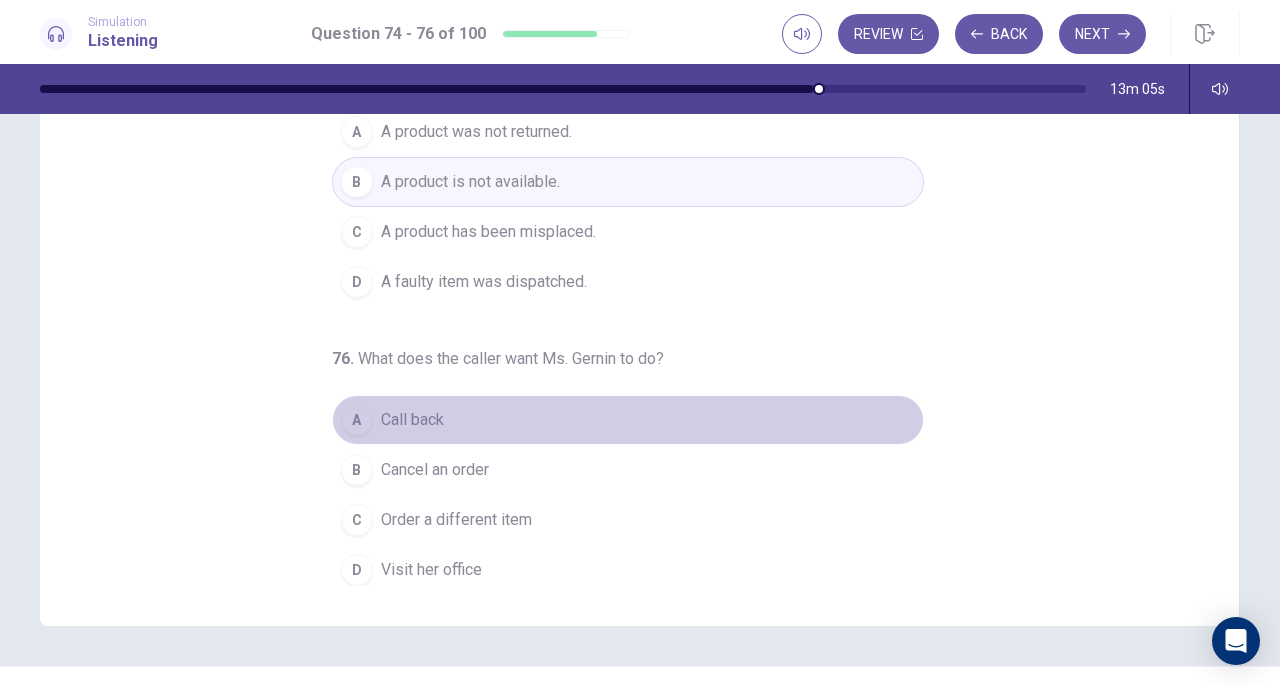 click on "Call back" at bounding box center (412, 420) 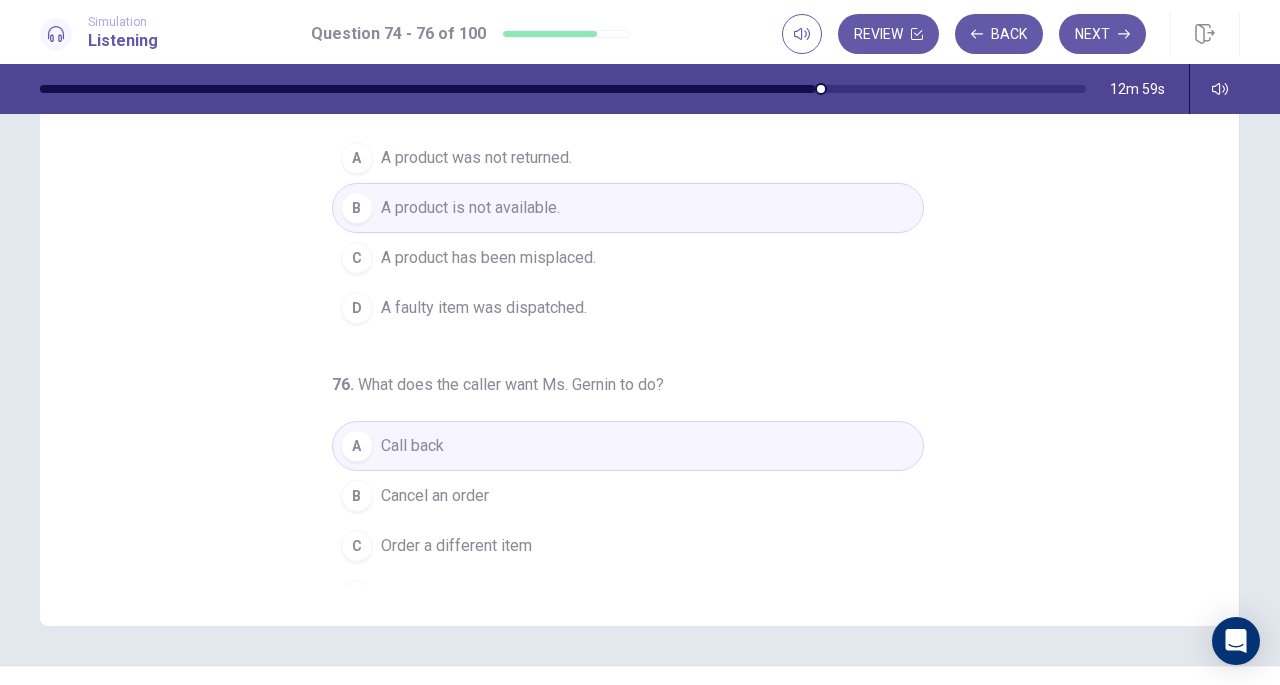 scroll, scrollTop: 200, scrollLeft: 0, axis: vertical 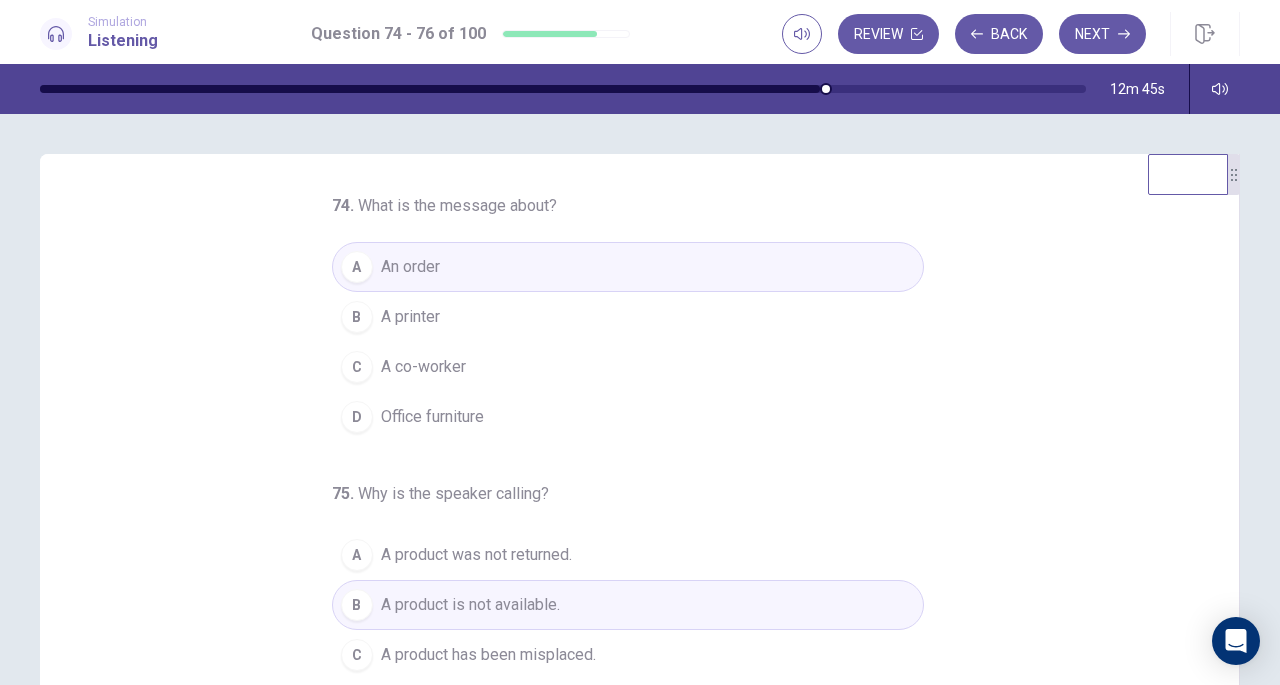 click on "Next" at bounding box center (1102, 34) 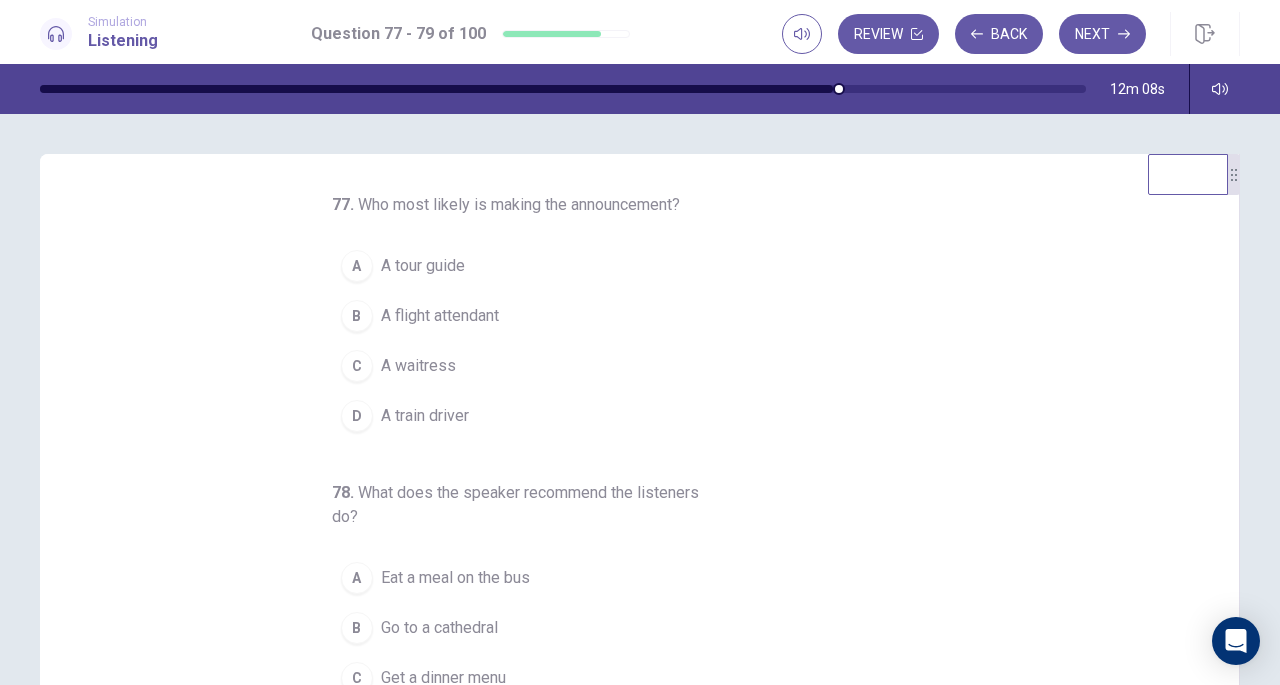 scroll, scrollTop: 0, scrollLeft: 0, axis: both 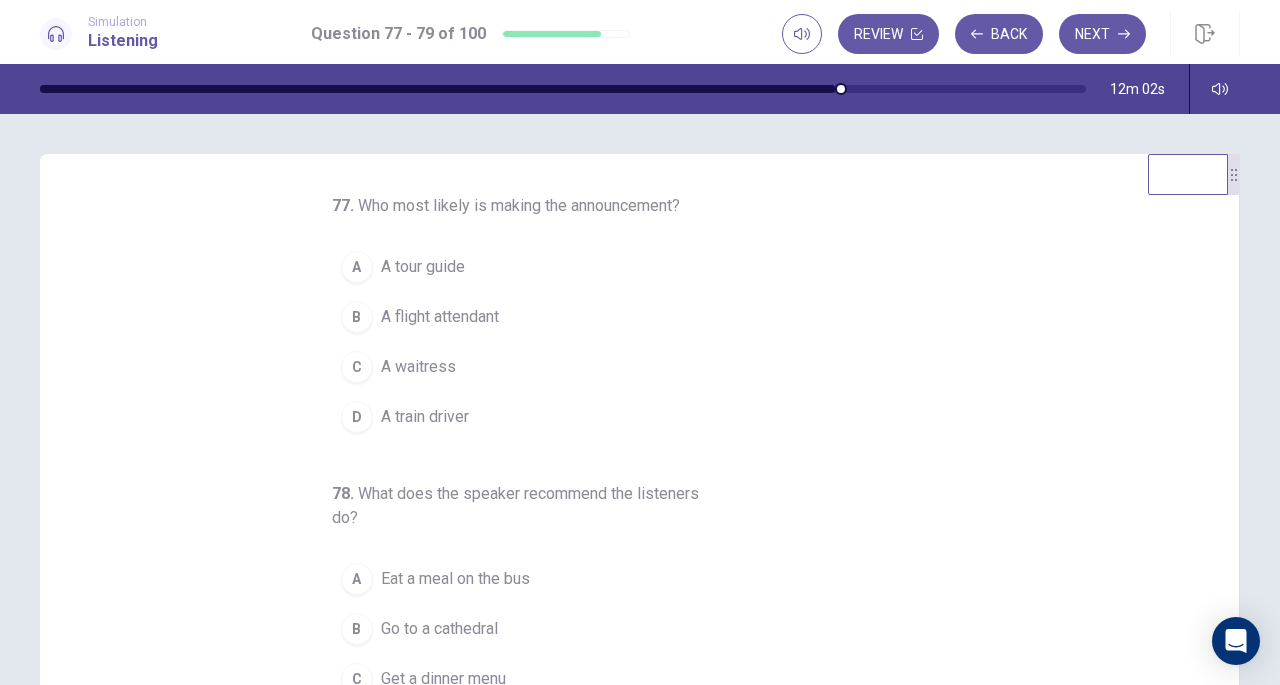 click on "A tour guide" at bounding box center (423, 267) 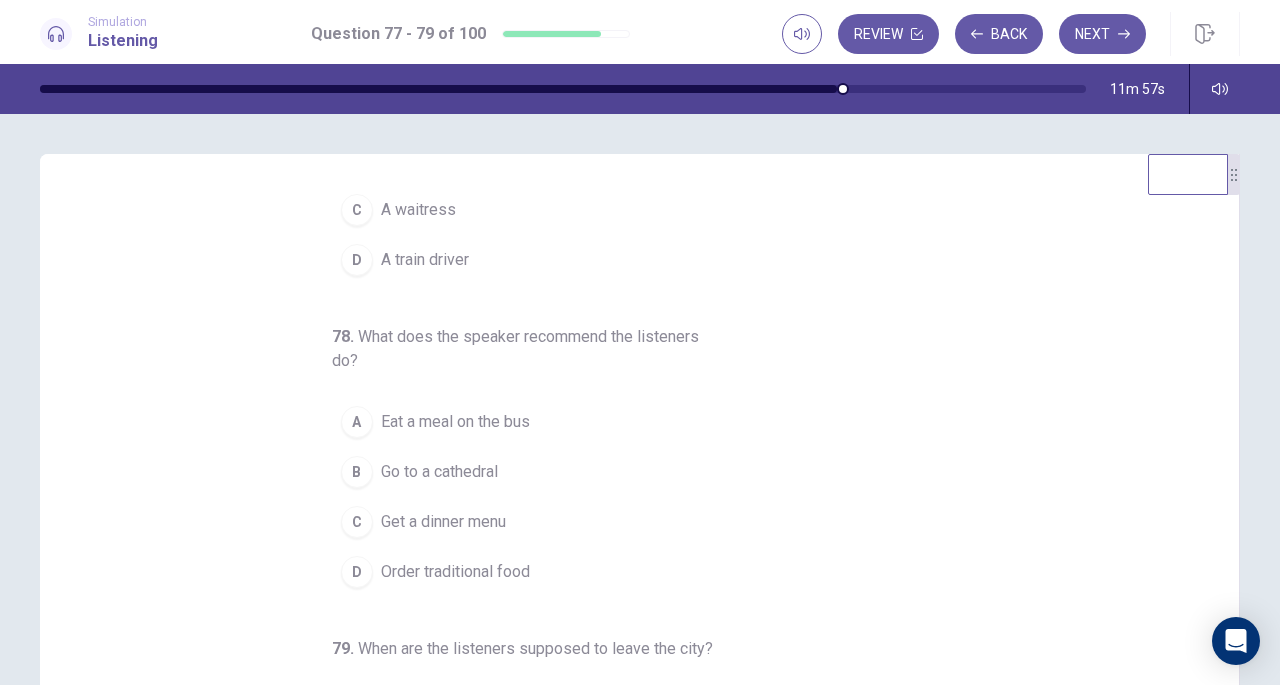 scroll, scrollTop: 197, scrollLeft: 0, axis: vertical 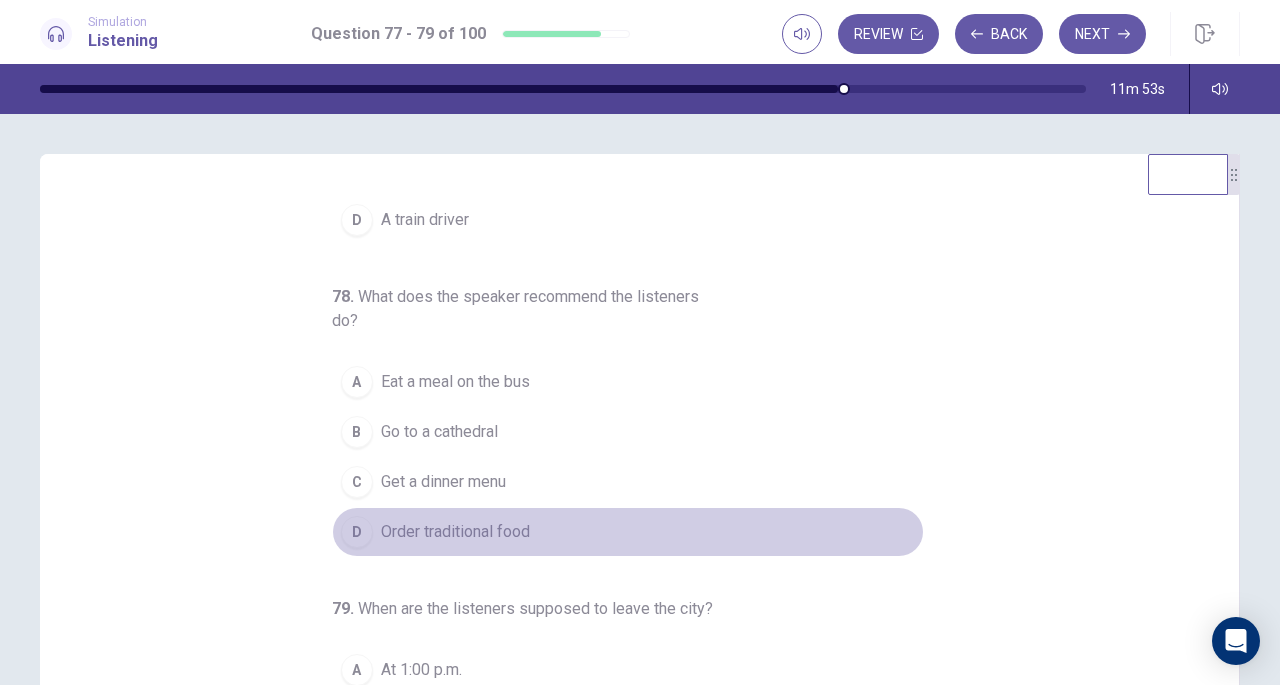 click on "Order traditional food" at bounding box center (455, 532) 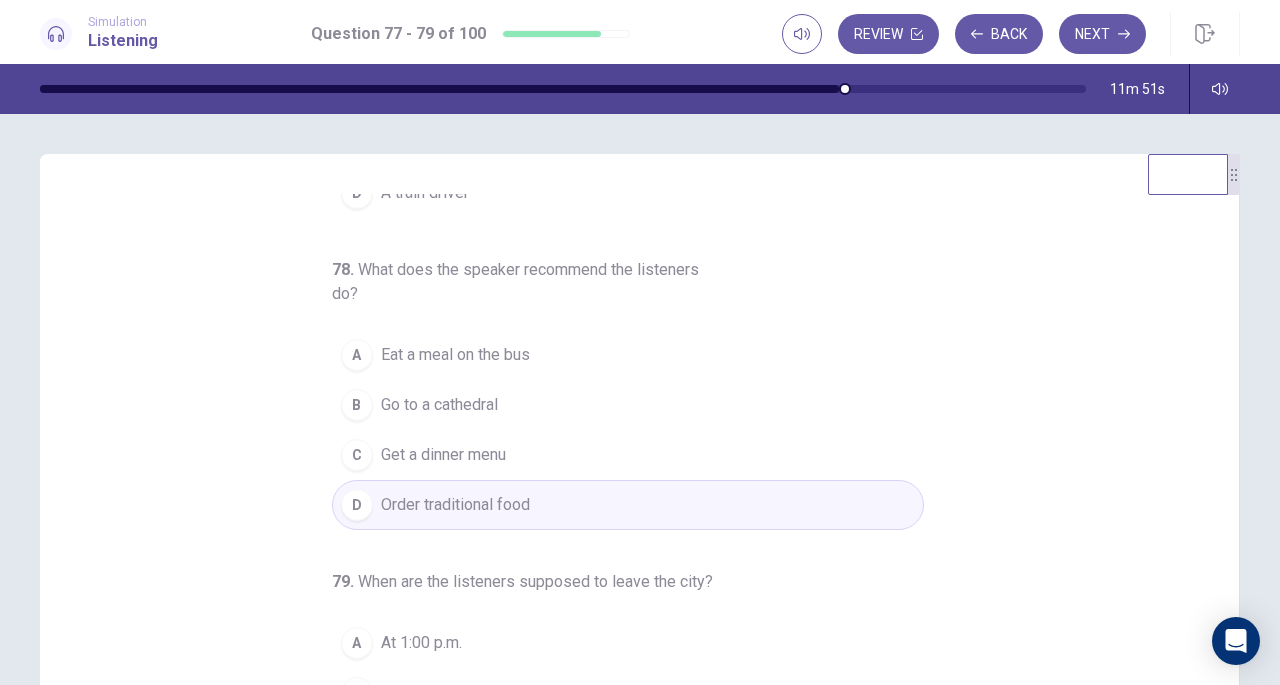scroll, scrollTop: 224, scrollLeft: 0, axis: vertical 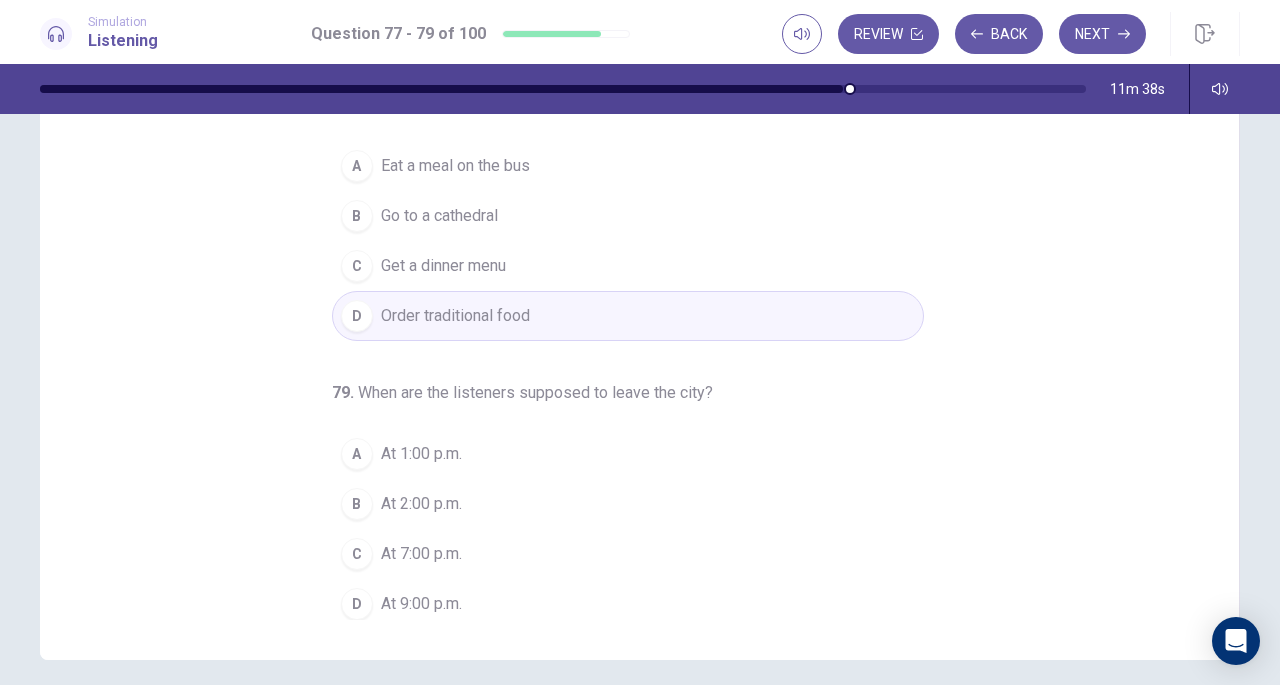 click on "C At 7:00 p.m." at bounding box center (628, 554) 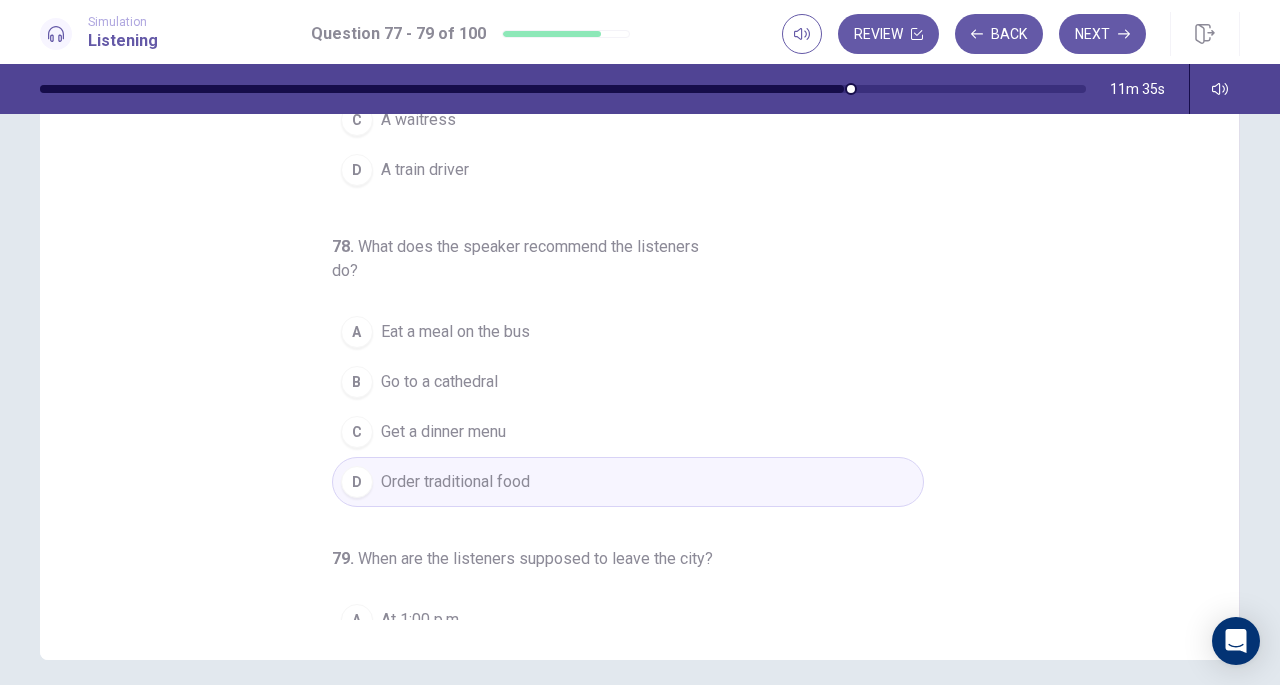 scroll, scrollTop: 0, scrollLeft: 0, axis: both 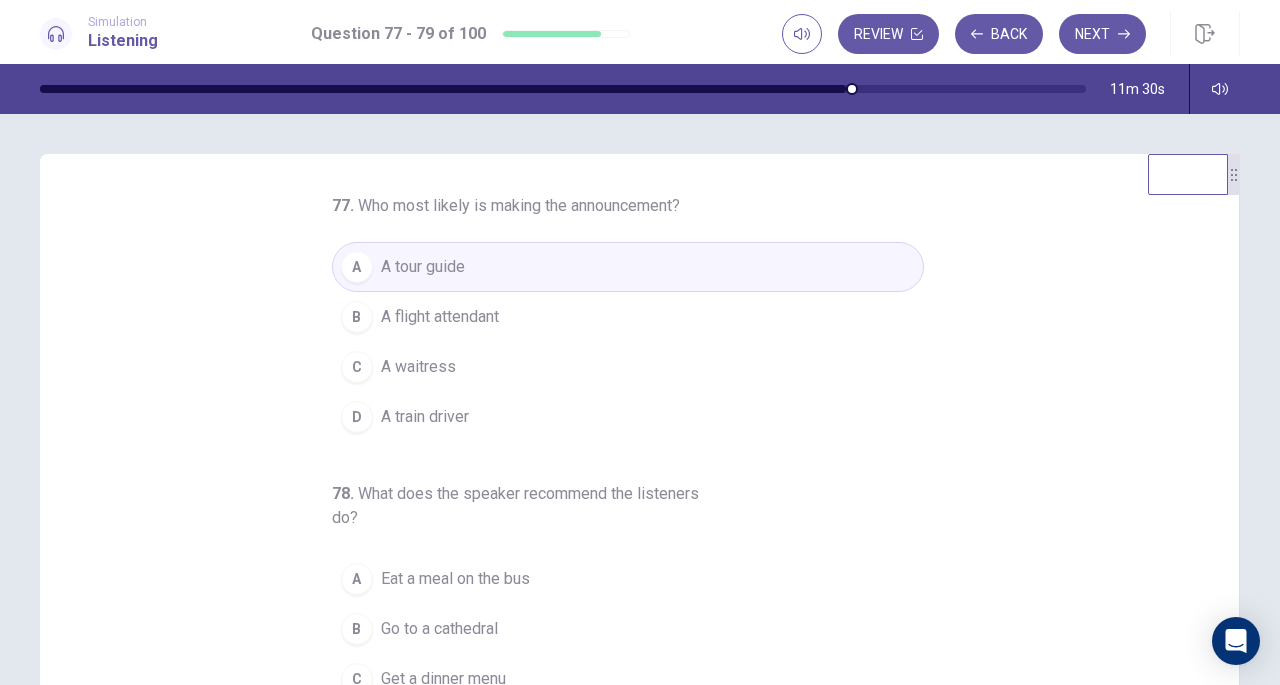 click on "Next" at bounding box center (1102, 34) 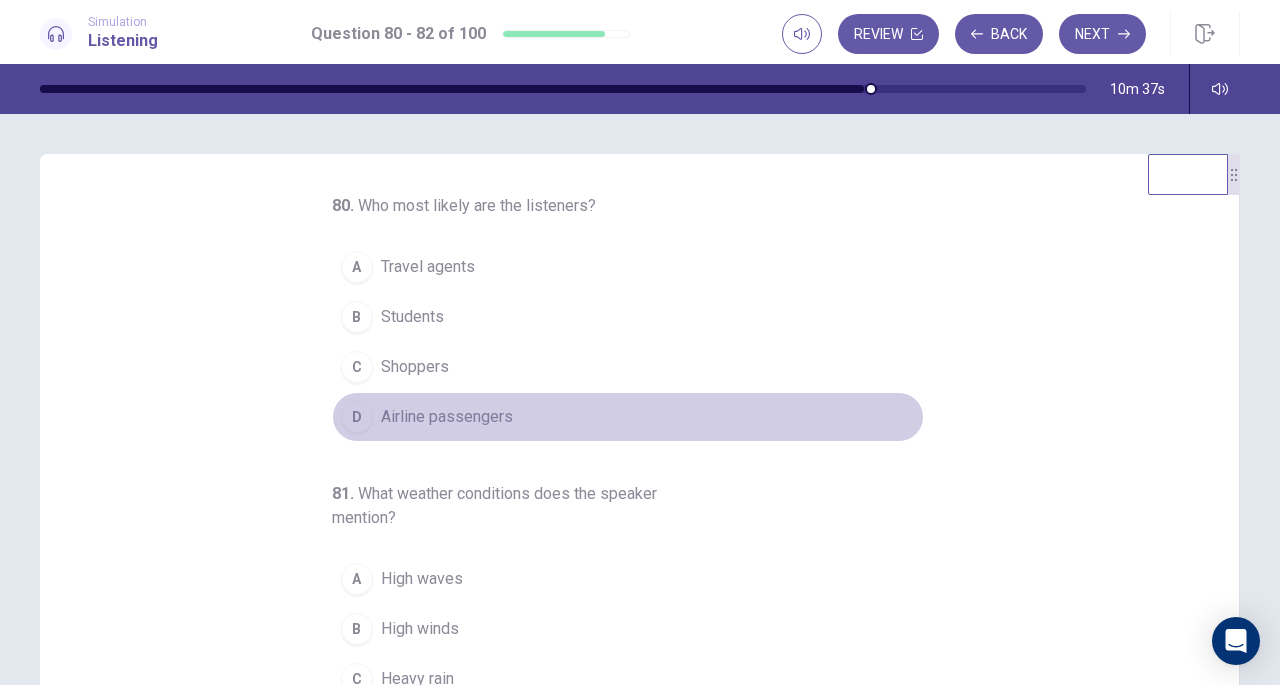 click on "Airline passengers" at bounding box center (447, 417) 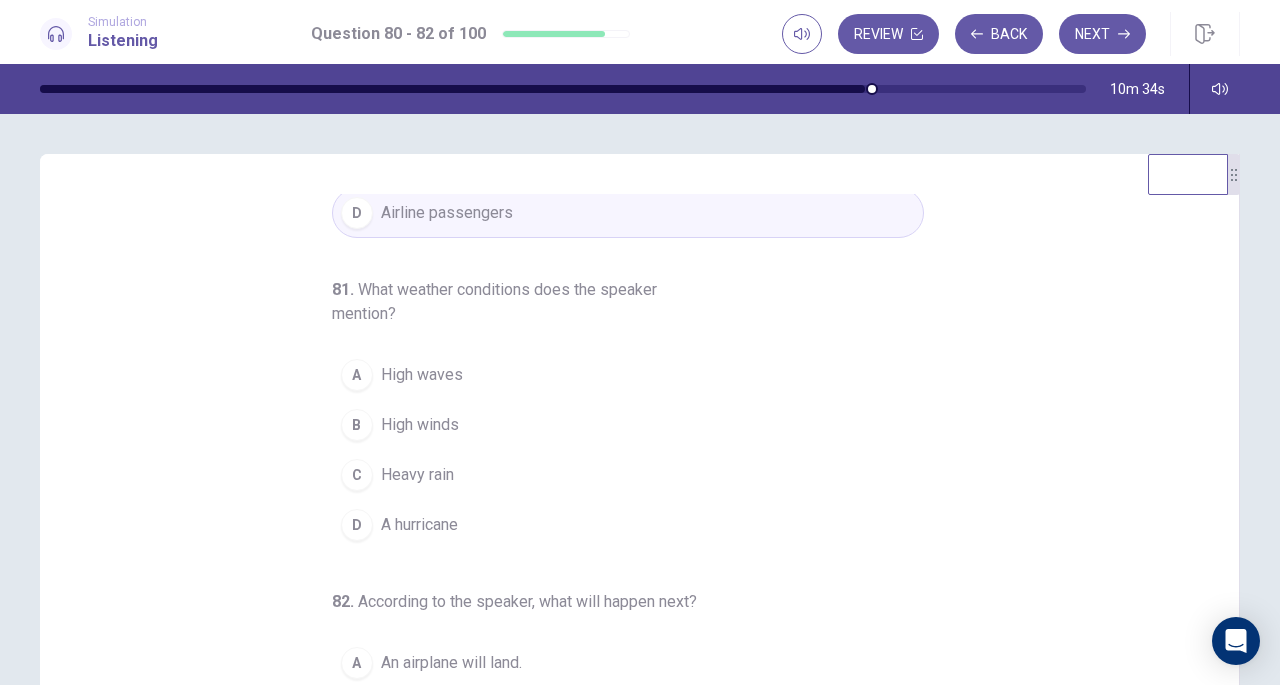scroll, scrollTop: 224, scrollLeft: 0, axis: vertical 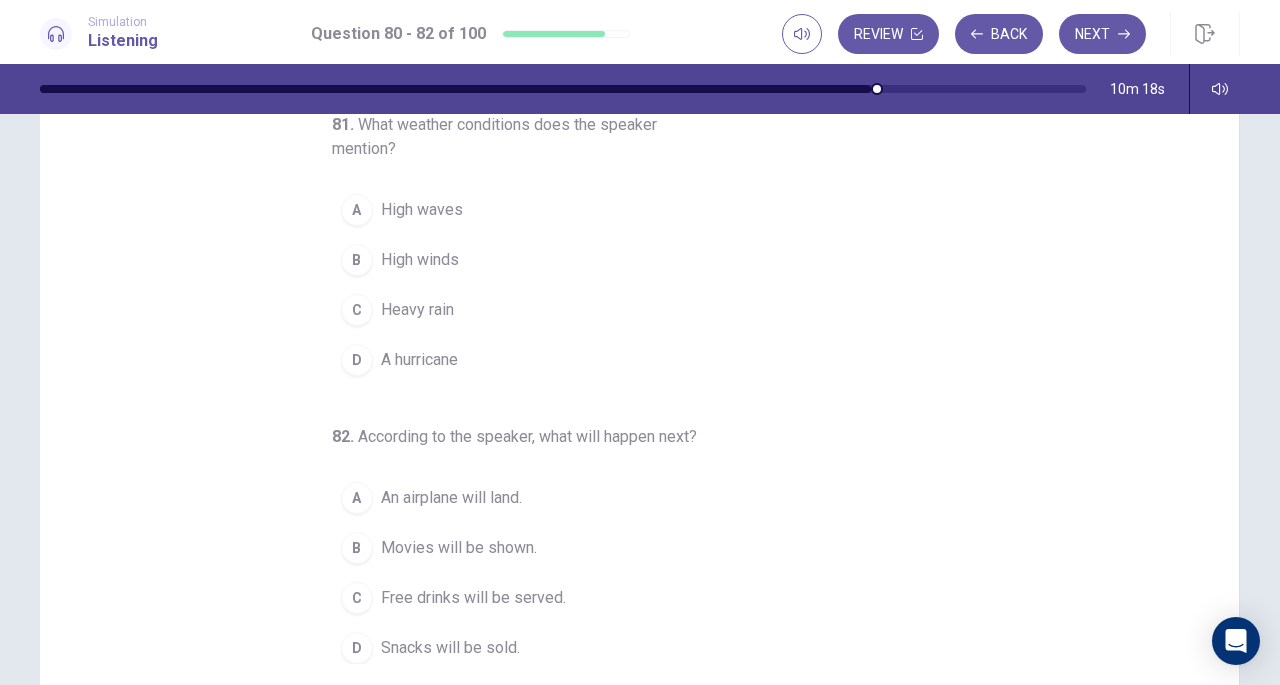 click on "B High winds" at bounding box center [628, 260] 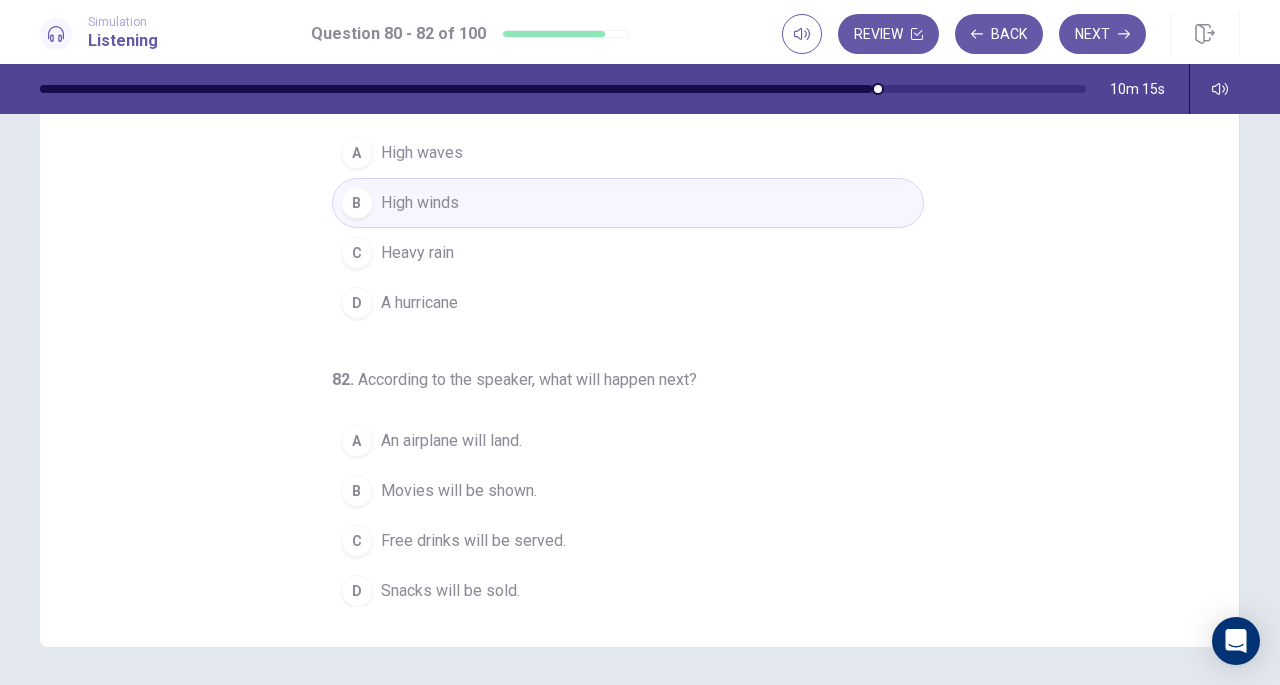 scroll, scrollTop: 203, scrollLeft: 0, axis: vertical 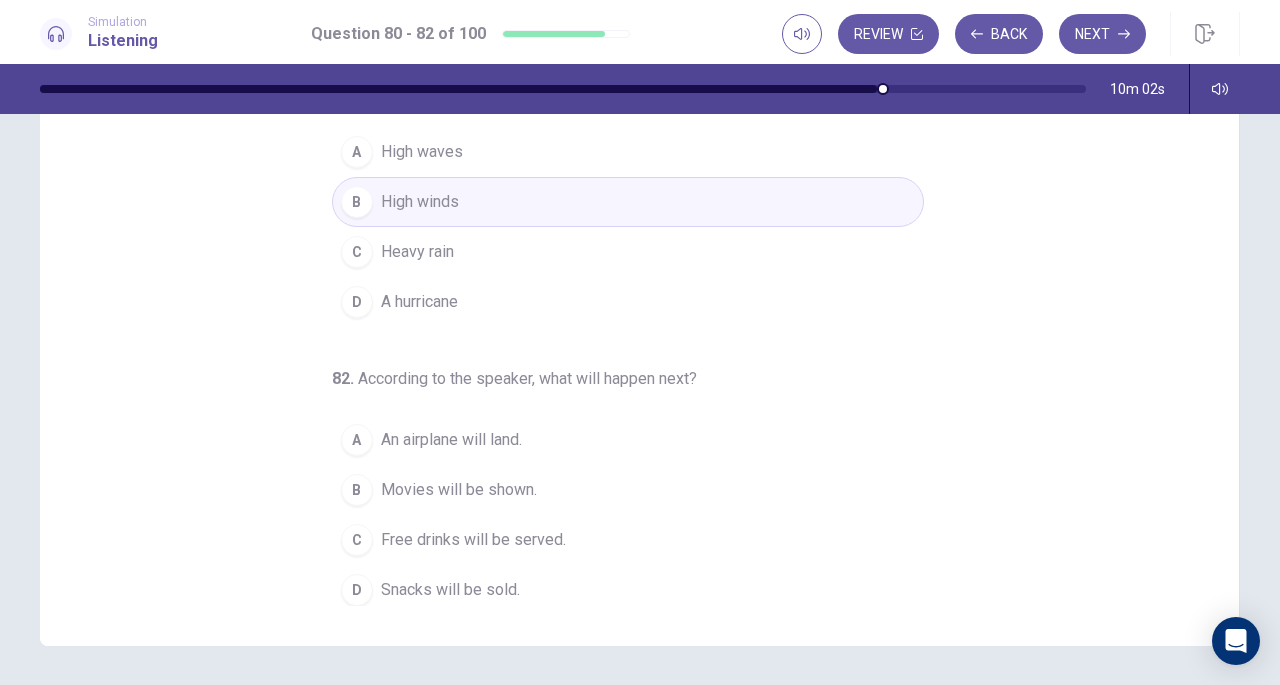 click on "Free drinks will be served." at bounding box center [473, 540] 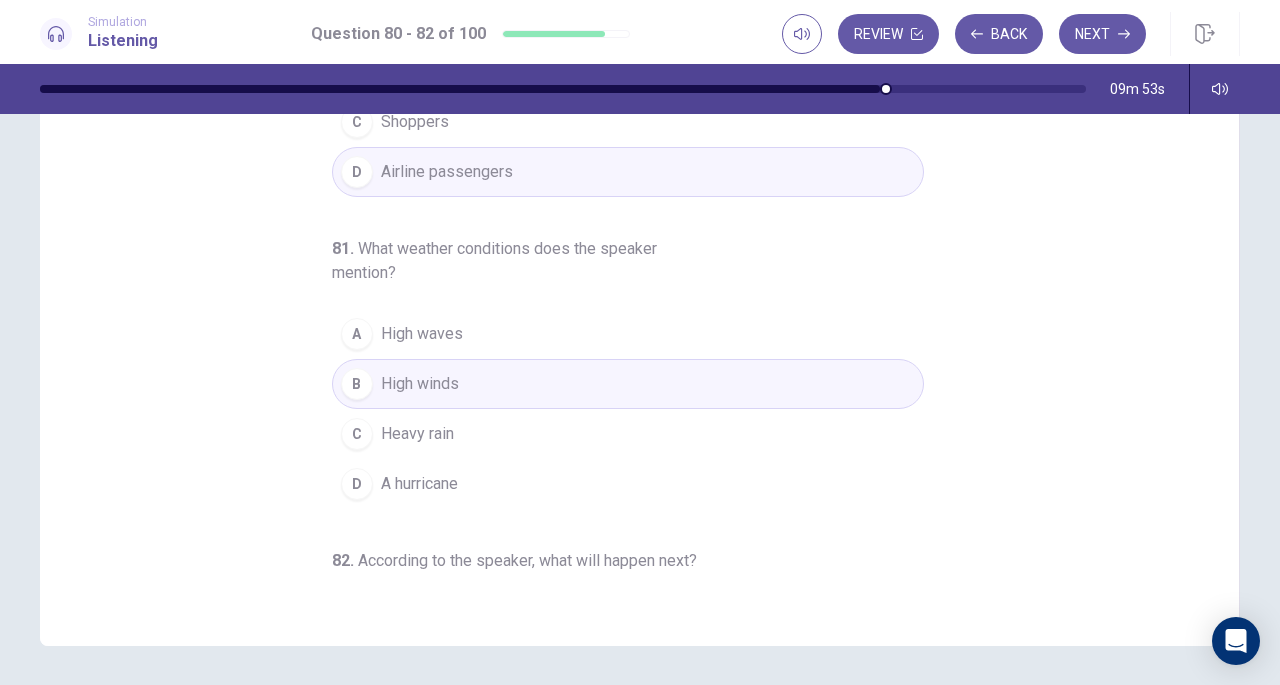 scroll, scrollTop: 0, scrollLeft: 0, axis: both 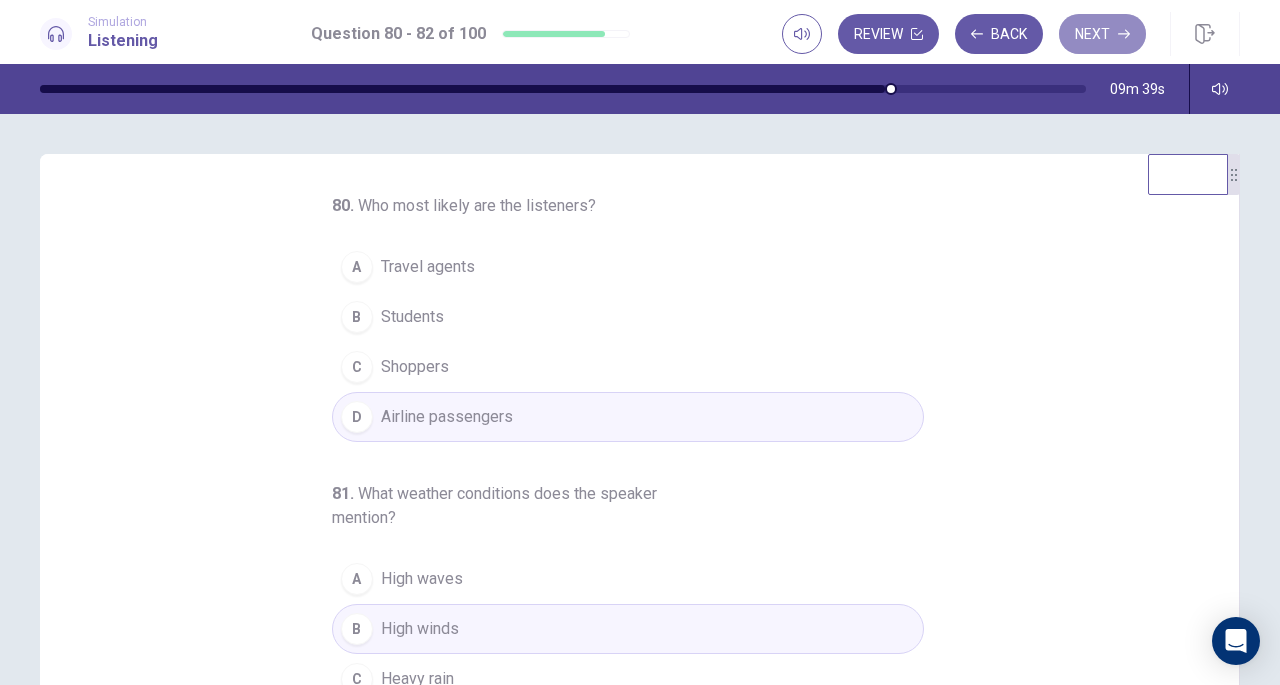 click on "Next" at bounding box center (1102, 34) 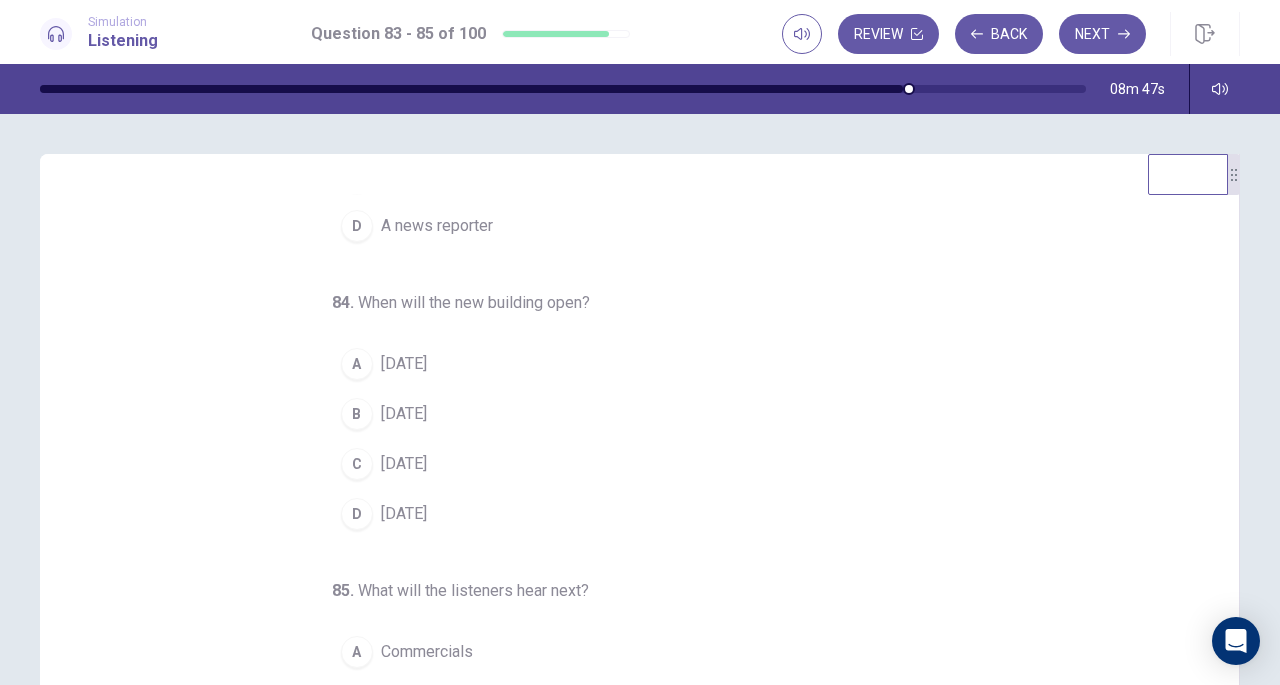 scroll, scrollTop: 200, scrollLeft: 0, axis: vertical 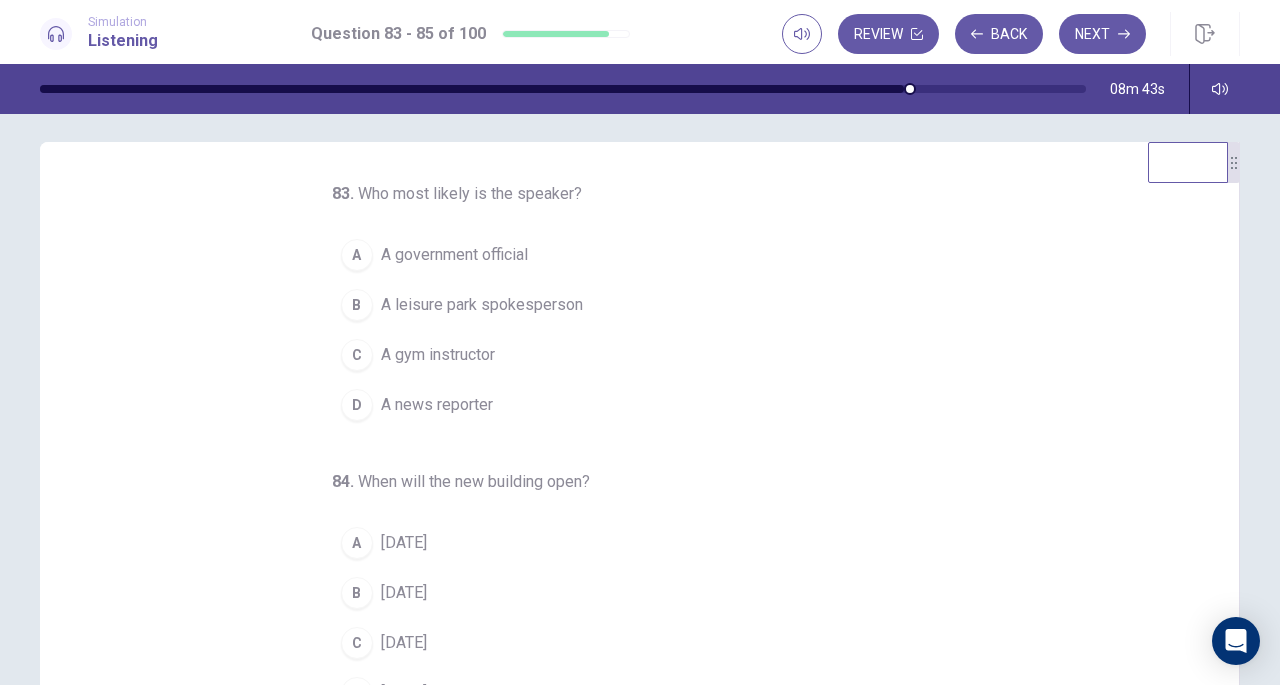 click on "D A news reporter" at bounding box center [628, 405] 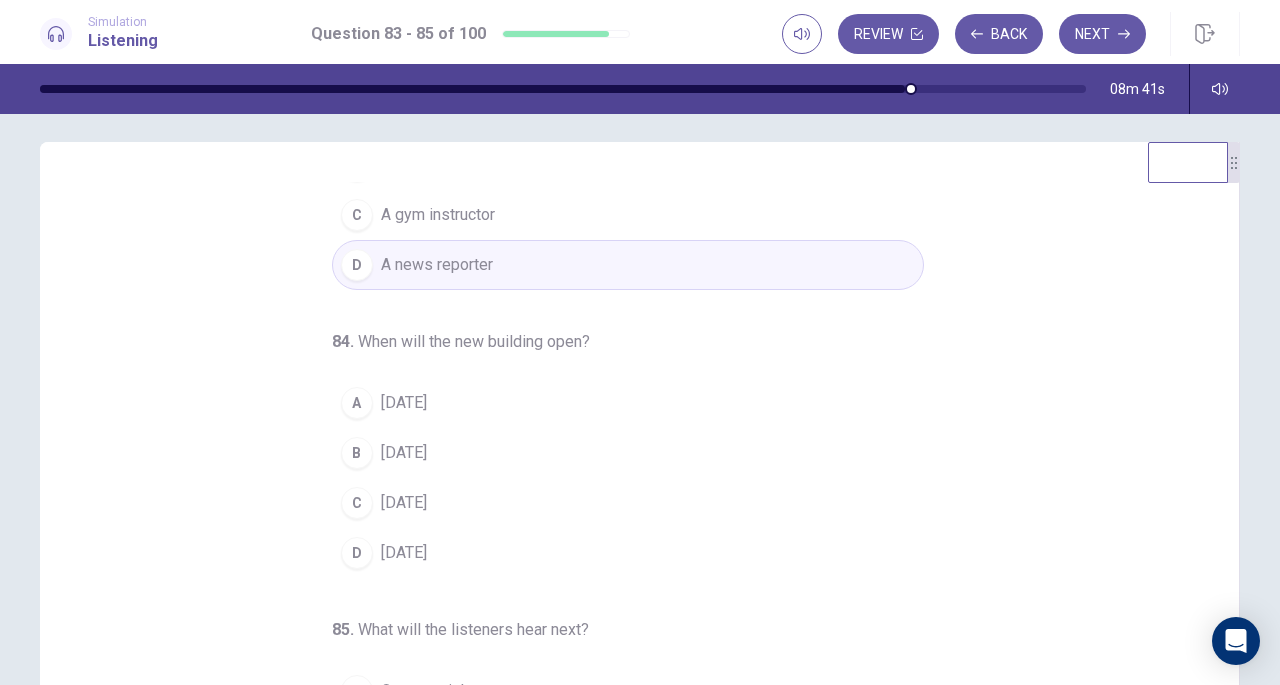 scroll, scrollTop: 200, scrollLeft: 0, axis: vertical 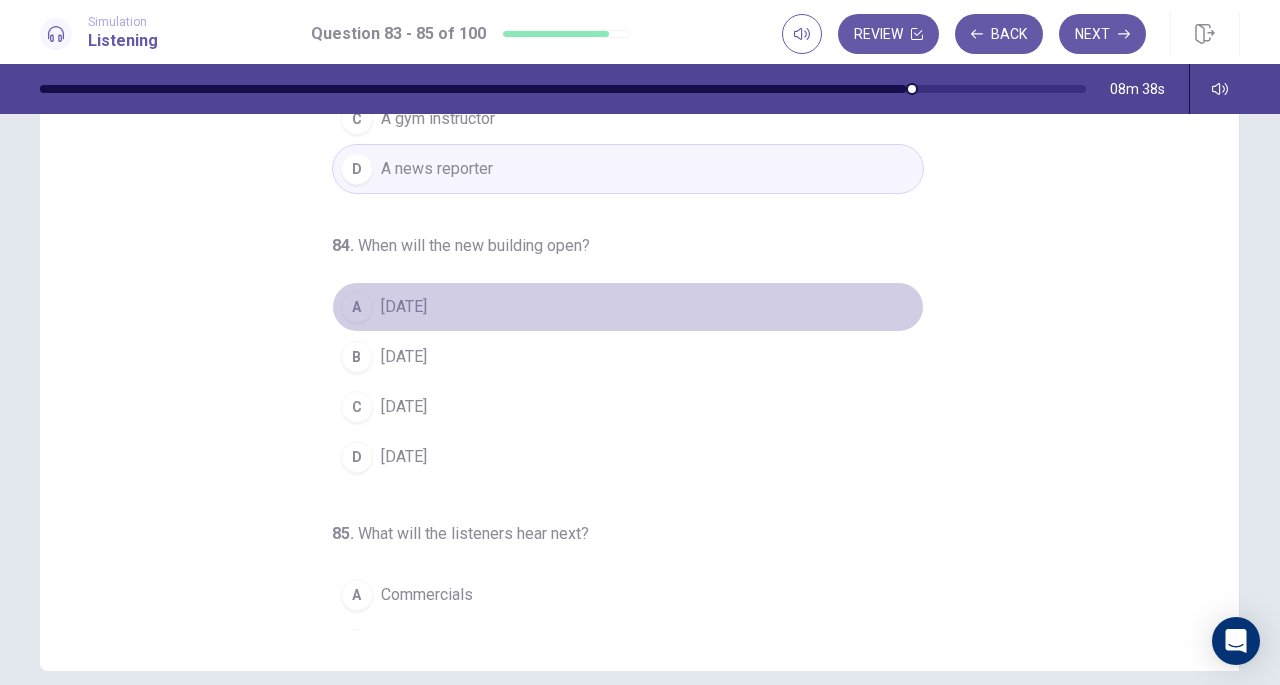 click on "In two years" at bounding box center [404, 307] 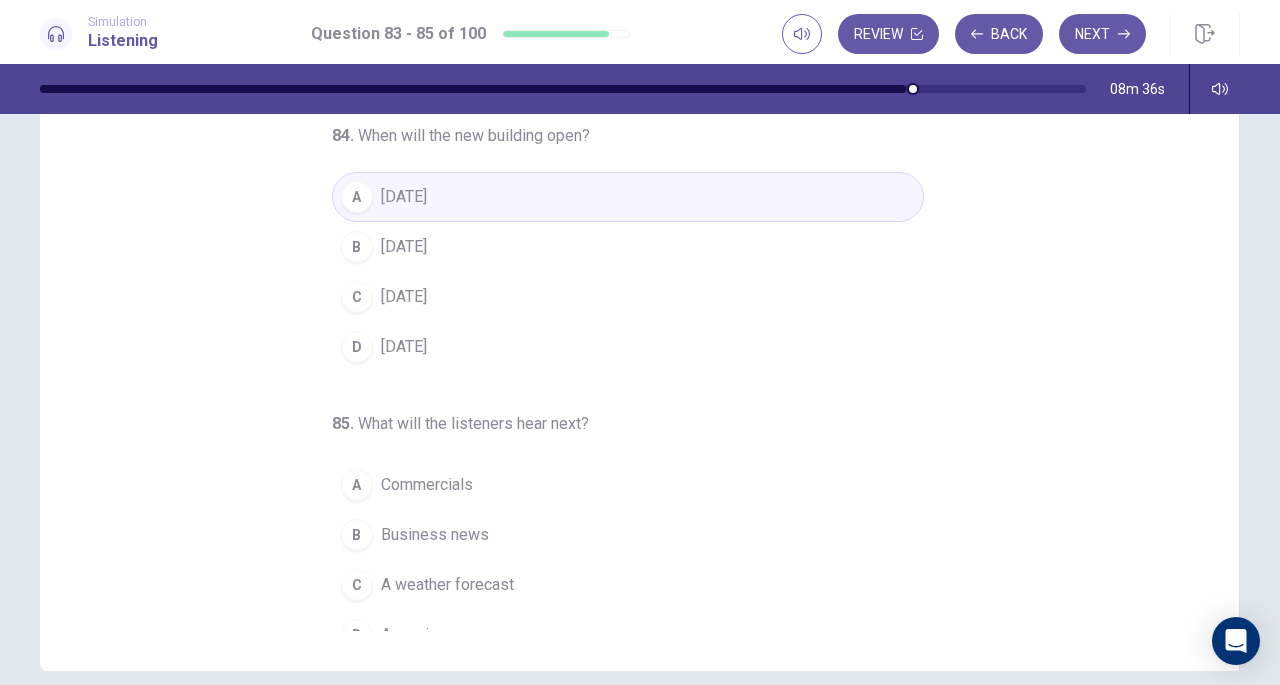 scroll, scrollTop: 200, scrollLeft: 0, axis: vertical 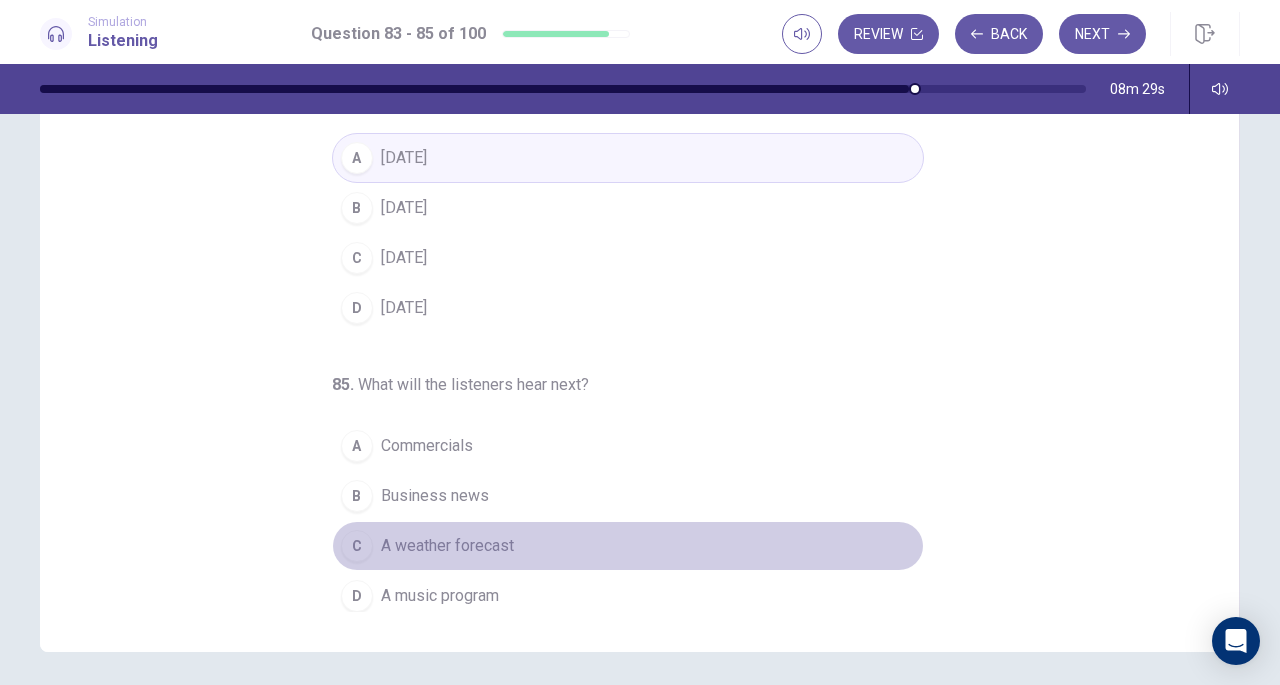 click on "A weather forecast" at bounding box center (447, 546) 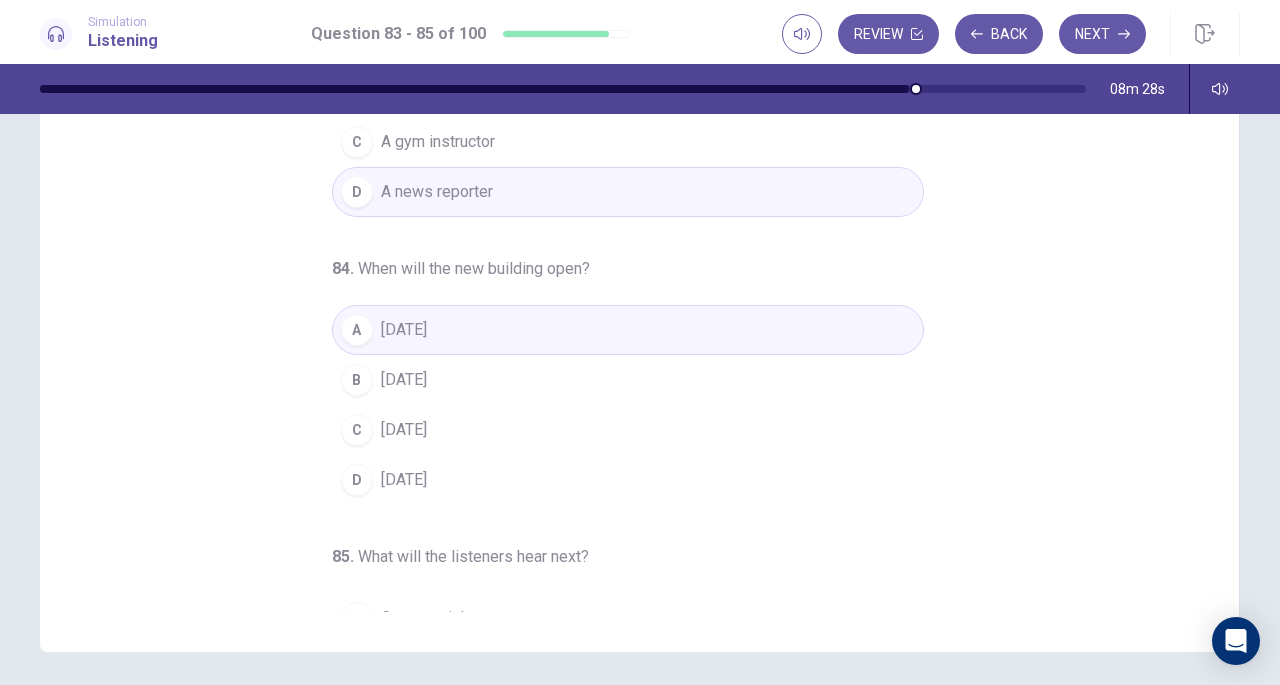 scroll, scrollTop: 0, scrollLeft: 0, axis: both 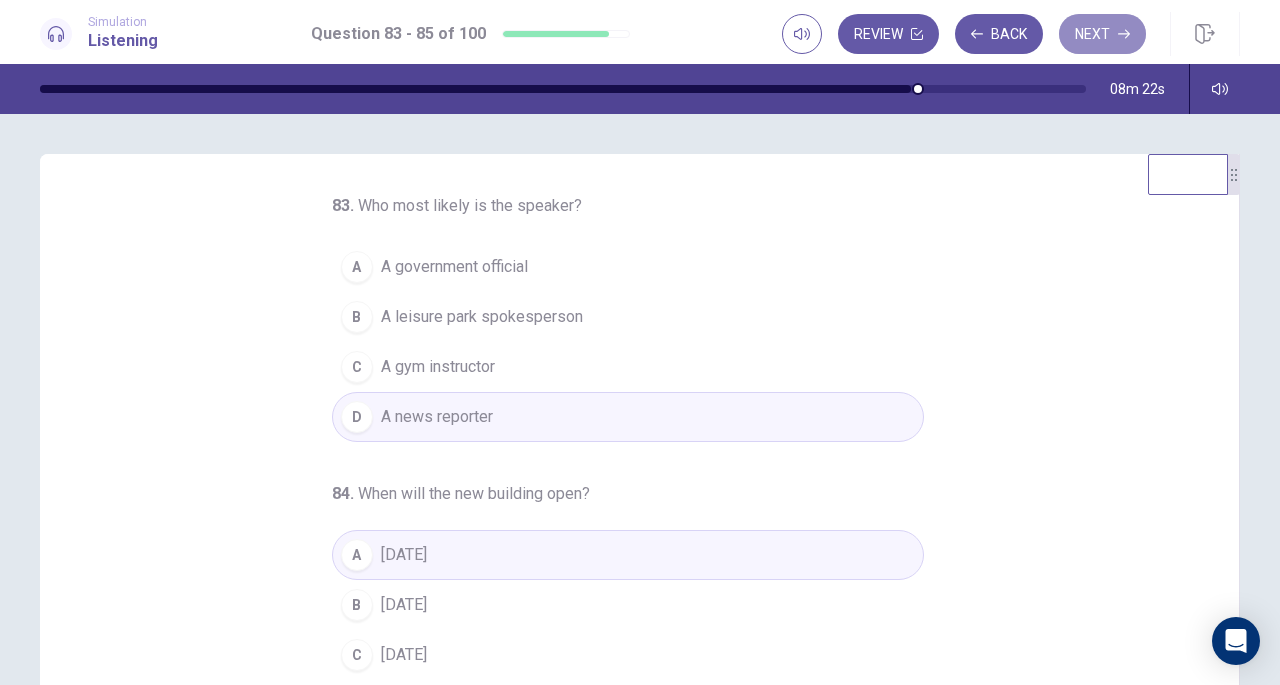 click on "Next" at bounding box center [1102, 34] 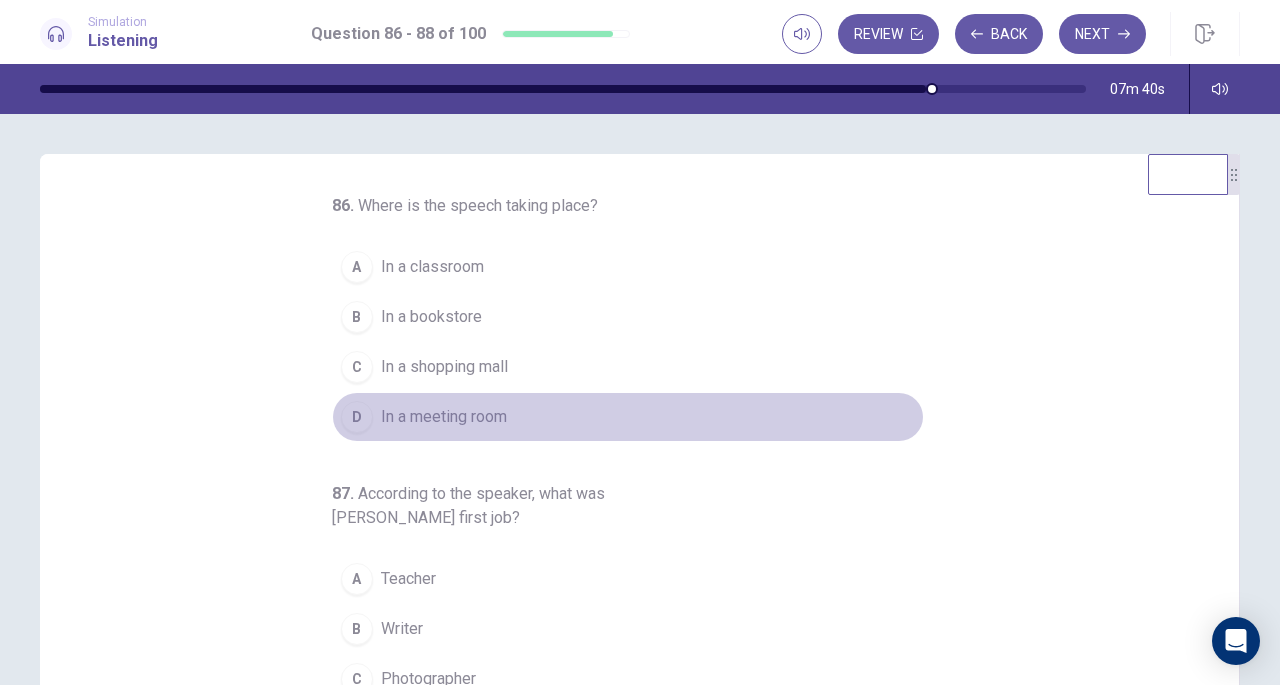 click on "In a meeting room" at bounding box center (444, 417) 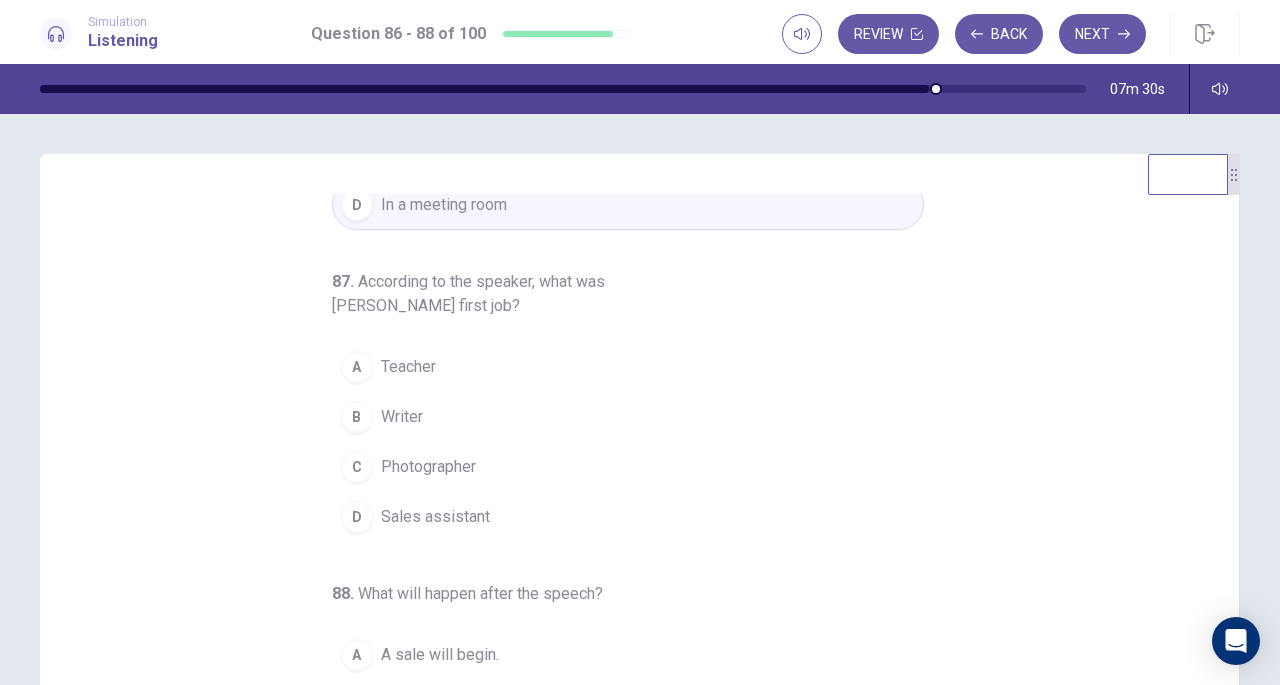 scroll, scrollTop: 215, scrollLeft: 0, axis: vertical 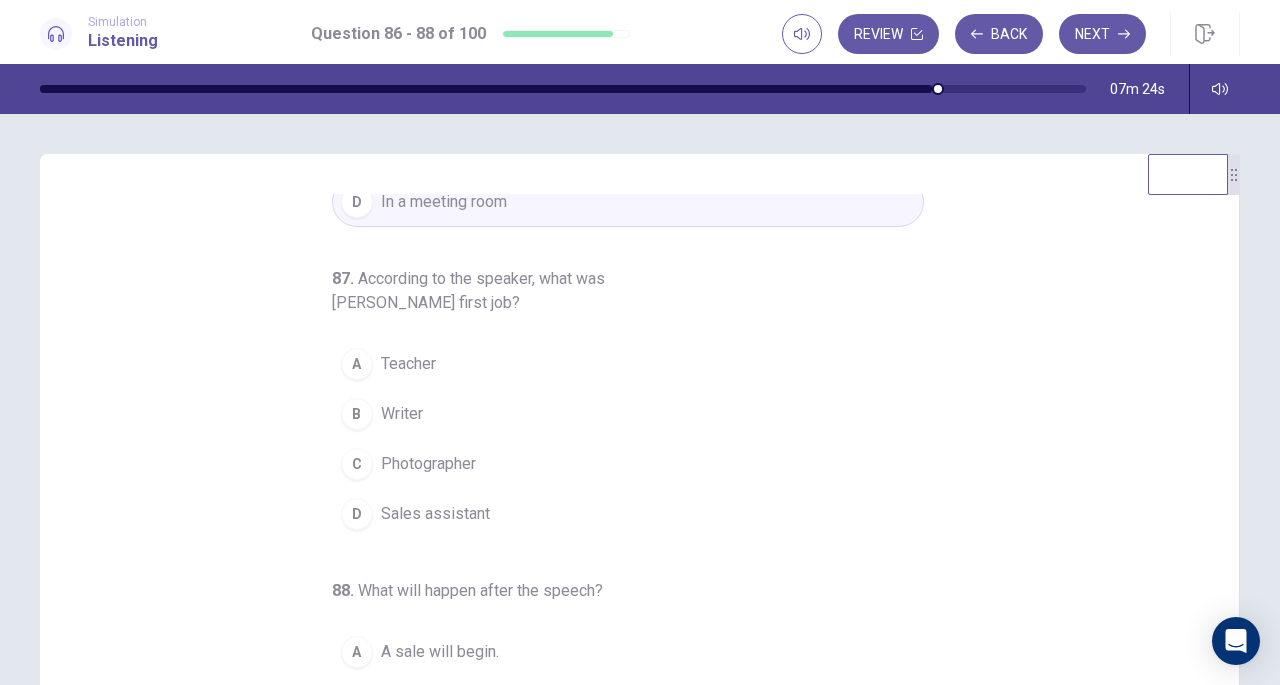 click on "A Teacher" at bounding box center [628, 364] 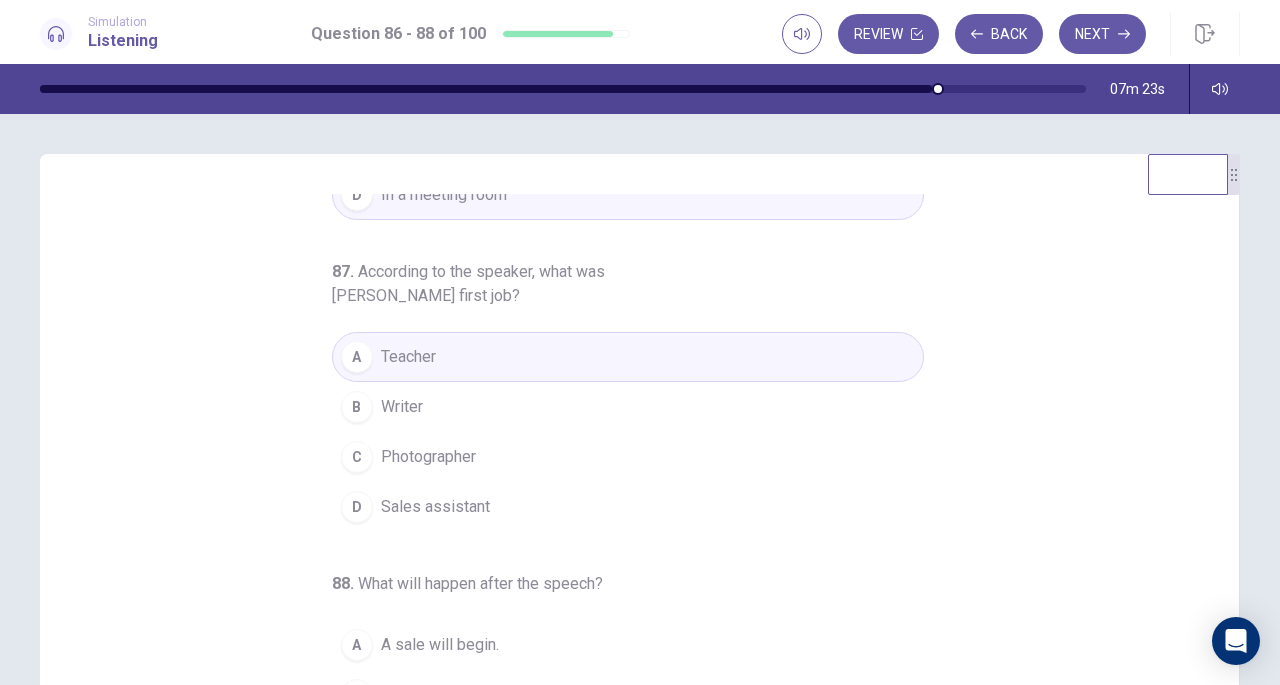 scroll, scrollTop: 224, scrollLeft: 0, axis: vertical 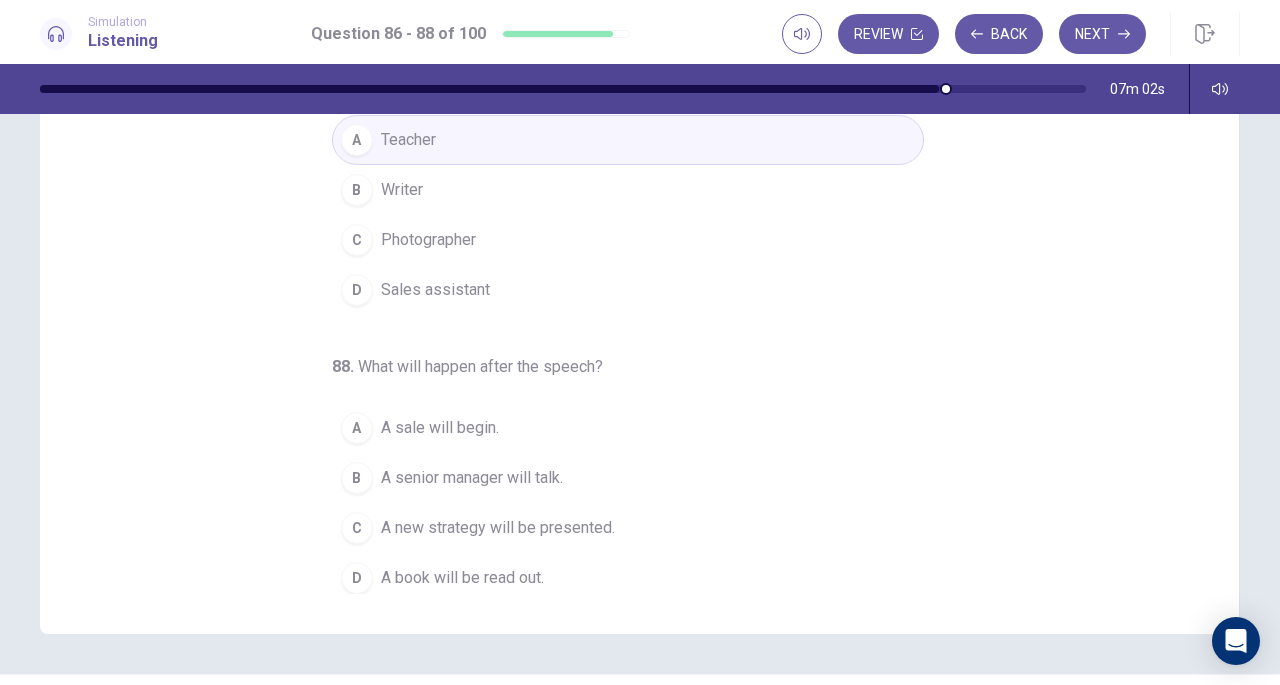 click on "A senior manager will talk." at bounding box center (472, 478) 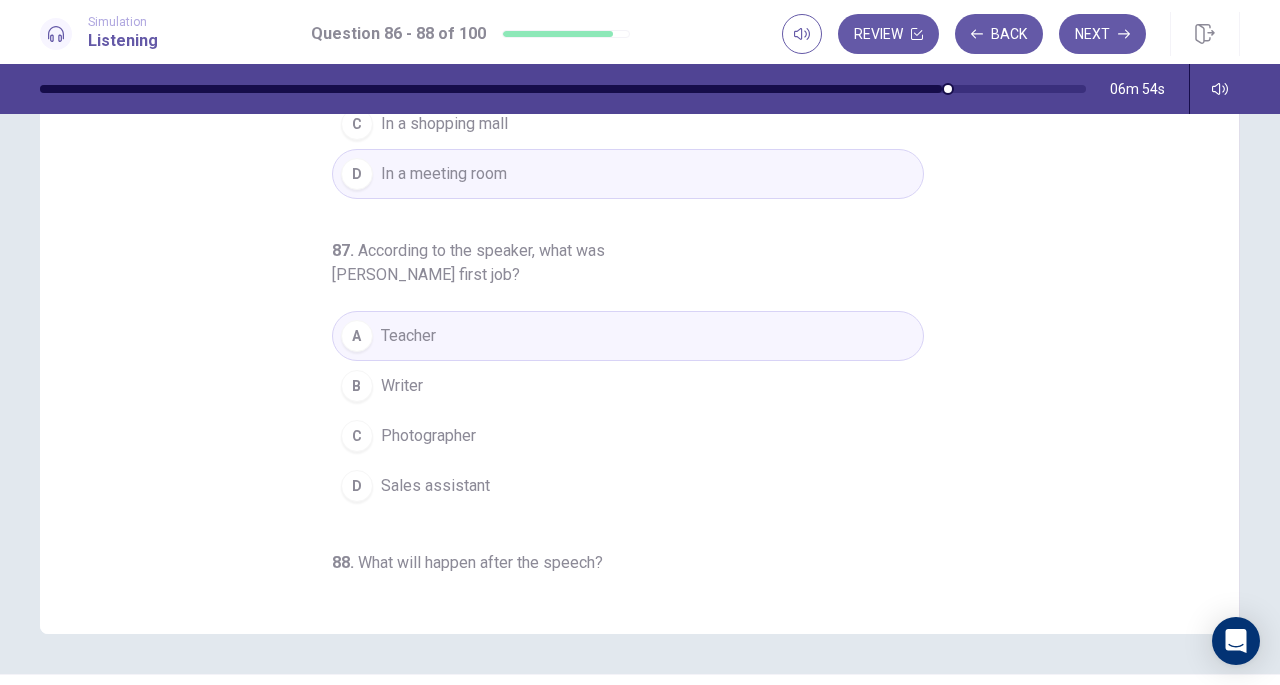scroll, scrollTop: 0, scrollLeft: 0, axis: both 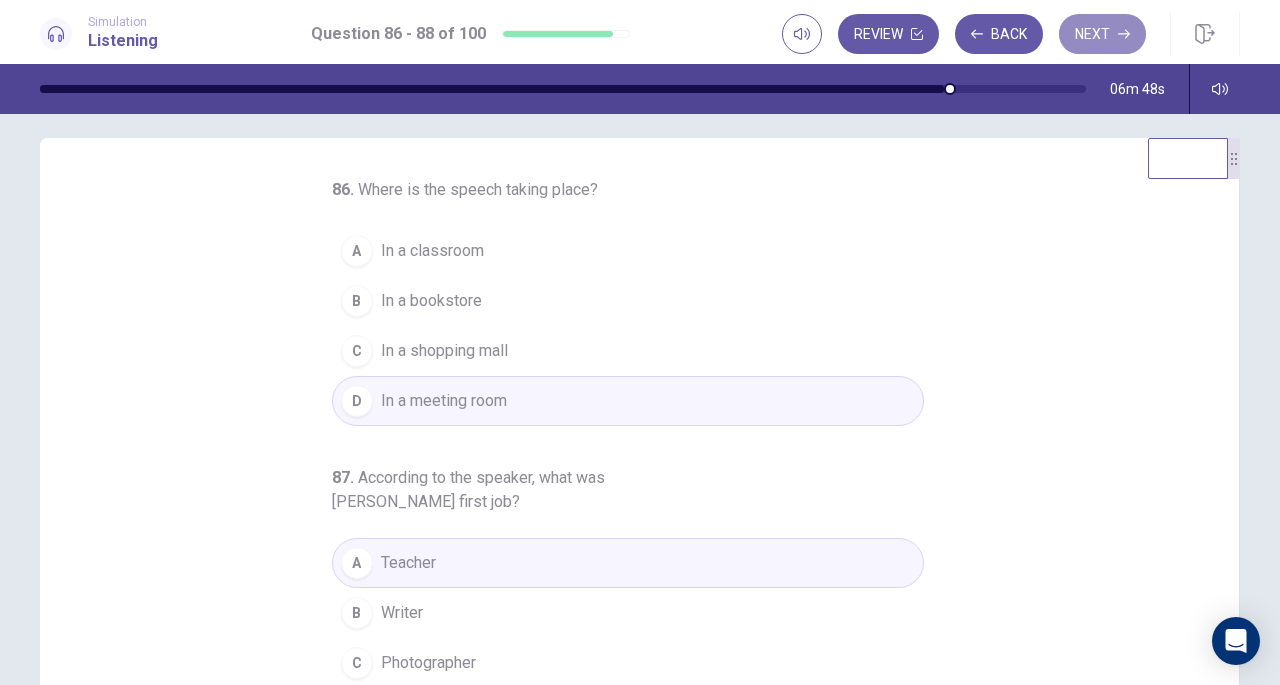 click on "Next" at bounding box center (1102, 34) 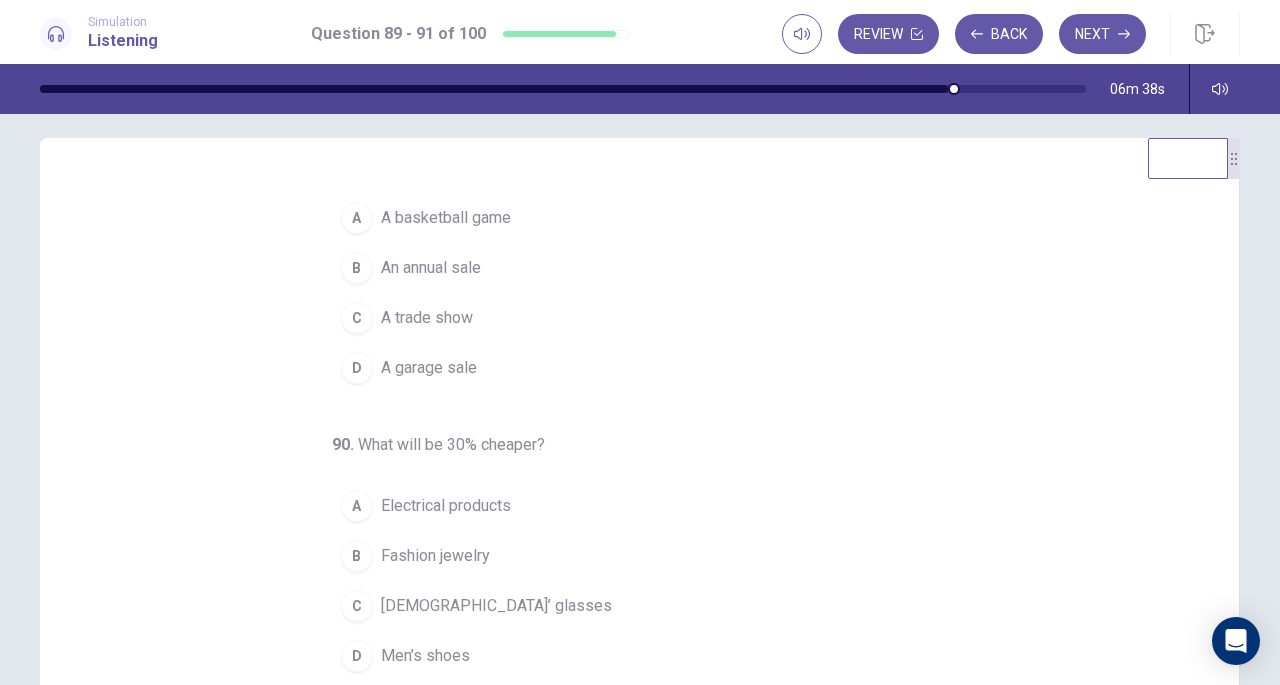 scroll, scrollTop: 0, scrollLeft: 0, axis: both 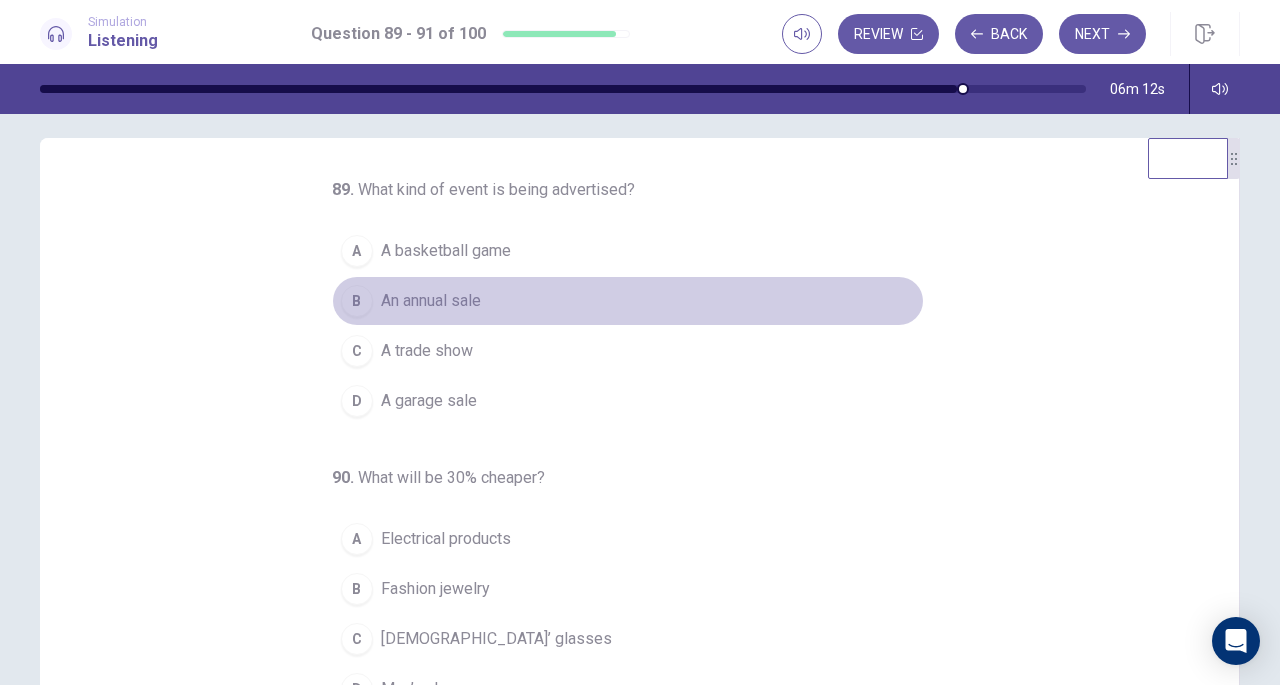 click on "B An annual sale" at bounding box center [628, 301] 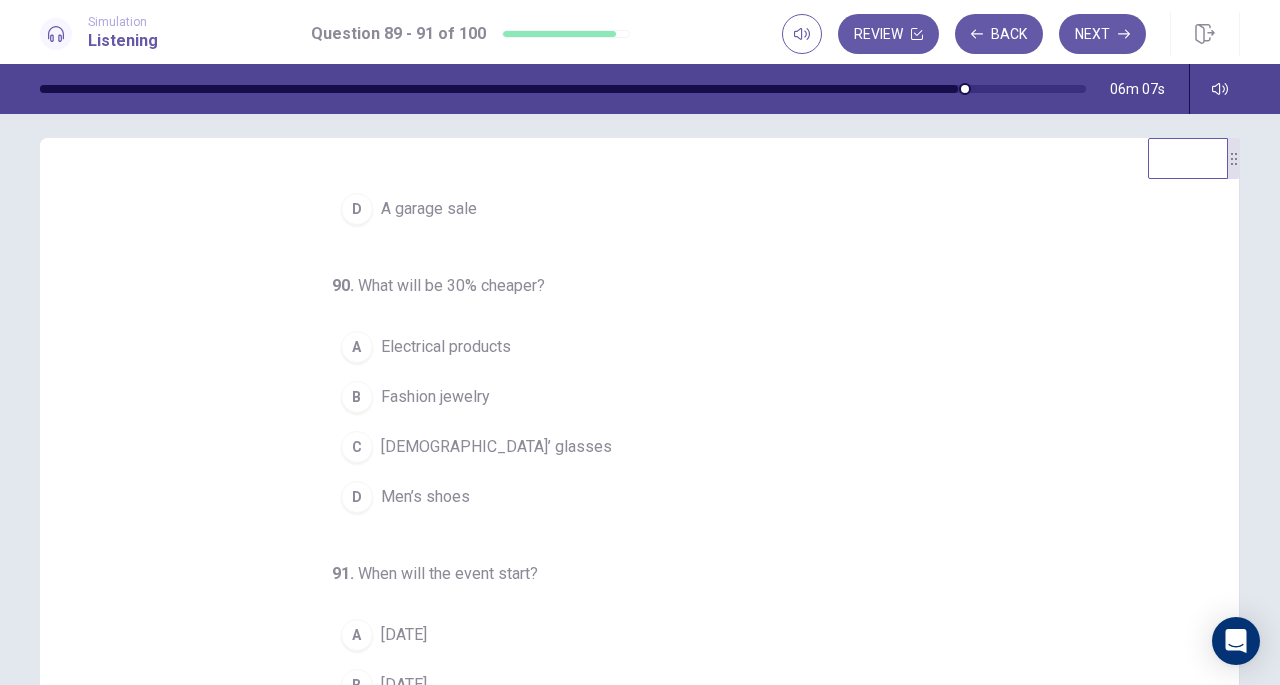 scroll, scrollTop: 200, scrollLeft: 0, axis: vertical 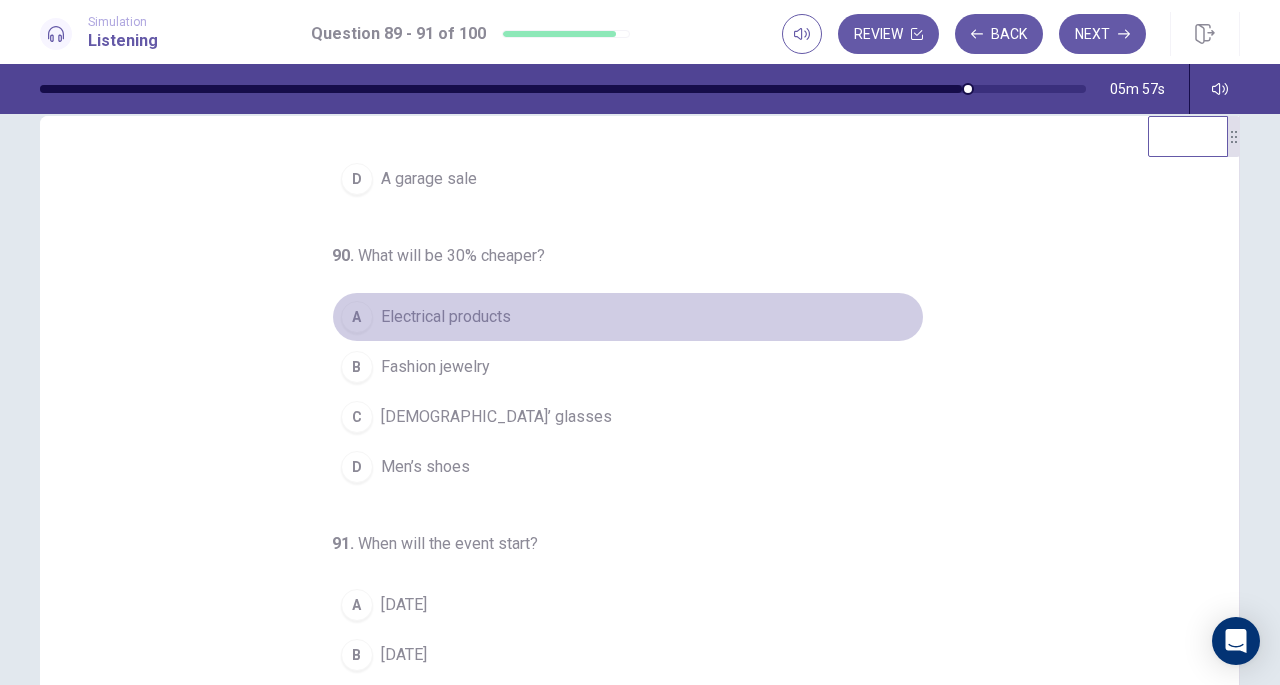 click on "Electrical products" at bounding box center (446, 317) 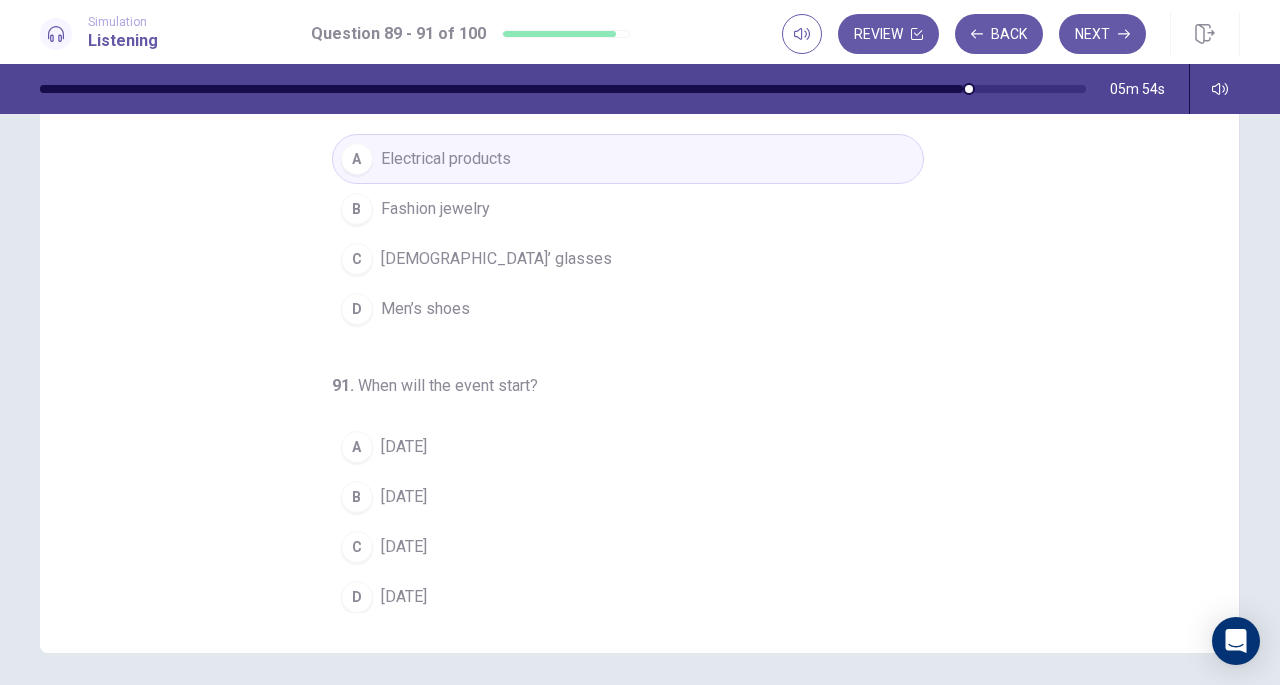 scroll, scrollTop: 197, scrollLeft: 0, axis: vertical 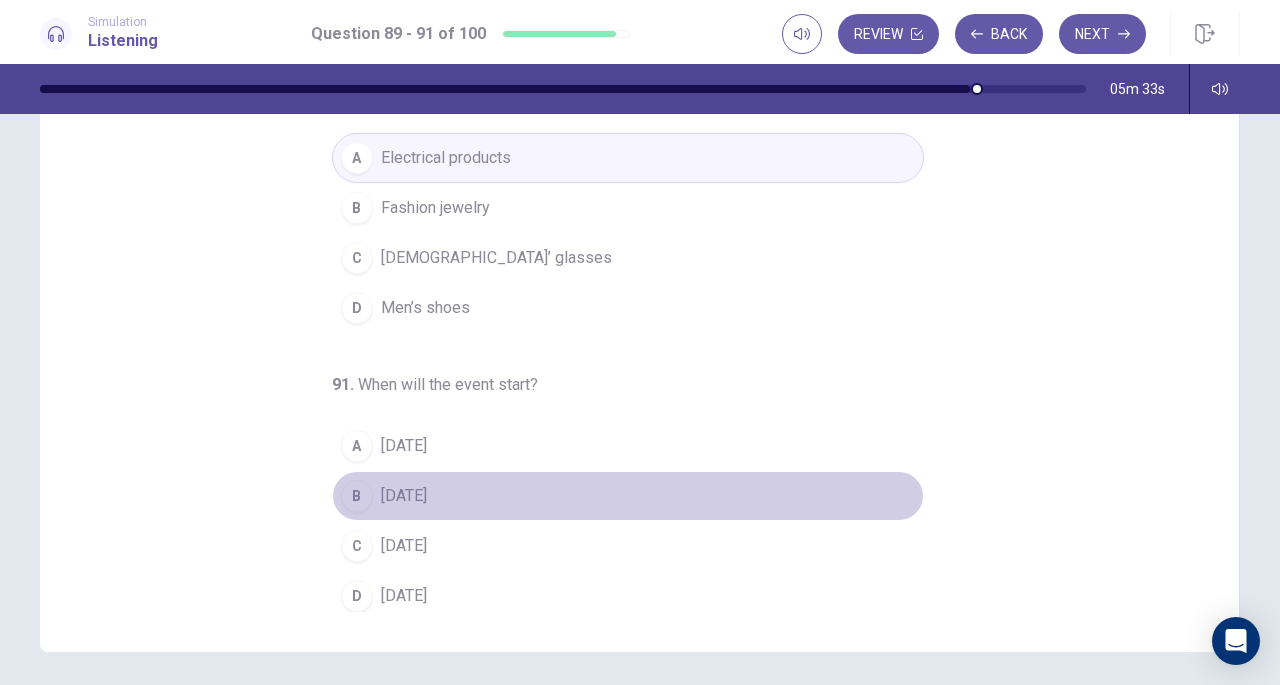 click on "On Friday" at bounding box center (404, 496) 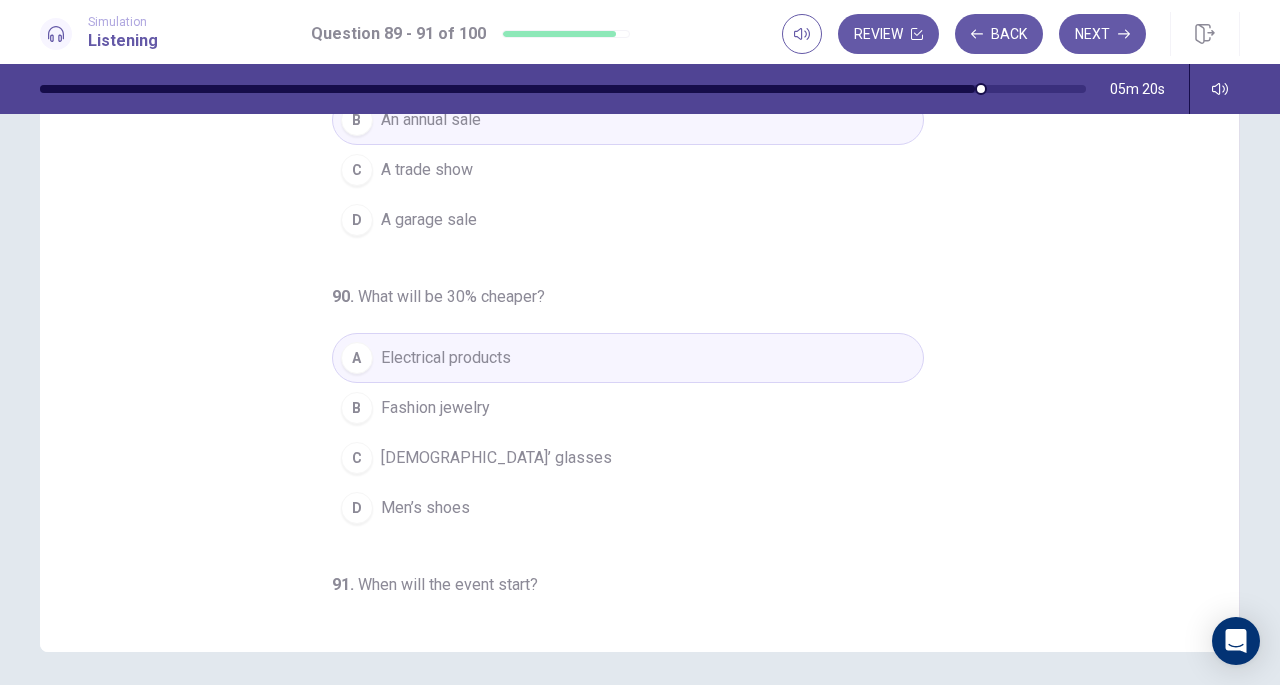 scroll, scrollTop: 200, scrollLeft: 0, axis: vertical 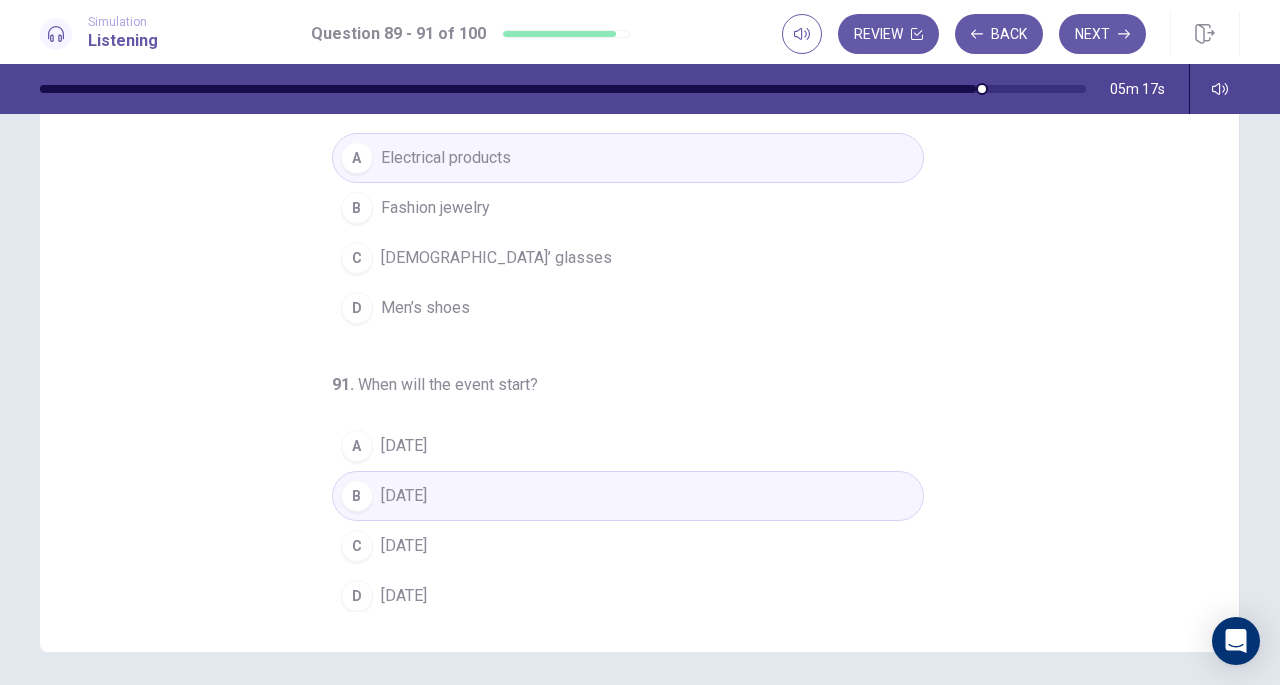 click on "Review" at bounding box center [888, 34] 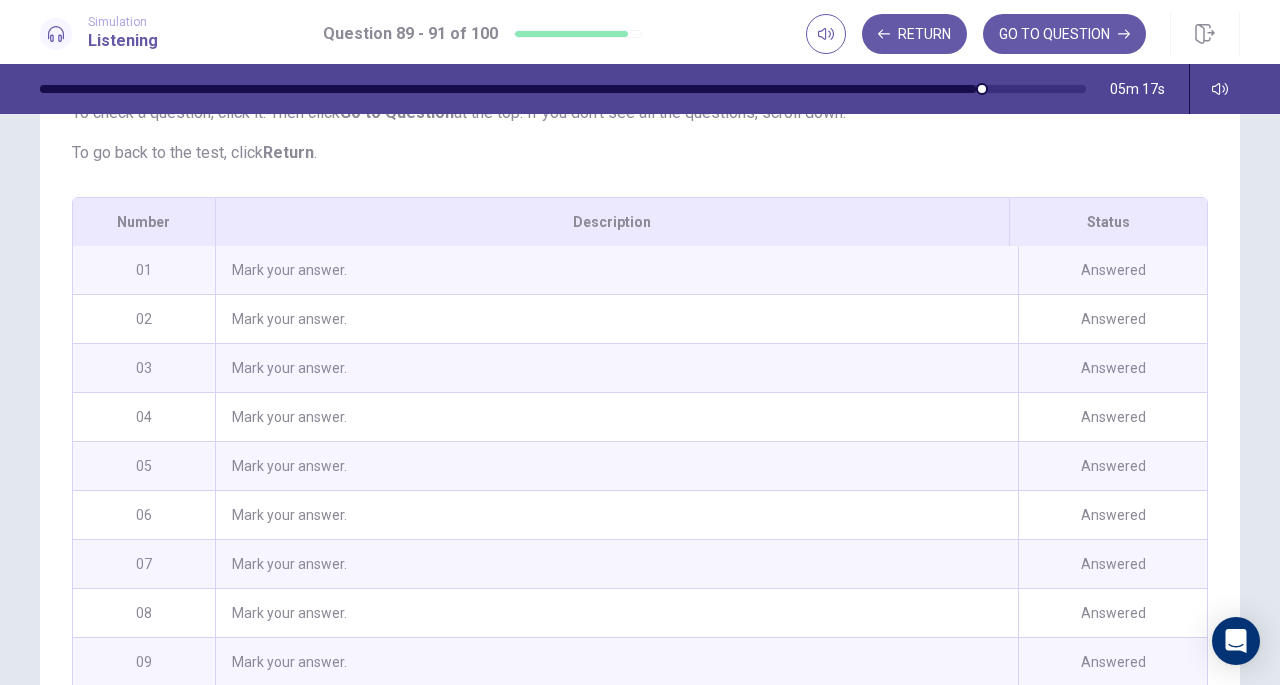 scroll, scrollTop: 374, scrollLeft: 0, axis: vertical 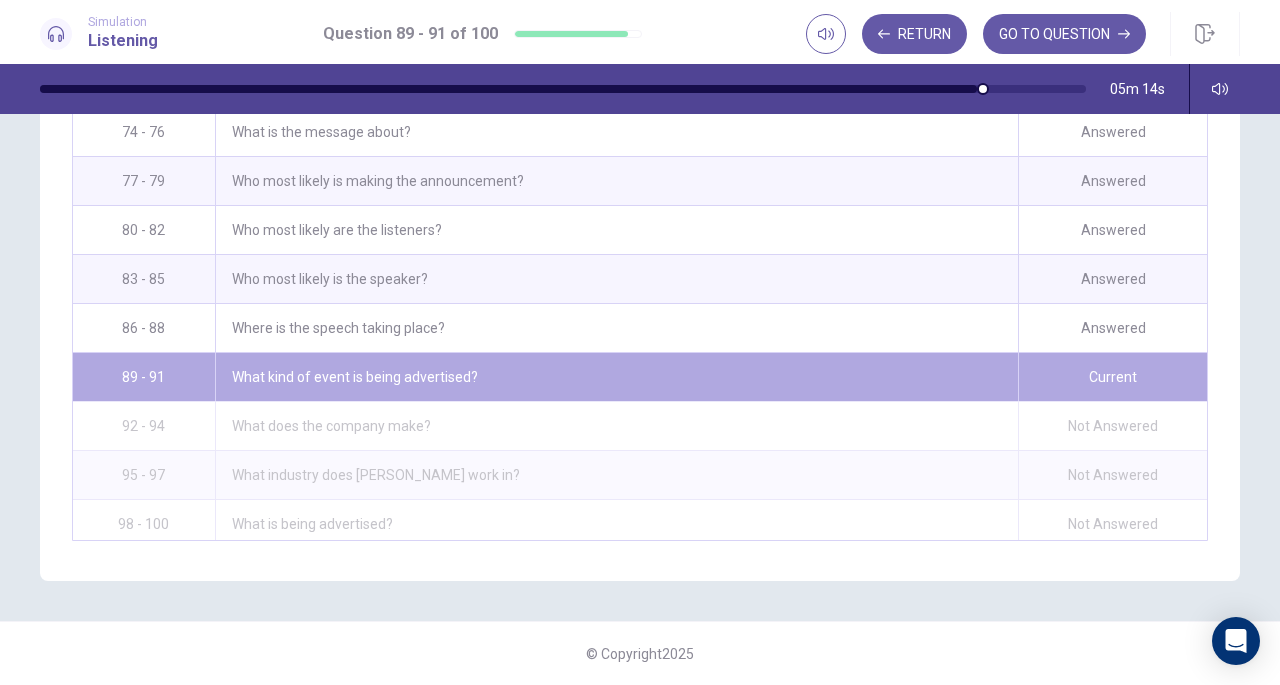 click on "GO TO QUESTION" at bounding box center [1064, 34] 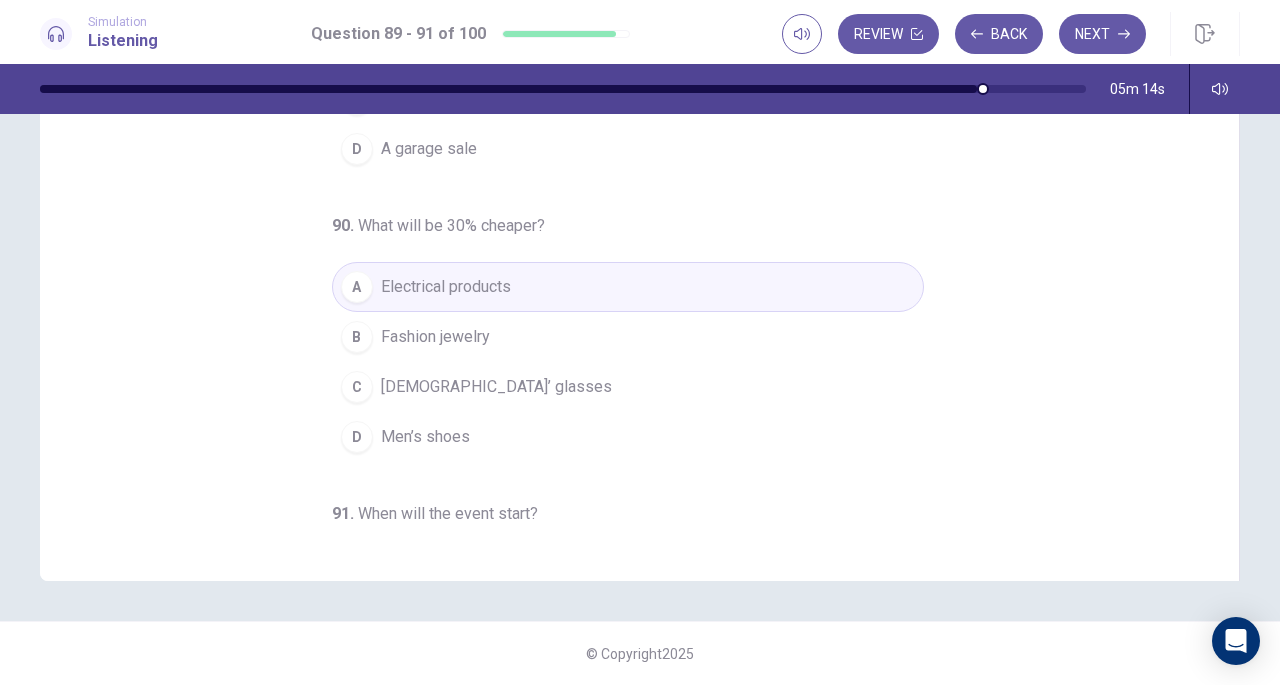 scroll, scrollTop: 268, scrollLeft: 0, axis: vertical 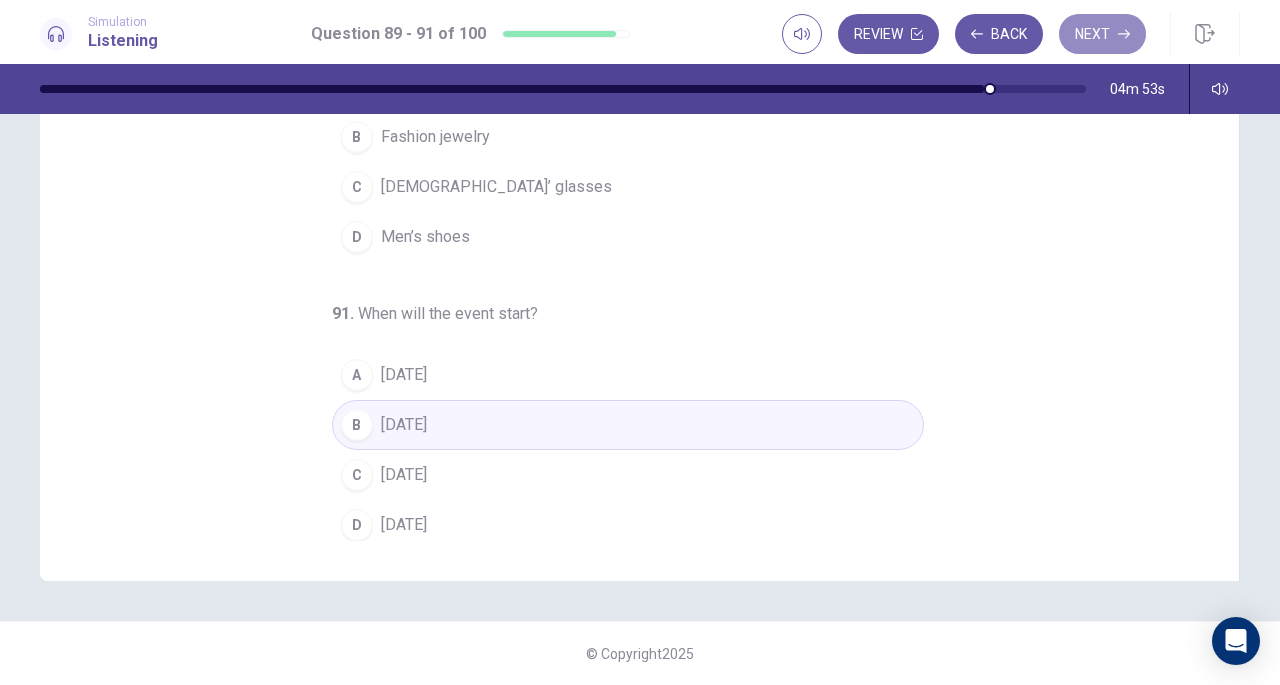 click on "Next" at bounding box center [1102, 34] 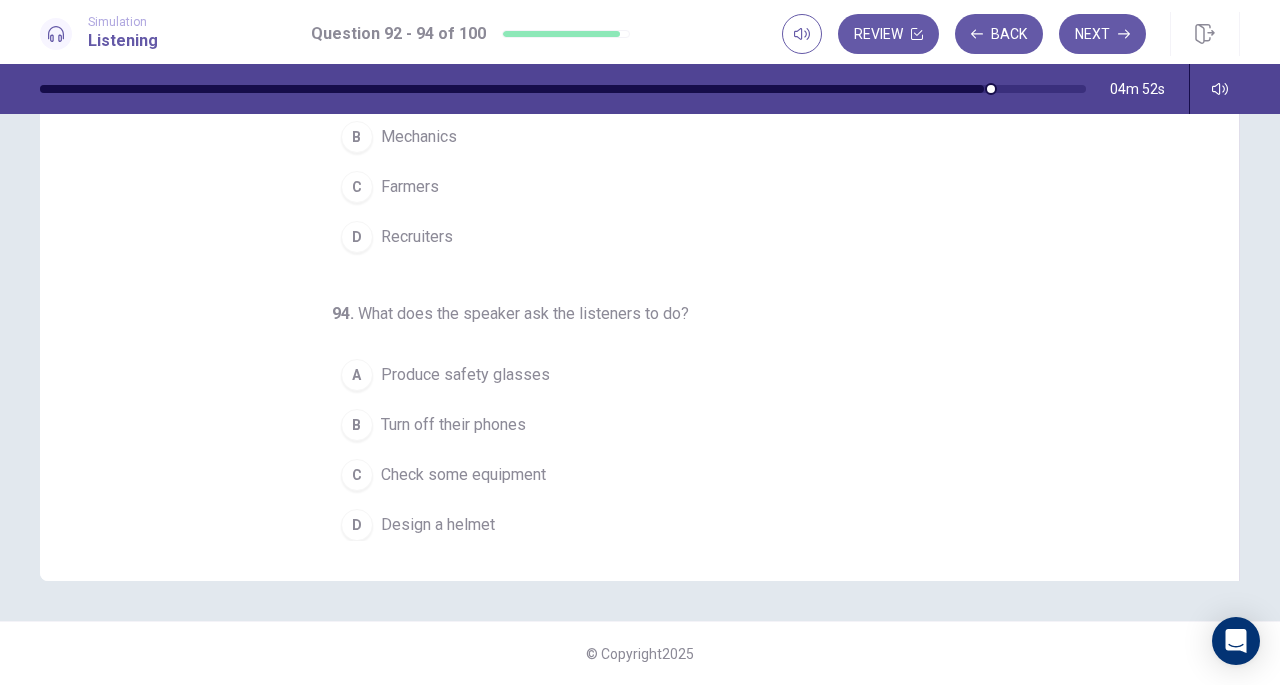 scroll, scrollTop: 0, scrollLeft: 0, axis: both 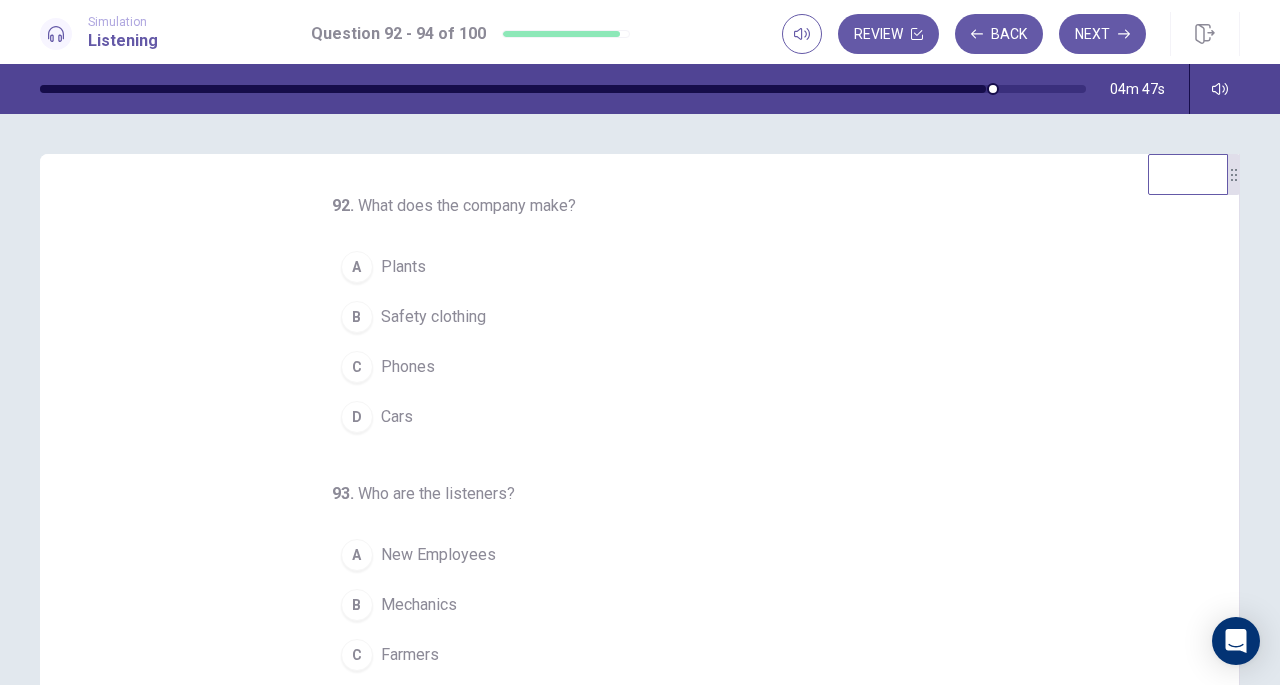 click on "D Cars" at bounding box center (628, 417) 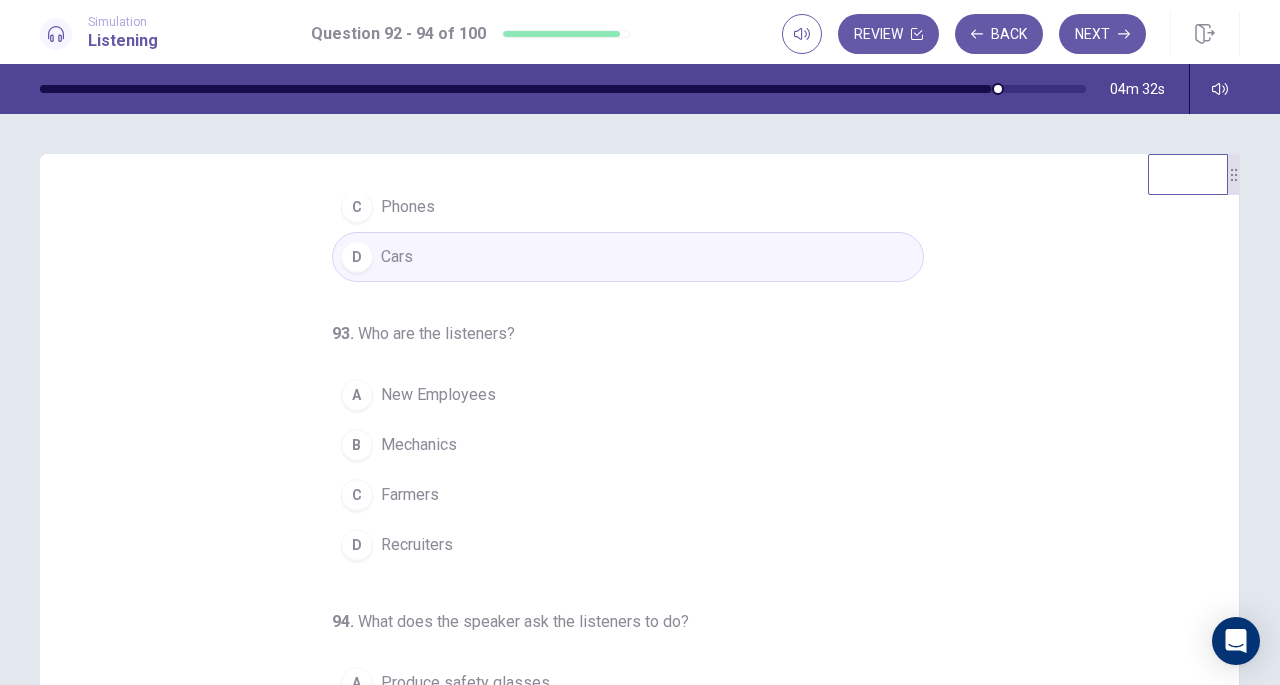 scroll, scrollTop: 200, scrollLeft: 0, axis: vertical 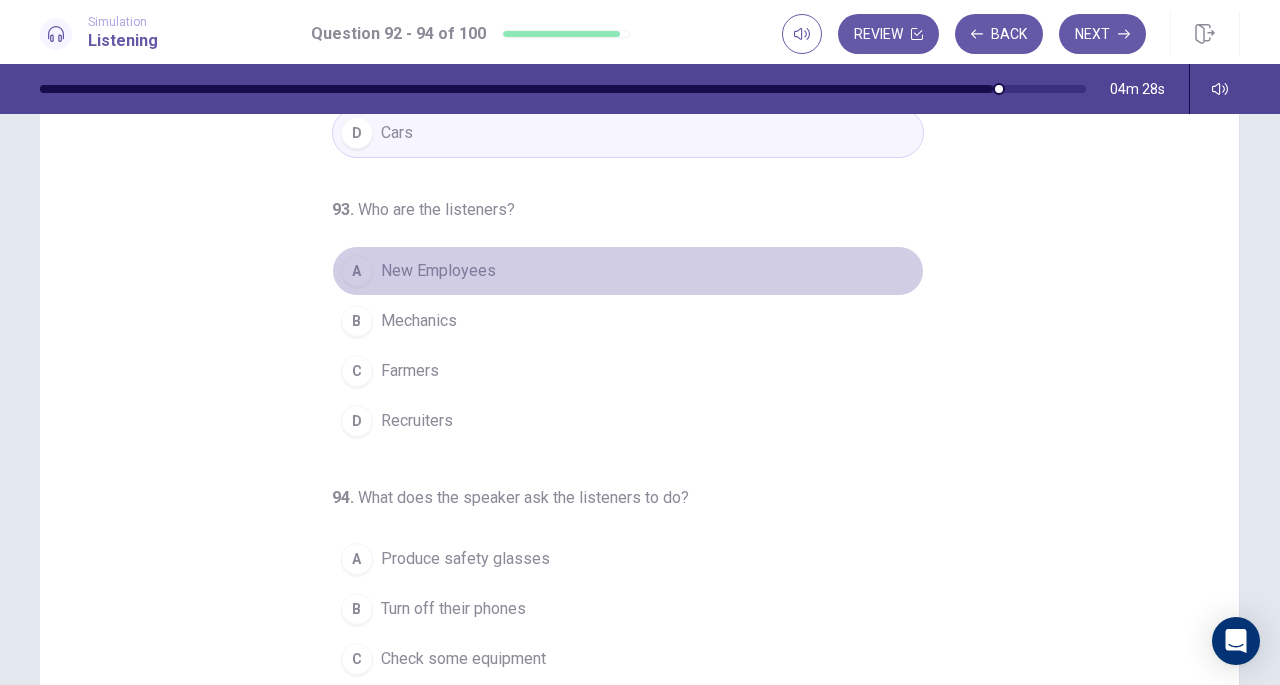 click on "A New Employees" at bounding box center [628, 271] 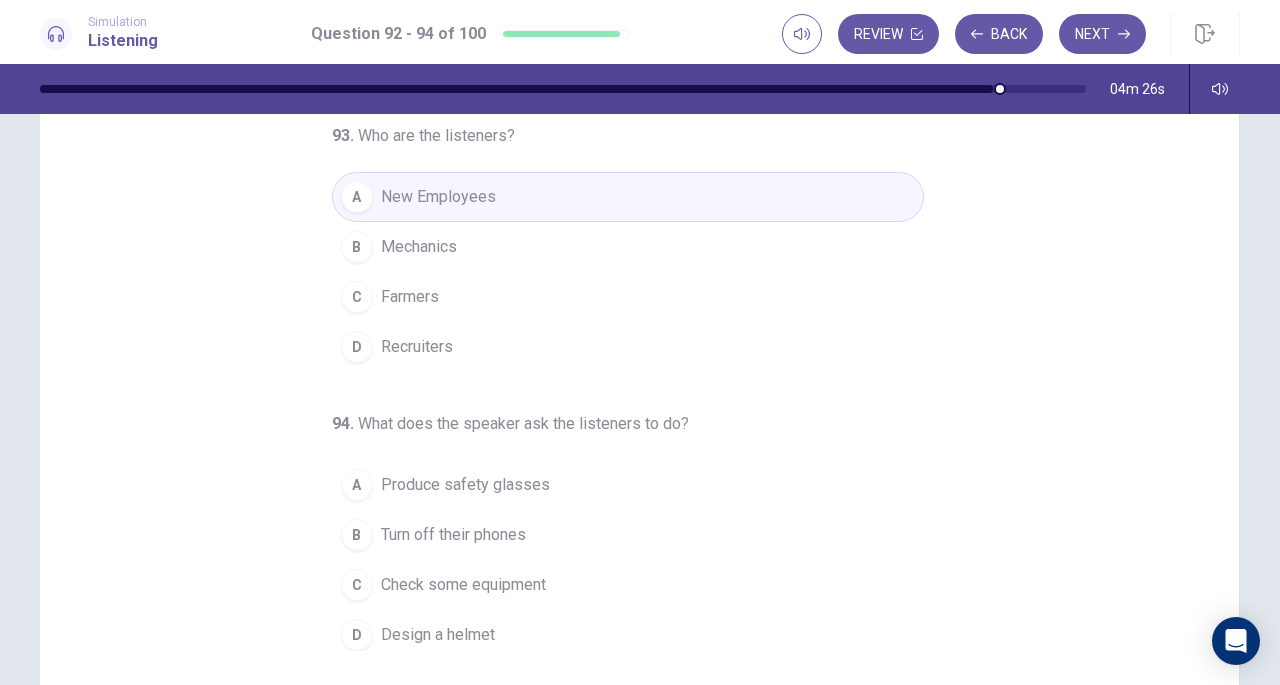 scroll, scrollTop: 231, scrollLeft: 0, axis: vertical 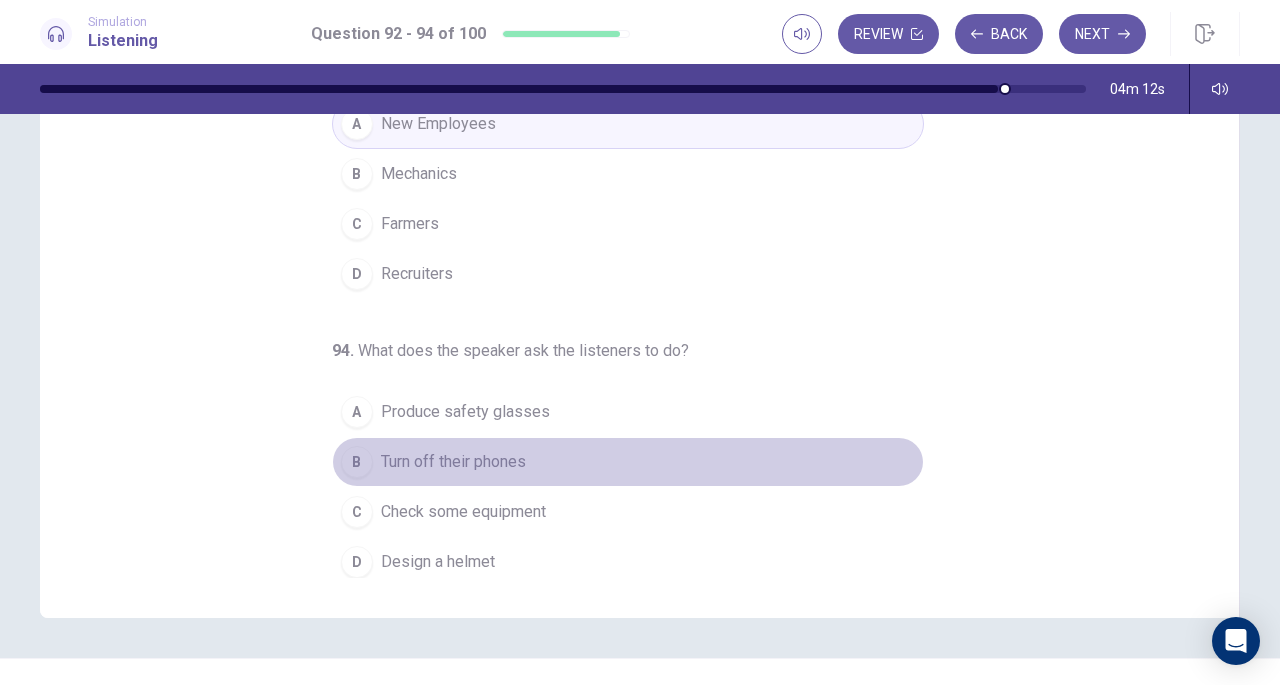 click on "B Turn off their phones" at bounding box center [628, 462] 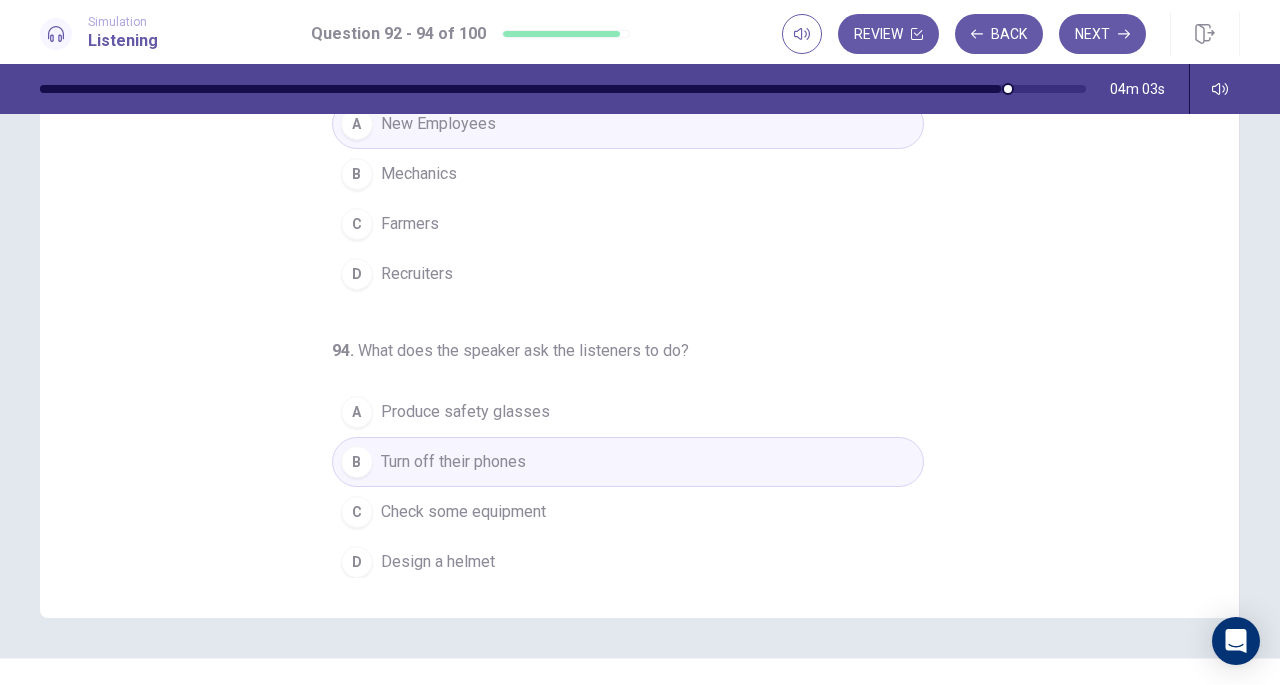 scroll, scrollTop: 0, scrollLeft: 0, axis: both 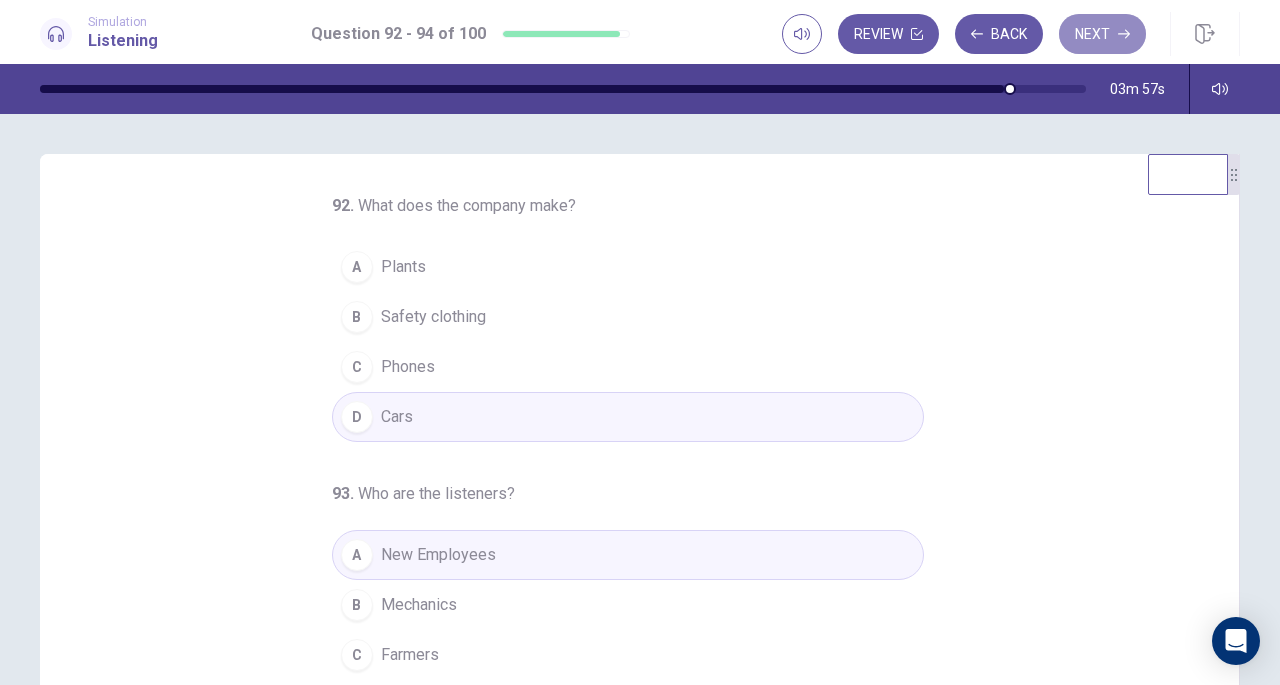 click on "Next" at bounding box center [1102, 34] 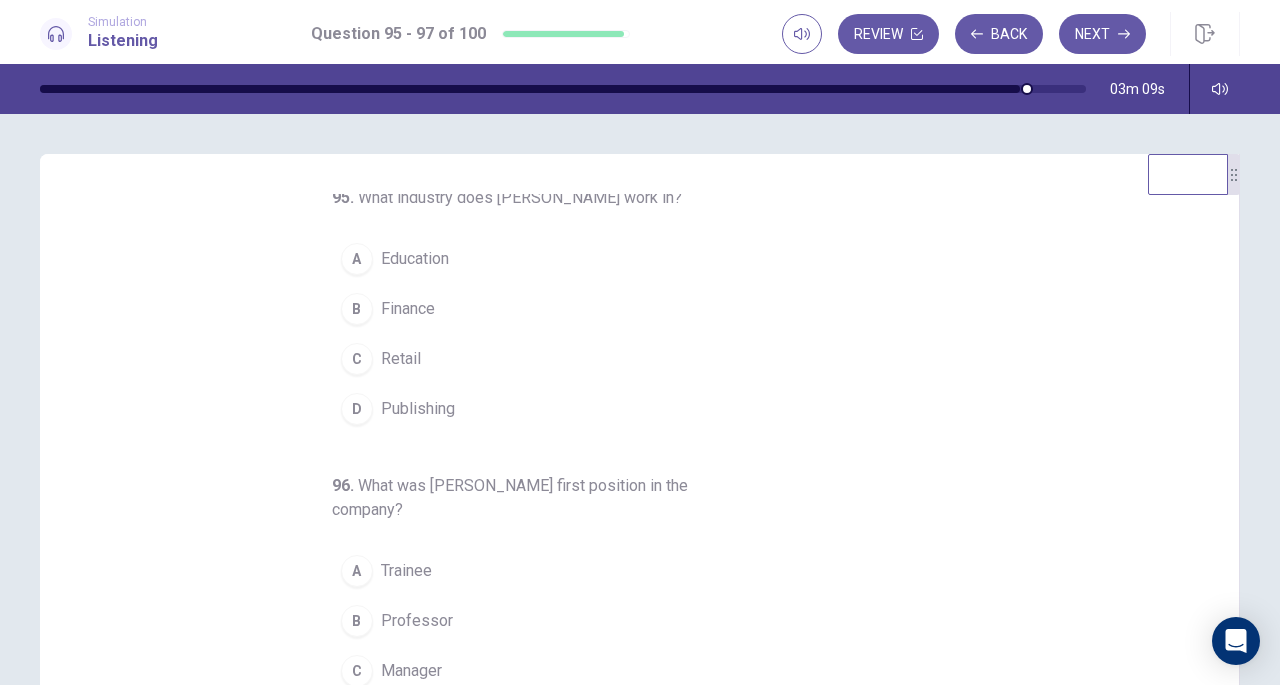 scroll, scrollTop: 11, scrollLeft: 0, axis: vertical 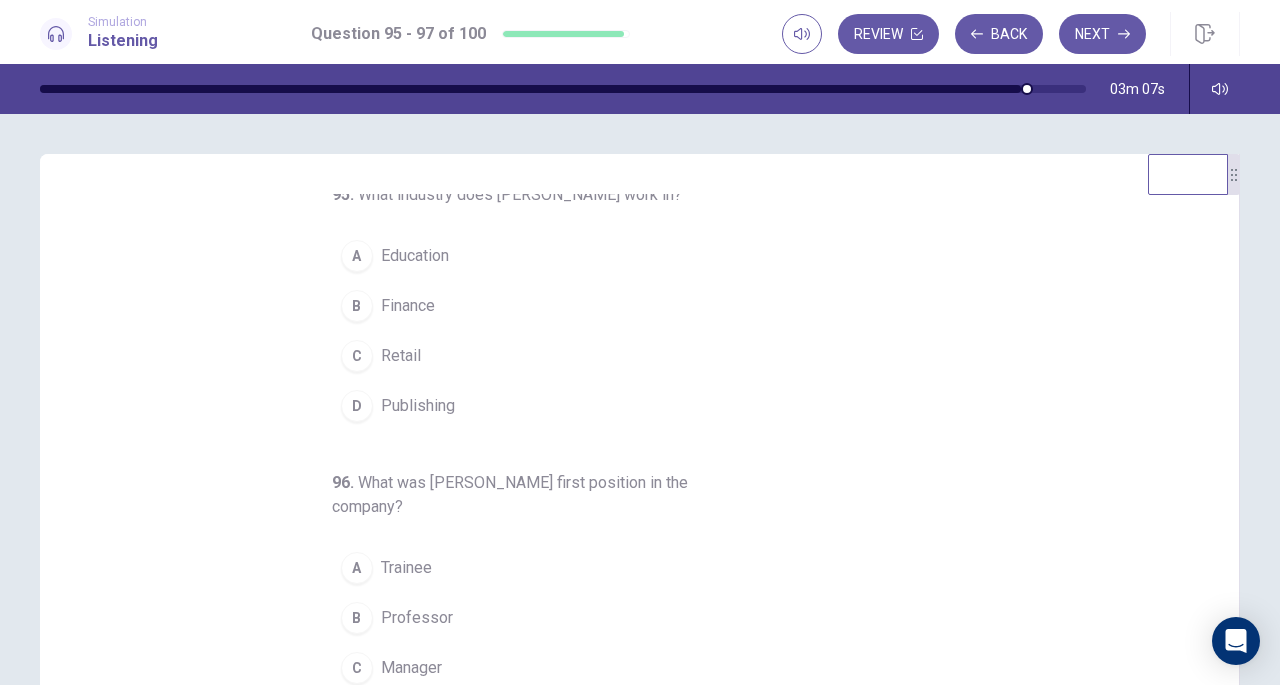 click on "B Finance" at bounding box center (628, 306) 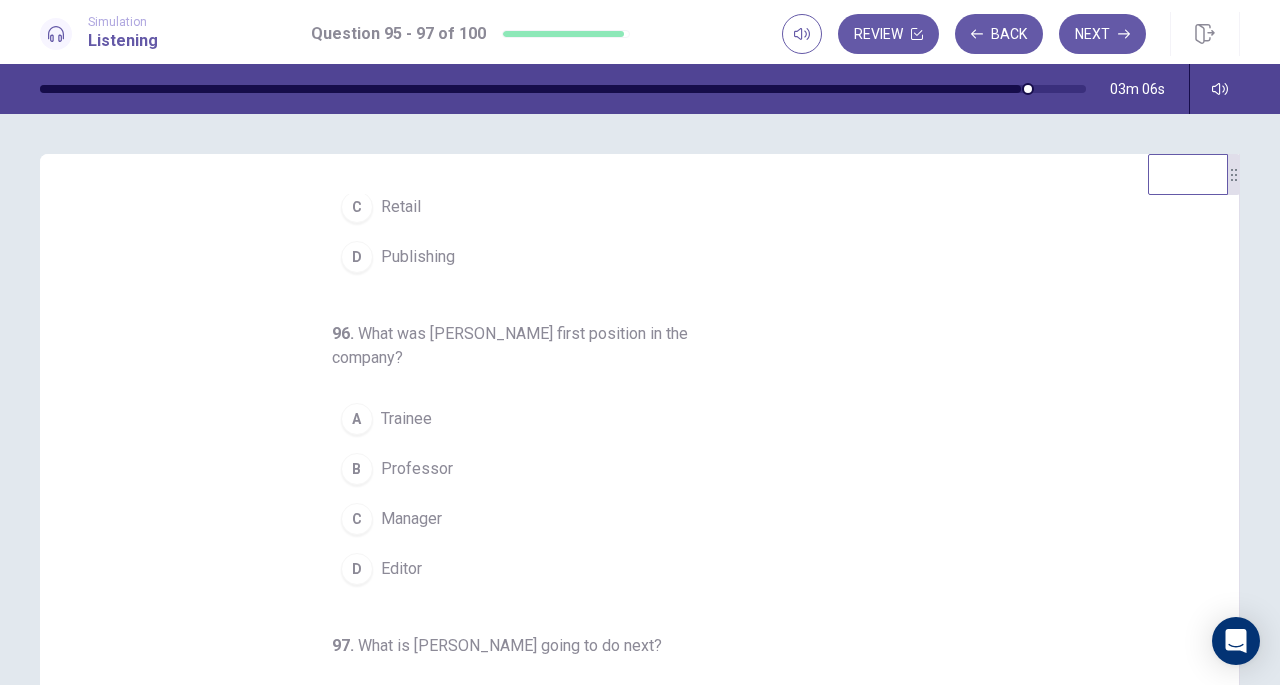 scroll, scrollTop: 171, scrollLeft: 0, axis: vertical 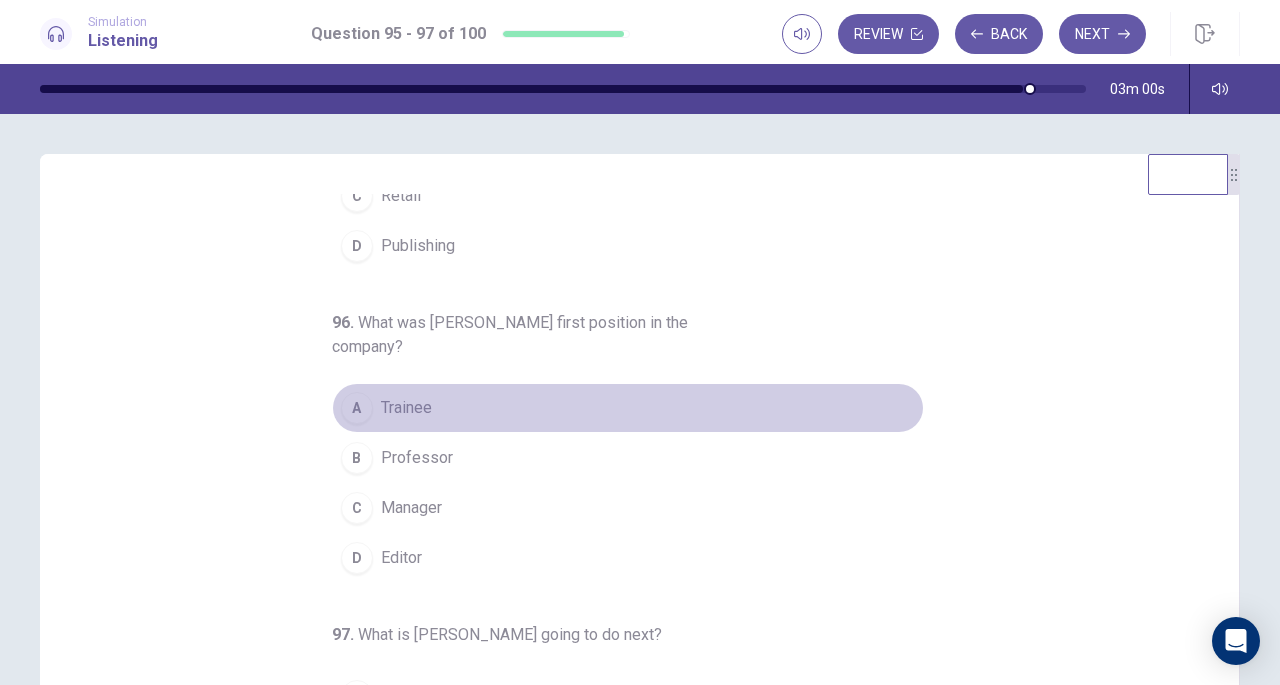 click on "A Trainee" at bounding box center [628, 408] 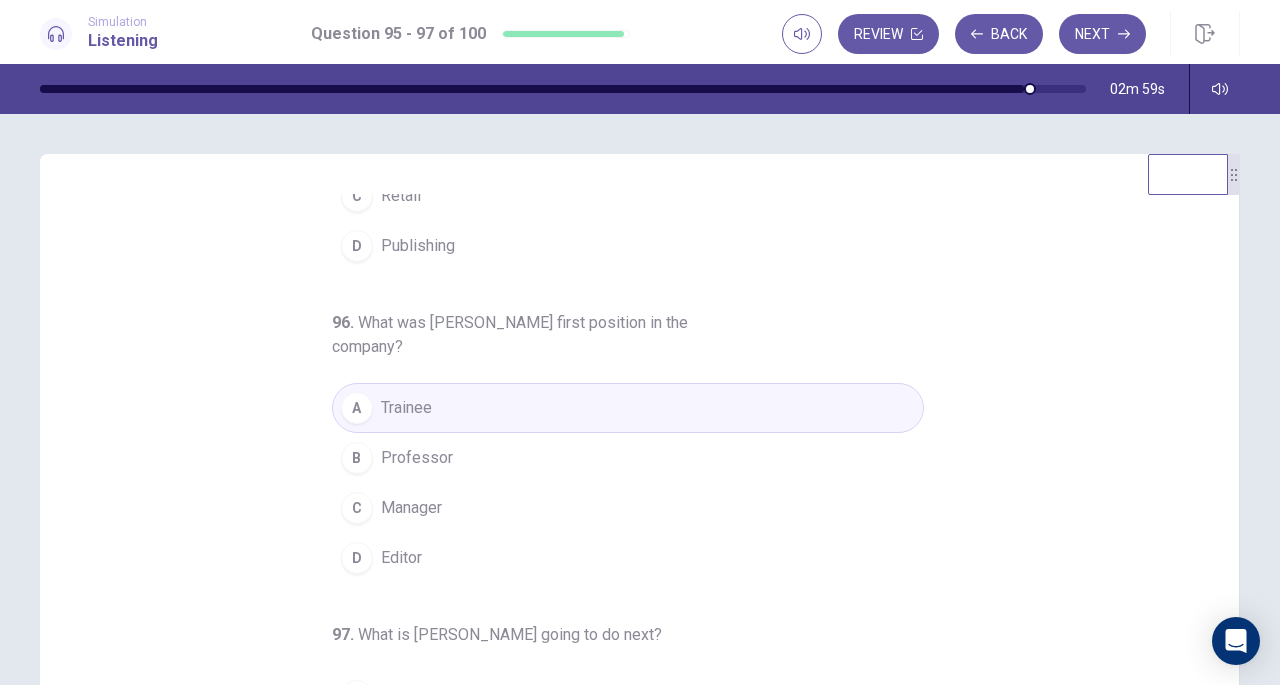 scroll, scrollTop: 224, scrollLeft: 0, axis: vertical 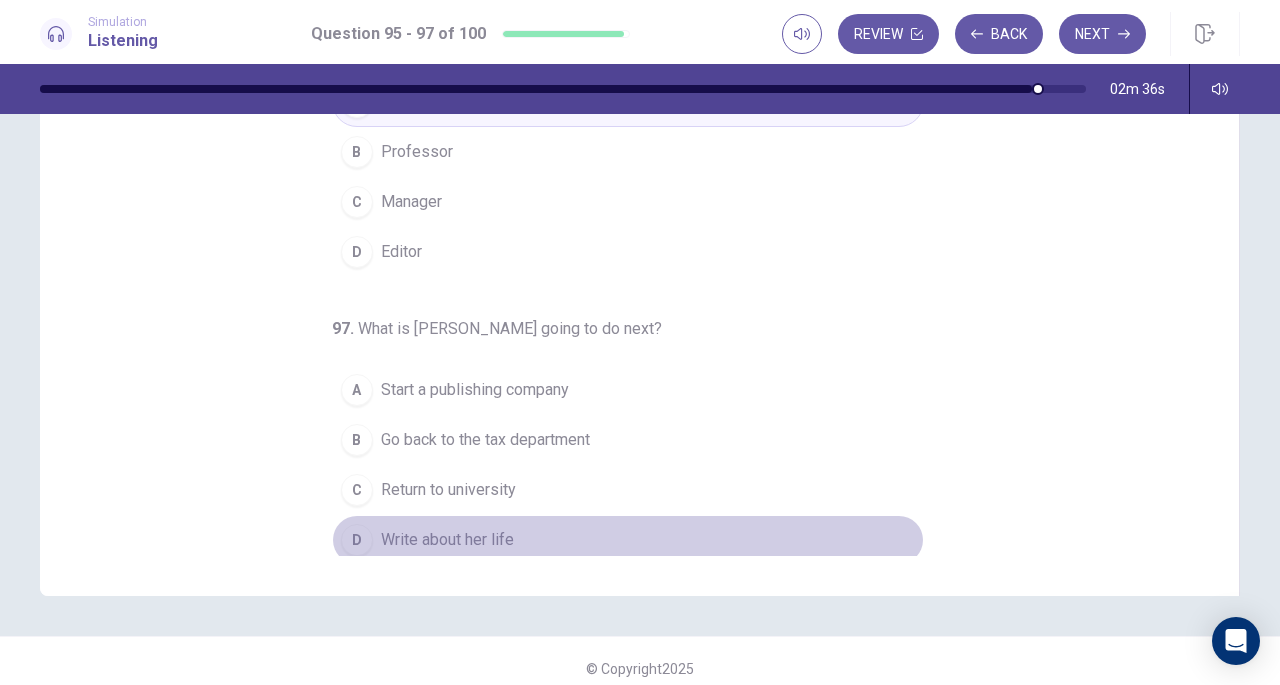 click on "Write about her life" at bounding box center (447, 540) 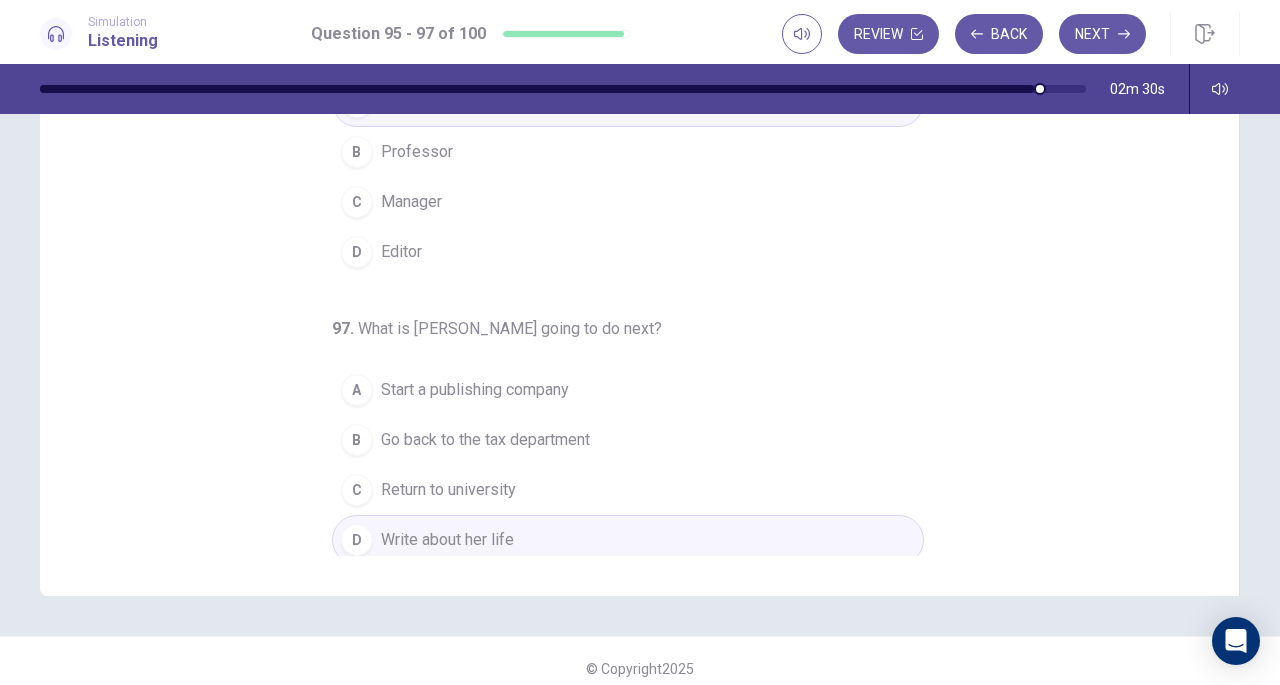 scroll, scrollTop: 0, scrollLeft: 0, axis: both 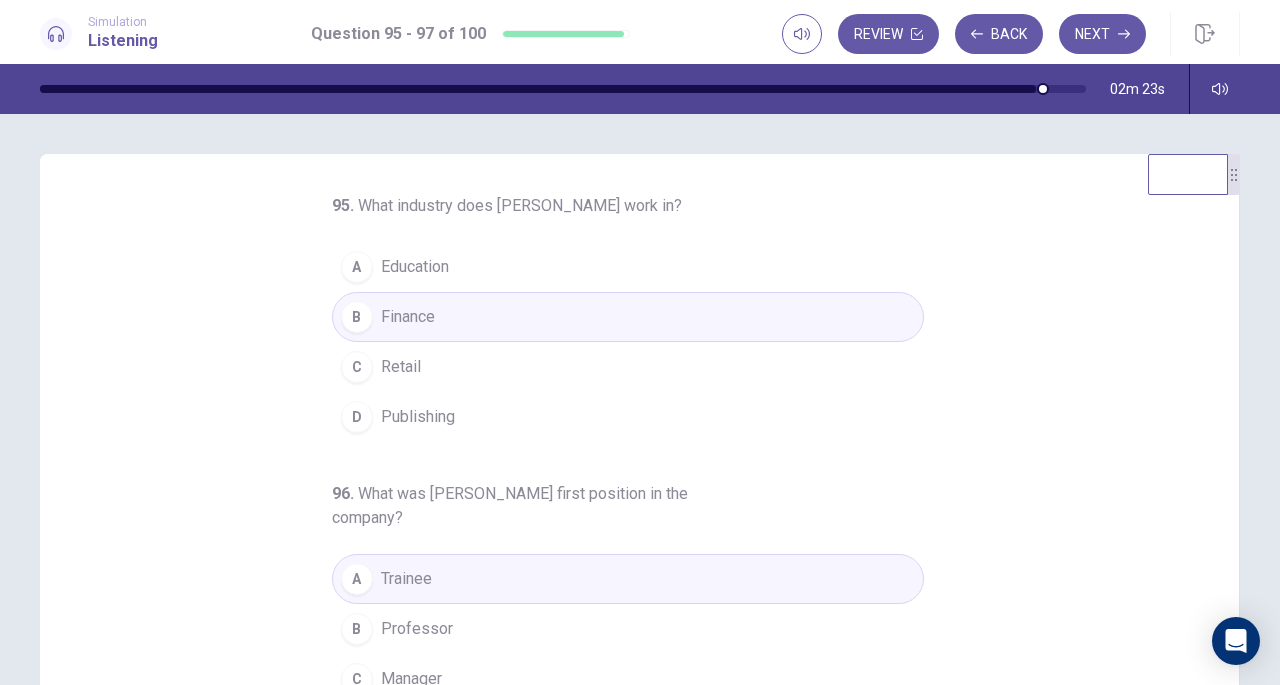click on "Next" at bounding box center [1102, 34] 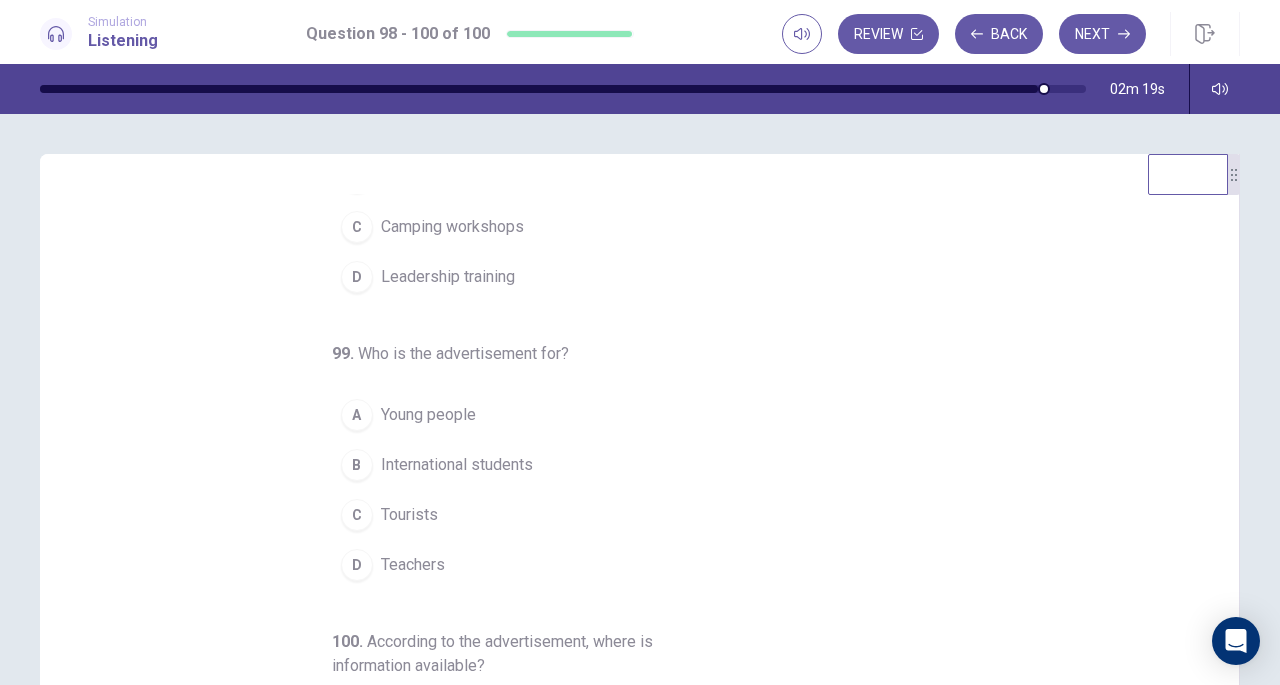 scroll, scrollTop: 224, scrollLeft: 0, axis: vertical 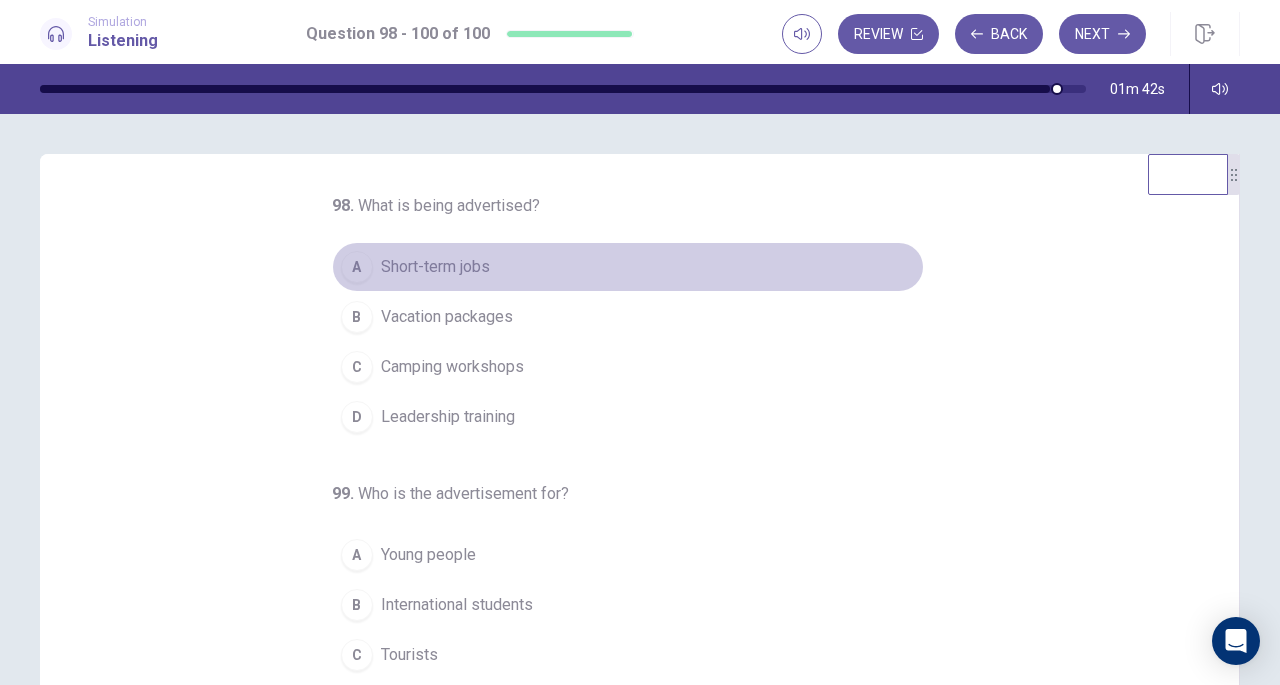 click on "Short-term jobs" at bounding box center [435, 267] 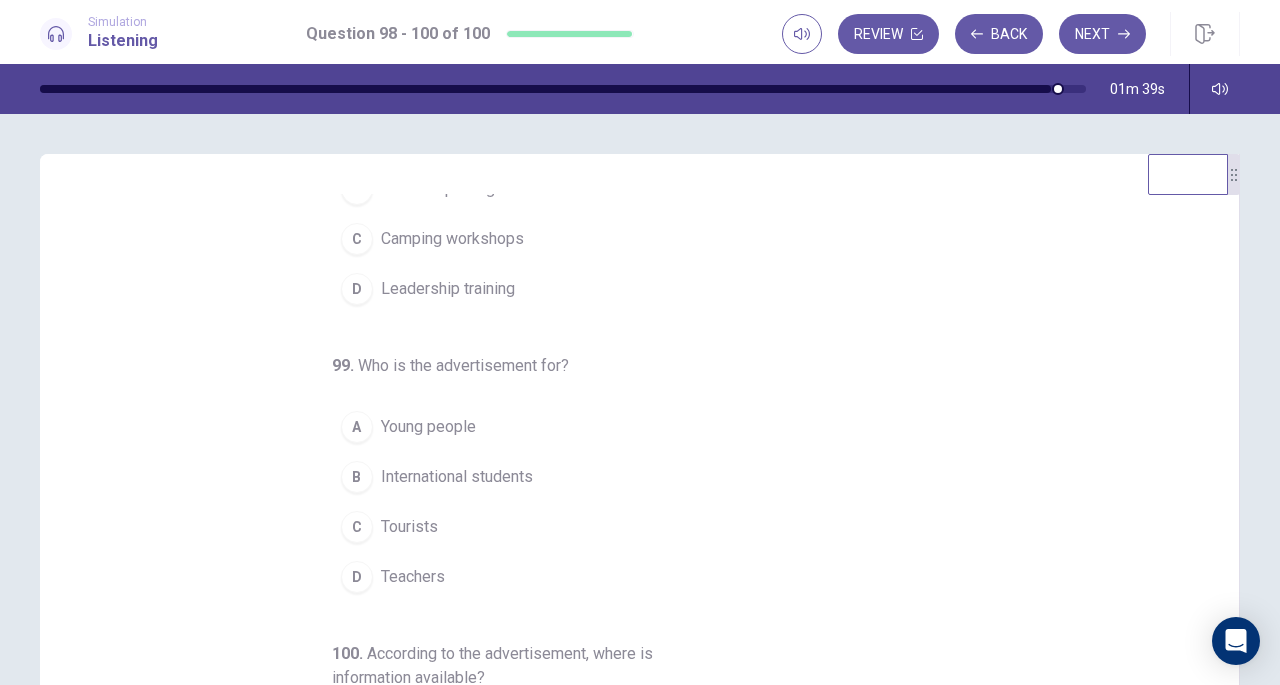 scroll, scrollTop: 136, scrollLeft: 0, axis: vertical 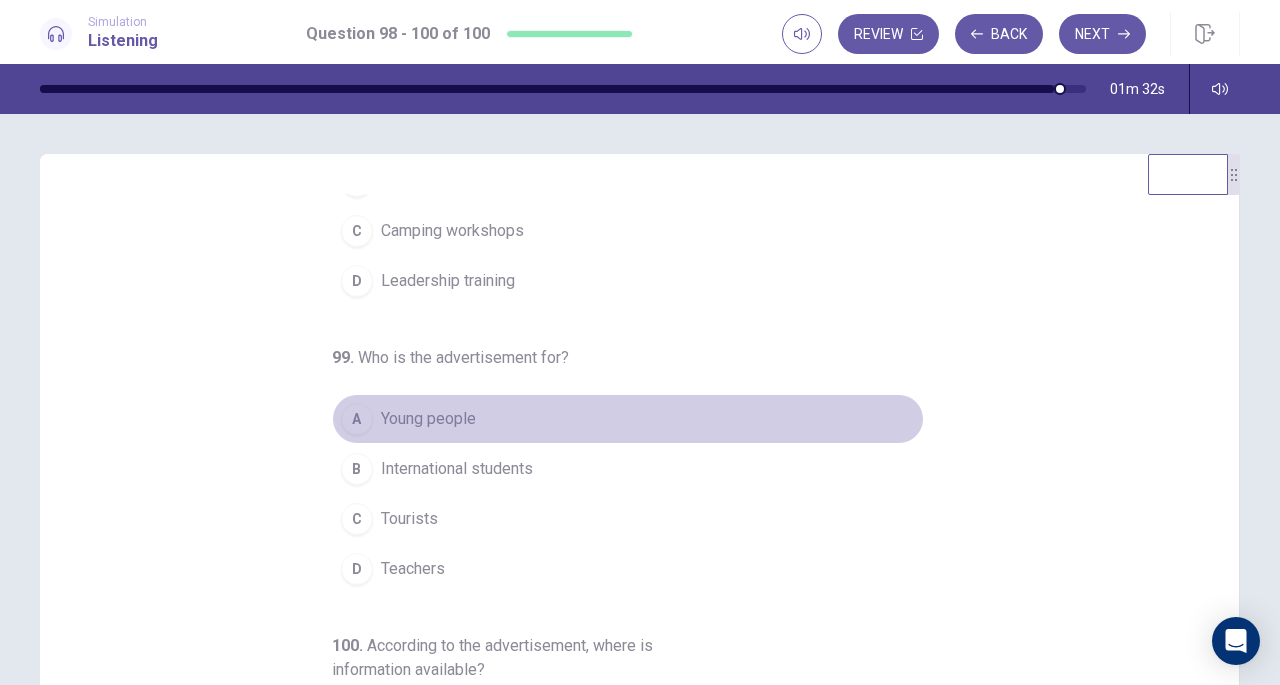 click on "A Young people" at bounding box center (628, 419) 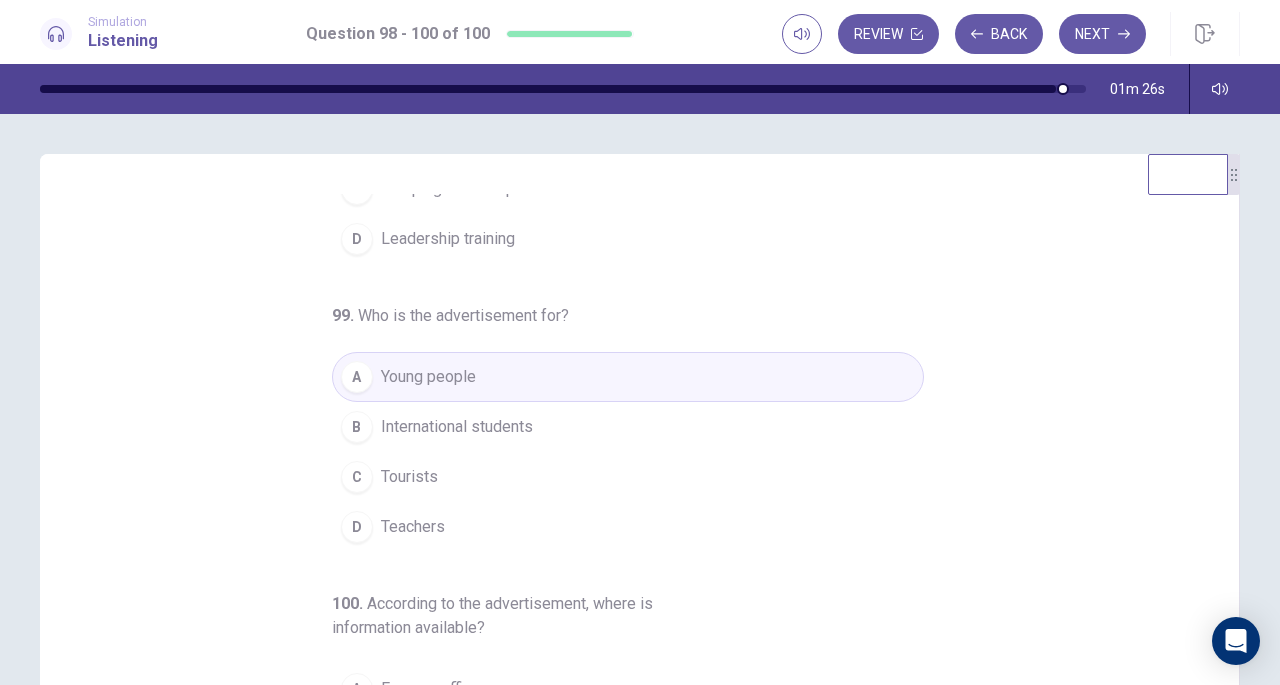 scroll, scrollTop: 224, scrollLeft: 0, axis: vertical 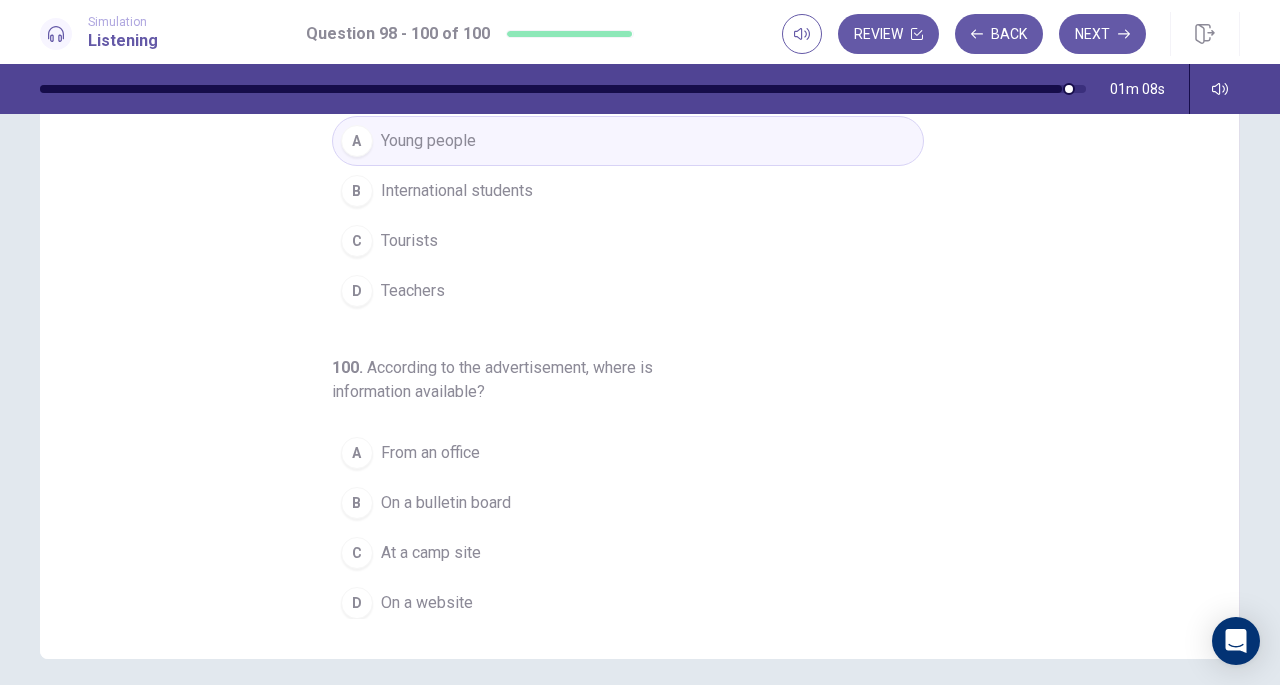 click on "On a website" at bounding box center (427, 603) 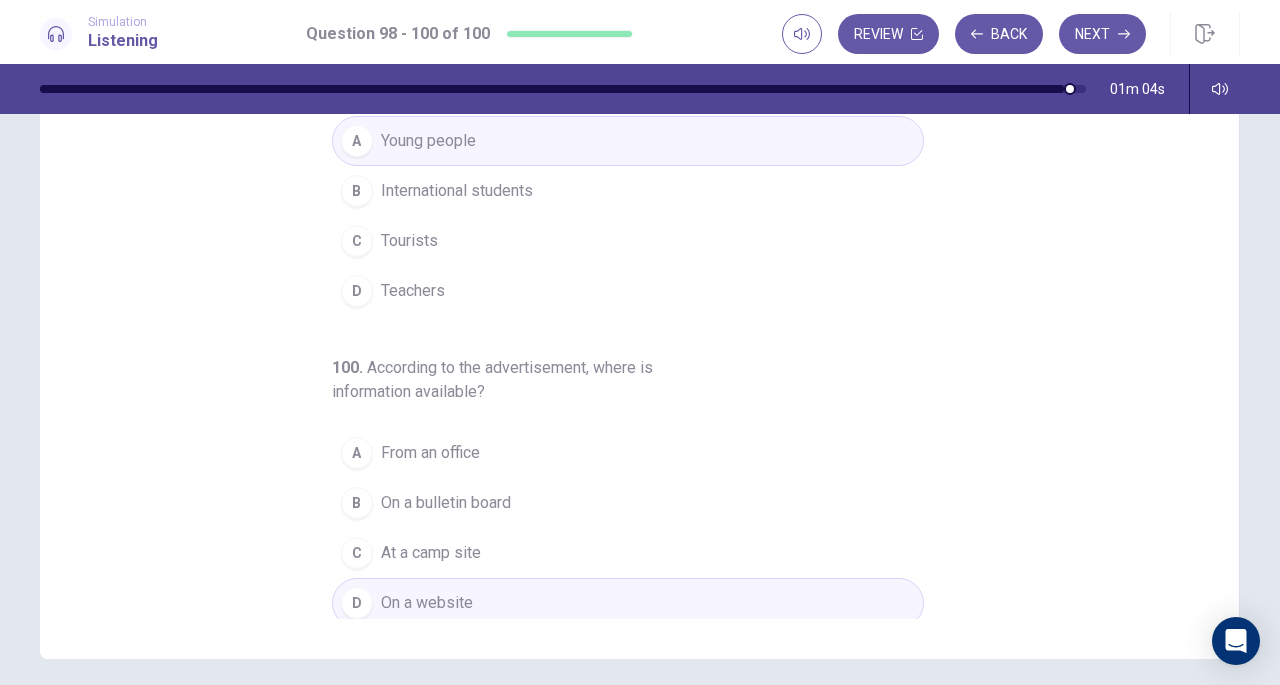 scroll, scrollTop: 198, scrollLeft: 0, axis: vertical 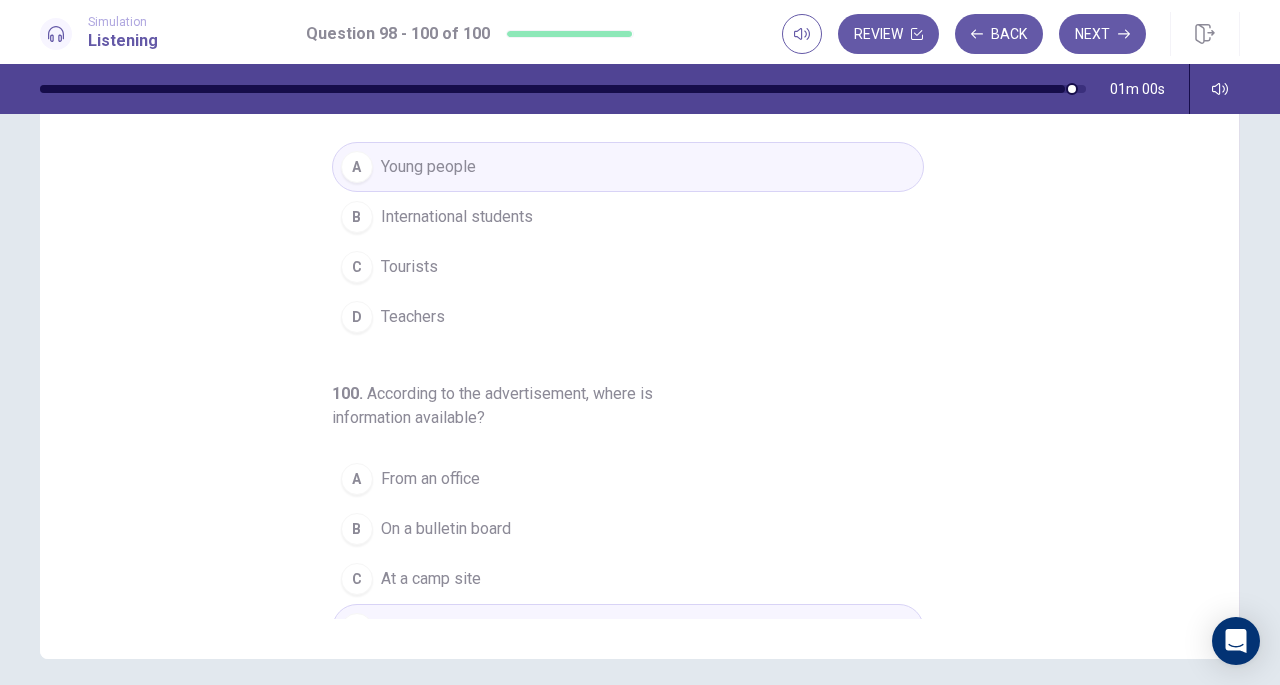 click on "Next" at bounding box center (1102, 34) 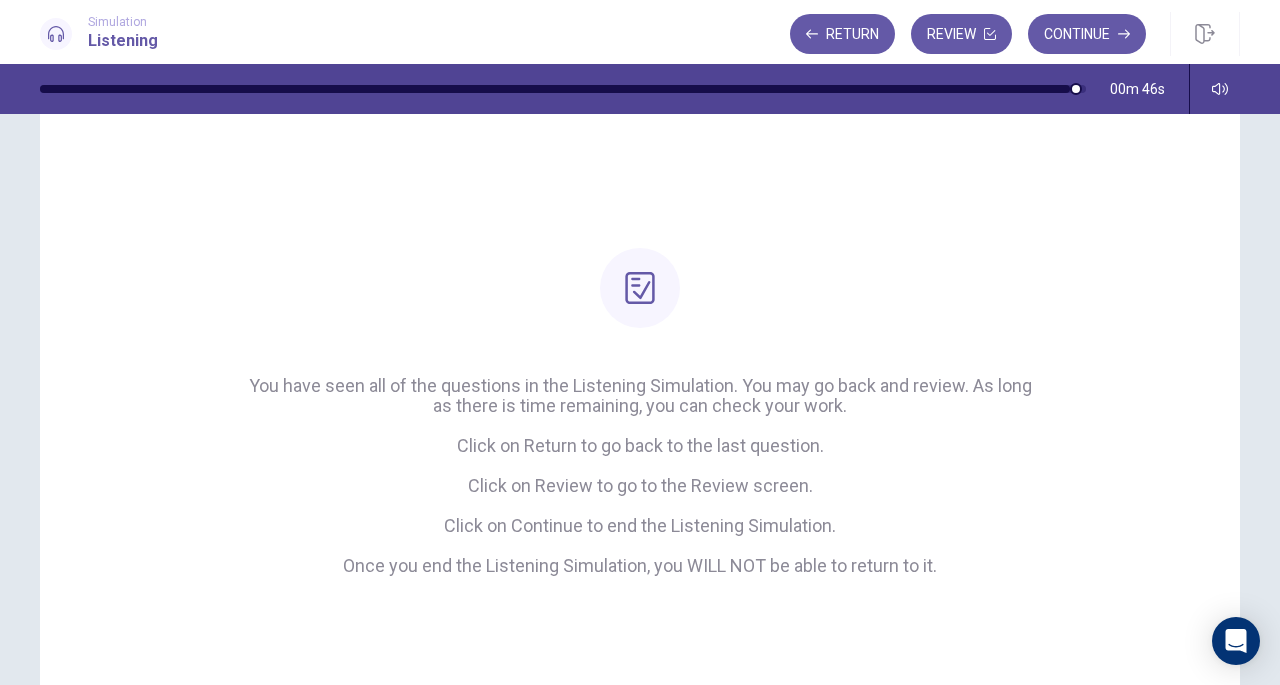 scroll, scrollTop: 88, scrollLeft: 0, axis: vertical 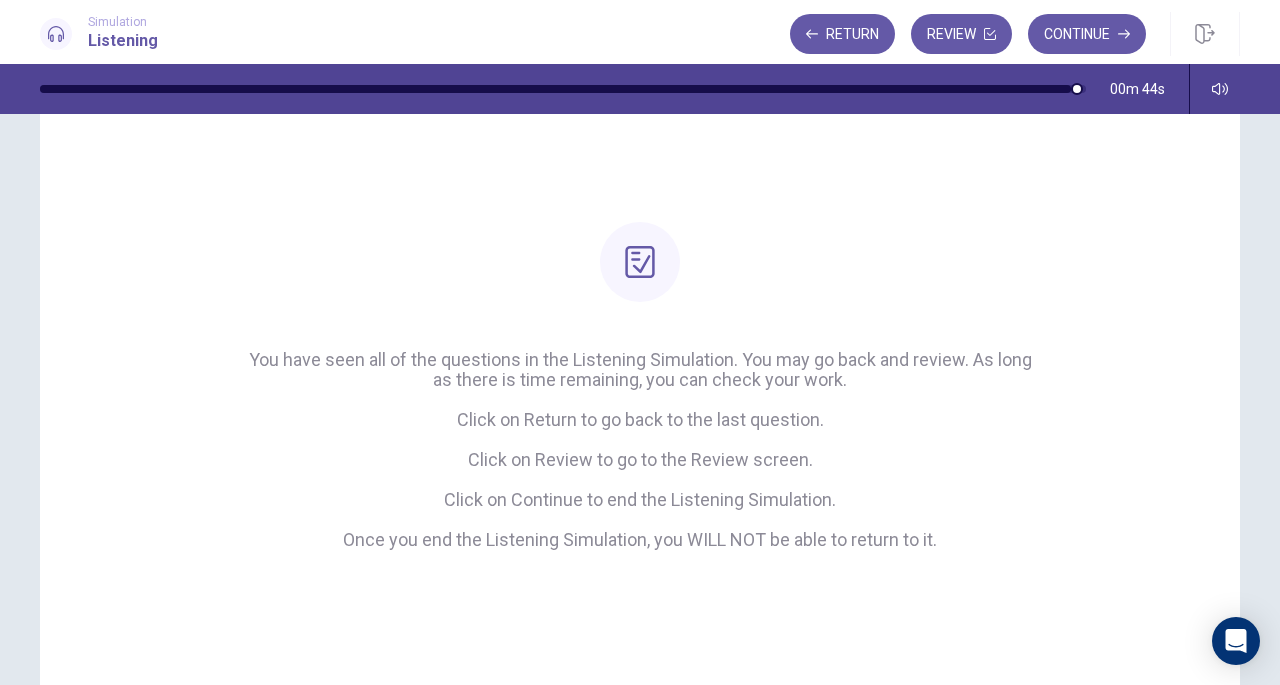 click on "Review" at bounding box center [961, 34] 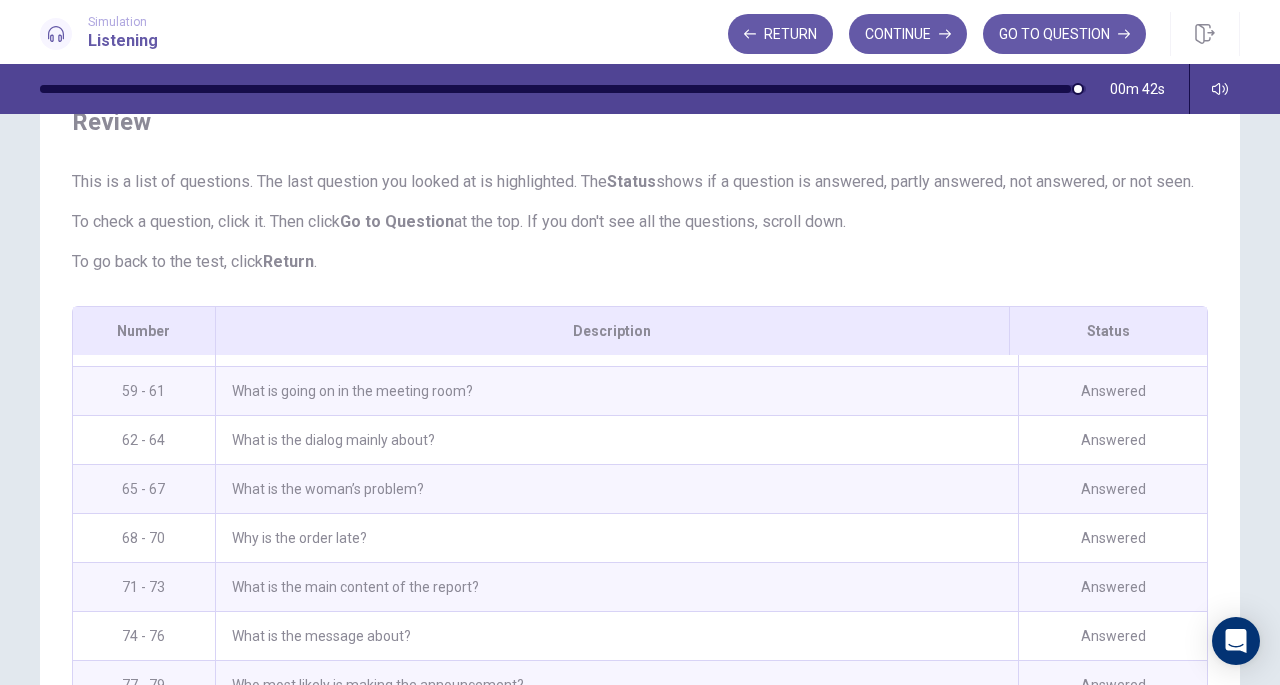 scroll, scrollTop: 2189, scrollLeft: 0, axis: vertical 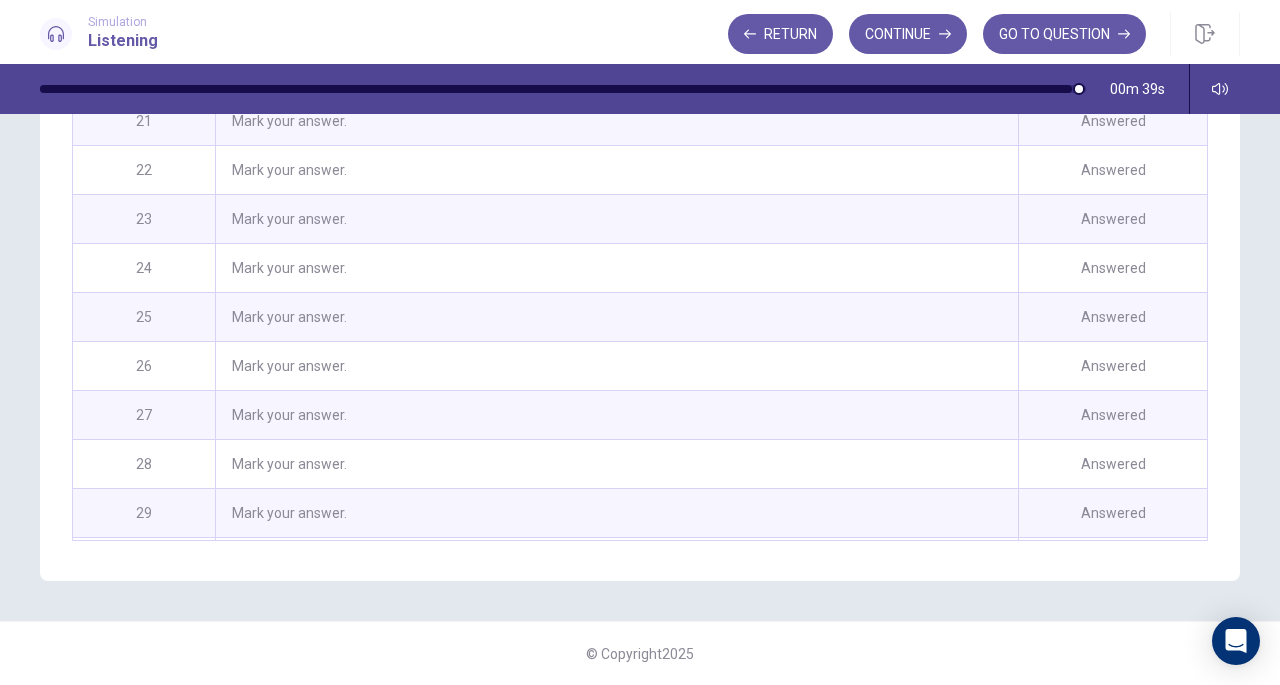 click on "GO TO QUESTION" at bounding box center (1064, 34) 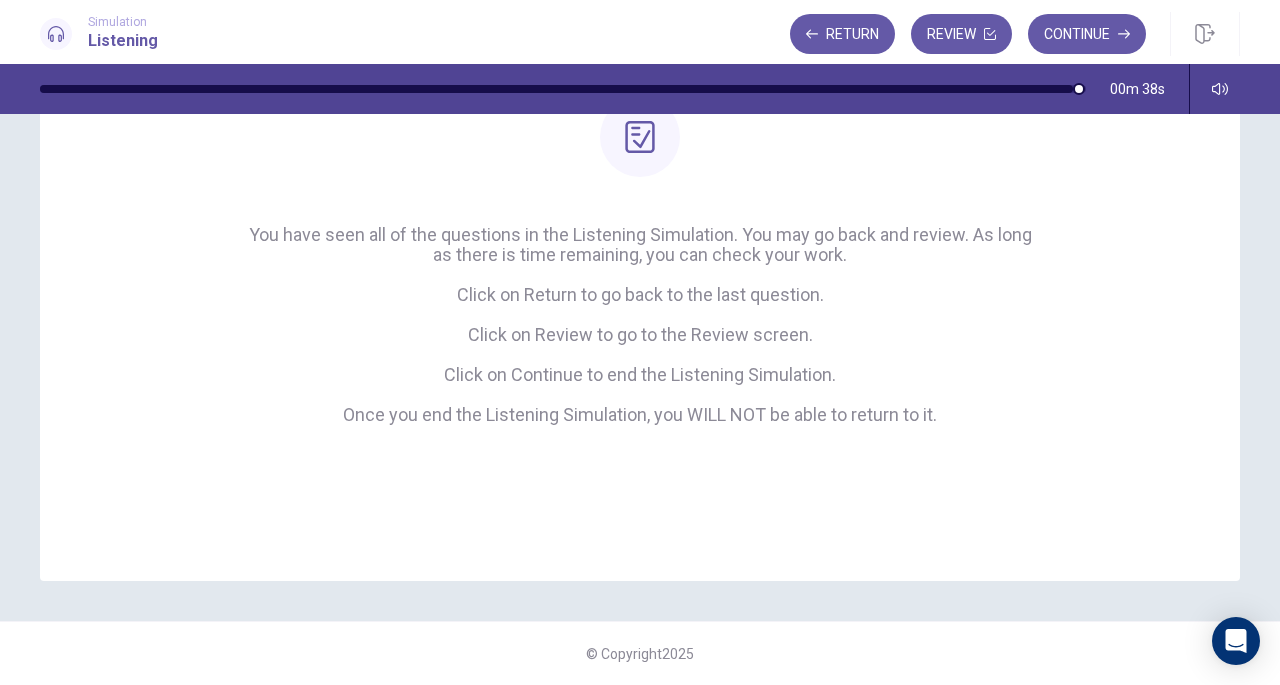 scroll, scrollTop: 212, scrollLeft: 0, axis: vertical 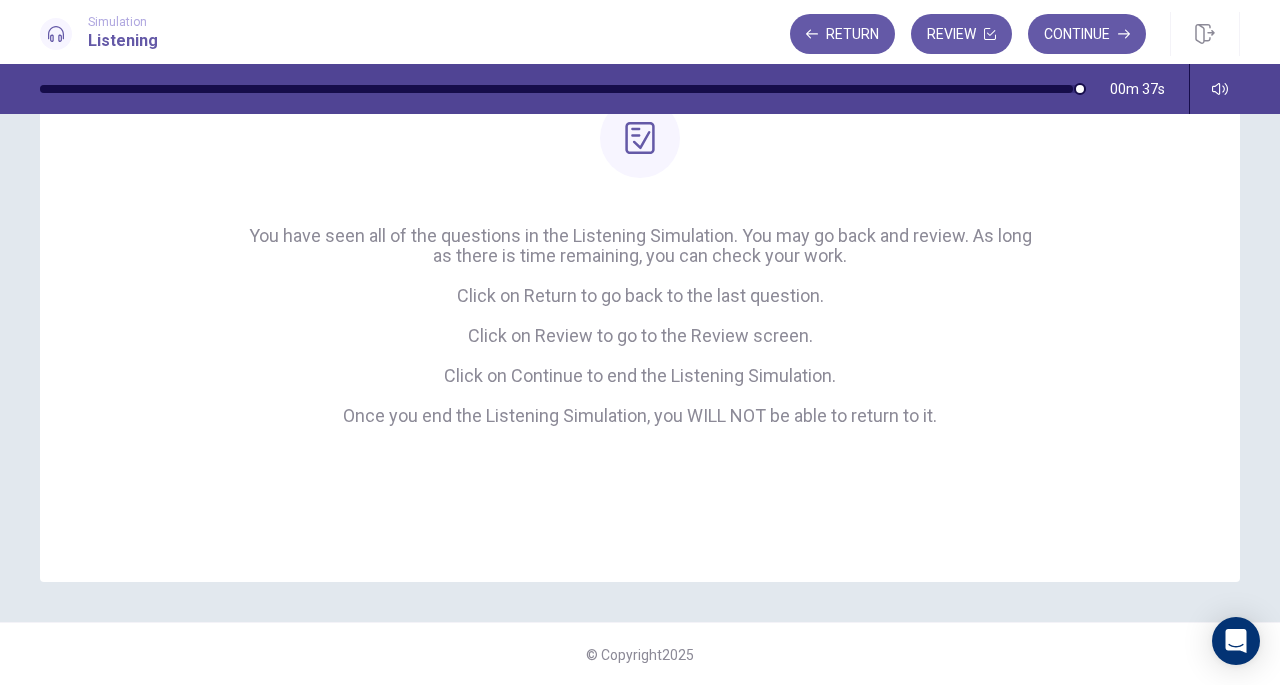 click on "Continue" at bounding box center (1087, 34) 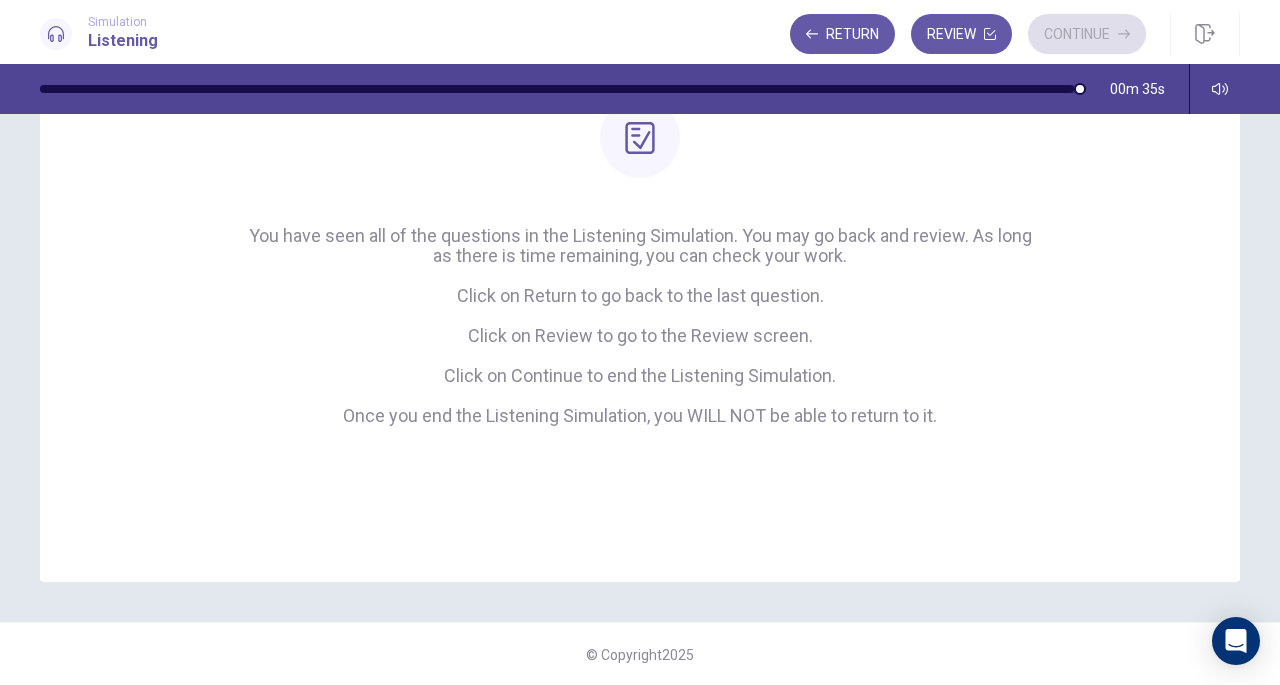 scroll, scrollTop: 92, scrollLeft: 0, axis: vertical 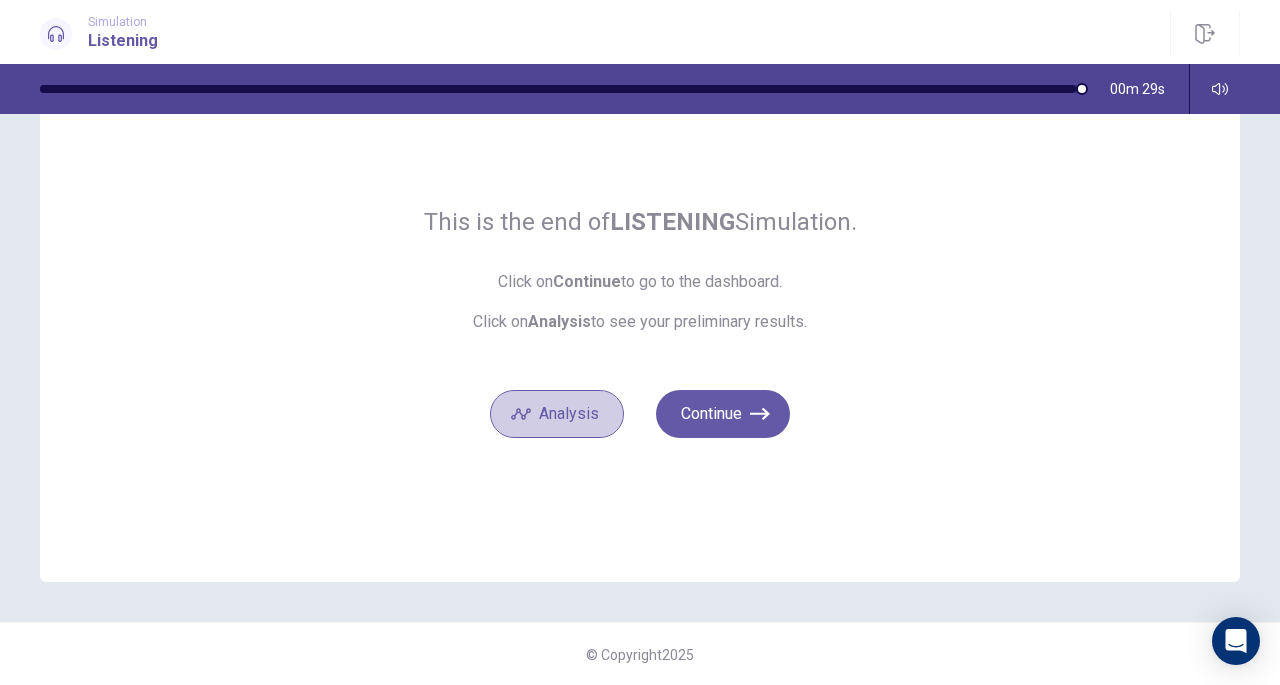 click on "Analysis" at bounding box center (557, 414) 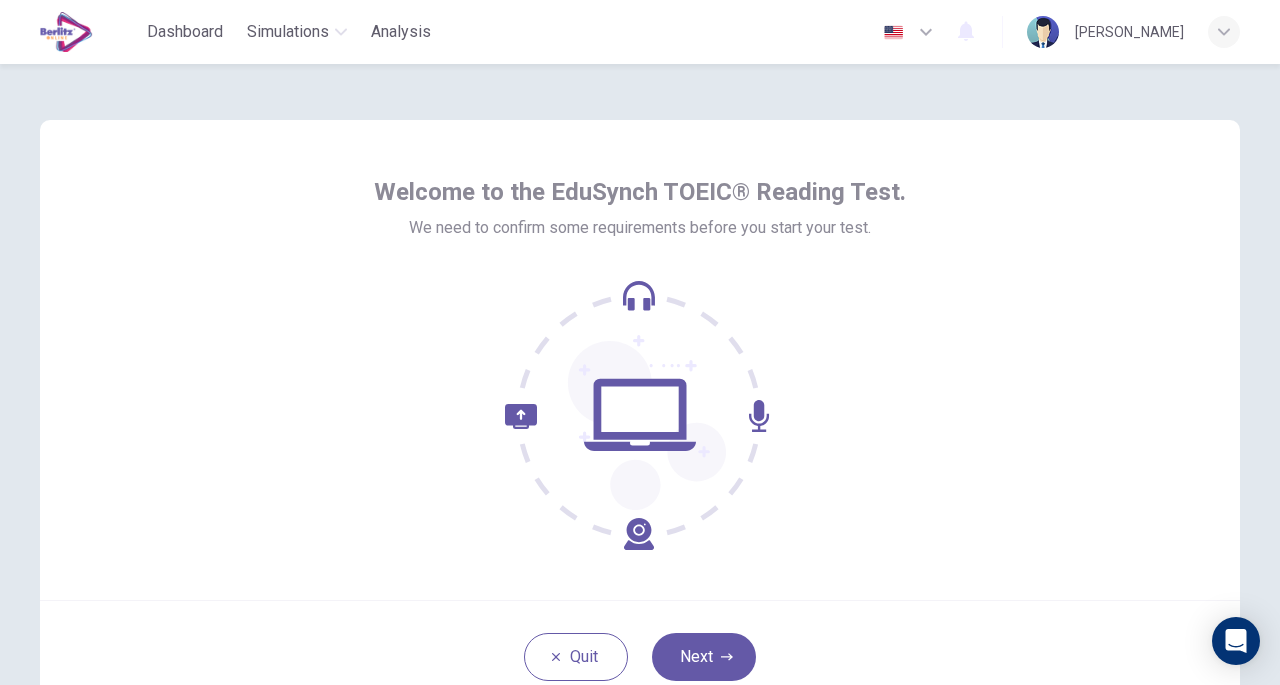 scroll, scrollTop: 0, scrollLeft: 0, axis: both 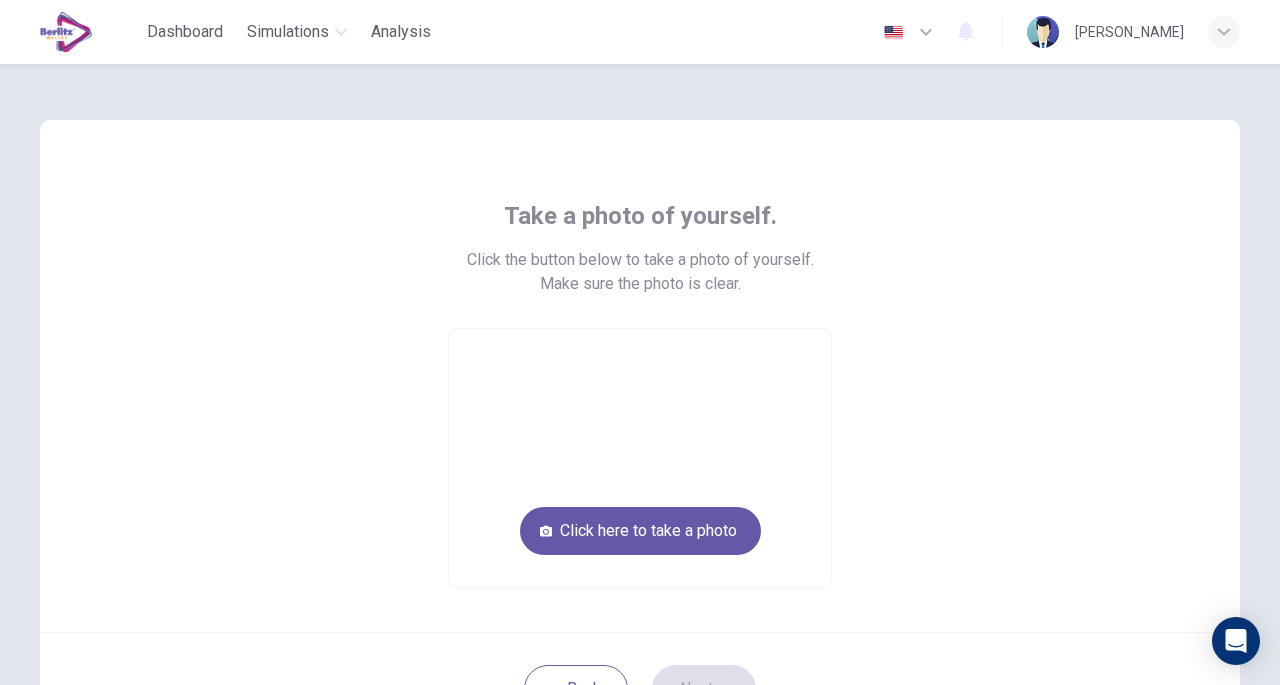 click on "Click here to take a photo" at bounding box center [640, 531] 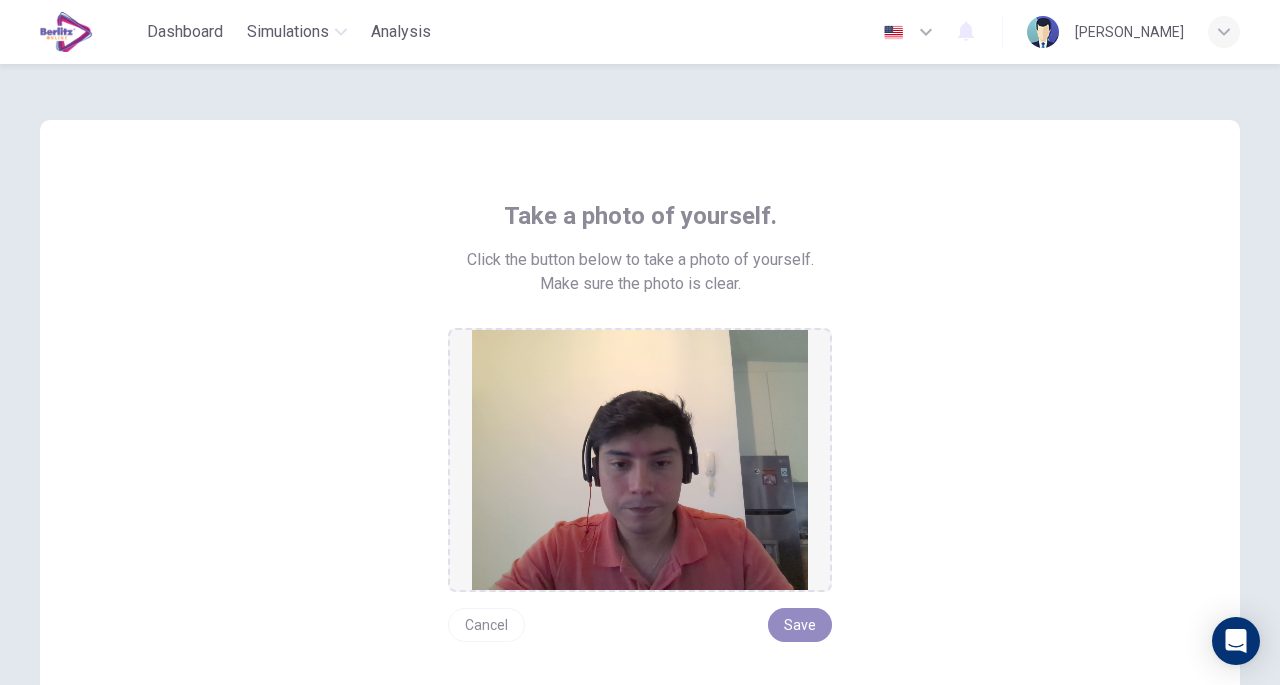 click on "Save" at bounding box center [800, 625] 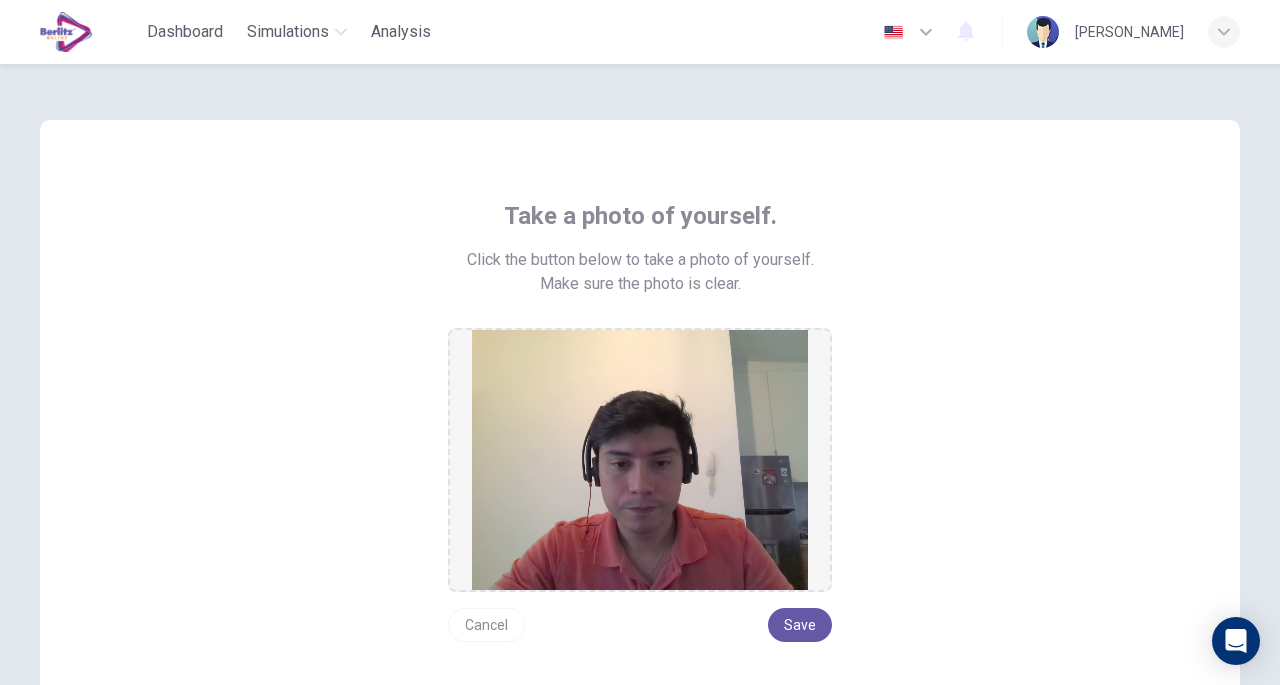 scroll, scrollTop: 232, scrollLeft: 0, axis: vertical 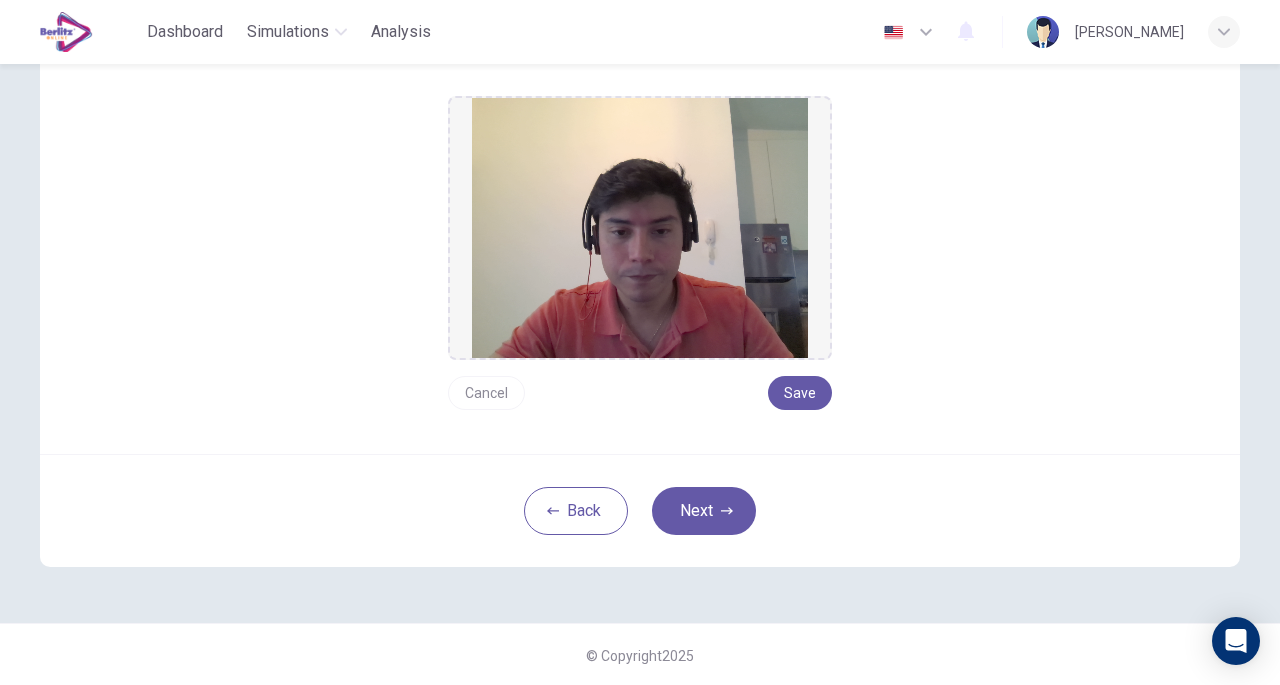 click on "Next" at bounding box center (704, 511) 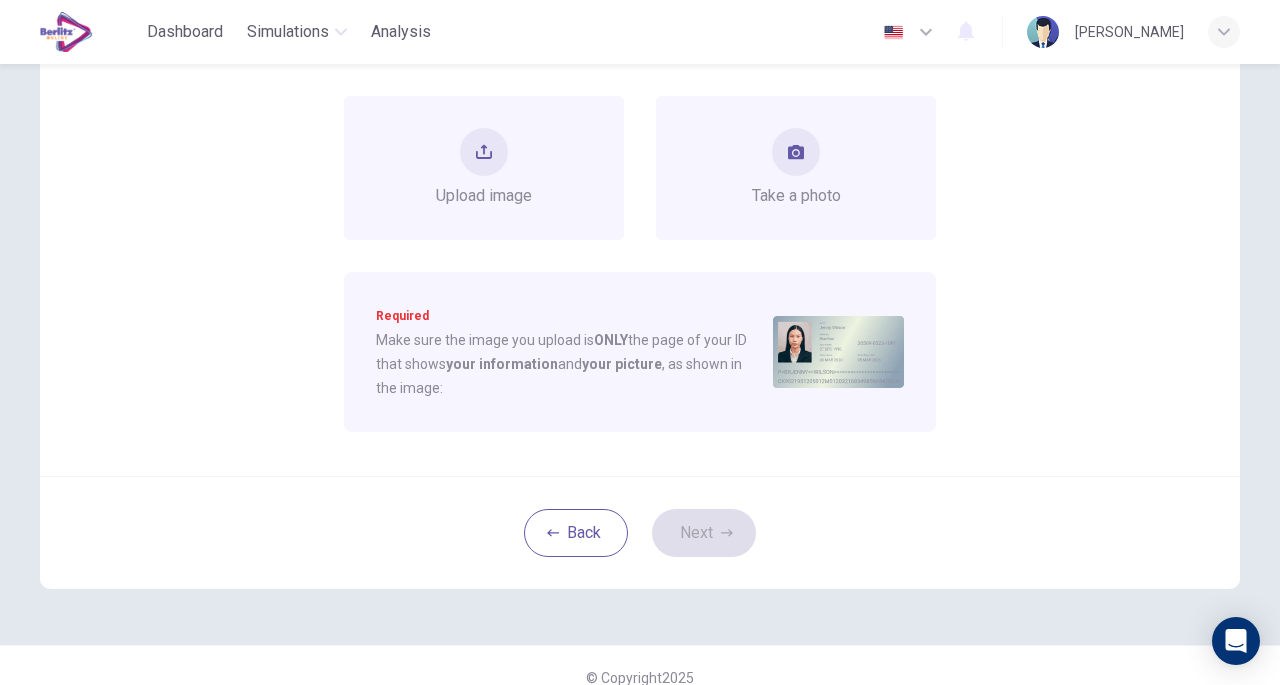 click on "Take a photo" at bounding box center (796, 168) 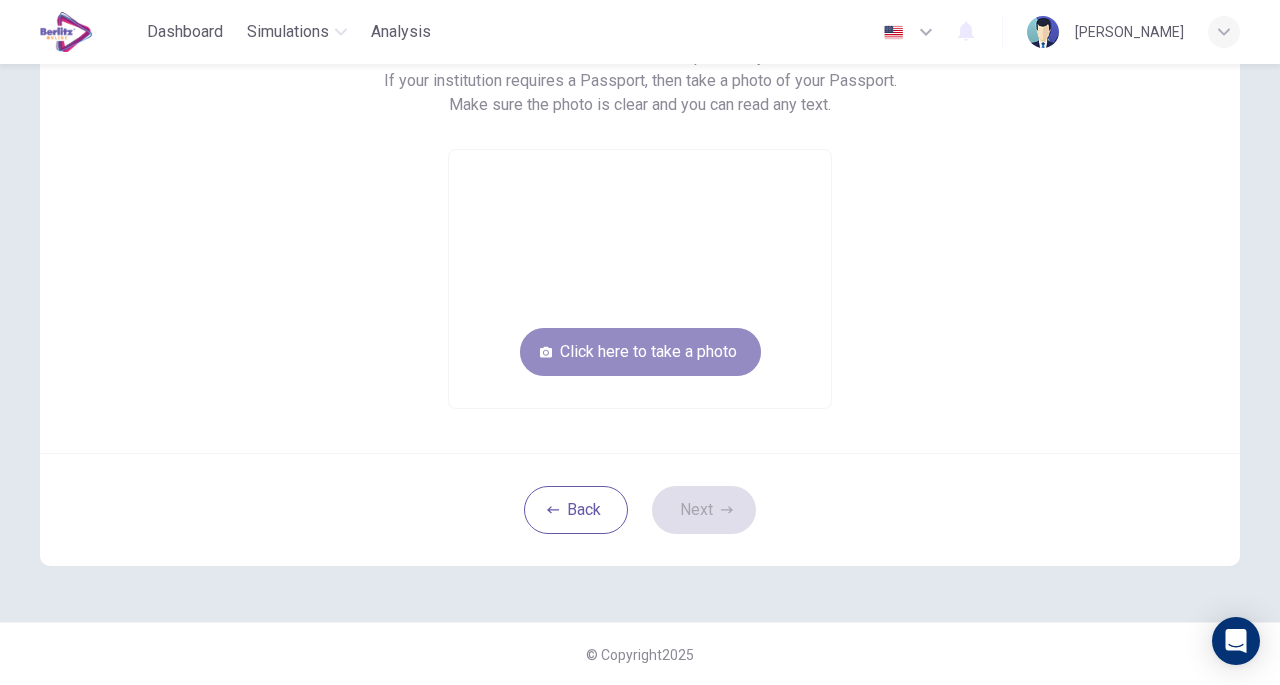 click on "Click here to take a photo" at bounding box center [640, 352] 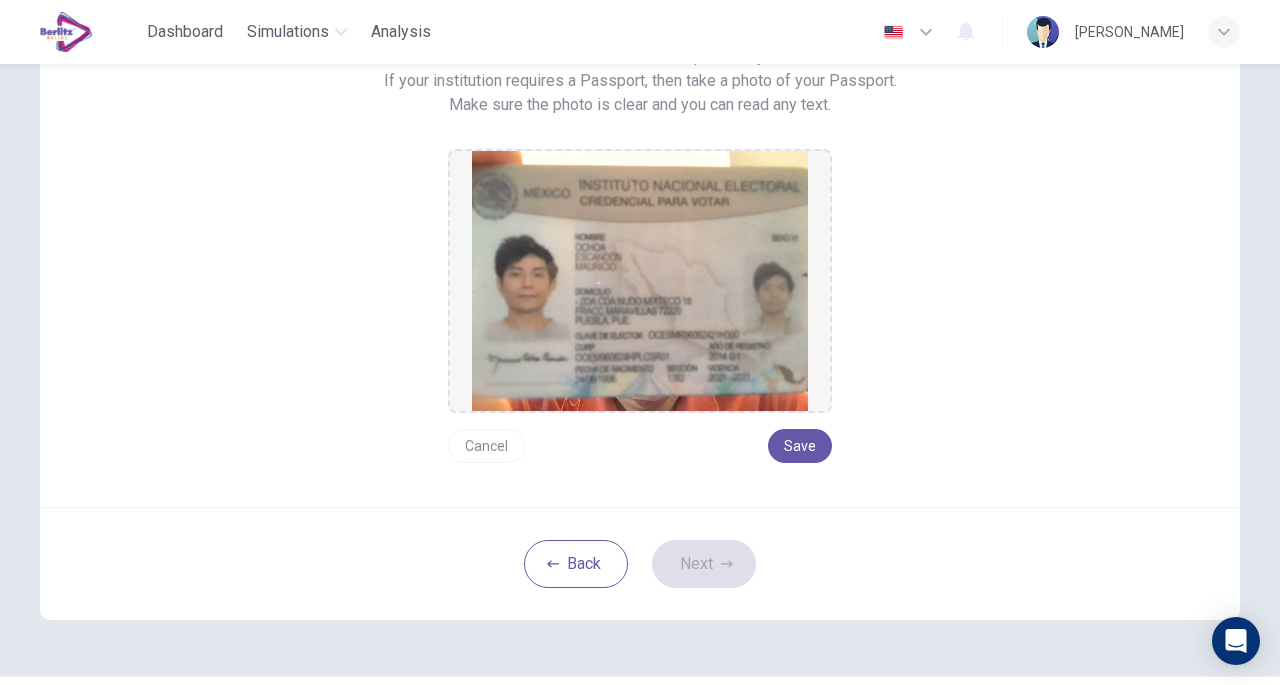 click on "Save" at bounding box center (800, 446) 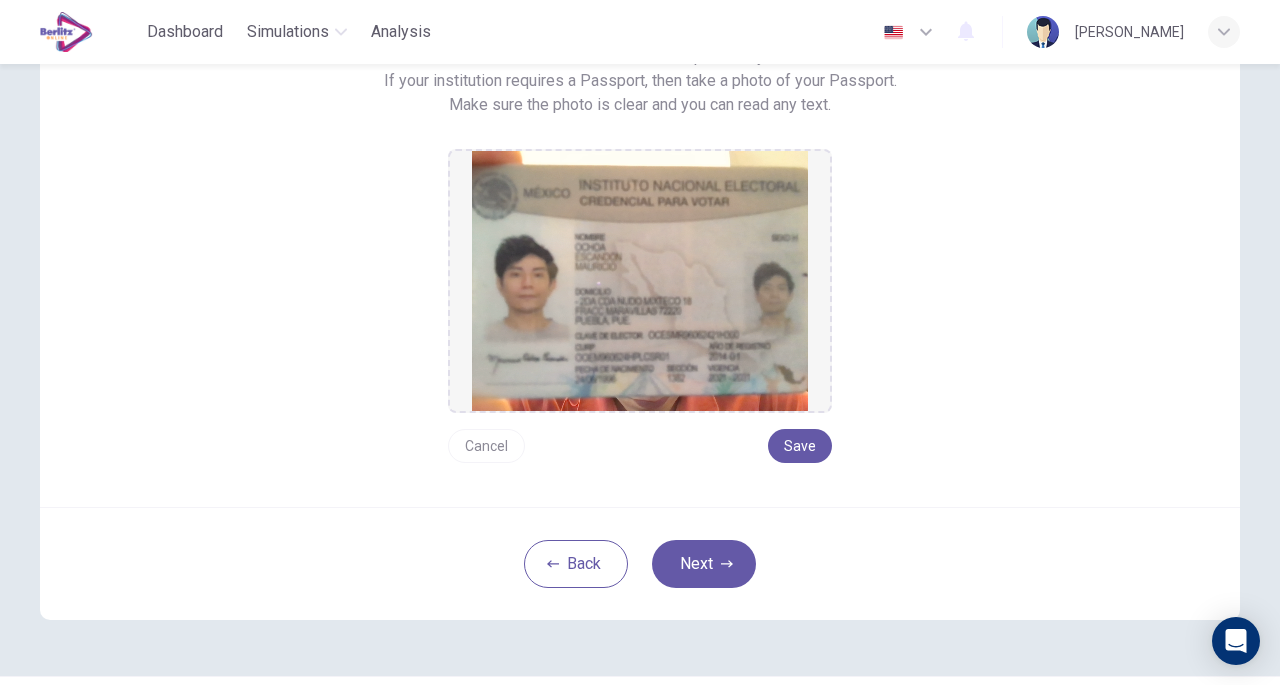 click on "Next" at bounding box center (704, 564) 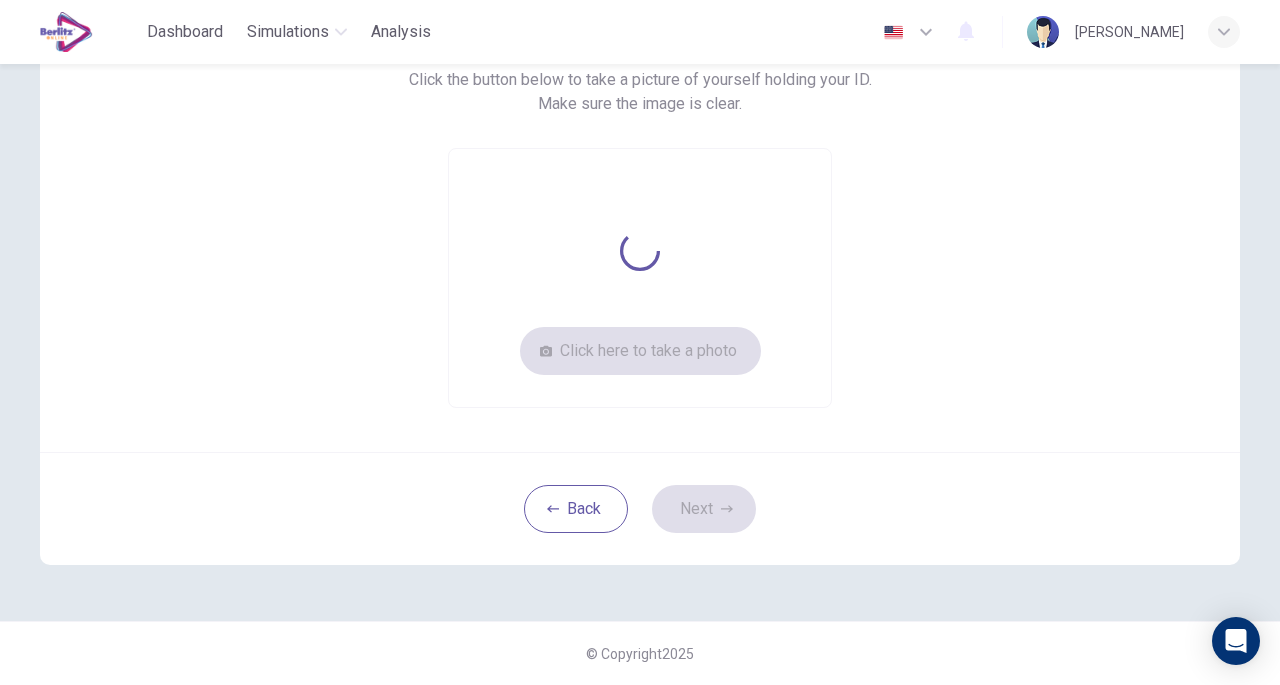 scroll, scrollTop: 179, scrollLeft: 0, axis: vertical 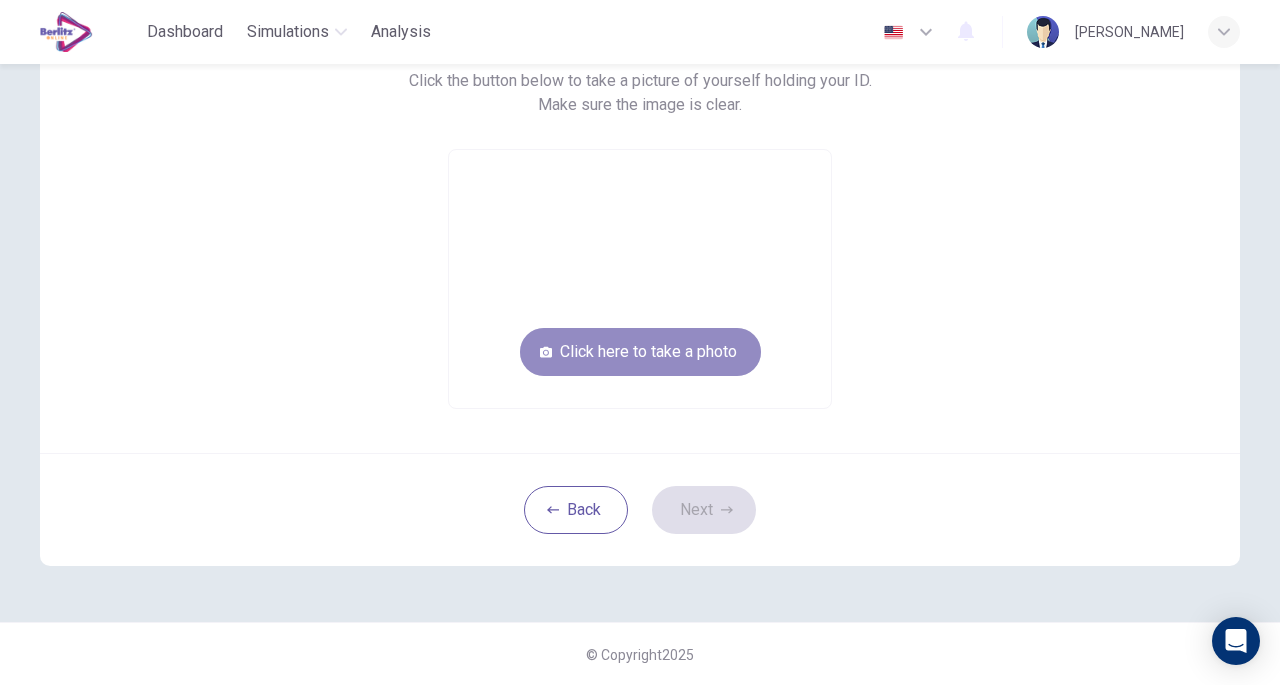 click on "Click here to take a photo" at bounding box center [640, 352] 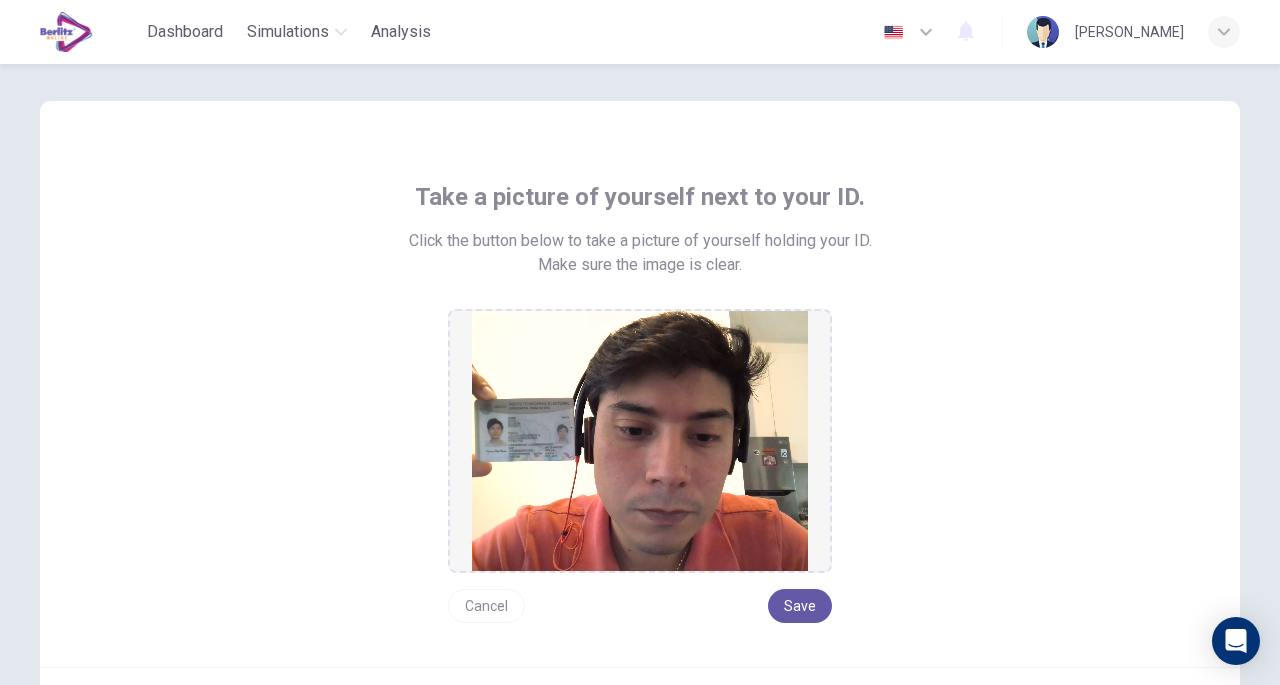 scroll, scrollTop: 154, scrollLeft: 0, axis: vertical 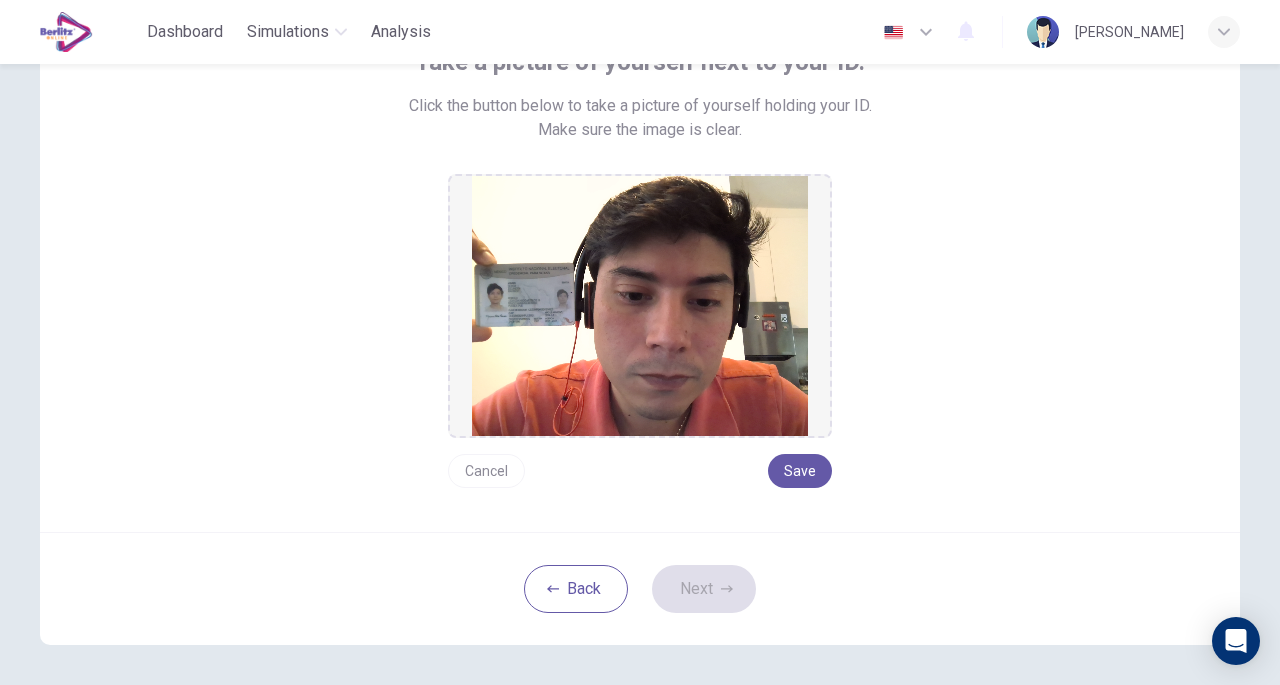 click on "Save" at bounding box center [800, 471] 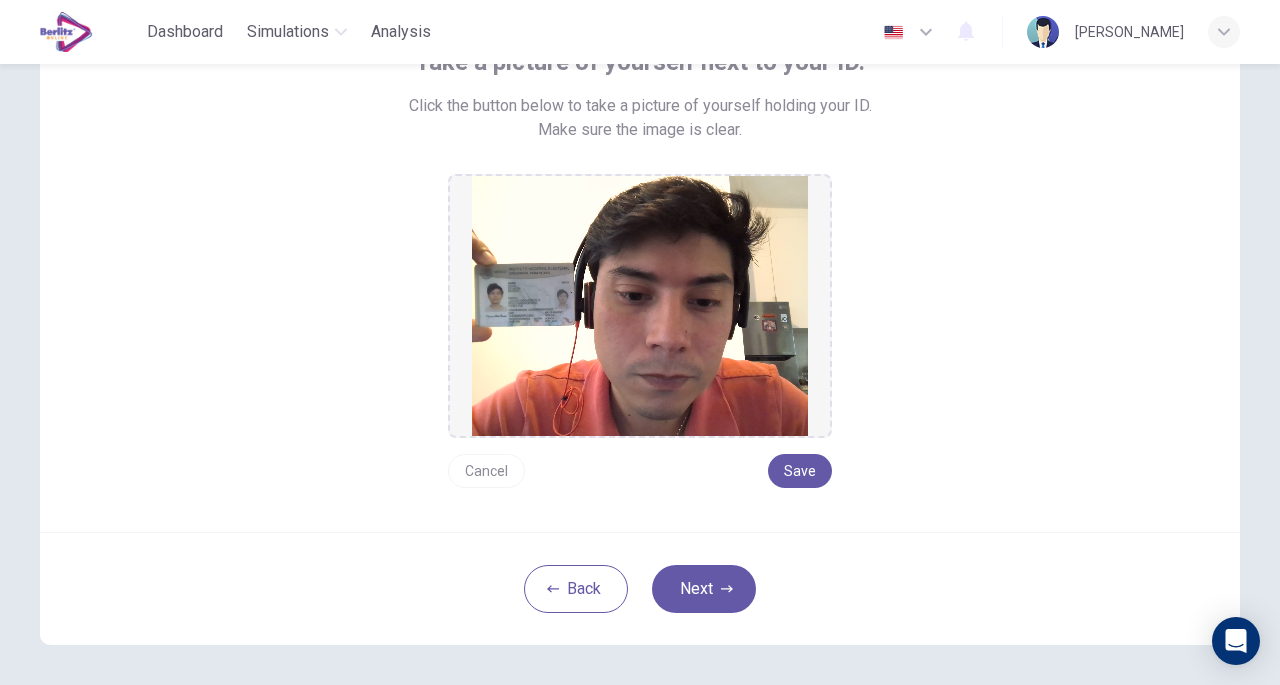 click on "Next" at bounding box center (704, 589) 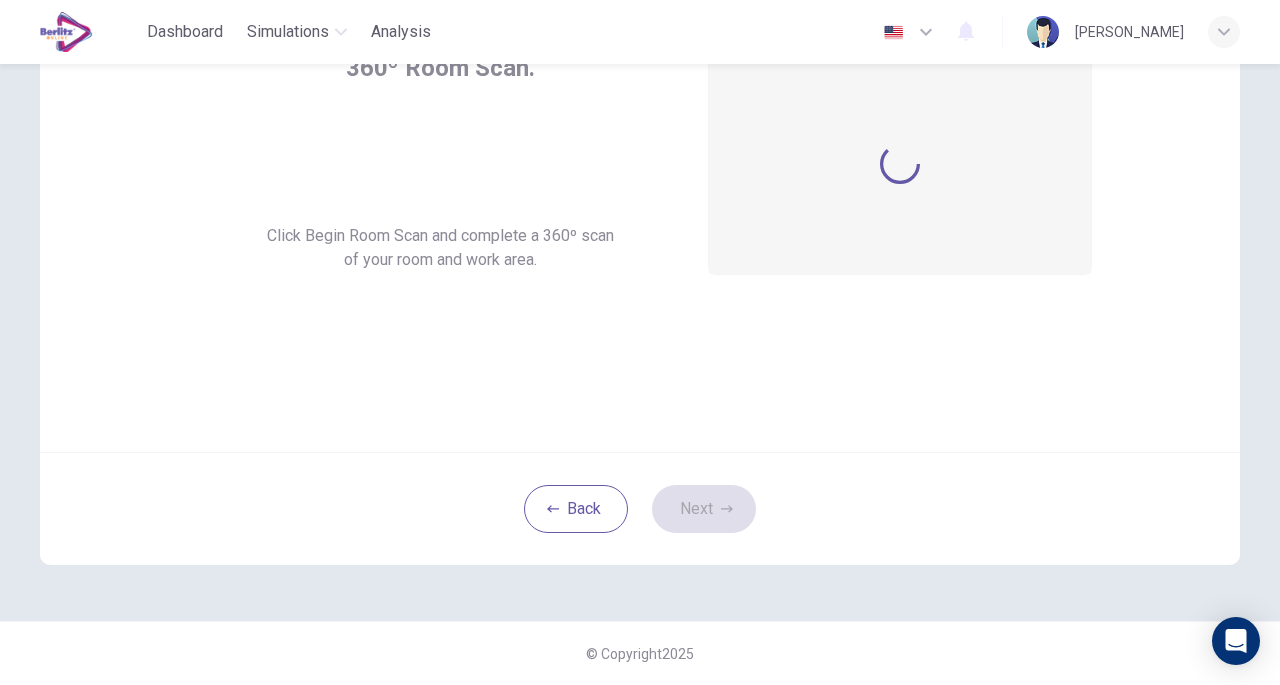 scroll, scrollTop: 147, scrollLeft: 0, axis: vertical 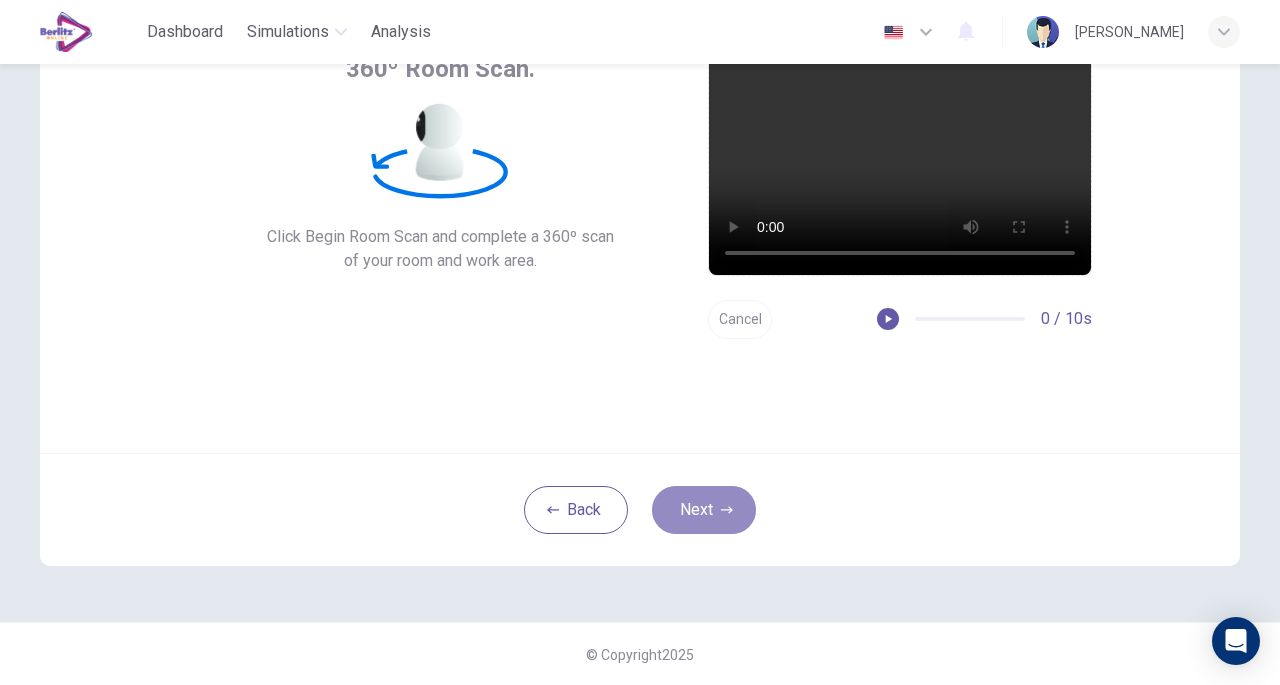 click 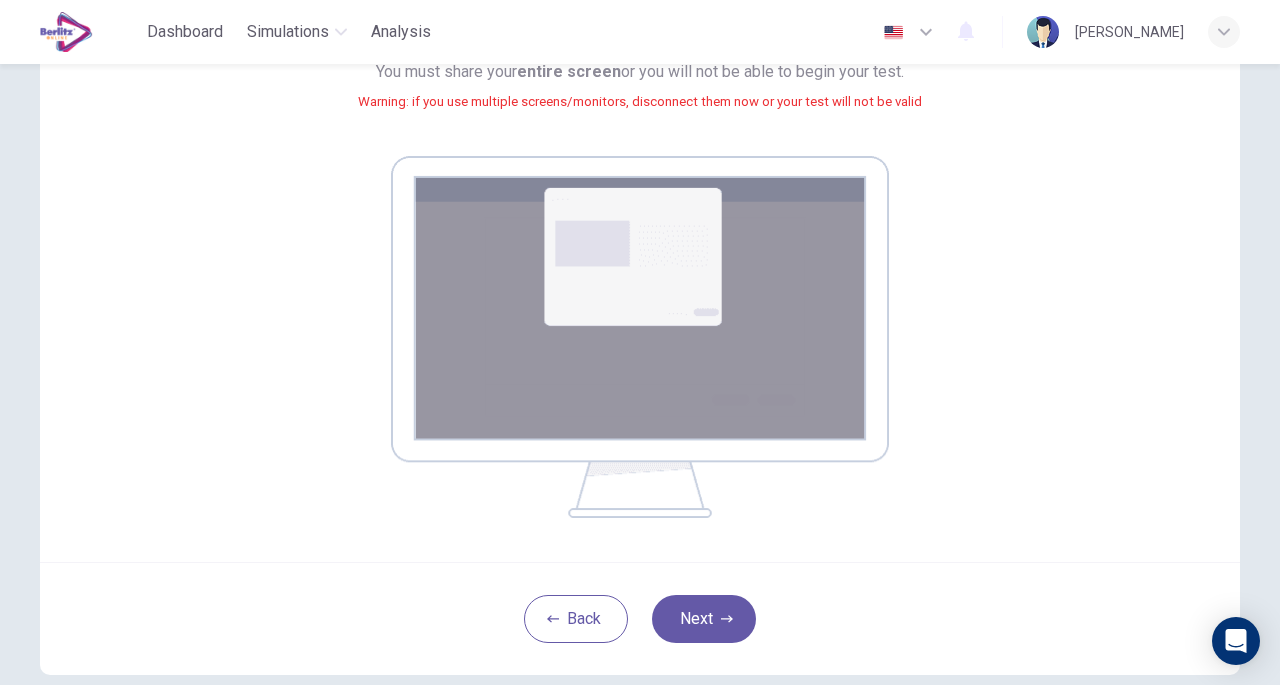 scroll, scrollTop: 246, scrollLeft: 0, axis: vertical 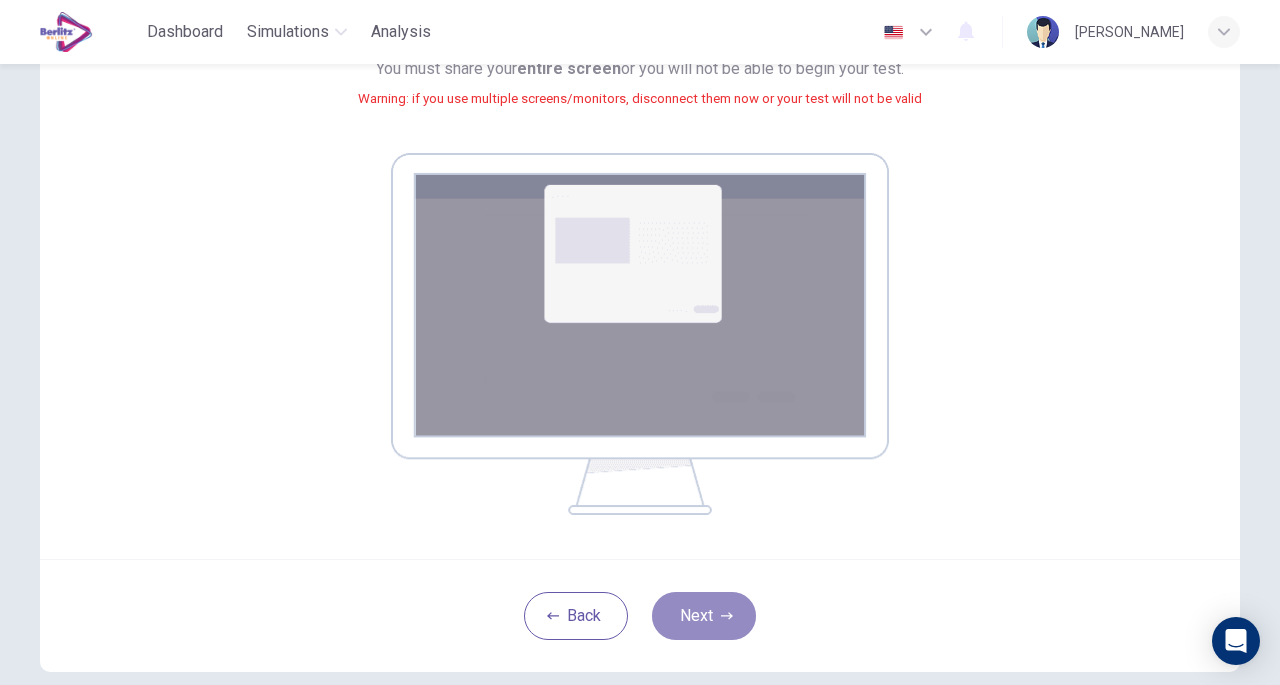 click on "Next" at bounding box center (704, 616) 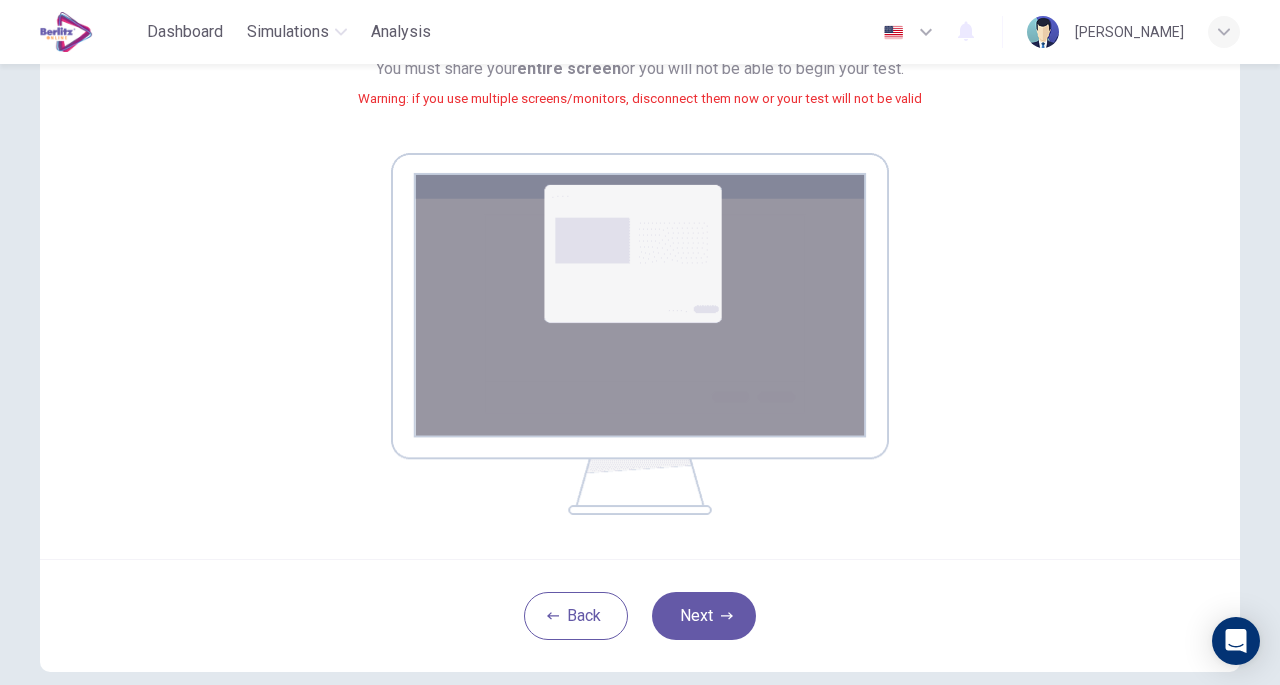 scroll, scrollTop: 147, scrollLeft: 0, axis: vertical 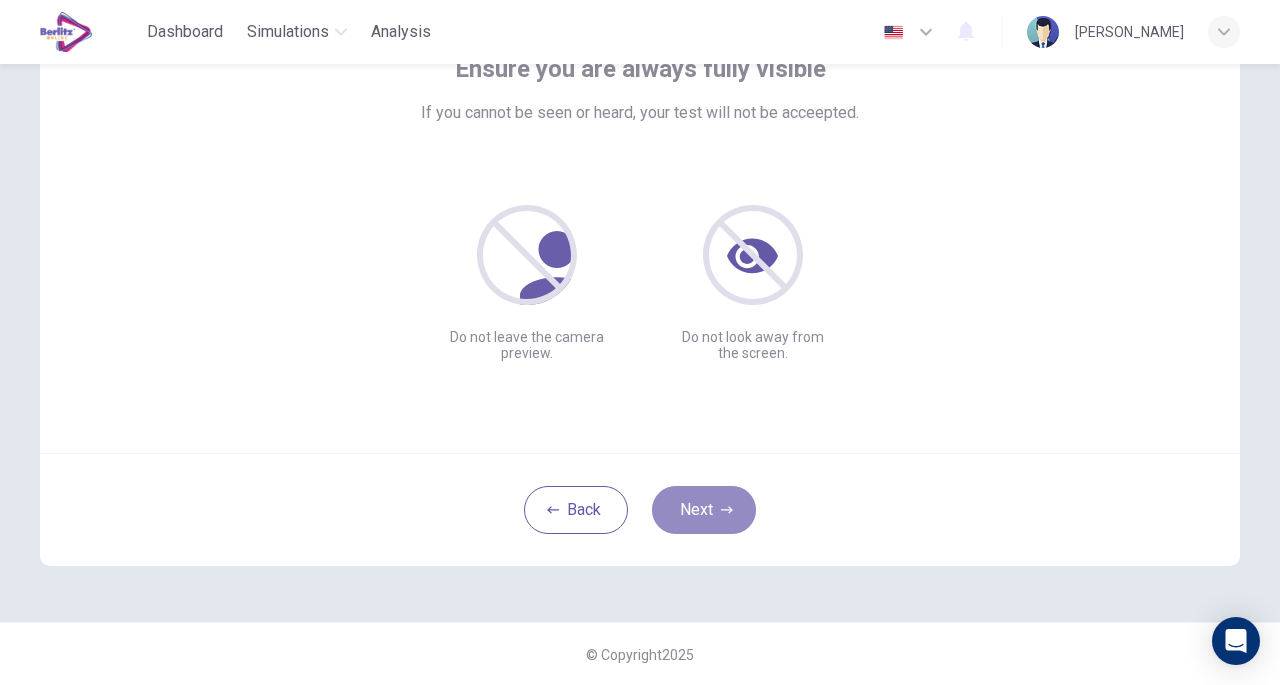 click on "Next" at bounding box center [704, 510] 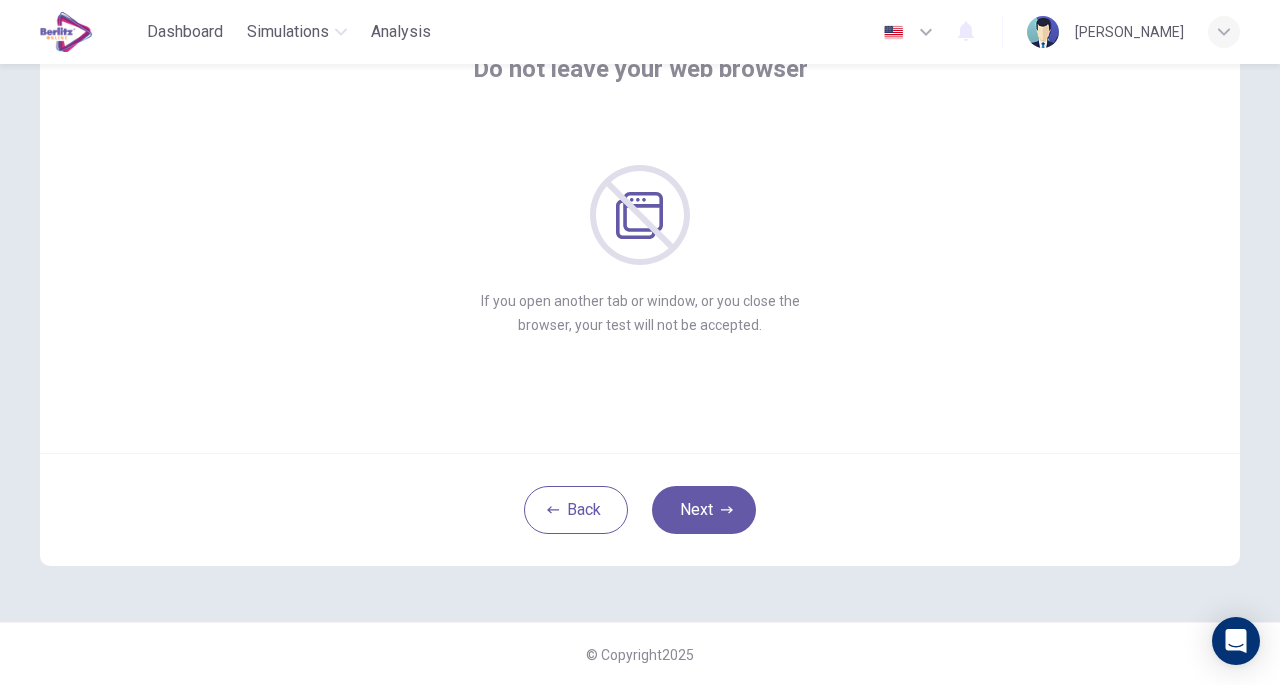click on "Next" at bounding box center [704, 510] 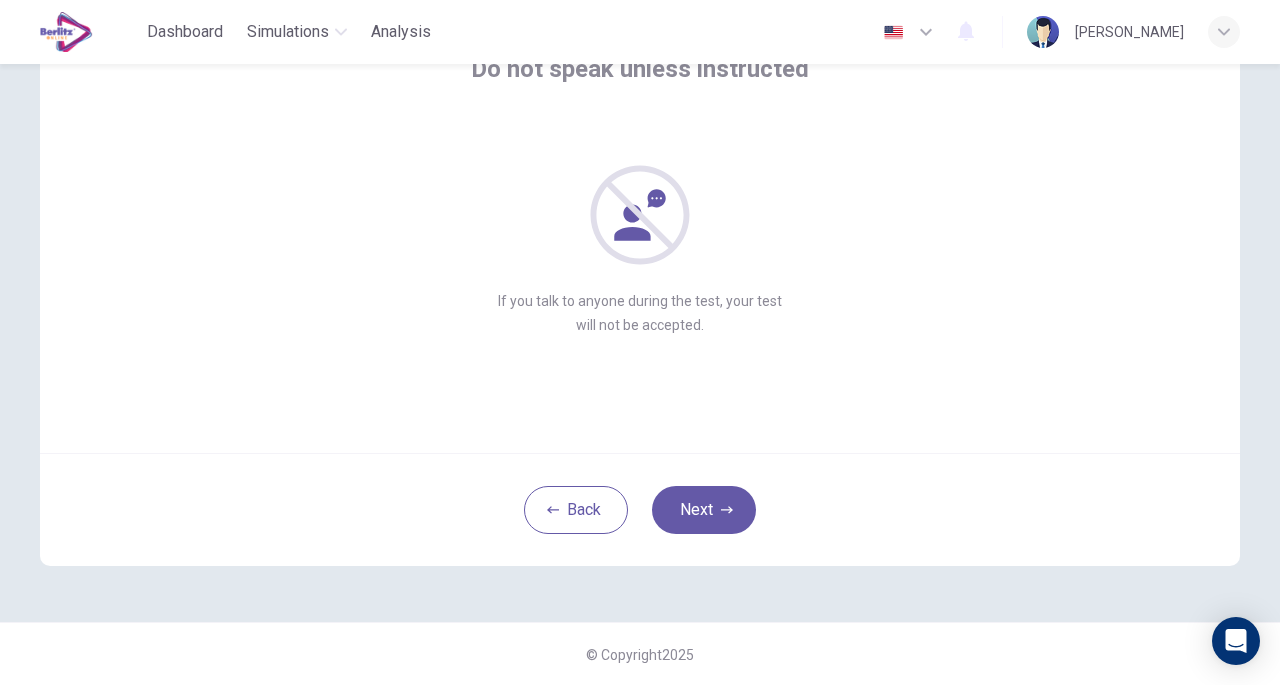 click on "Next" at bounding box center [704, 510] 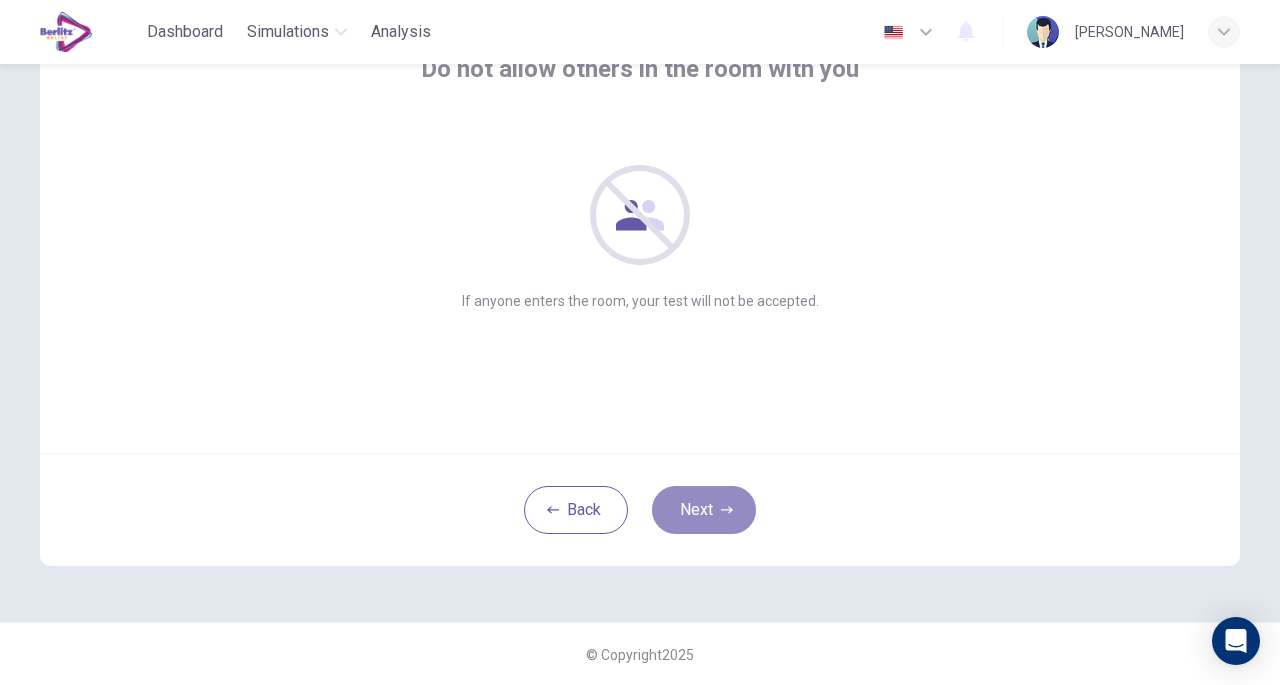 click on "Next" at bounding box center (704, 510) 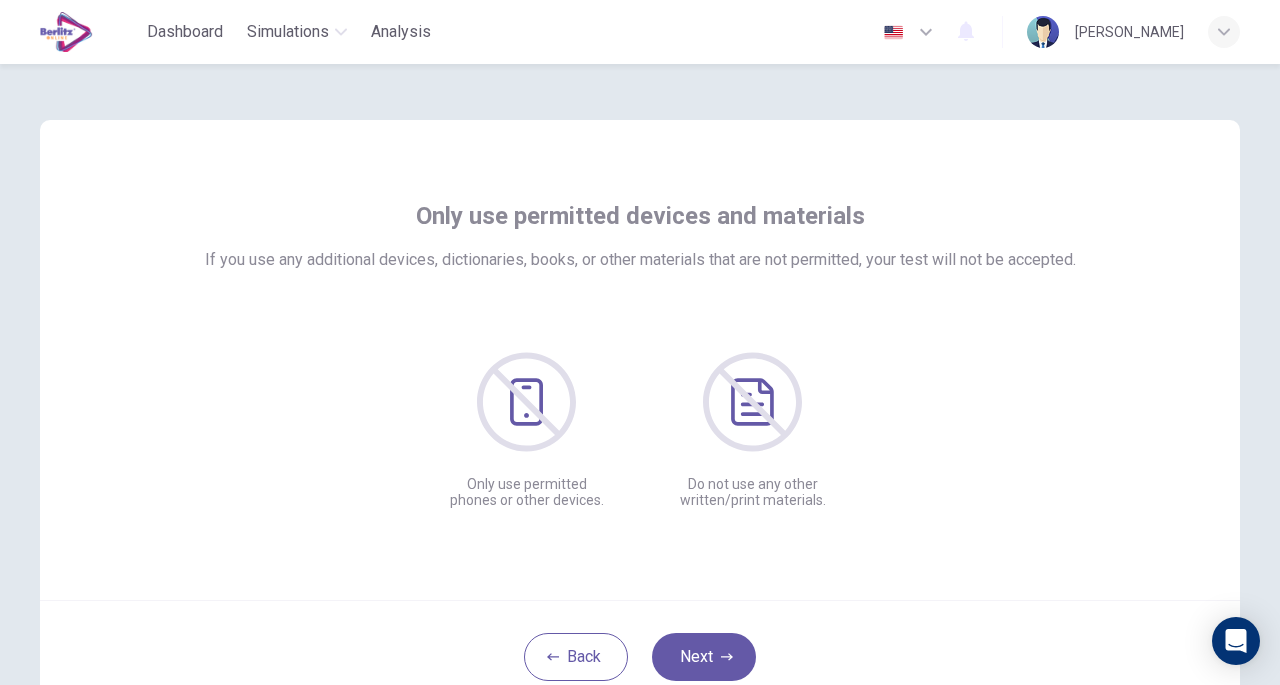 scroll, scrollTop: 36, scrollLeft: 0, axis: vertical 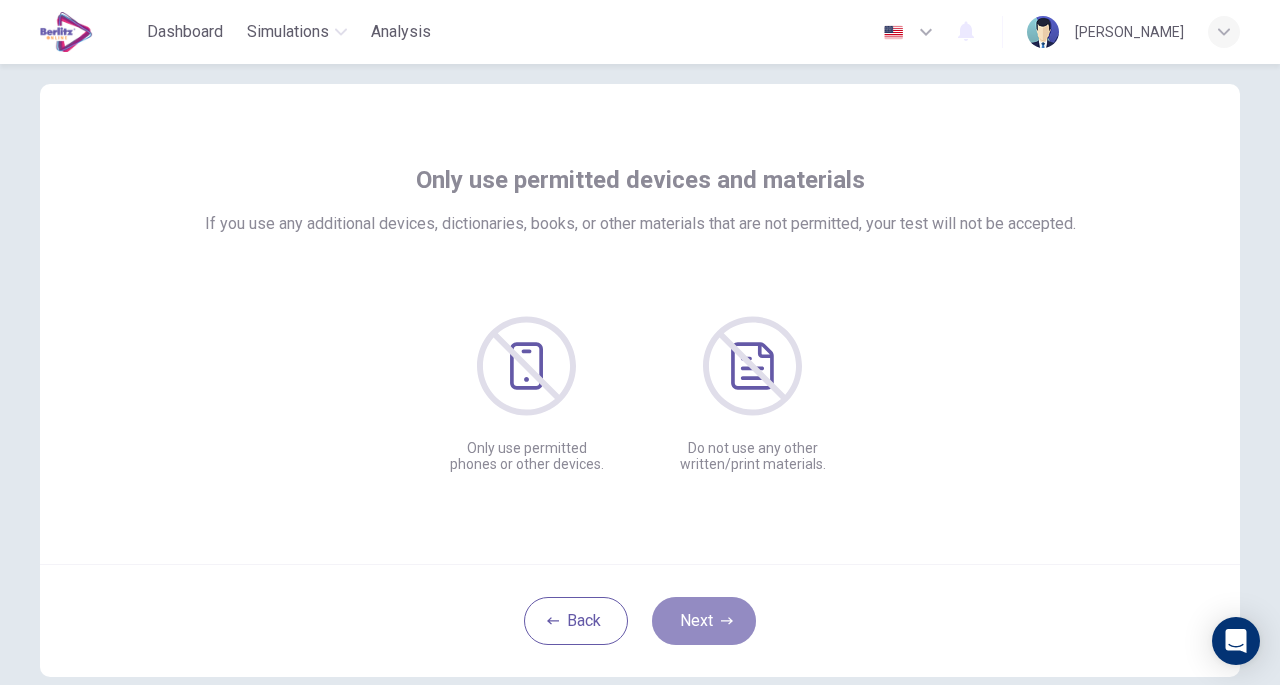 click on "Next" at bounding box center [704, 621] 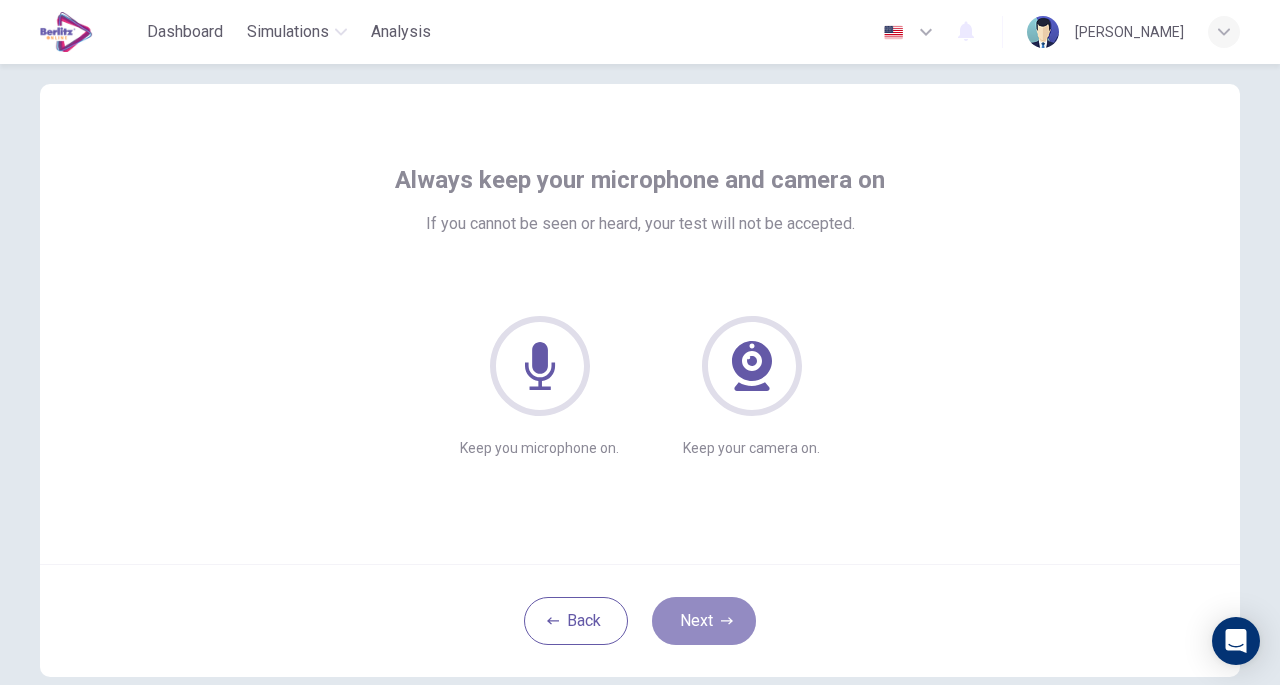 click on "Next" at bounding box center [704, 621] 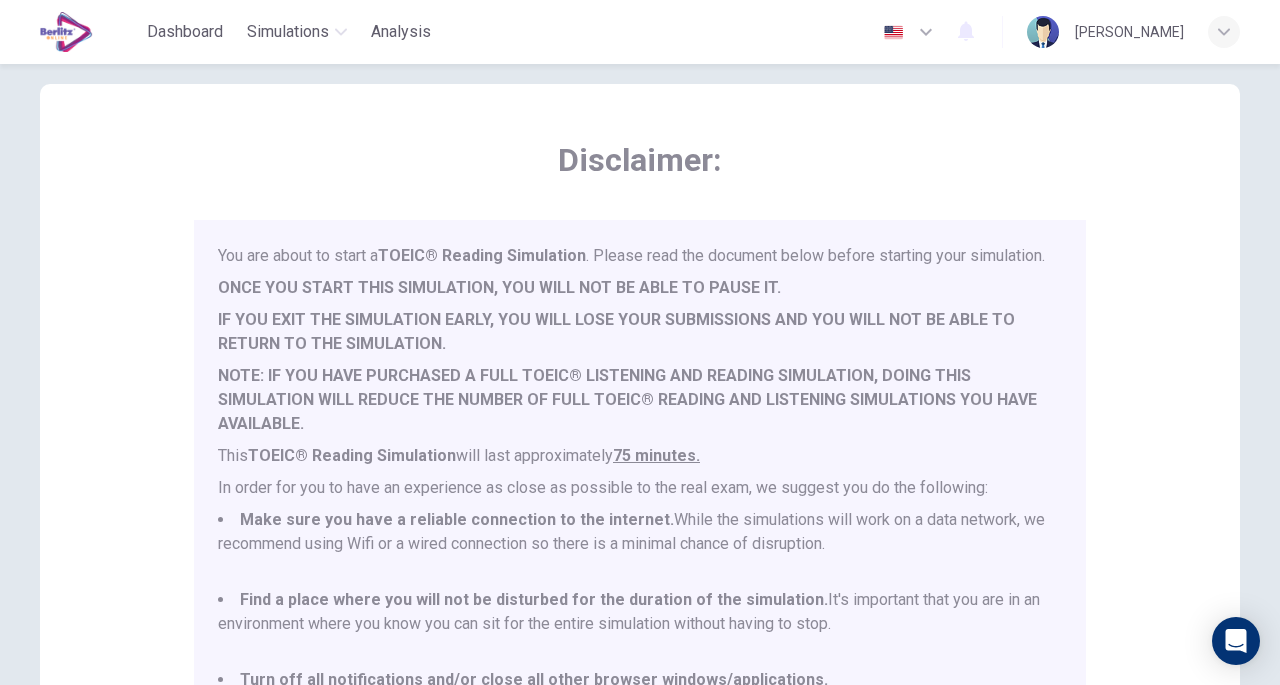 scroll, scrollTop: 52, scrollLeft: 0, axis: vertical 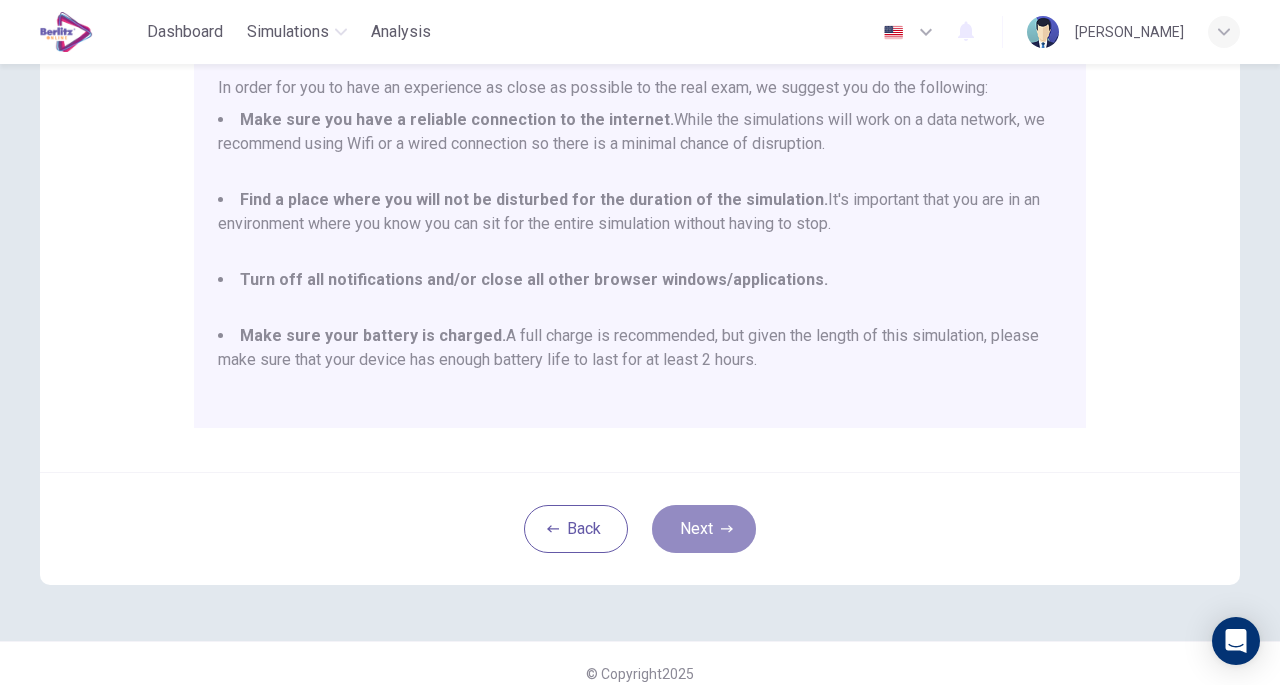 click 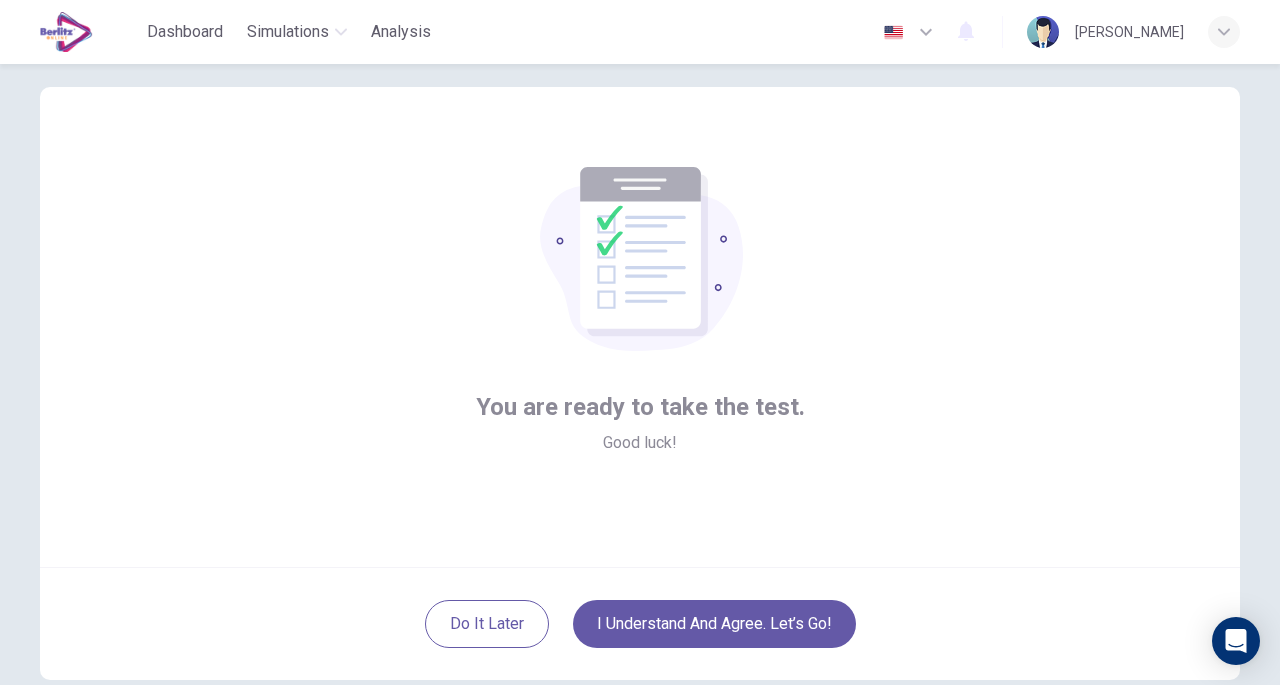 scroll, scrollTop: 32, scrollLeft: 0, axis: vertical 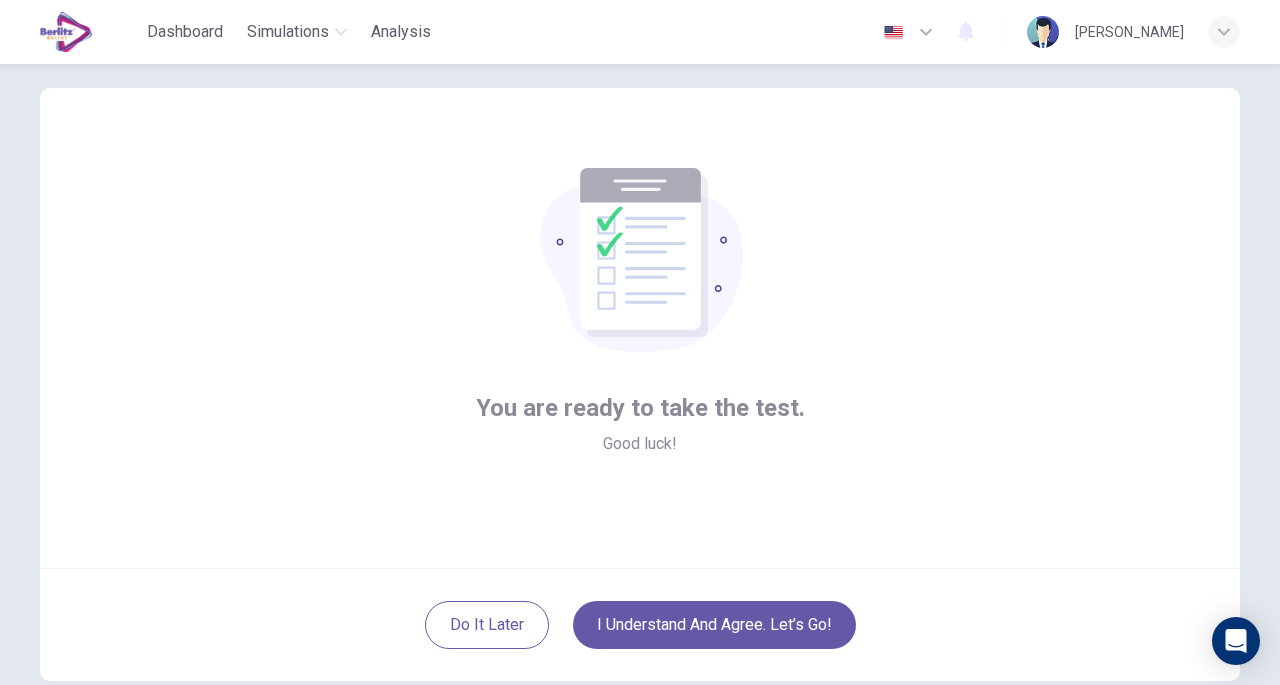 click on "I understand and agree. Let’s go!" at bounding box center [714, 625] 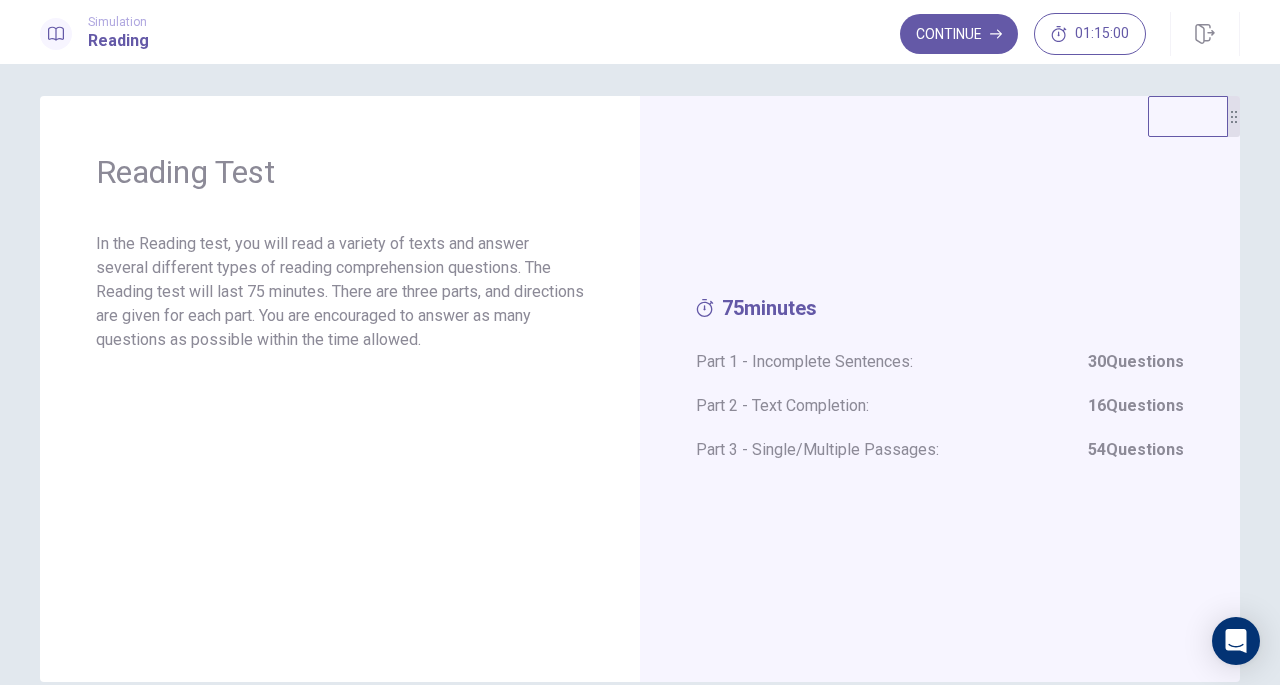 scroll, scrollTop: 0, scrollLeft: 0, axis: both 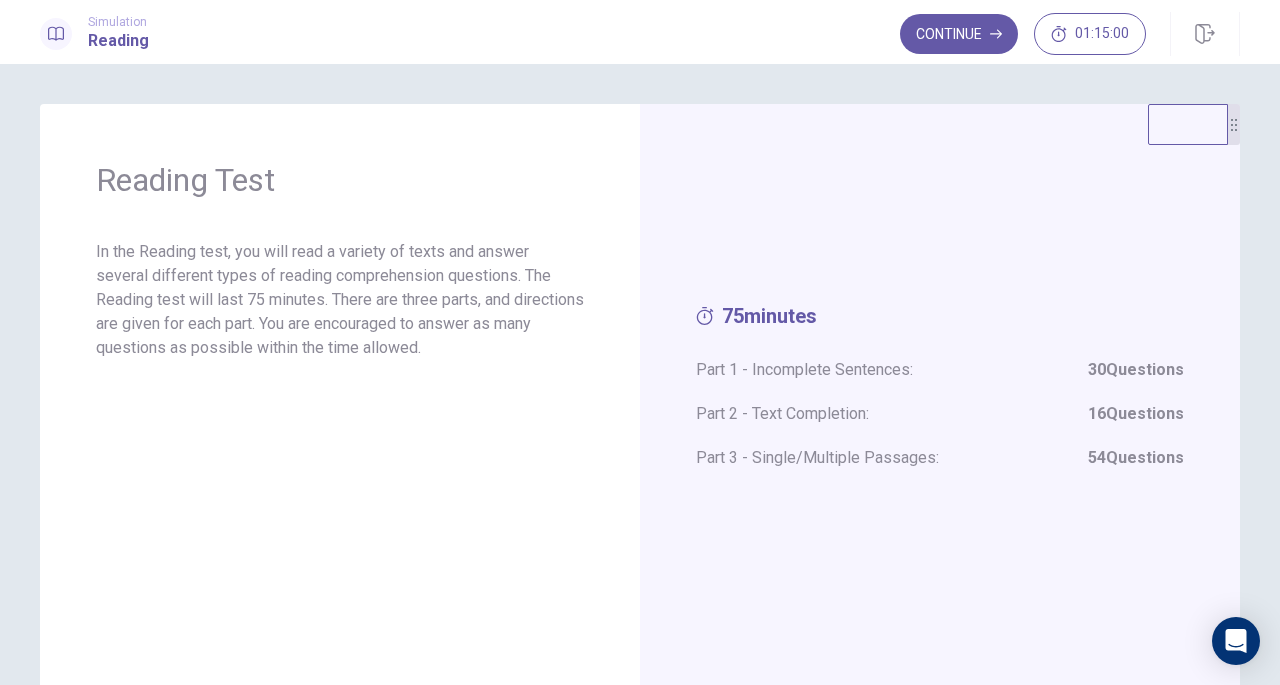 click on "Continue" at bounding box center (959, 34) 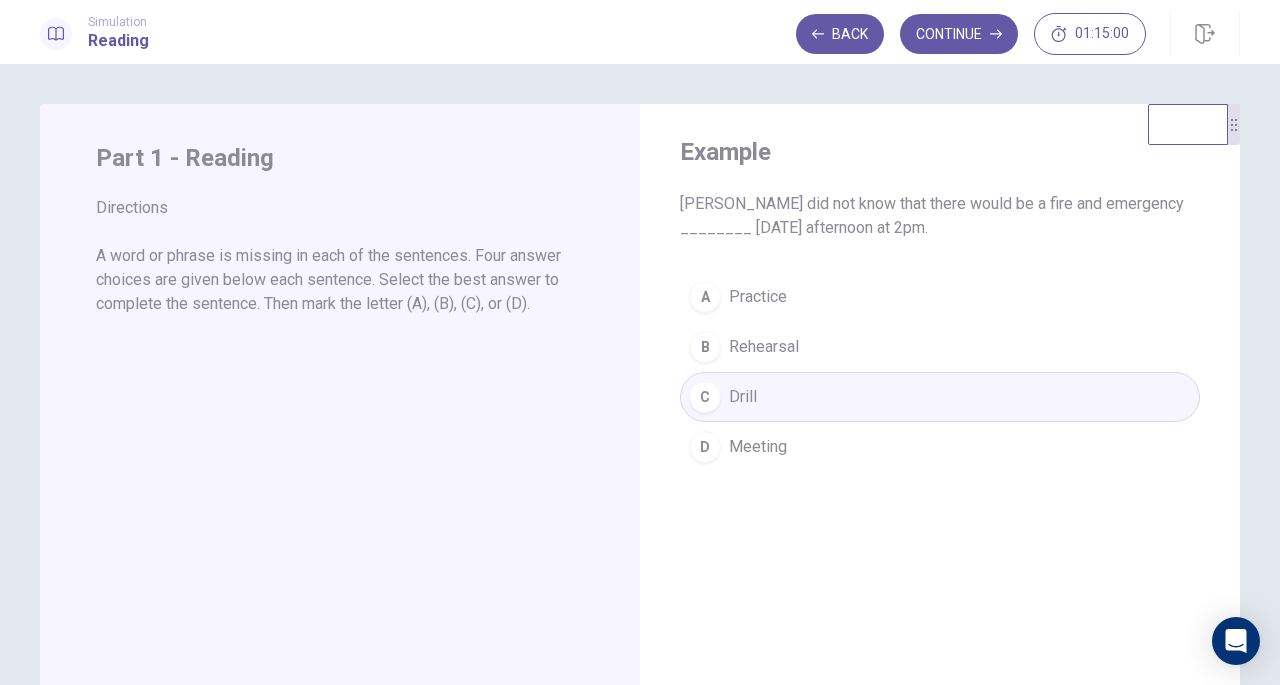 drag, startPoint x: 104, startPoint y: 259, endPoint x: 338, endPoint y: 283, distance: 235.22755 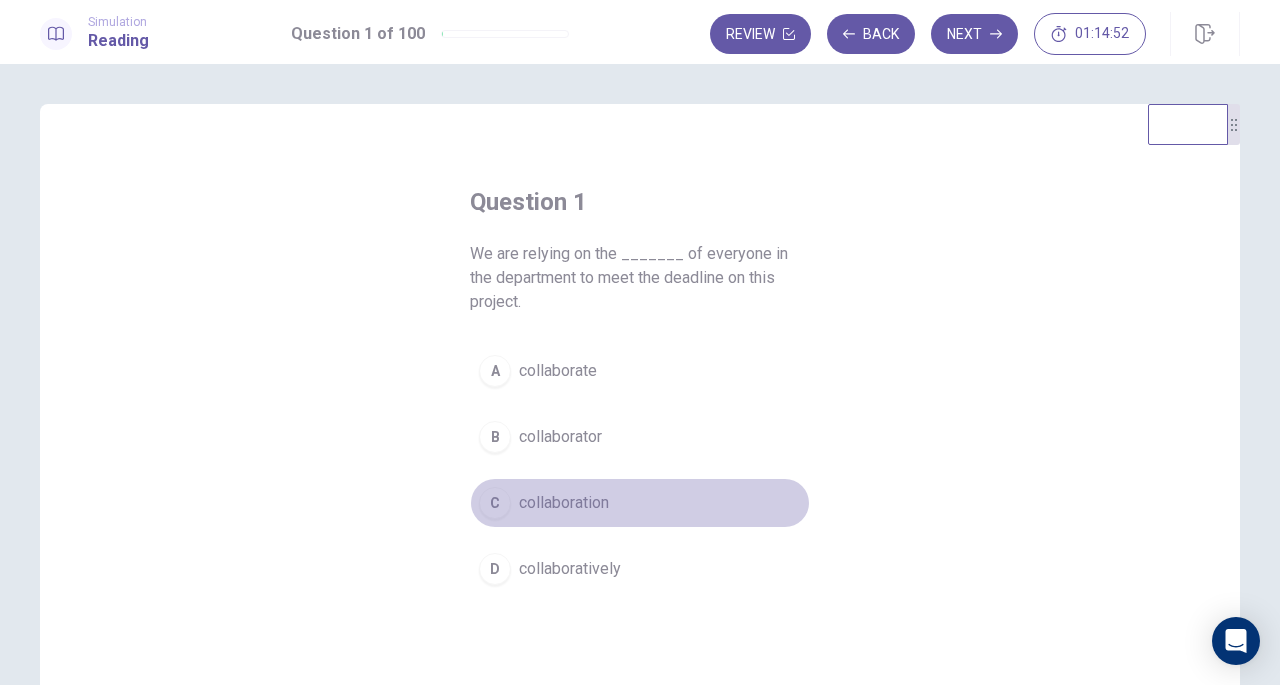 click on "collaboration" at bounding box center [564, 503] 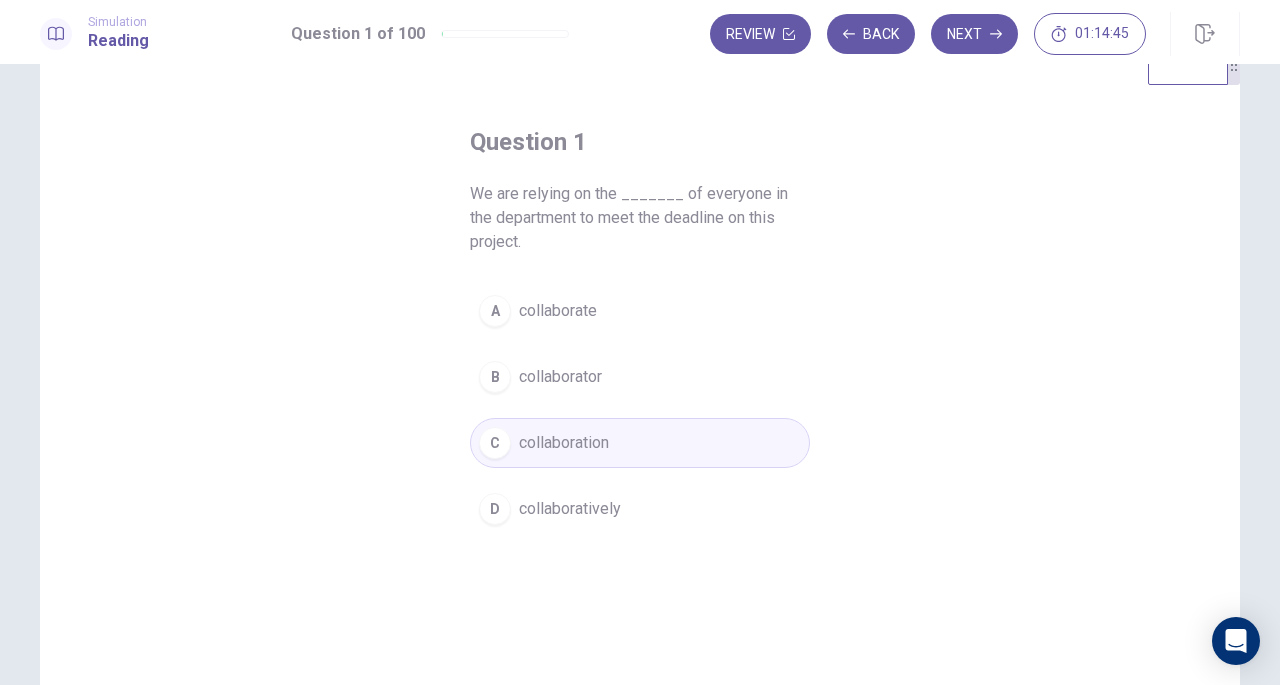 scroll, scrollTop: 0, scrollLeft: 0, axis: both 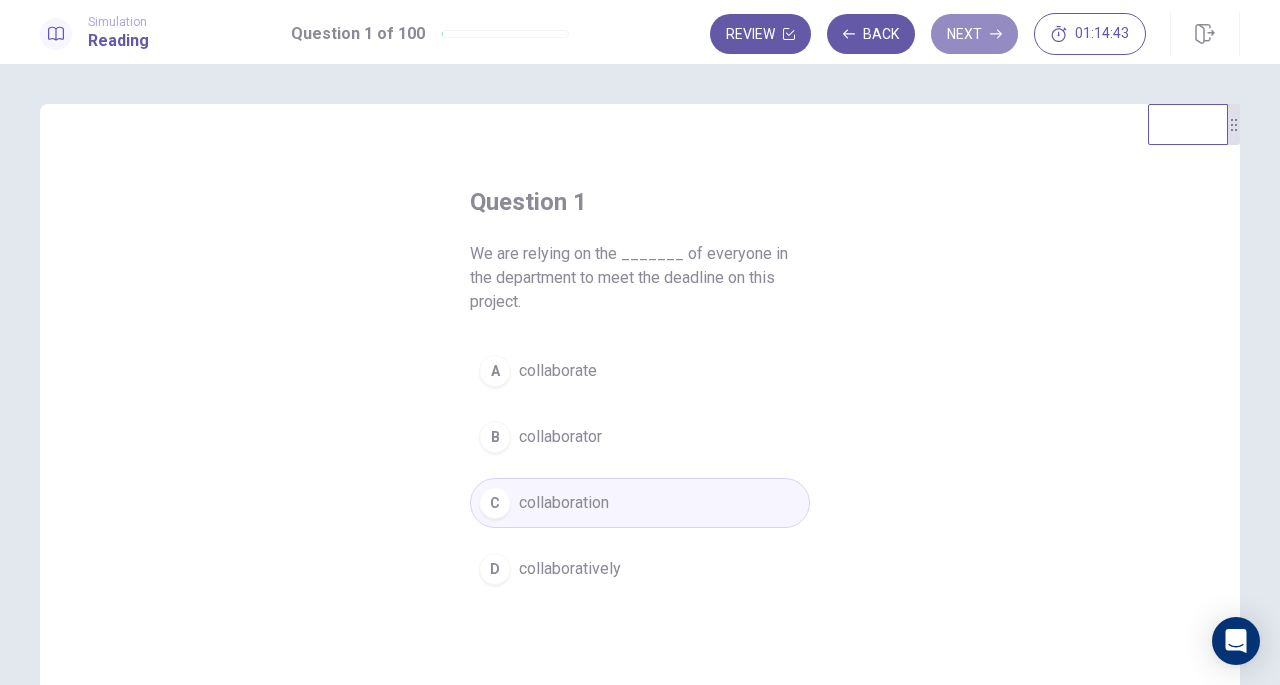 click on "Next" at bounding box center [974, 34] 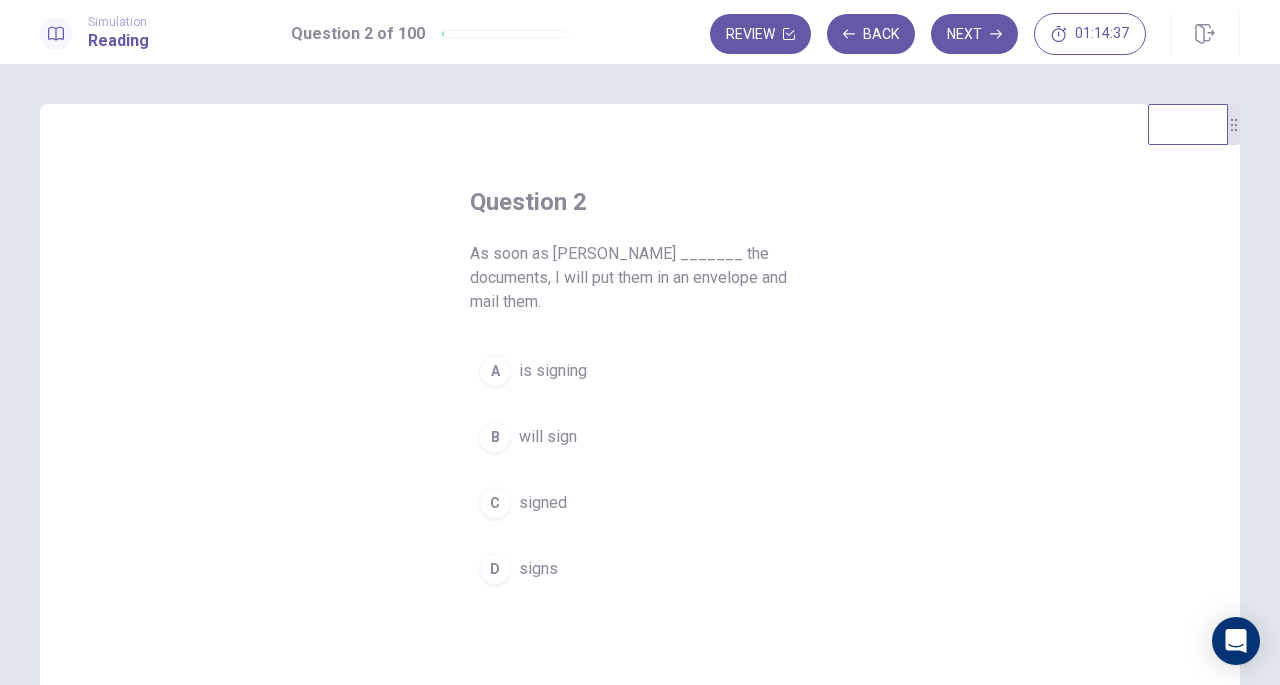 click on "signs" at bounding box center (538, 569) 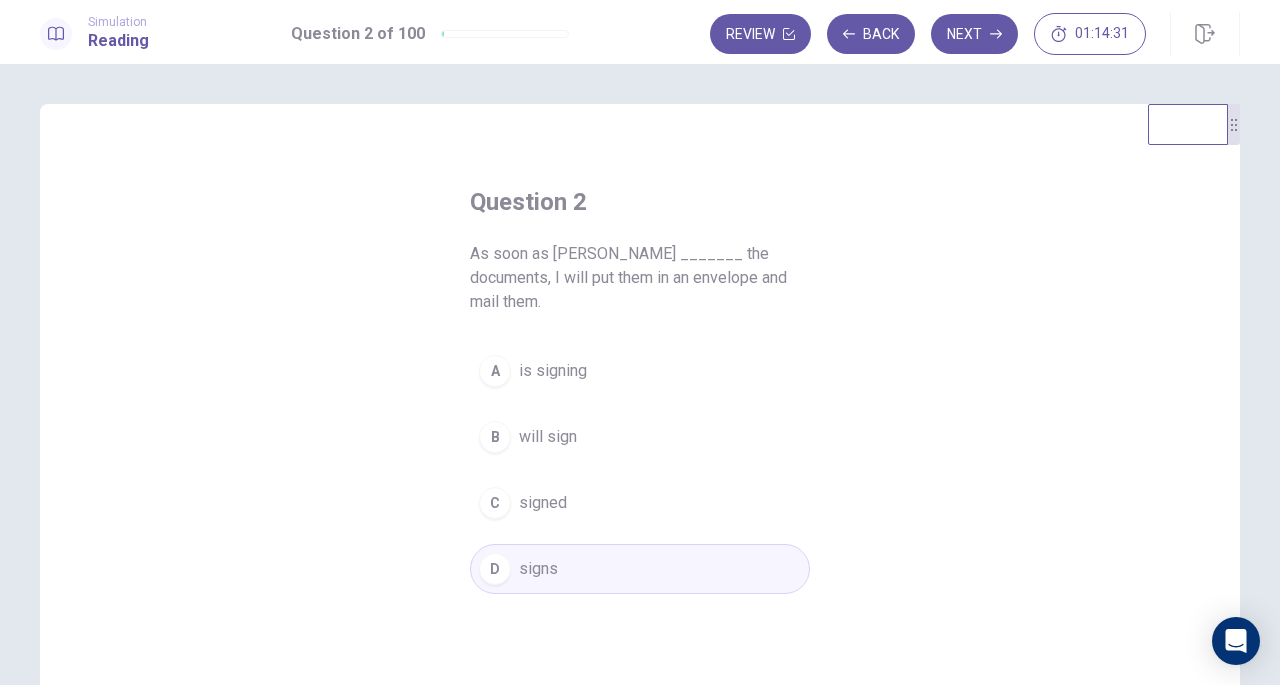 click on "Next" at bounding box center [974, 34] 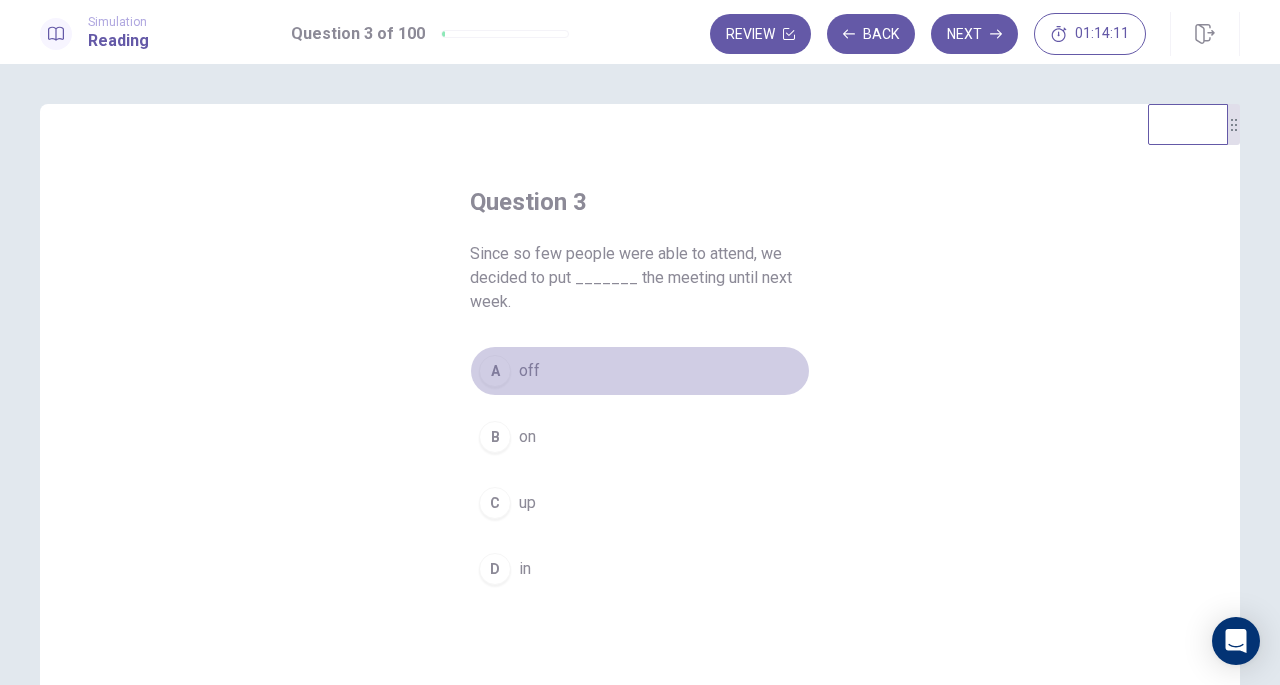 click on "A off" at bounding box center [640, 371] 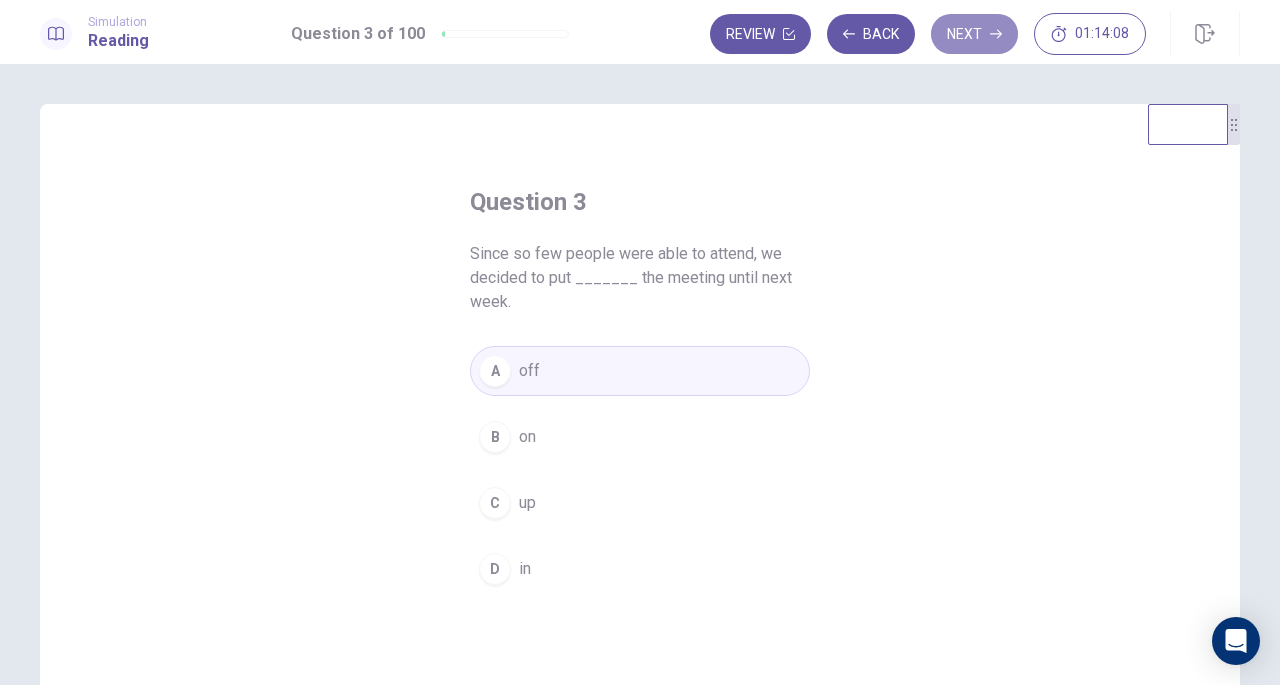 click on "Next" at bounding box center (974, 34) 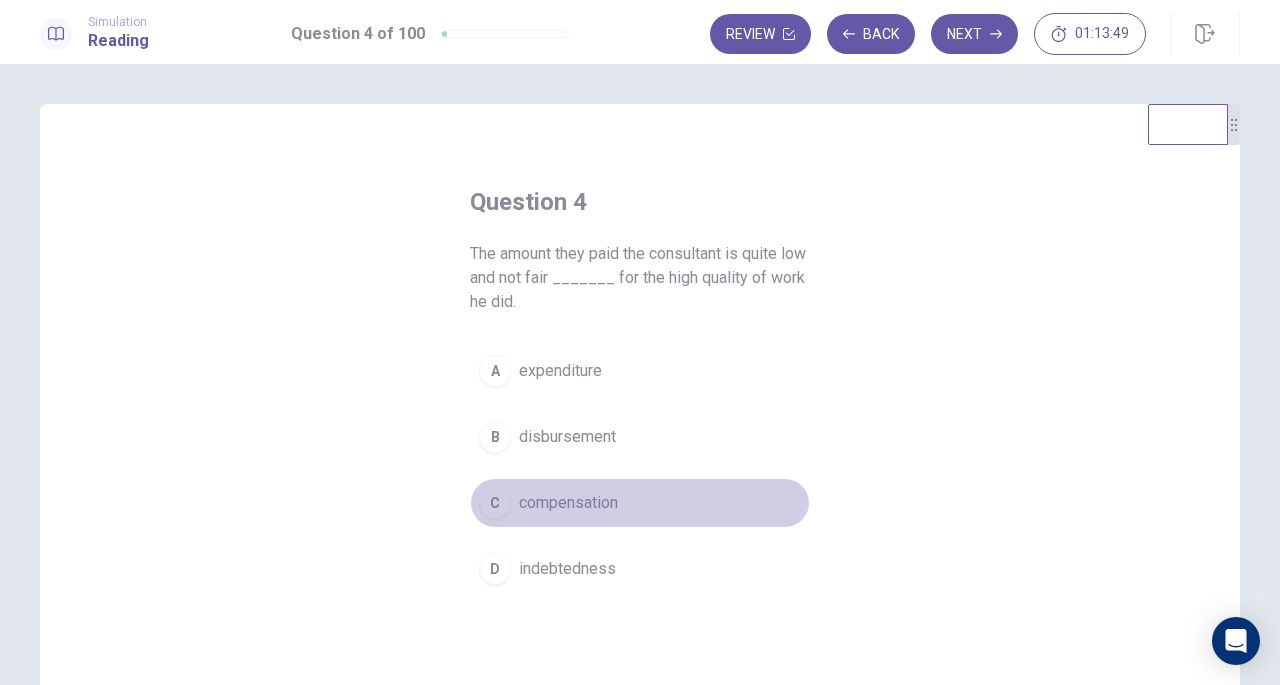 click on "compensation" at bounding box center [568, 503] 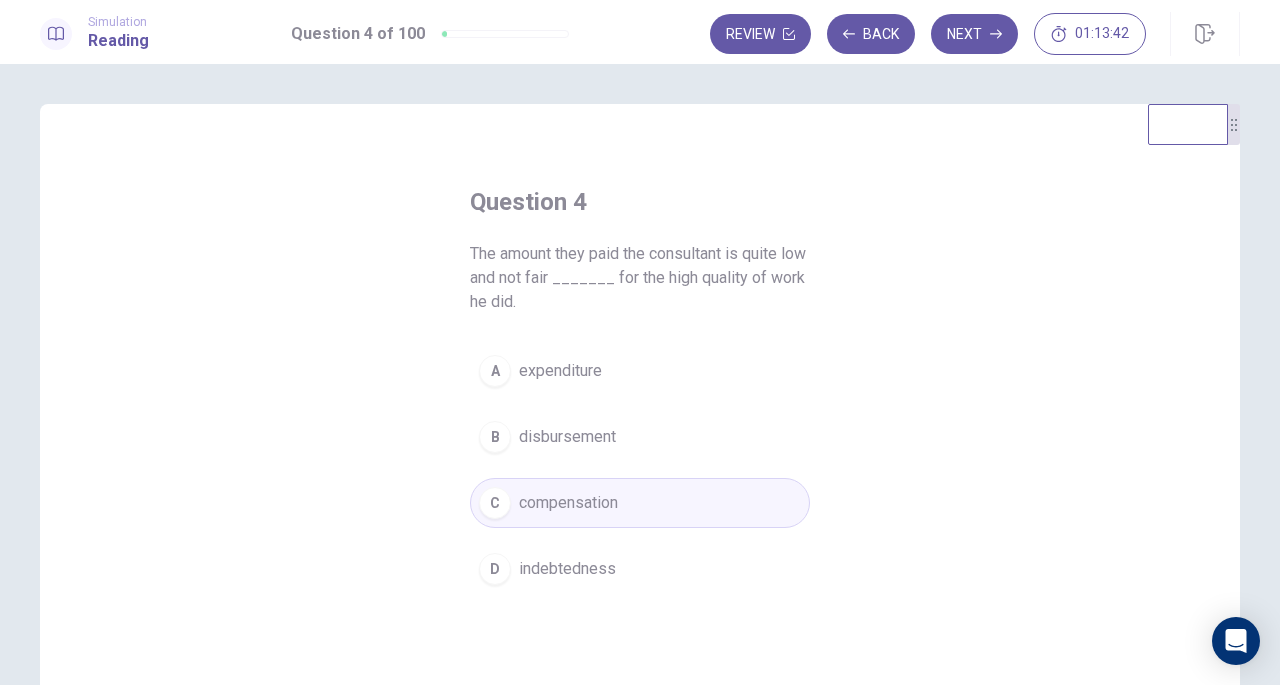 click on "Next" at bounding box center (974, 34) 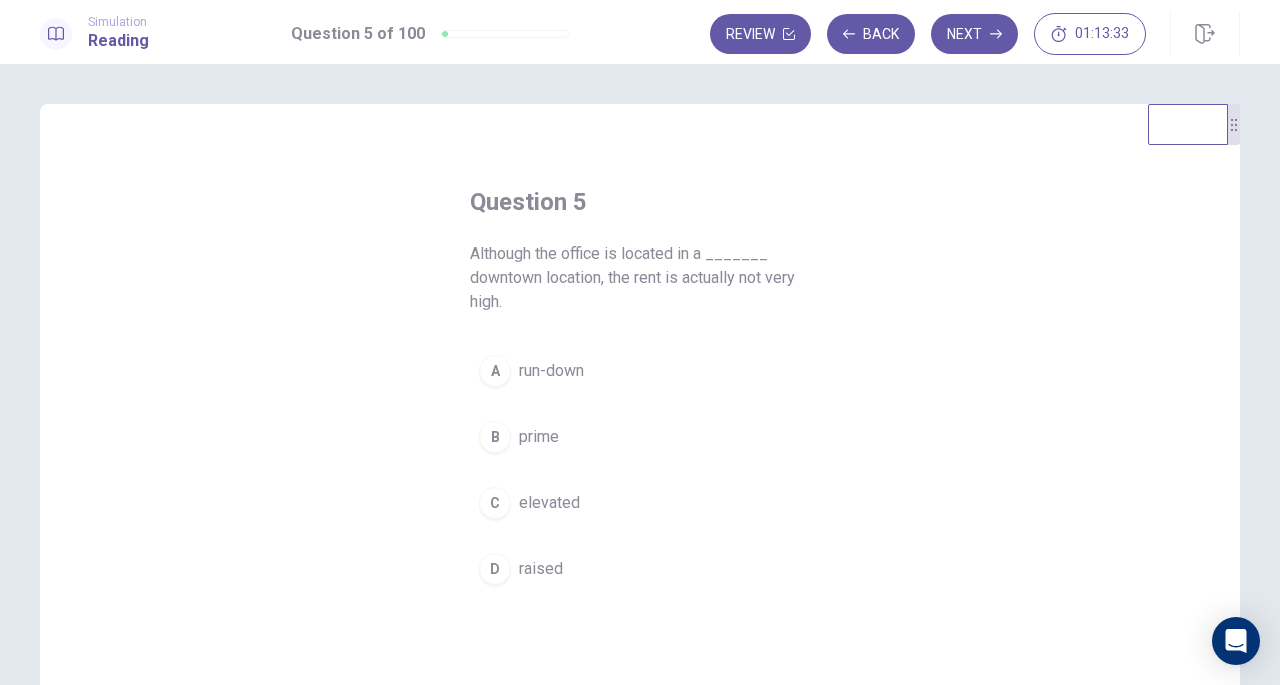 click on "prime" at bounding box center (539, 437) 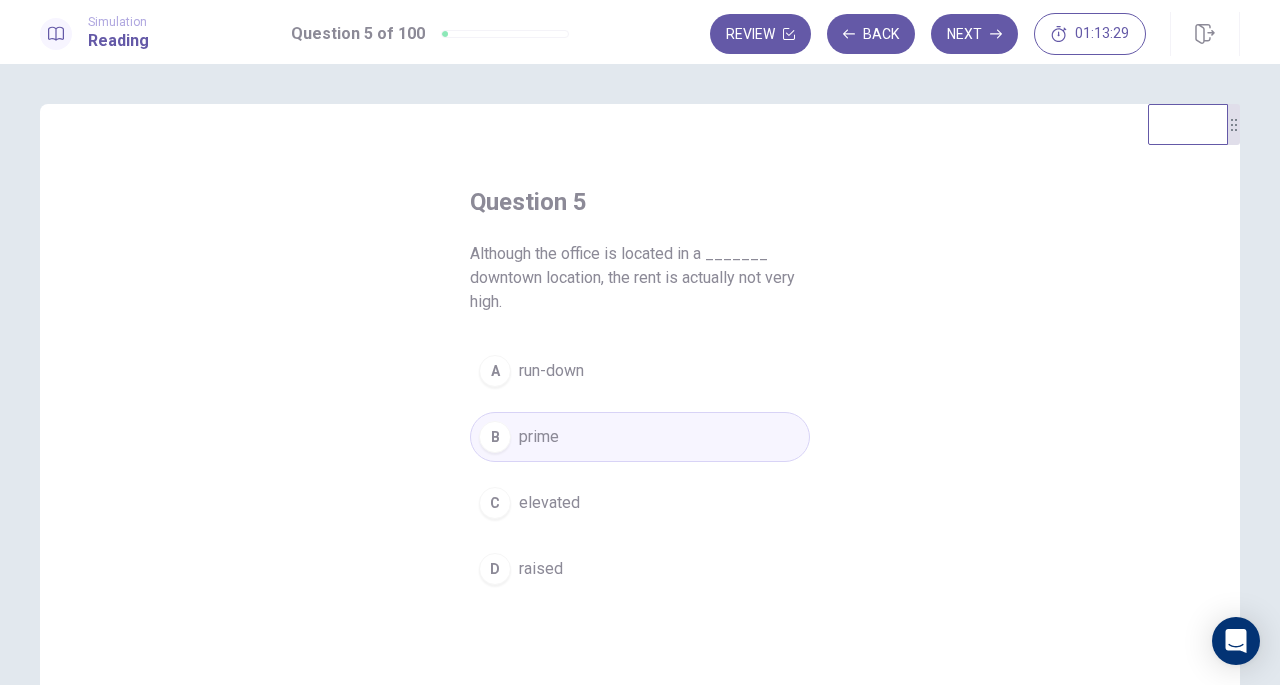 click on "Next" at bounding box center (974, 34) 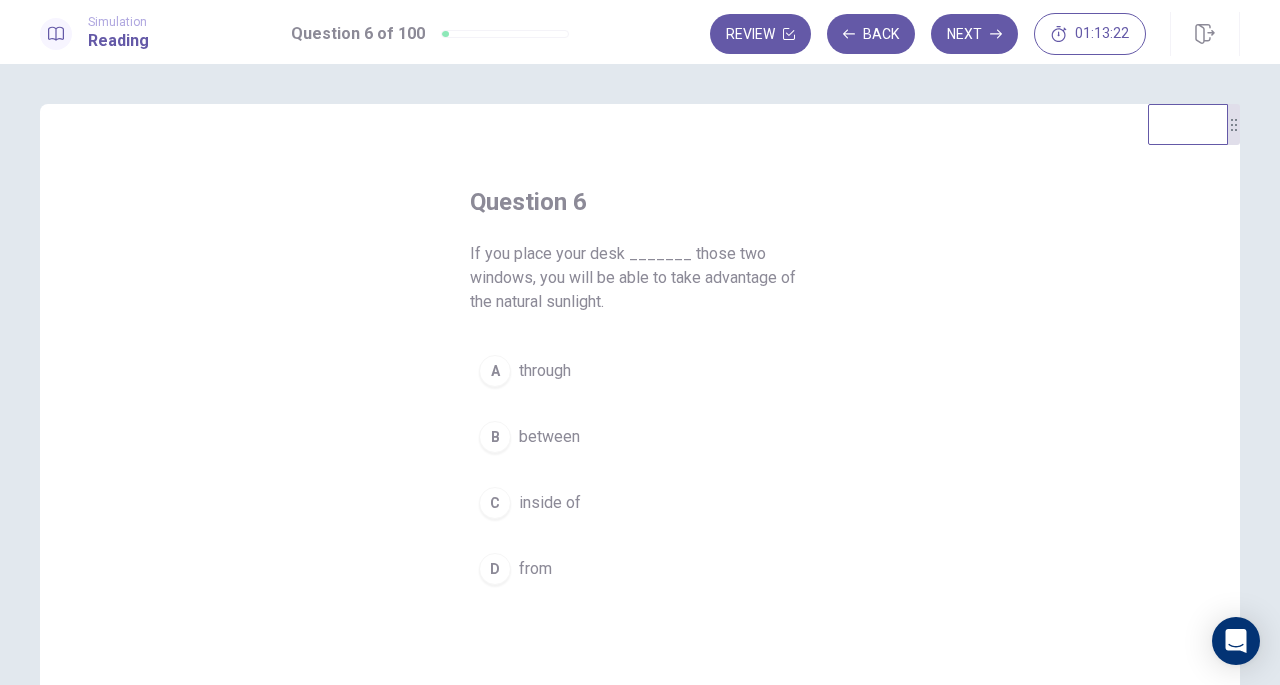 click on "between" at bounding box center (549, 437) 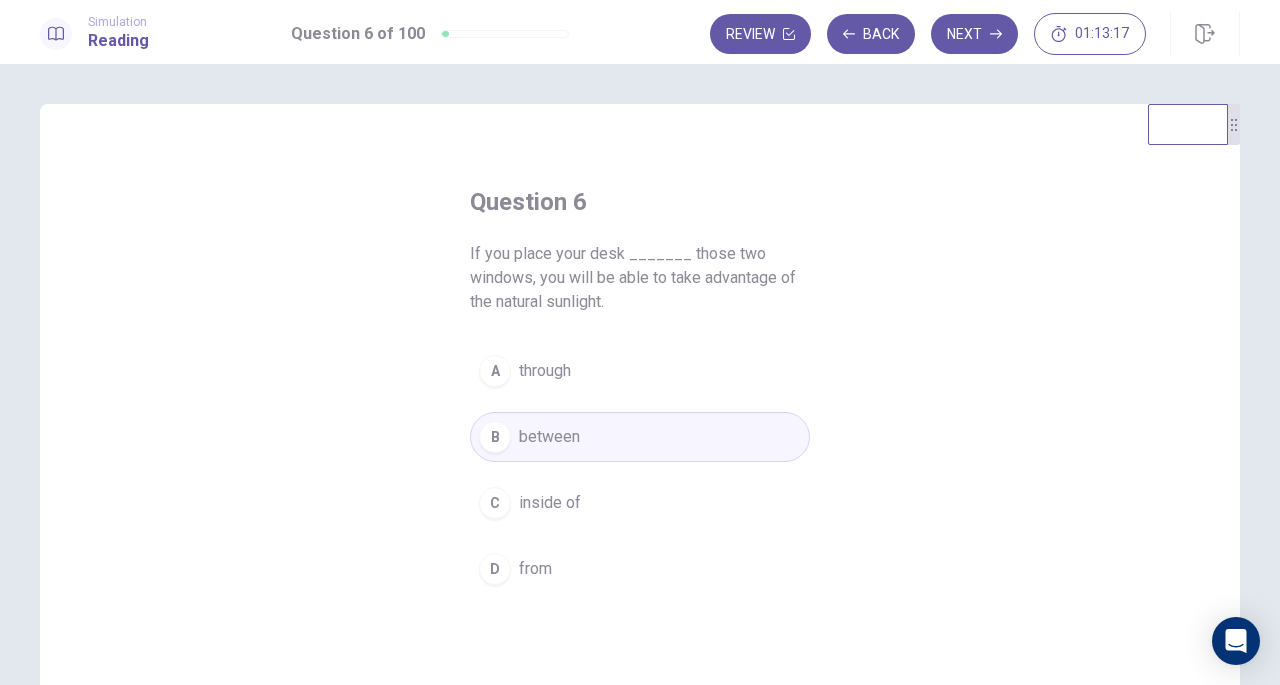 click on "Next" at bounding box center (974, 34) 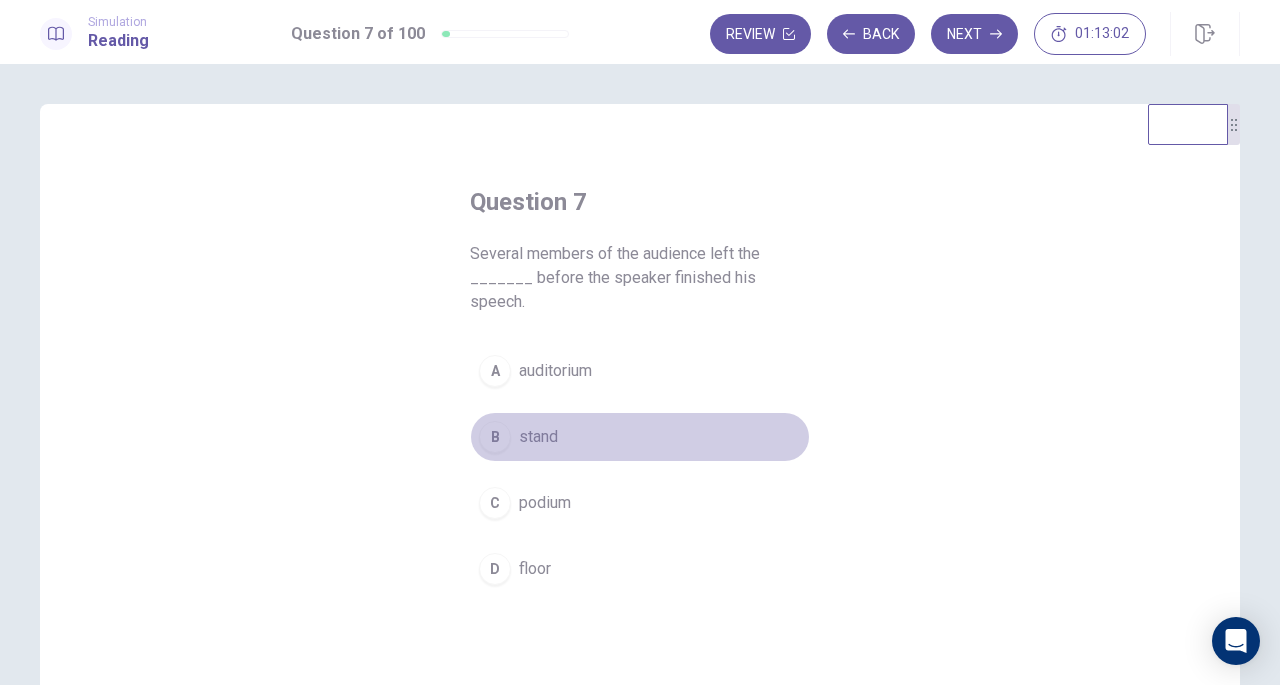 click on "stand" at bounding box center [538, 437] 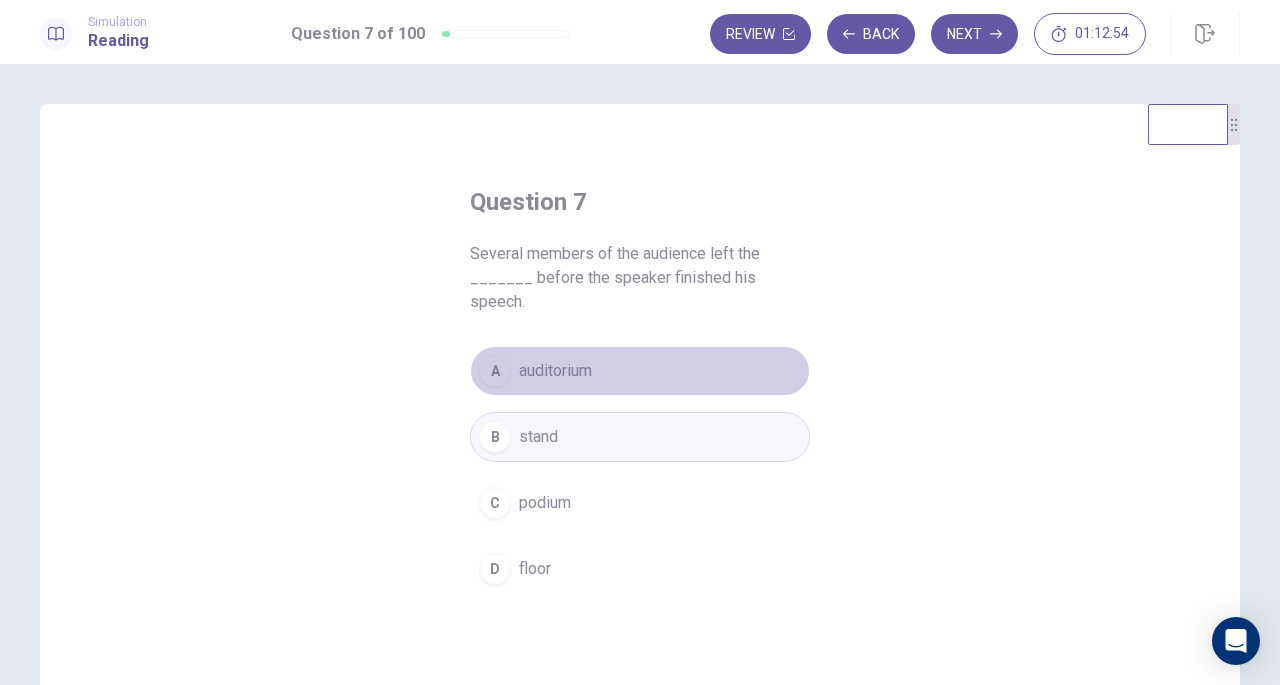 click on "auditorium" at bounding box center (555, 371) 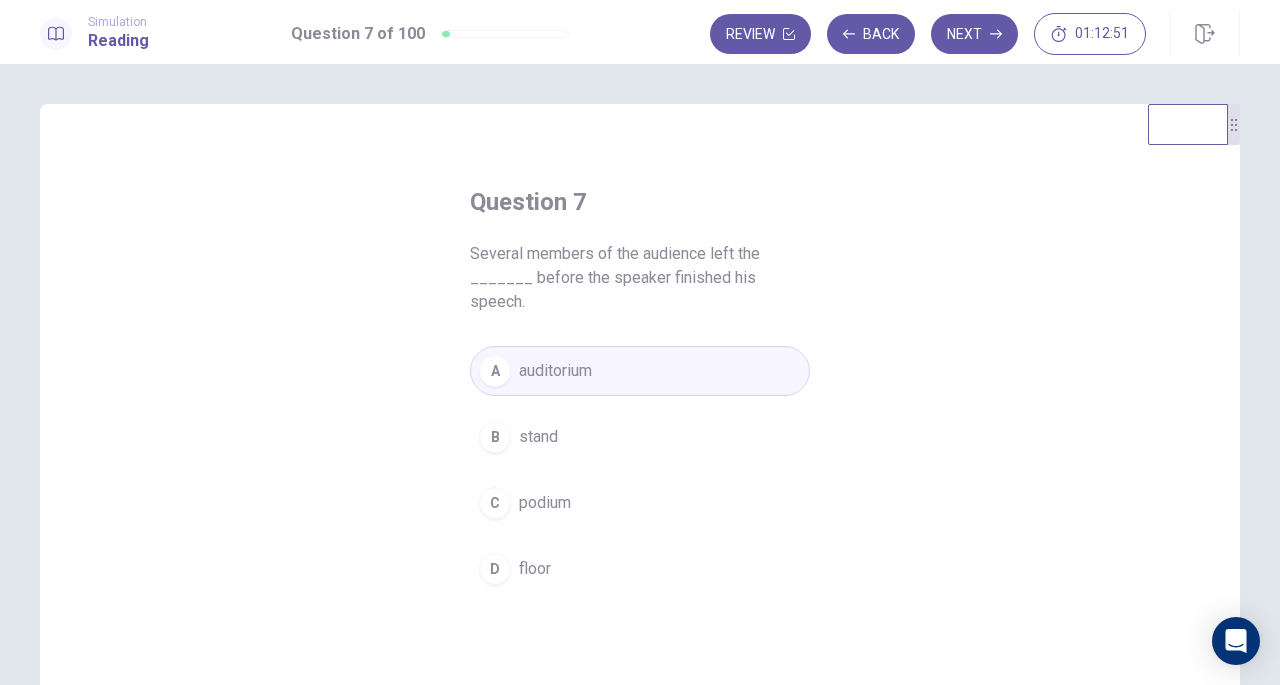 click on "Next" at bounding box center [974, 34] 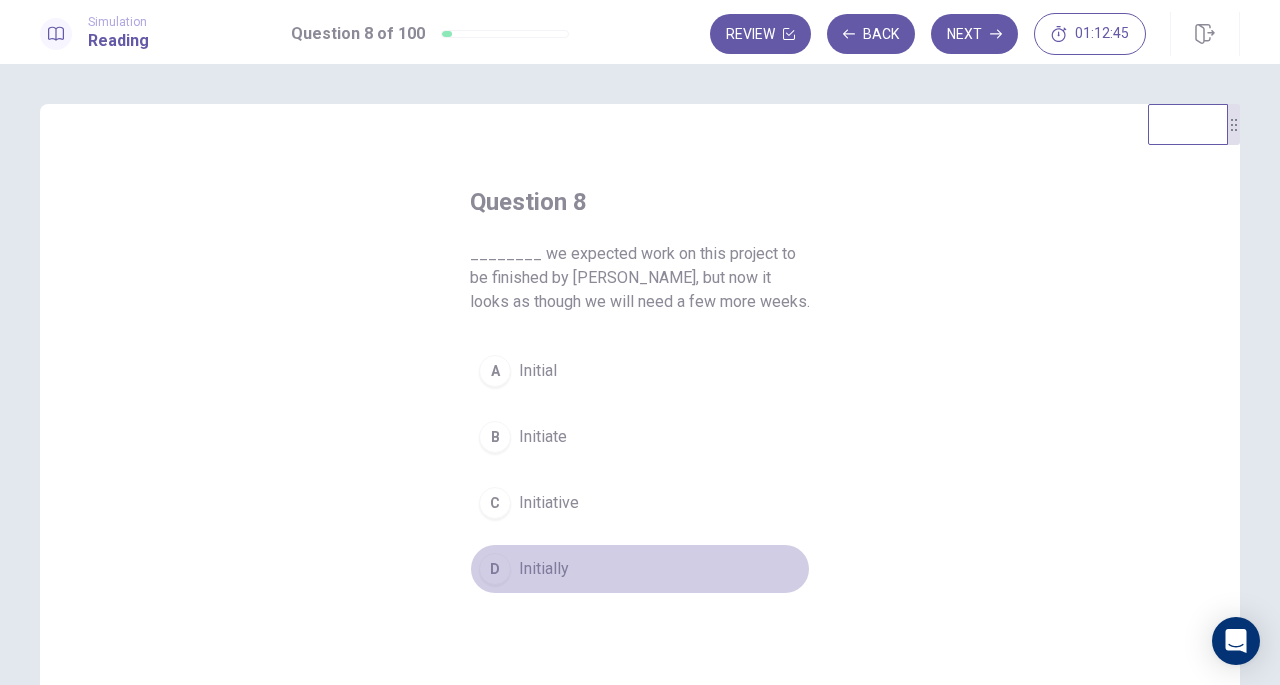 click on "Initially" at bounding box center (544, 569) 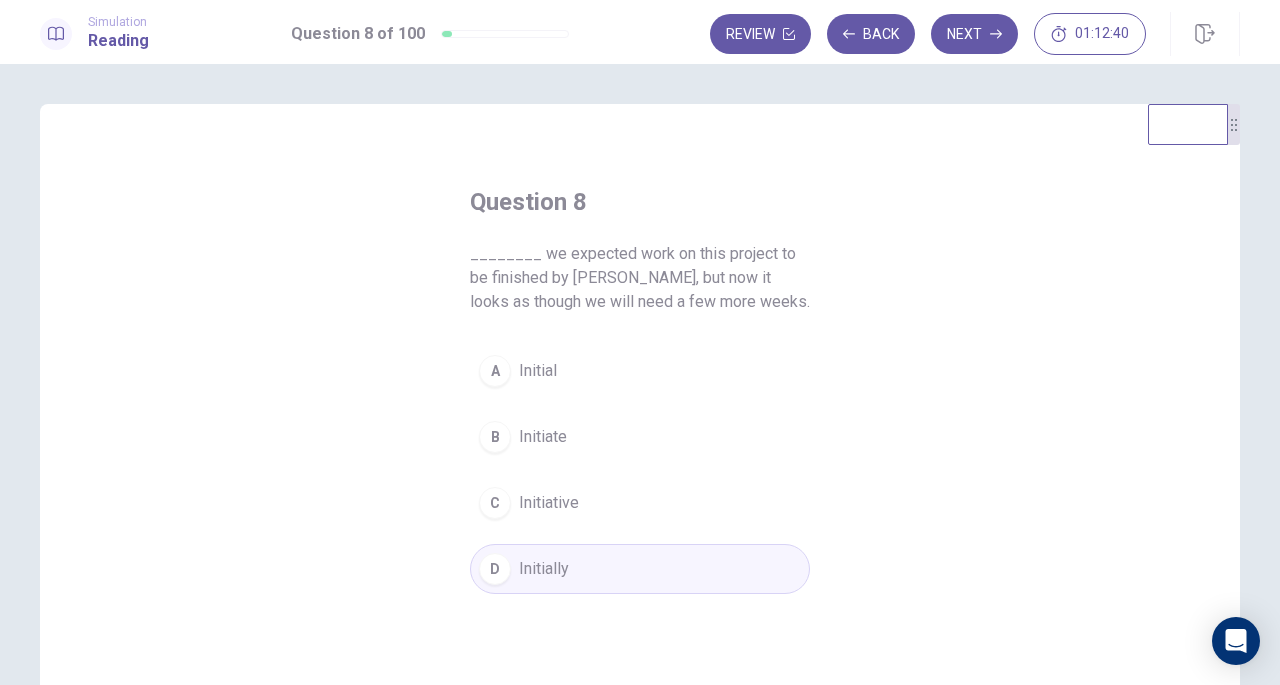 click on "Next" at bounding box center [974, 34] 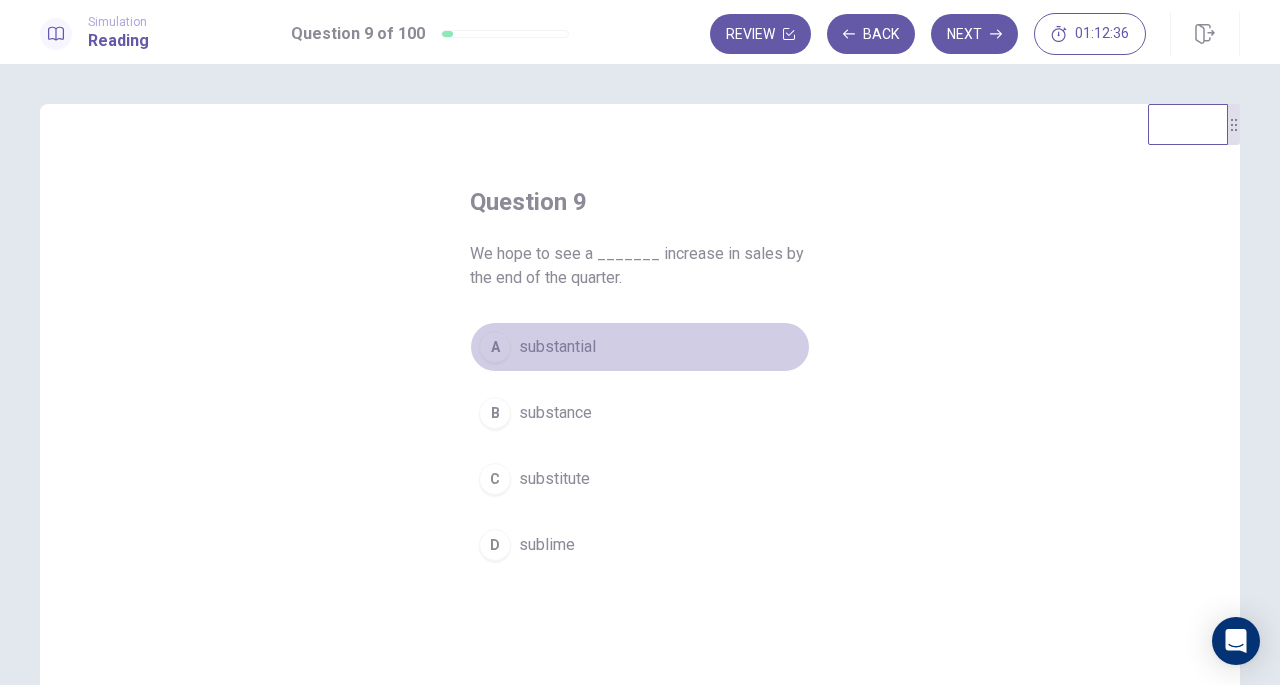 click on "substantial" at bounding box center (557, 347) 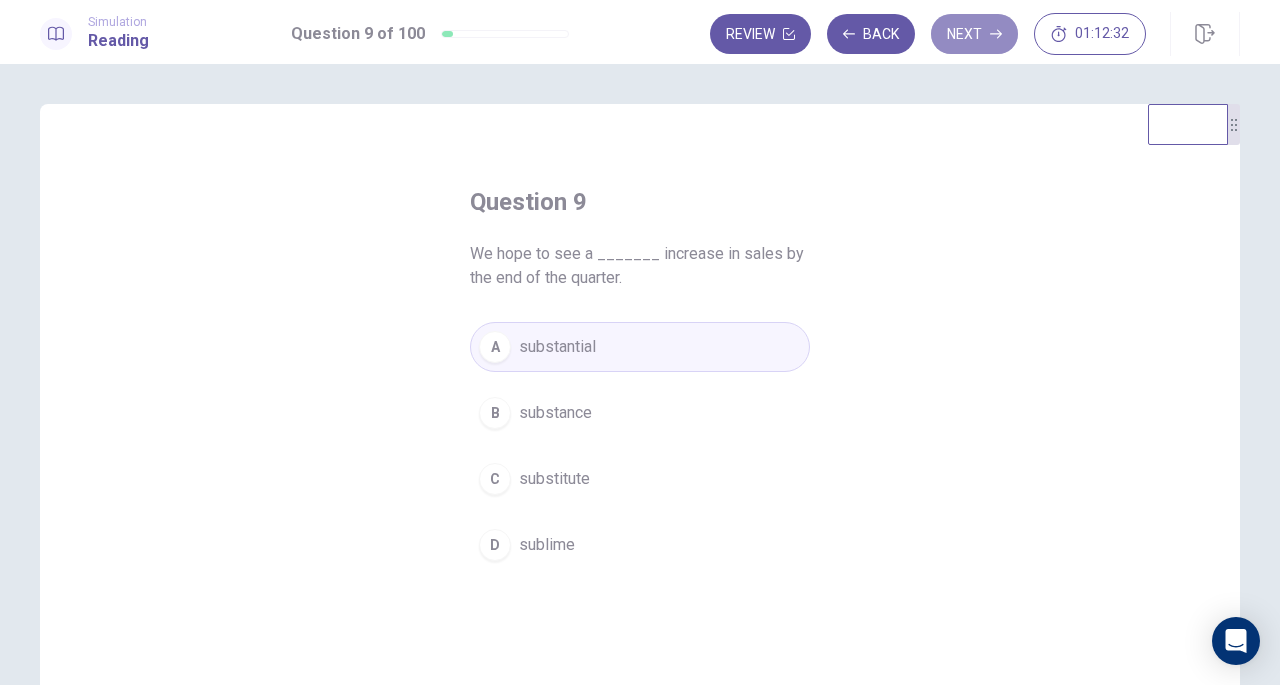 click on "Next" at bounding box center [974, 34] 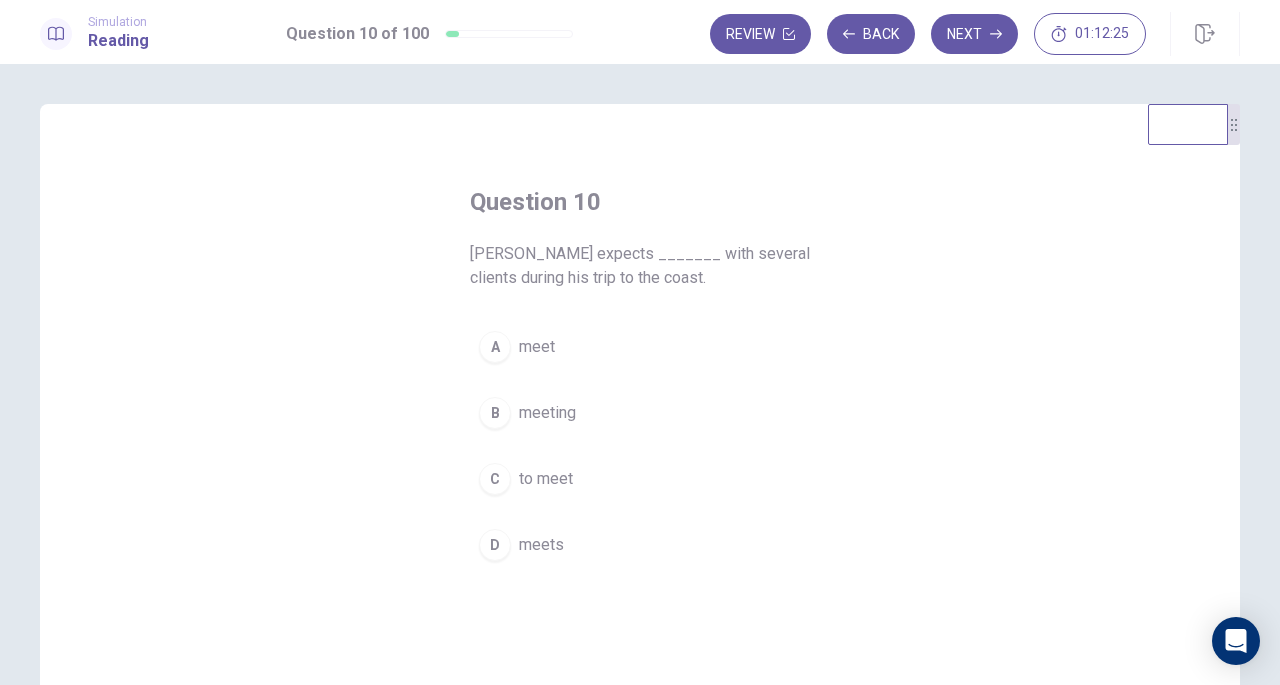 click on "to meet" at bounding box center [546, 479] 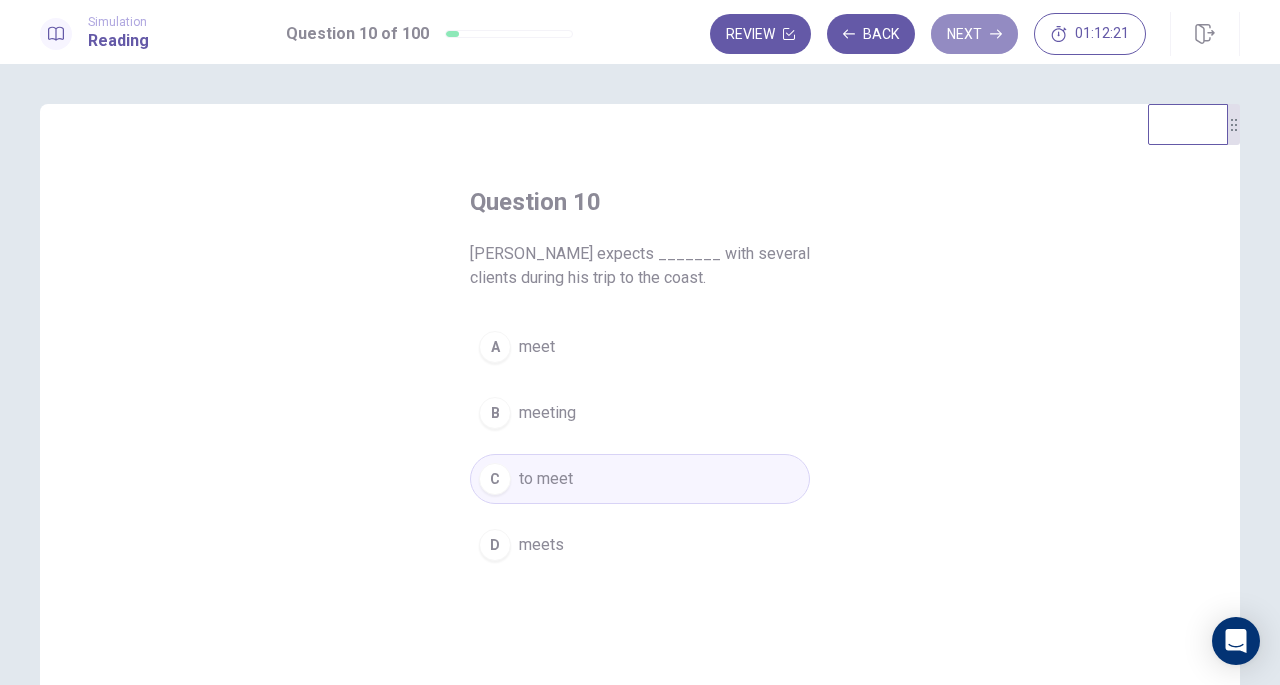 click on "Next" at bounding box center (974, 34) 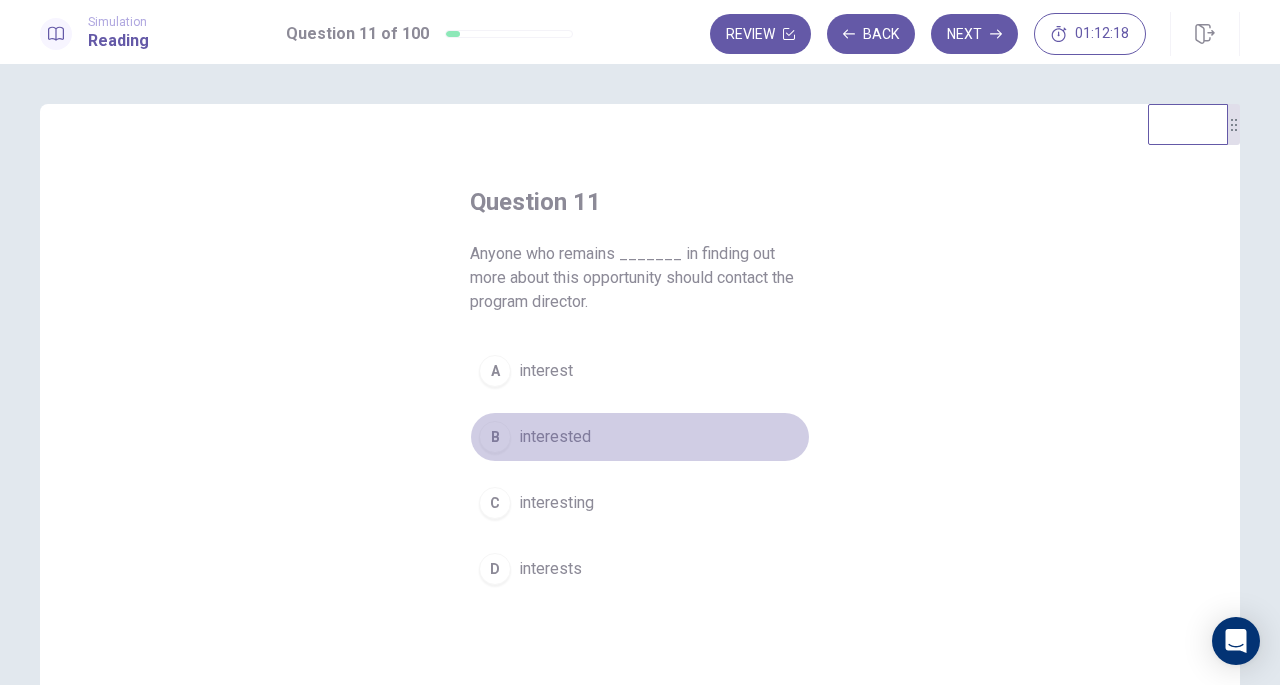 click on "interested" at bounding box center [555, 437] 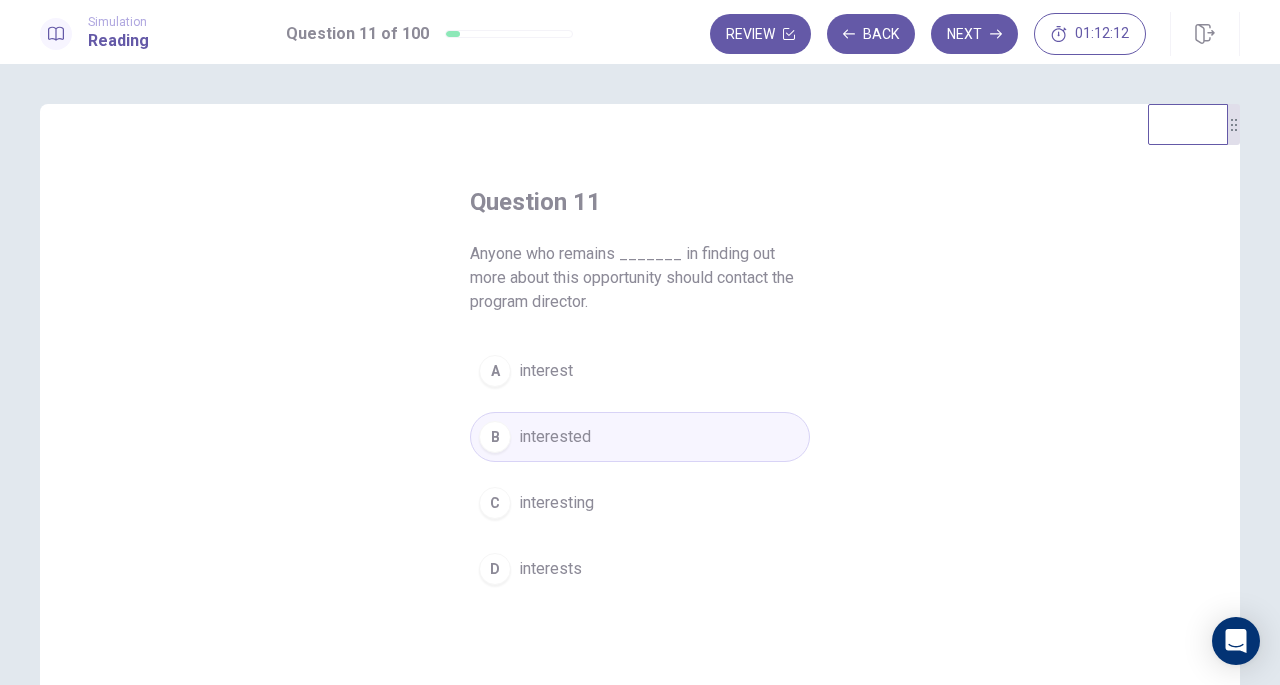 click on "Next" at bounding box center [974, 34] 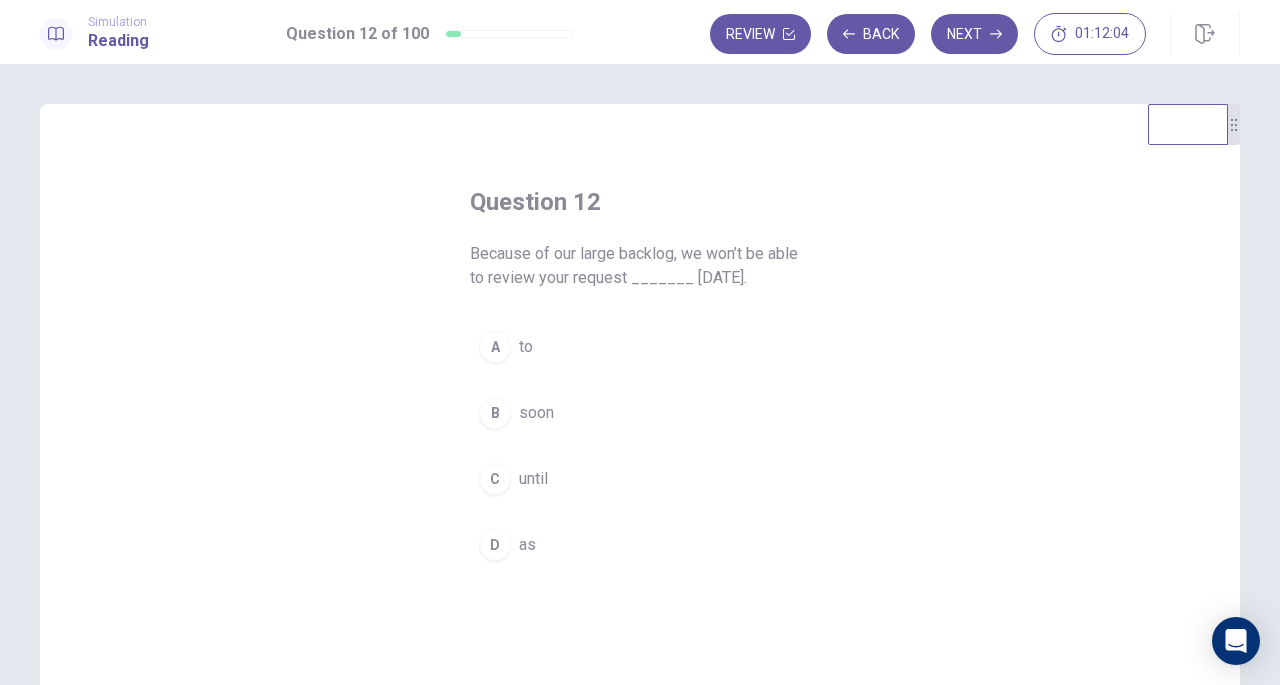 click on "until" at bounding box center [533, 479] 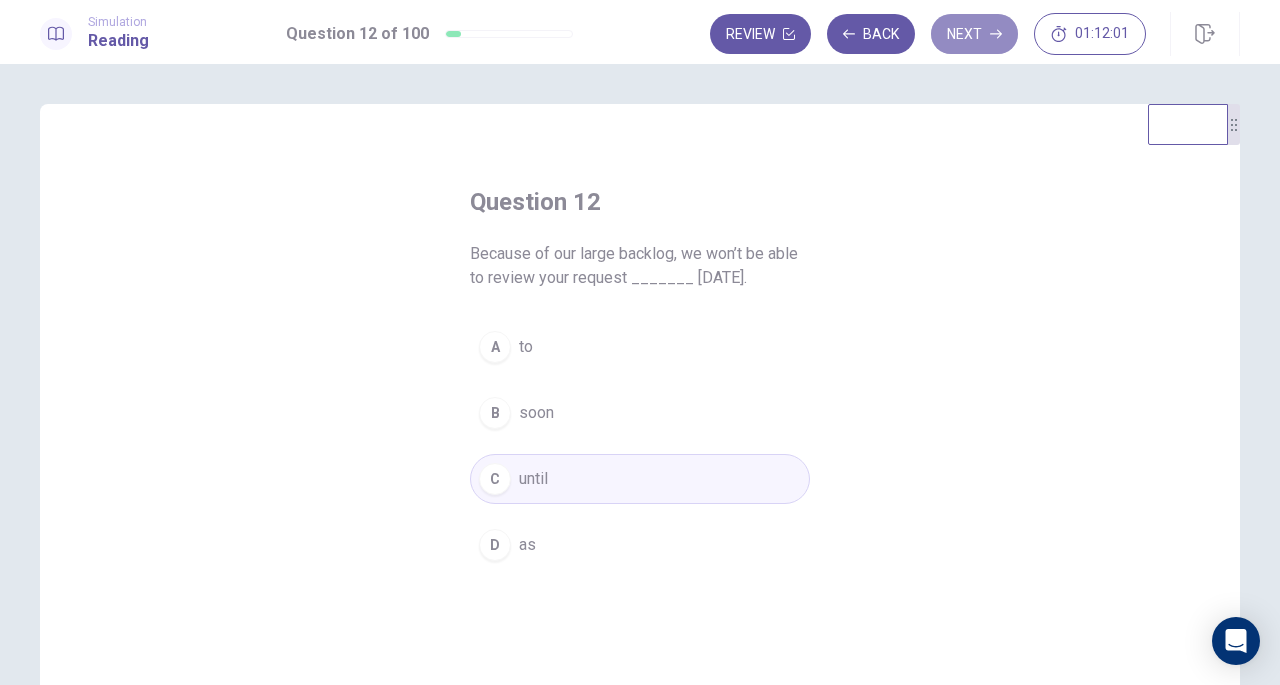 click on "Next" at bounding box center [974, 34] 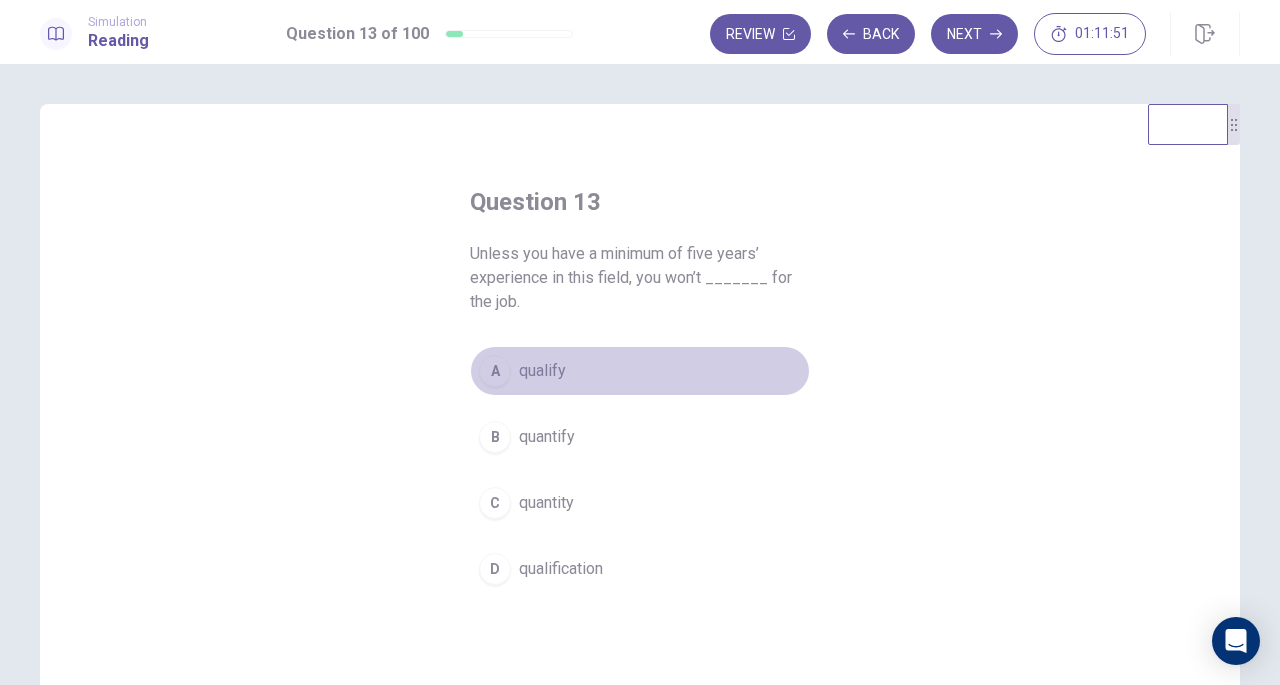 click on "A qualify" at bounding box center [640, 371] 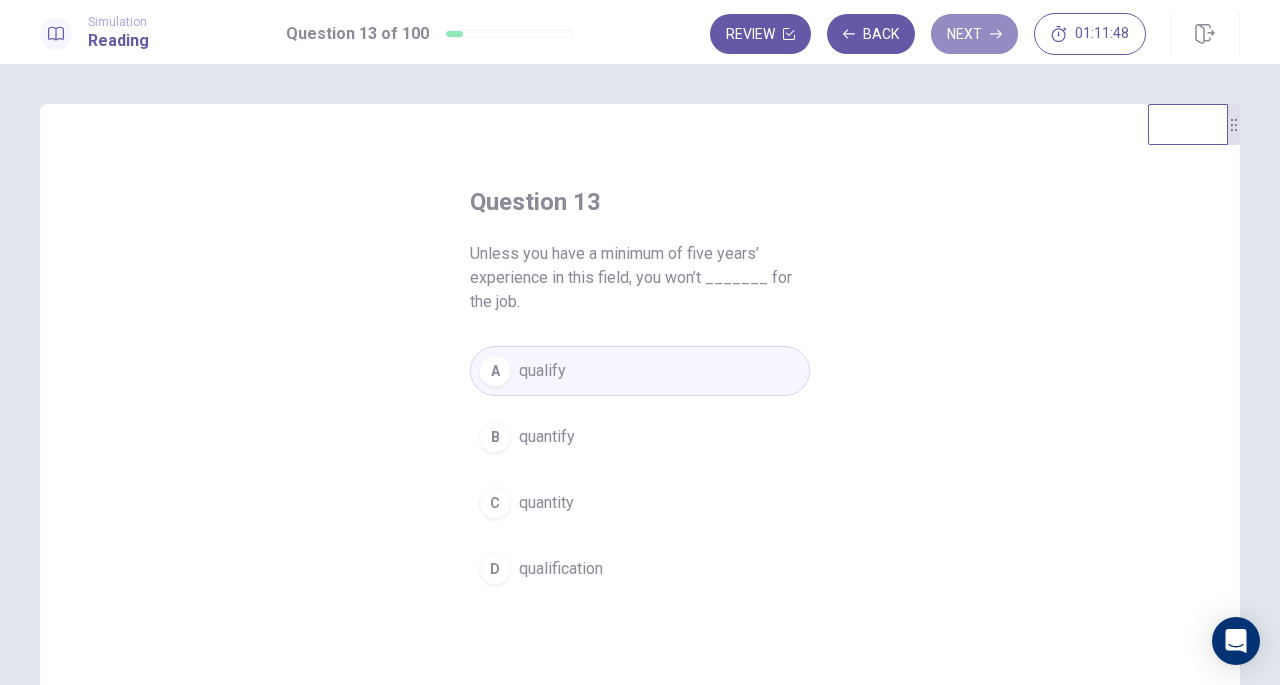 click on "Next" at bounding box center (974, 34) 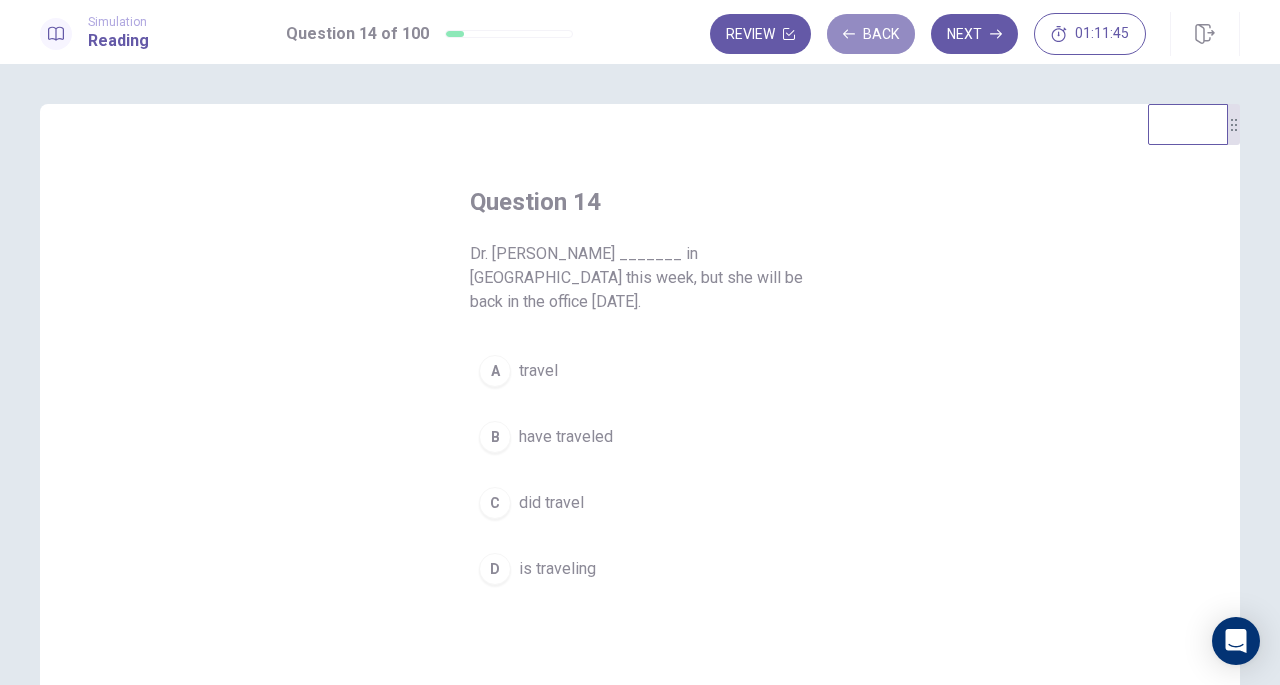 click on "Back" at bounding box center [871, 34] 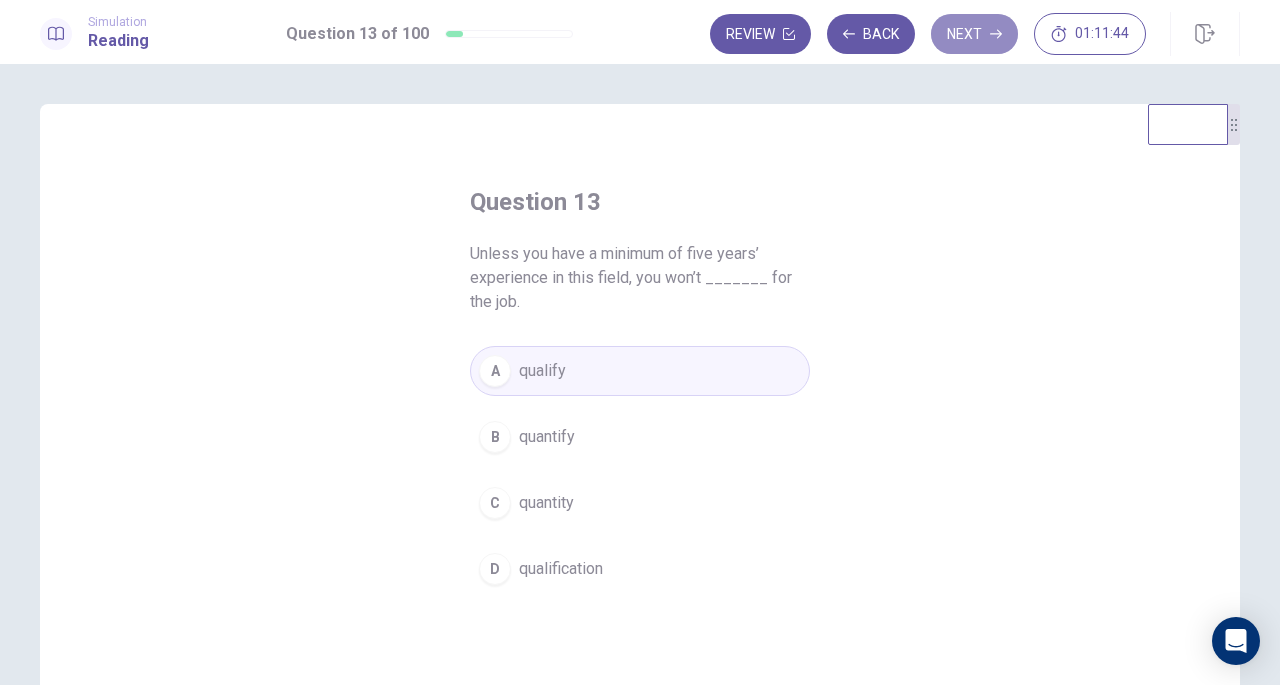 click on "Next" at bounding box center [974, 34] 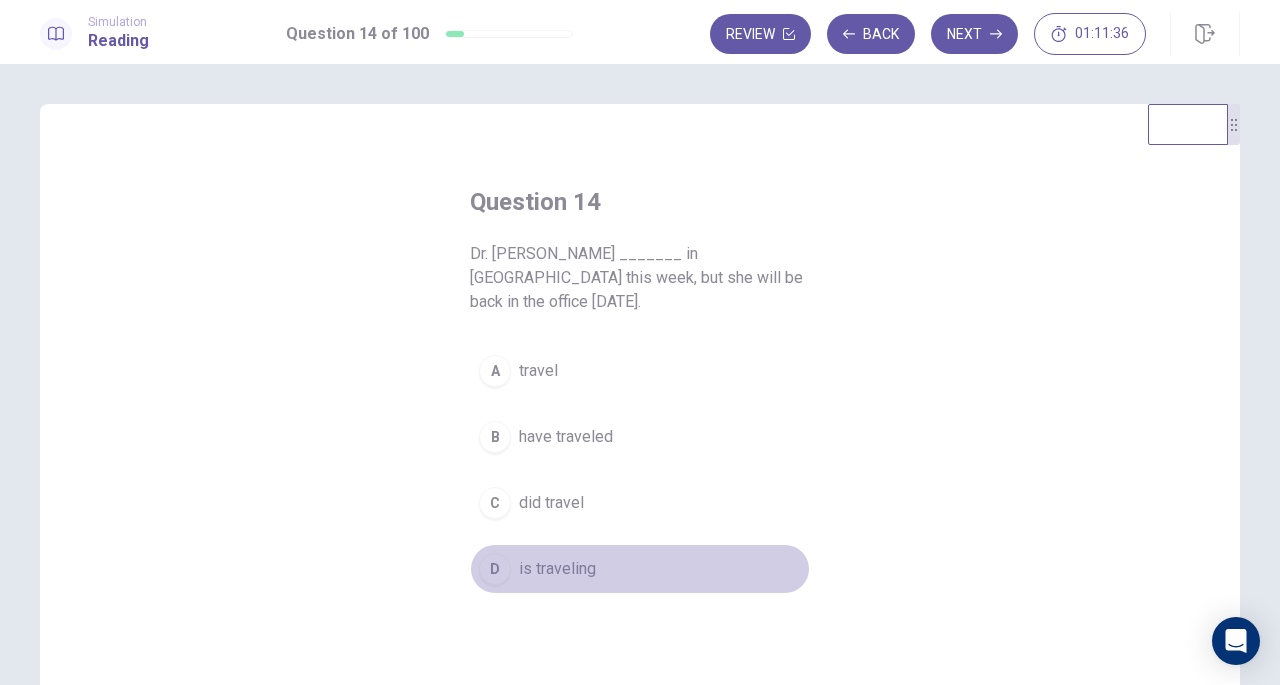 click on "is traveling" at bounding box center [557, 569] 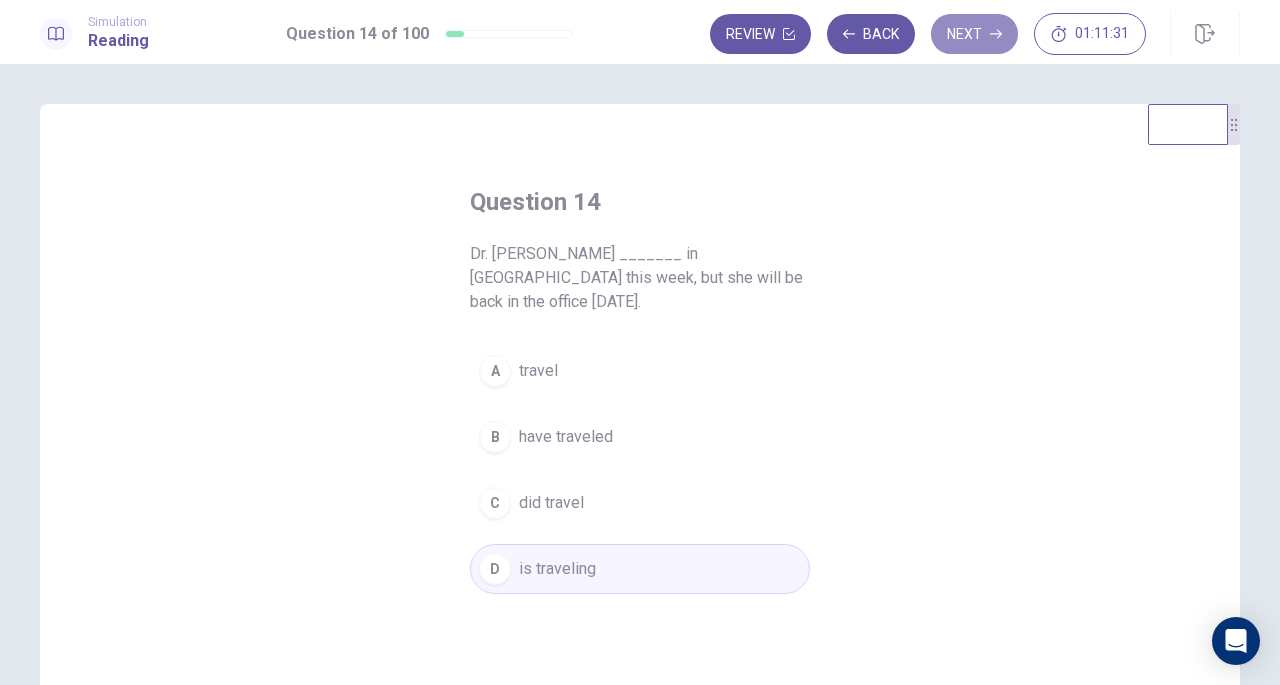 click on "Next" at bounding box center (974, 34) 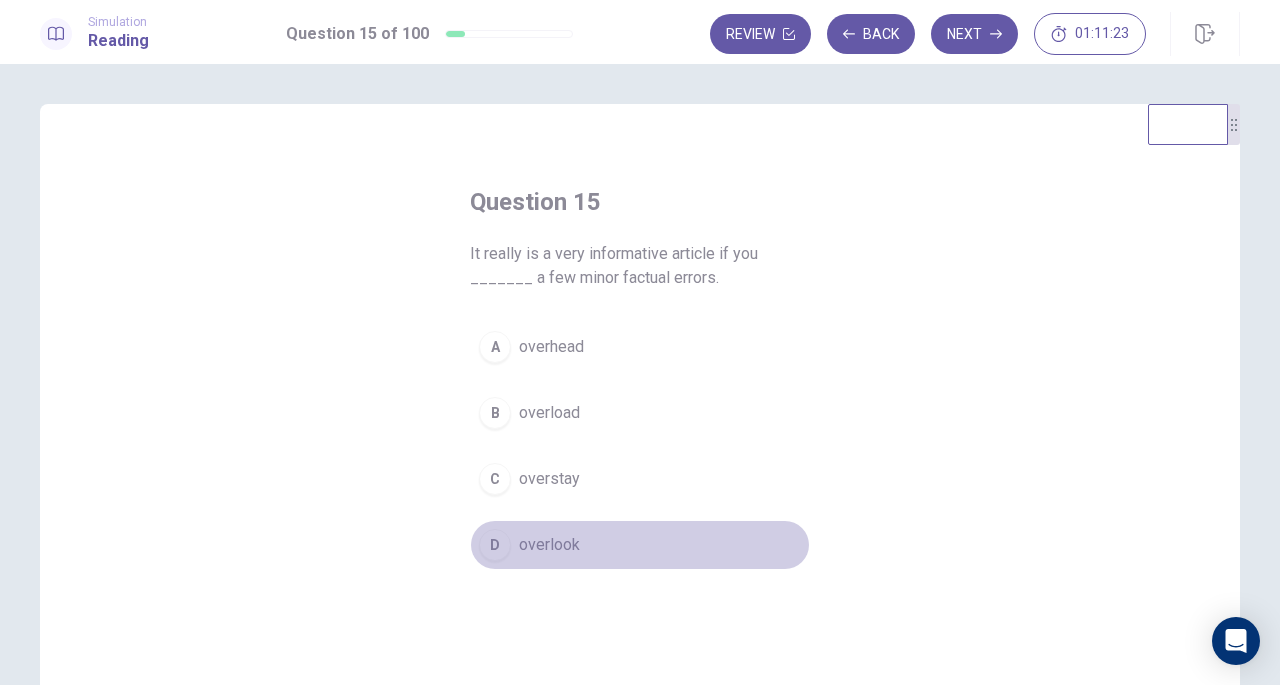 click on "overlook" at bounding box center (549, 545) 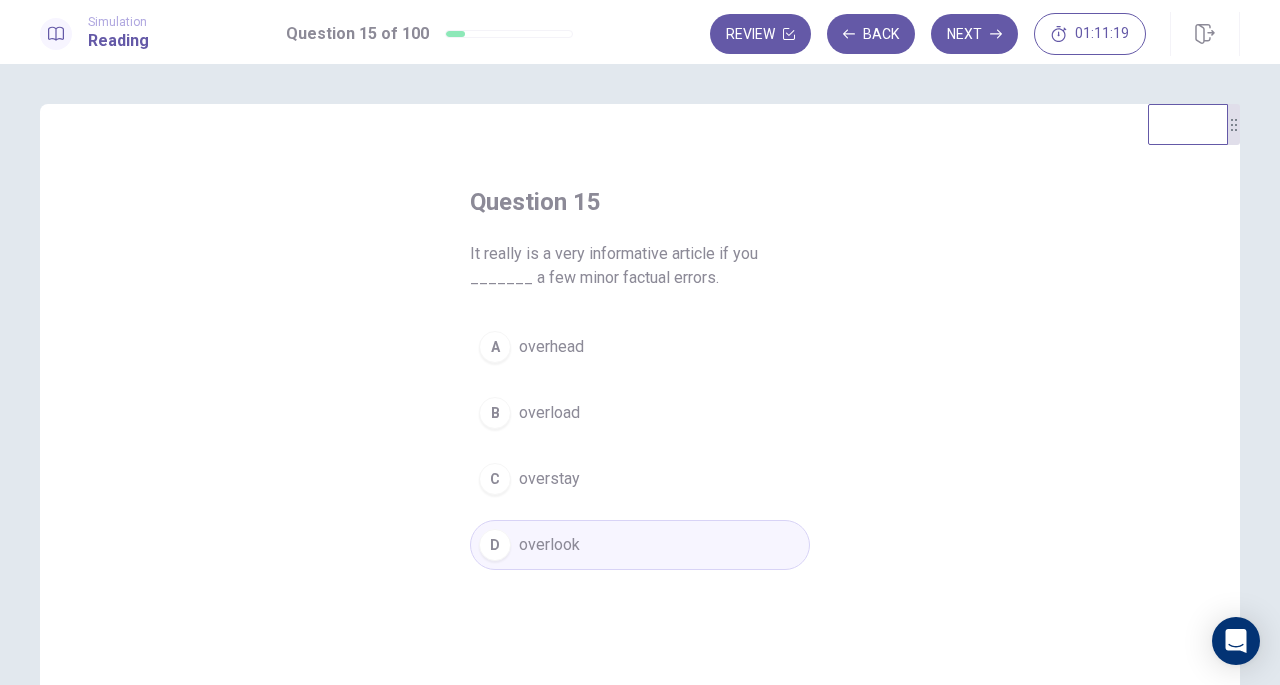 click 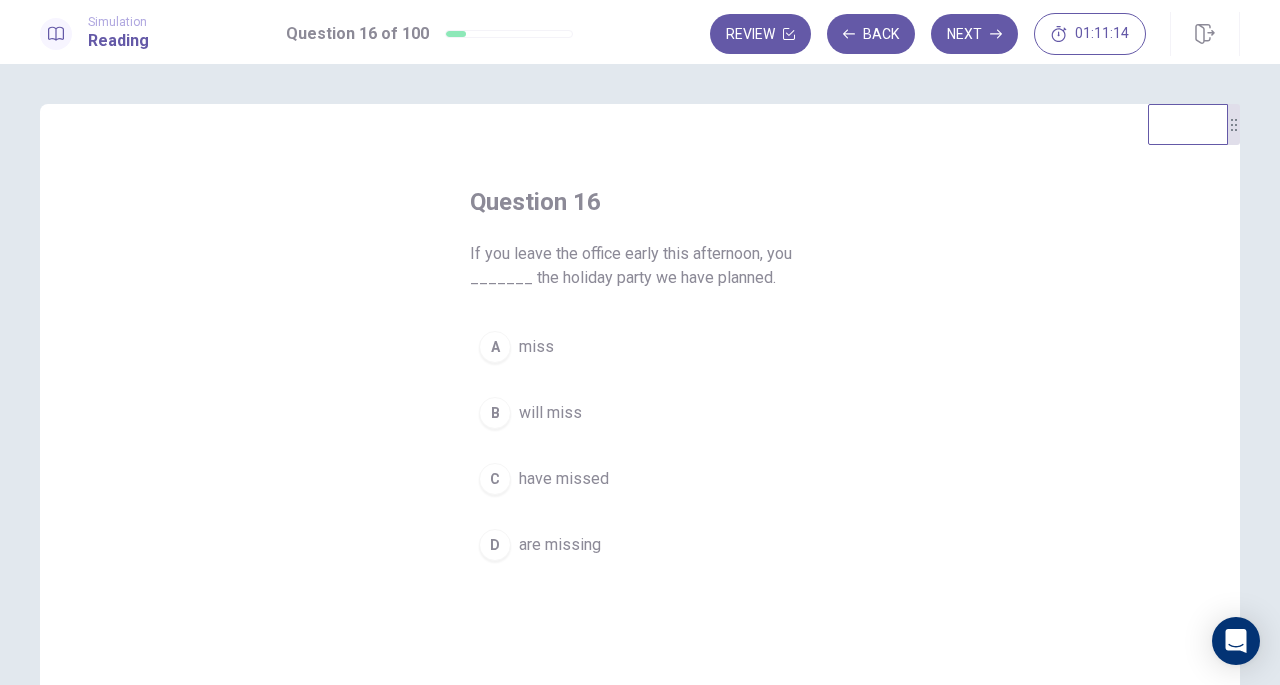 click on "Back" at bounding box center [871, 34] 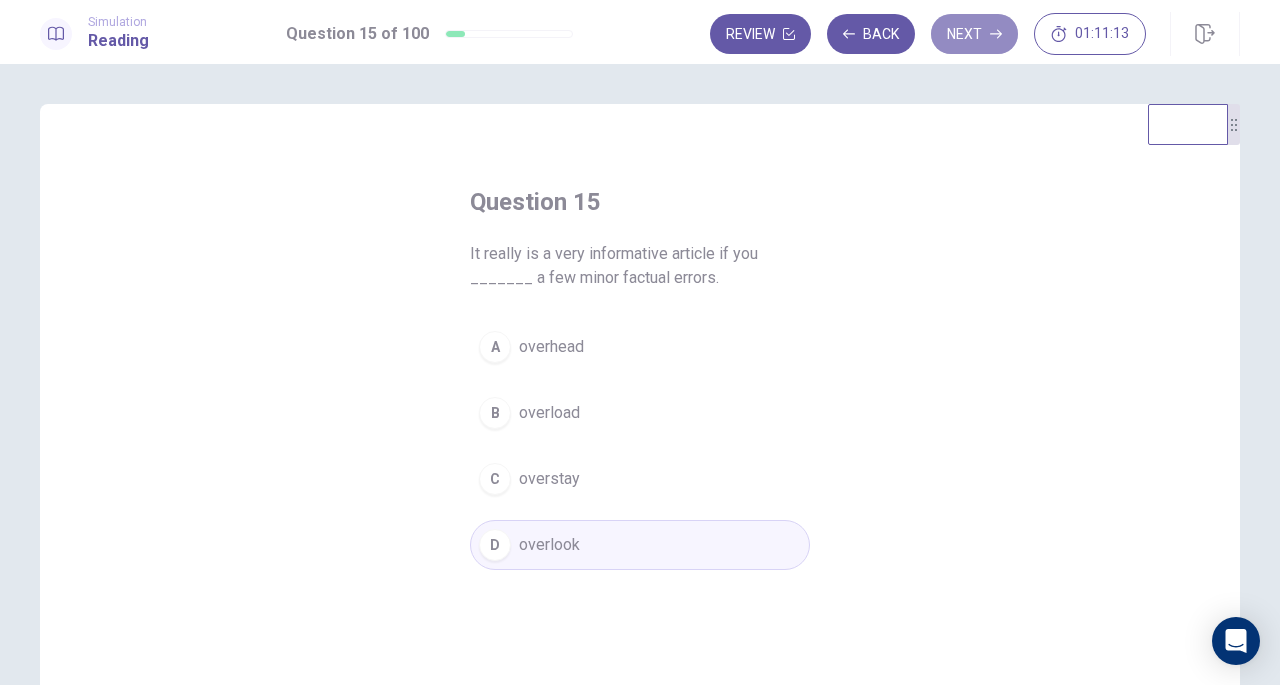 click on "Next" at bounding box center (974, 34) 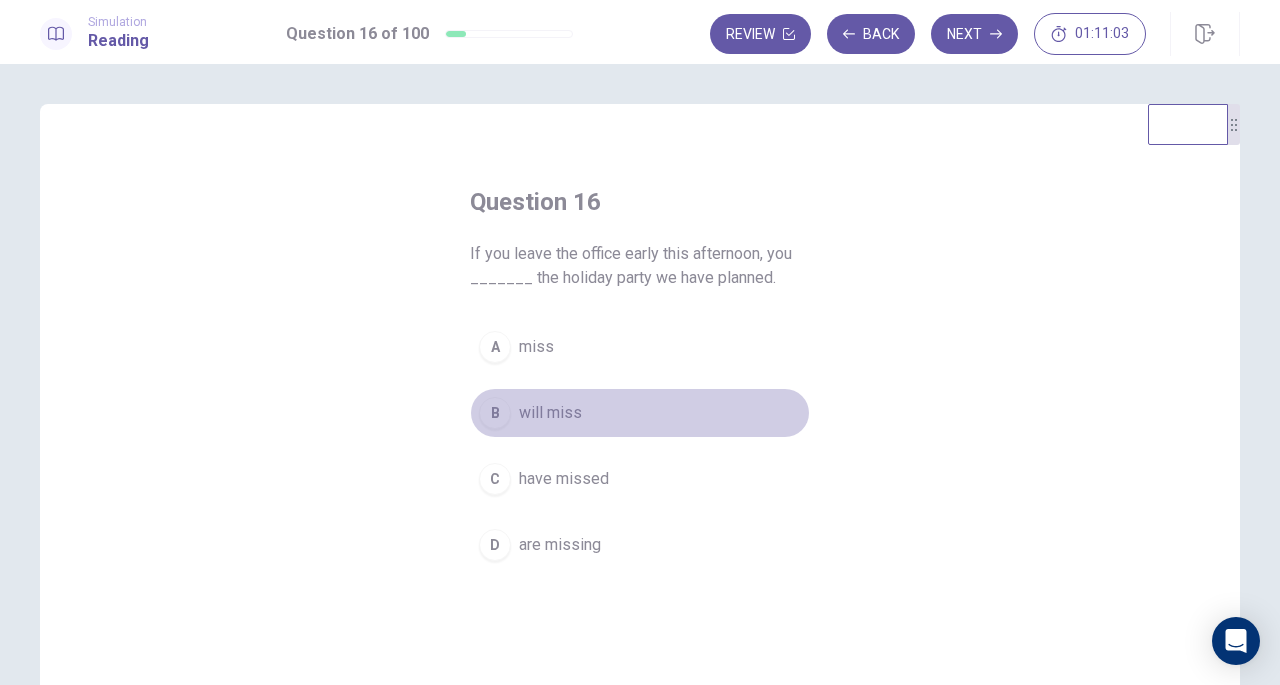 click on "will miss" at bounding box center (550, 413) 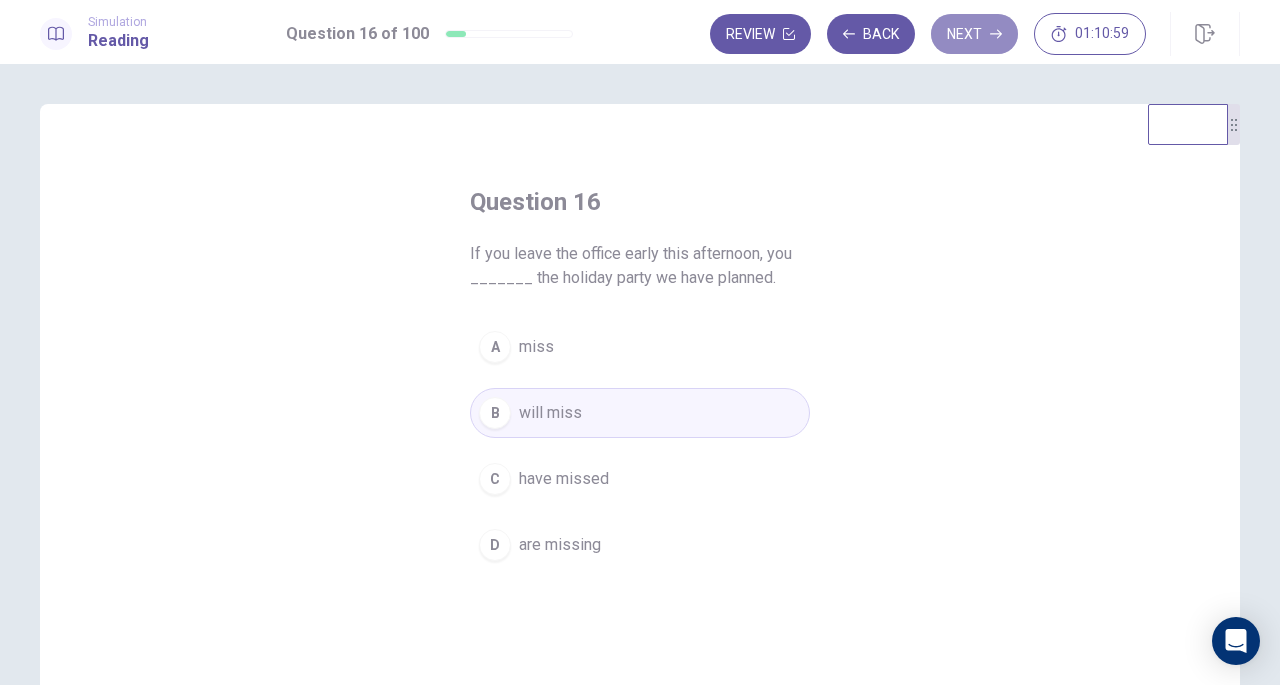 click on "Next" at bounding box center [974, 34] 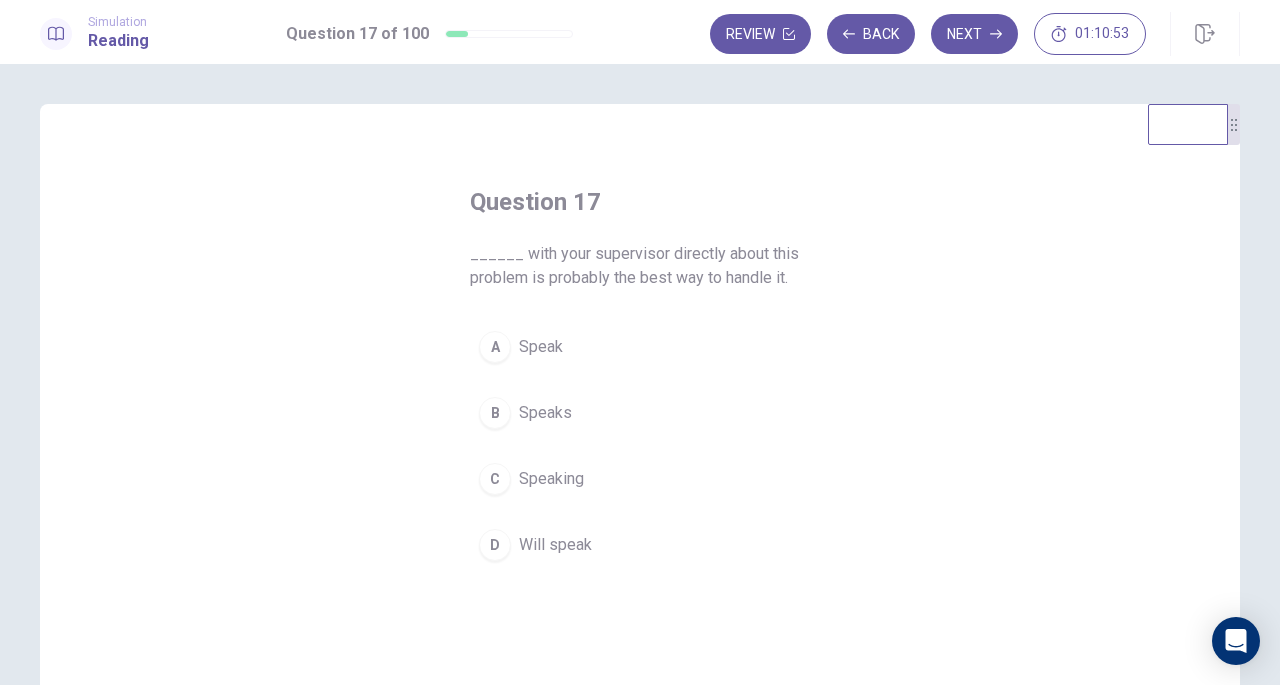 click on "Speak" at bounding box center (541, 347) 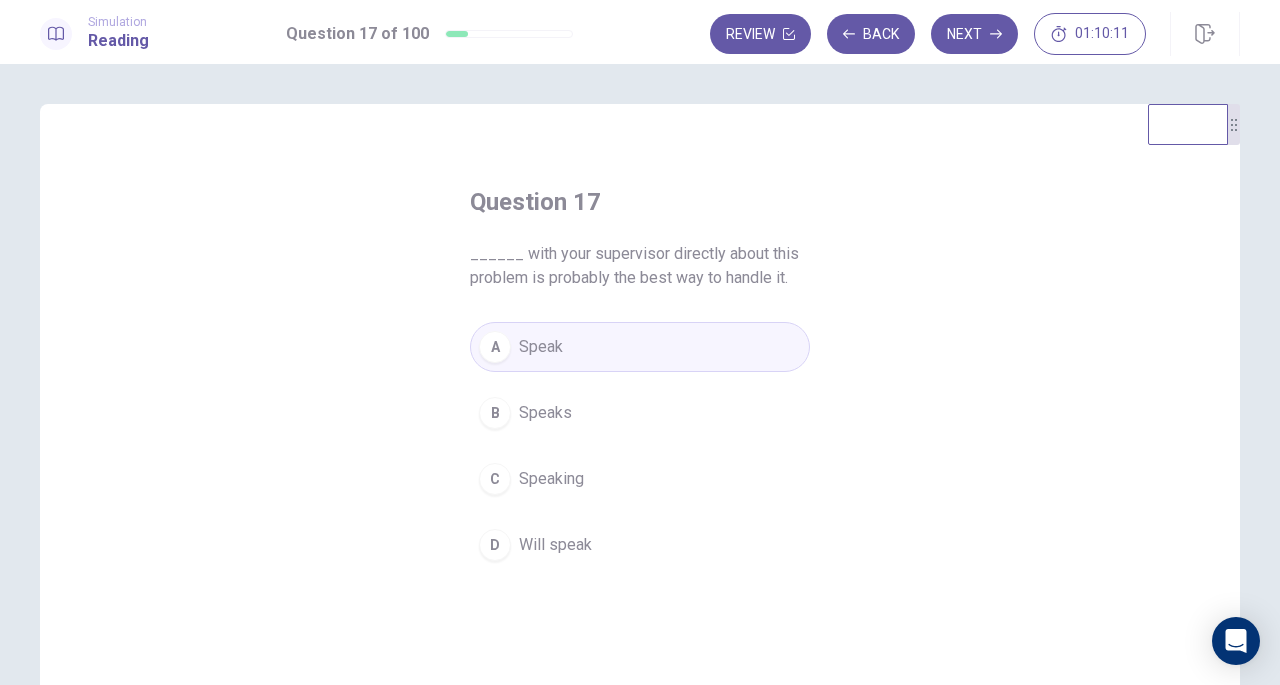 click on "Next" at bounding box center (974, 34) 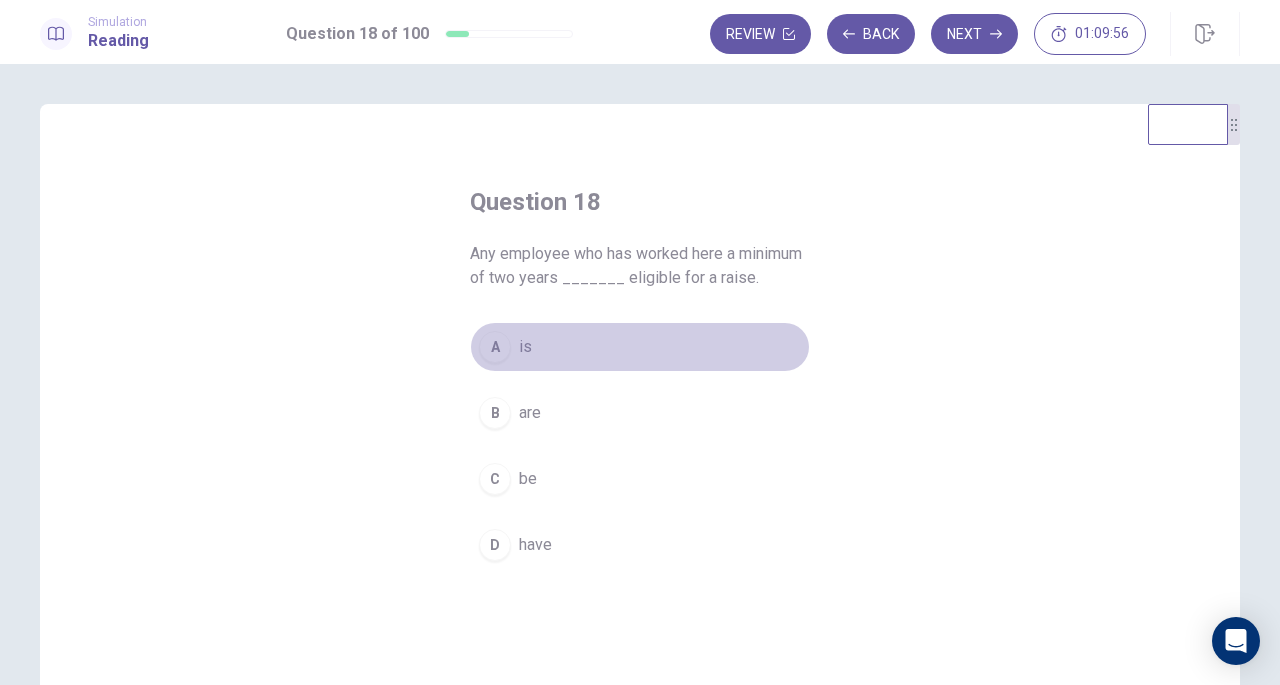click on "A is" at bounding box center (640, 347) 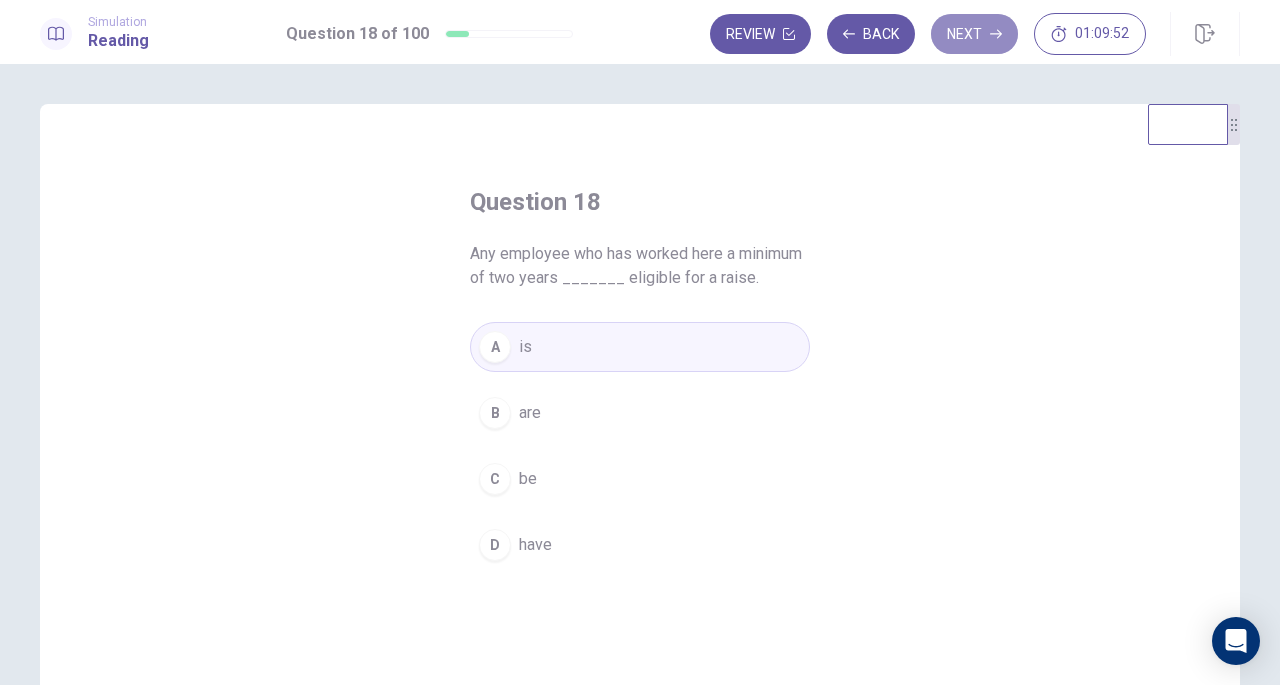 click on "Next" at bounding box center [974, 34] 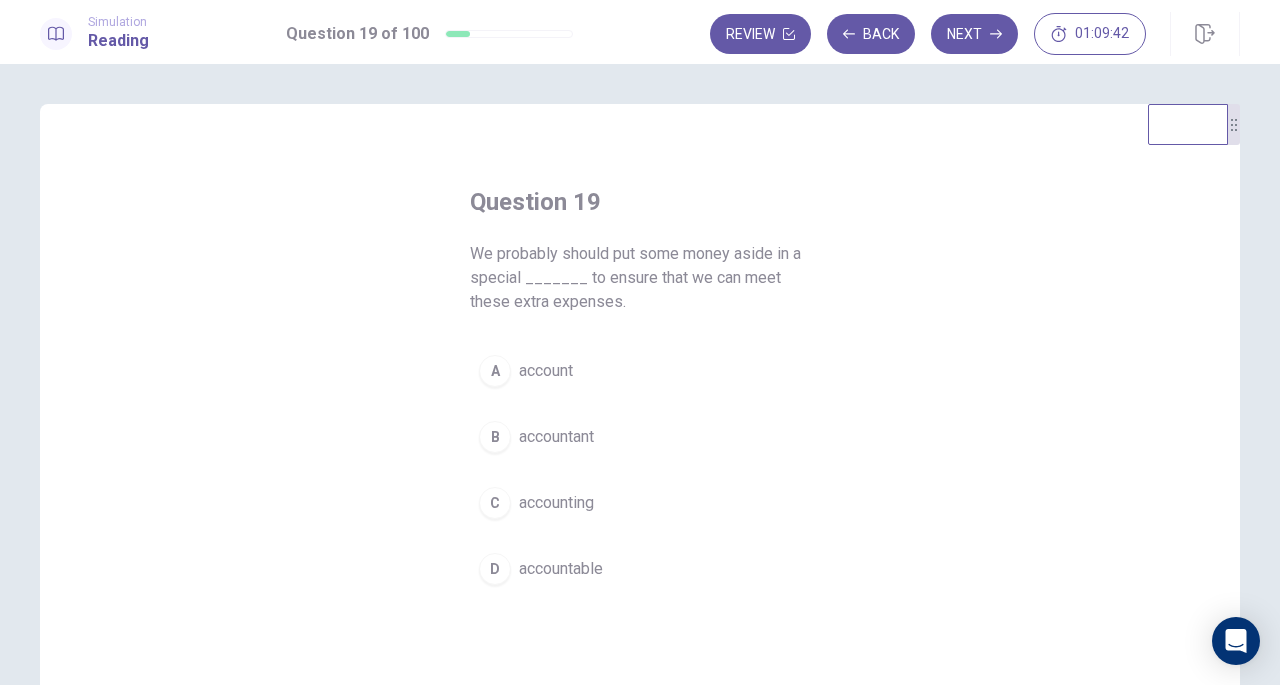click on "account" at bounding box center (546, 371) 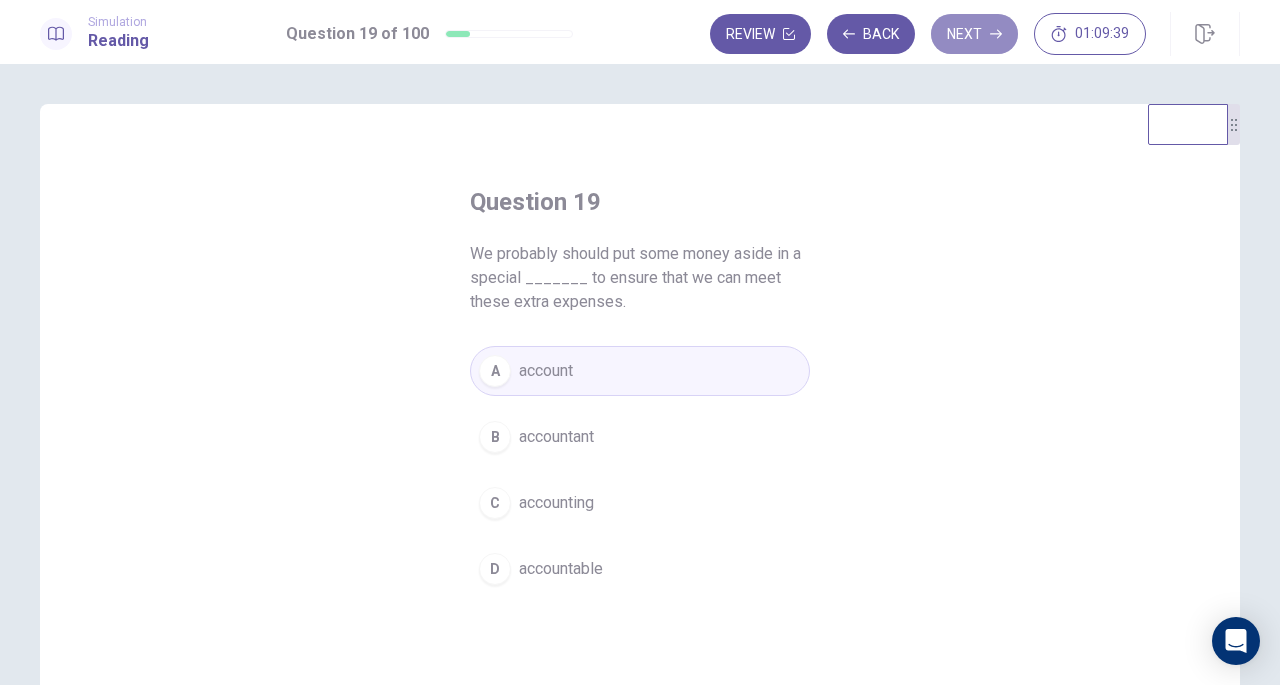 click on "Next" at bounding box center (974, 34) 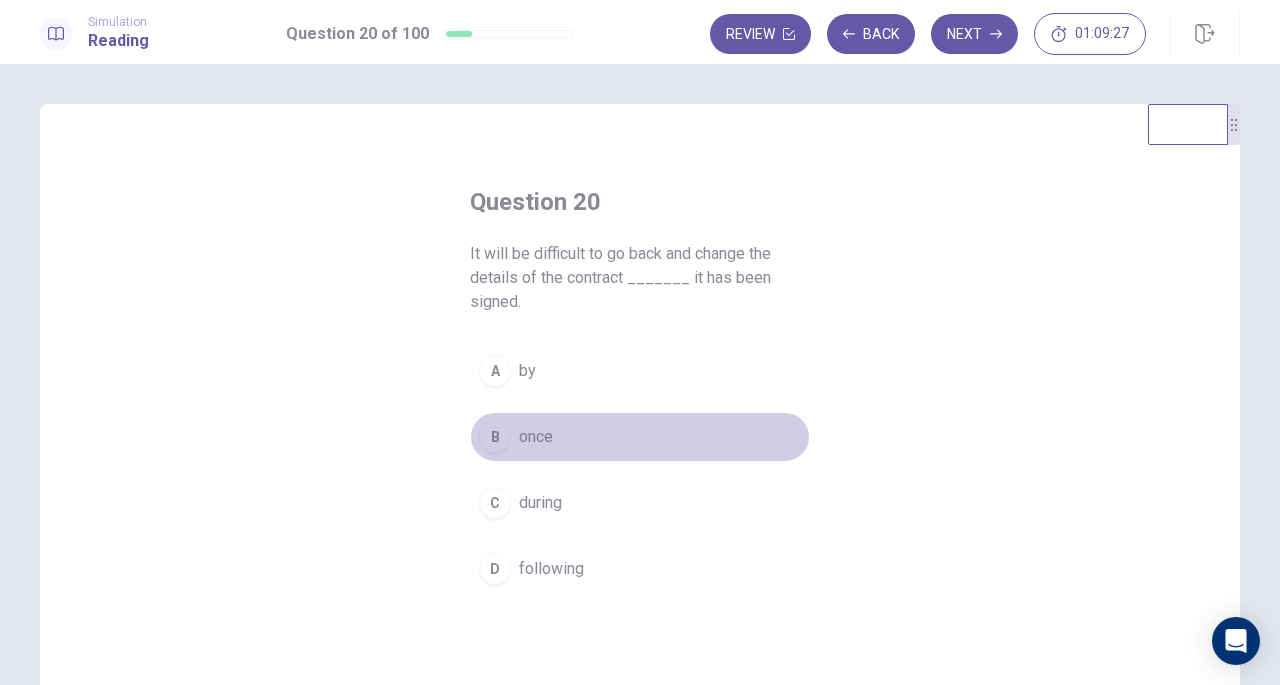 click on "once" at bounding box center [536, 437] 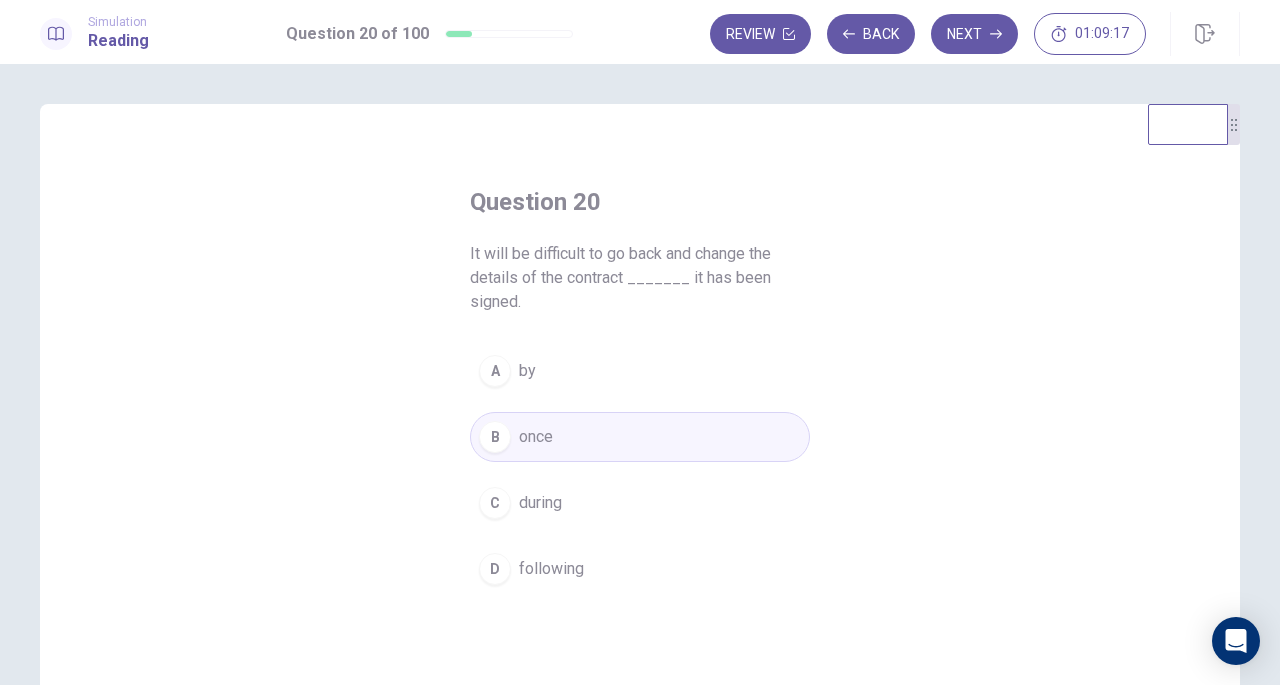 click on "Next" at bounding box center [974, 34] 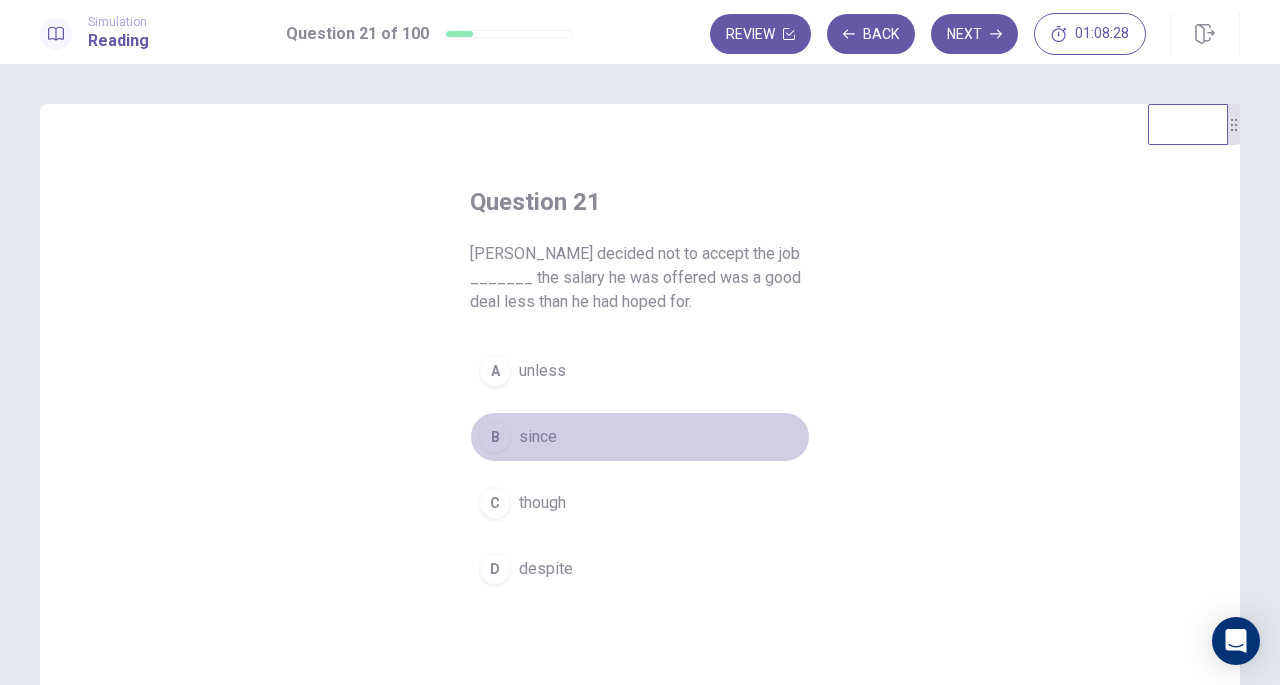 click on "since" at bounding box center [538, 437] 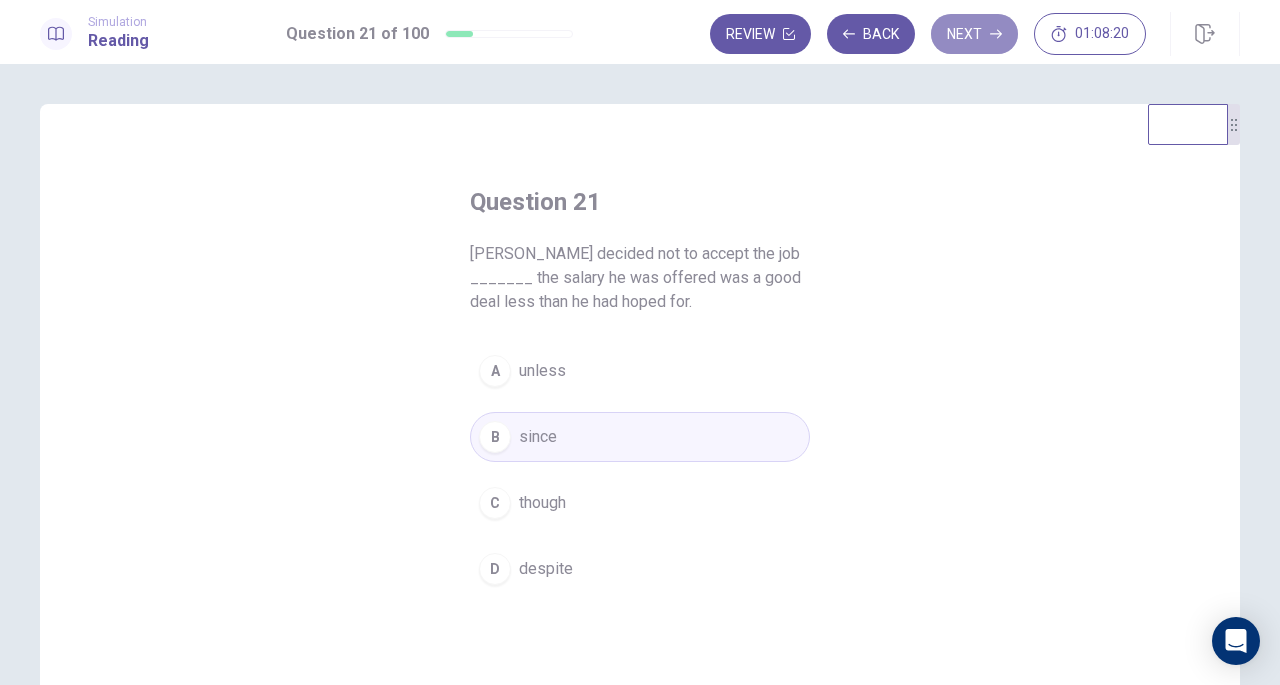 click on "Next" at bounding box center [974, 34] 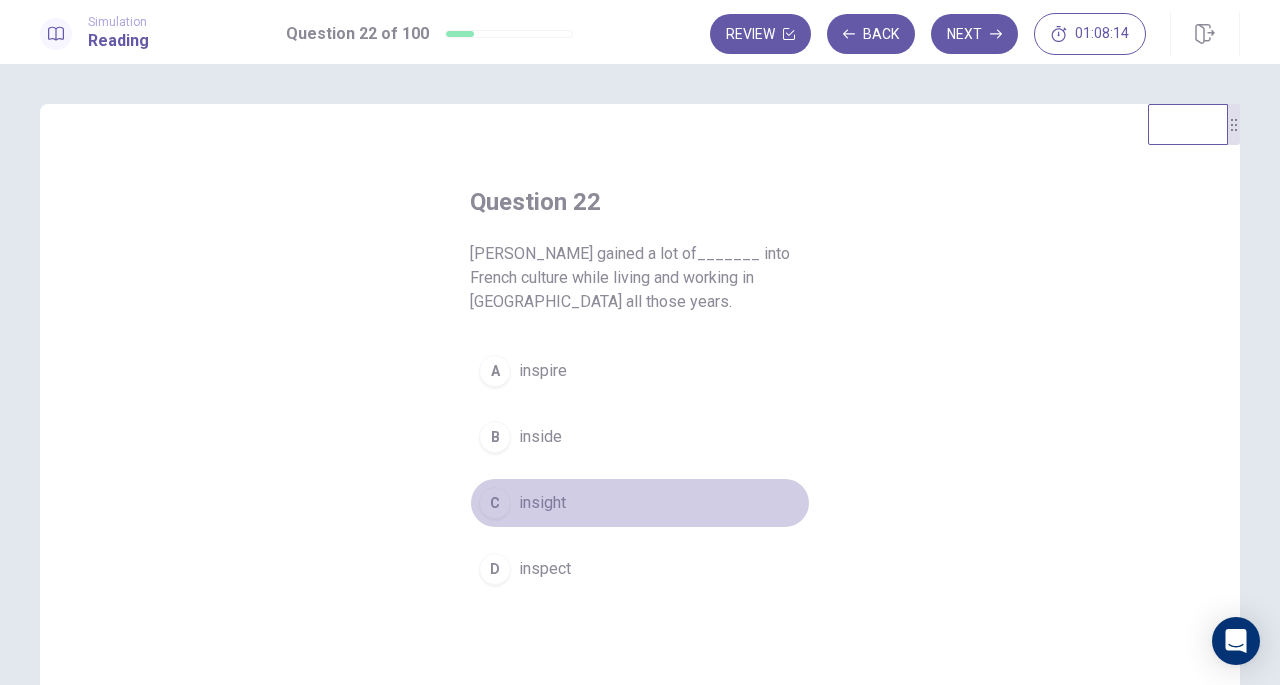 click on "insight" at bounding box center [542, 503] 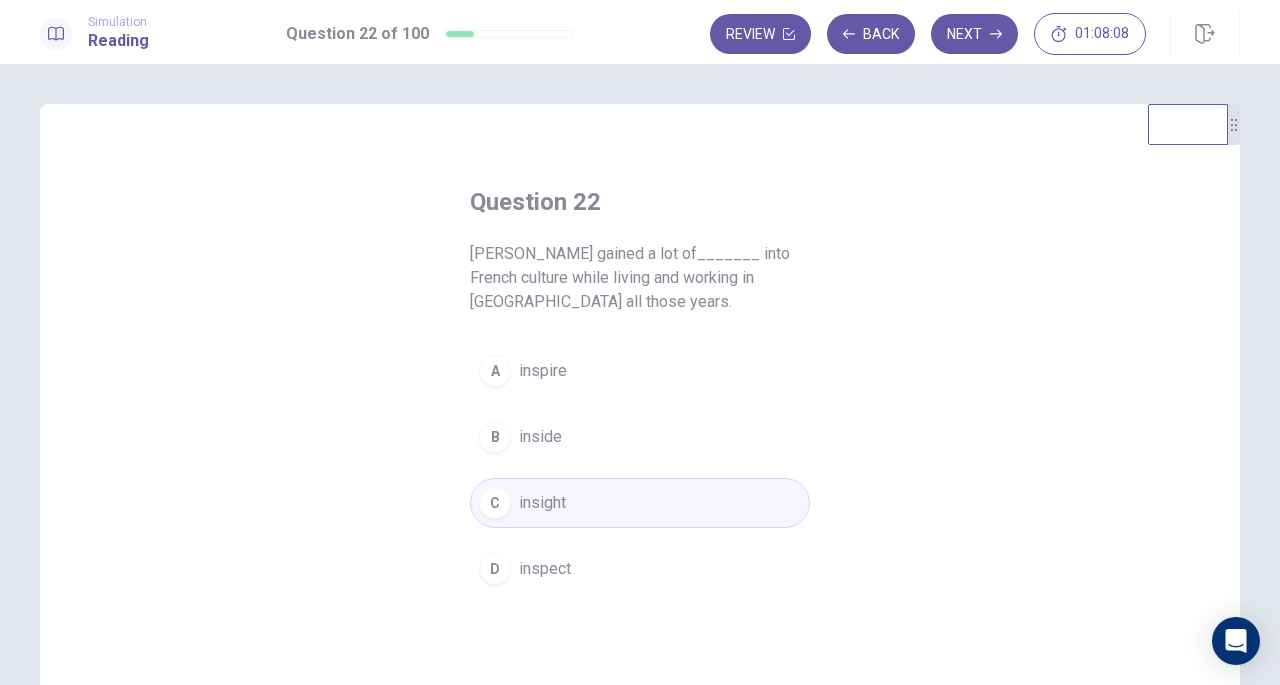 click on "Next" at bounding box center (974, 34) 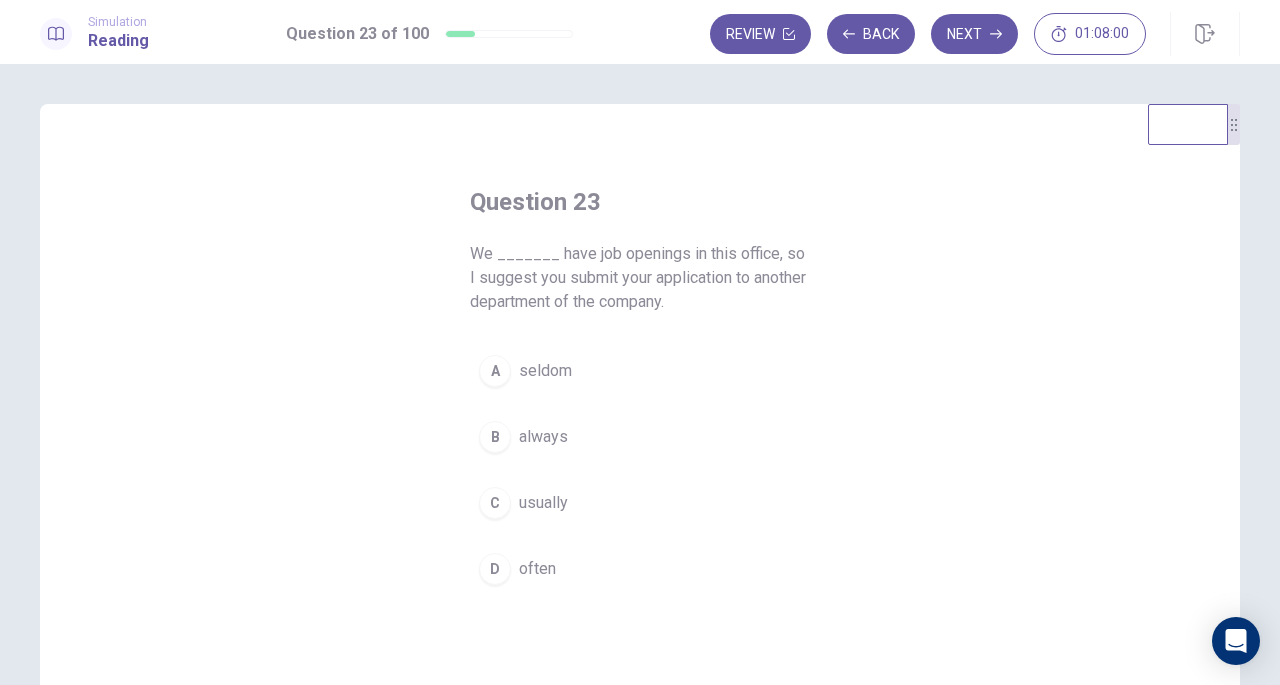 click on "always" at bounding box center [543, 437] 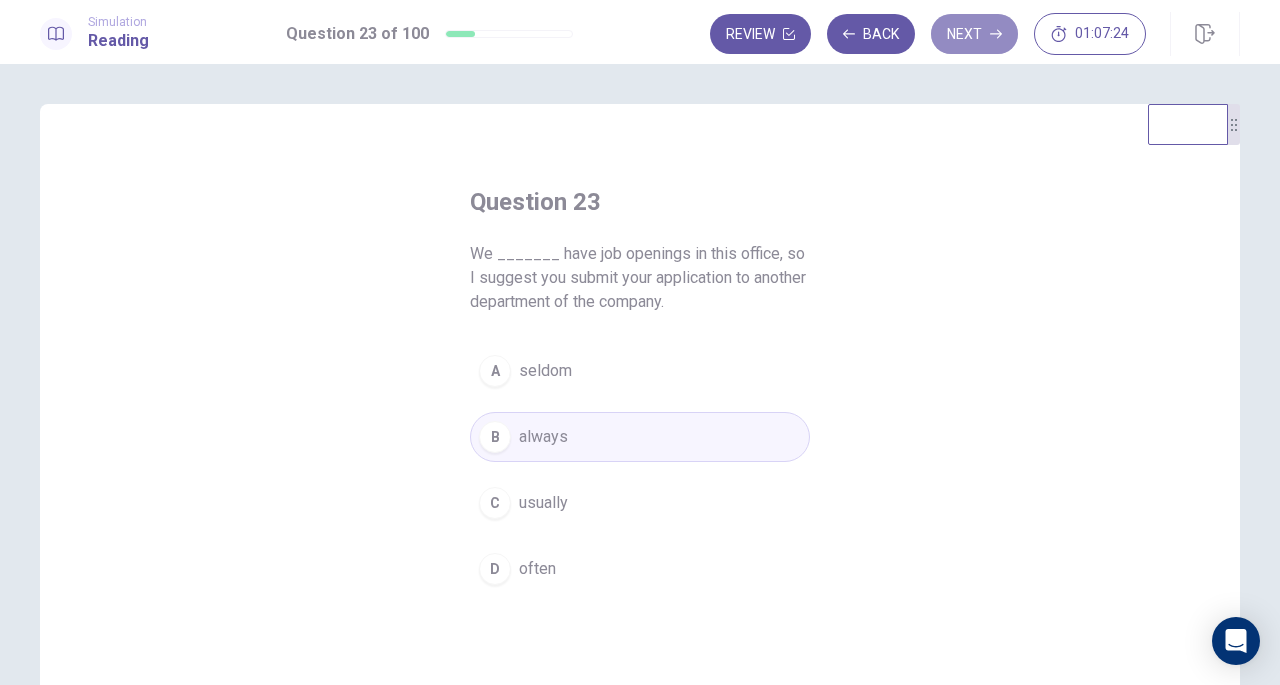 click on "Next" at bounding box center [974, 34] 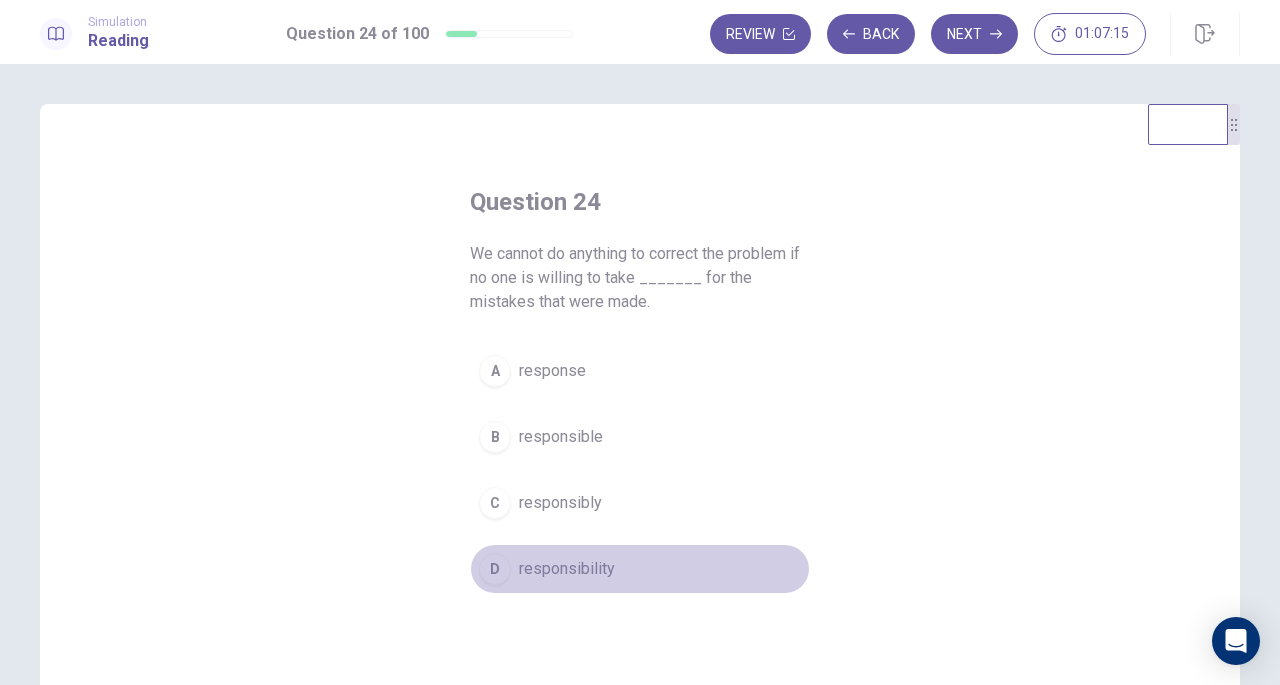 click on "responsibility" at bounding box center [567, 569] 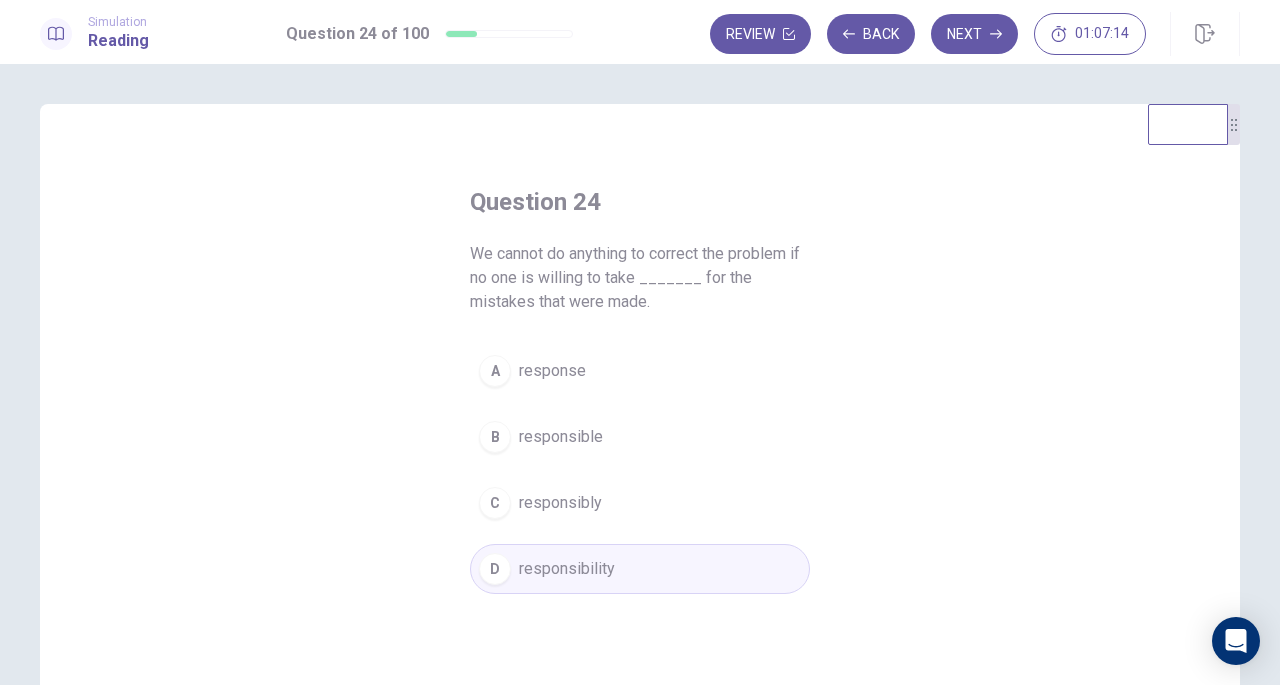 click on "Next" at bounding box center [974, 34] 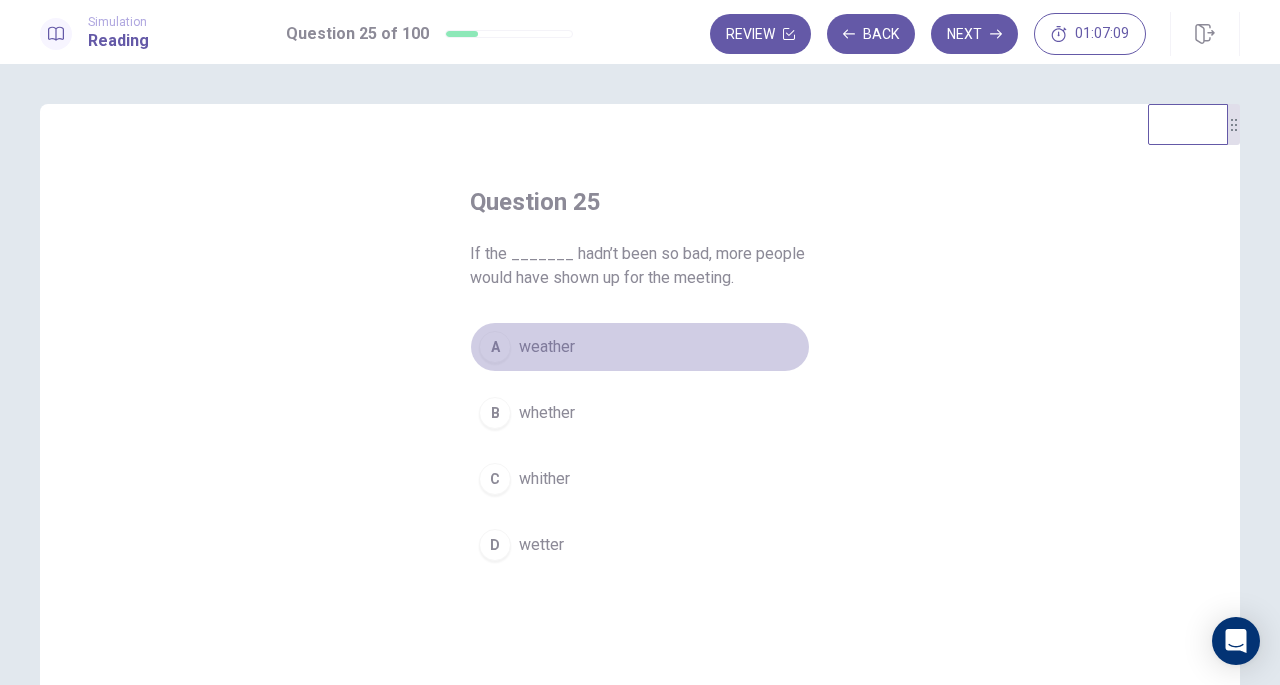click on "A weather" at bounding box center [640, 347] 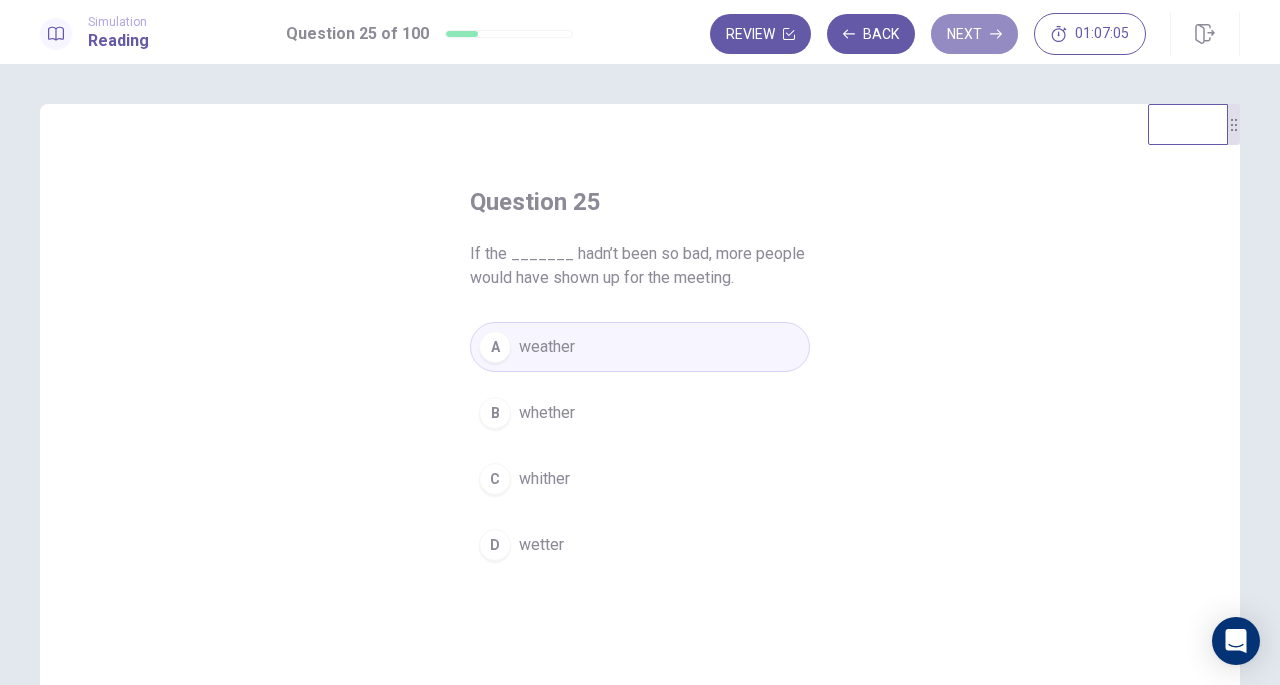 click on "Next" at bounding box center [974, 34] 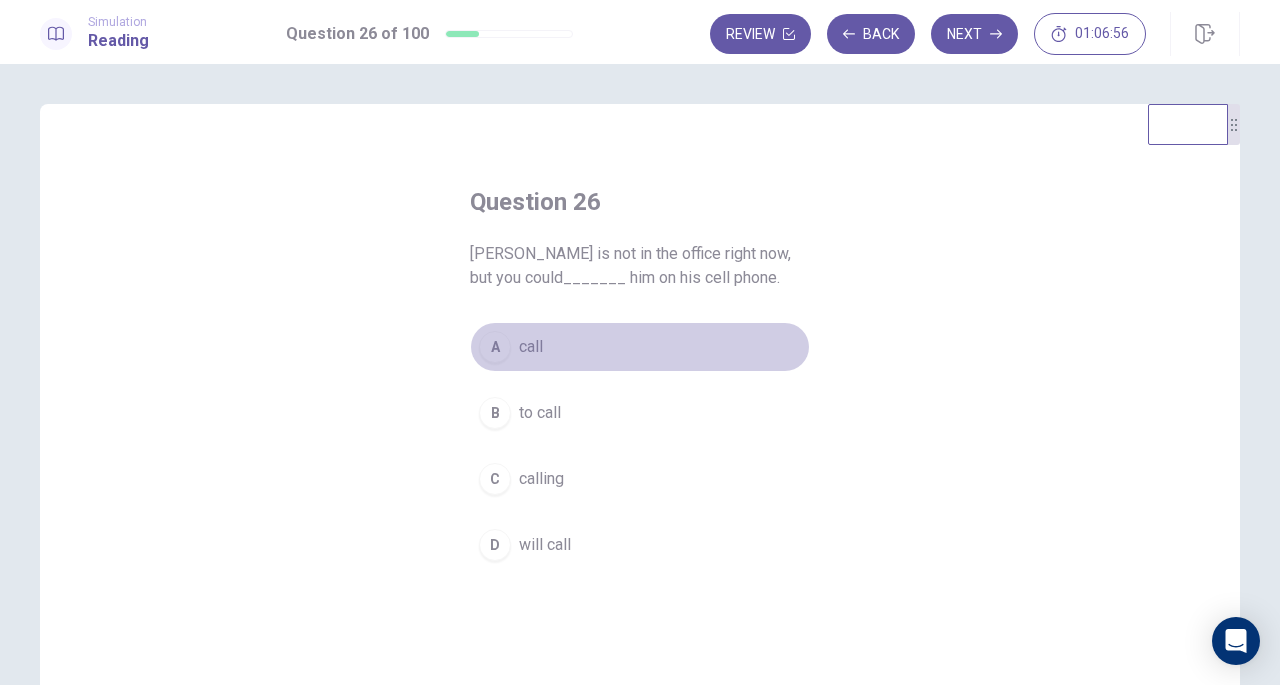 click on "call" at bounding box center [531, 347] 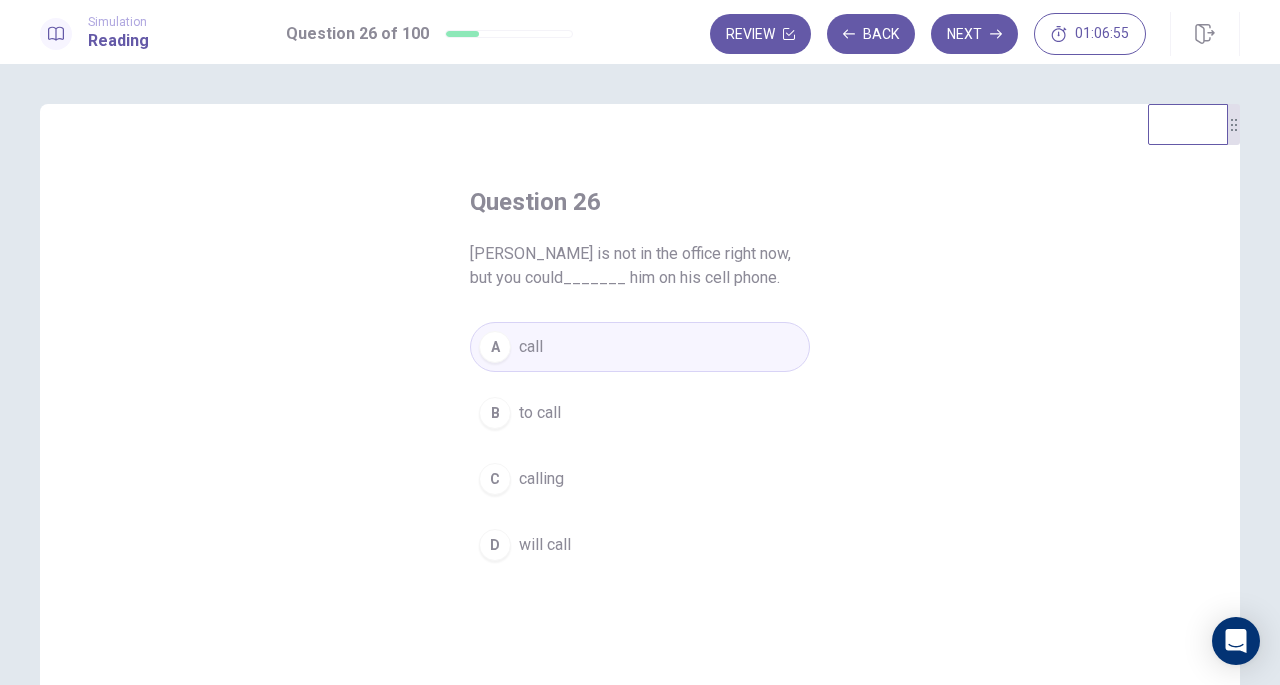 click on "Next" at bounding box center [974, 34] 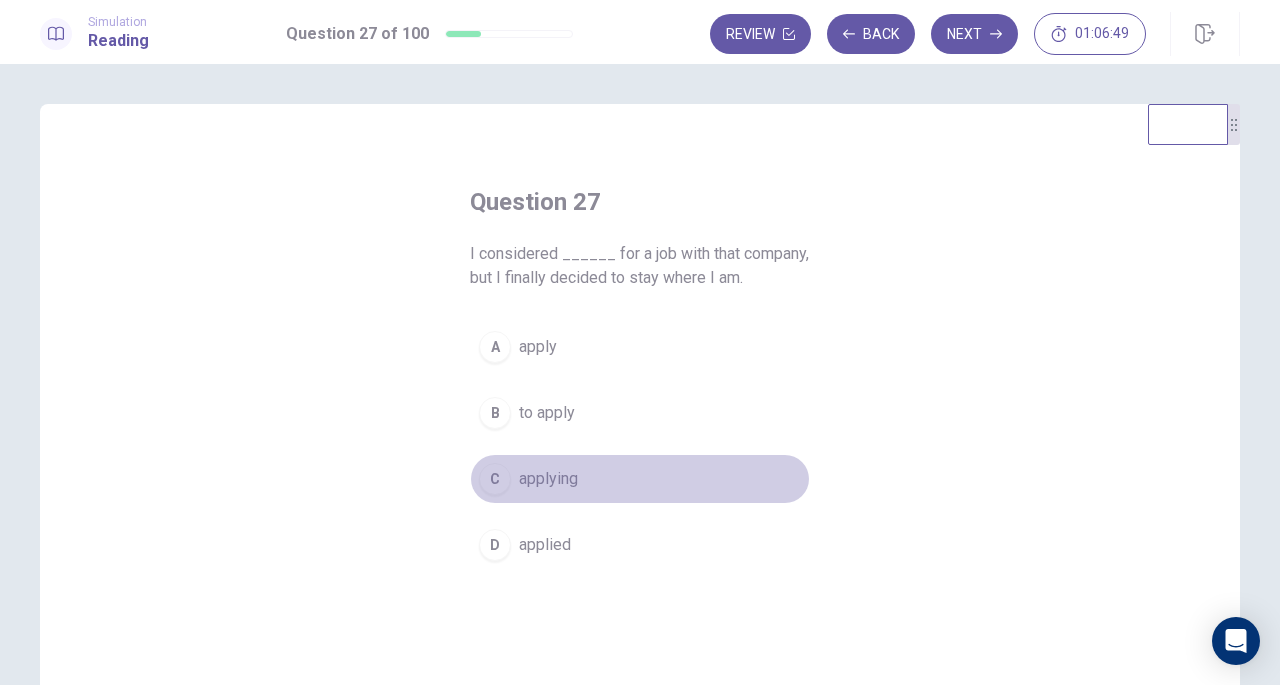 click on "applying" at bounding box center [548, 479] 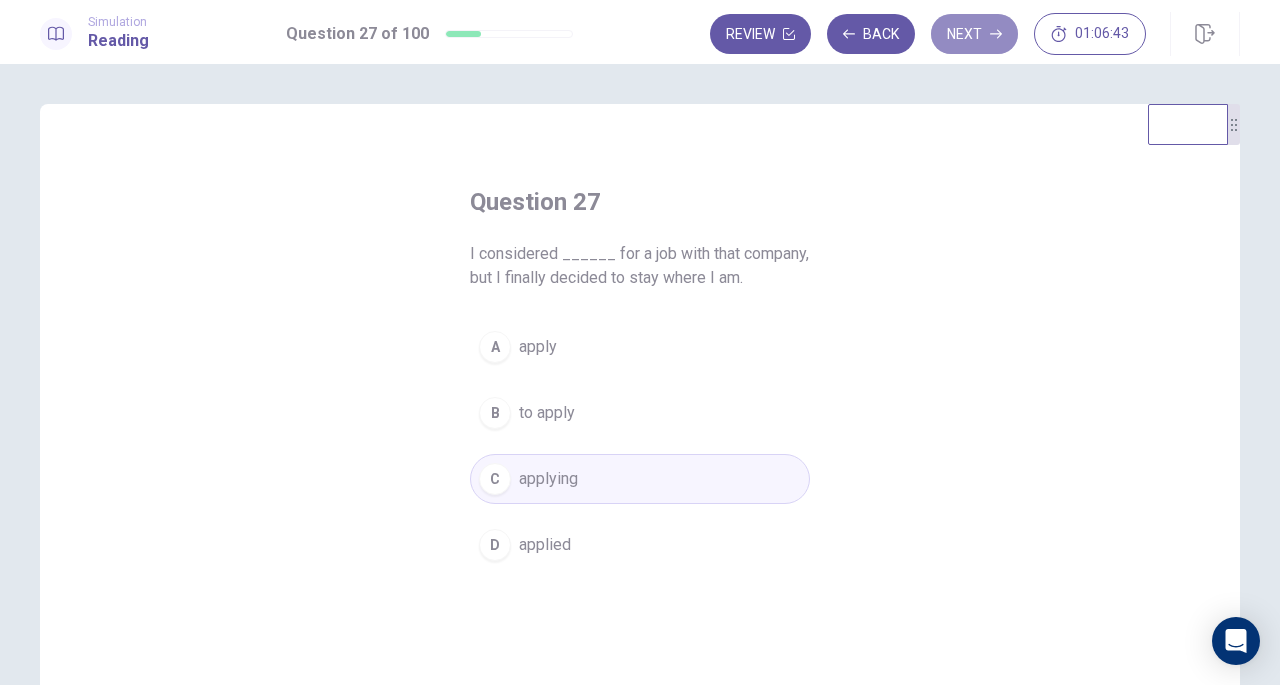 click on "Next" at bounding box center (974, 34) 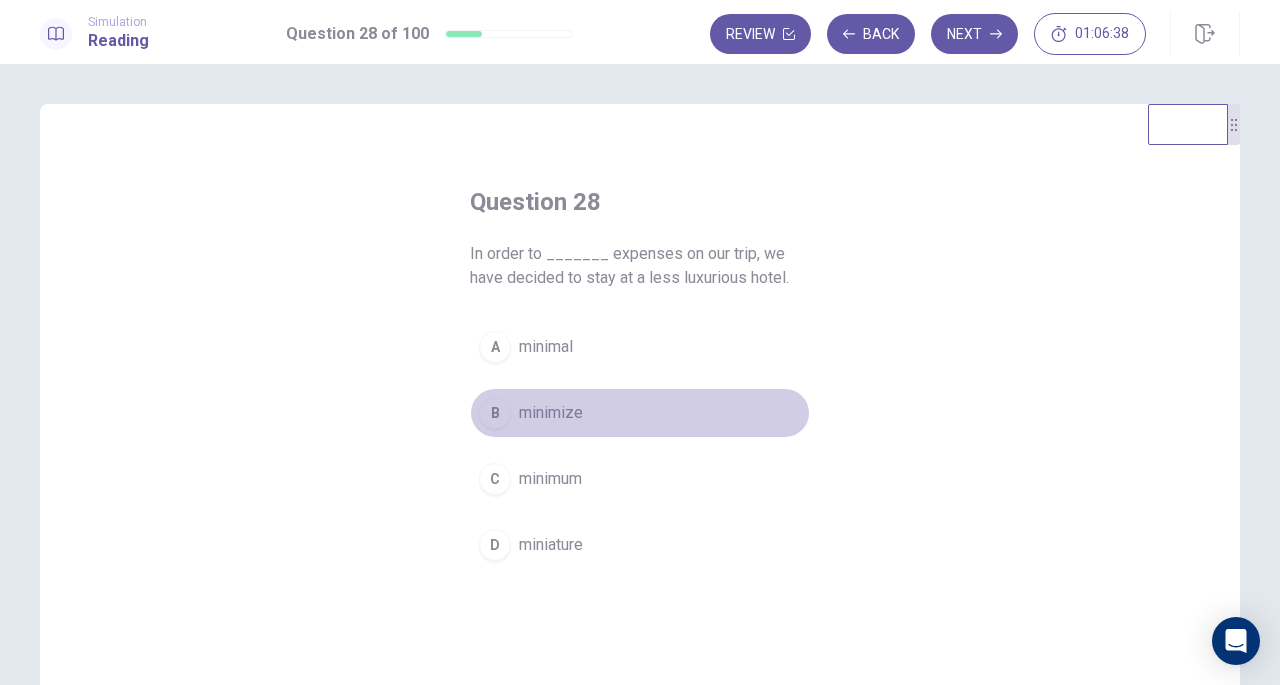 click on "B minimize" at bounding box center [640, 413] 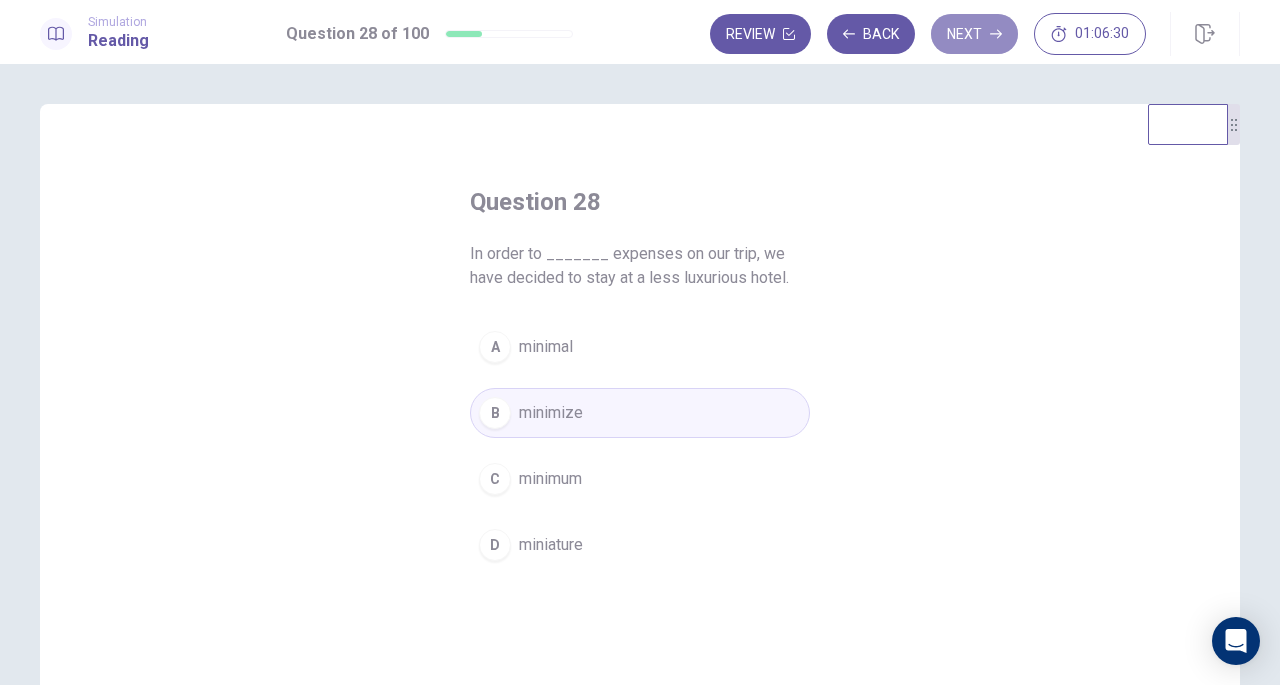 click on "Next" at bounding box center [974, 34] 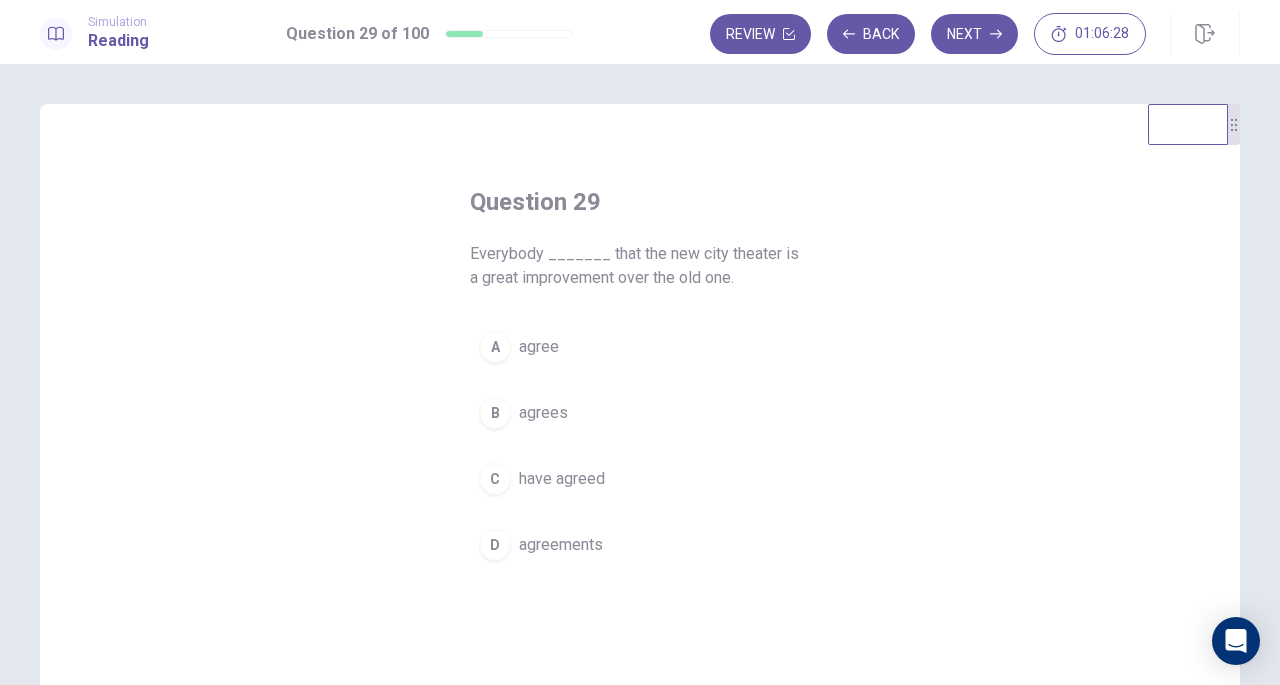 click on "B agrees" at bounding box center [640, 413] 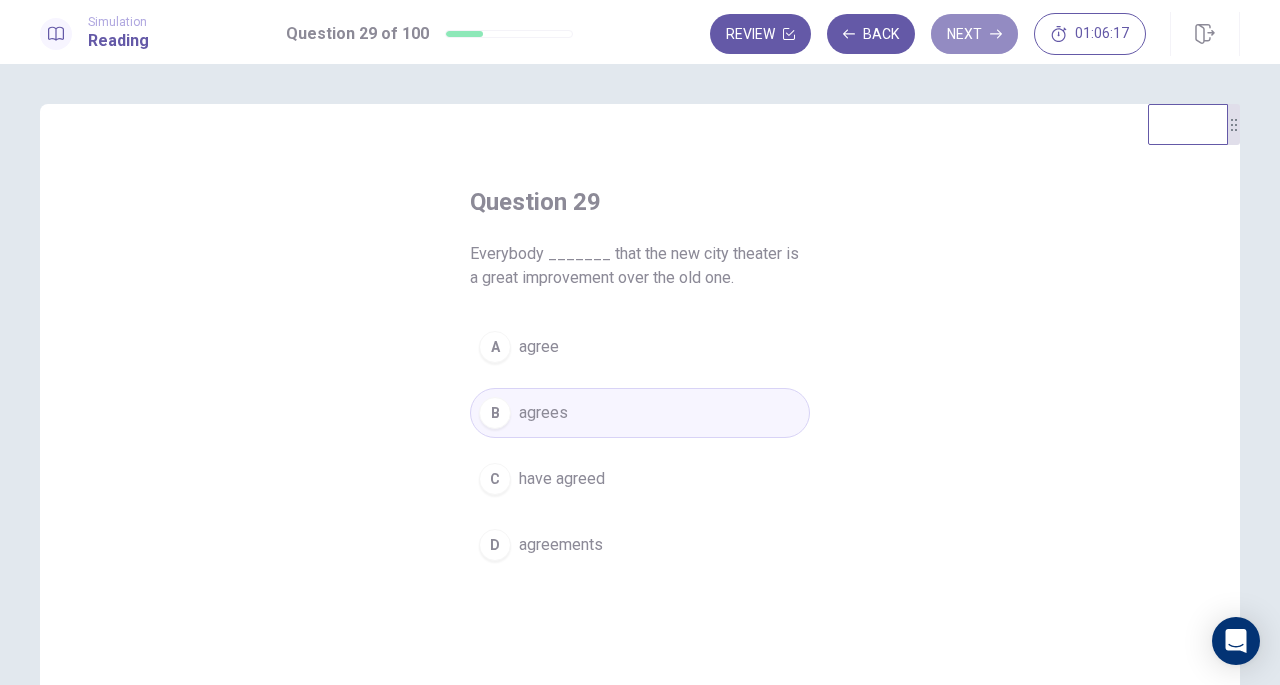 click on "Next" at bounding box center [974, 34] 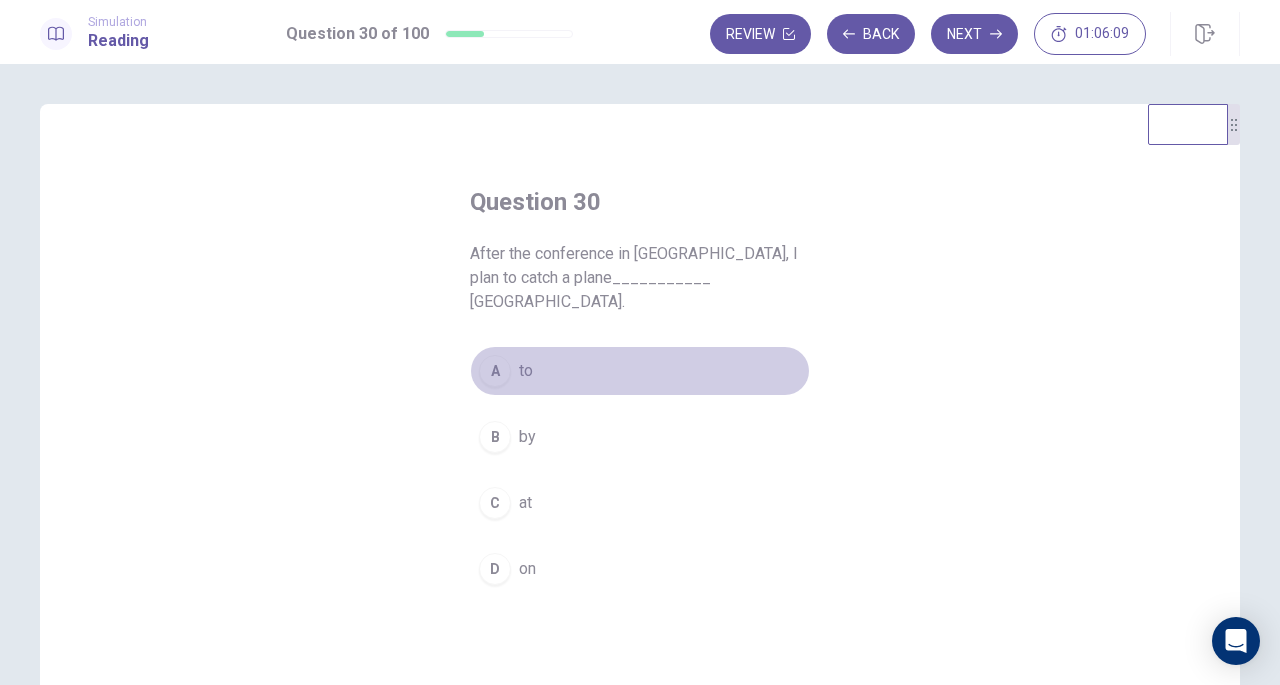 click on "to" at bounding box center (526, 371) 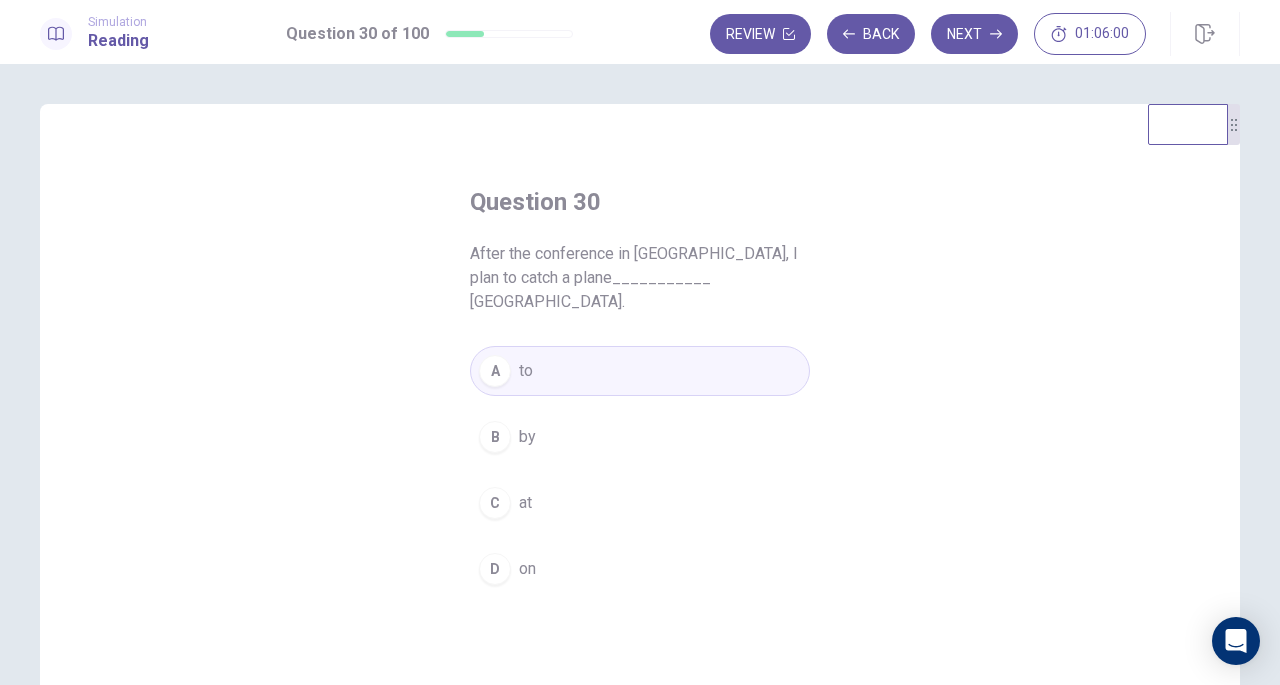 click 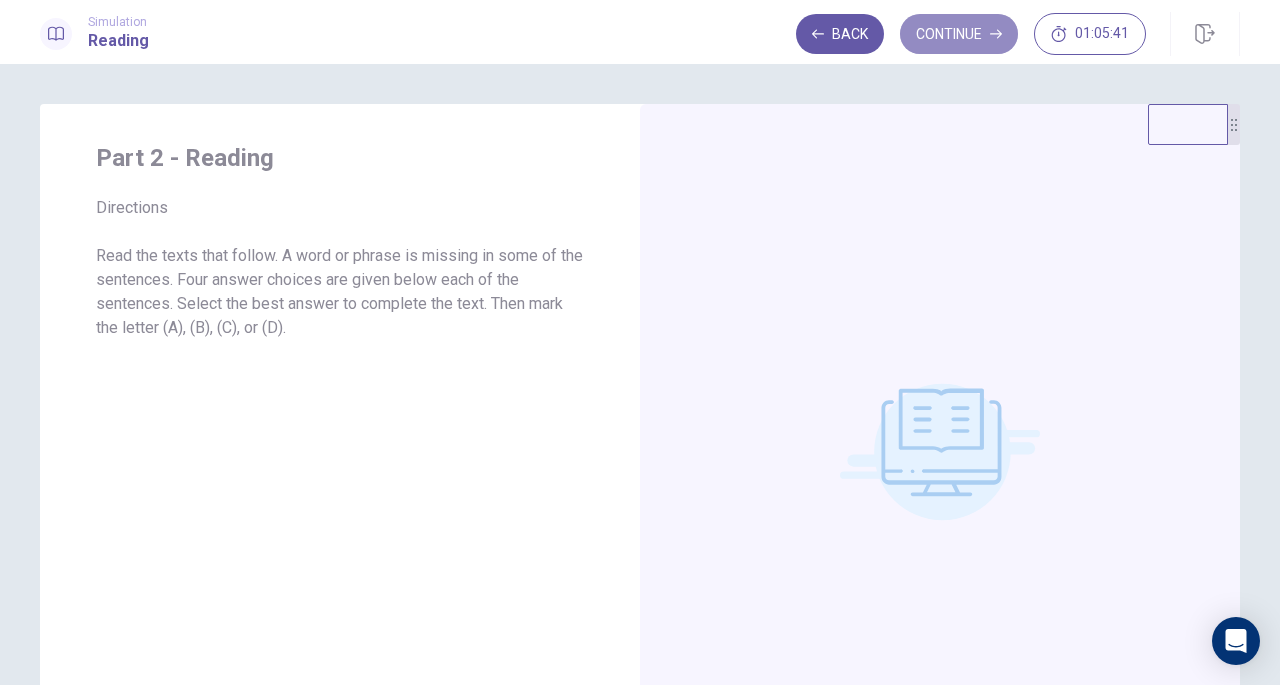 click on "Continue" at bounding box center (959, 34) 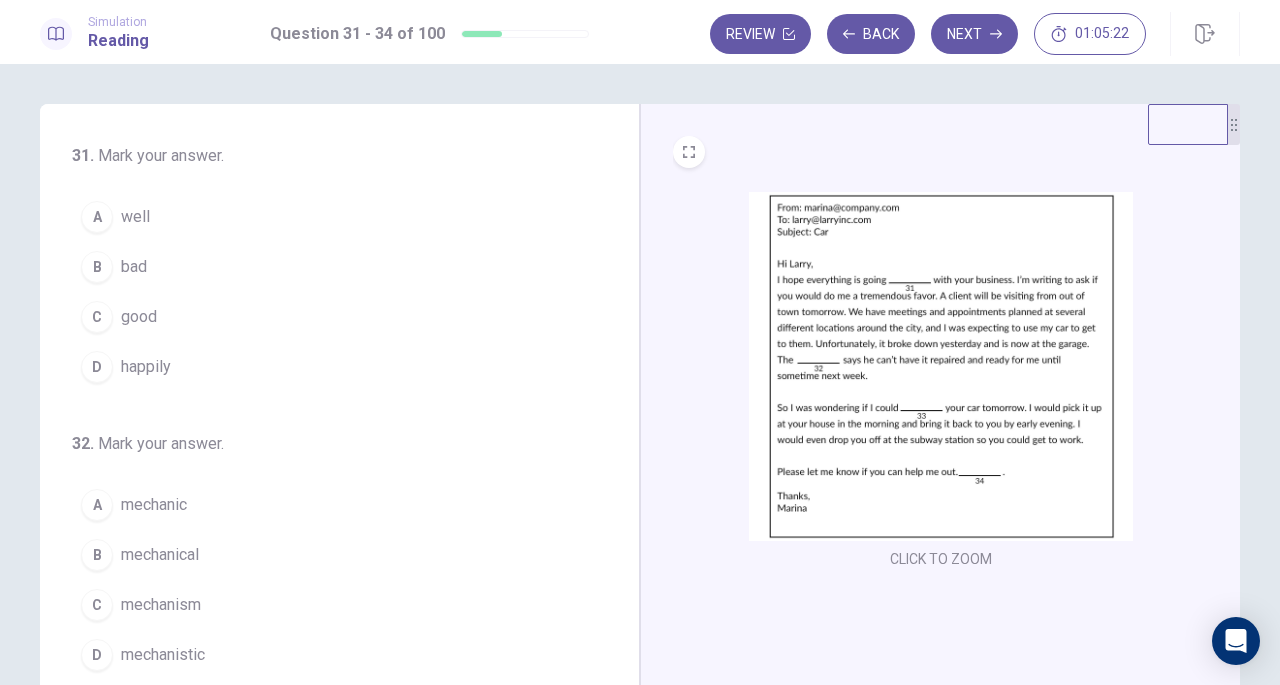 click on "good" at bounding box center (139, 317) 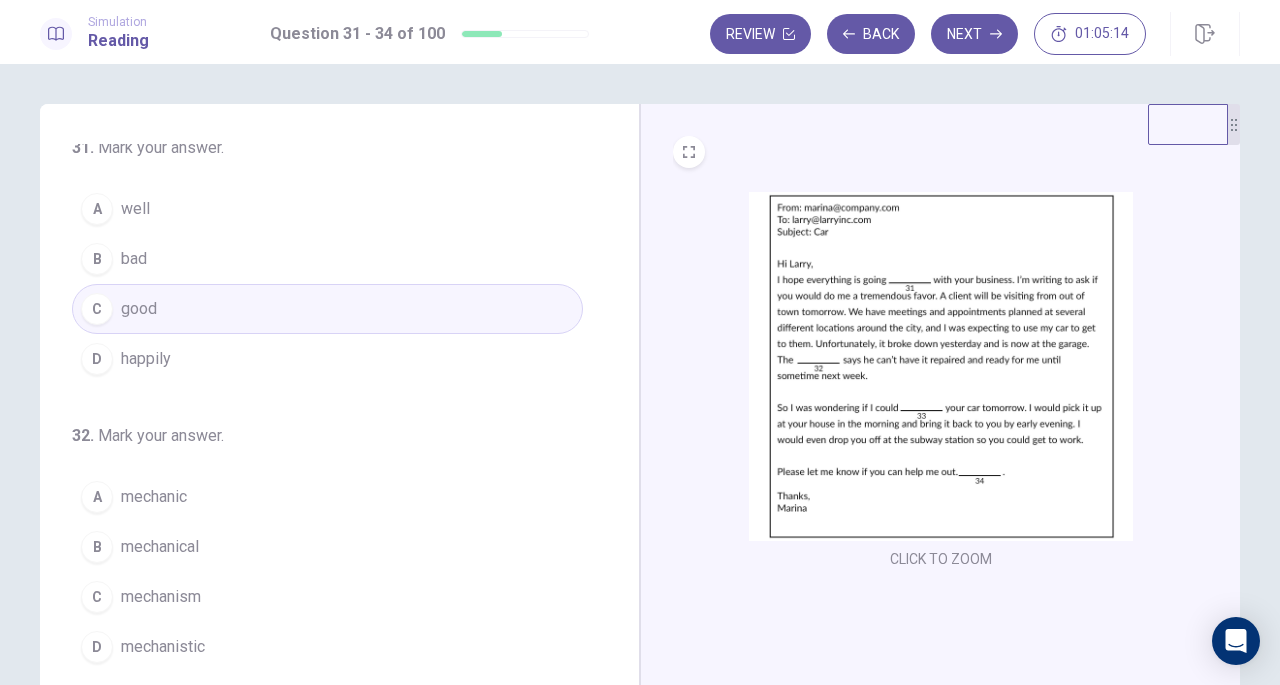 scroll, scrollTop: 11, scrollLeft: 0, axis: vertical 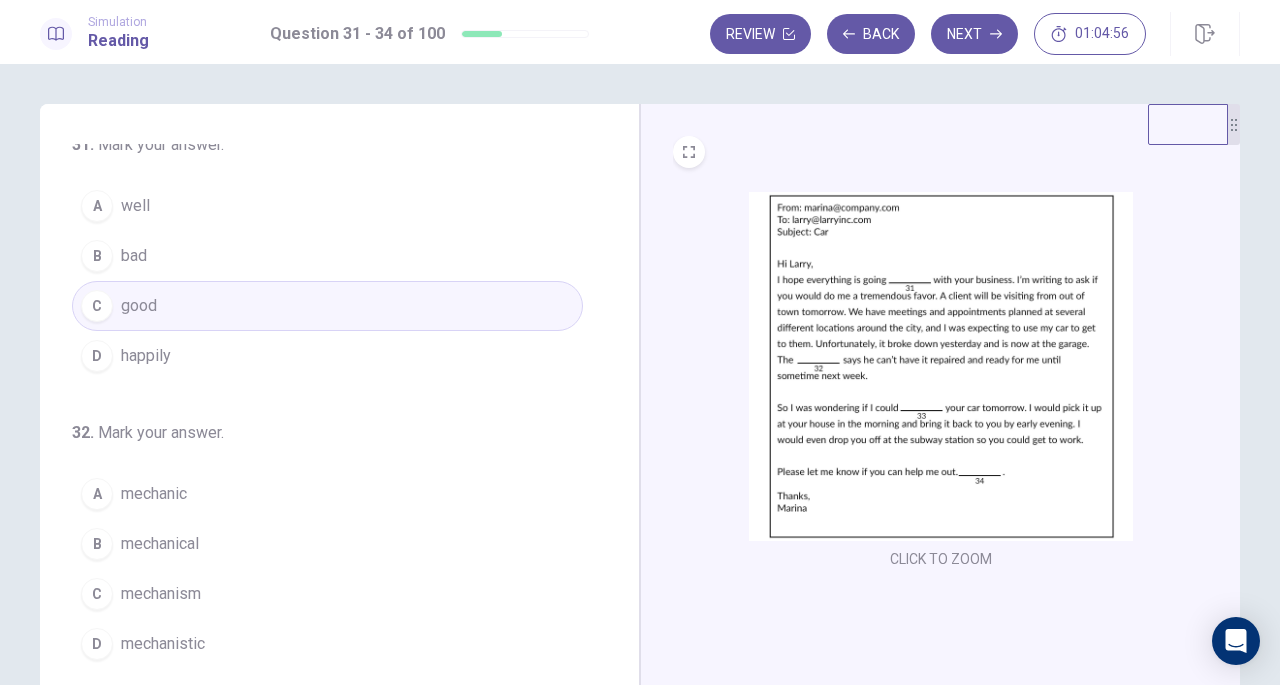 click on "A mechanic" at bounding box center (327, 494) 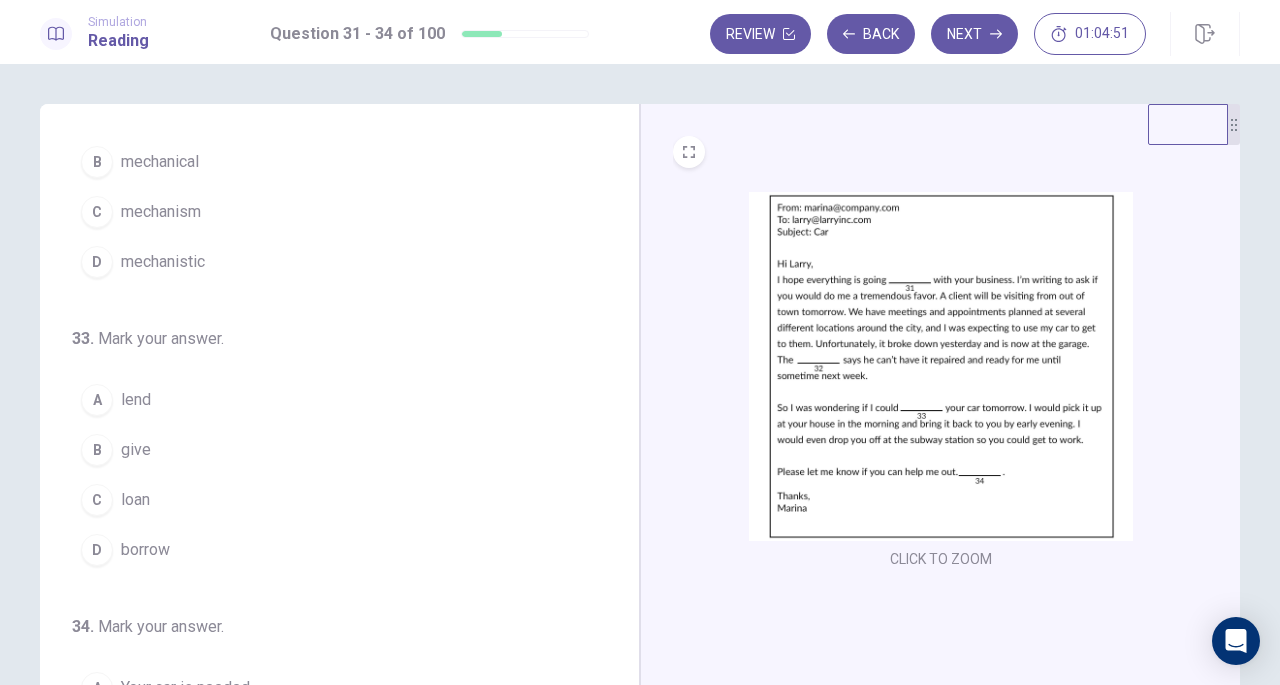 scroll, scrollTop: 422, scrollLeft: 0, axis: vertical 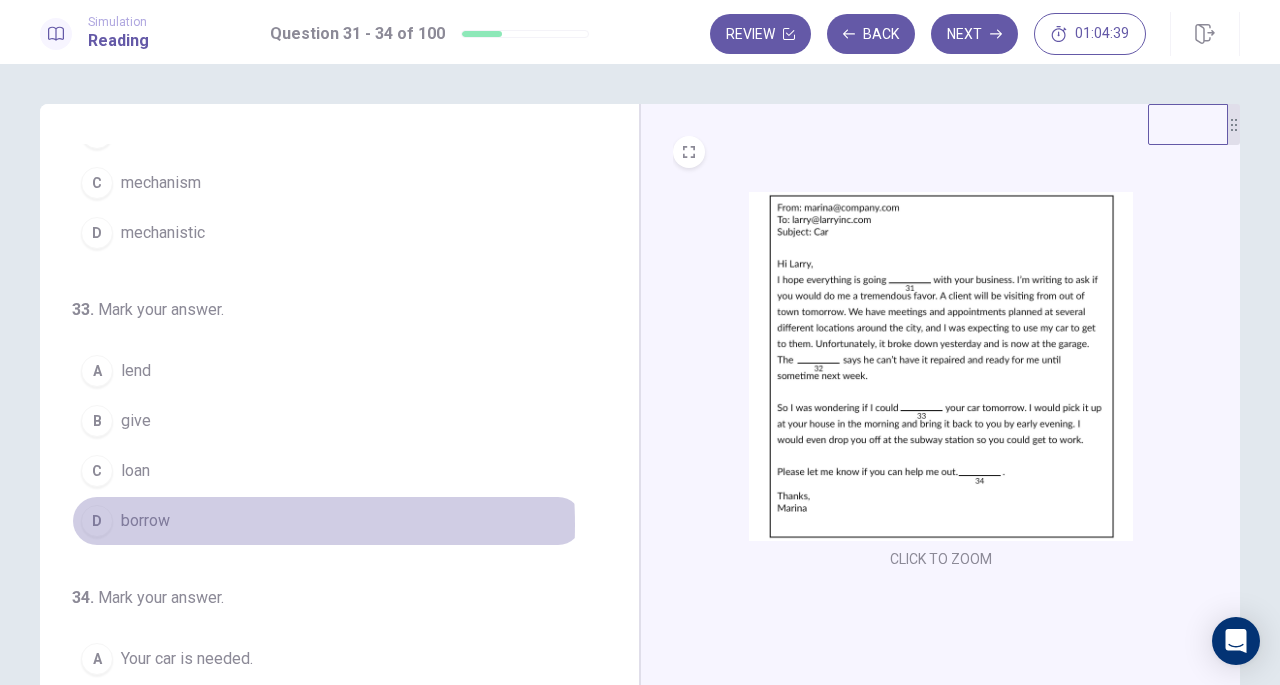 click on "borrow" at bounding box center [145, 521] 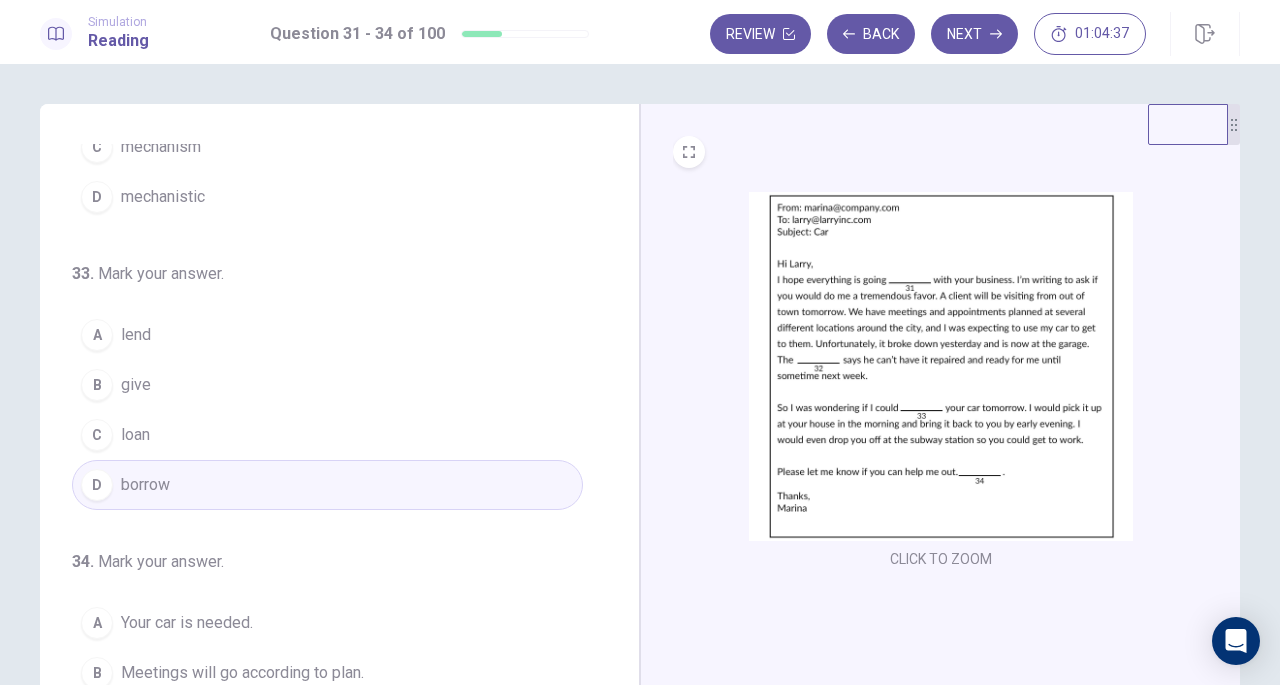 scroll, scrollTop: 486, scrollLeft: 0, axis: vertical 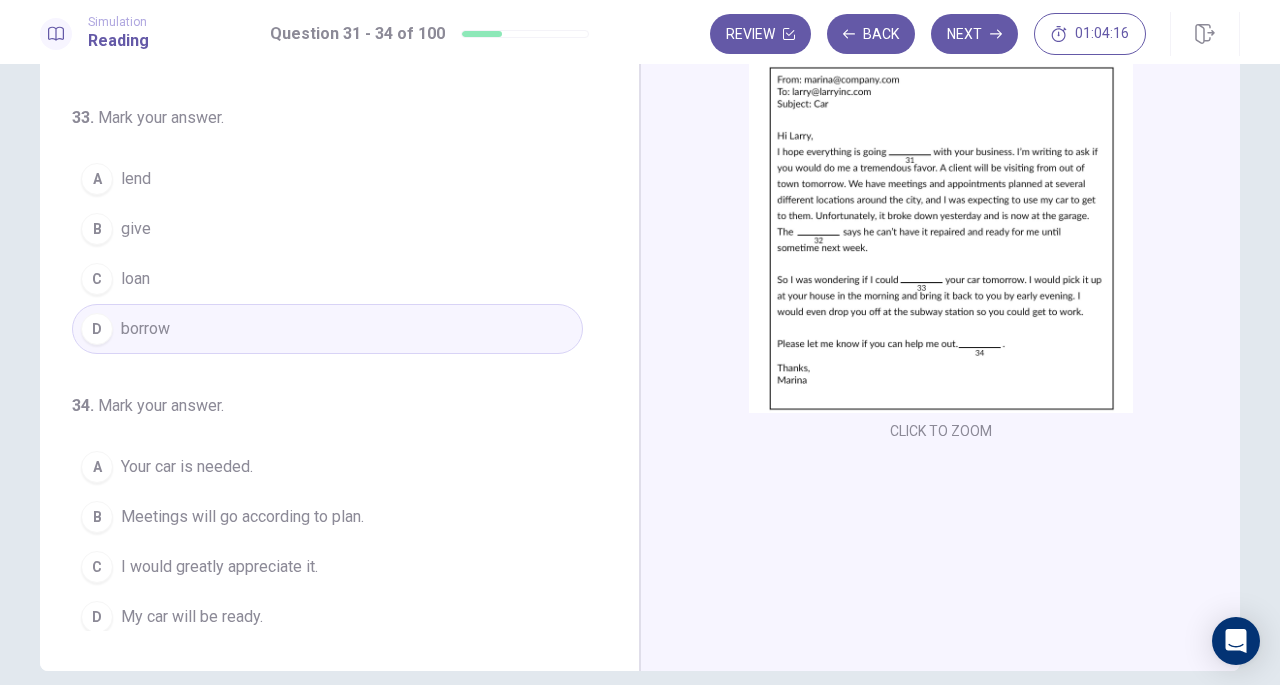 click on "I would greatly appreciate it." at bounding box center (219, 567) 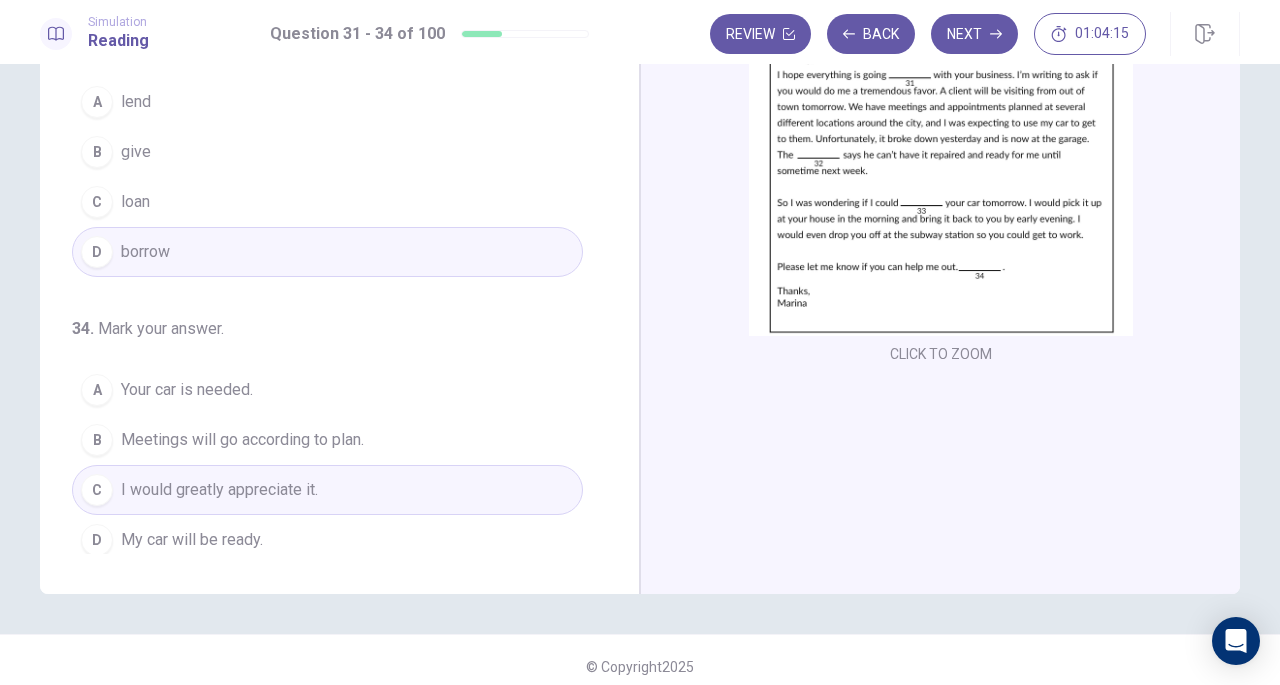 scroll, scrollTop: 206, scrollLeft: 0, axis: vertical 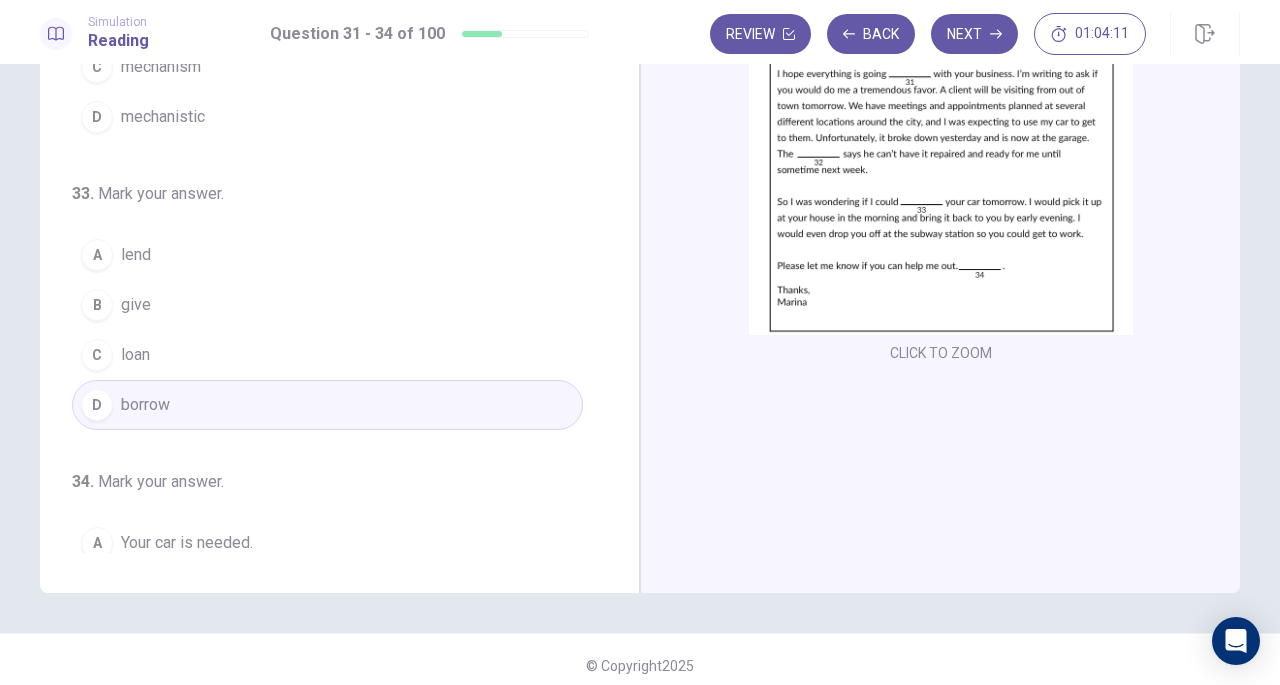click on "Next" at bounding box center [974, 34] 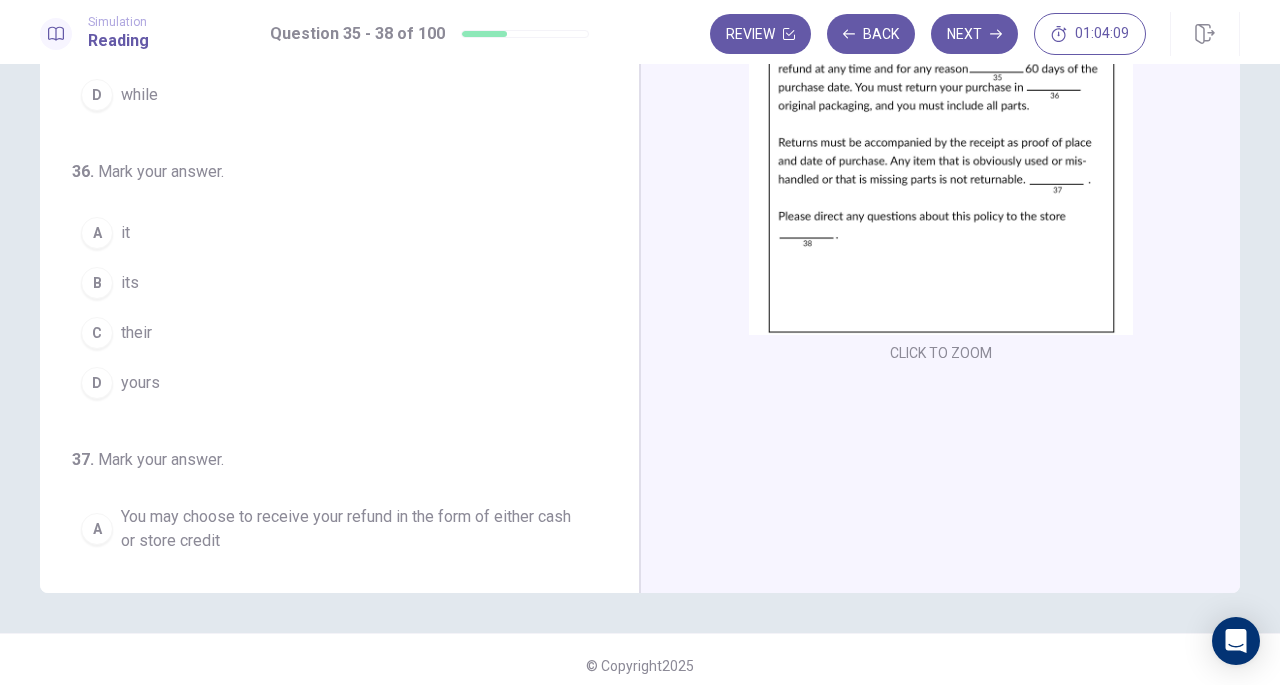 scroll, scrollTop: 0, scrollLeft: 0, axis: both 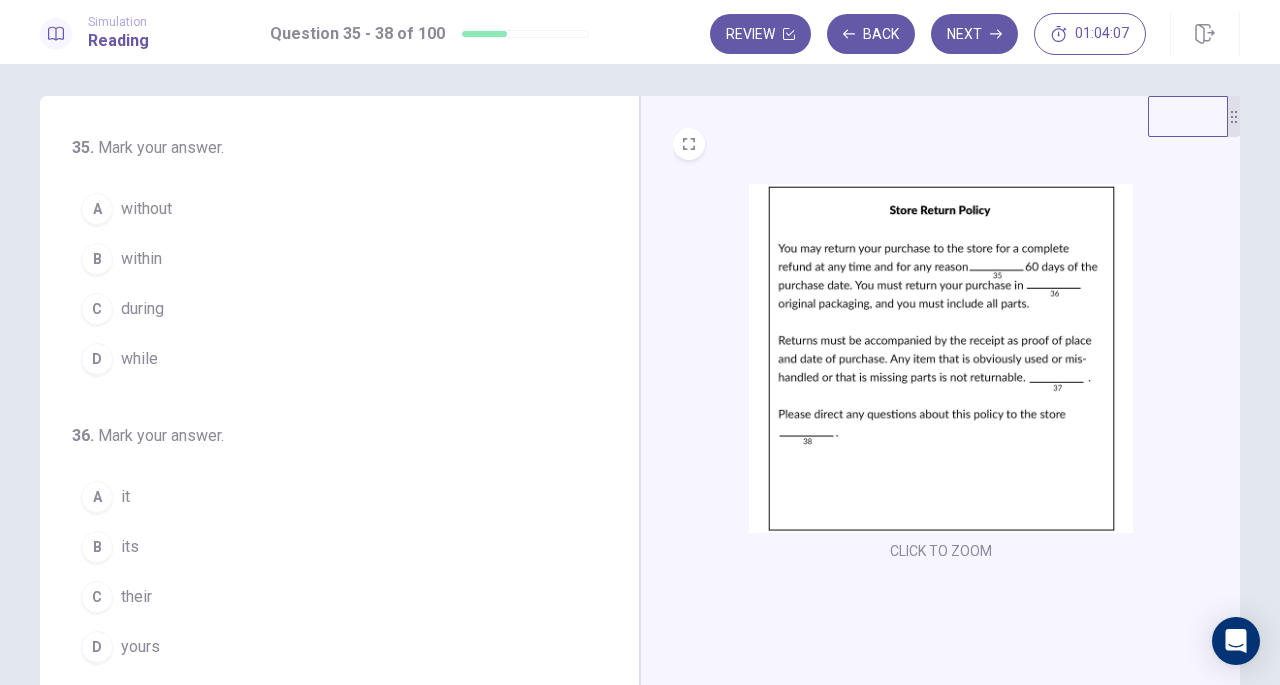 click on "CLICK TO ZOOM" at bounding box center [941, 551] 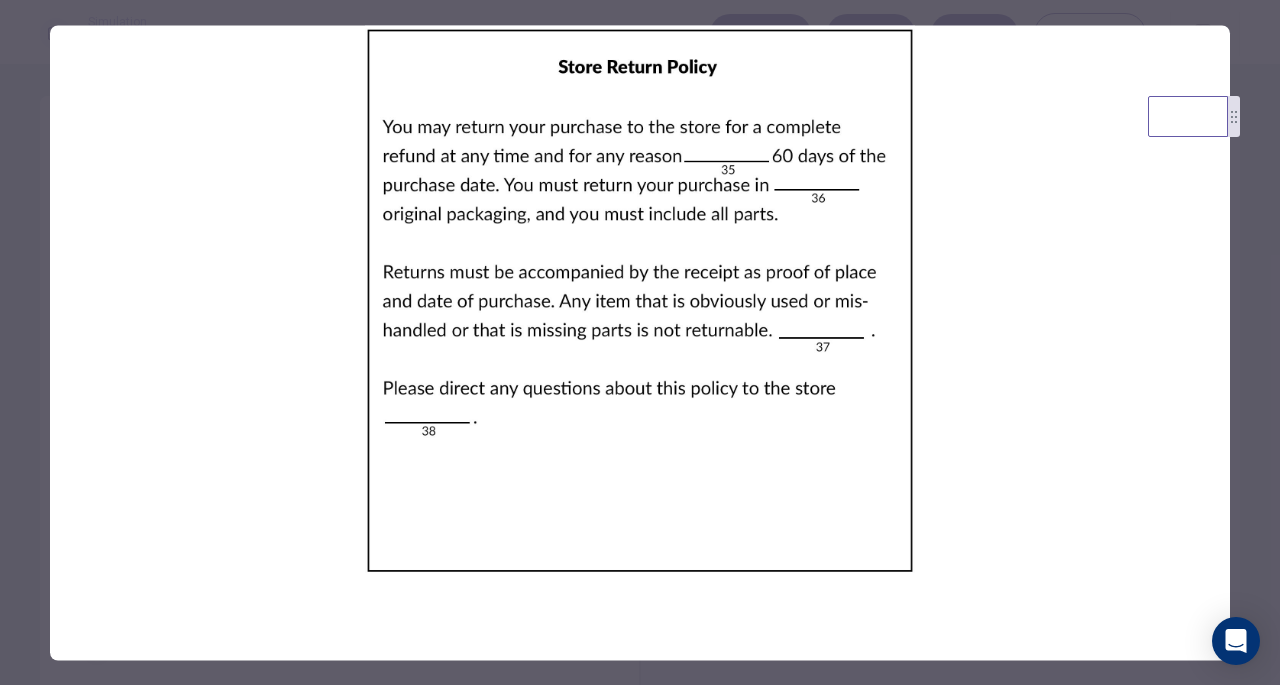 type 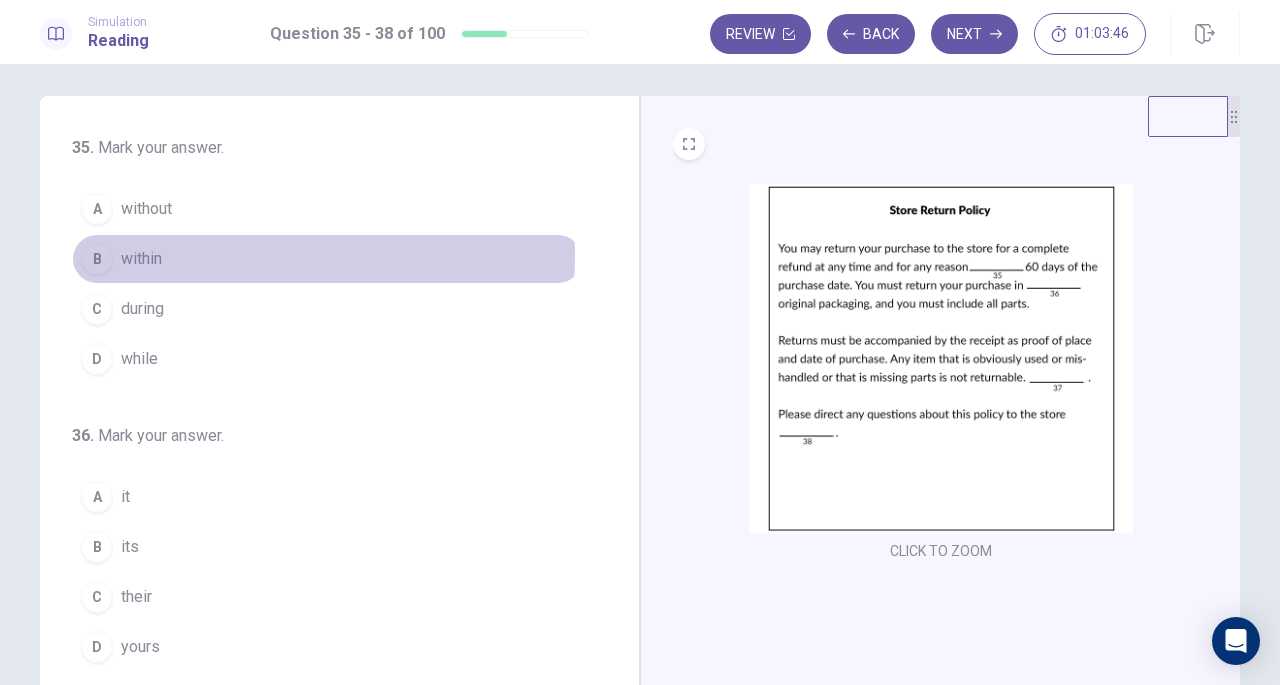 click on "within" at bounding box center (141, 259) 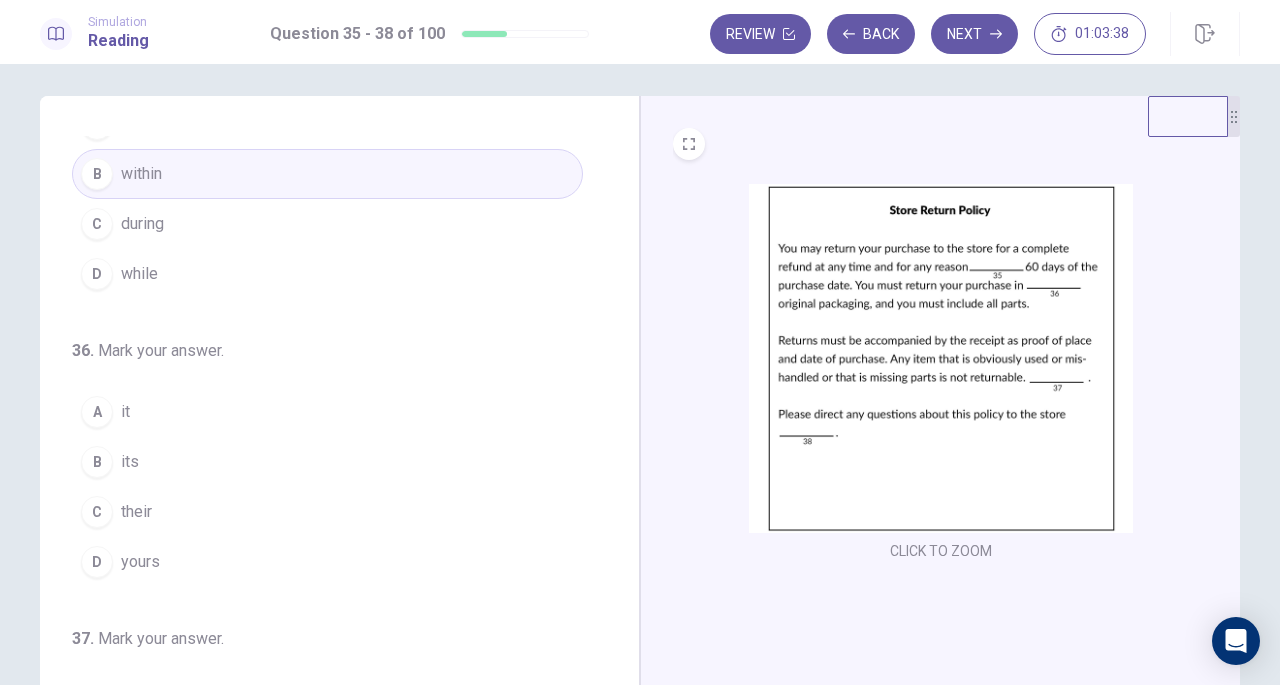 scroll, scrollTop: 86, scrollLeft: 0, axis: vertical 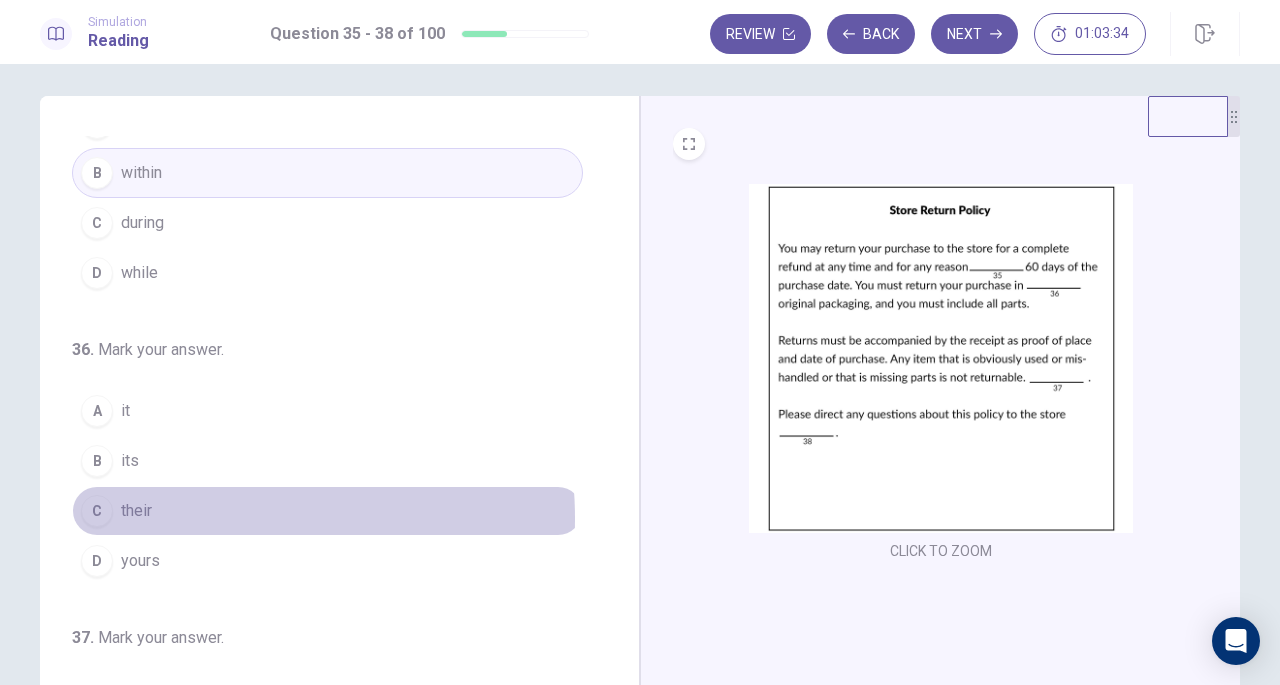 click on "C their" at bounding box center (327, 511) 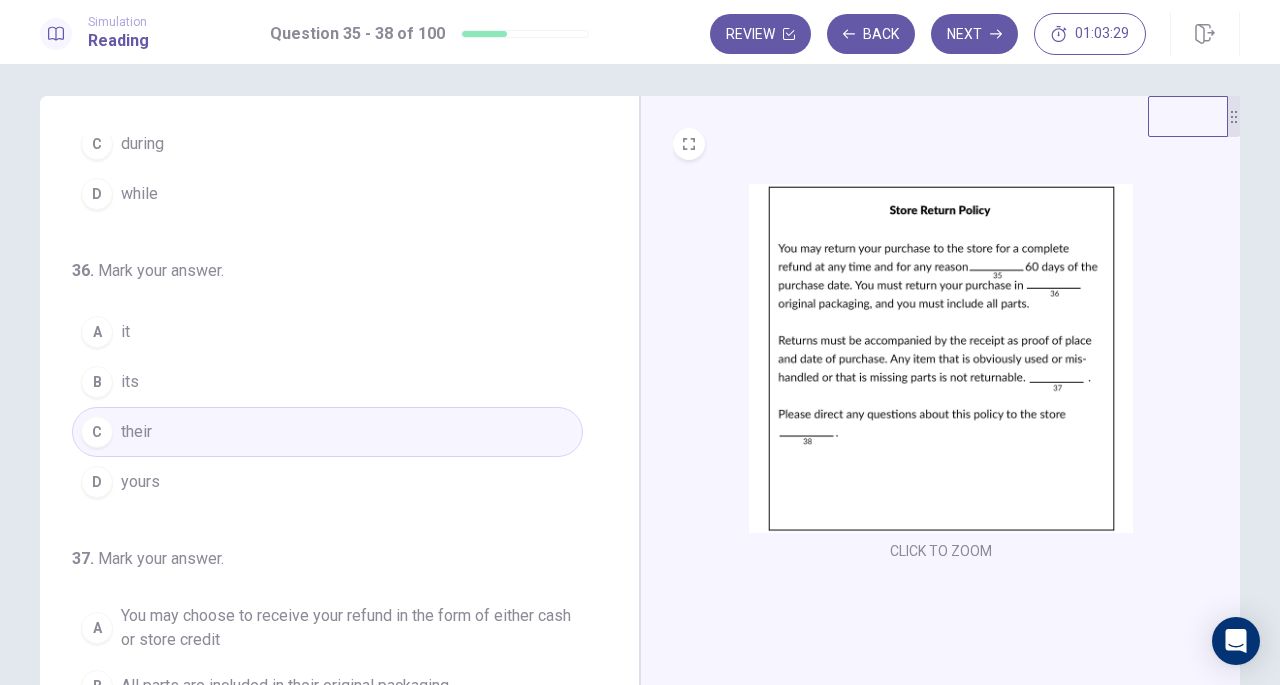 scroll, scrollTop: 166, scrollLeft: 0, axis: vertical 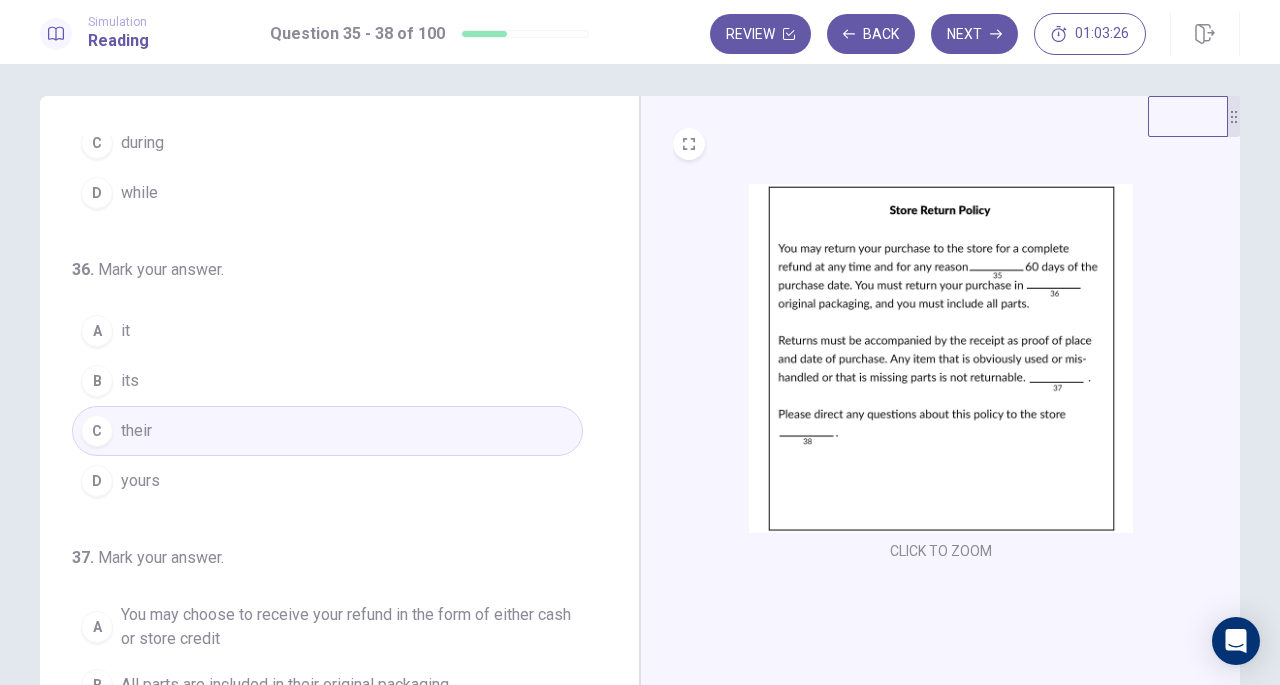 click on "B its" at bounding box center [327, 381] 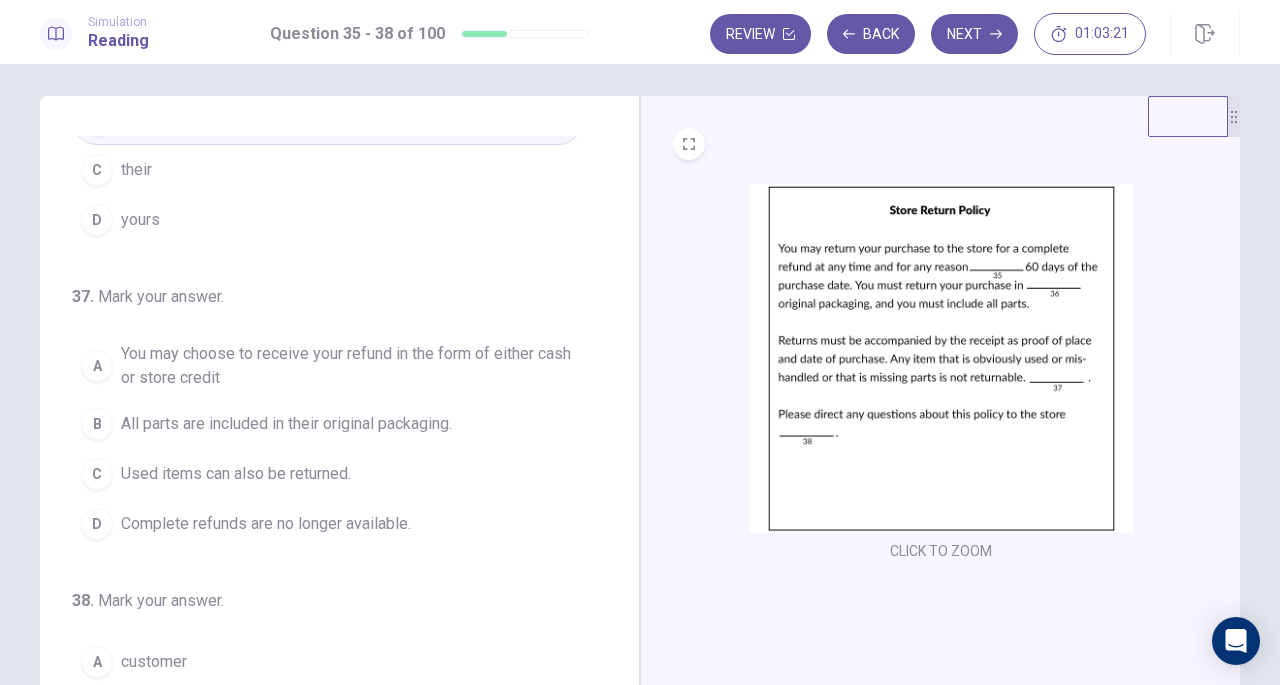 scroll, scrollTop: 428, scrollLeft: 0, axis: vertical 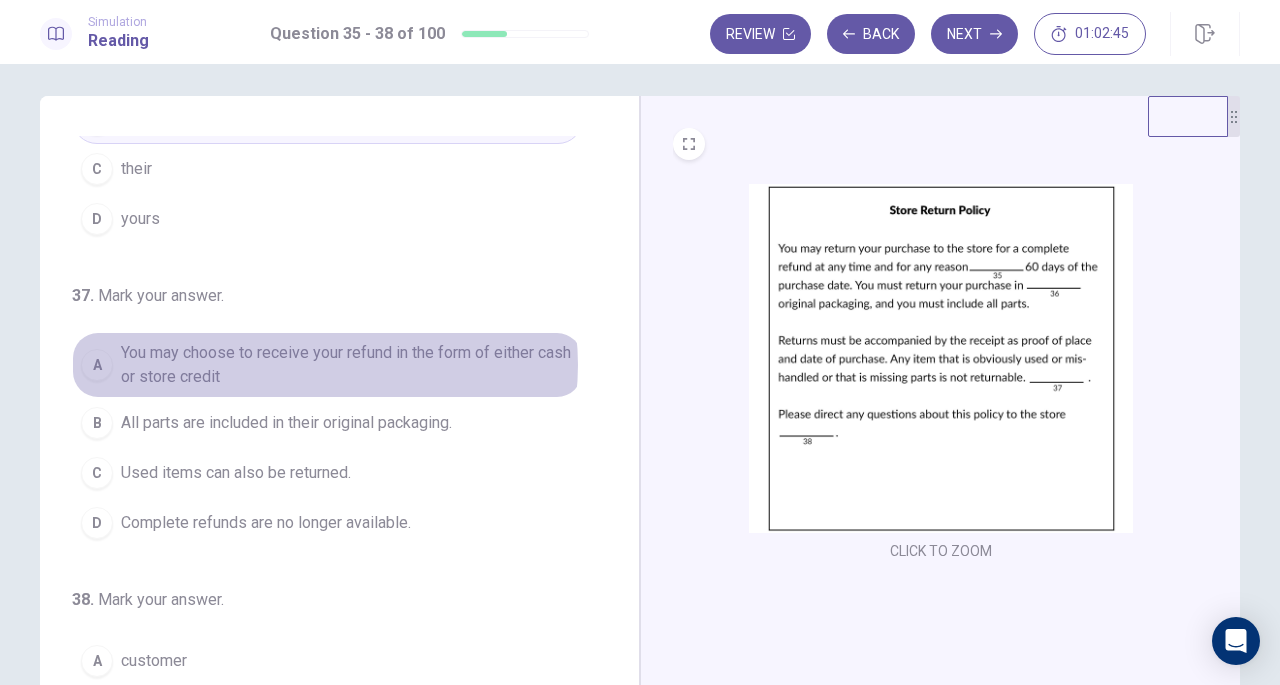 click on "You may choose to receive your refund in the form of either cash or store credit" at bounding box center [347, 365] 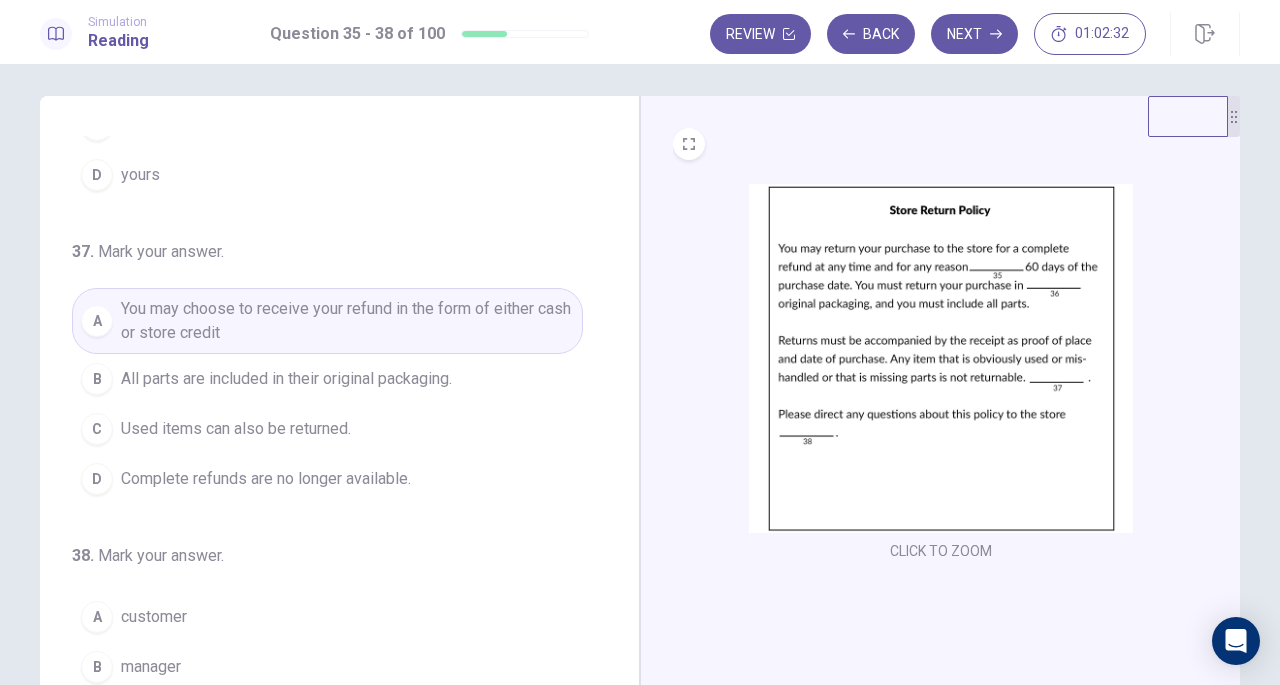 scroll, scrollTop: 502, scrollLeft: 0, axis: vertical 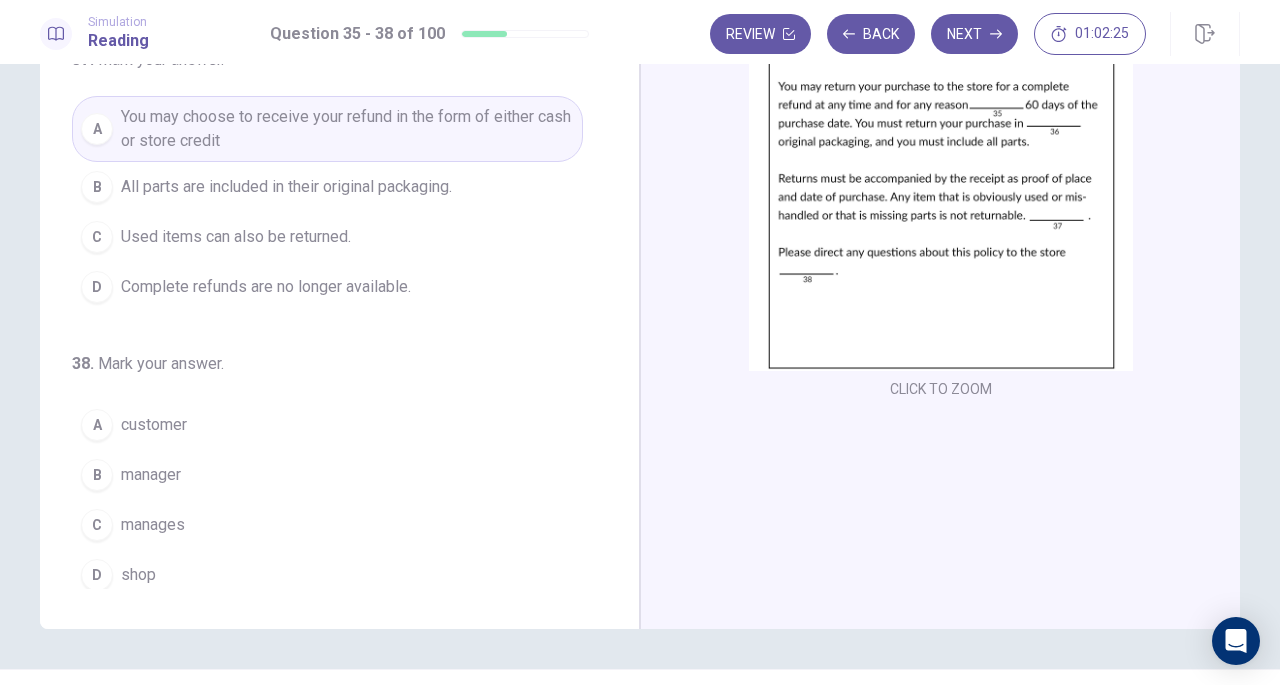 click on "B manager" at bounding box center [327, 475] 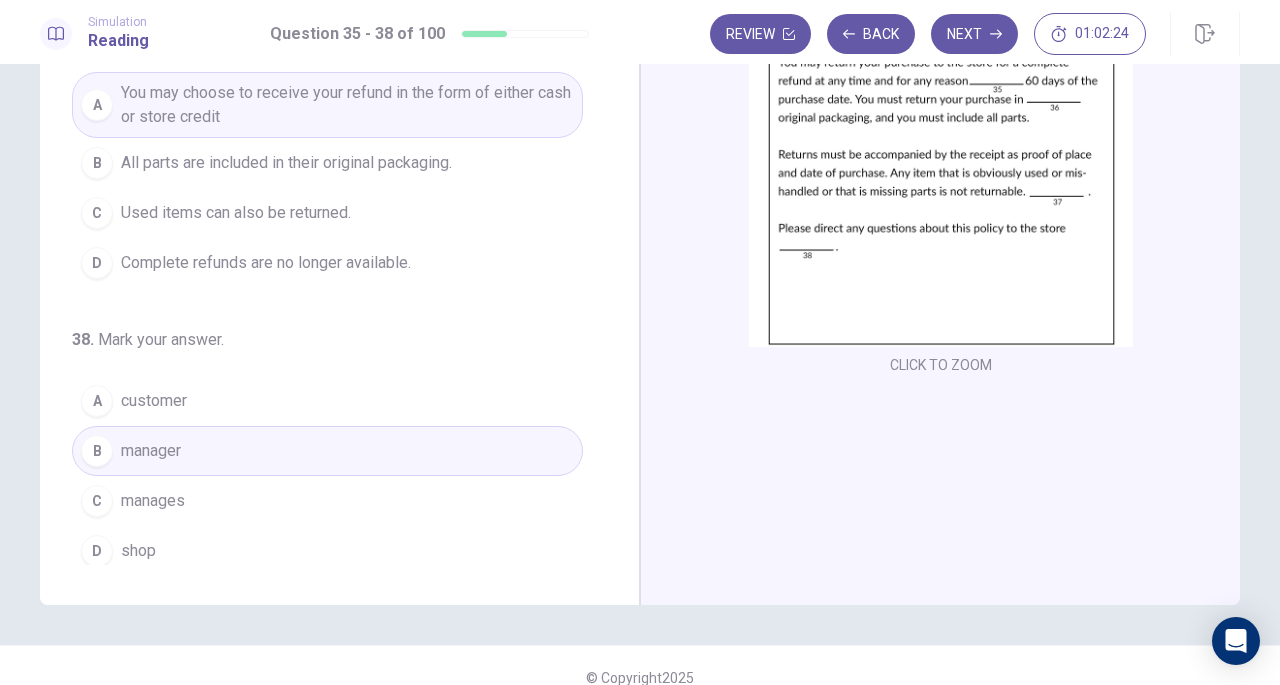 scroll, scrollTop: 196, scrollLeft: 0, axis: vertical 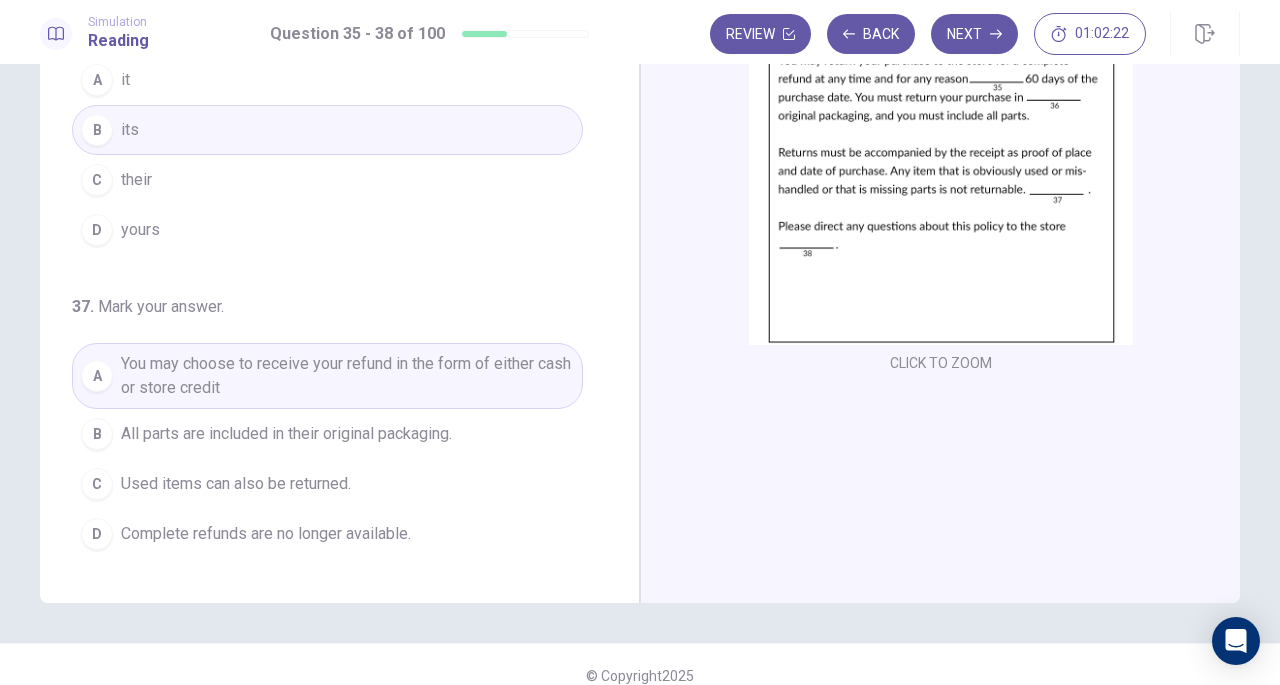 click on "Next" at bounding box center (974, 34) 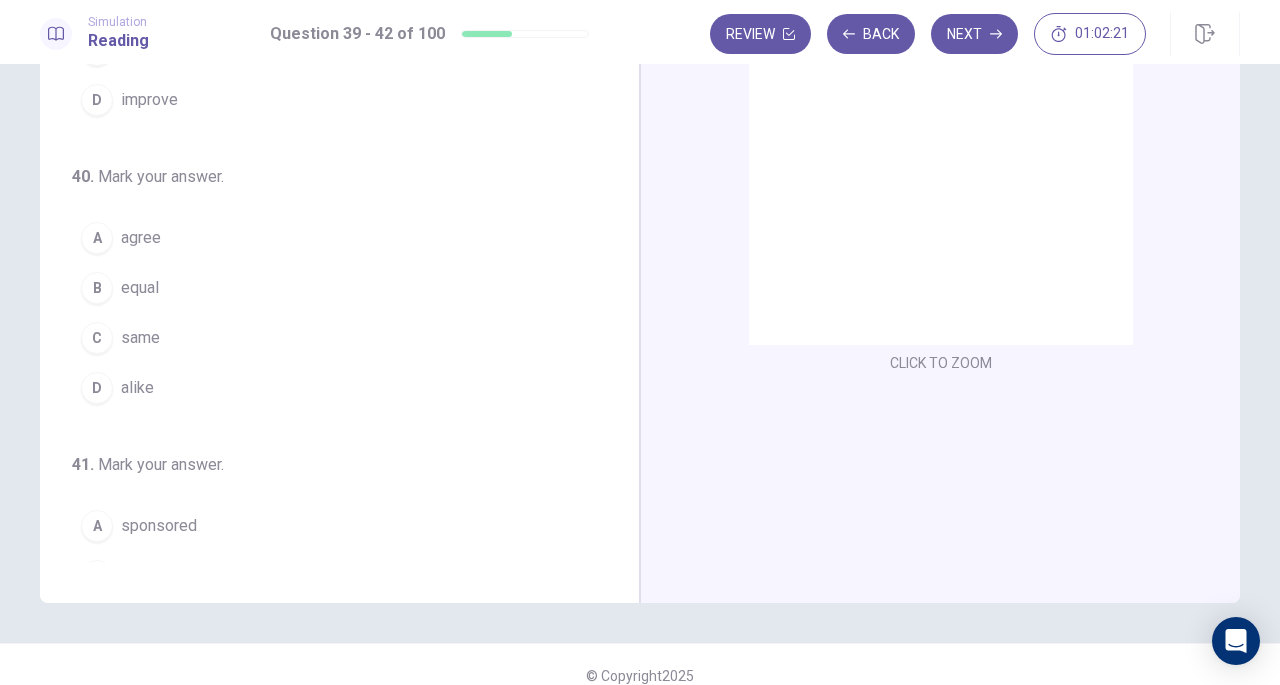 scroll, scrollTop: 0, scrollLeft: 0, axis: both 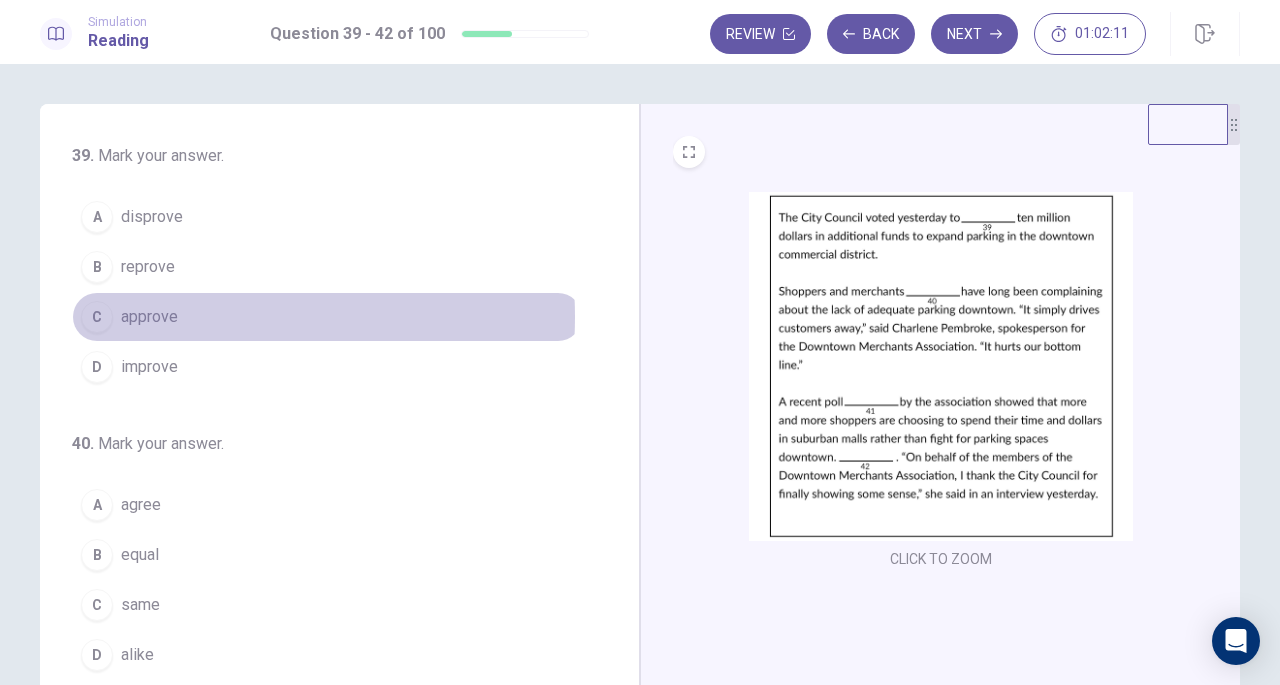 click on "C approve" at bounding box center (327, 317) 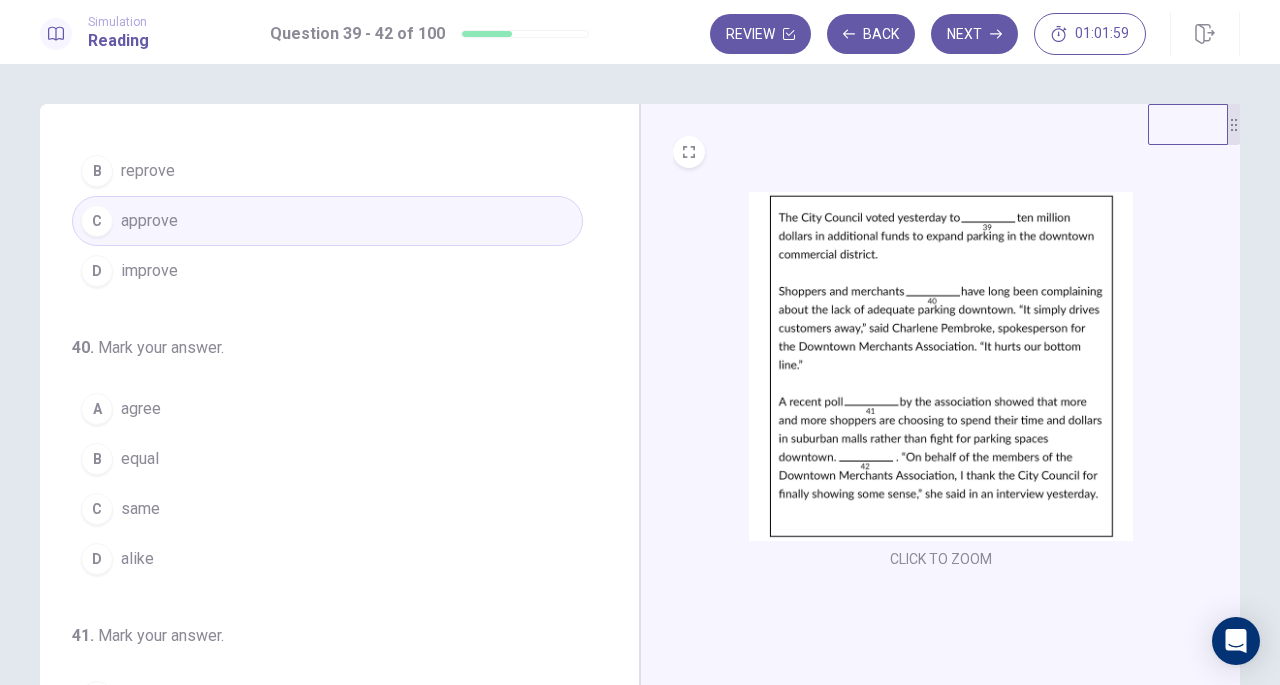 scroll, scrollTop: 125, scrollLeft: 0, axis: vertical 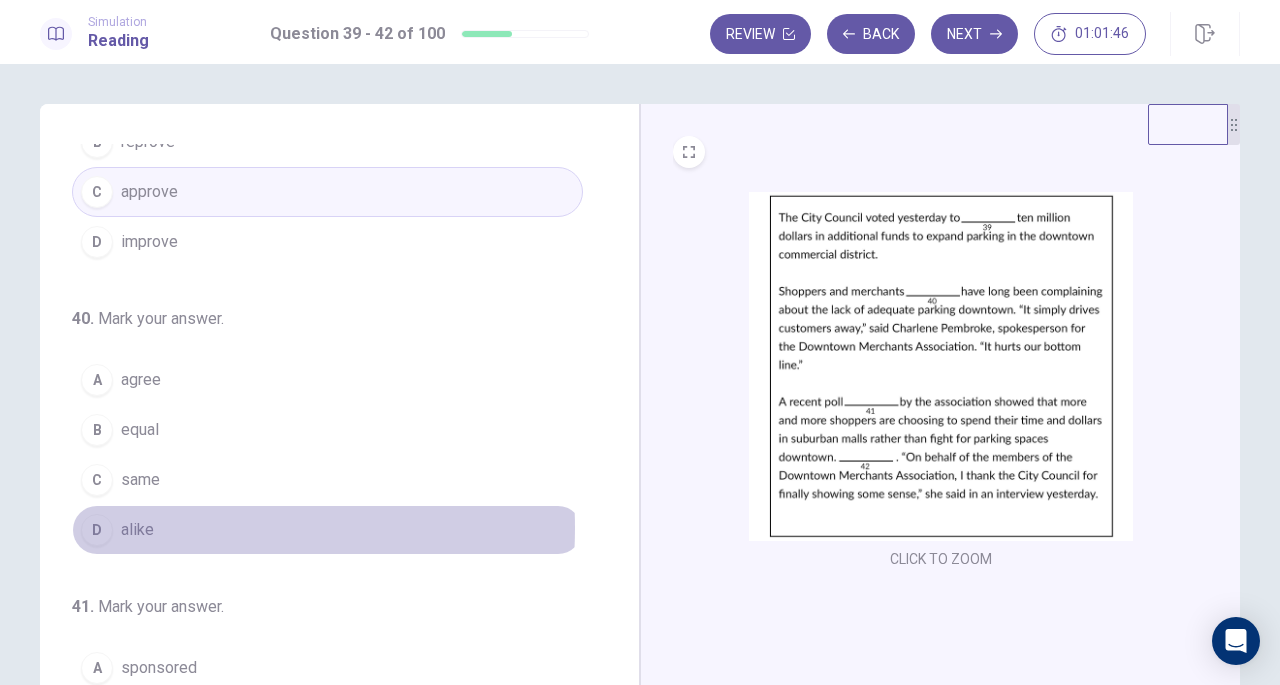 click on "alike" at bounding box center [137, 530] 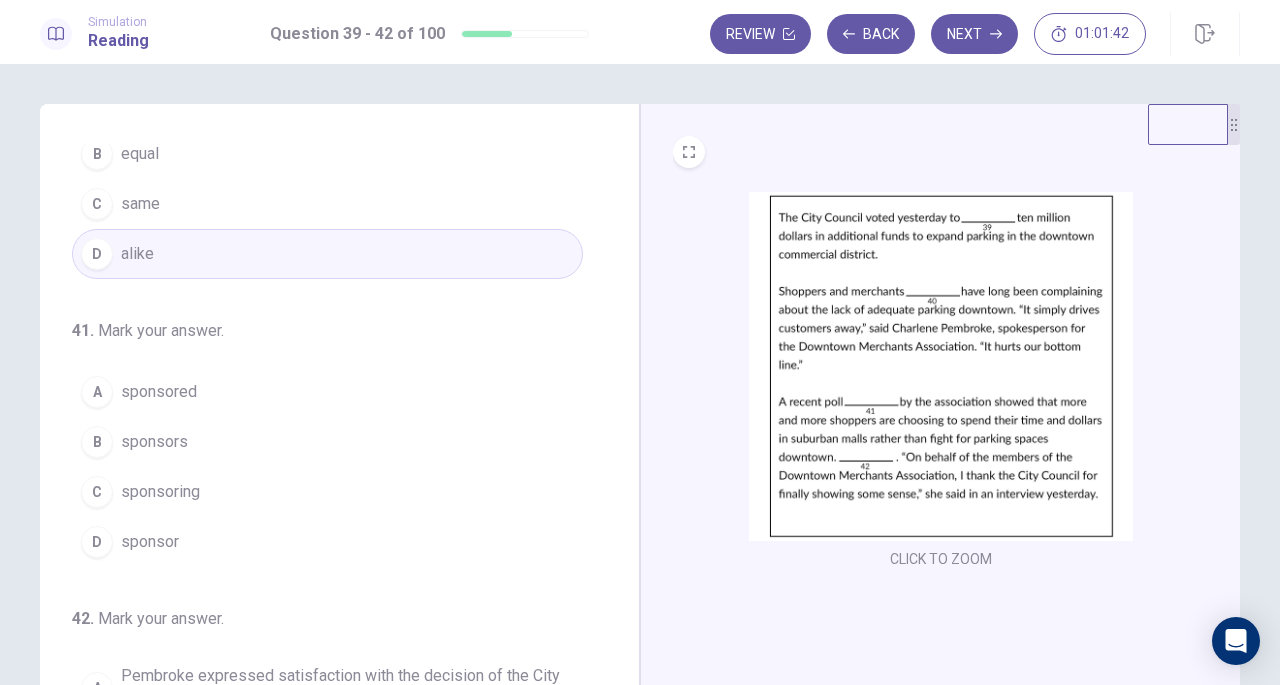 scroll, scrollTop: 402, scrollLeft: 0, axis: vertical 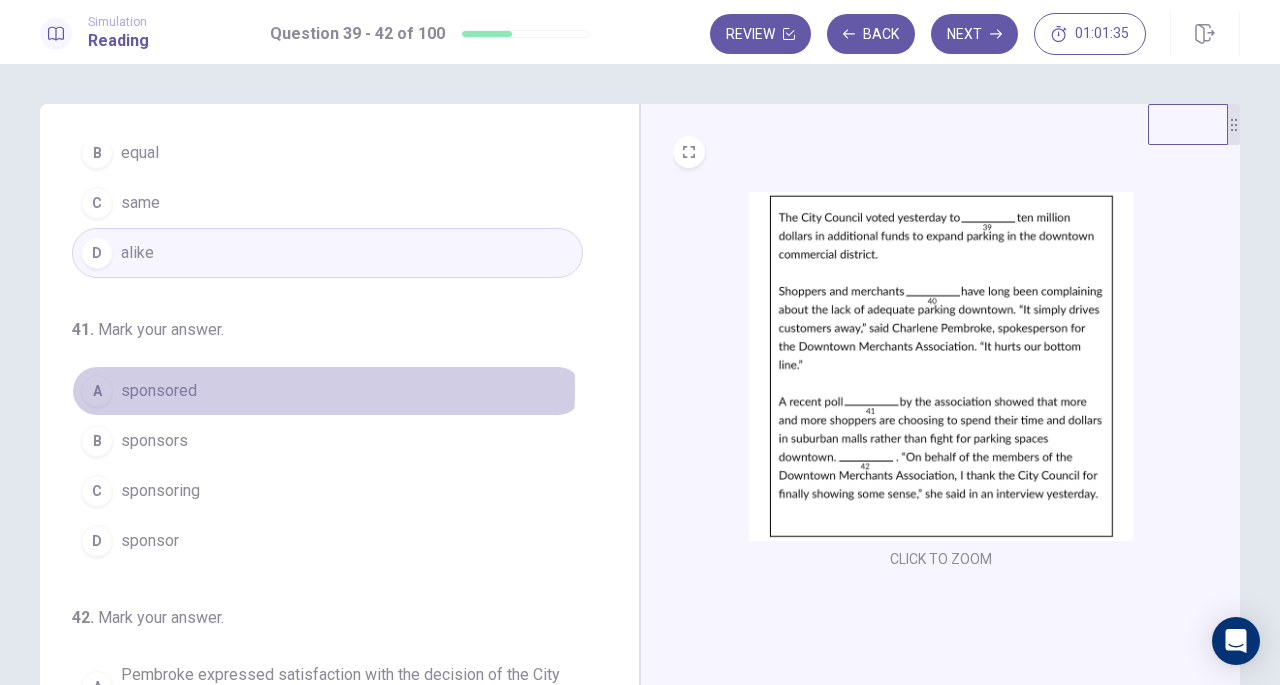 click on "A sponsored" at bounding box center (327, 391) 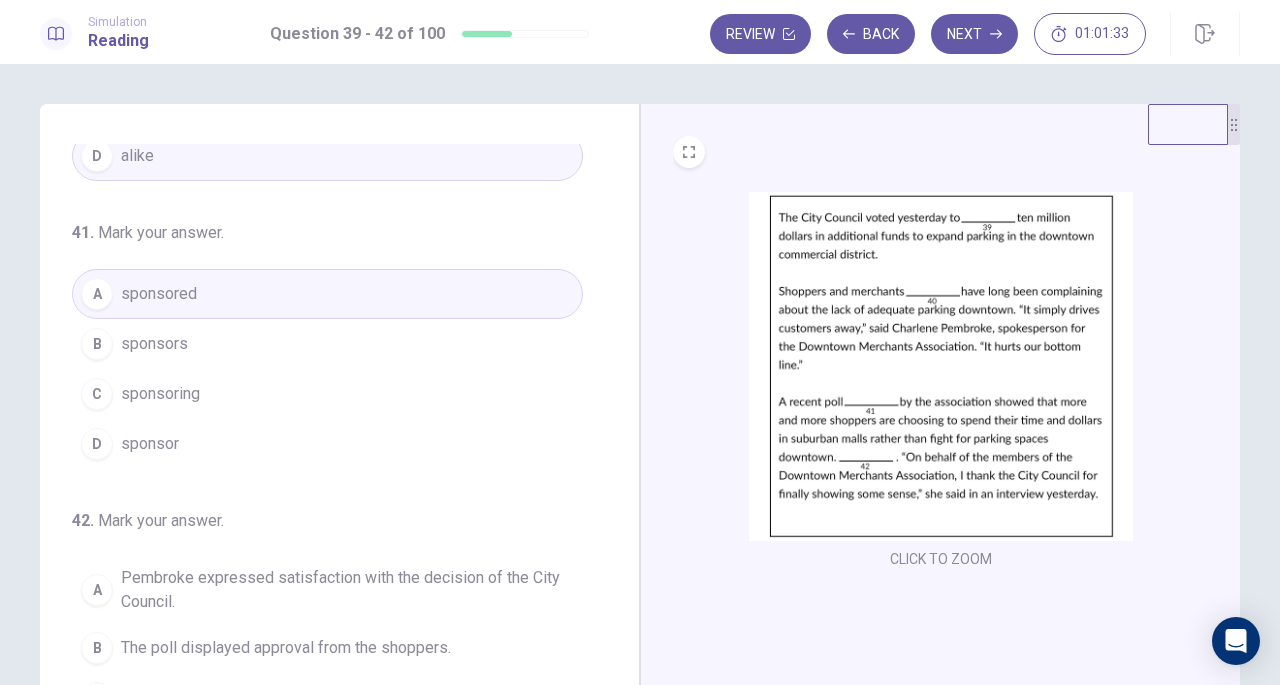 scroll, scrollTop: 502, scrollLeft: 0, axis: vertical 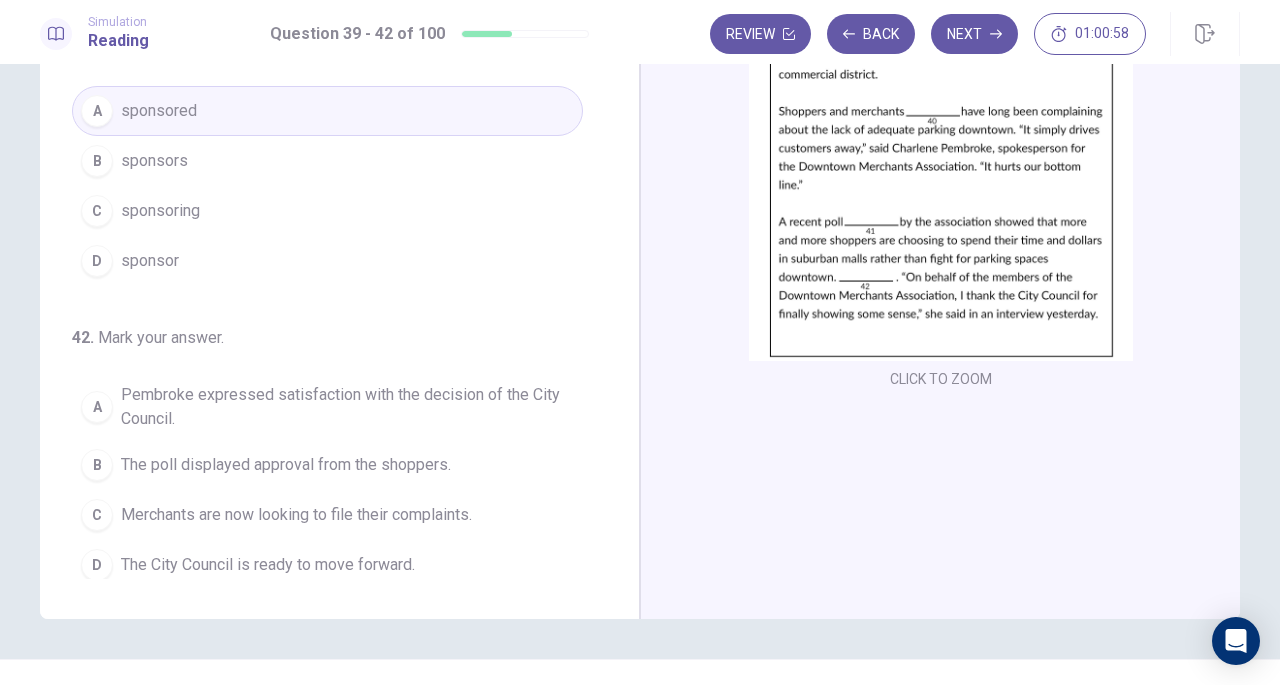 click on "Pembroke expressed satisfaction with the decision of the City Council." at bounding box center (347, 407) 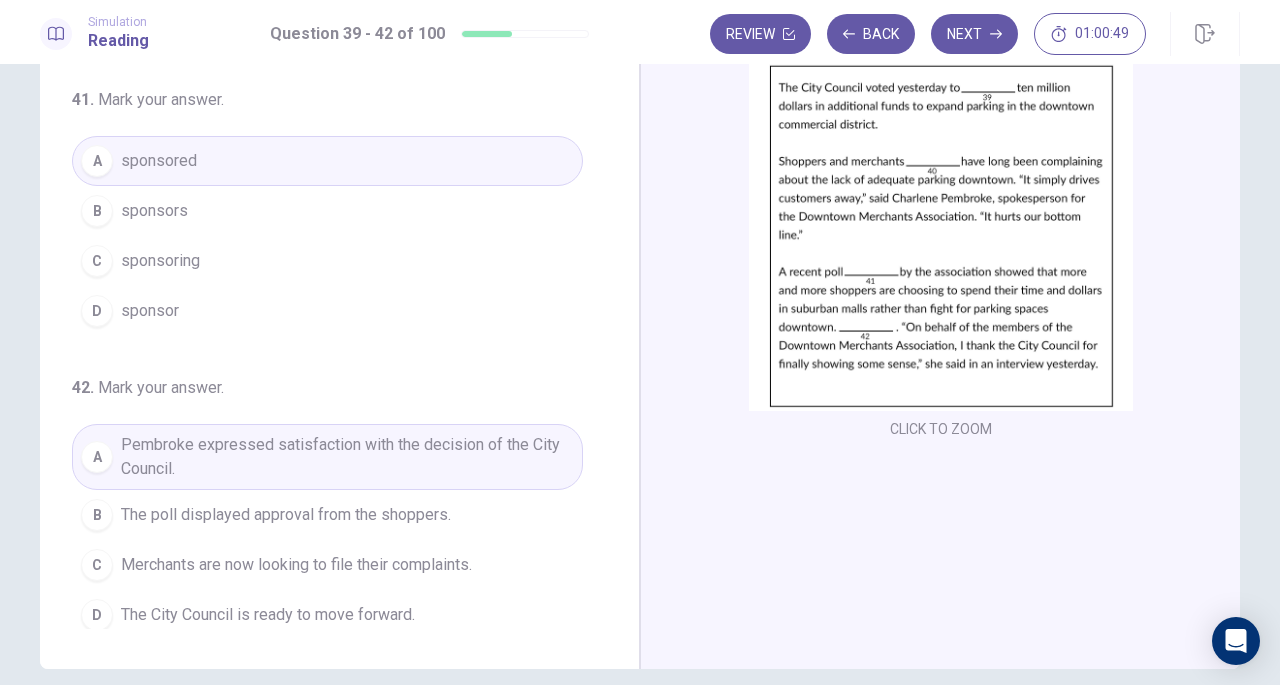 scroll, scrollTop: 129, scrollLeft: 0, axis: vertical 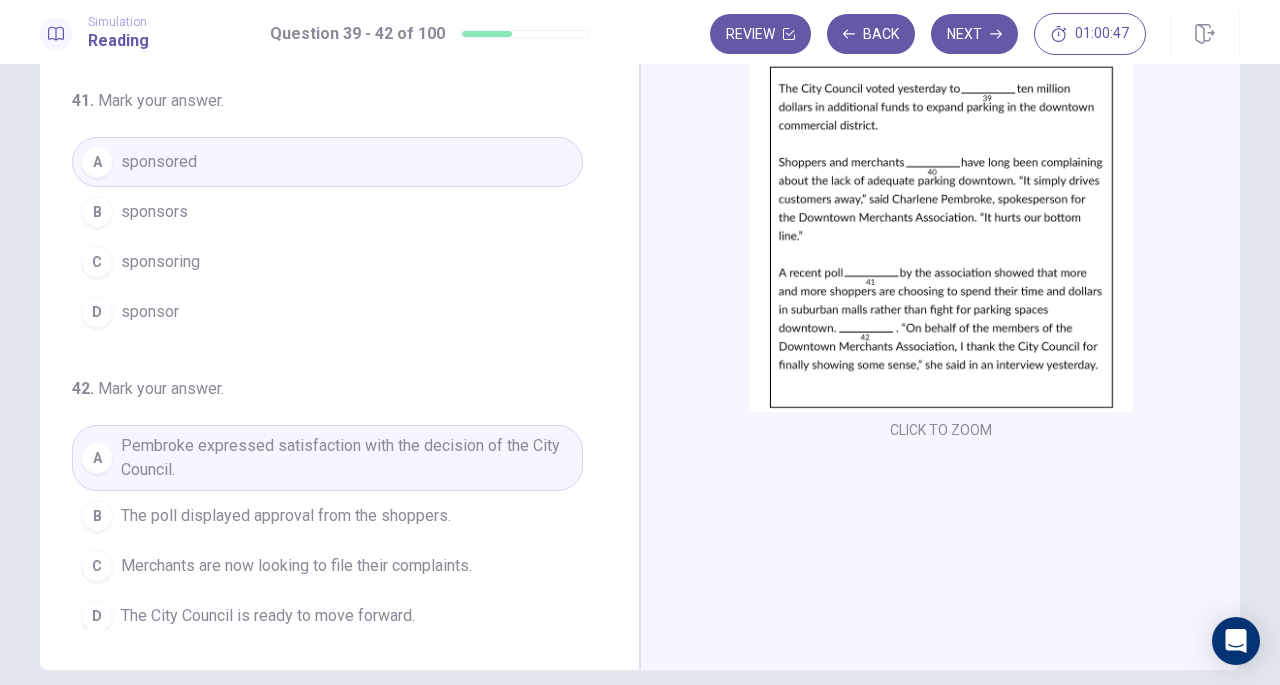 click on "Next" at bounding box center (974, 34) 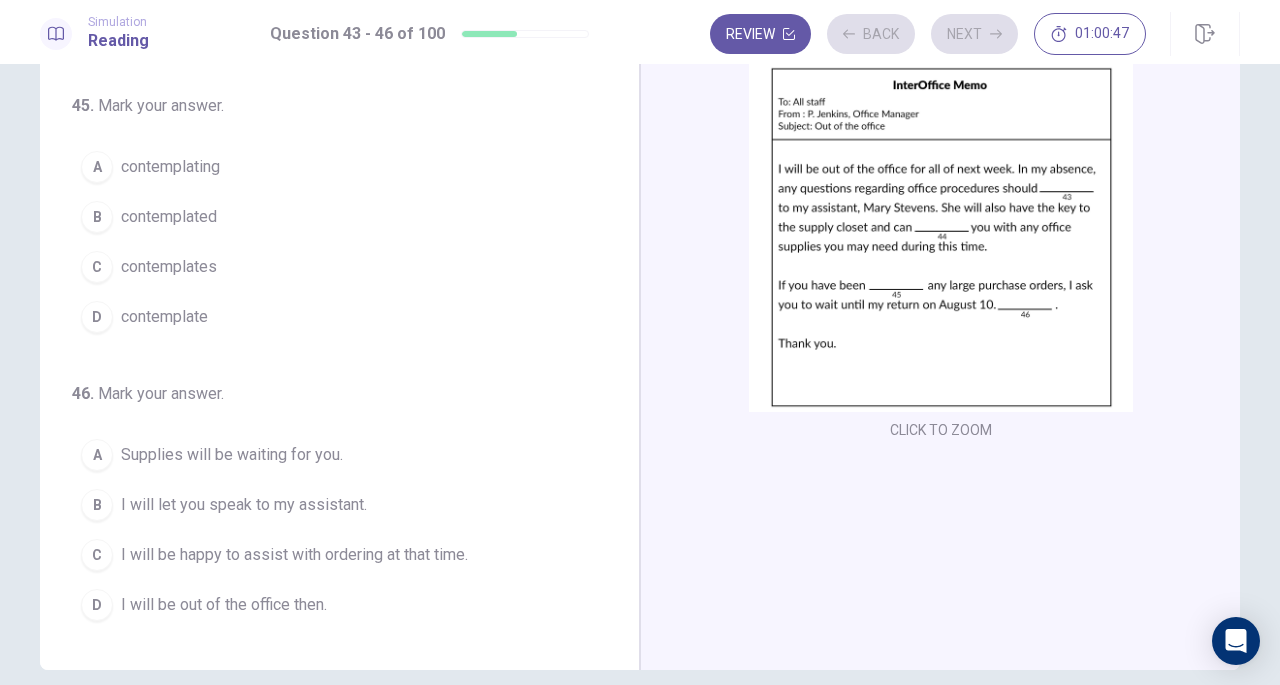 scroll, scrollTop: 486, scrollLeft: 0, axis: vertical 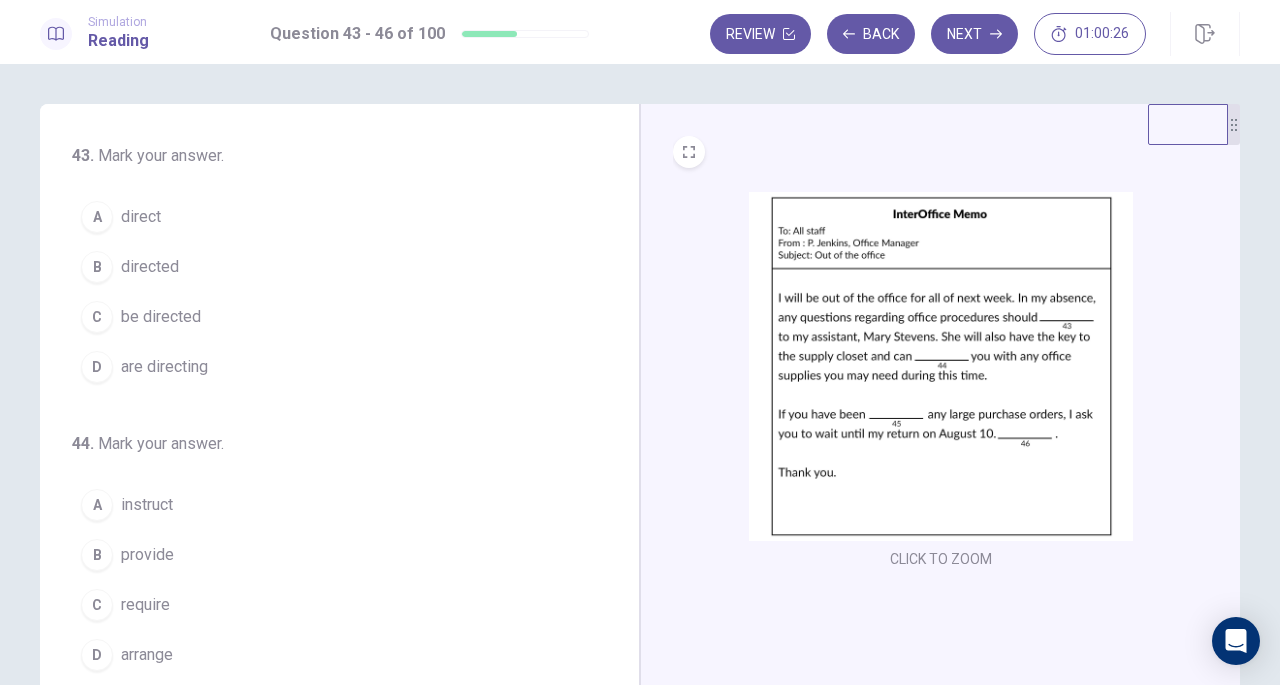 click on "be directed" at bounding box center (161, 317) 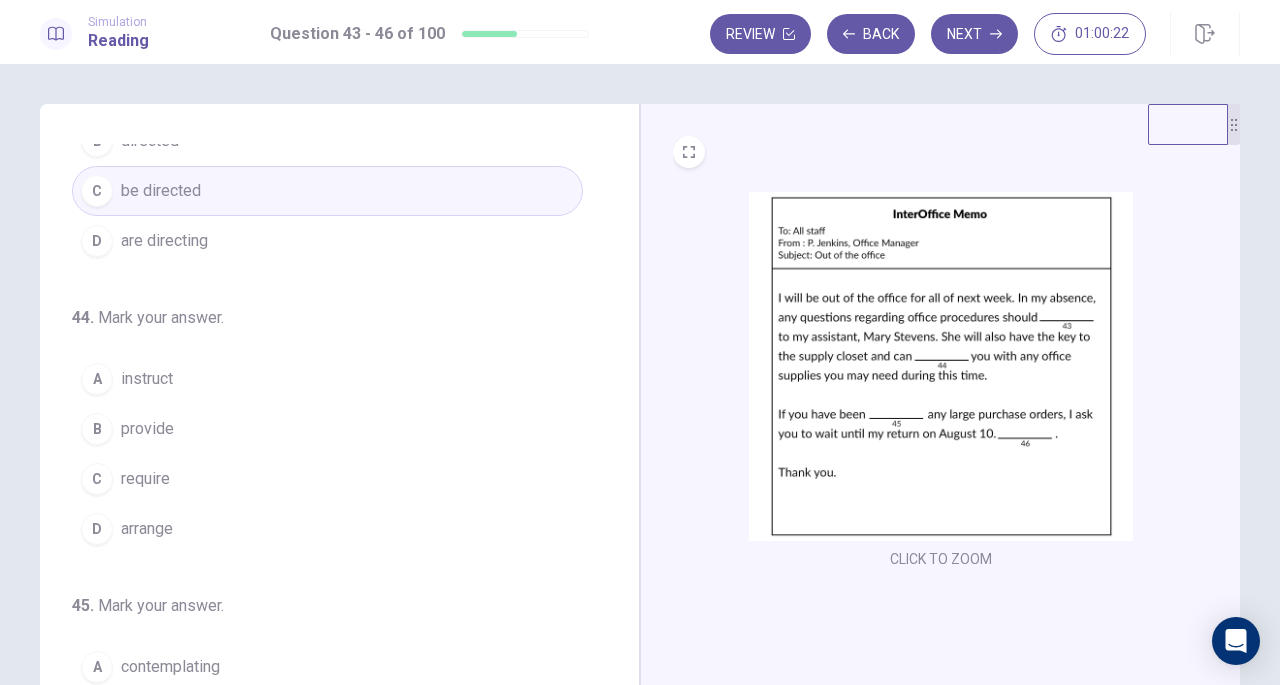 scroll, scrollTop: 134, scrollLeft: 0, axis: vertical 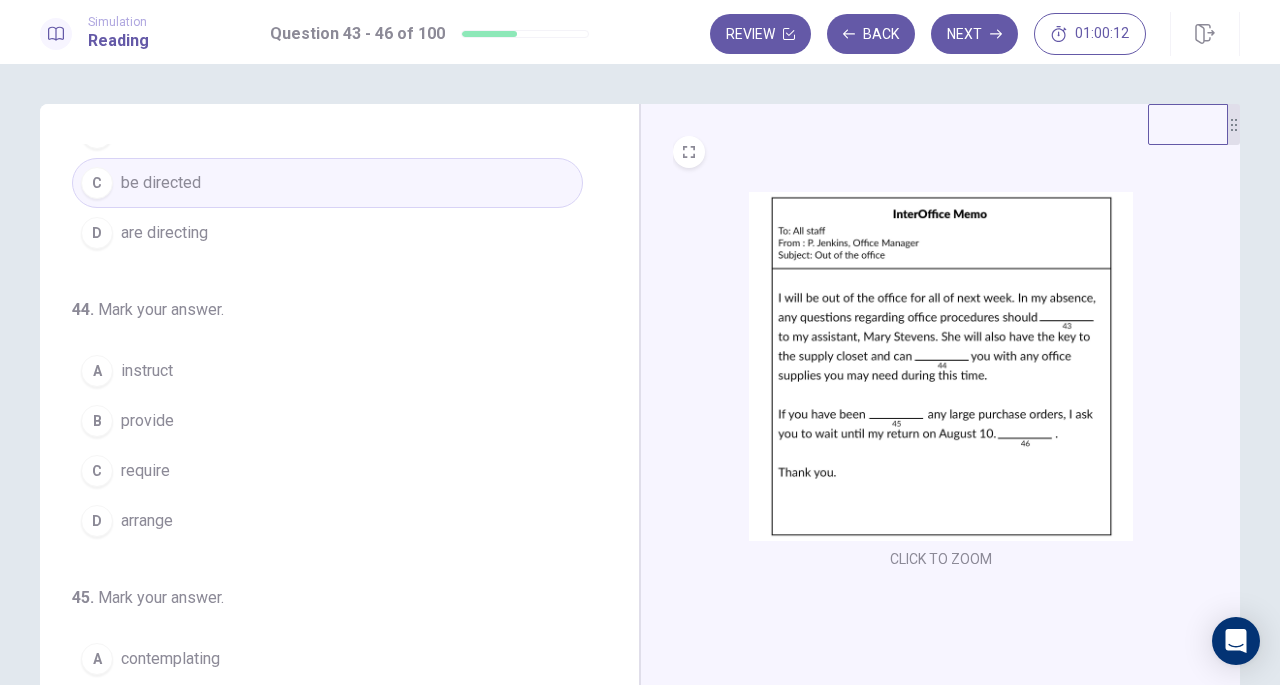 click on "provide" at bounding box center (147, 421) 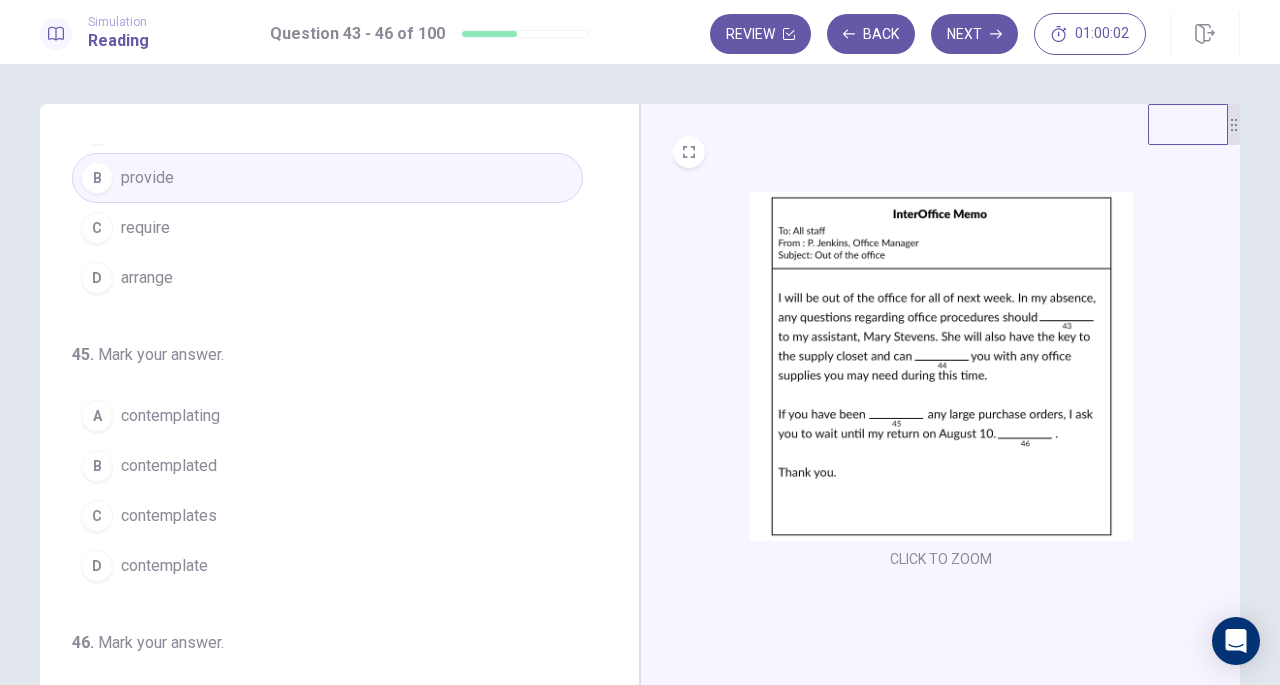 scroll, scrollTop: 405, scrollLeft: 0, axis: vertical 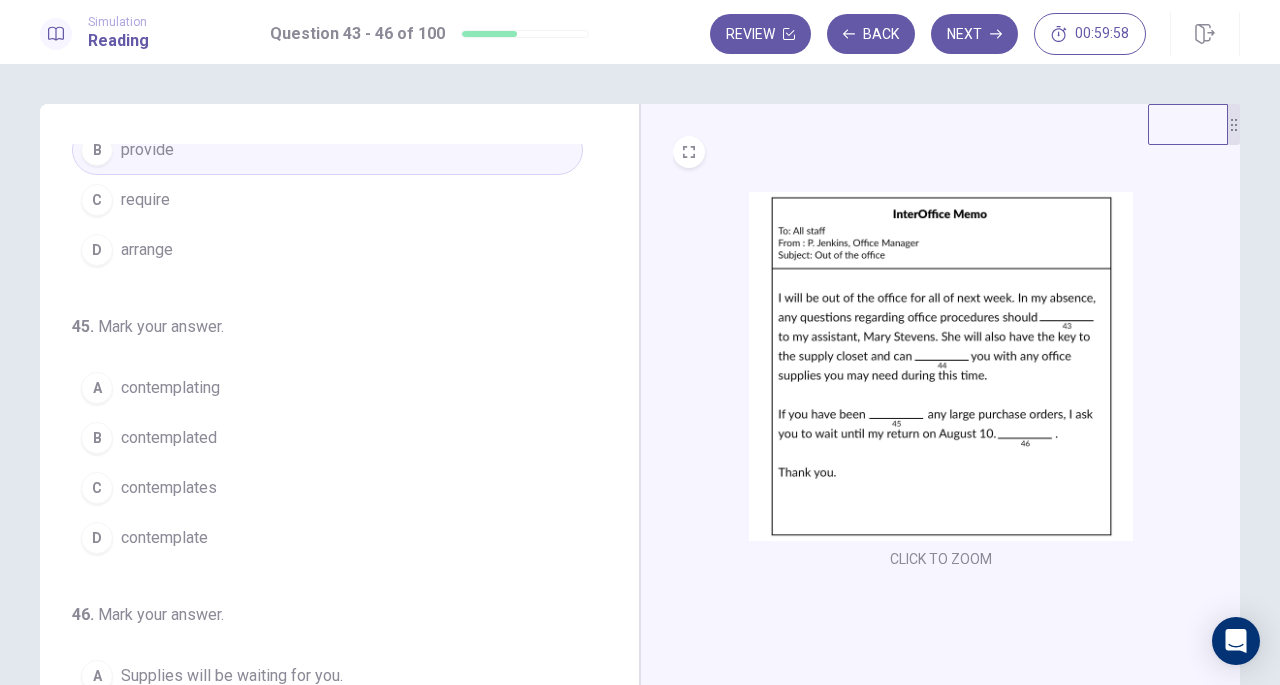 click on "contemplating" at bounding box center [170, 388] 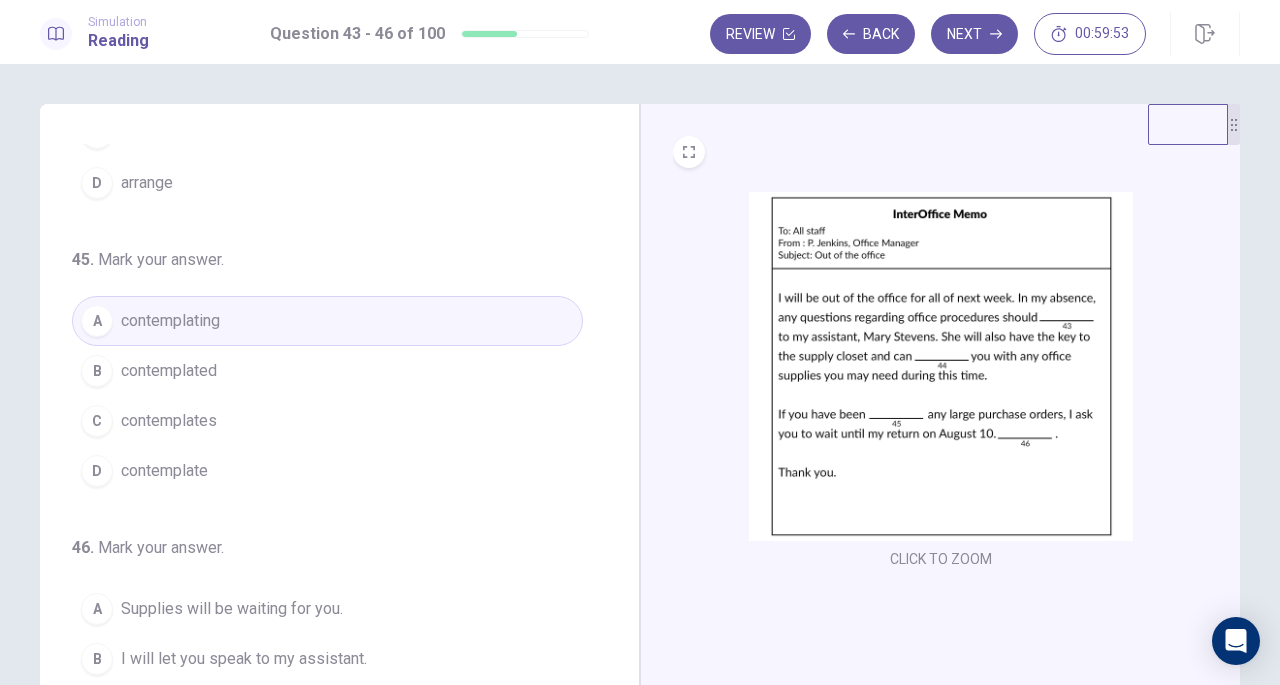 scroll, scrollTop: 486, scrollLeft: 0, axis: vertical 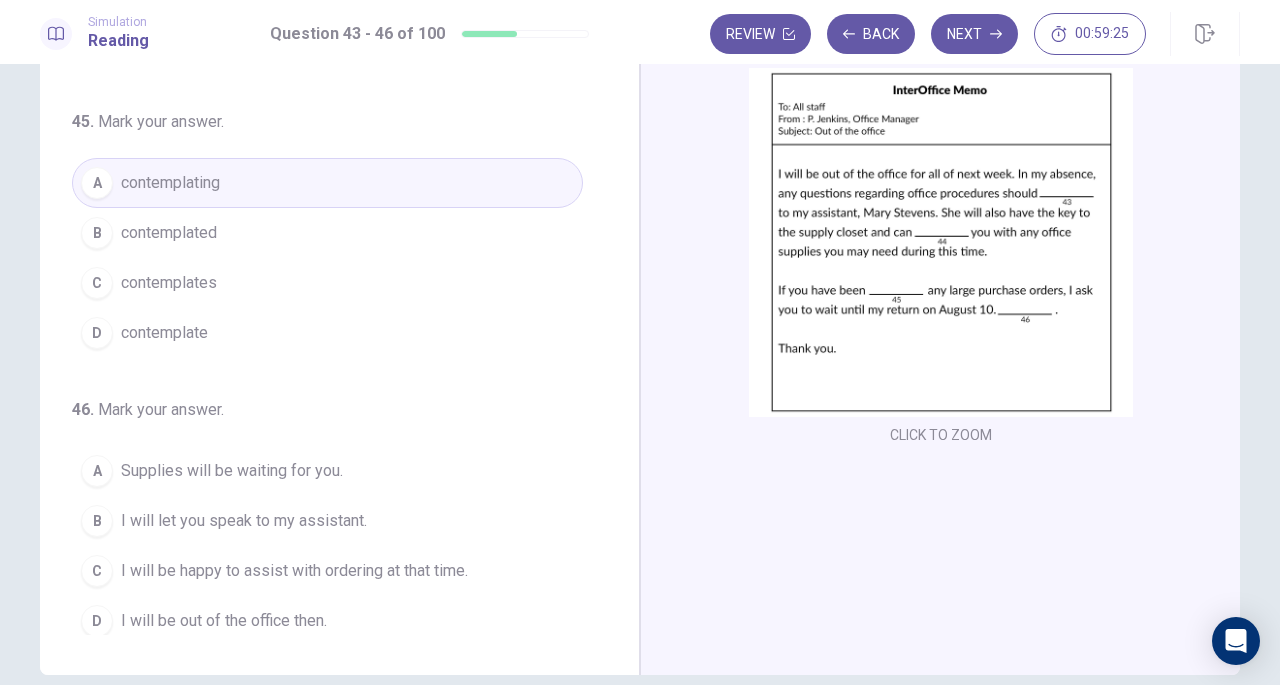click on "I will be happy to assist with ordering at that time." at bounding box center [294, 571] 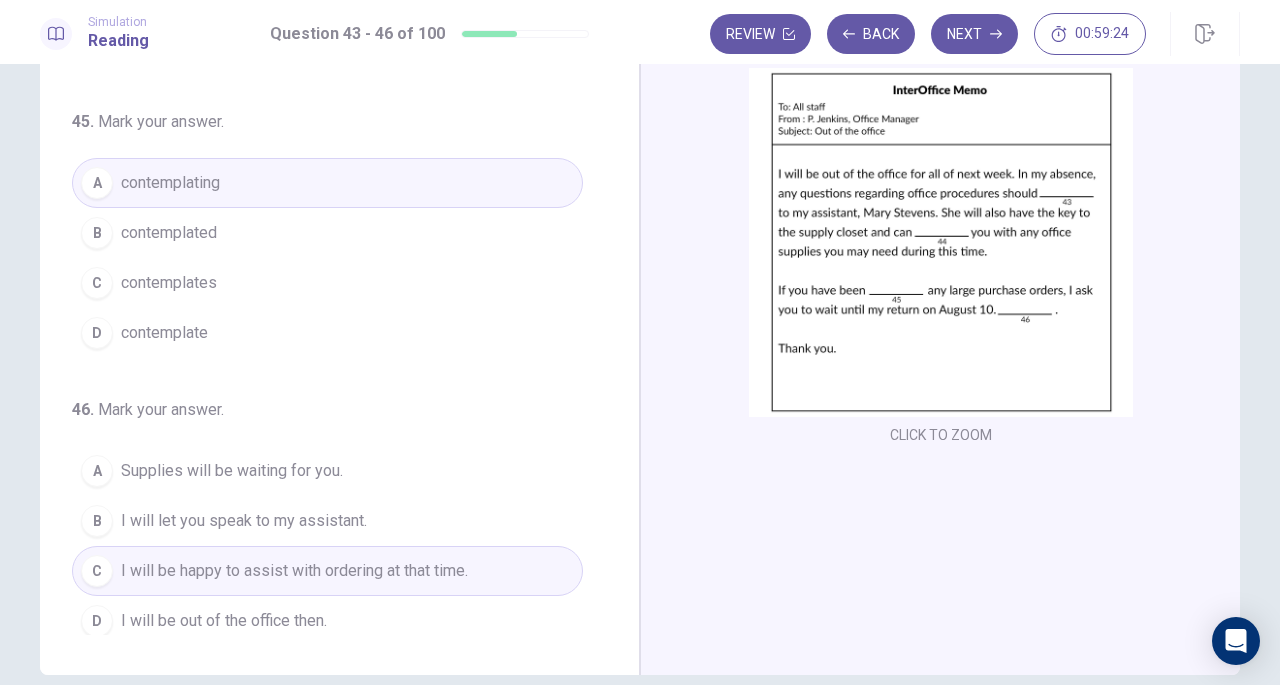 scroll, scrollTop: 218, scrollLeft: 0, axis: vertical 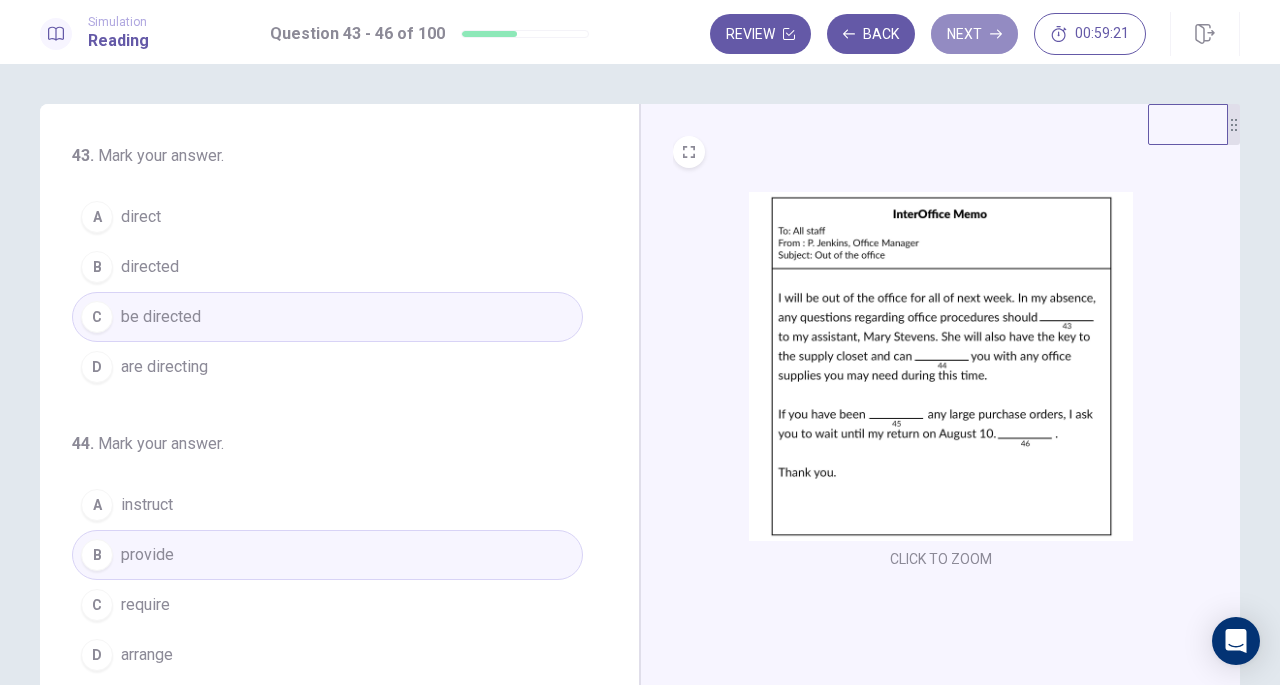 click on "Next" at bounding box center [974, 34] 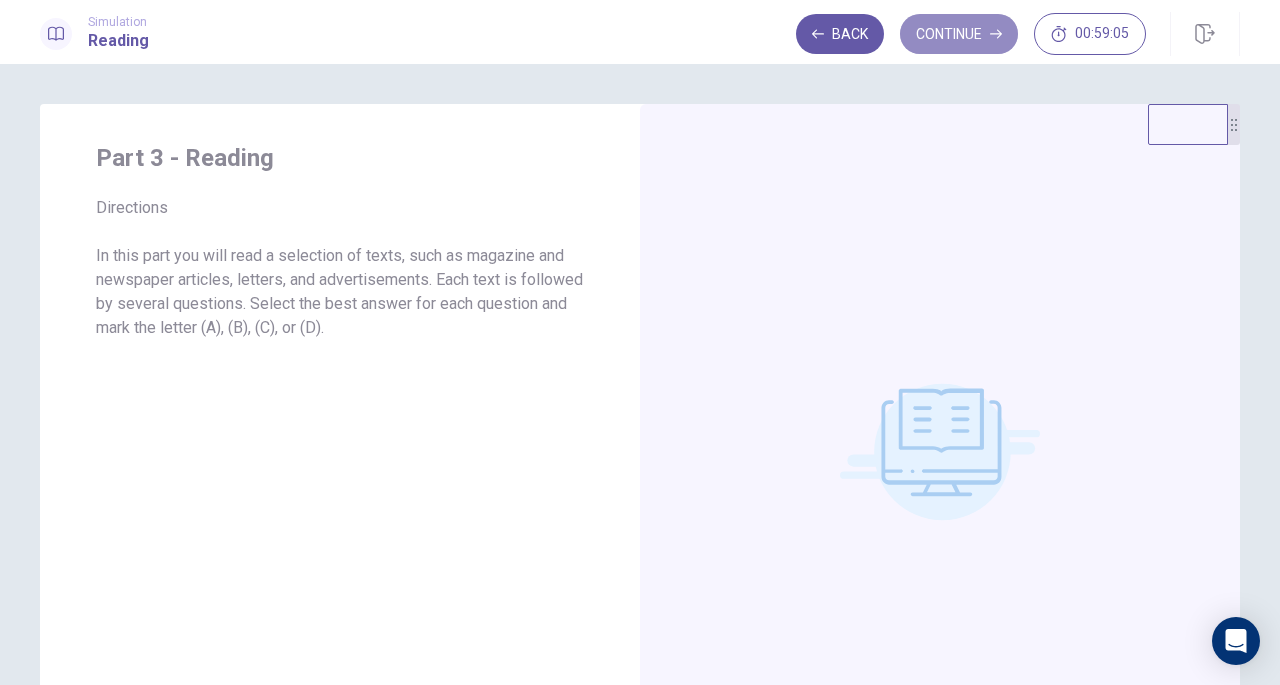 click on "Continue" at bounding box center (959, 34) 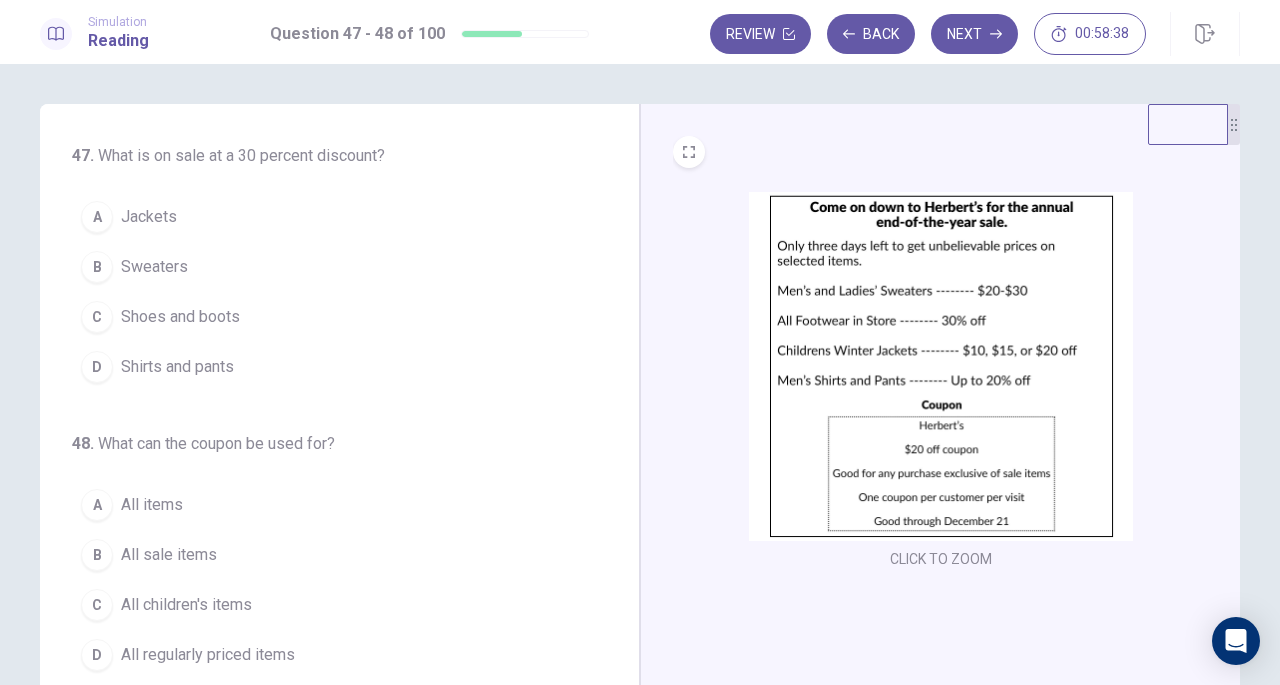 click on "Shoes and boots" at bounding box center [180, 317] 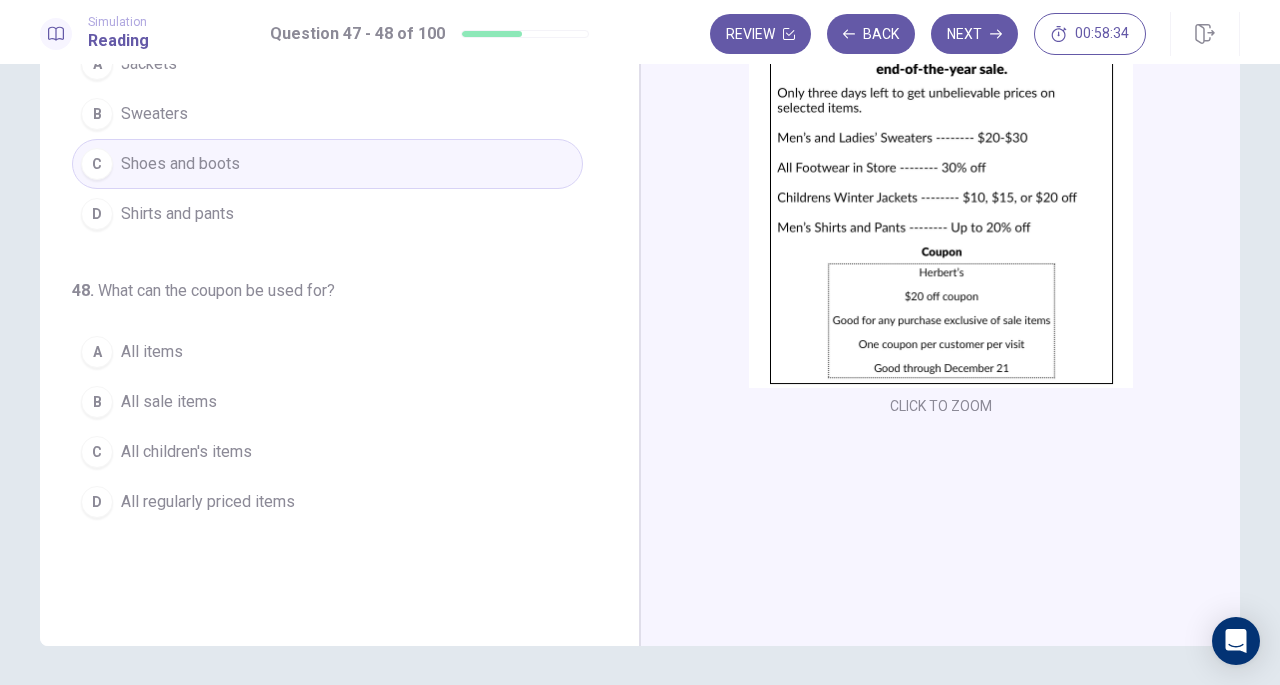 scroll, scrollTop: 152, scrollLeft: 0, axis: vertical 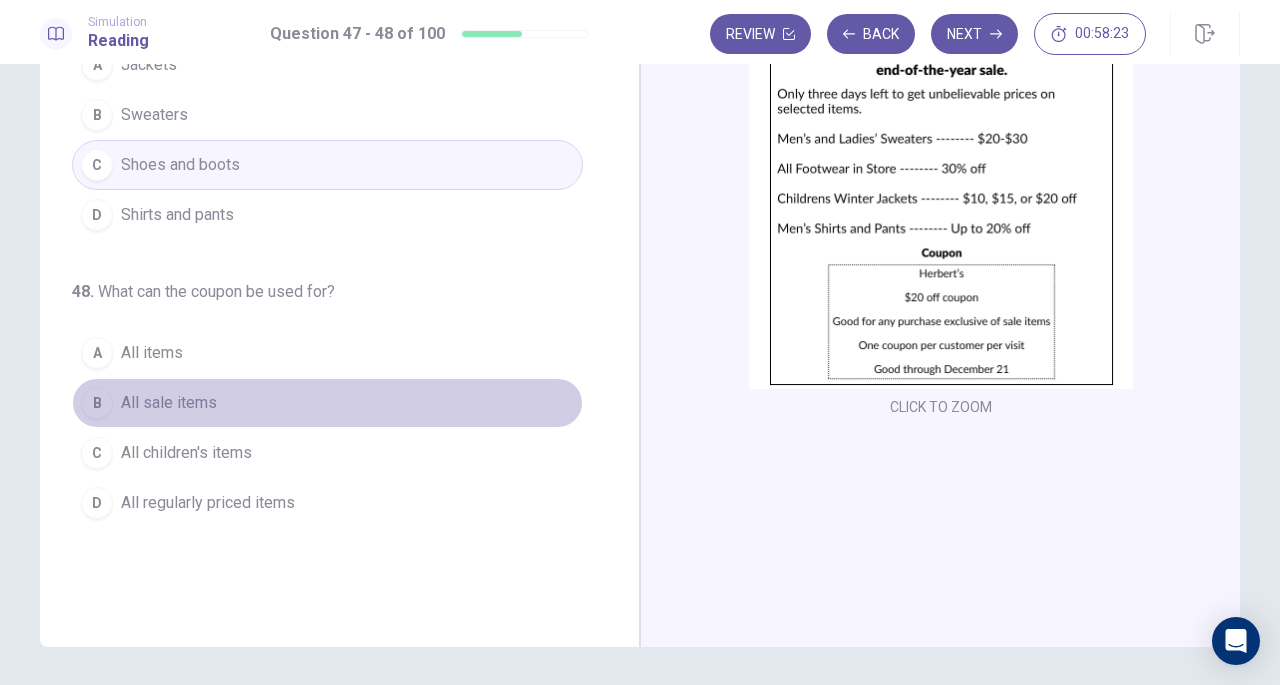 click on "All sale items" at bounding box center [169, 403] 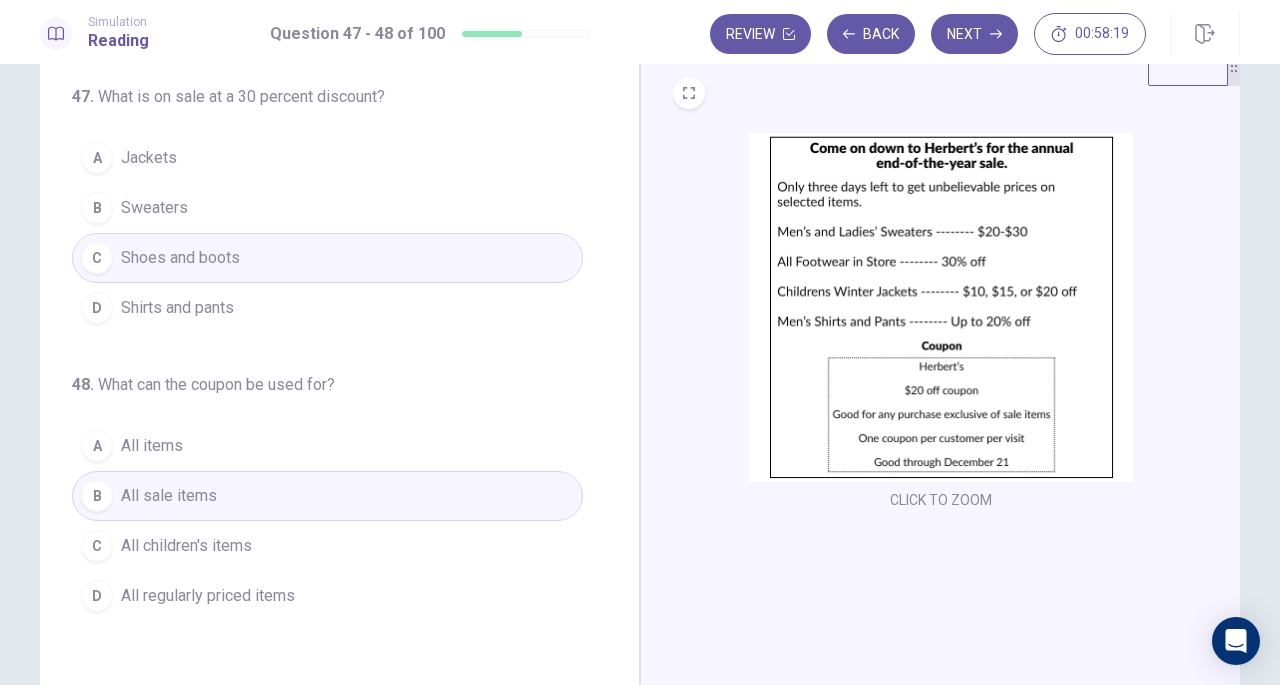scroll, scrollTop: 0, scrollLeft: 0, axis: both 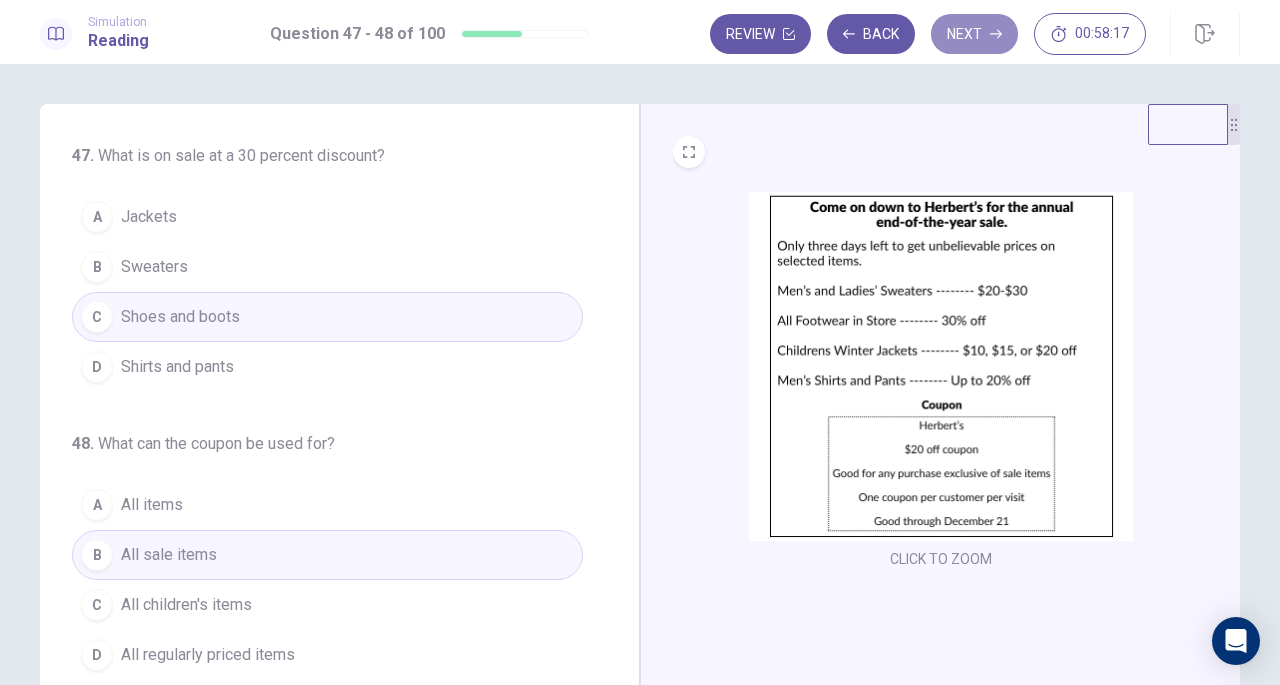 click on "Next" at bounding box center (974, 34) 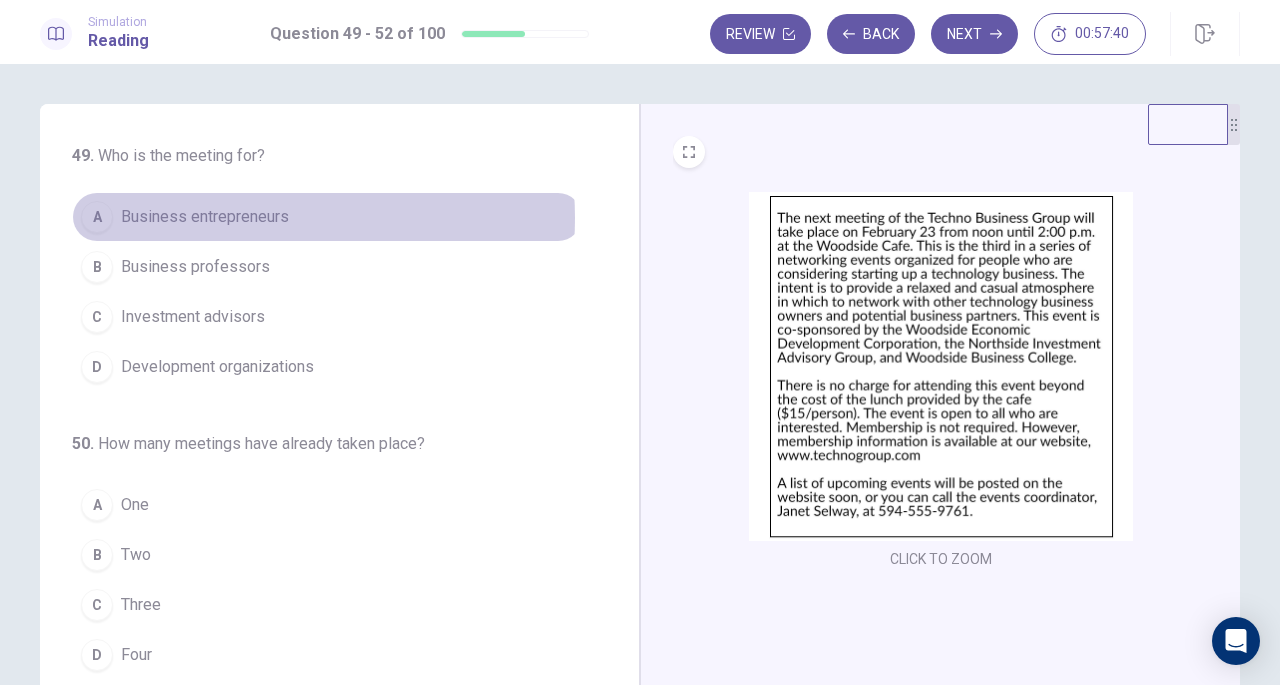 click on "Business entrepreneurs" at bounding box center [205, 217] 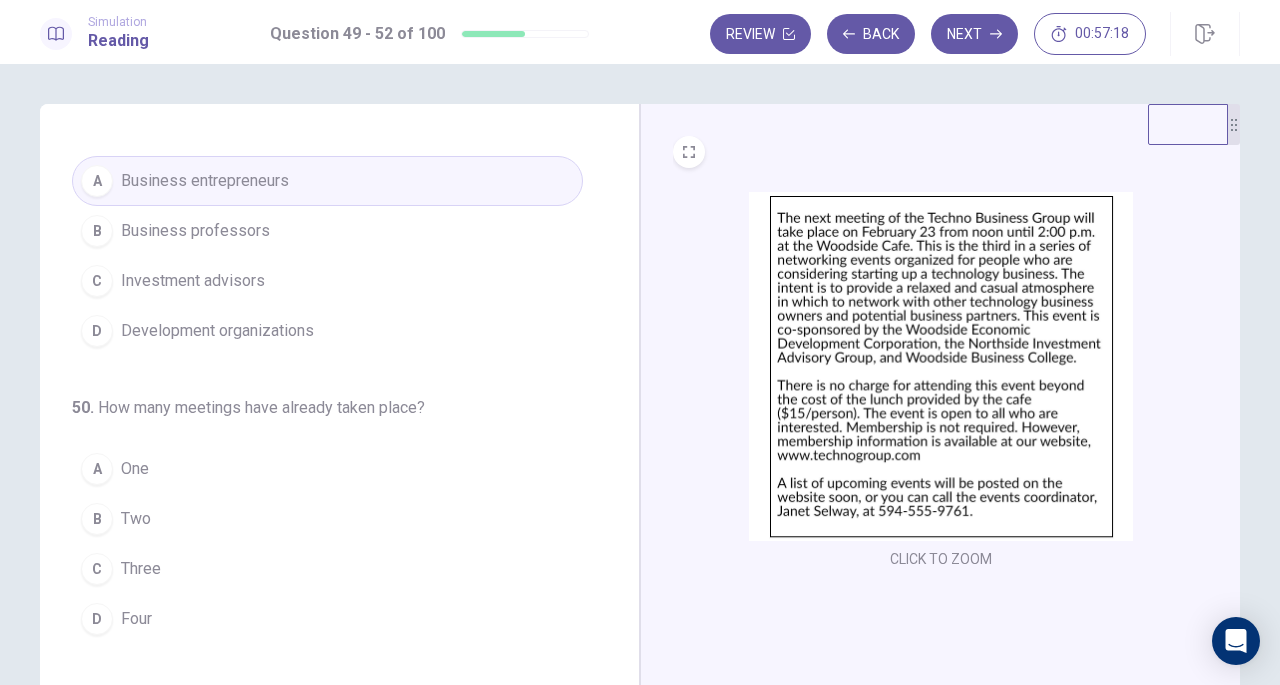 scroll, scrollTop: 37, scrollLeft: 0, axis: vertical 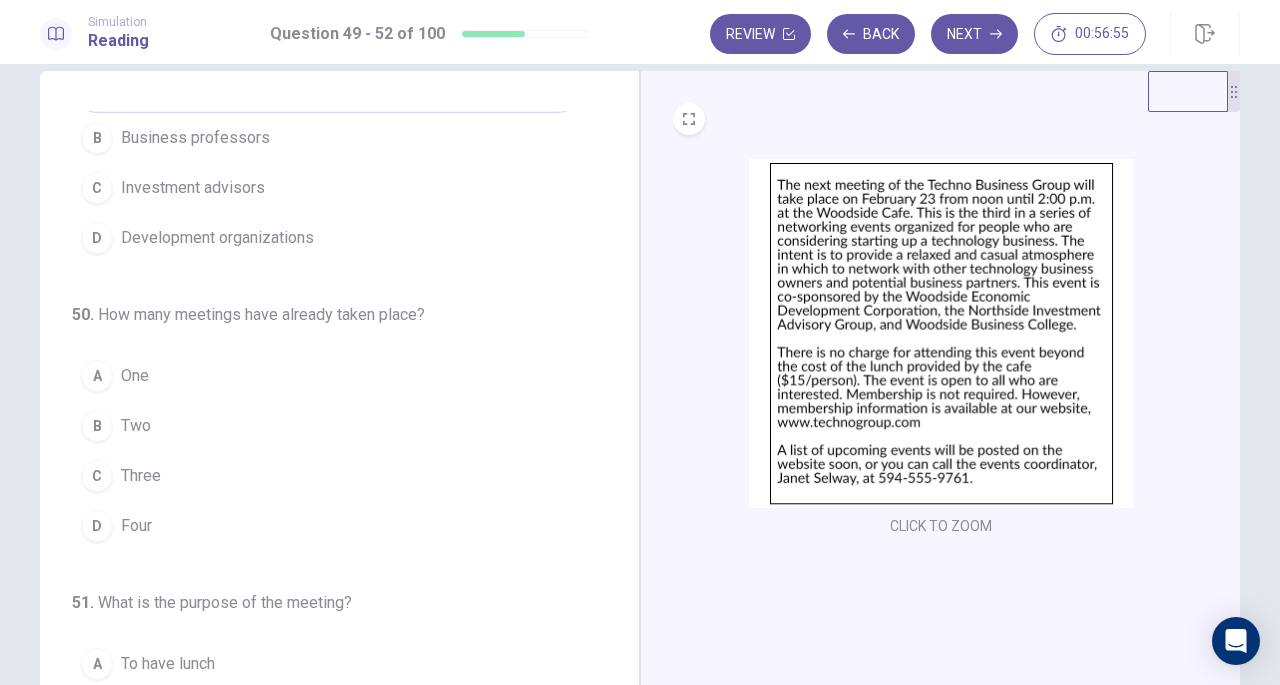 click on "B Two" at bounding box center [327, 426] 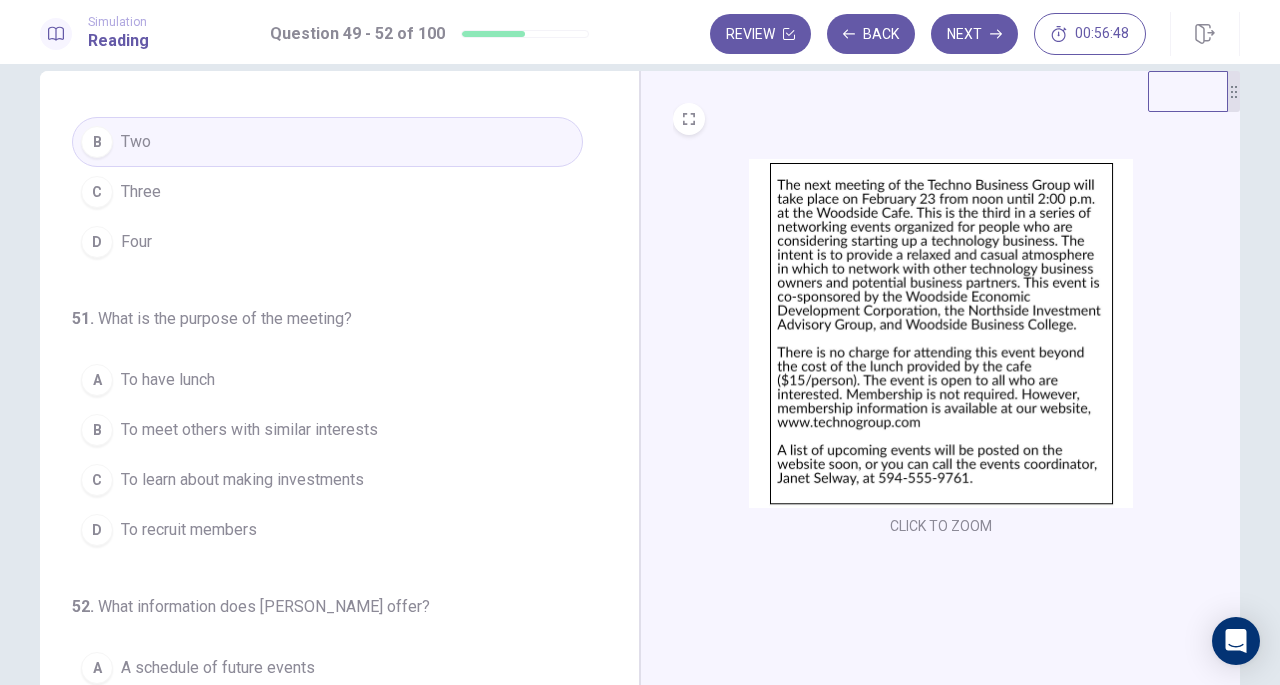 scroll, scrollTop: 421, scrollLeft: 0, axis: vertical 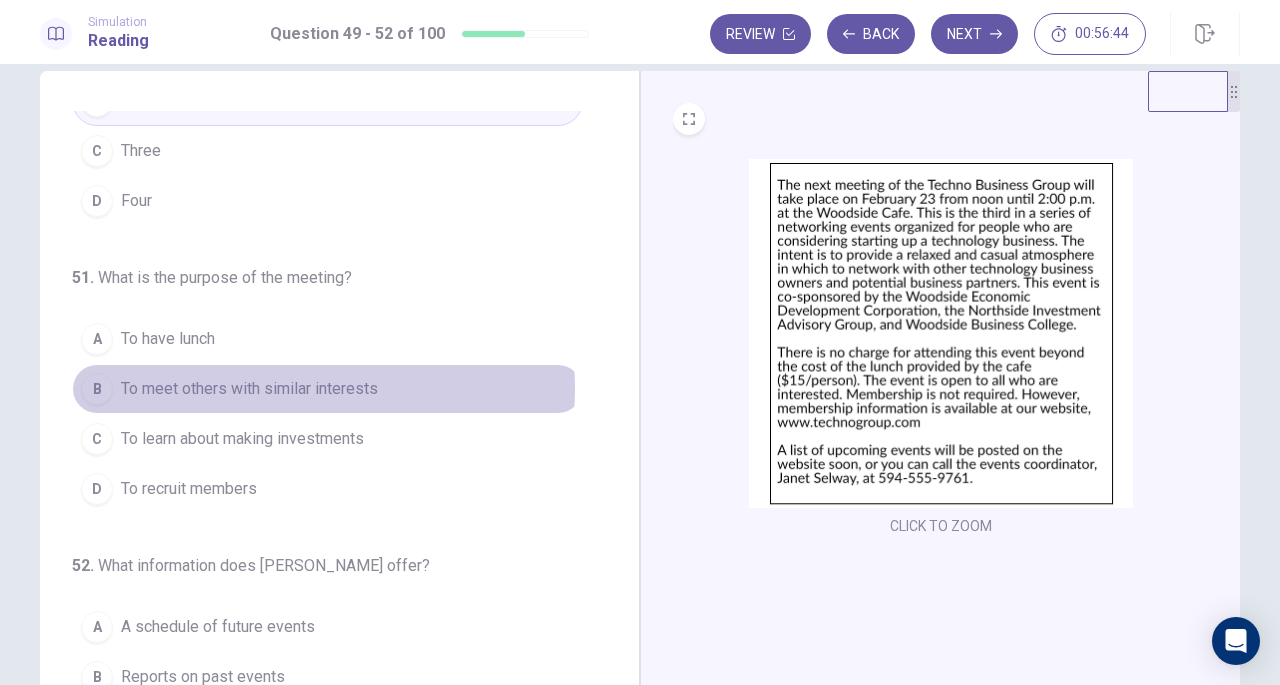 click on "To meet others with similar interests" at bounding box center (249, 389) 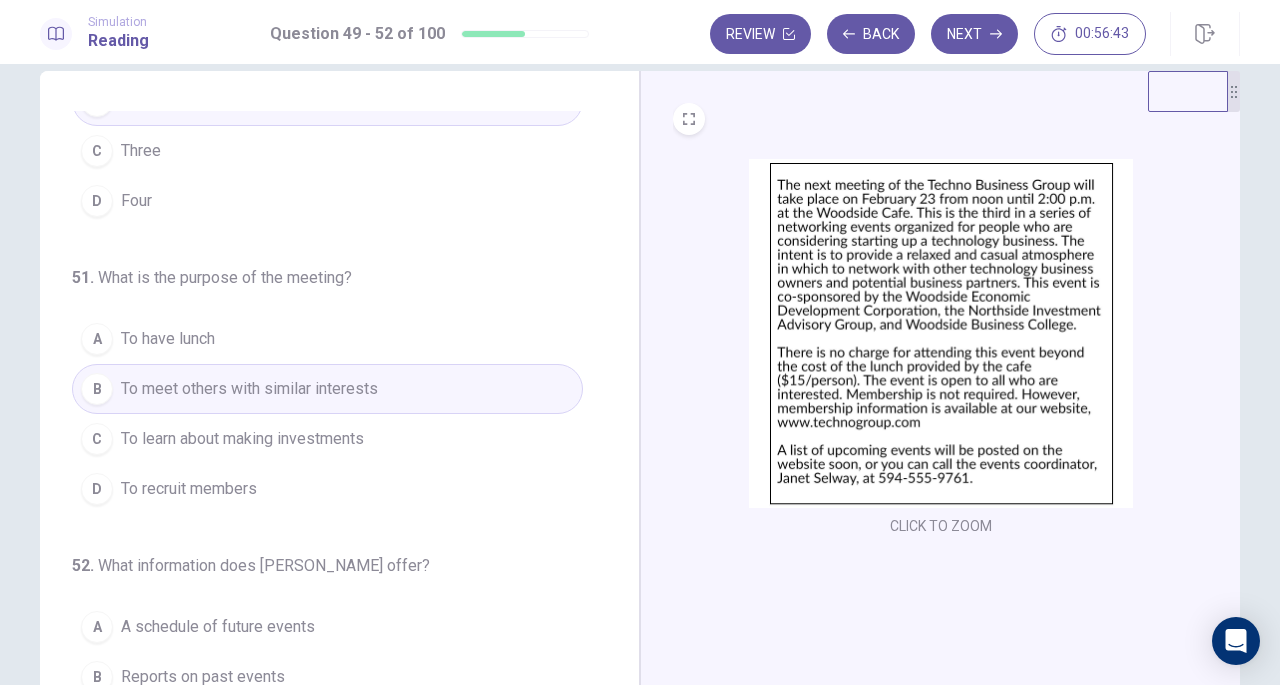 scroll, scrollTop: 486, scrollLeft: 0, axis: vertical 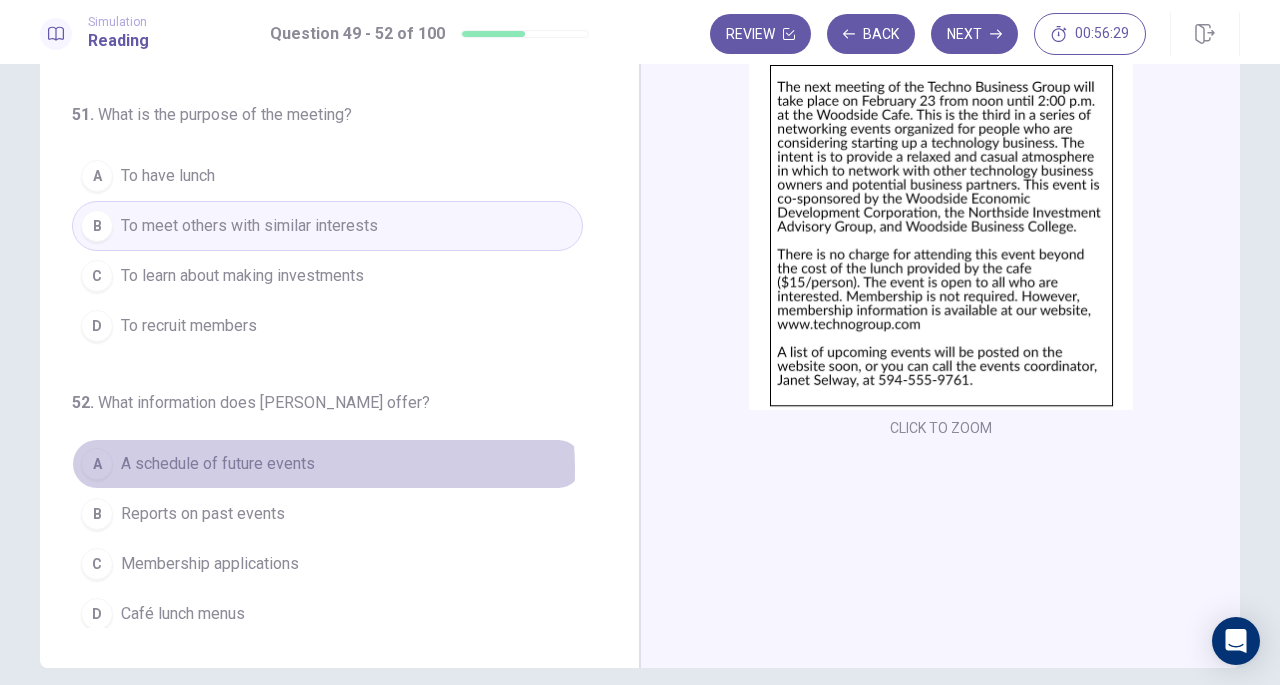 click on "A schedule of future events" at bounding box center [218, 464] 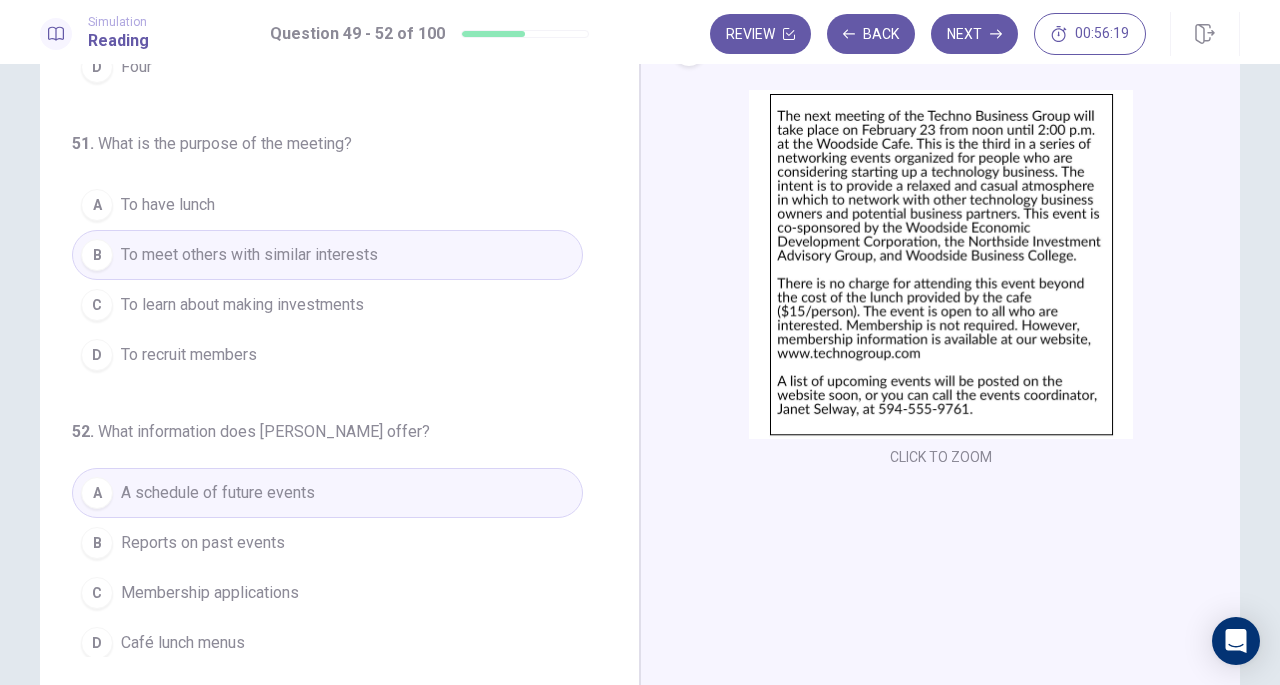 scroll, scrollTop: 101, scrollLeft: 0, axis: vertical 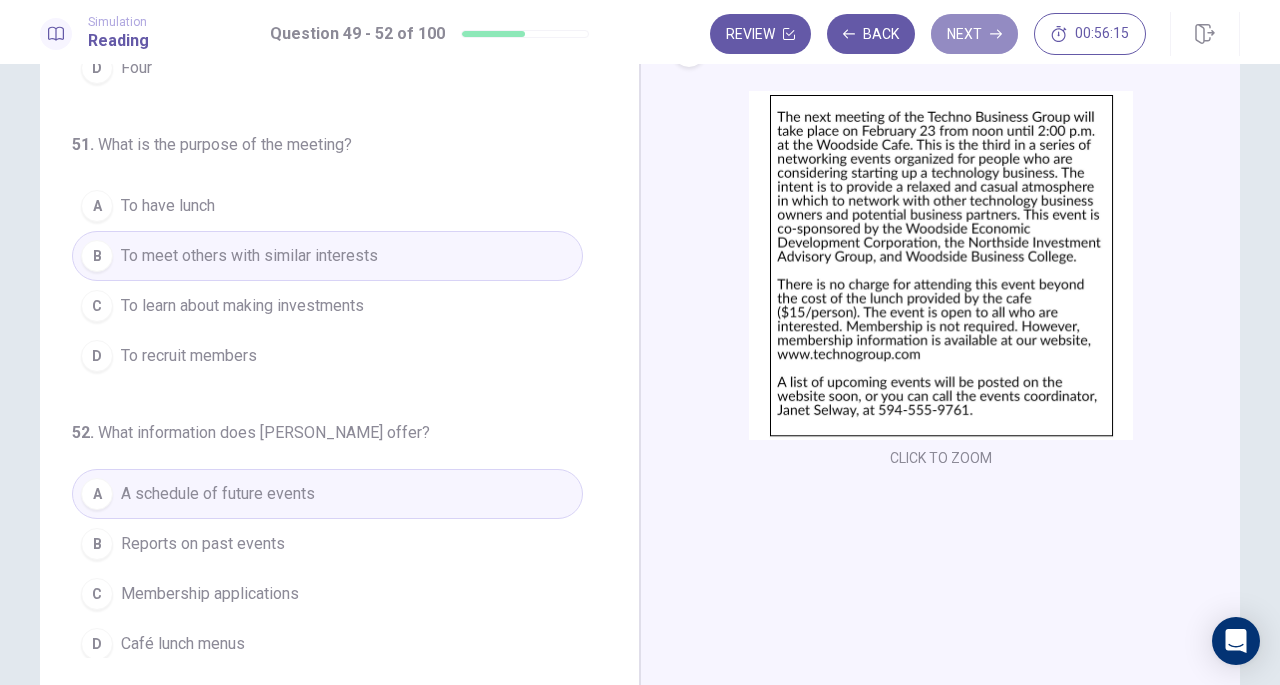 click on "Next" at bounding box center (974, 34) 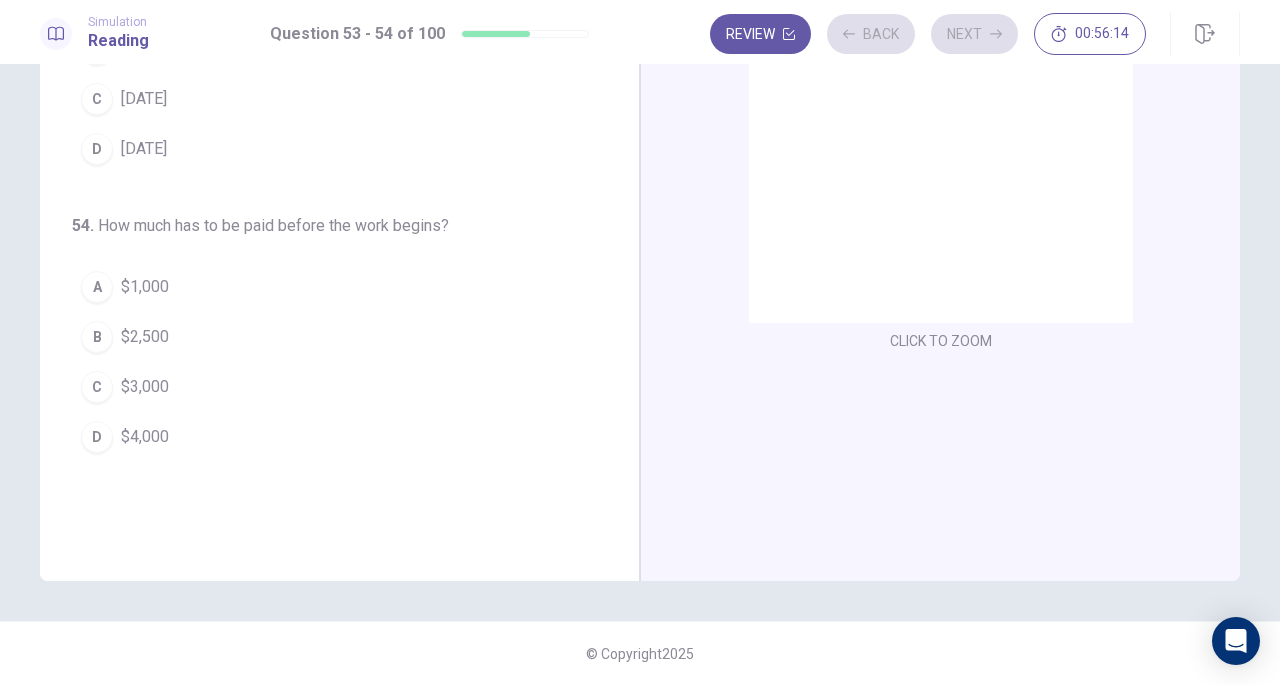 scroll, scrollTop: 0, scrollLeft: 0, axis: both 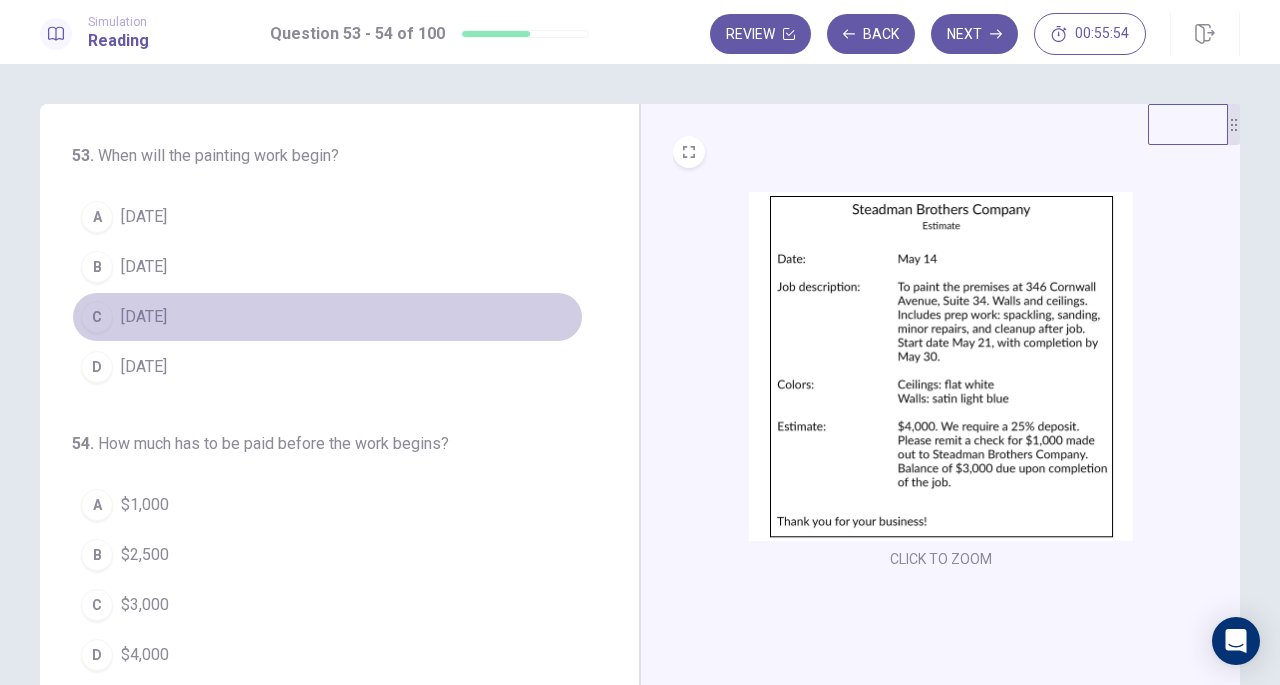 click on "[DATE]" at bounding box center (144, 317) 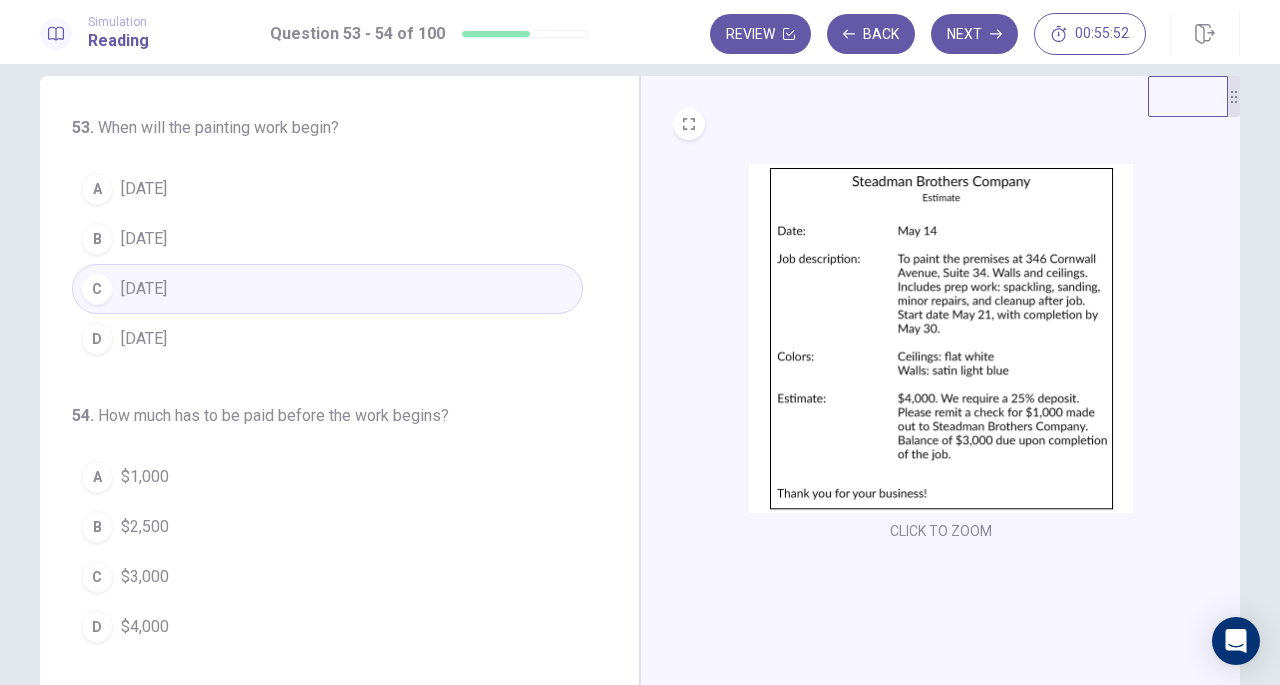 scroll, scrollTop: 60, scrollLeft: 0, axis: vertical 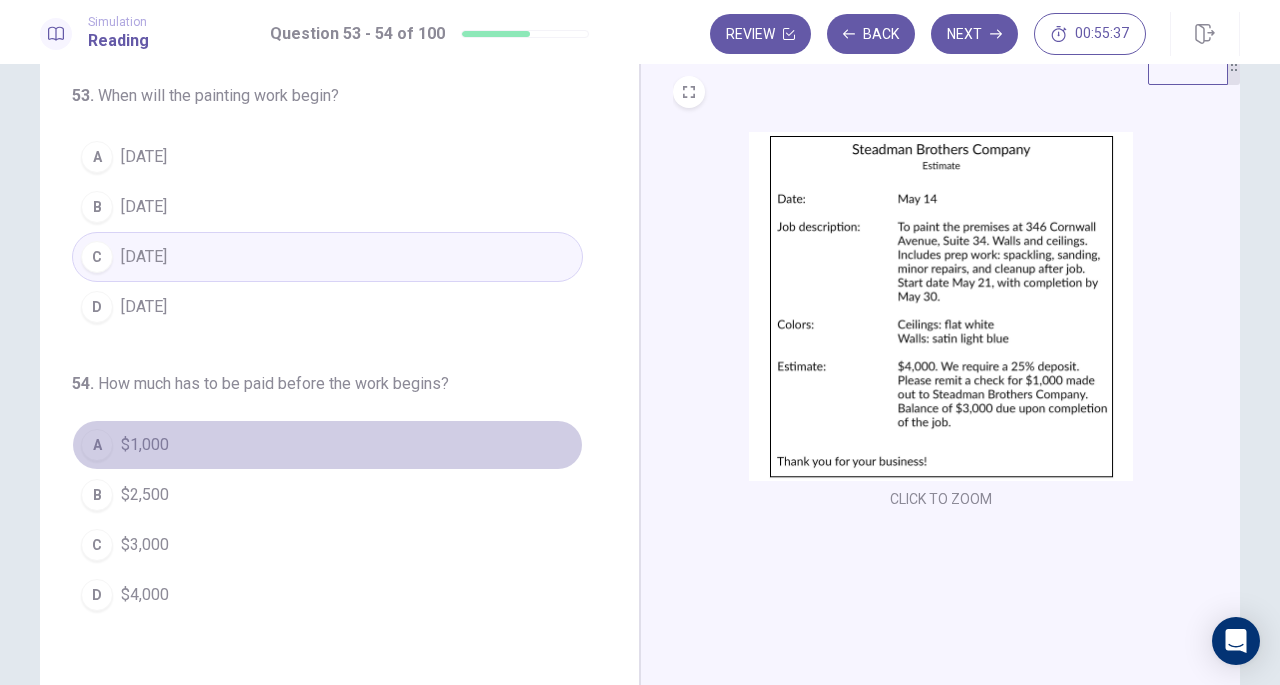click on "A $1,000" at bounding box center [327, 445] 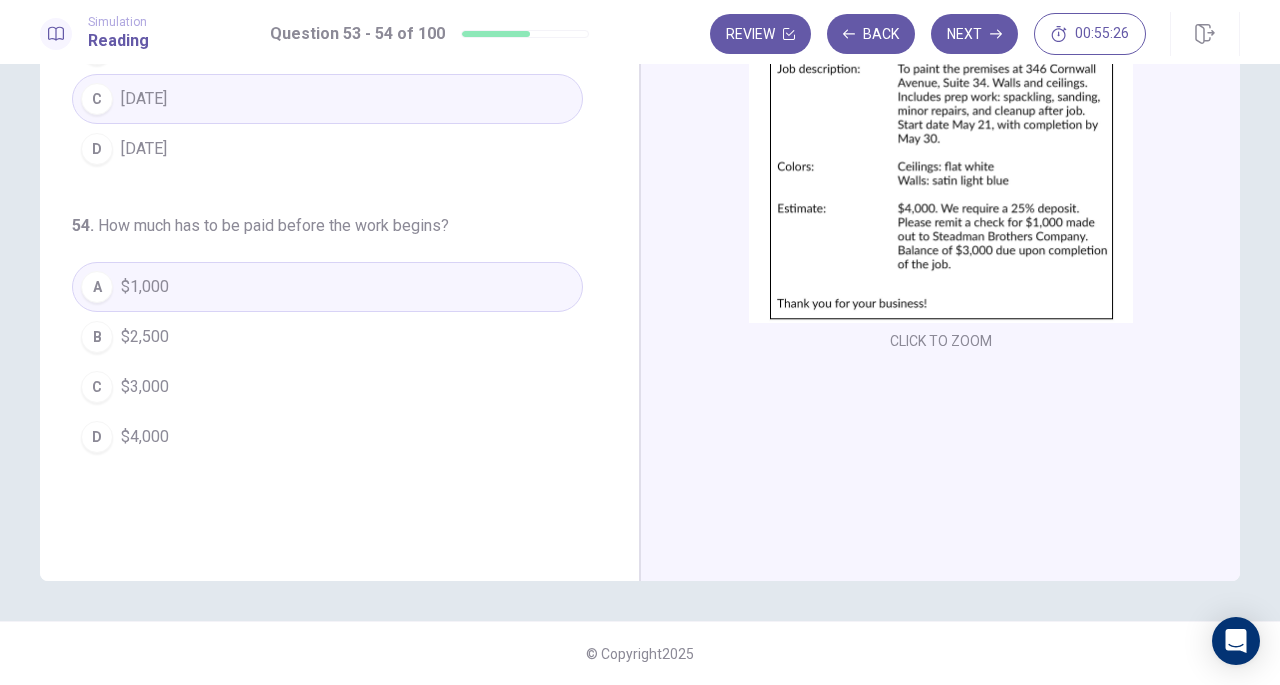 scroll, scrollTop: 0, scrollLeft: 0, axis: both 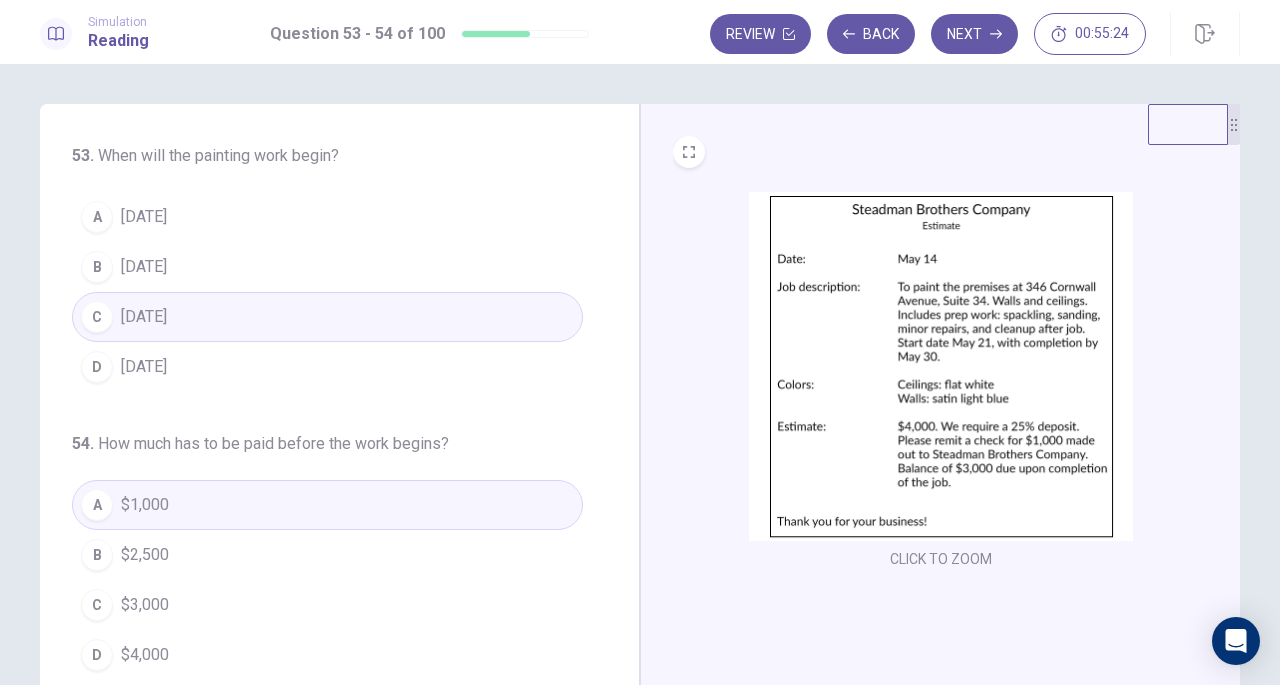 click on "Next" at bounding box center (974, 34) 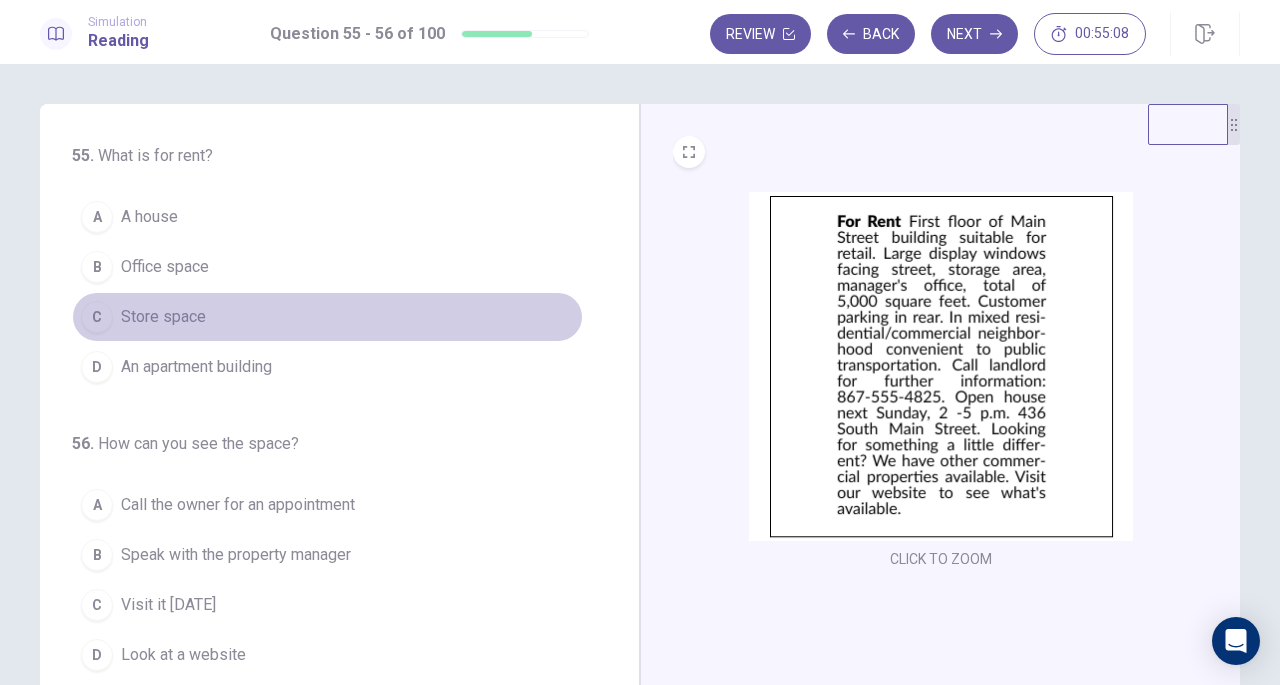click on "C Store space" at bounding box center [327, 317] 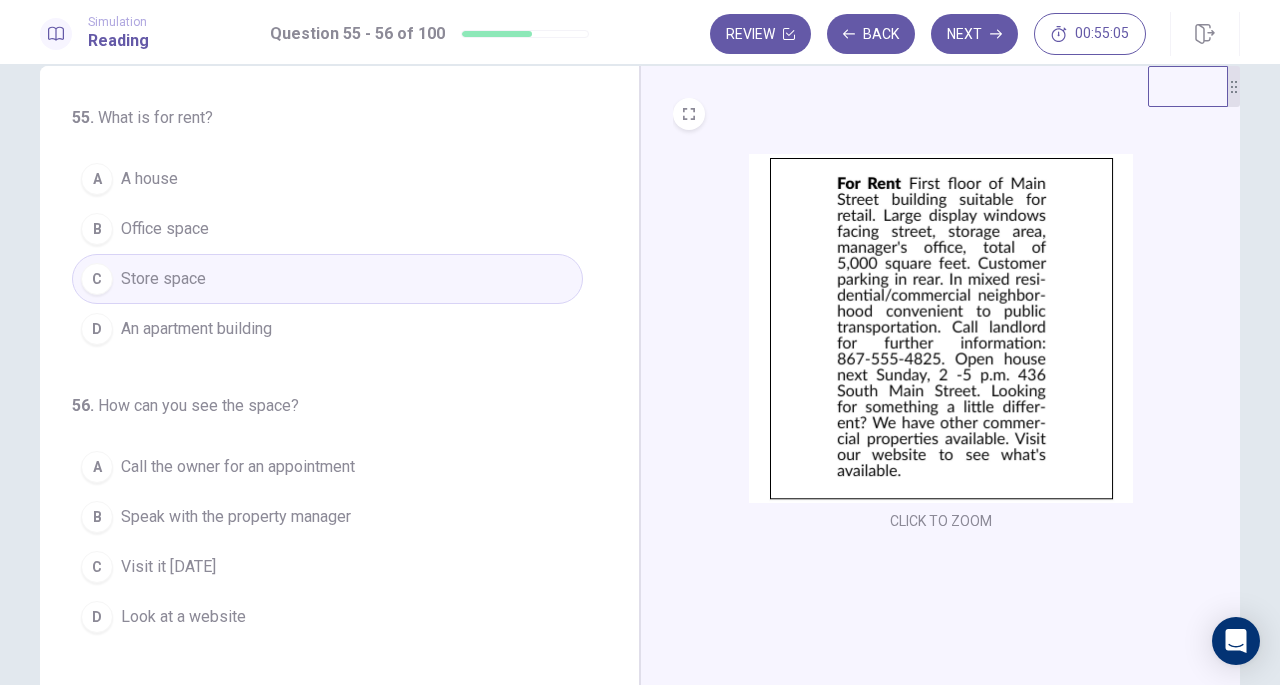 scroll, scrollTop: 55, scrollLeft: 0, axis: vertical 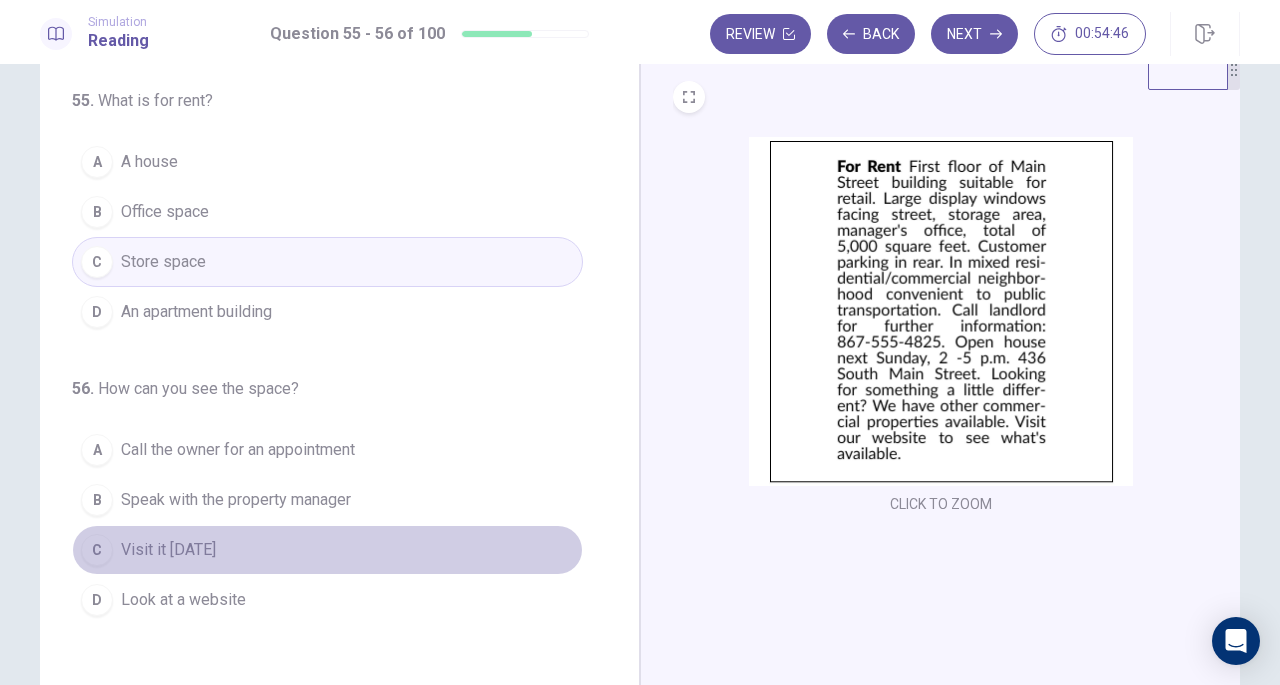 click on "Visit it [DATE]" at bounding box center [168, 550] 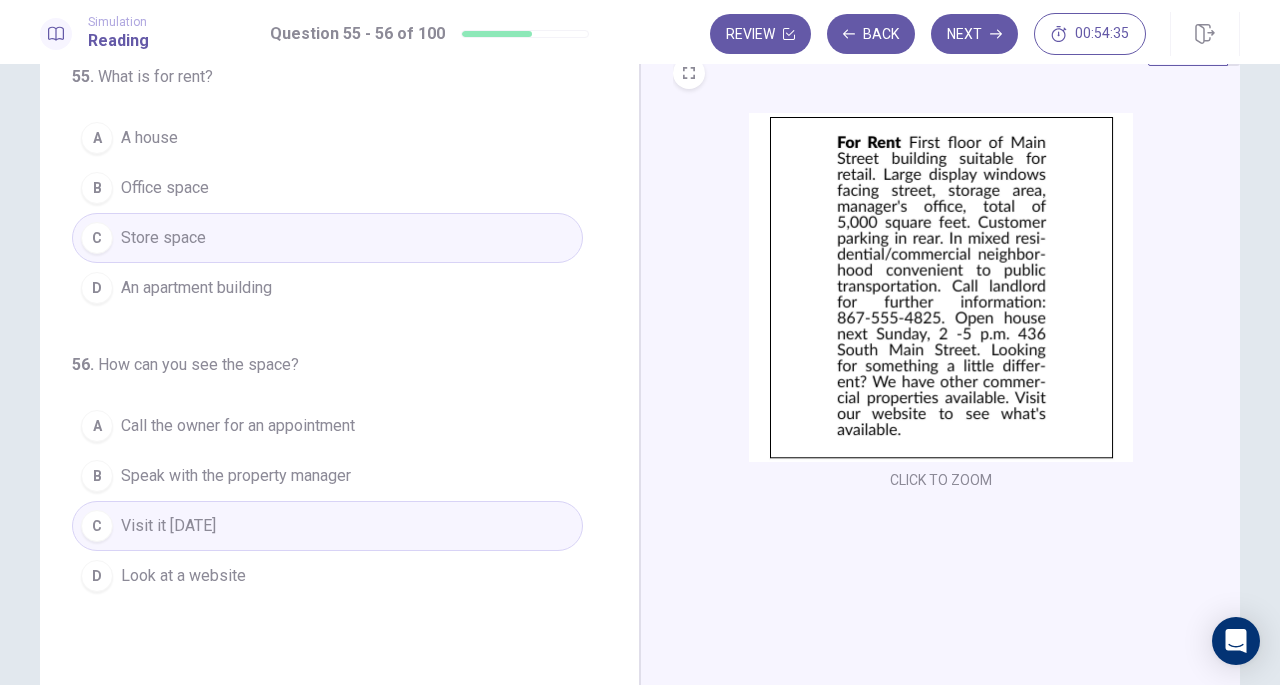 scroll, scrollTop: 87, scrollLeft: 0, axis: vertical 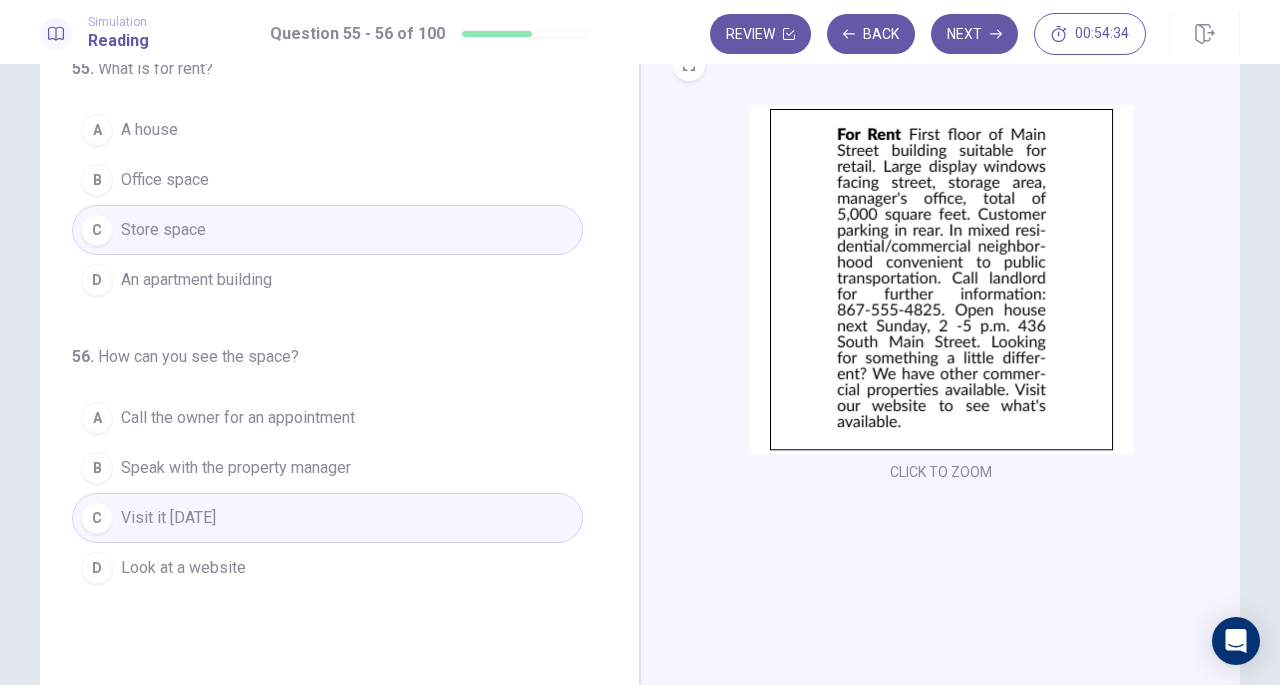 click on "Next" at bounding box center (974, 34) 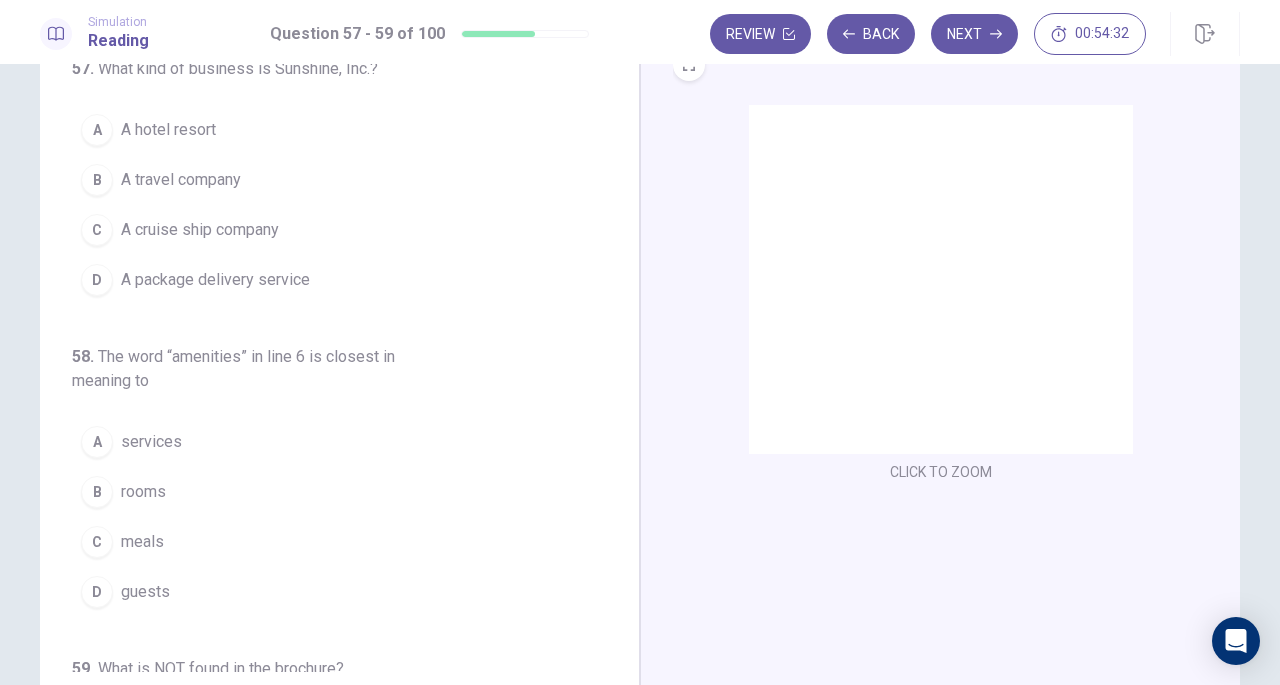 scroll, scrollTop: 0, scrollLeft: 0, axis: both 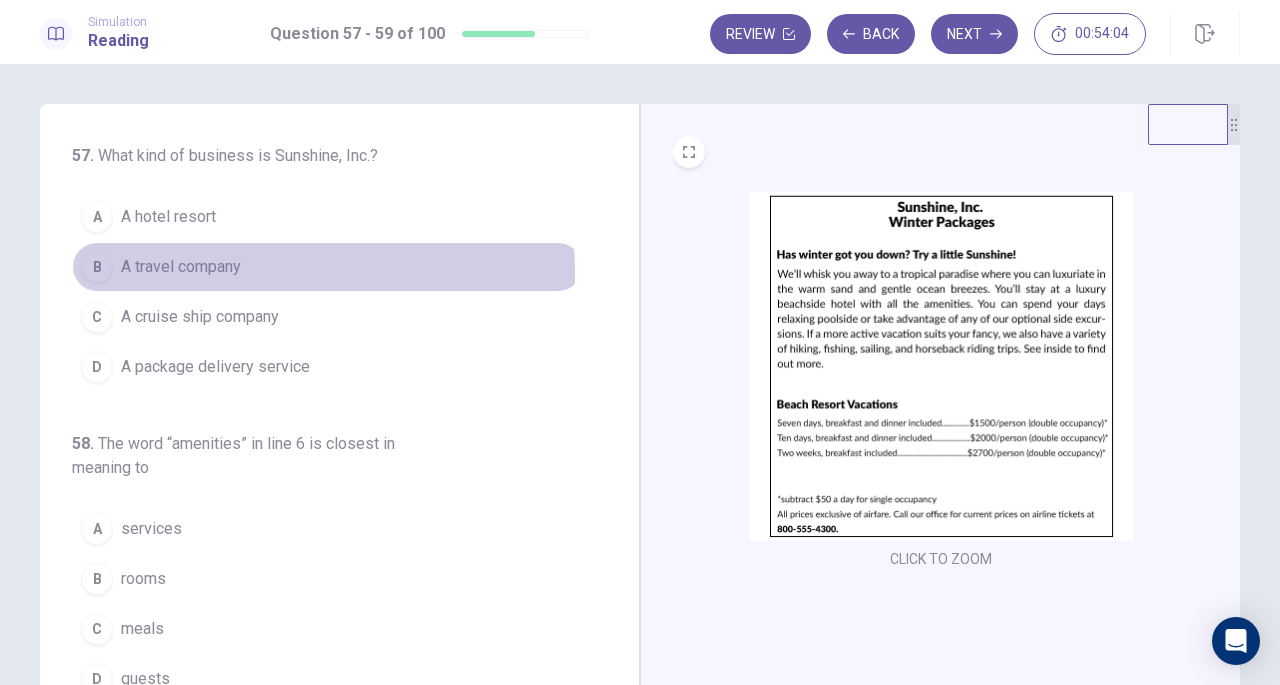 click on "B A travel company" at bounding box center [327, 267] 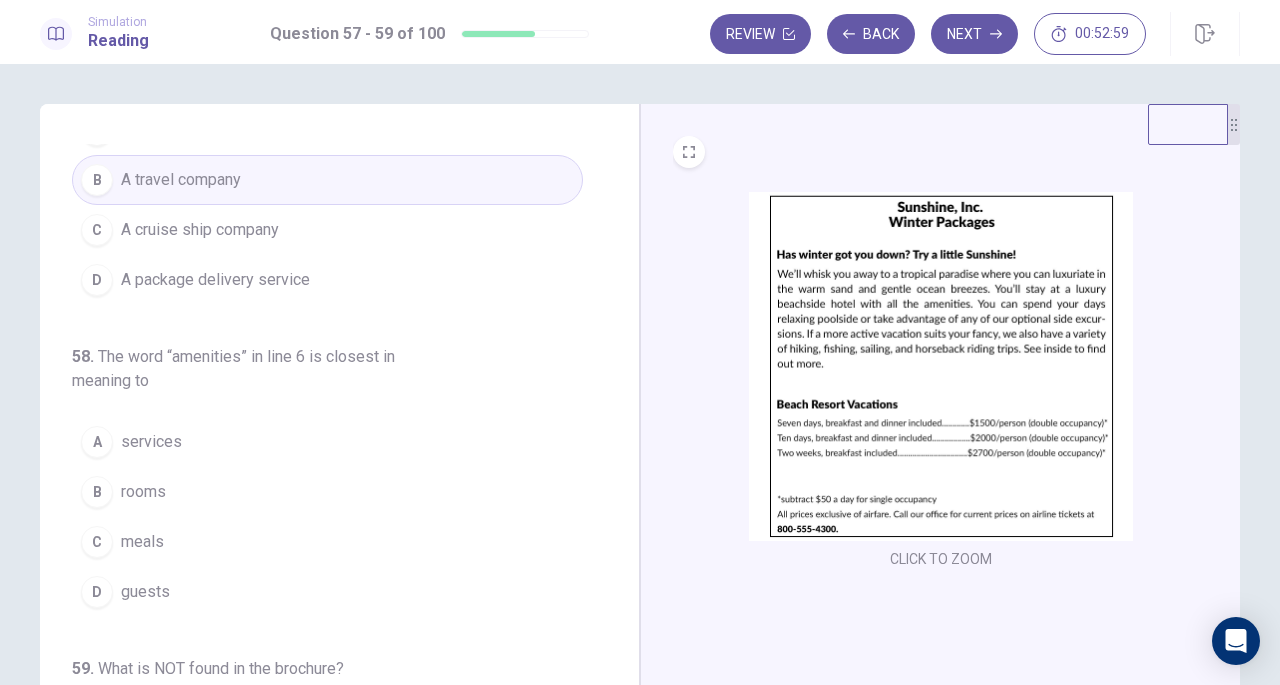 scroll, scrollTop: 88, scrollLeft: 0, axis: vertical 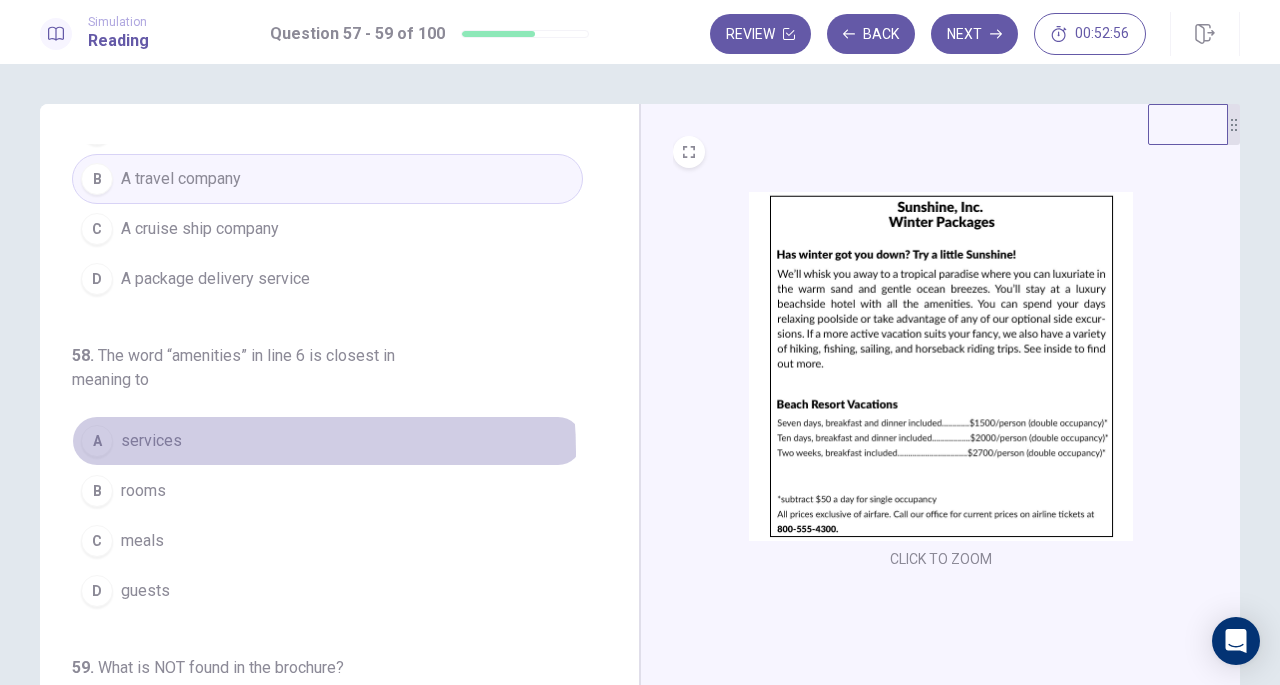 click on "A services" at bounding box center (327, 441) 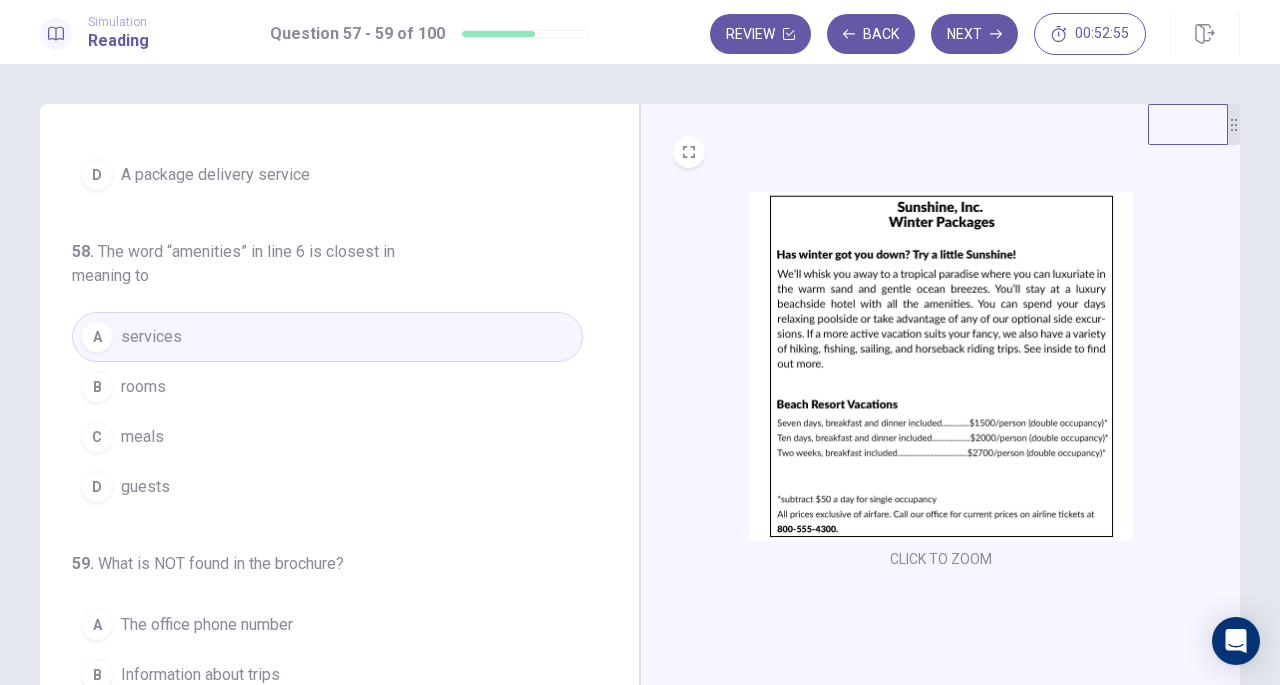 scroll, scrollTop: 224, scrollLeft: 0, axis: vertical 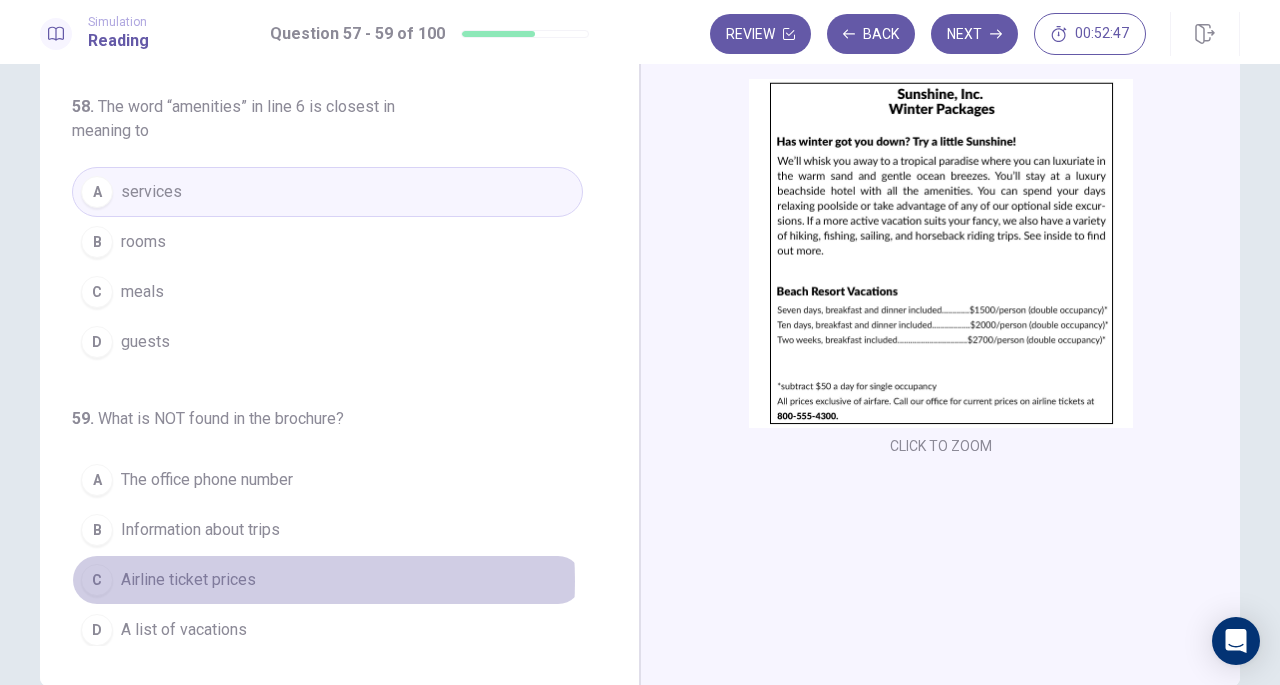 click on "Airline ticket prices" at bounding box center [188, 580] 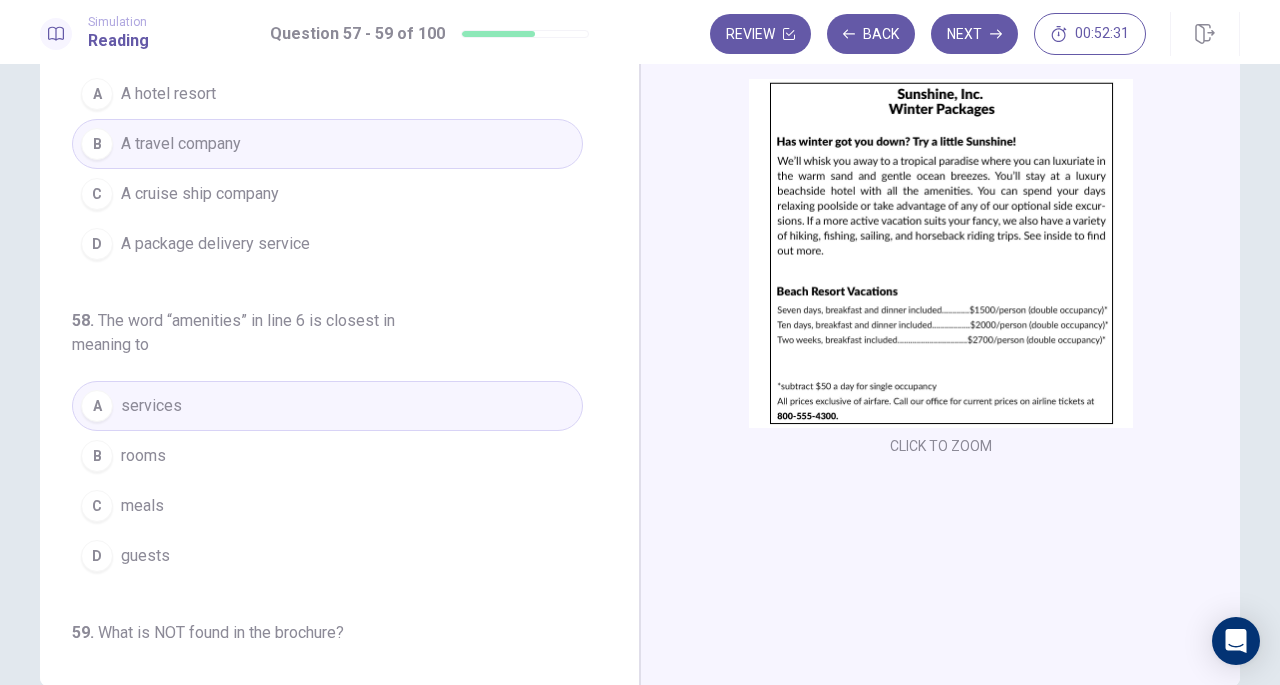 scroll, scrollTop: 0, scrollLeft: 0, axis: both 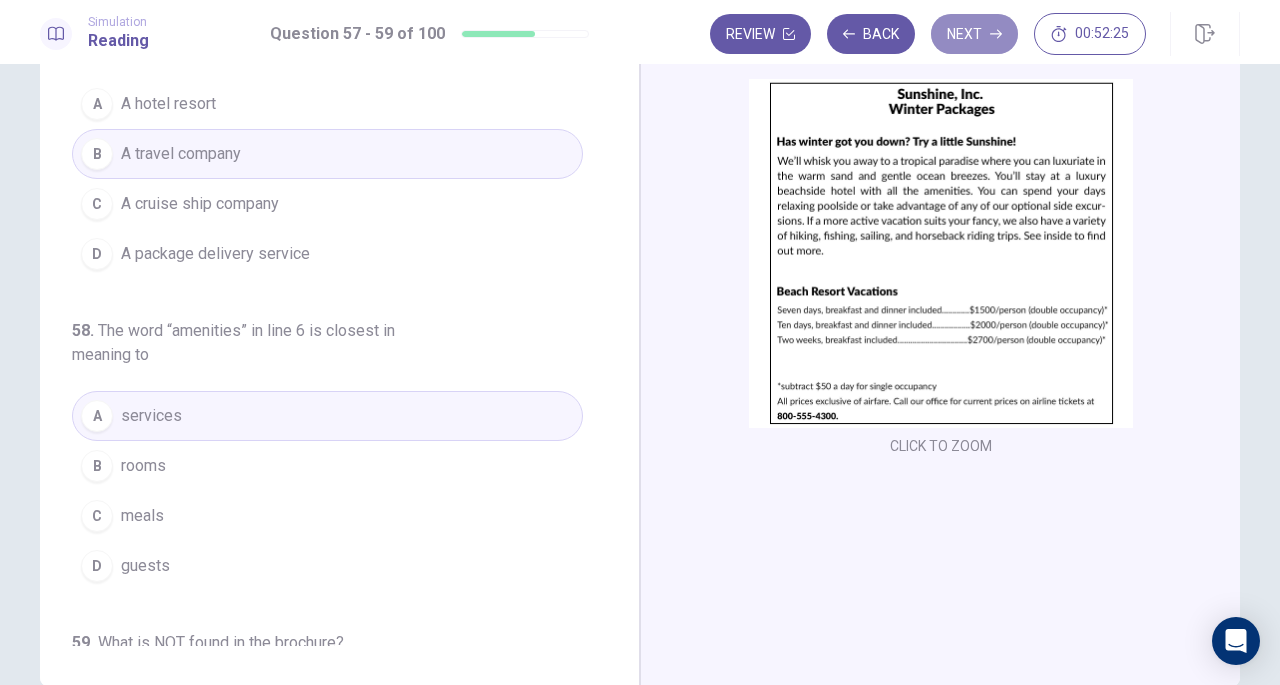 click on "Next" at bounding box center [974, 34] 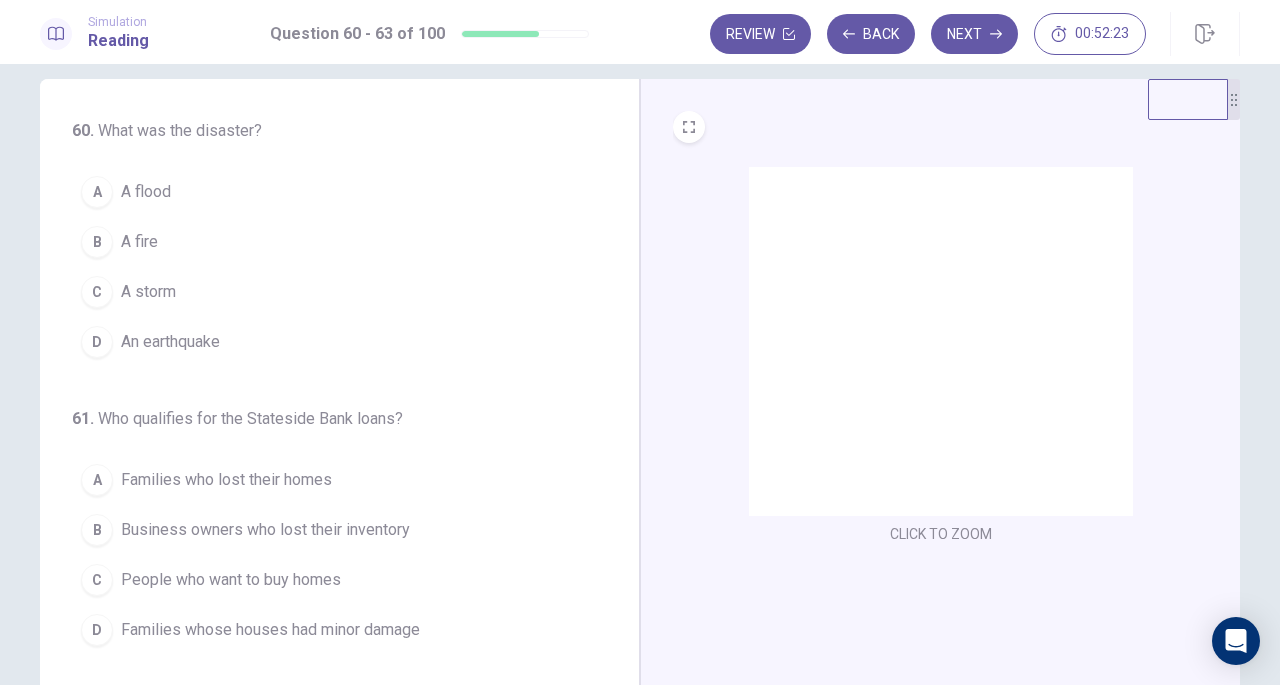 scroll, scrollTop: 0, scrollLeft: 0, axis: both 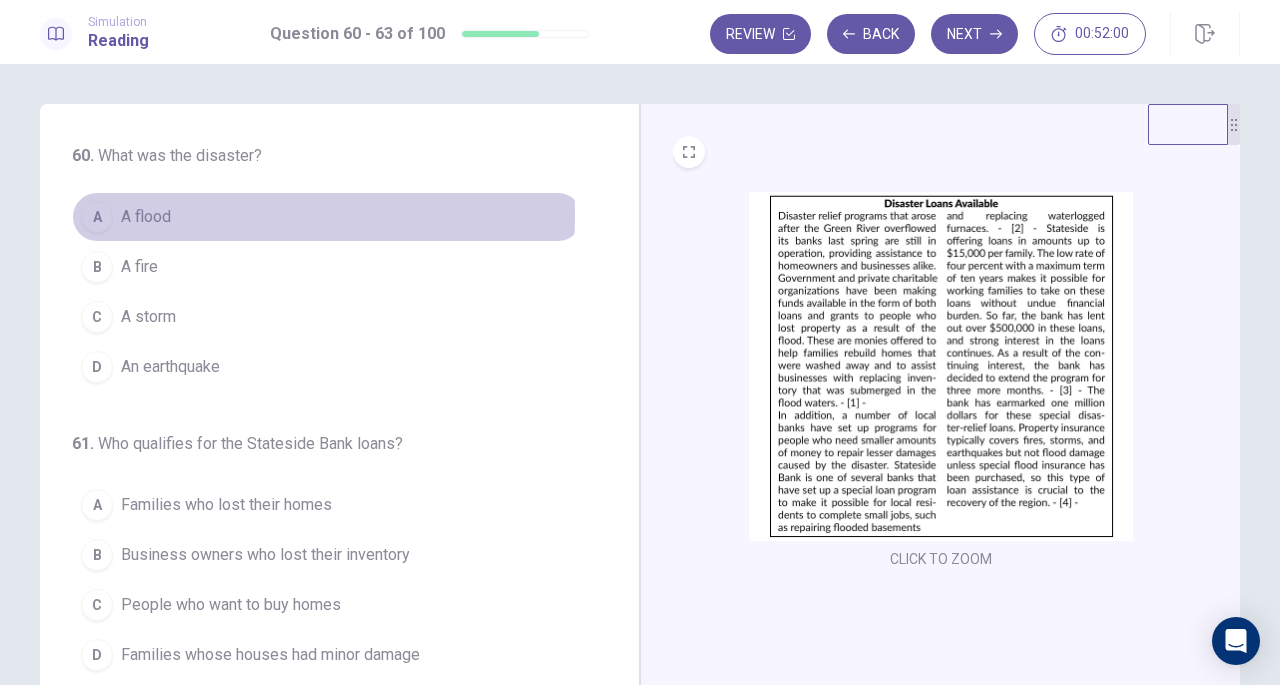 click on "A flood" at bounding box center [146, 217] 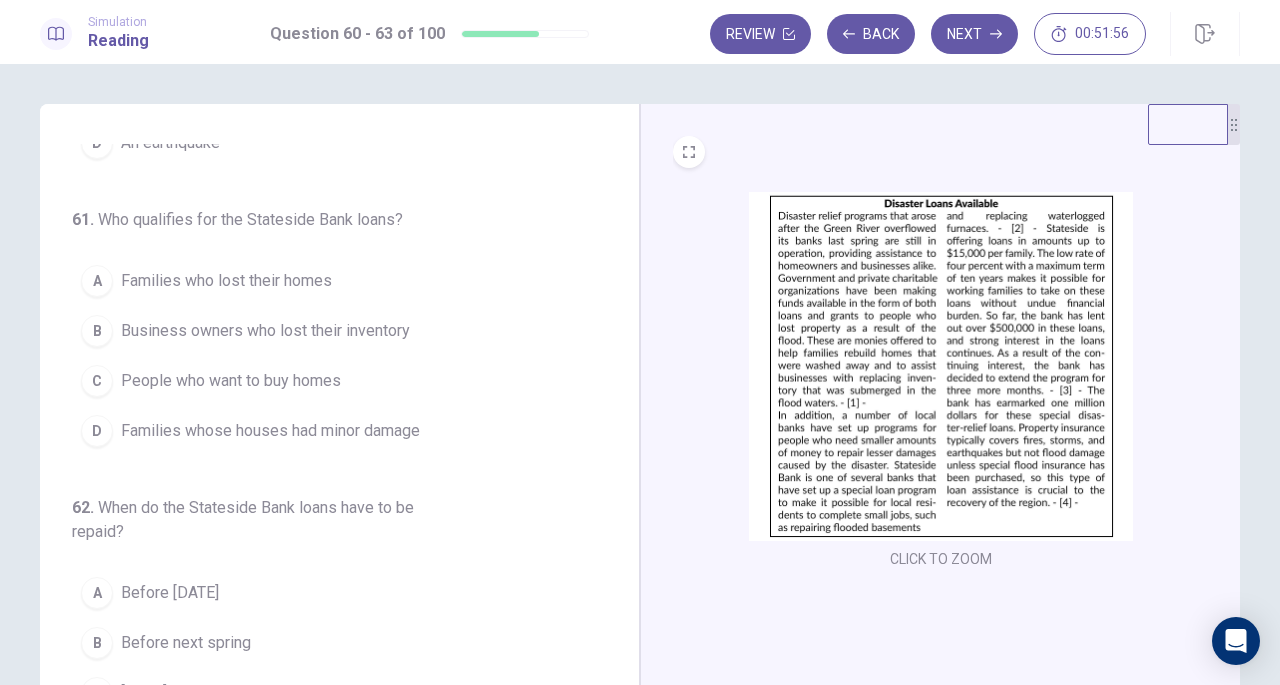 scroll, scrollTop: 238, scrollLeft: 0, axis: vertical 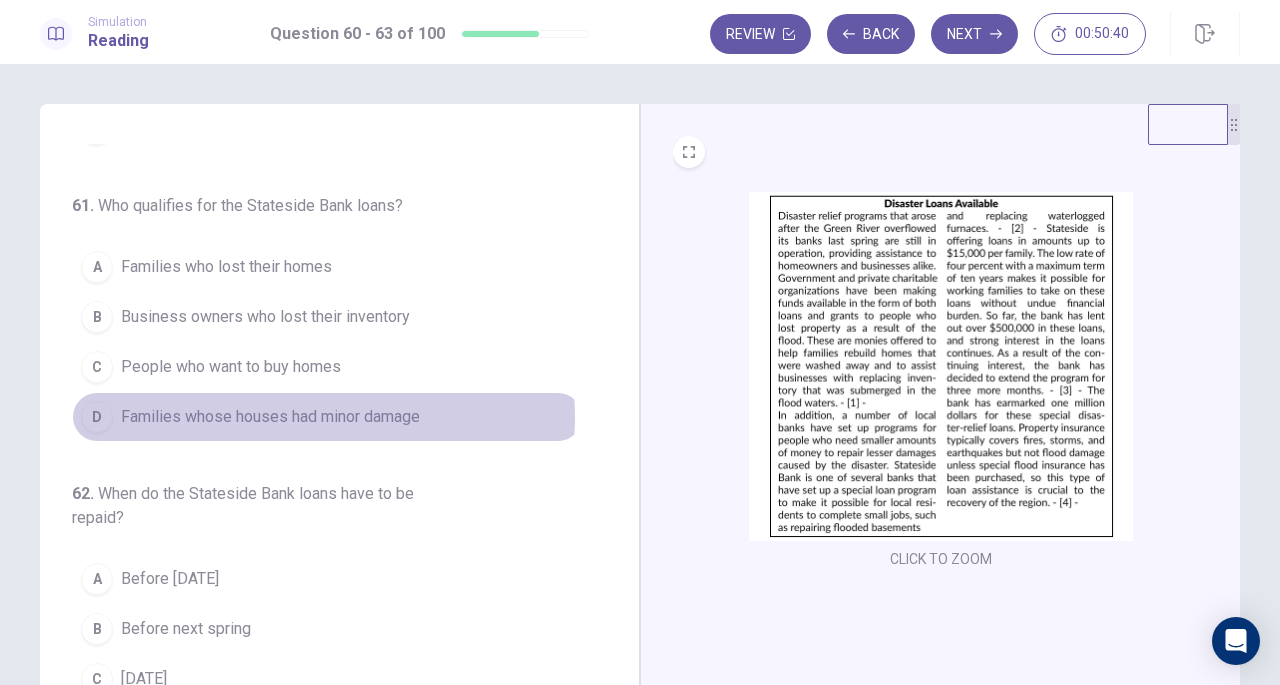 click on "Families whose houses had minor damage" at bounding box center [270, 417] 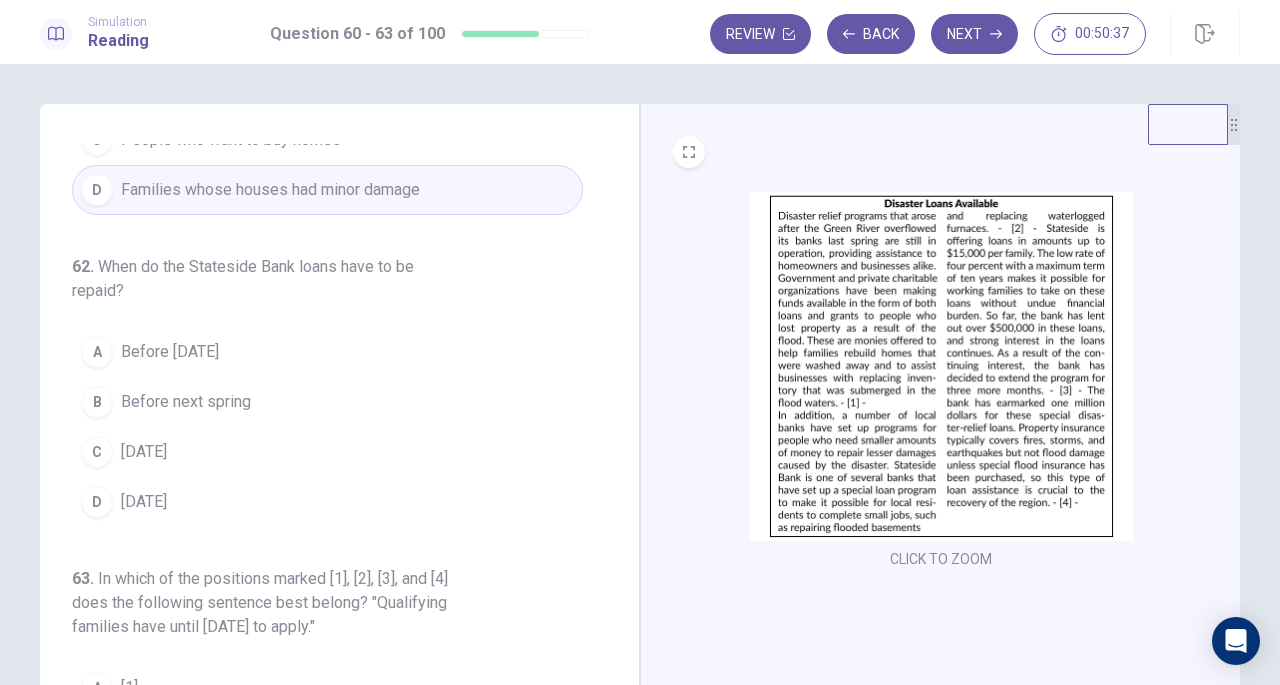 scroll, scrollTop: 477, scrollLeft: 0, axis: vertical 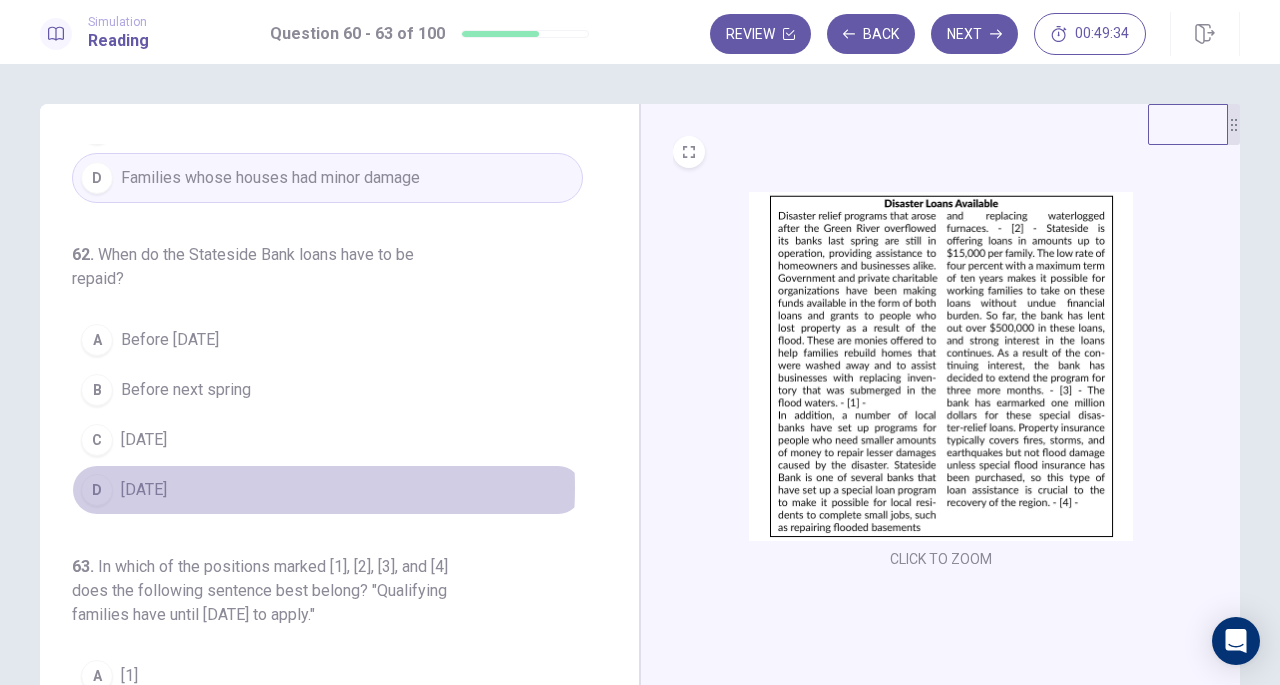 click on "[DATE]" at bounding box center (144, 490) 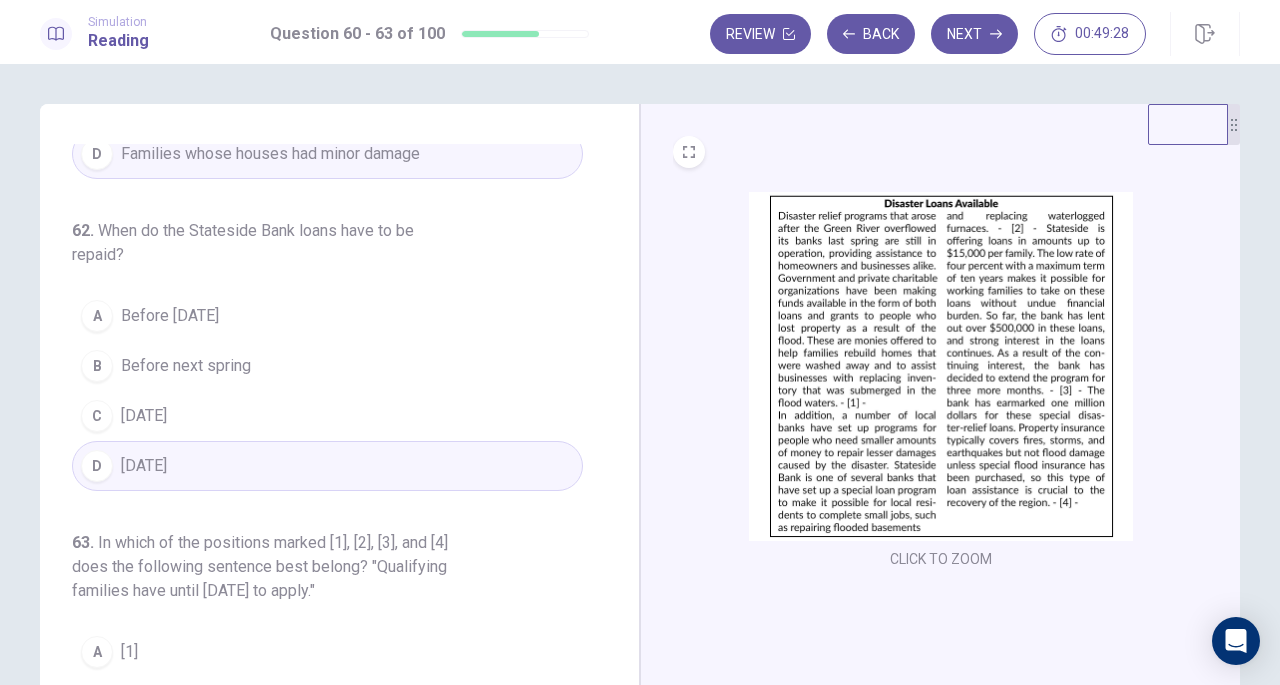scroll, scrollTop: 558, scrollLeft: 0, axis: vertical 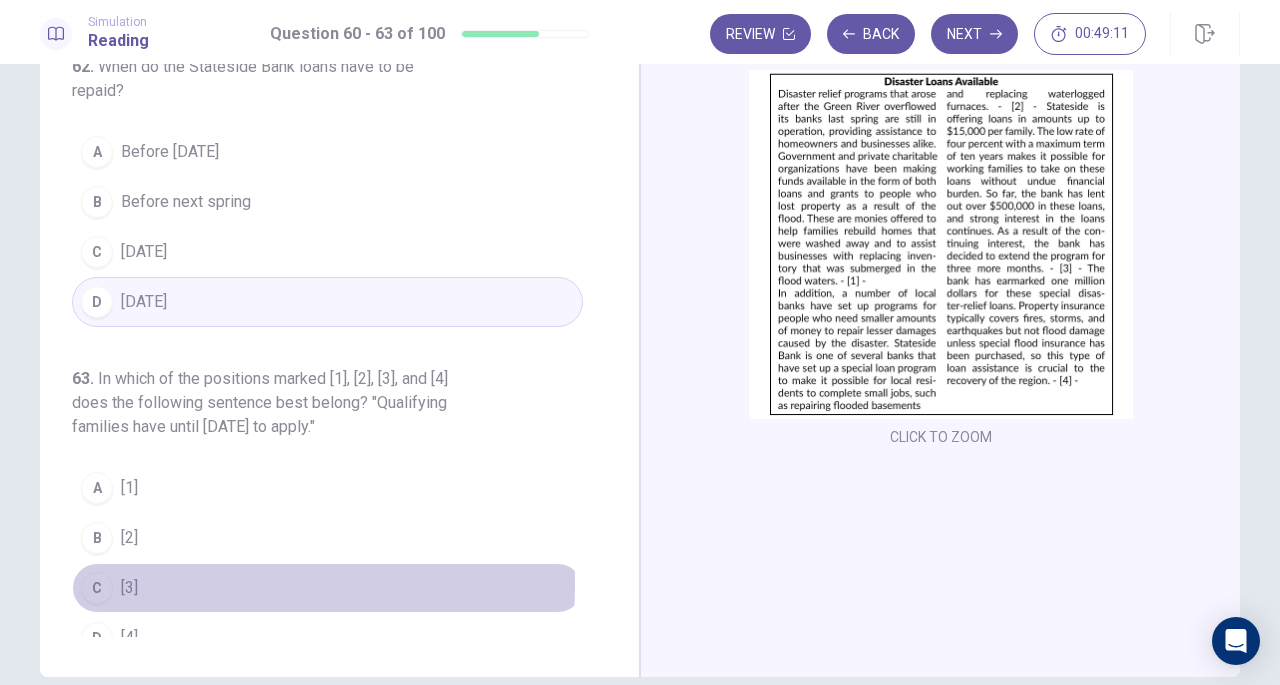 click on "[3]" at bounding box center (129, 588) 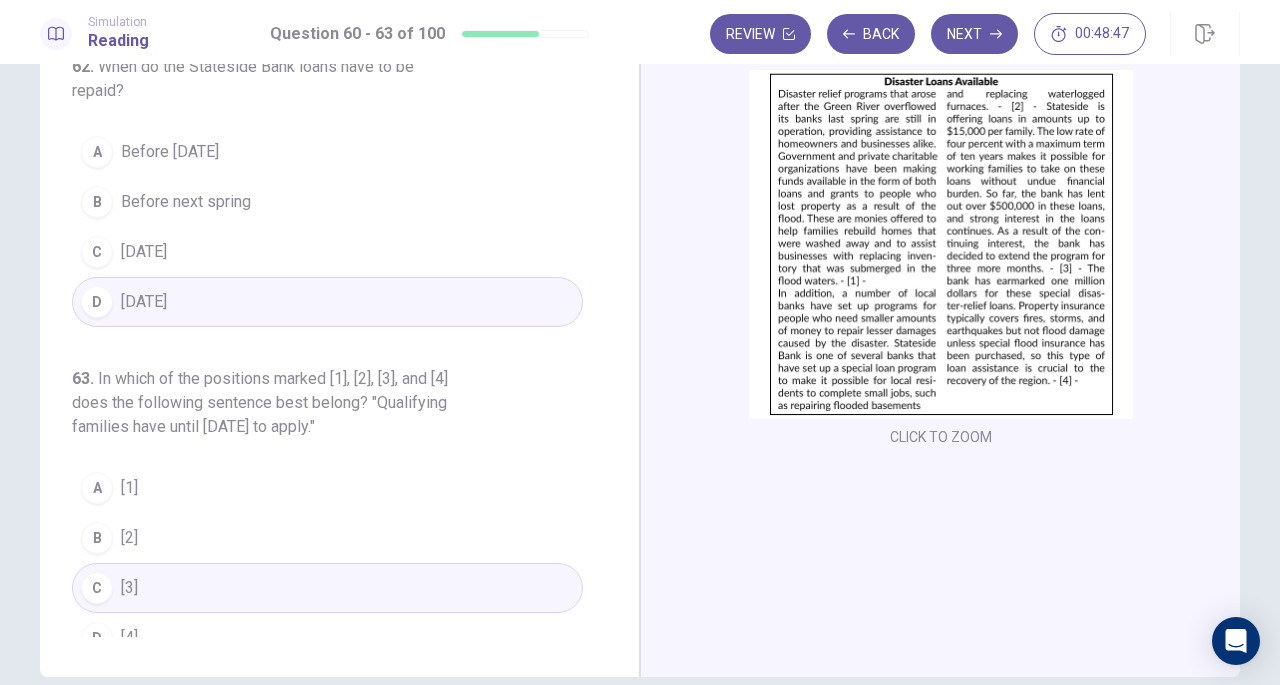 scroll, scrollTop: 558, scrollLeft: 0, axis: vertical 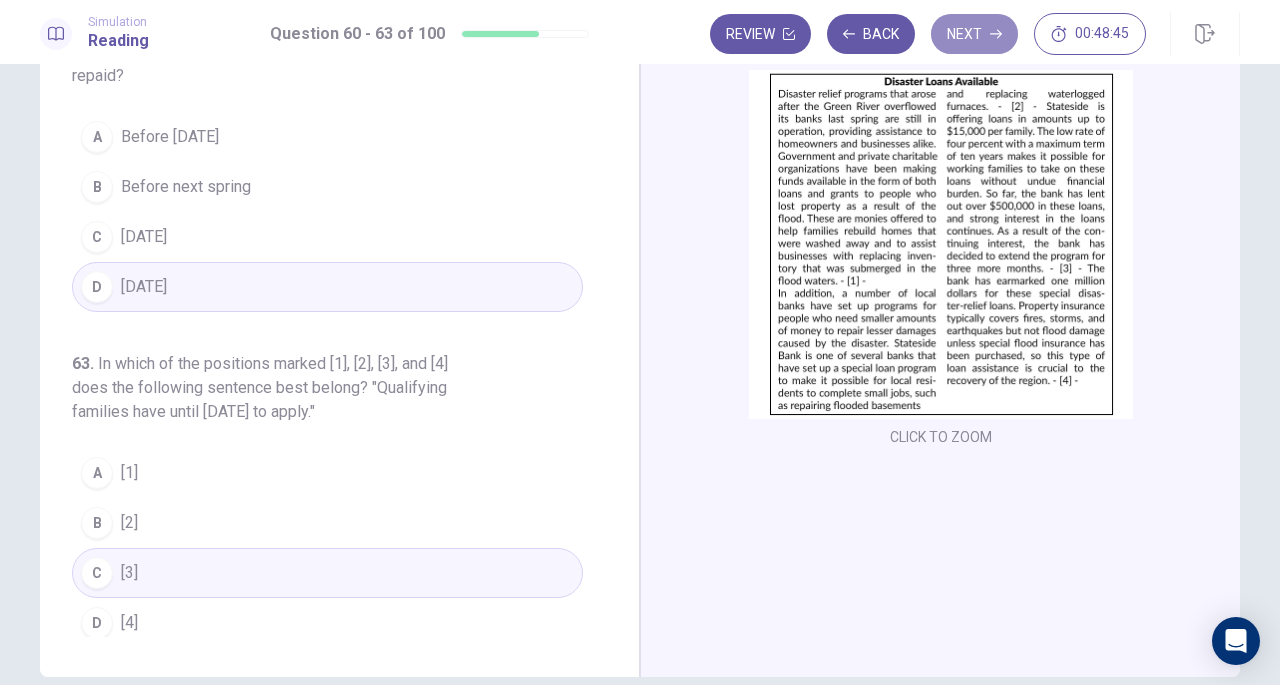 click on "Next" at bounding box center (974, 34) 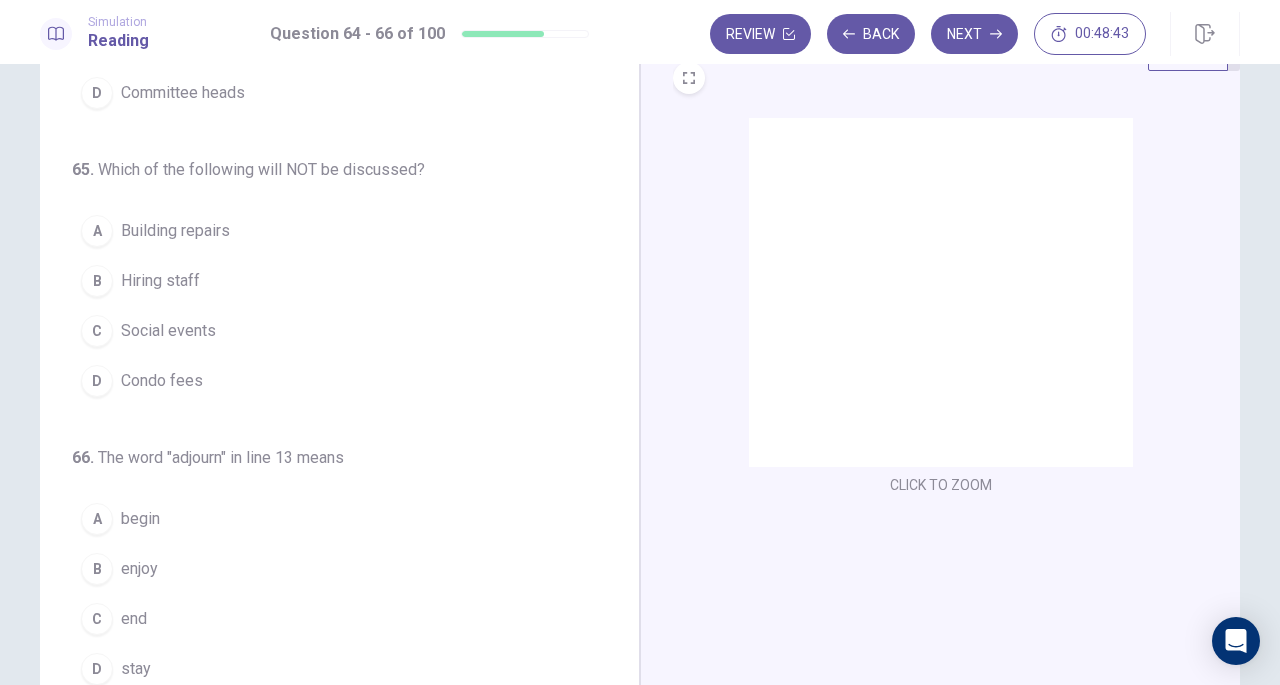 scroll, scrollTop: 0, scrollLeft: 0, axis: both 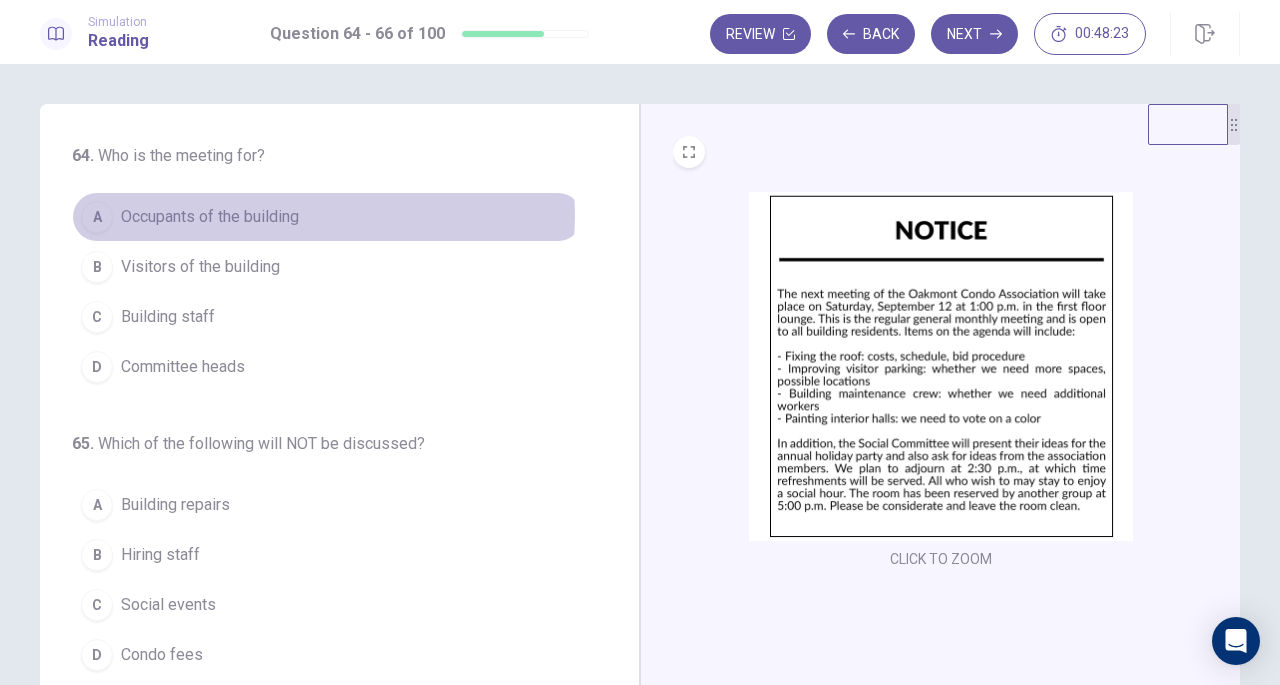 click on "A Occupants of the building" at bounding box center [327, 217] 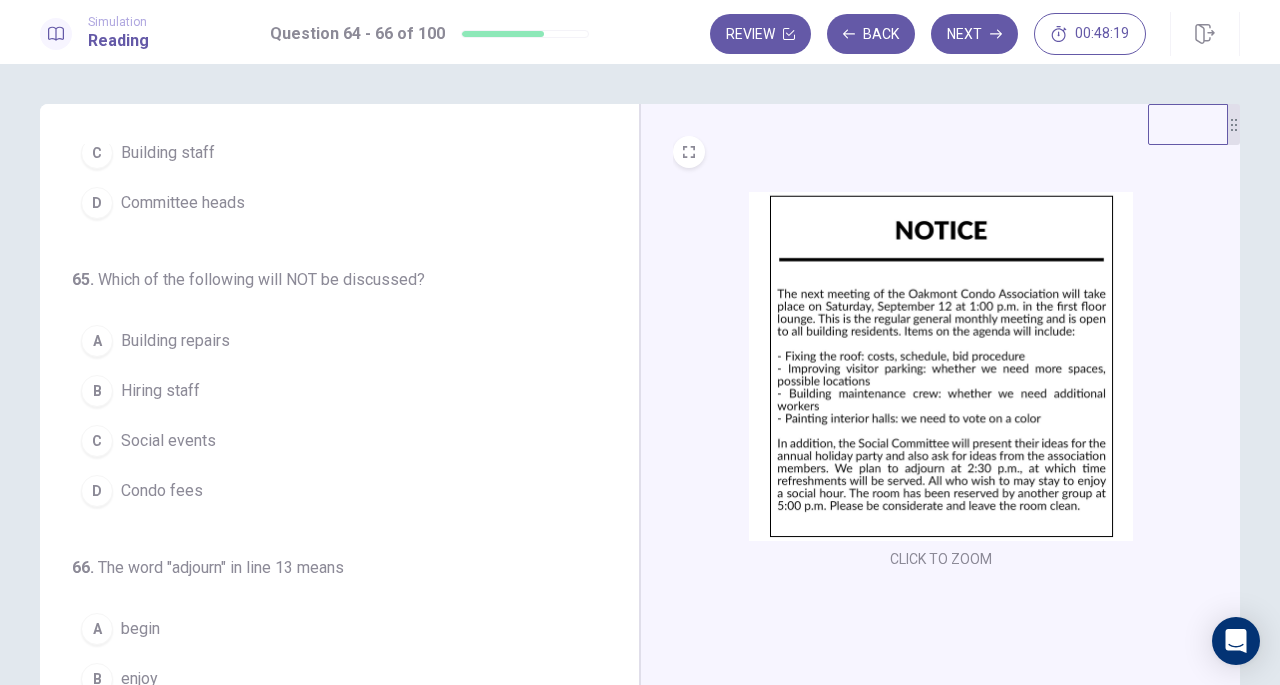 scroll, scrollTop: 166, scrollLeft: 0, axis: vertical 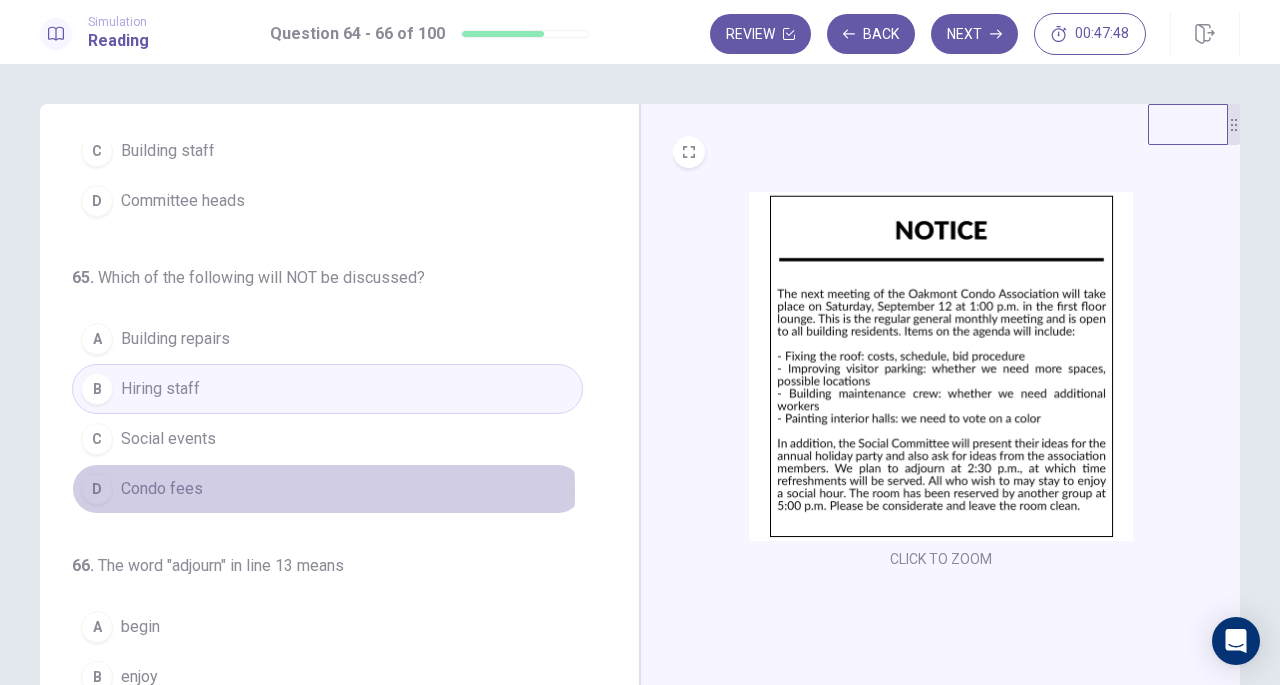 click on "Condo fees" at bounding box center (162, 489) 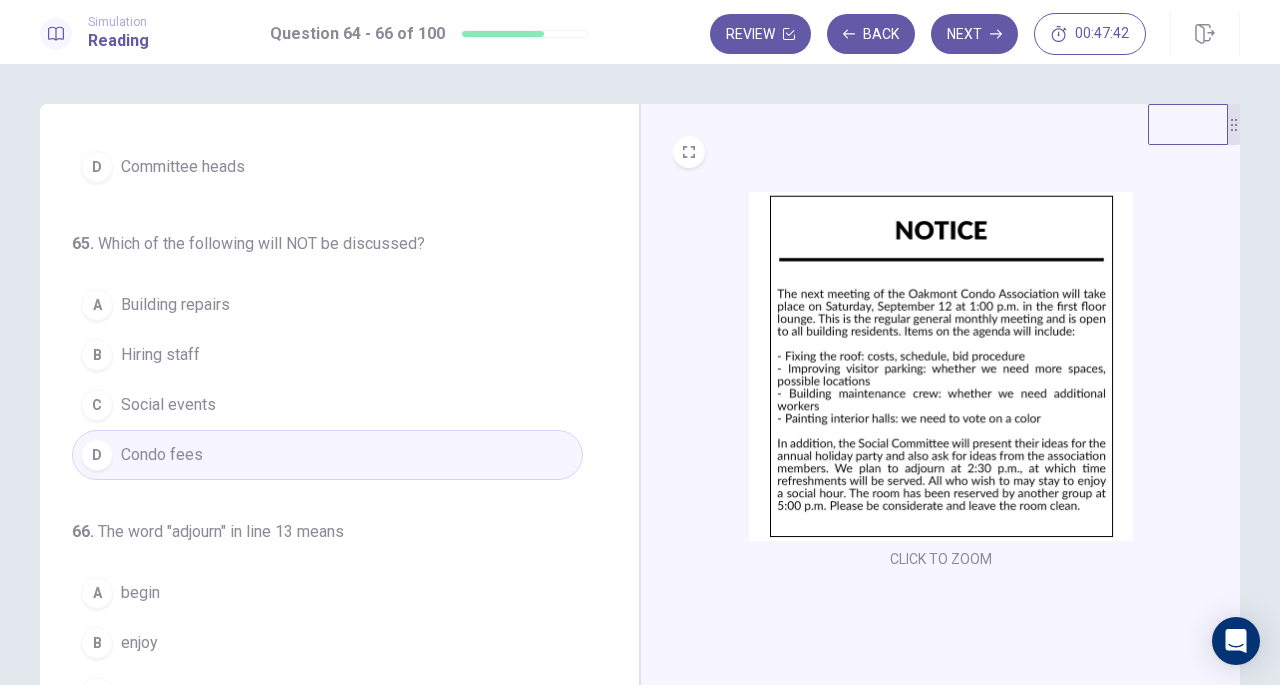 scroll, scrollTop: 200, scrollLeft: 0, axis: vertical 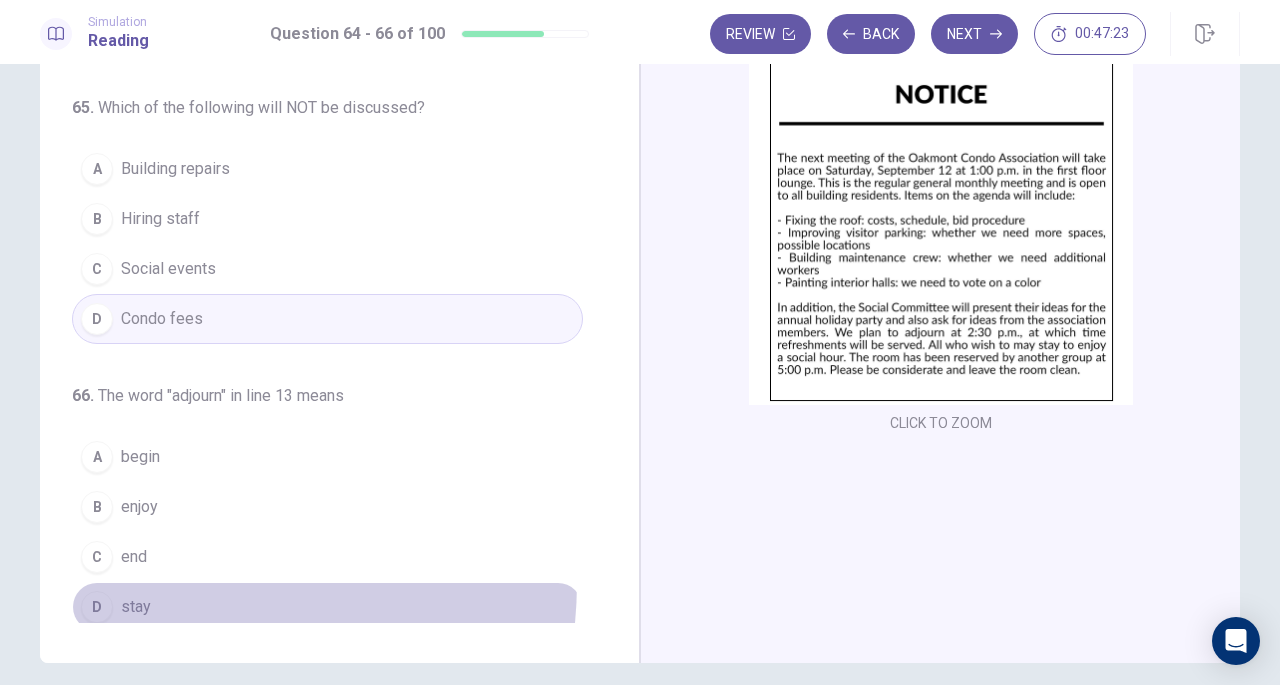 click on "D stay" at bounding box center [327, 607] 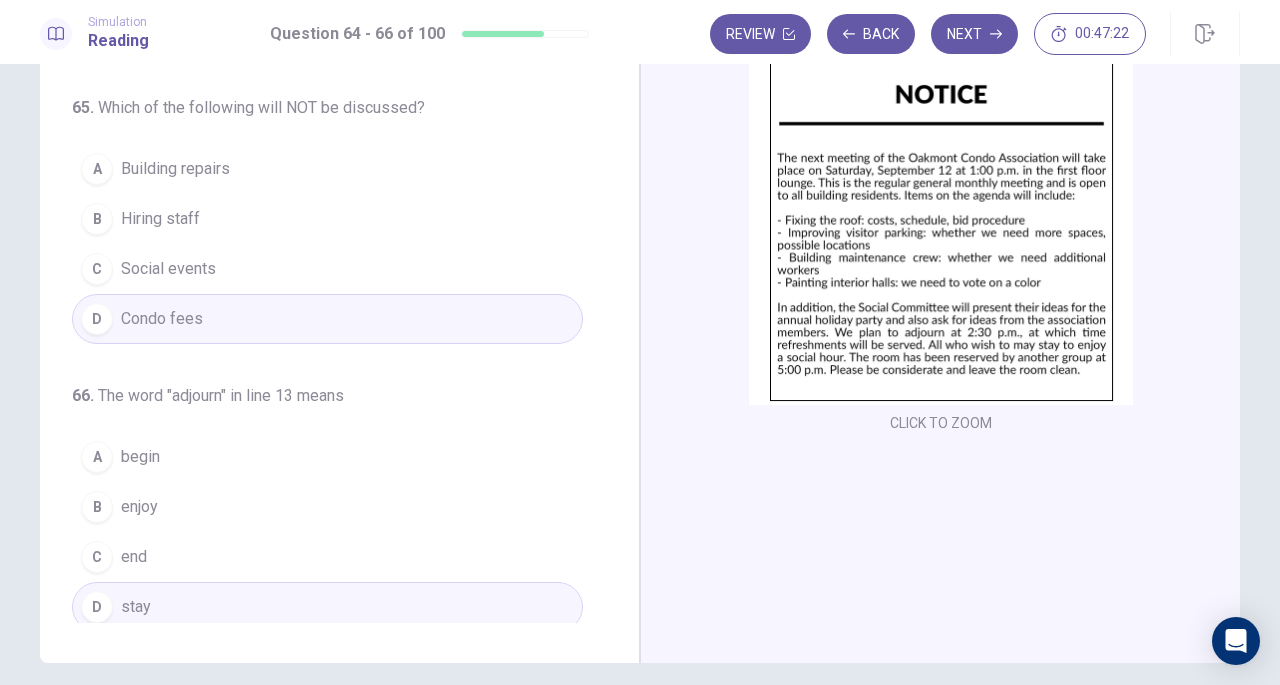 click on "C end" at bounding box center (327, 557) 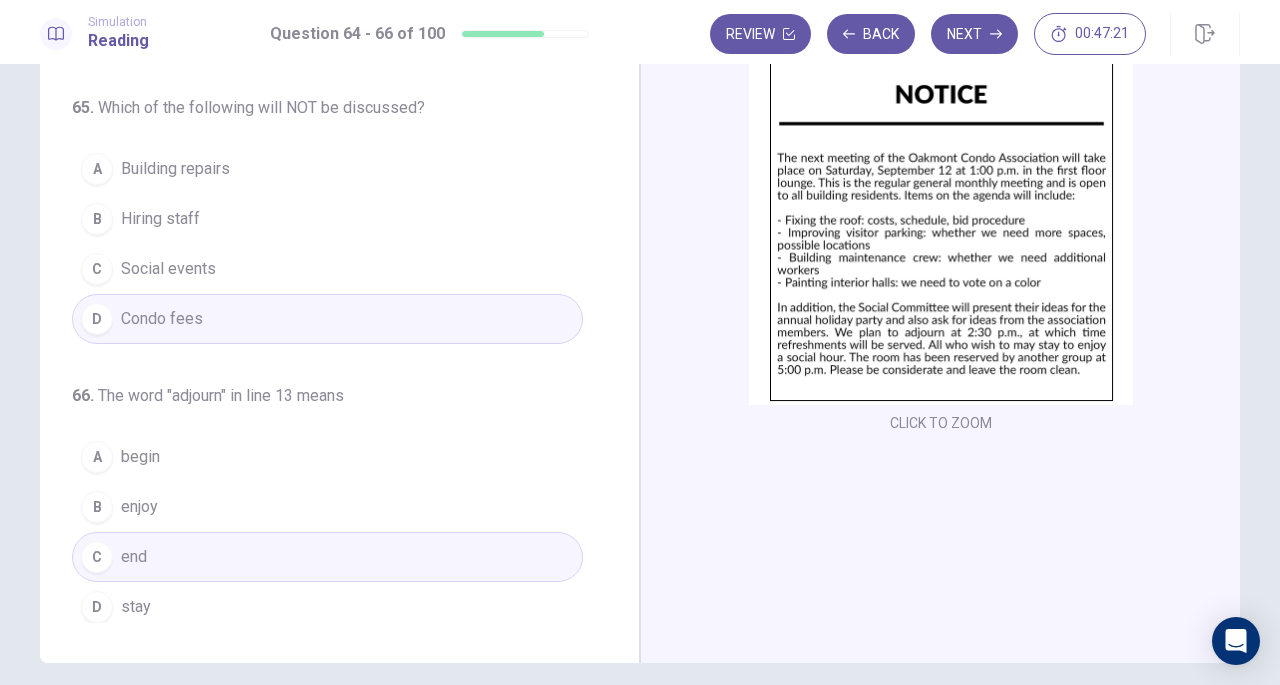 scroll, scrollTop: 218, scrollLeft: 0, axis: vertical 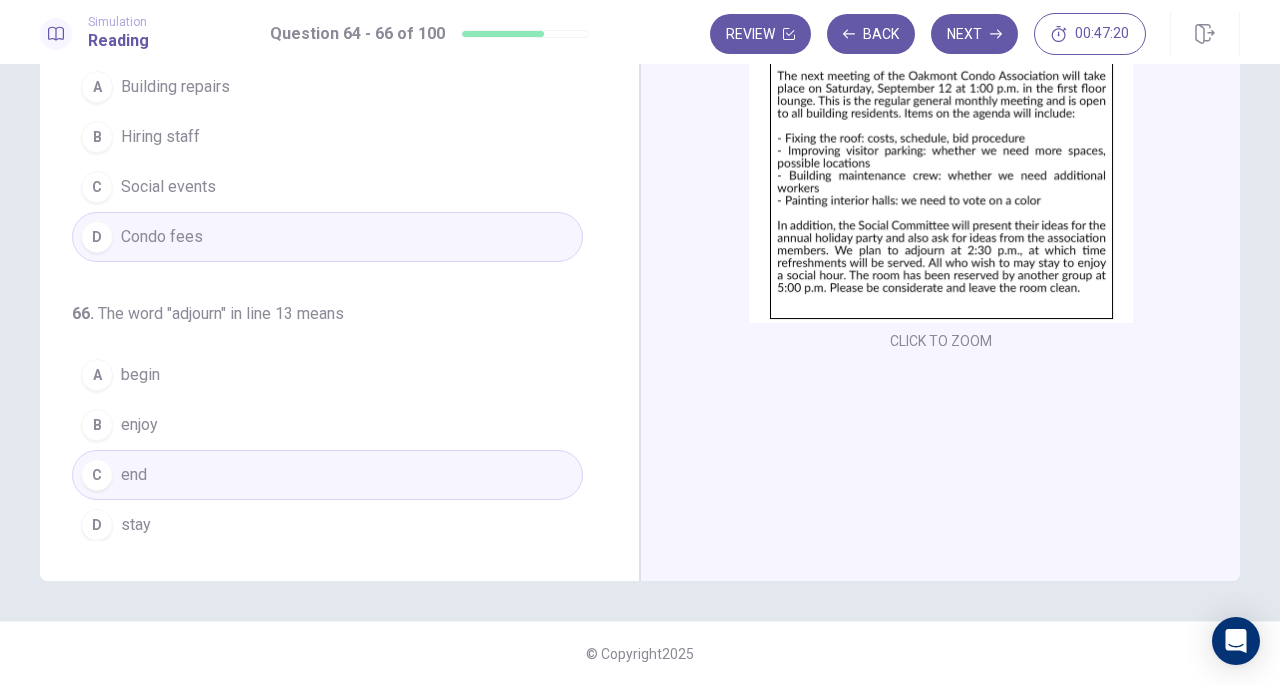 click on "Next" at bounding box center [974, 34] 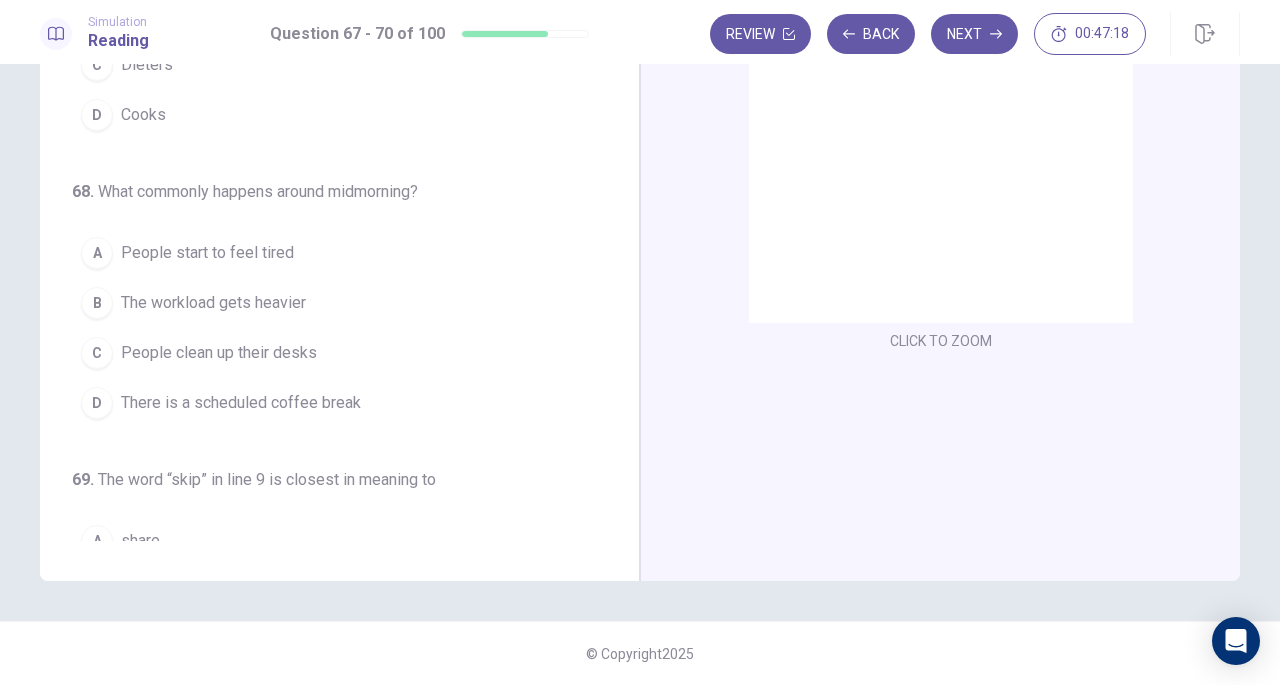 scroll, scrollTop: 0, scrollLeft: 0, axis: both 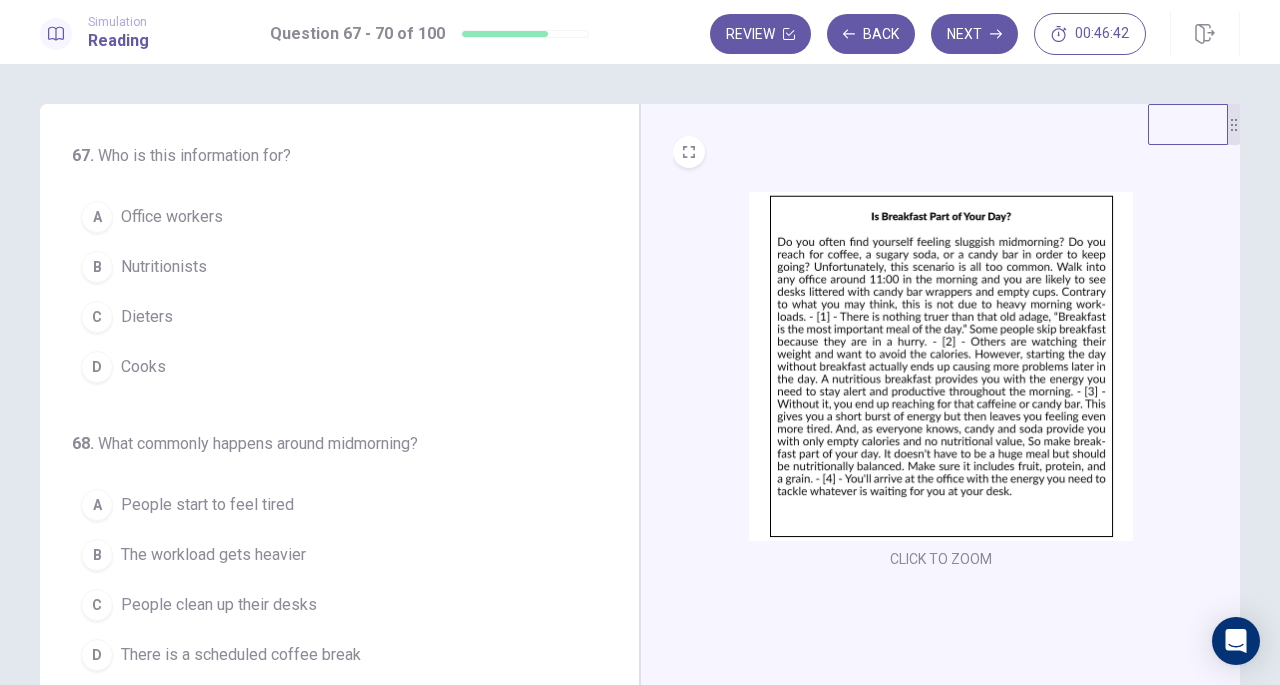 click on "A Office workers" at bounding box center (327, 217) 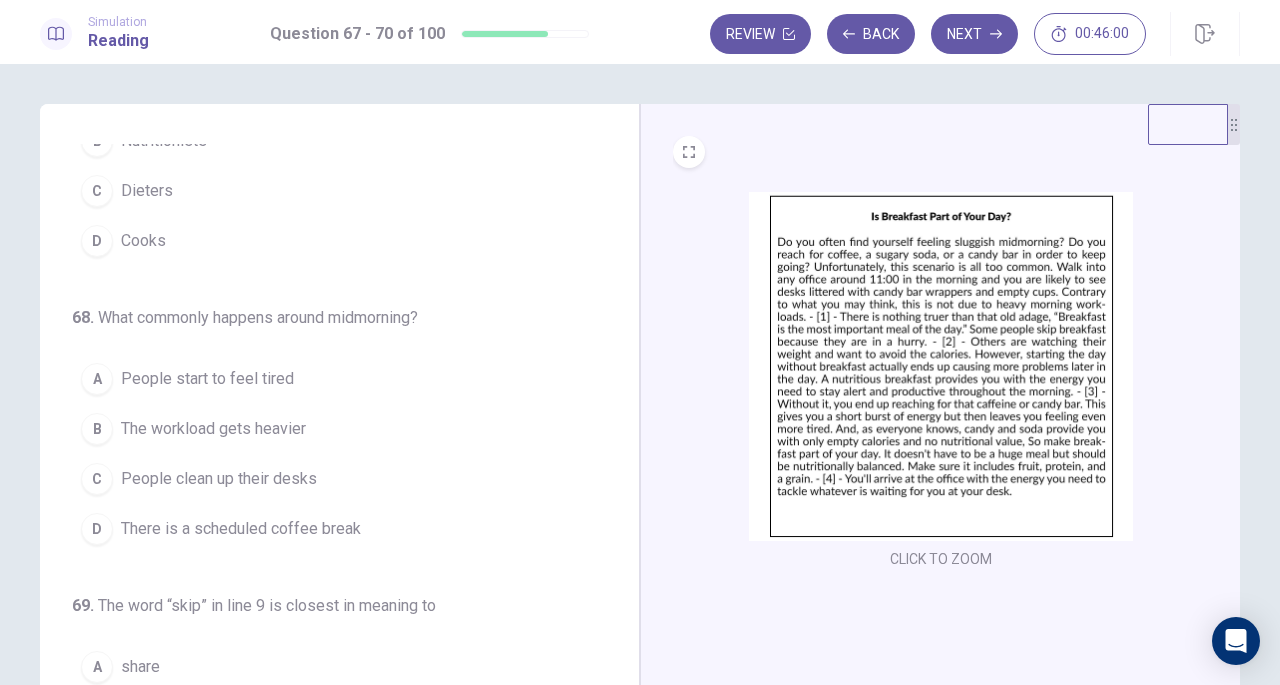 scroll, scrollTop: 170, scrollLeft: 0, axis: vertical 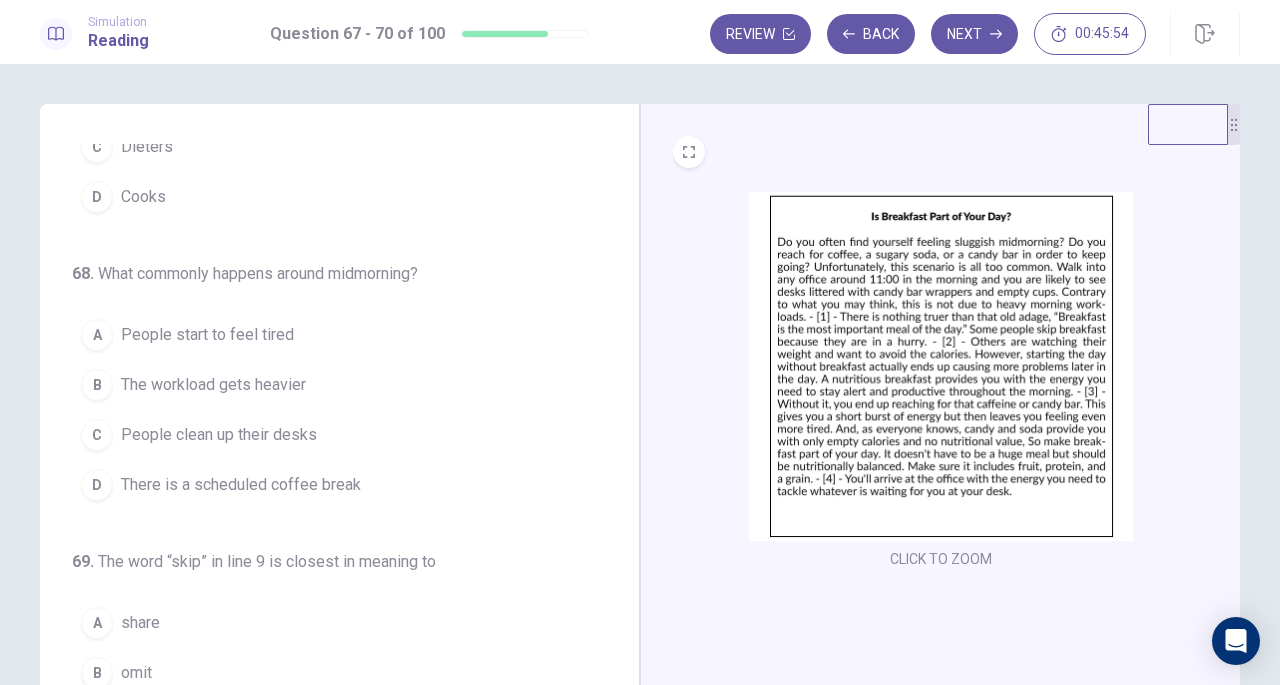 click on "People start to feel tired" at bounding box center (207, 335) 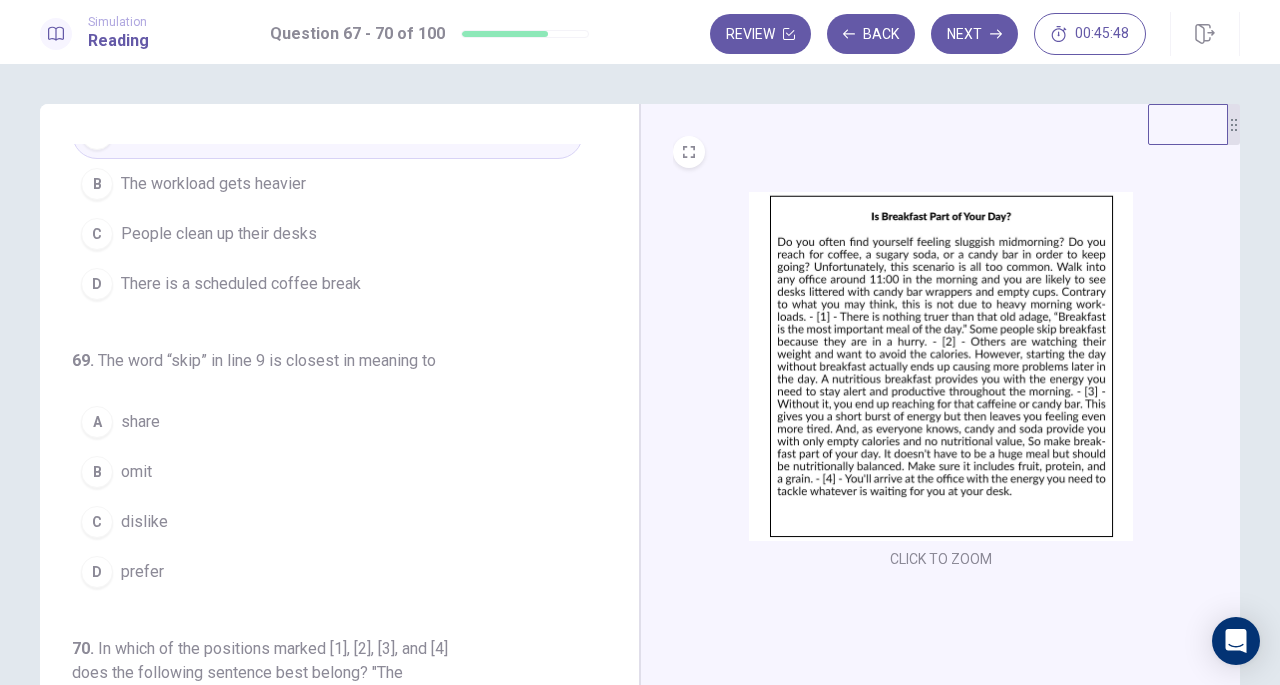 scroll, scrollTop: 381, scrollLeft: 0, axis: vertical 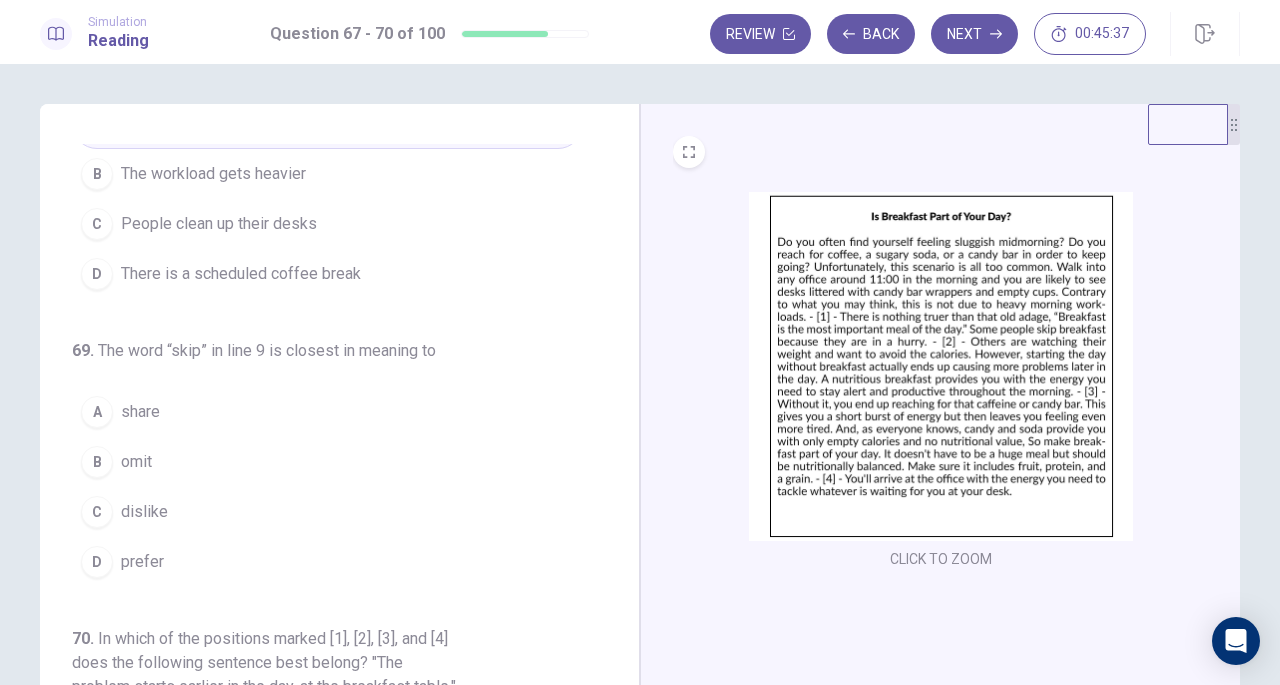 click on "B omit" at bounding box center [327, 462] 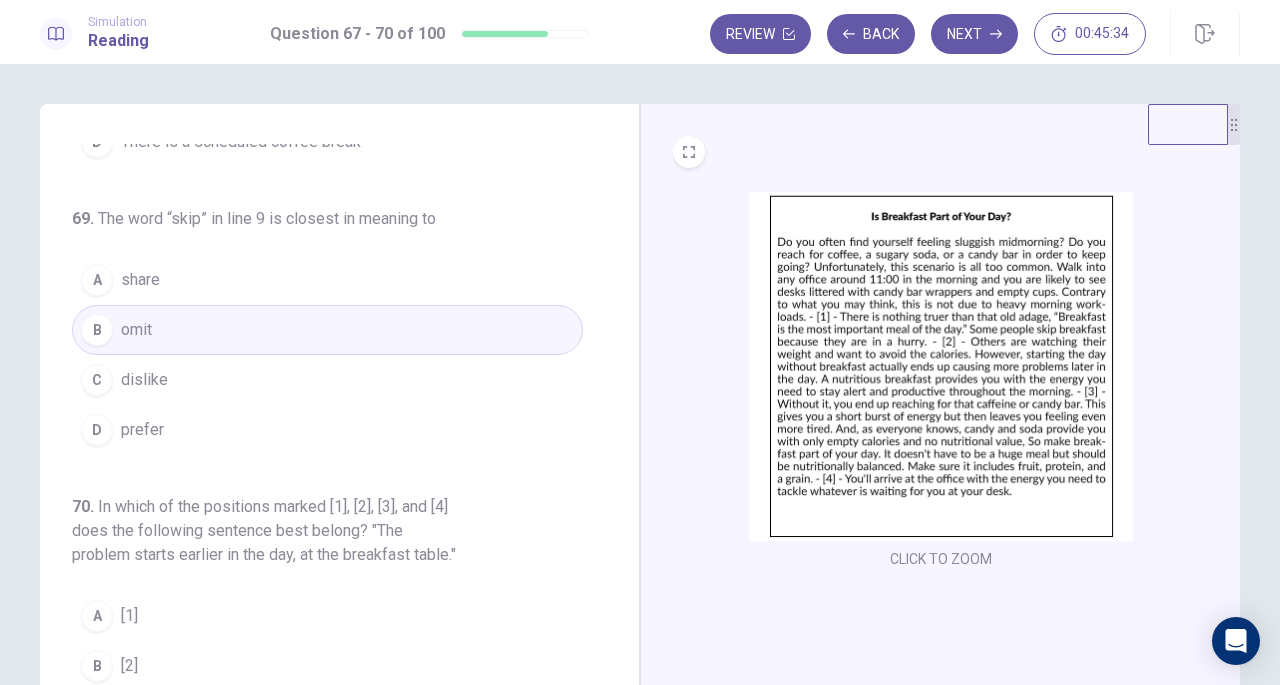 scroll, scrollTop: 558, scrollLeft: 0, axis: vertical 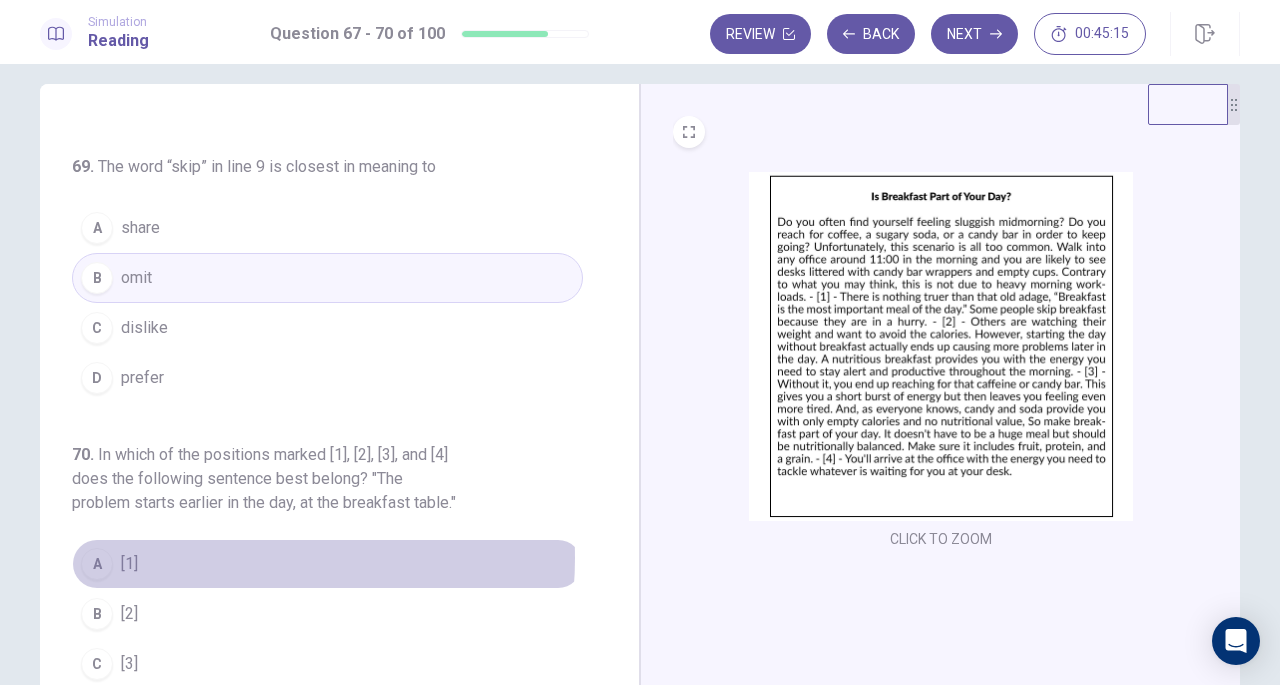 click on "A [1]" at bounding box center (327, 564) 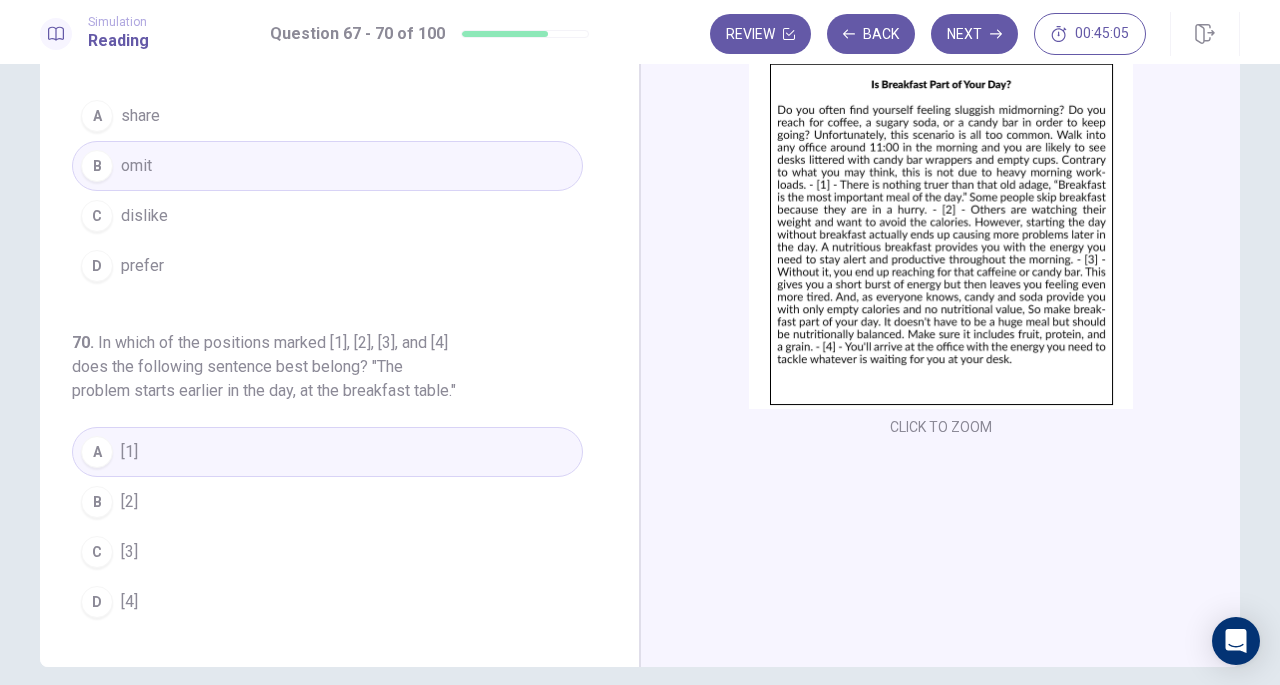 scroll, scrollTop: 133, scrollLeft: 0, axis: vertical 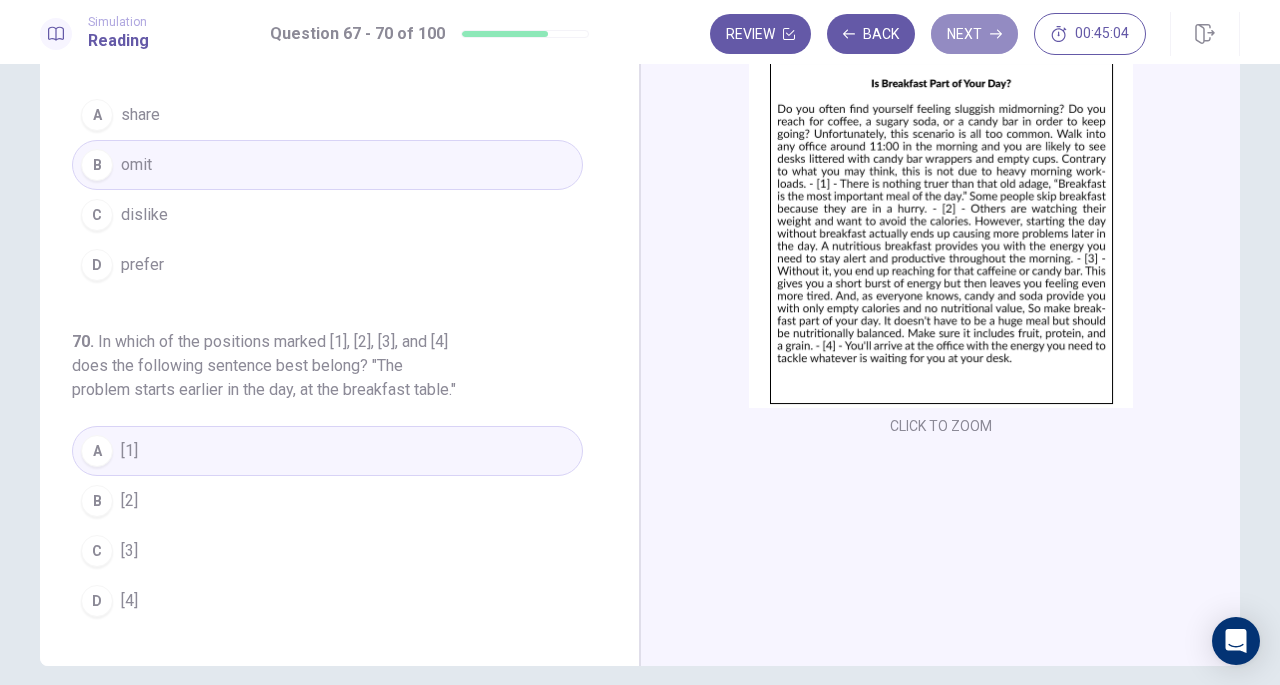 click on "Next" at bounding box center [974, 34] 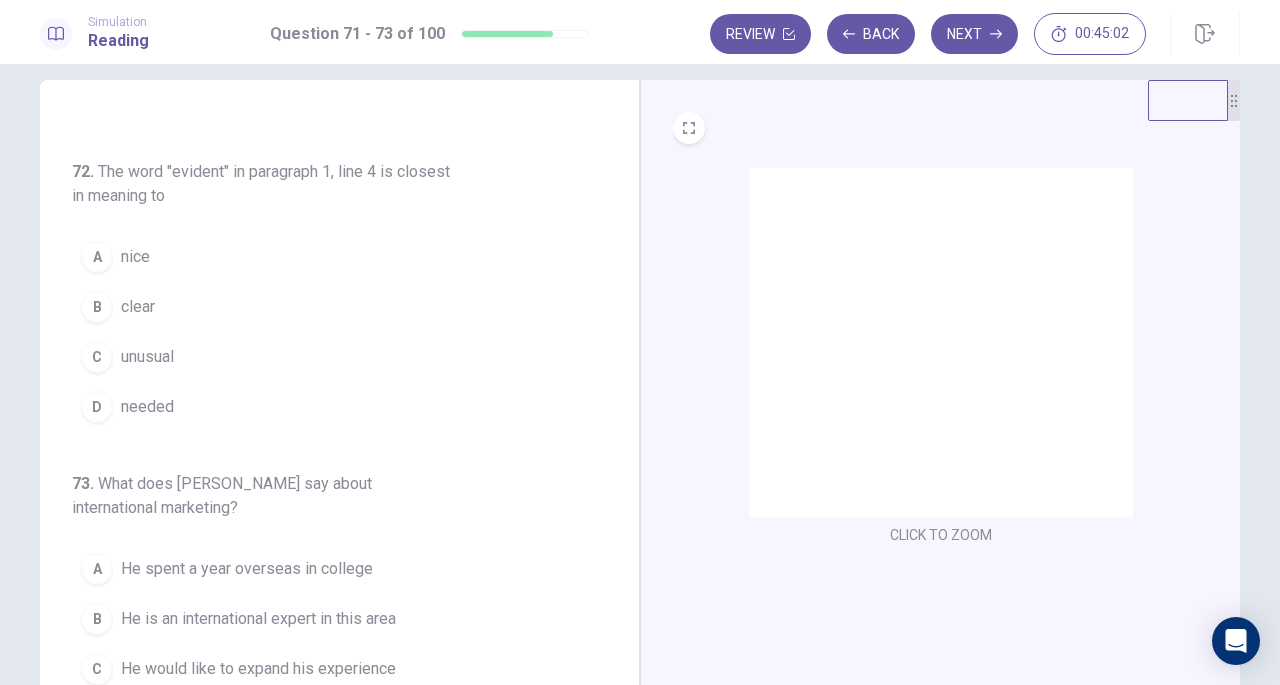 scroll, scrollTop: 0, scrollLeft: 0, axis: both 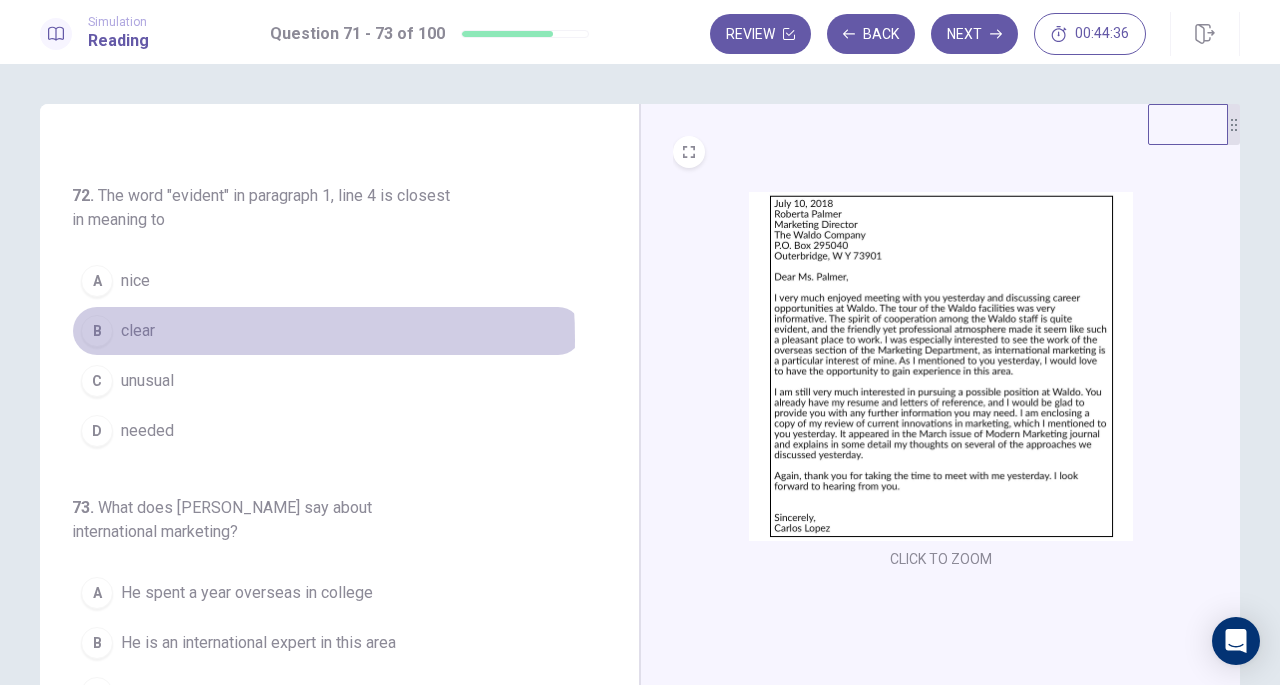 click on "B clear" at bounding box center (327, 331) 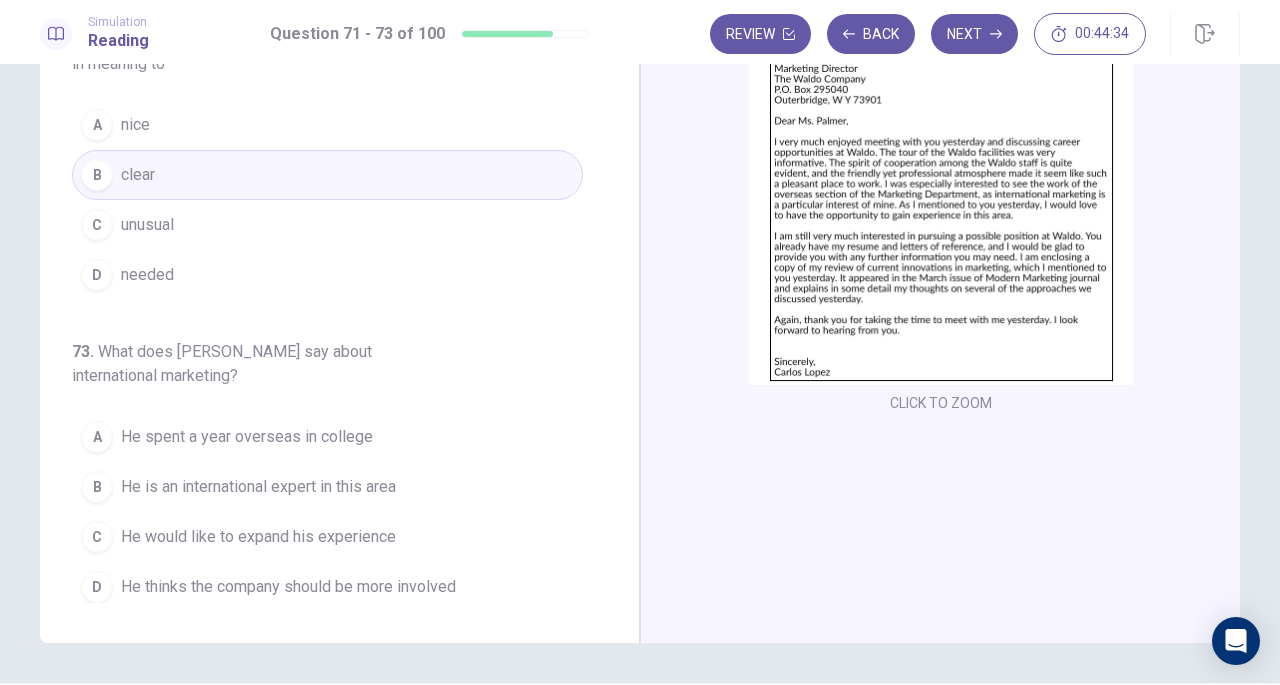 scroll, scrollTop: 166, scrollLeft: 0, axis: vertical 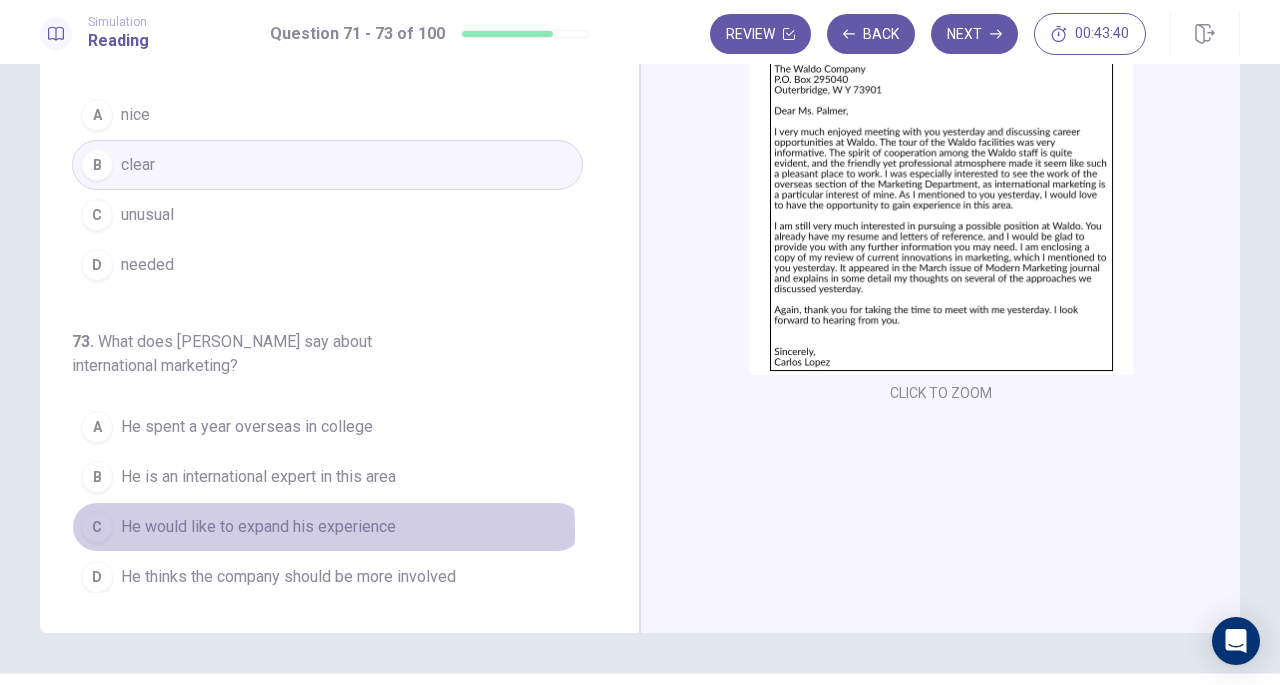 click on "He would like to expand his experience" at bounding box center [258, 527] 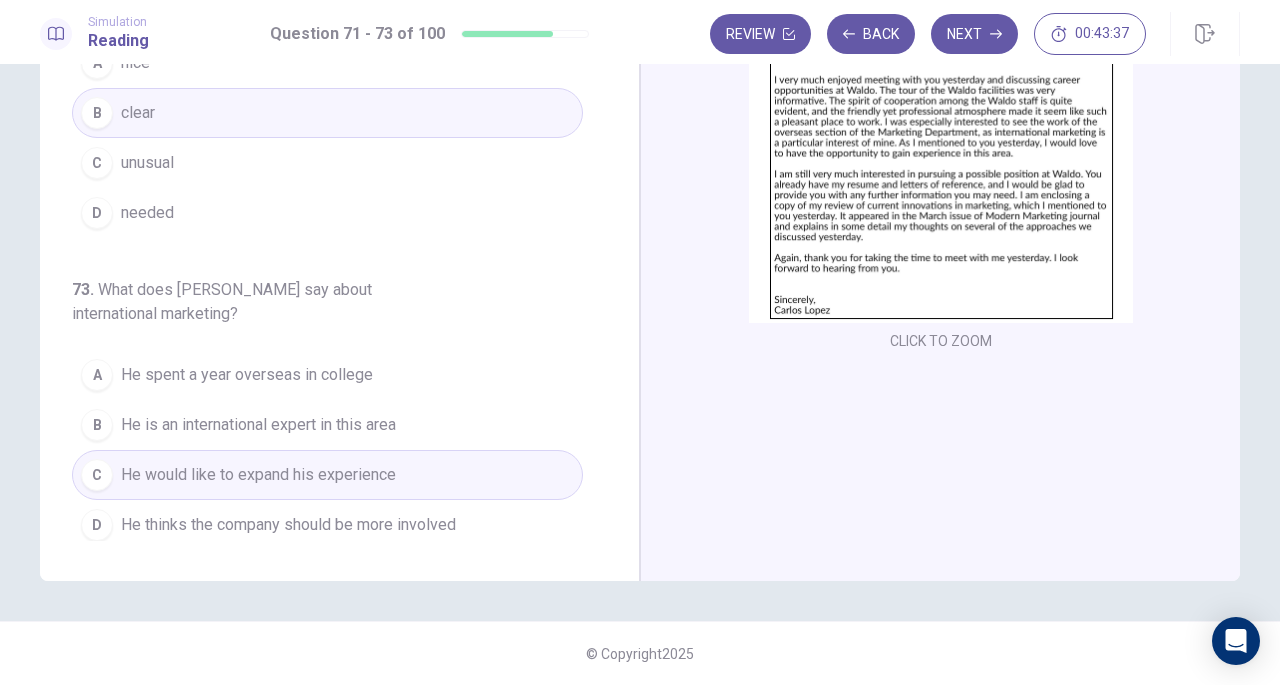 scroll, scrollTop: 195, scrollLeft: 0, axis: vertical 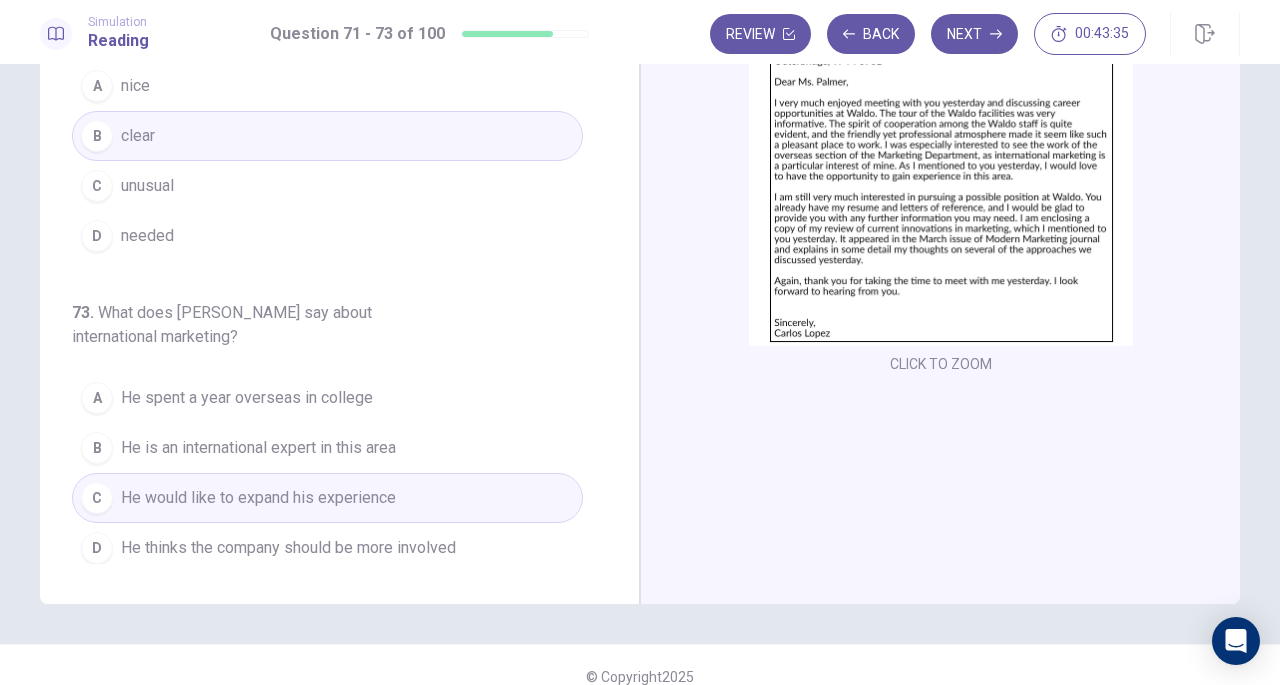 click on "Next" at bounding box center (974, 34) 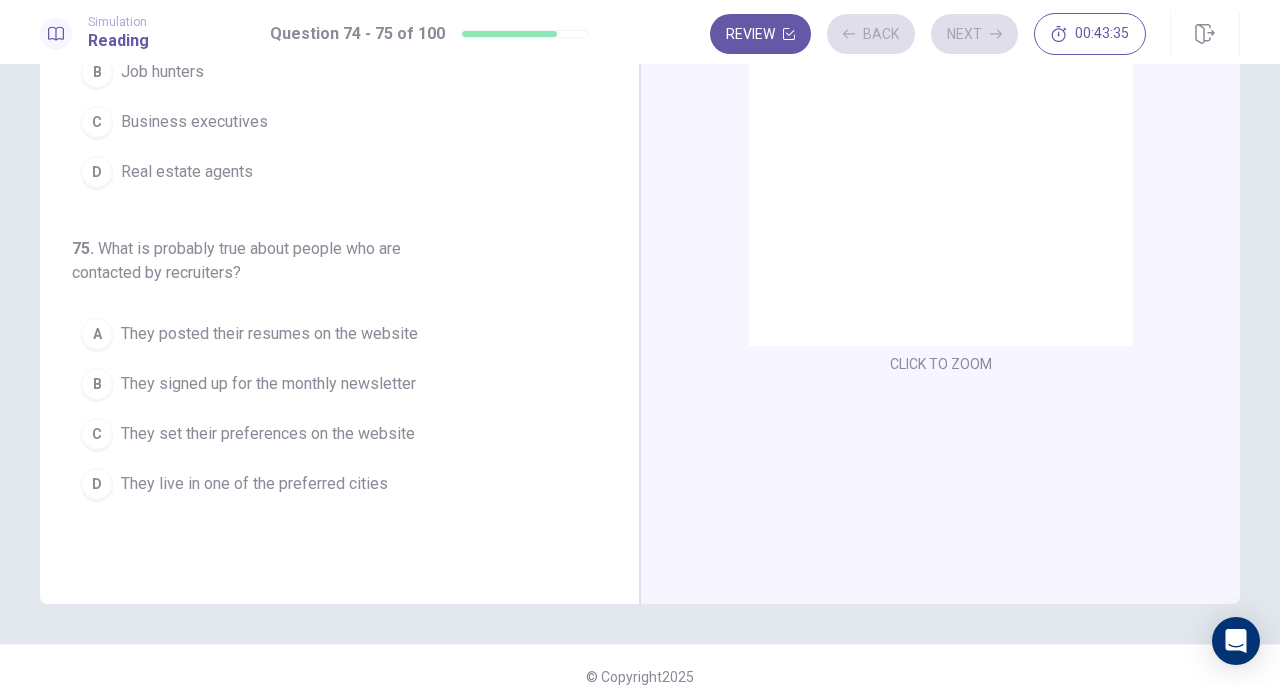 scroll, scrollTop: 0, scrollLeft: 0, axis: both 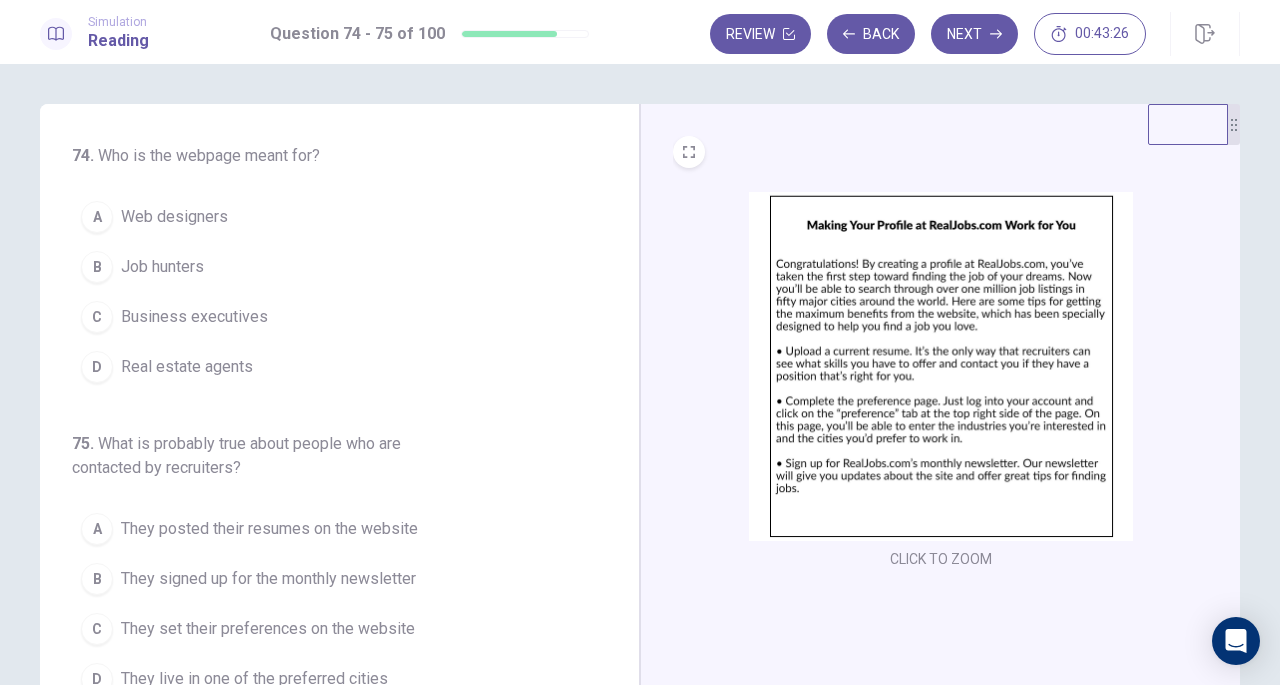click on "Job hunters" at bounding box center (162, 267) 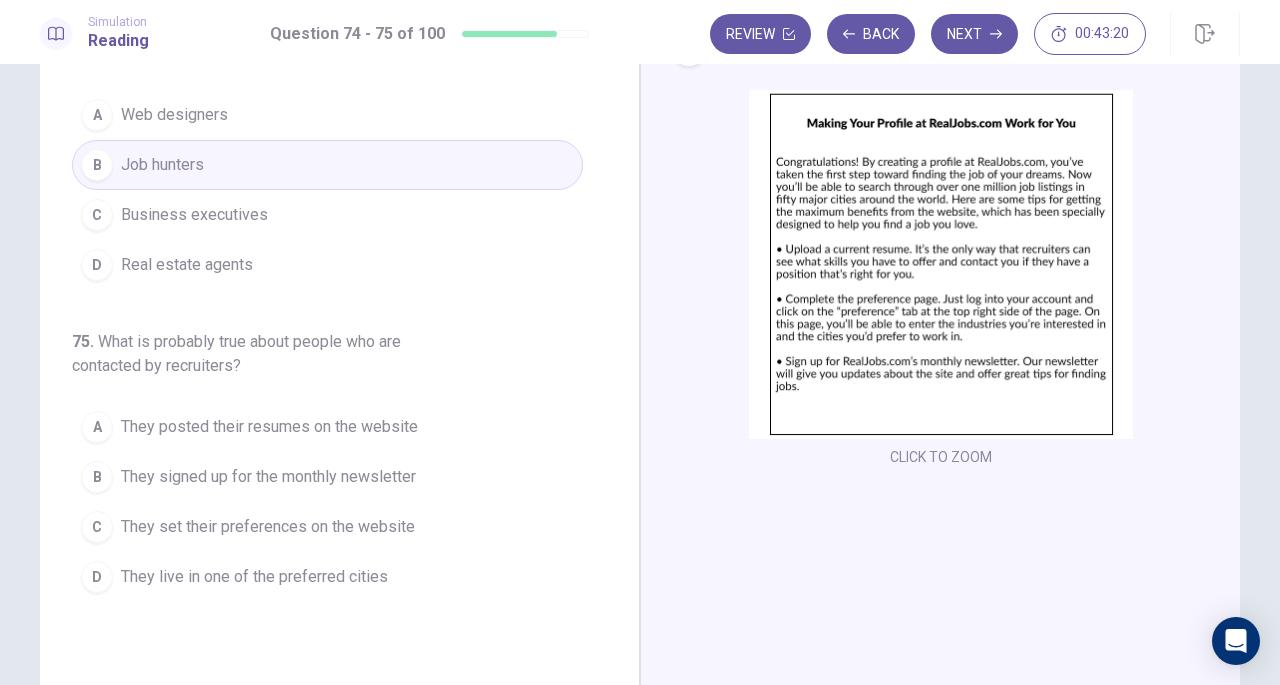 scroll, scrollTop: 111, scrollLeft: 0, axis: vertical 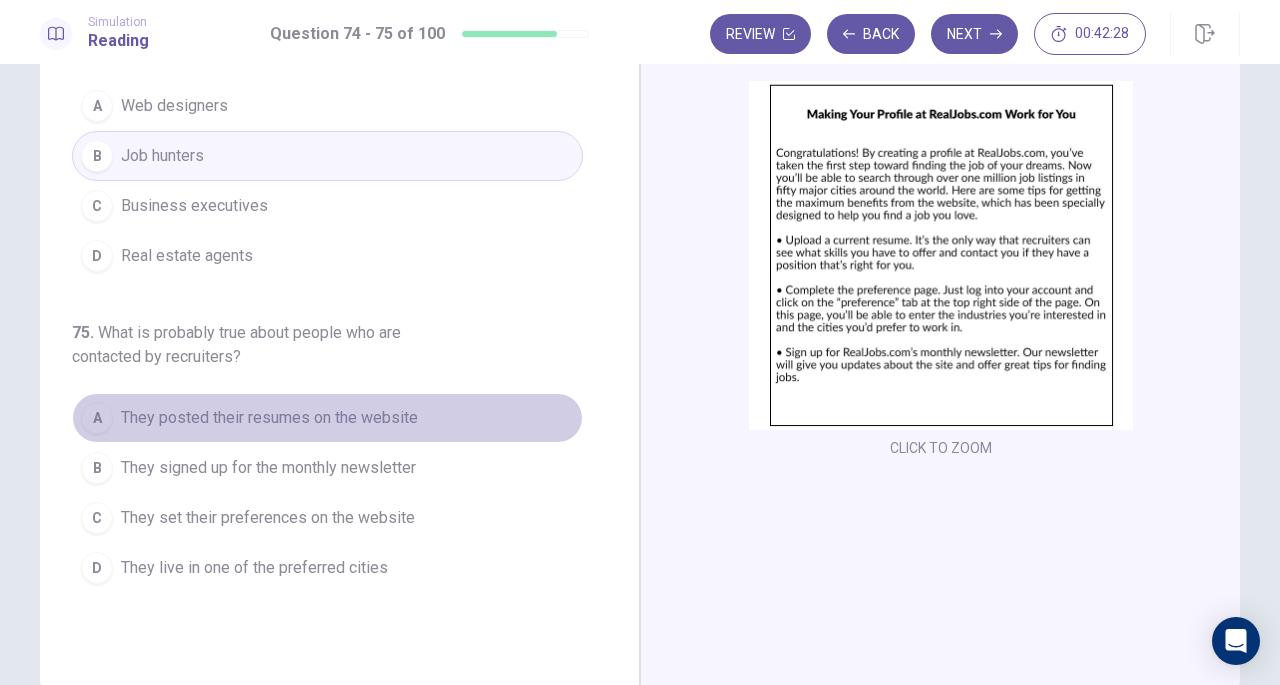 click on "They posted their resumes on the website" at bounding box center (269, 418) 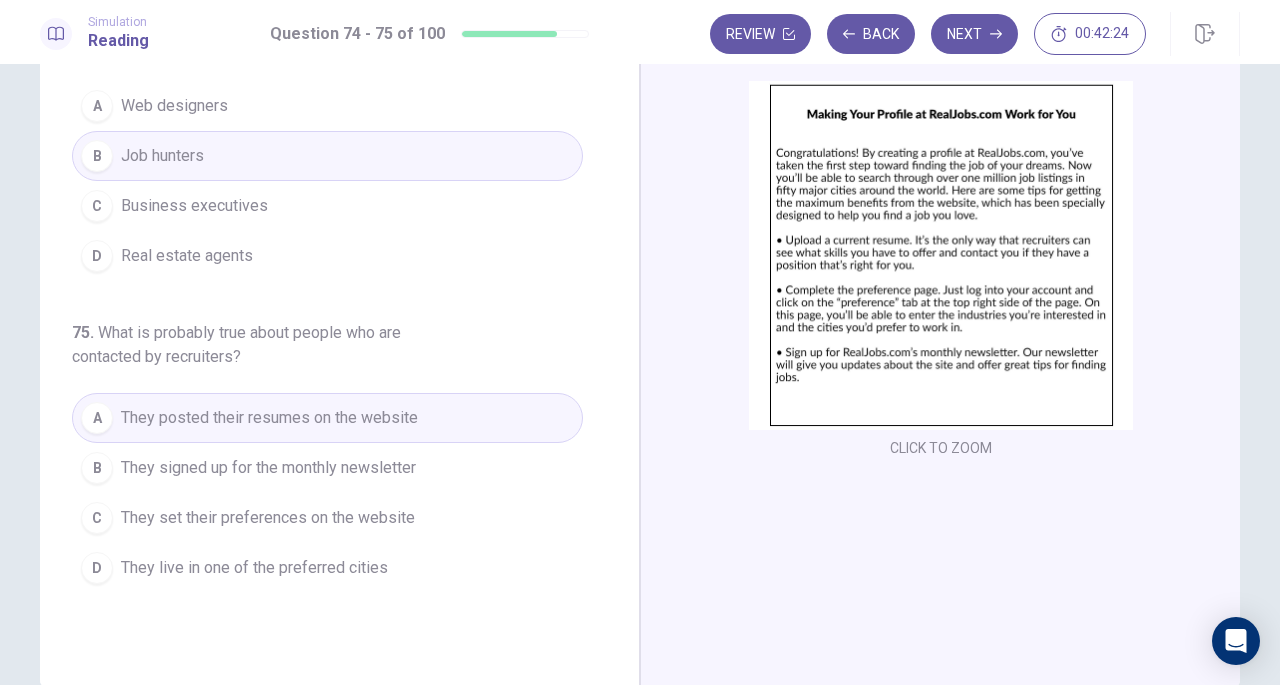 click on "Next" at bounding box center [974, 34] 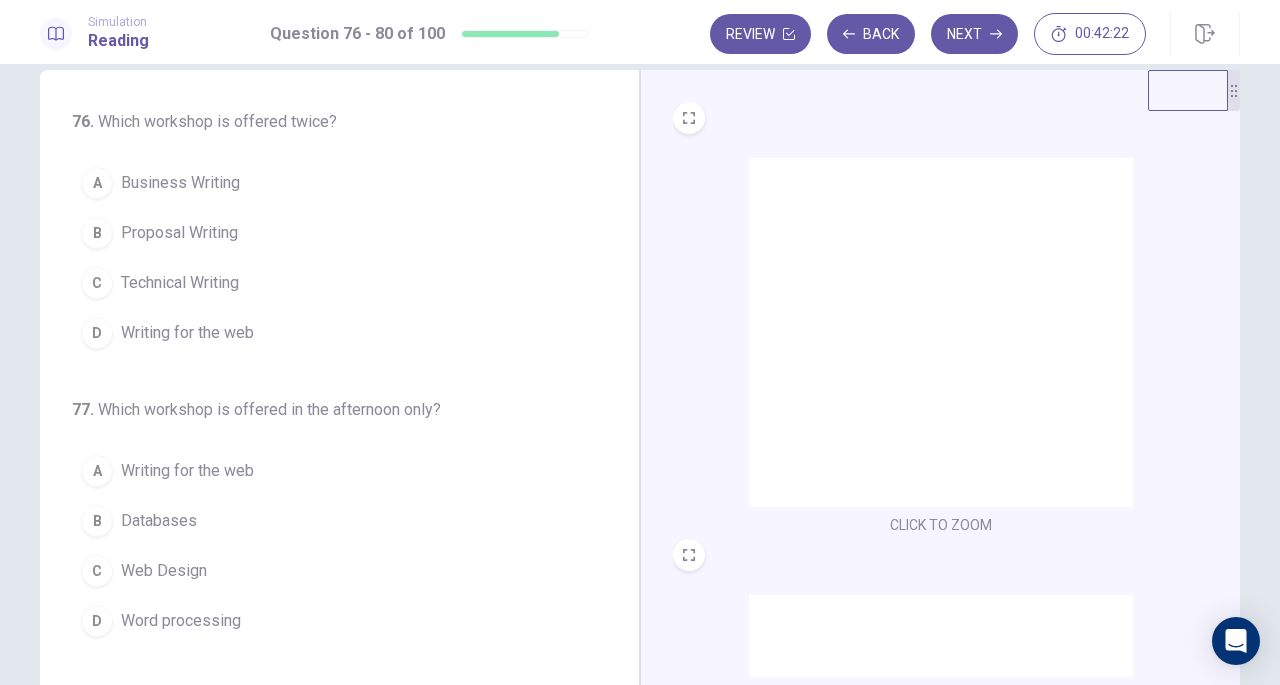 scroll, scrollTop: 0, scrollLeft: 0, axis: both 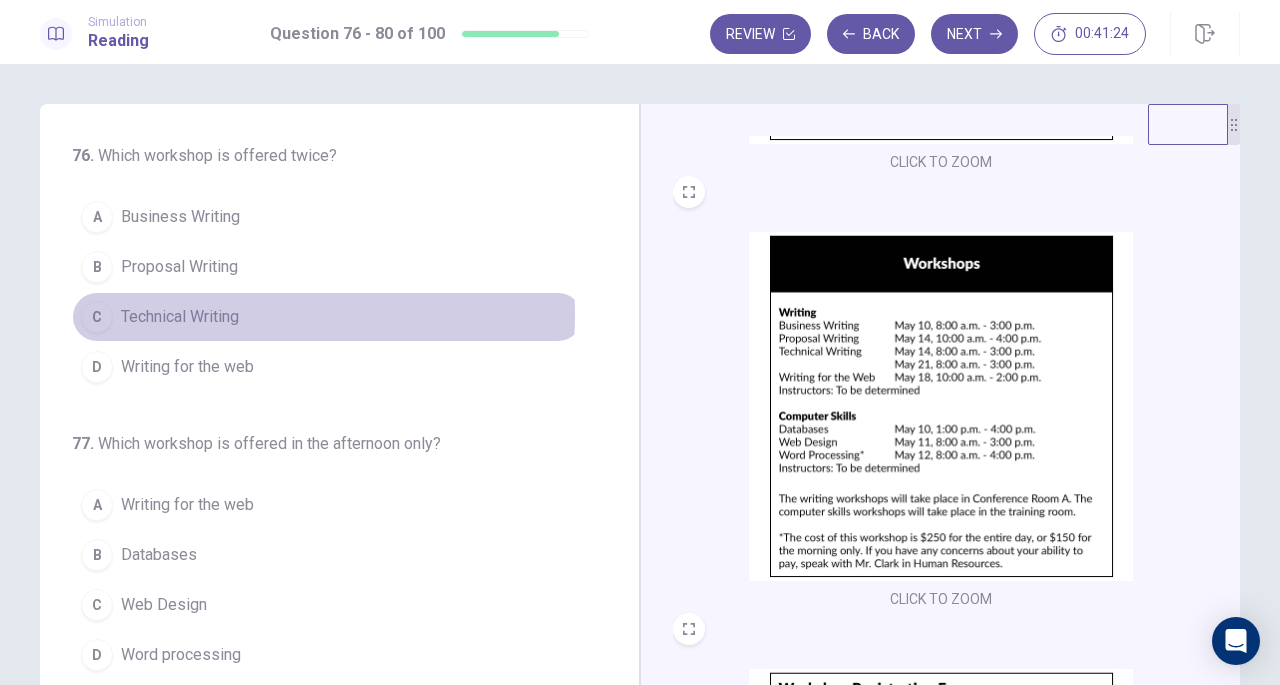 click on "Technical Writing" at bounding box center (180, 317) 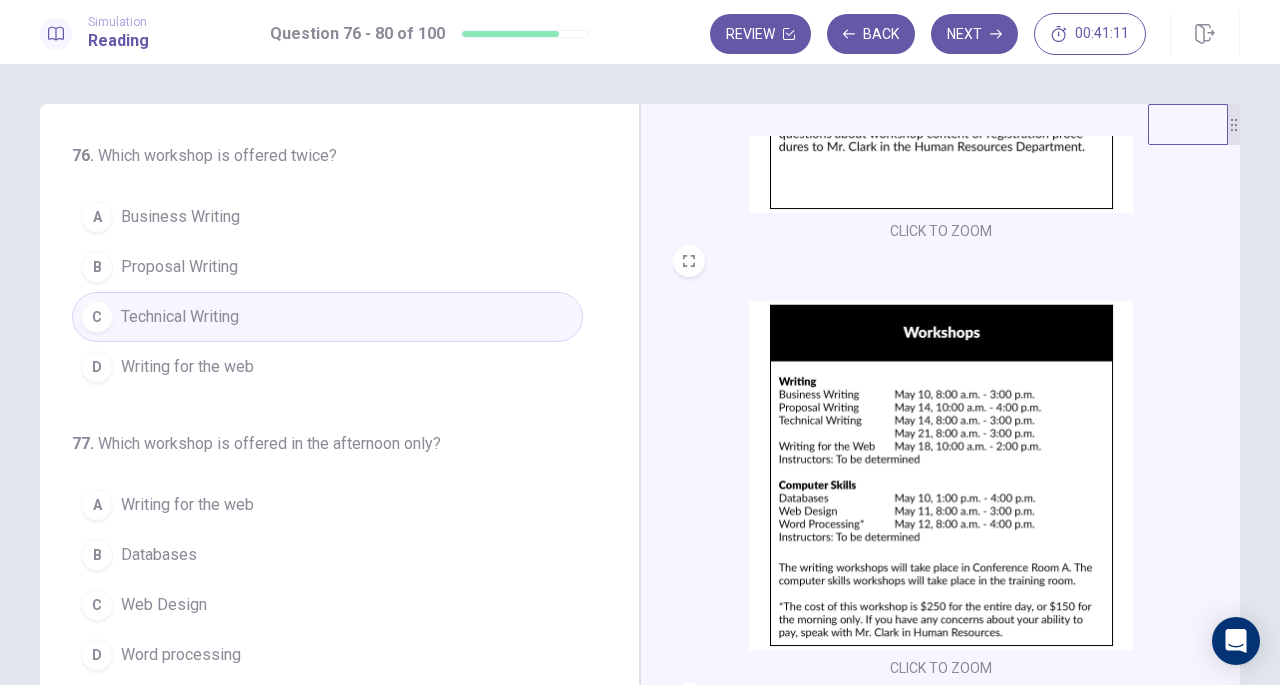 scroll, scrollTop: 367, scrollLeft: 0, axis: vertical 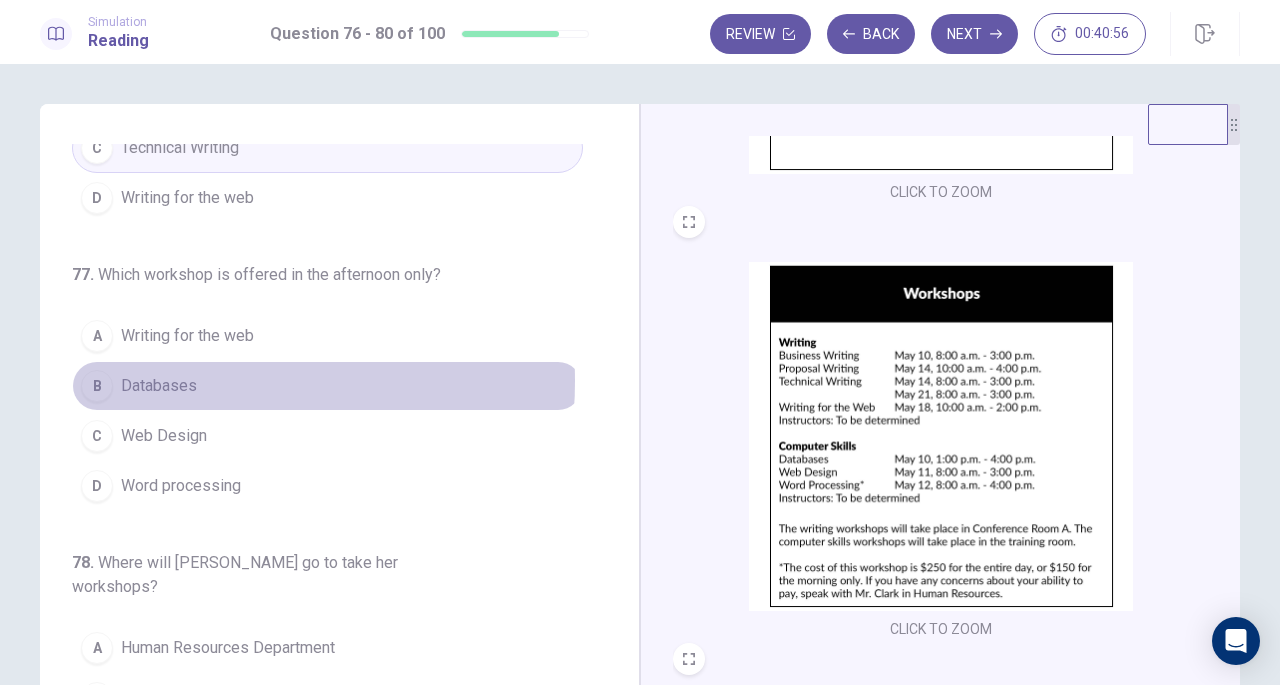 click on "Databases" at bounding box center [159, 386] 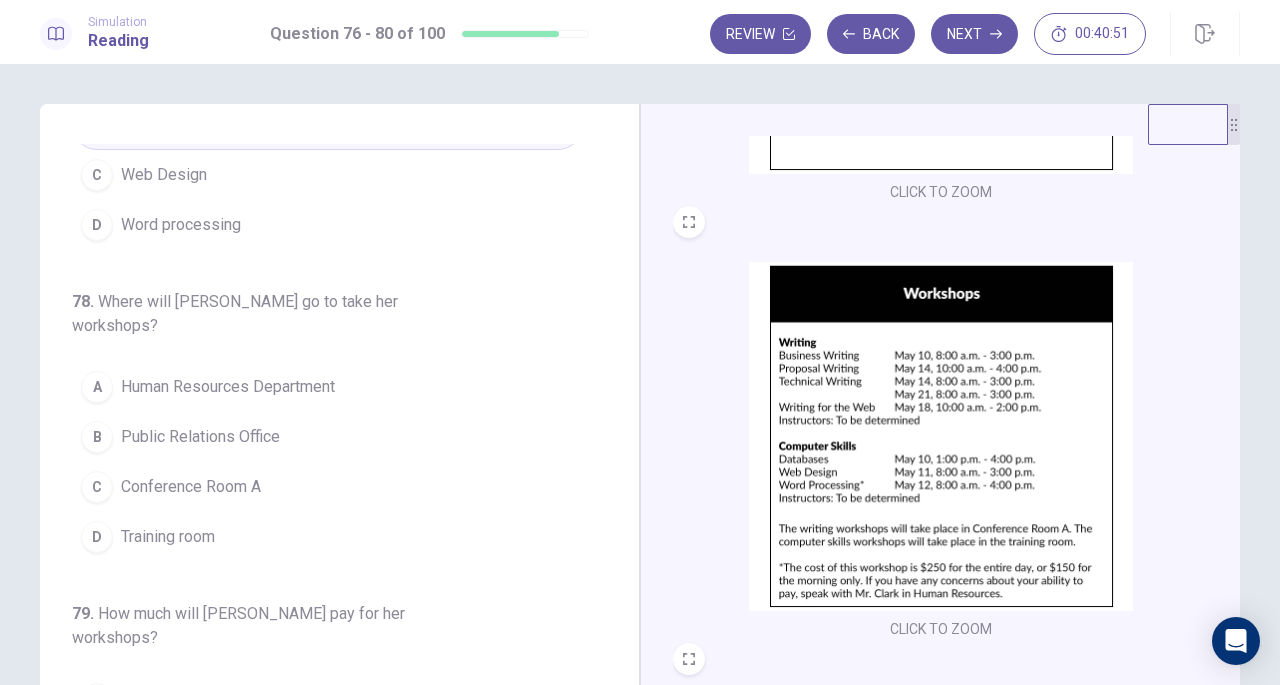 scroll, scrollTop: 431, scrollLeft: 0, axis: vertical 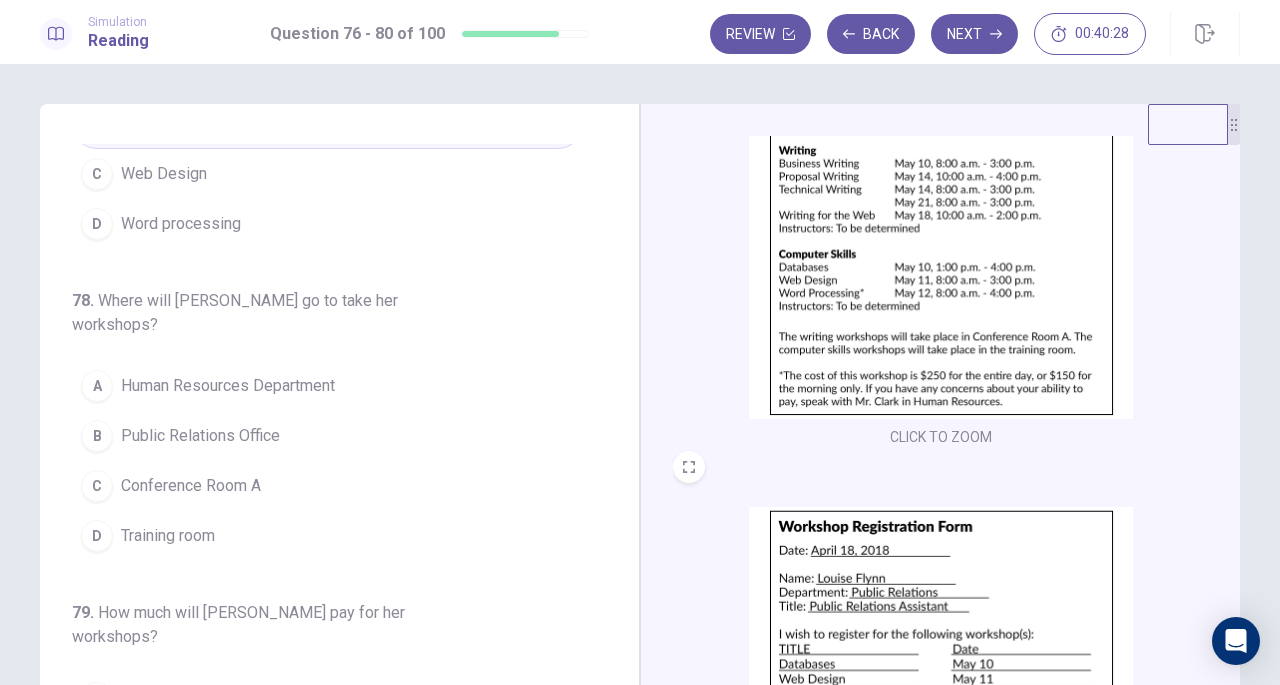 click on "Training room" at bounding box center (168, 536) 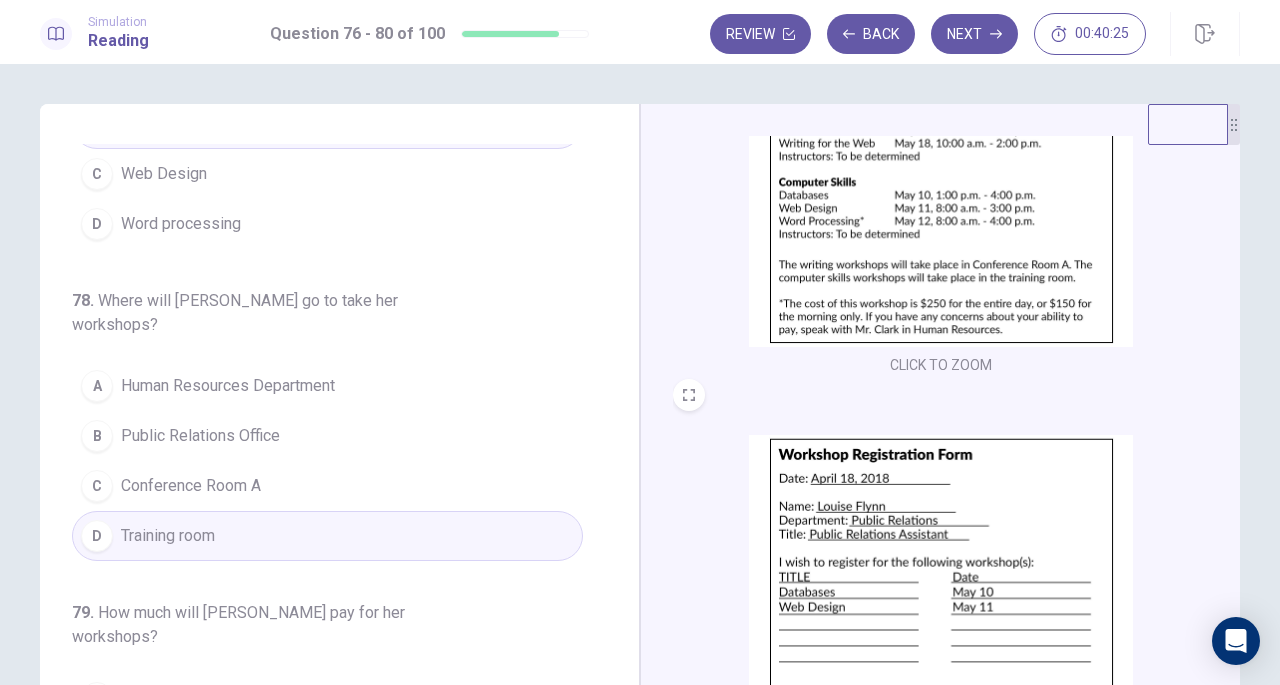 scroll, scrollTop: 632, scrollLeft: 0, axis: vertical 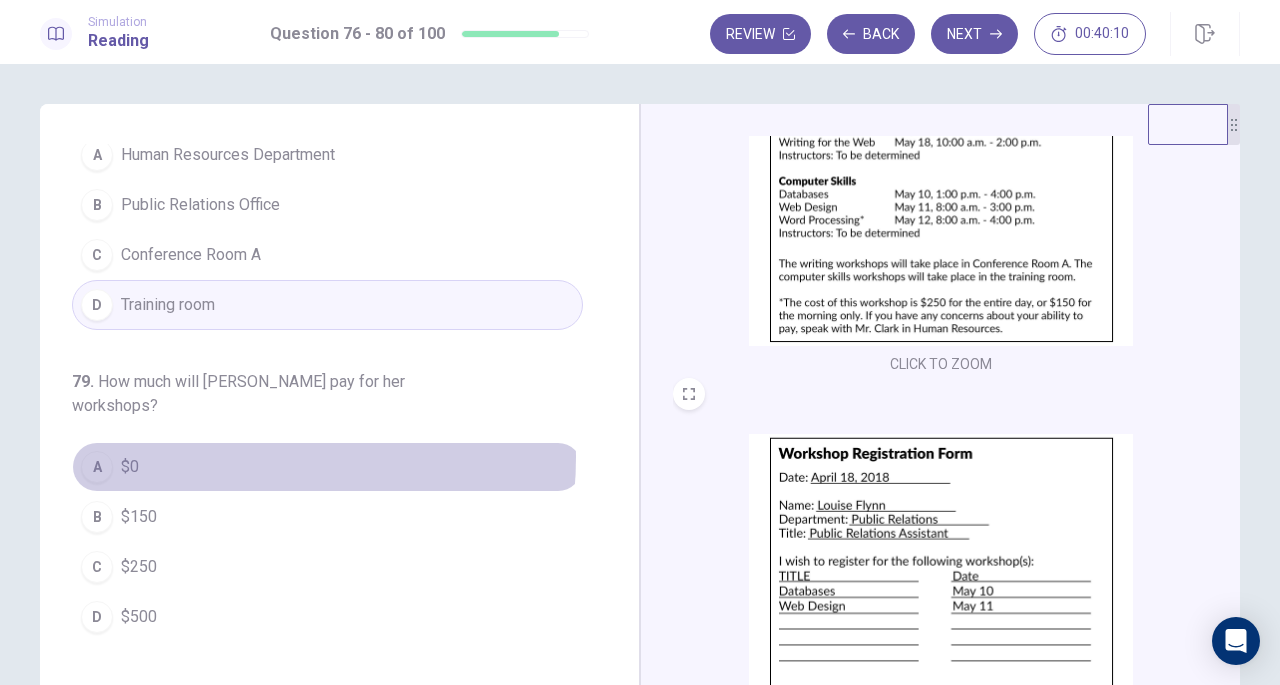 click on "A $0" at bounding box center (327, 467) 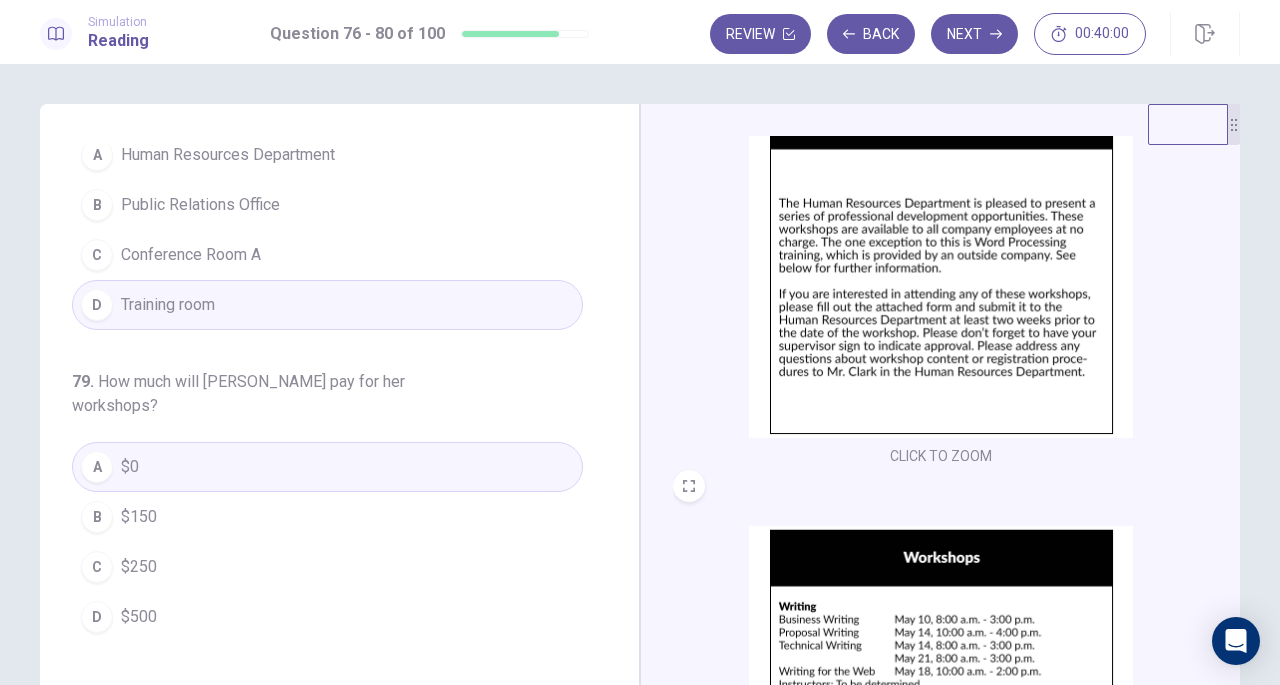 scroll, scrollTop: 102, scrollLeft: 0, axis: vertical 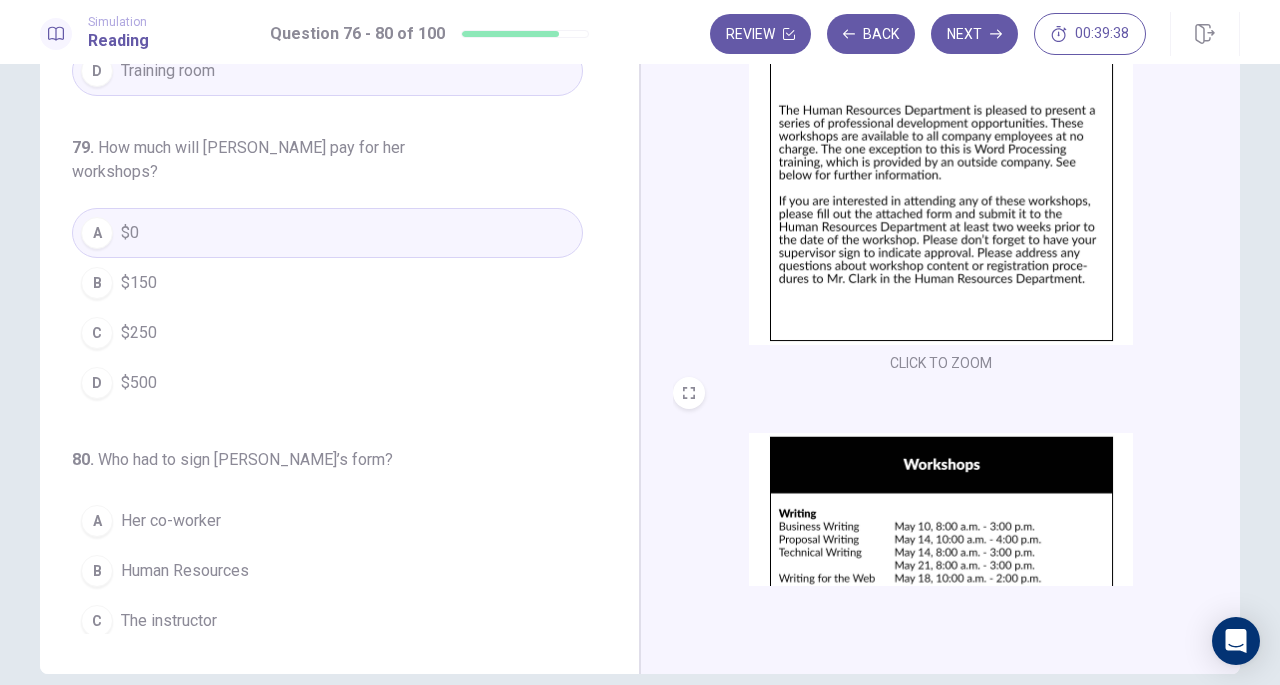 click on "Her supervisor" at bounding box center (173, 671) 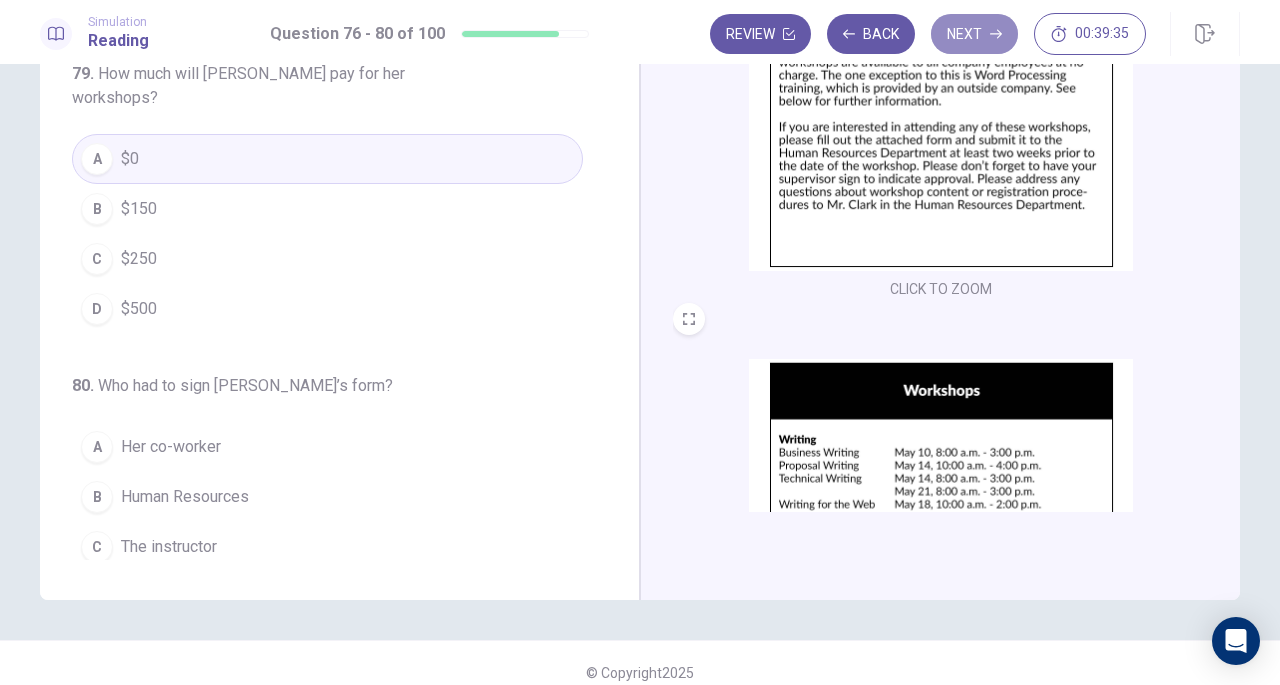 click on "Next" at bounding box center (974, 34) 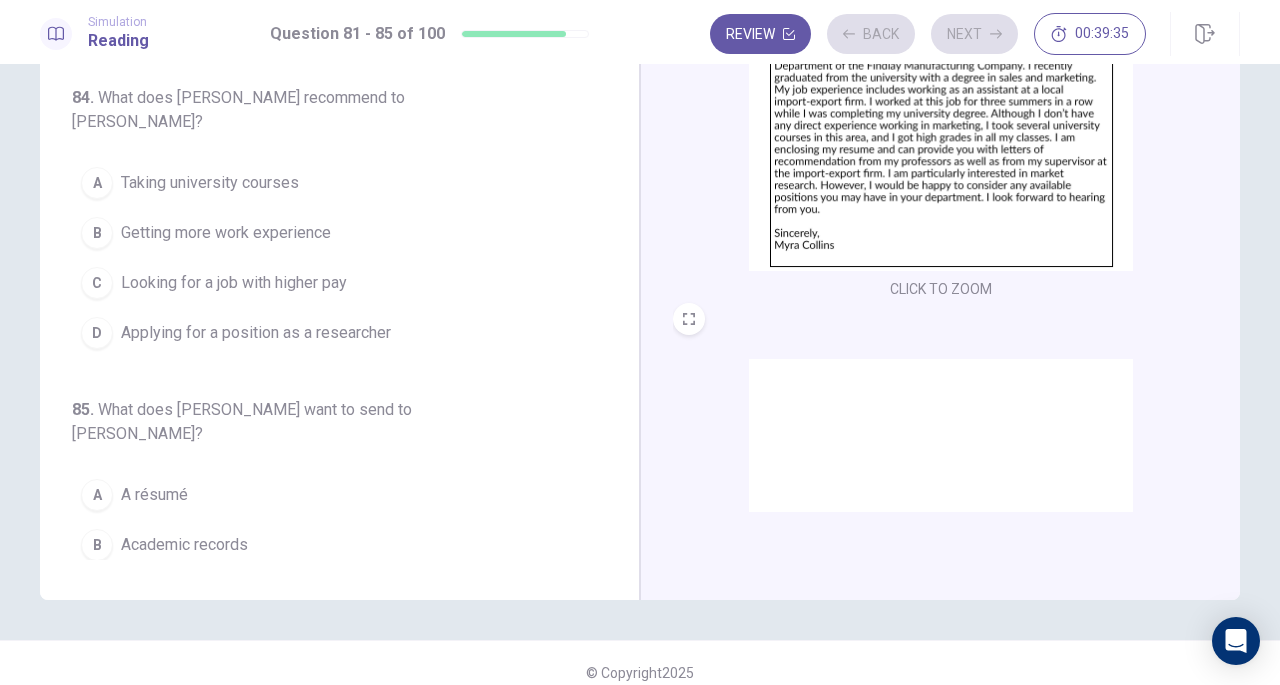 scroll, scrollTop: 218, scrollLeft: 0, axis: vertical 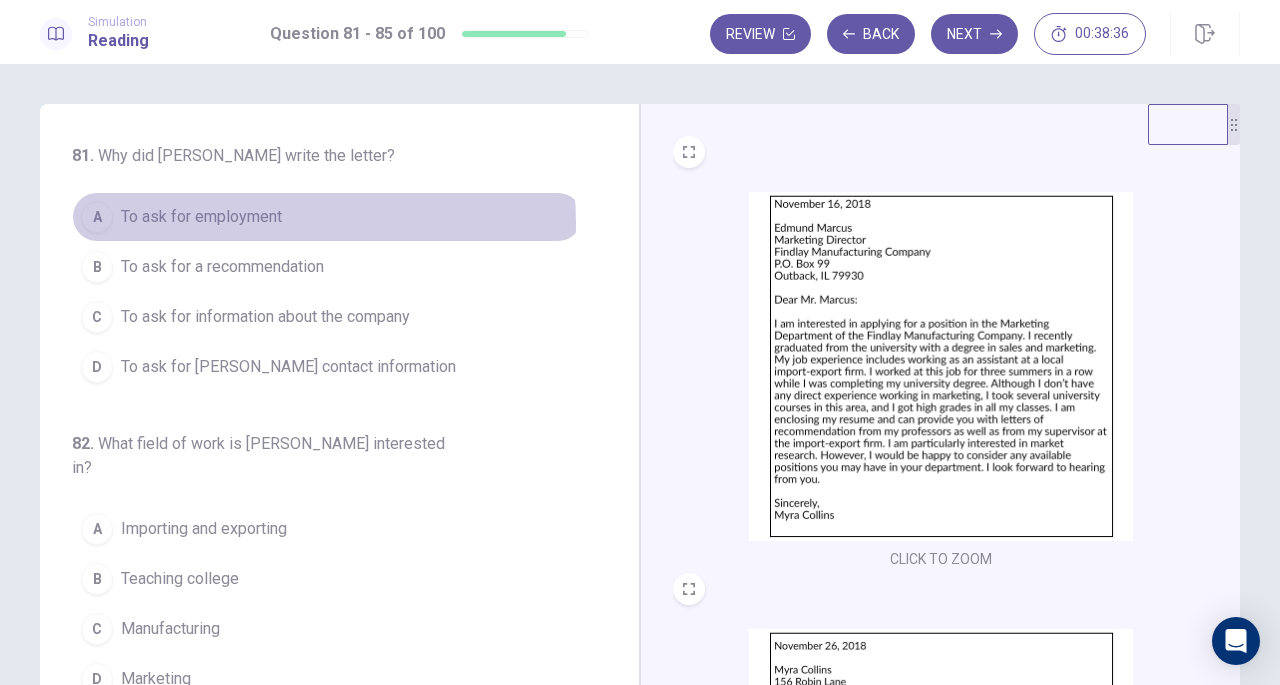 click on "To ask for employment" at bounding box center (201, 217) 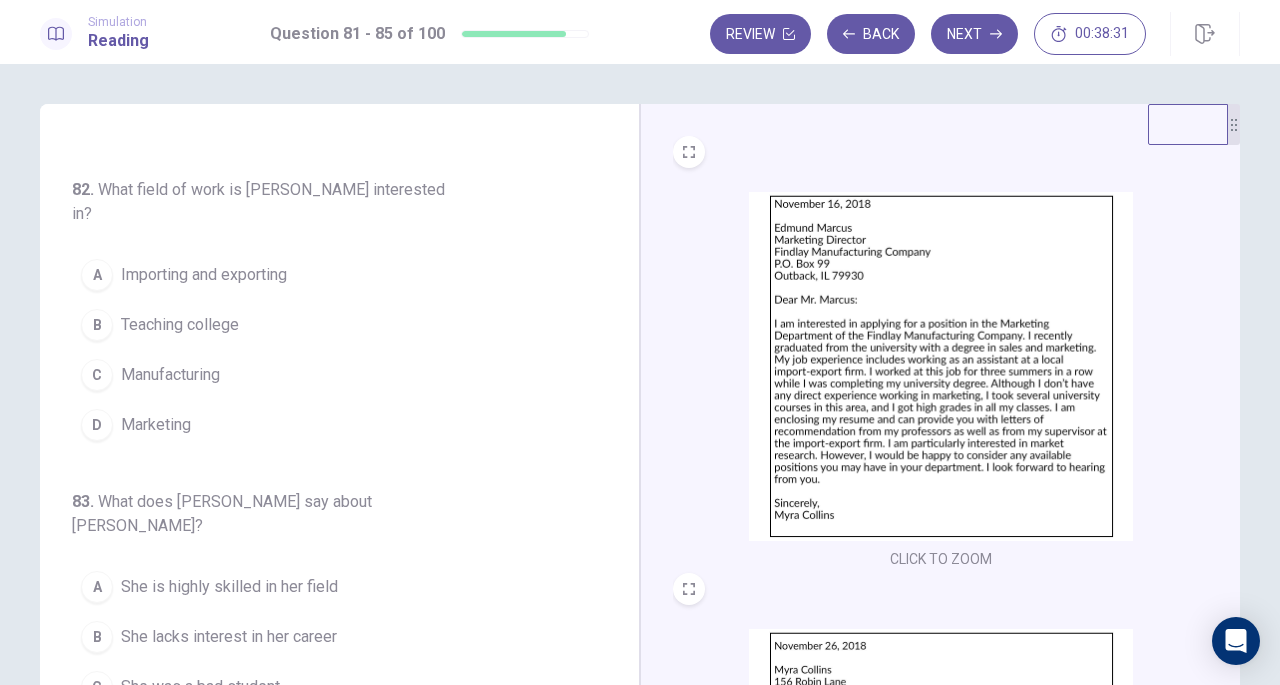 scroll, scrollTop: 255, scrollLeft: 0, axis: vertical 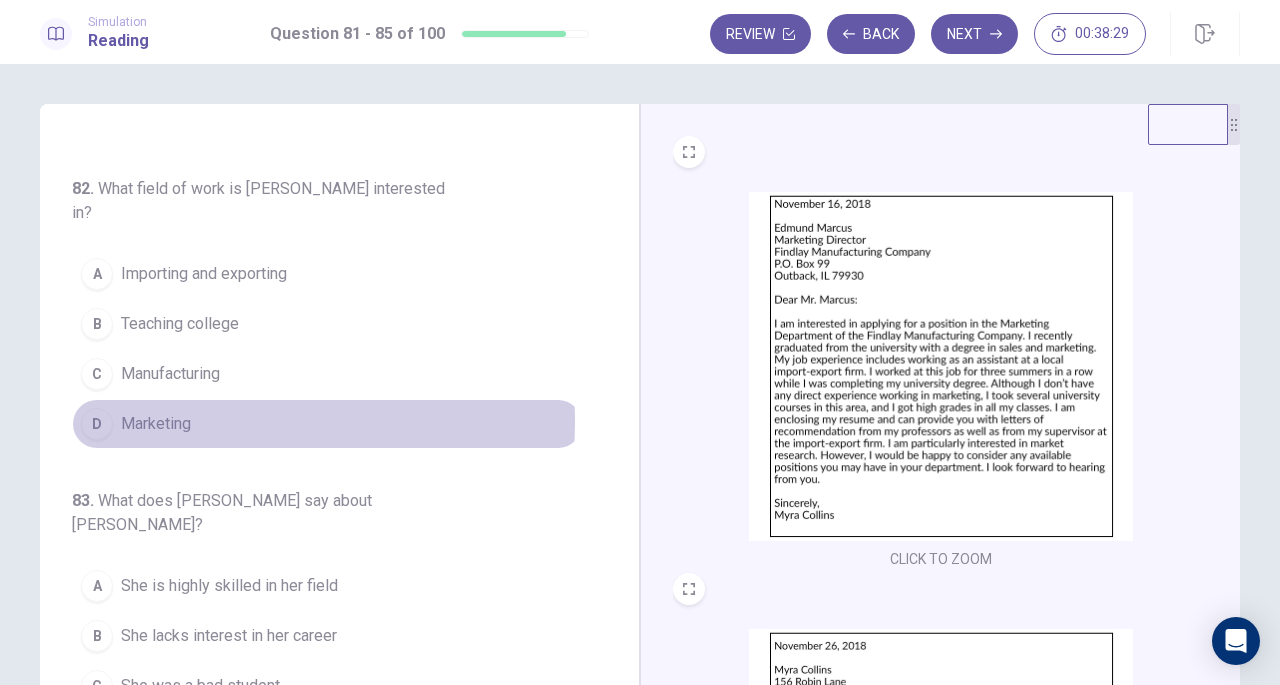 click on "D Marketing" at bounding box center [327, 424] 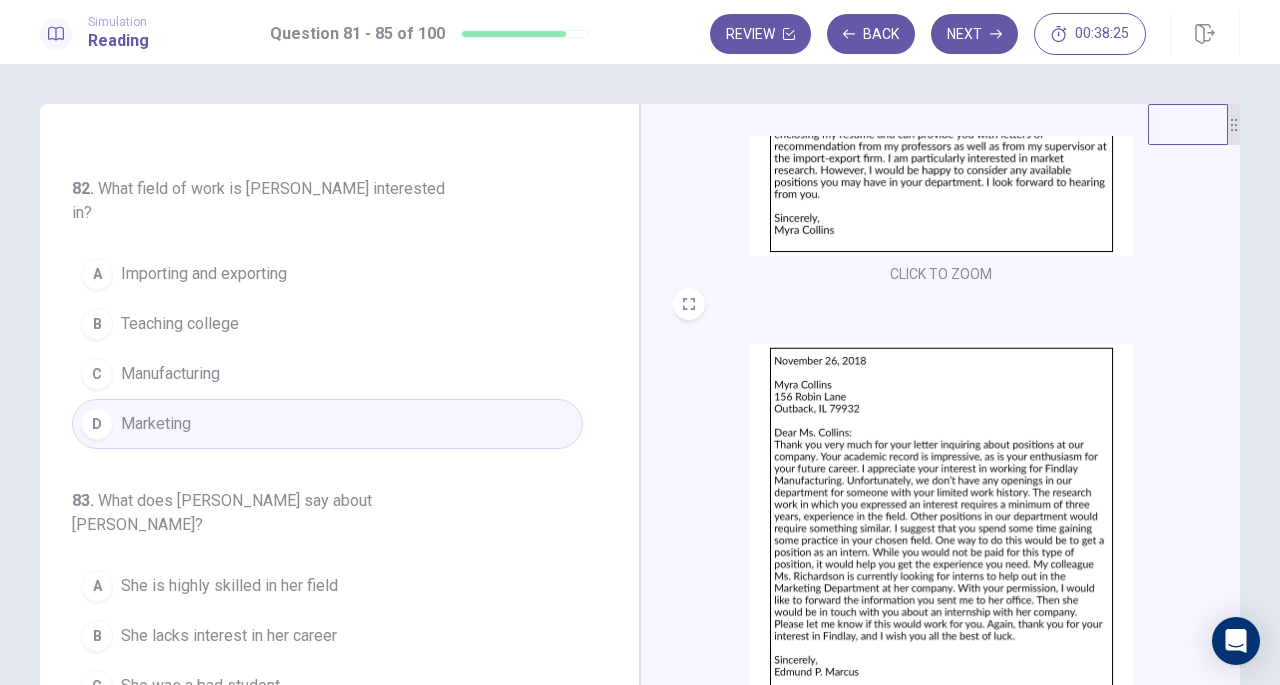 scroll, scrollTop: 298, scrollLeft: 0, axis: vertical 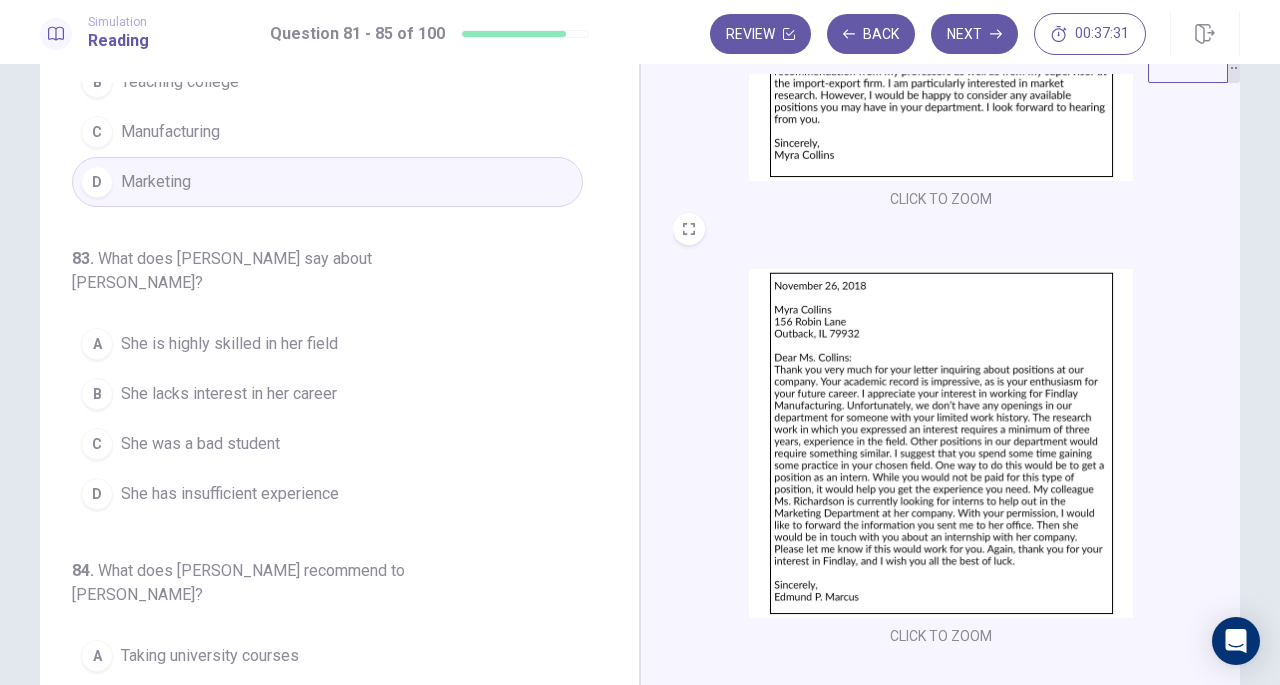 click on "She has insufficient experience" at bounding box center (230, 494) 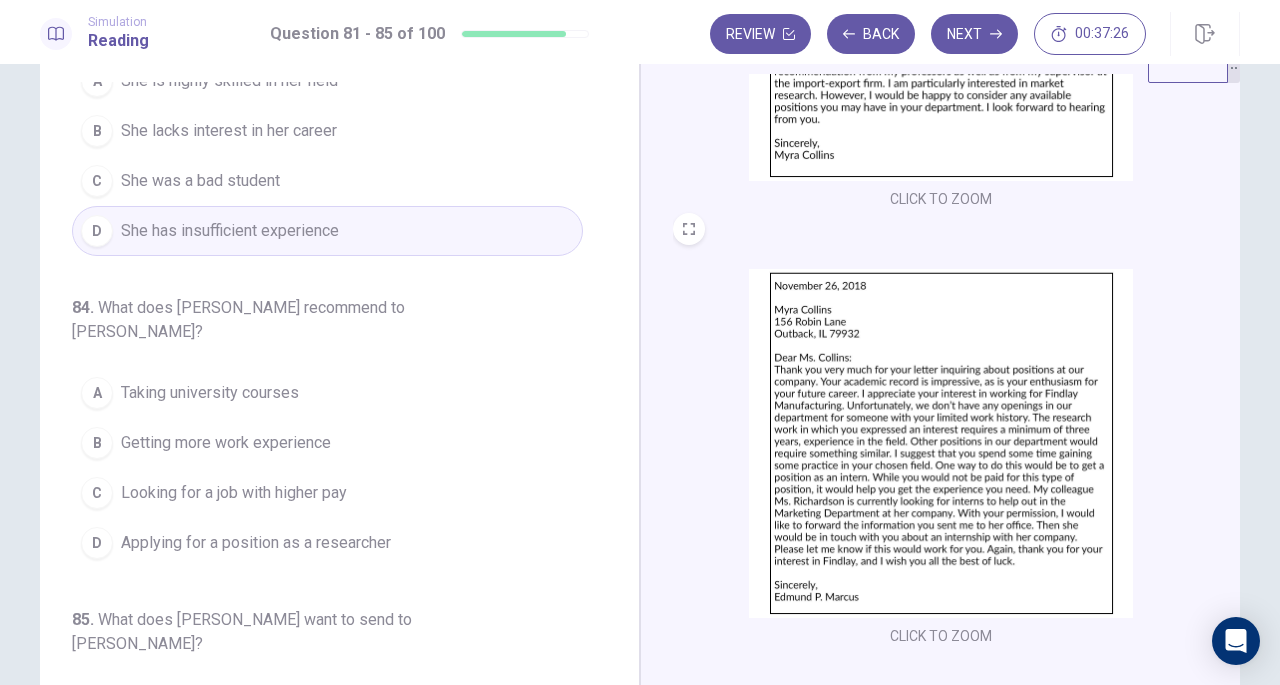 scroll, scrollTop: 704, scrollLeft: 0, axis: vertical 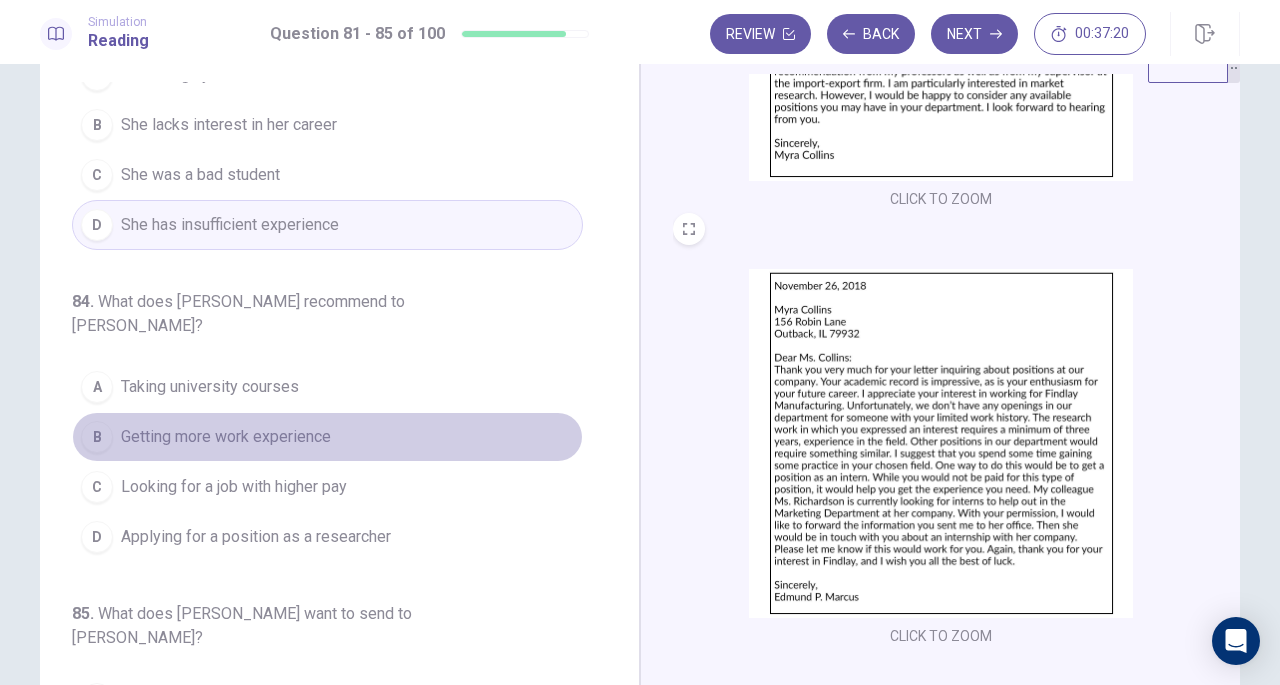 click on "B Getting more work experience" at bounding box center [327, 437] 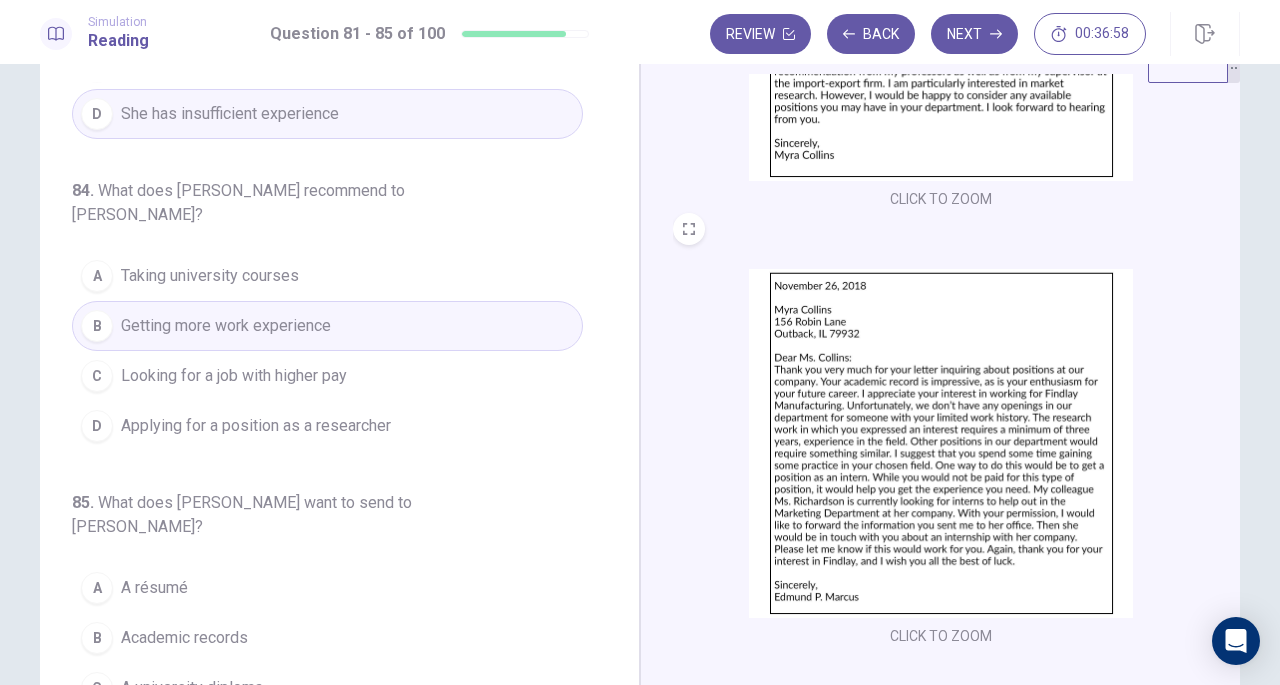 scroll, scrollTop: 819, scrollLeft: 0, axis: vertical 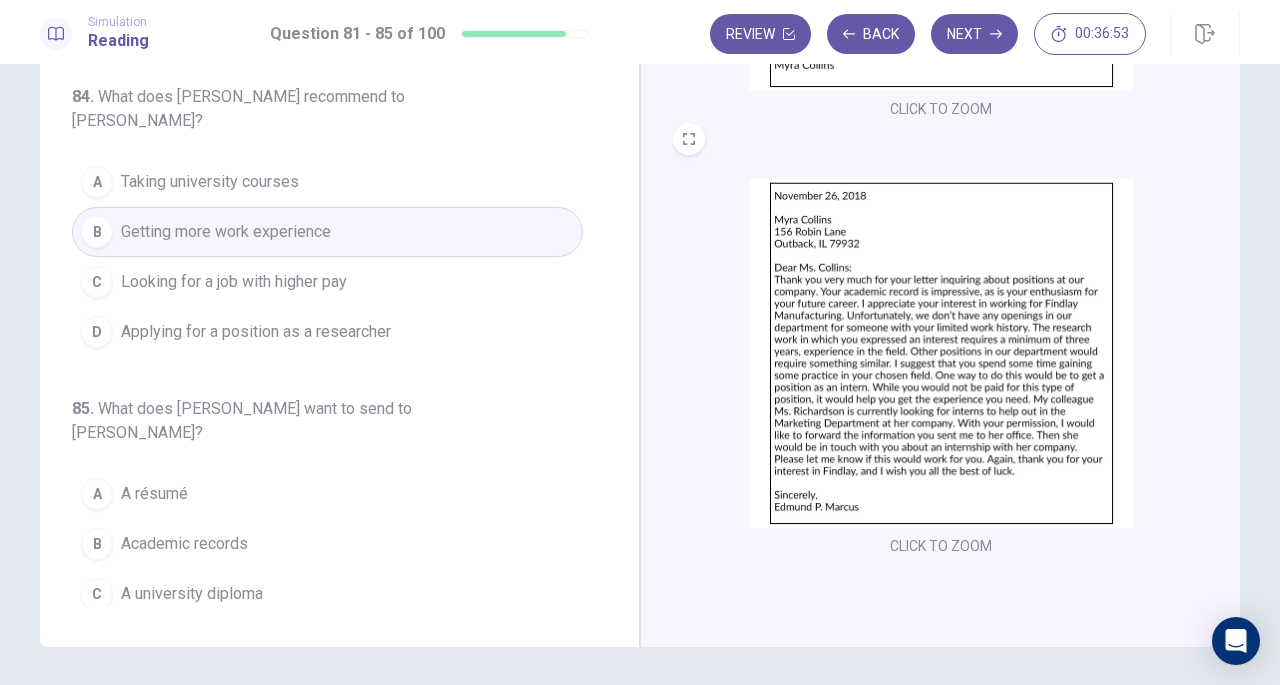 click on "A A résumé" at bounding box center (327, 494) 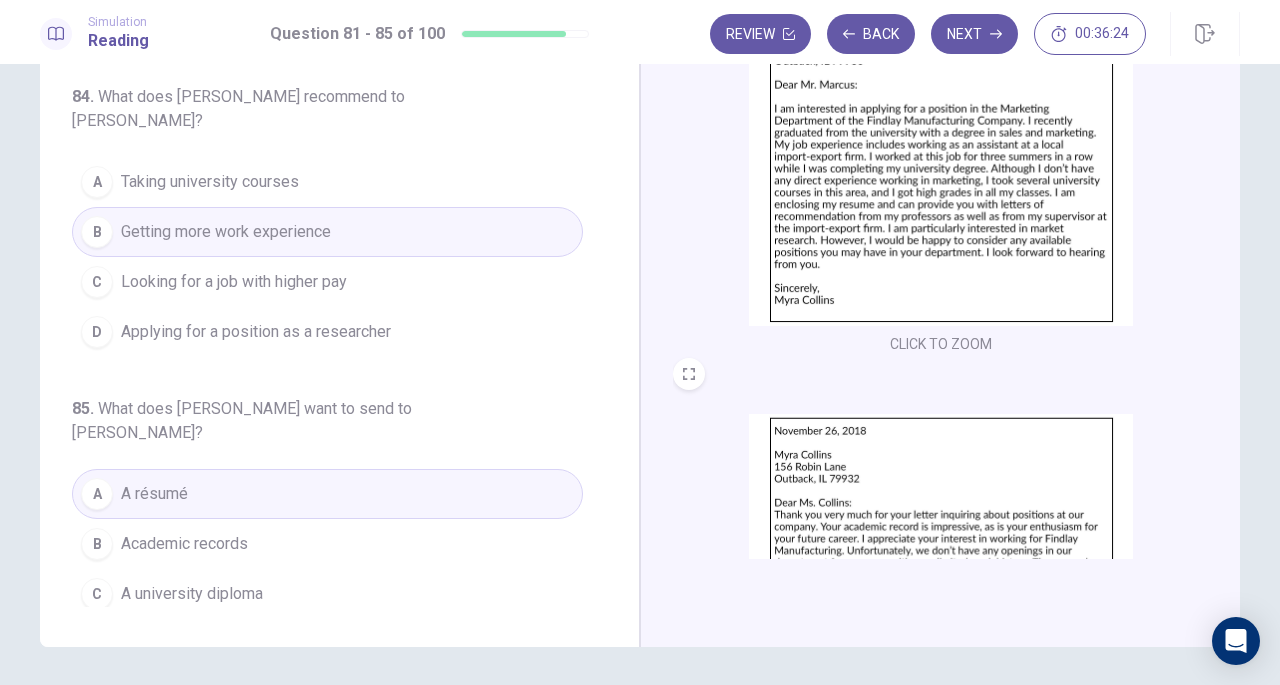 scroll, scrollTop: 65, scrollLeft: 0, axis: vertical 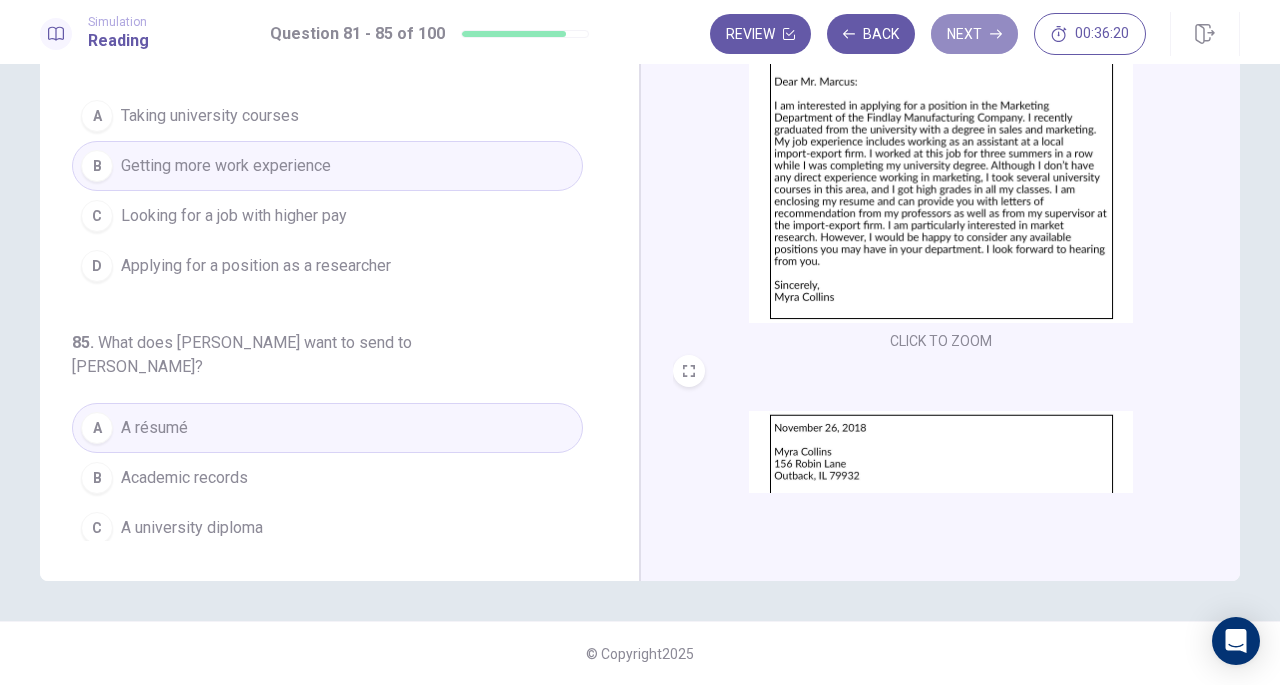 click on "Next" at bounding box center [974, 34] 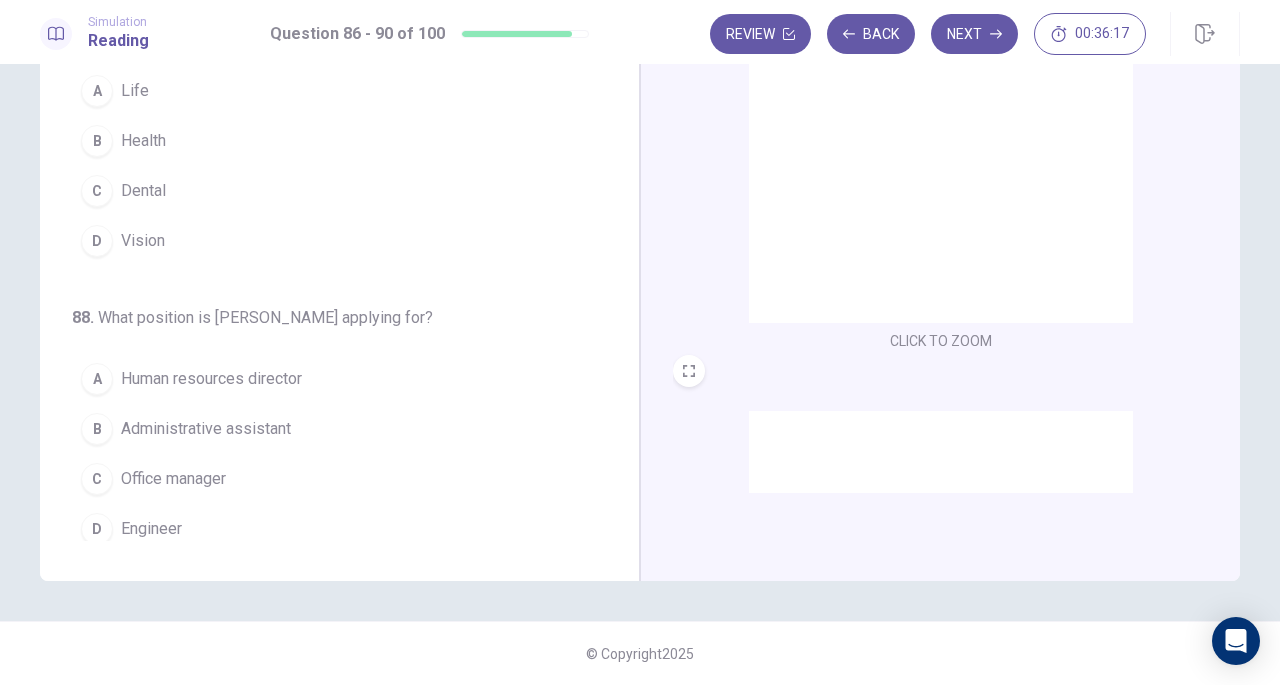 scroll, scrollTop: 0, scrollLeft: 0, axis: both 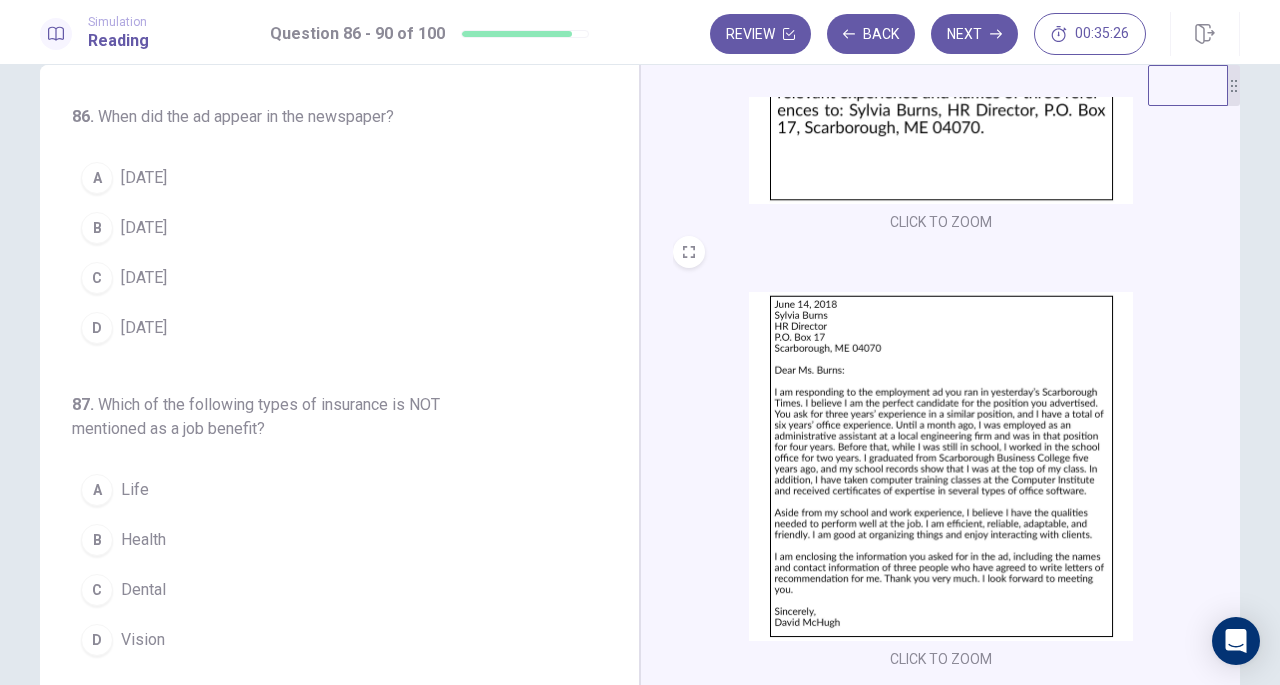 click on "[DATE]" at bounding box center (144, 178) 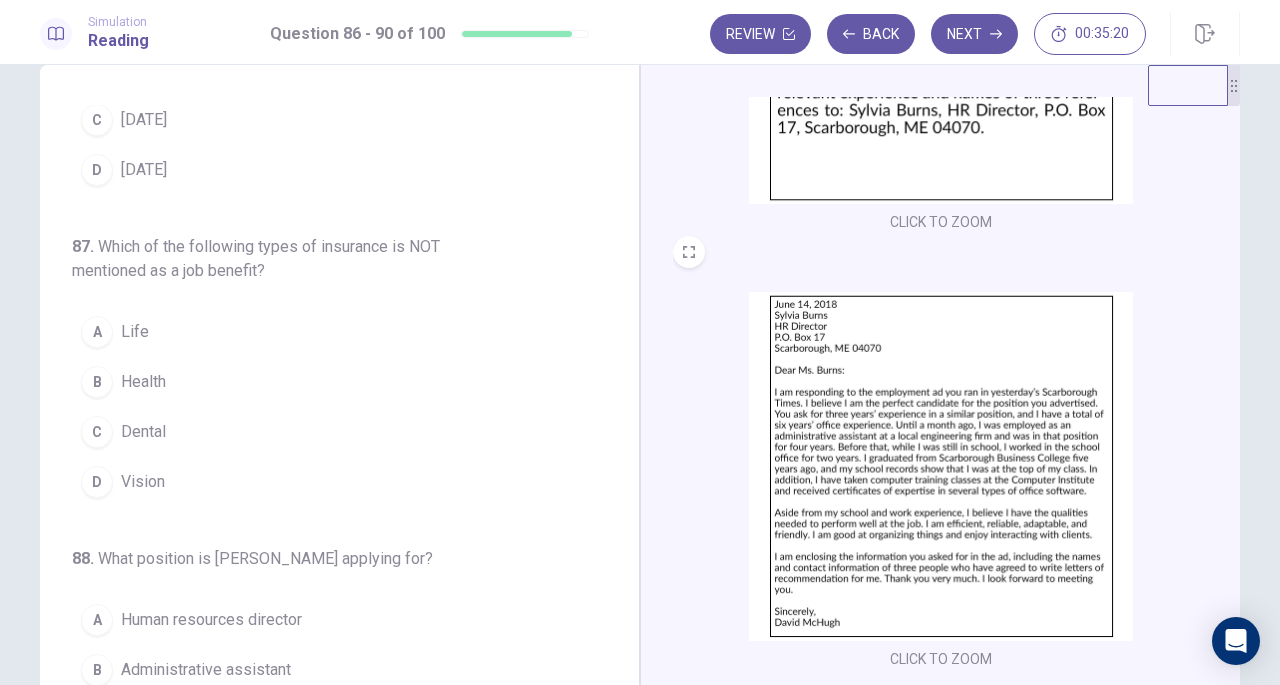 scroll, scrollTop: 159, scrollLeft: 0, axis: vertical 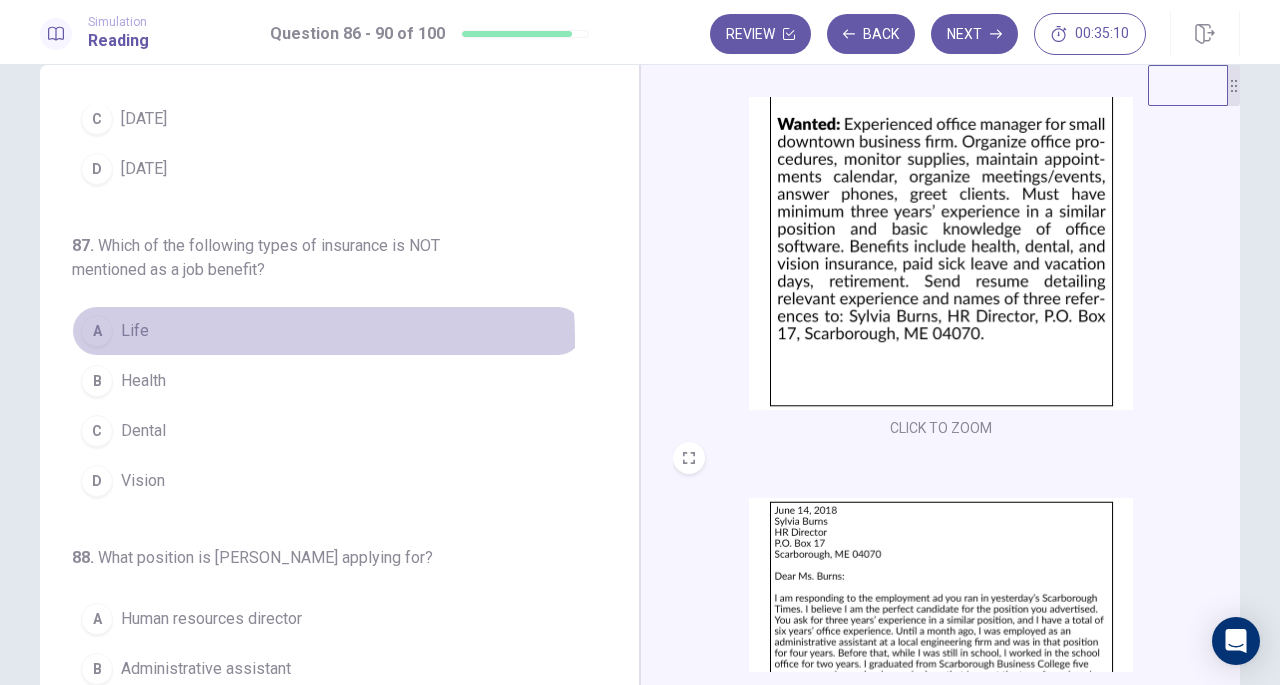 click on "Life" at bounding box center (135, 331) 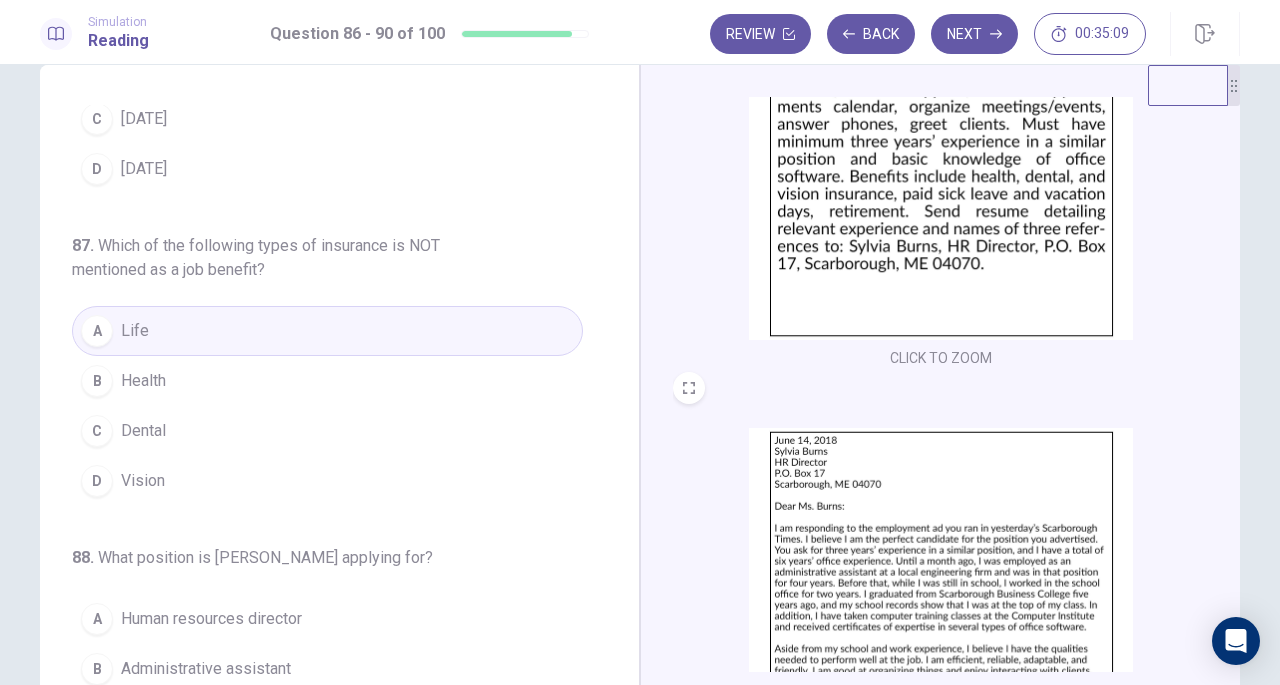 scroll, scrollTop: 168, scrollLeft: 0, axis: vertical 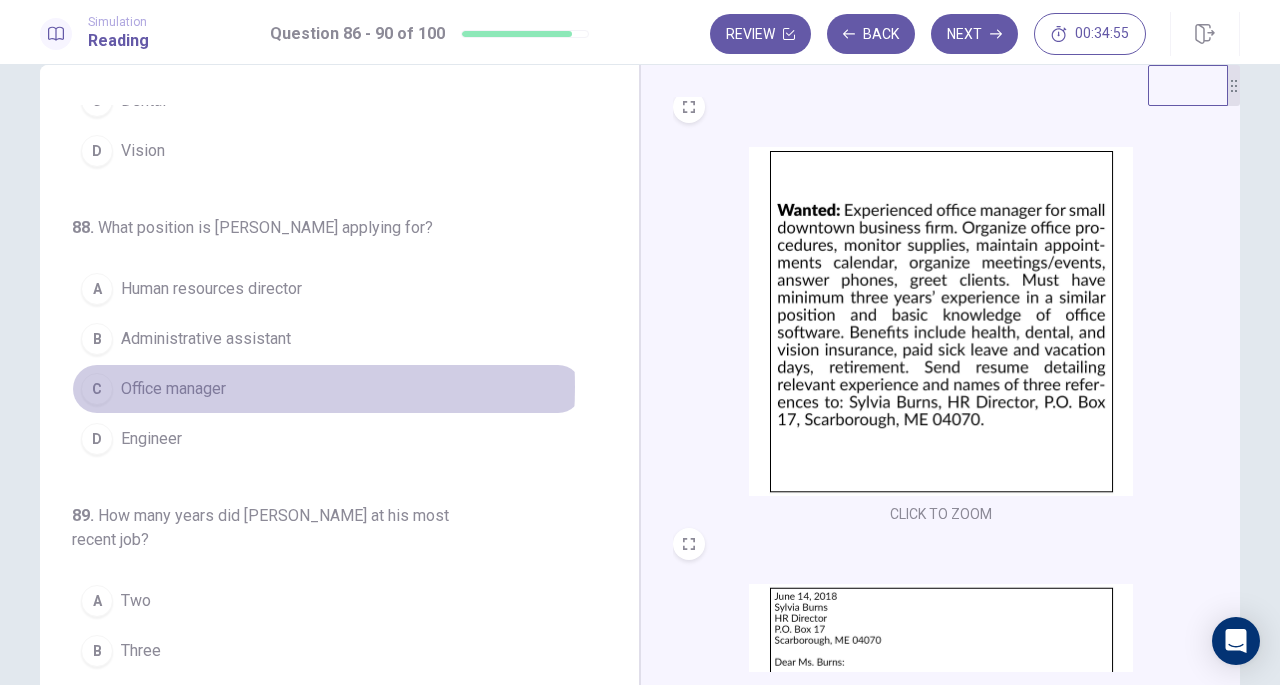 click on "Office manager" at bounding box center (173, 389) 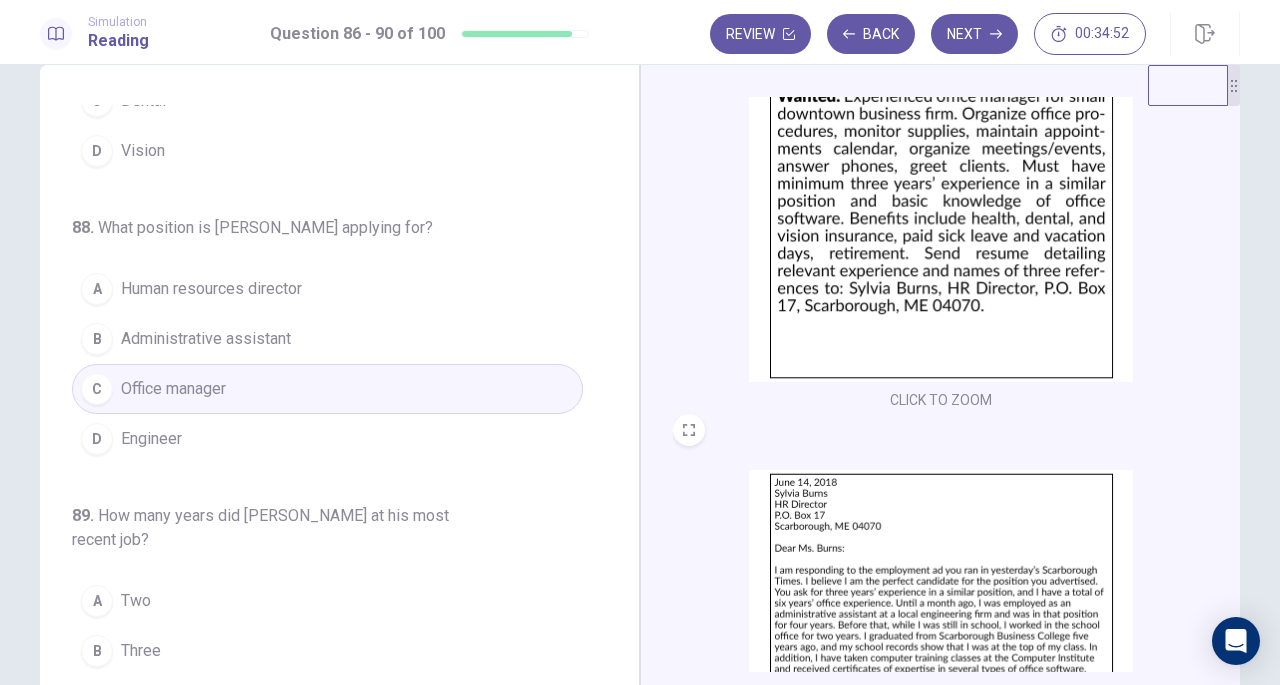 scroll, scrollTop: 120, scrollLeft: 0, axis: vertical 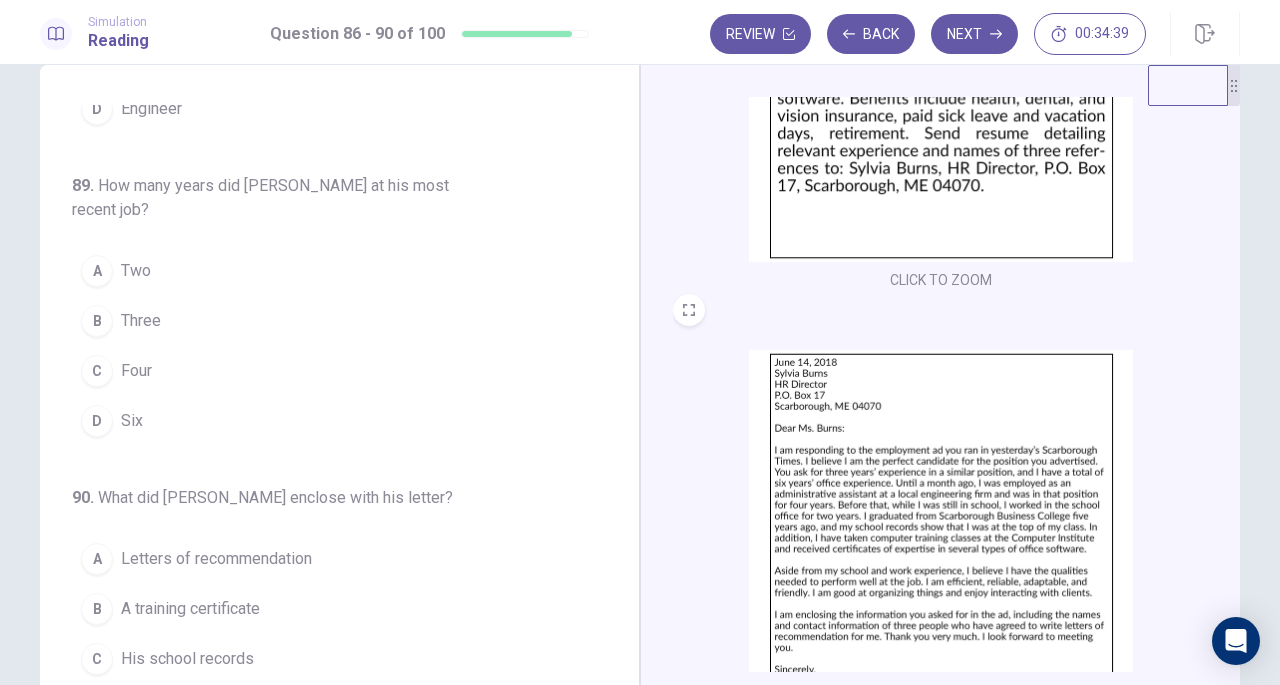 click on "D Six" at bounding box center [327, 421] 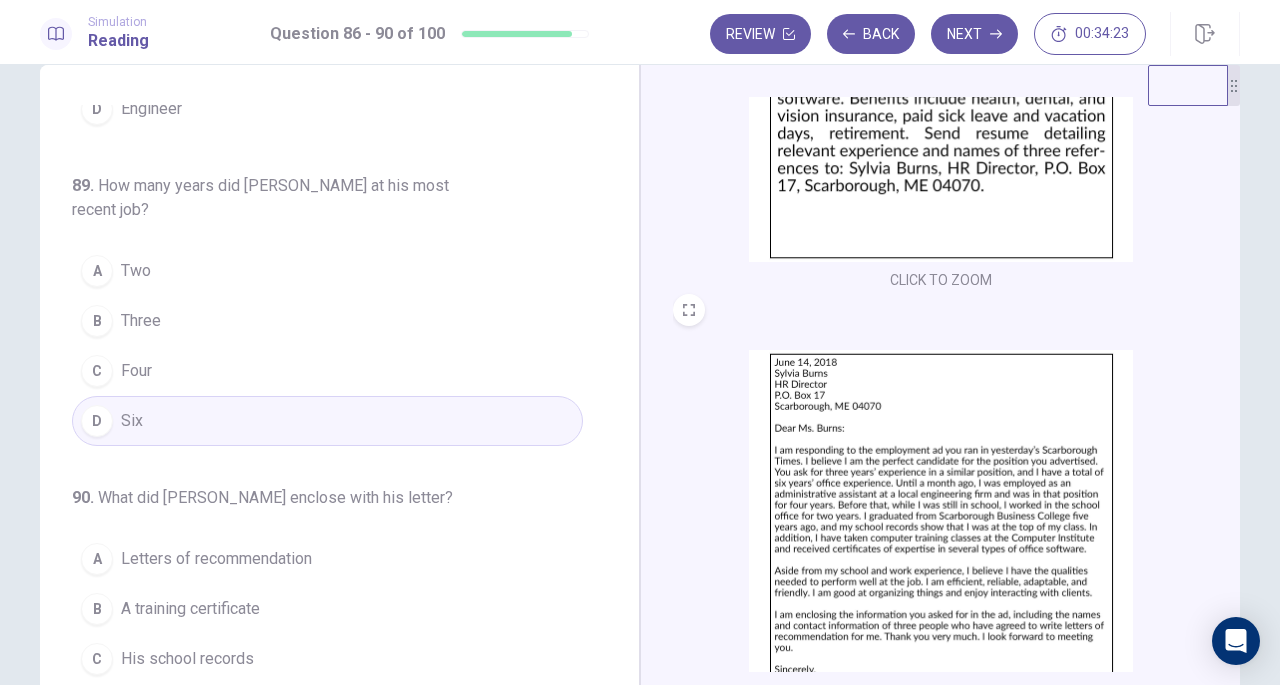 click on "C Four" at bounding box center (327, 371) 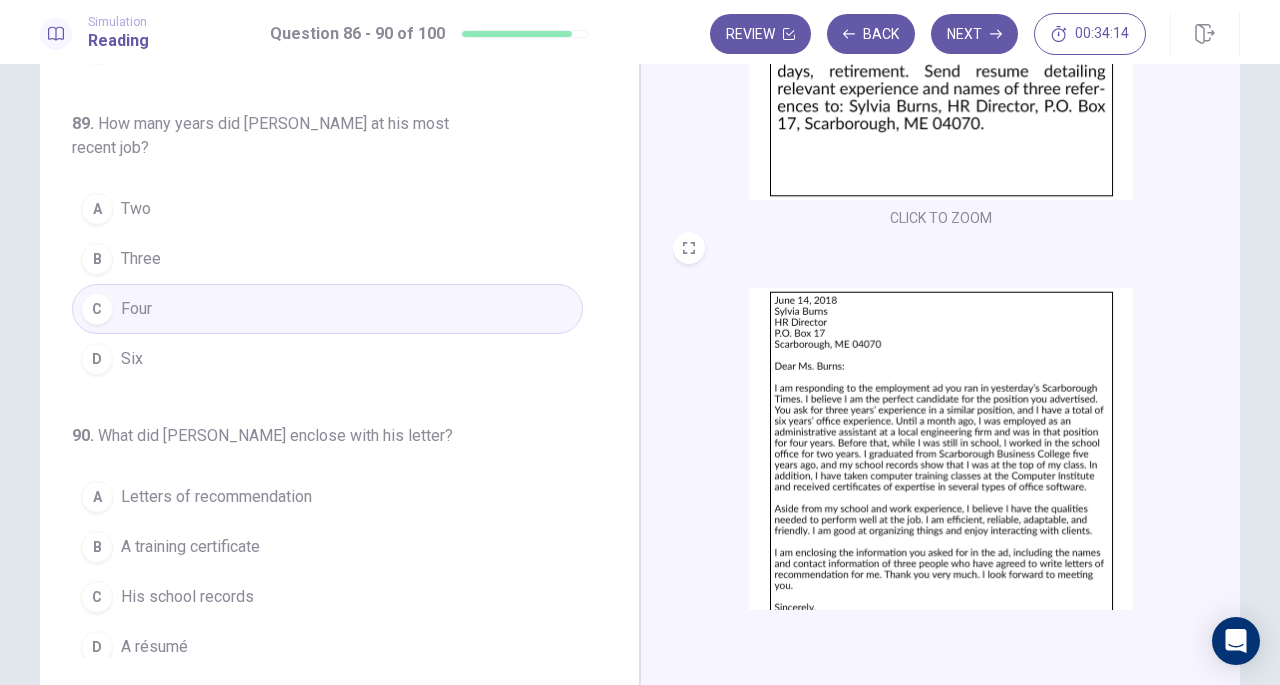 scroll, scrollTop: 171, scrollLeft: 0, axis: vertical 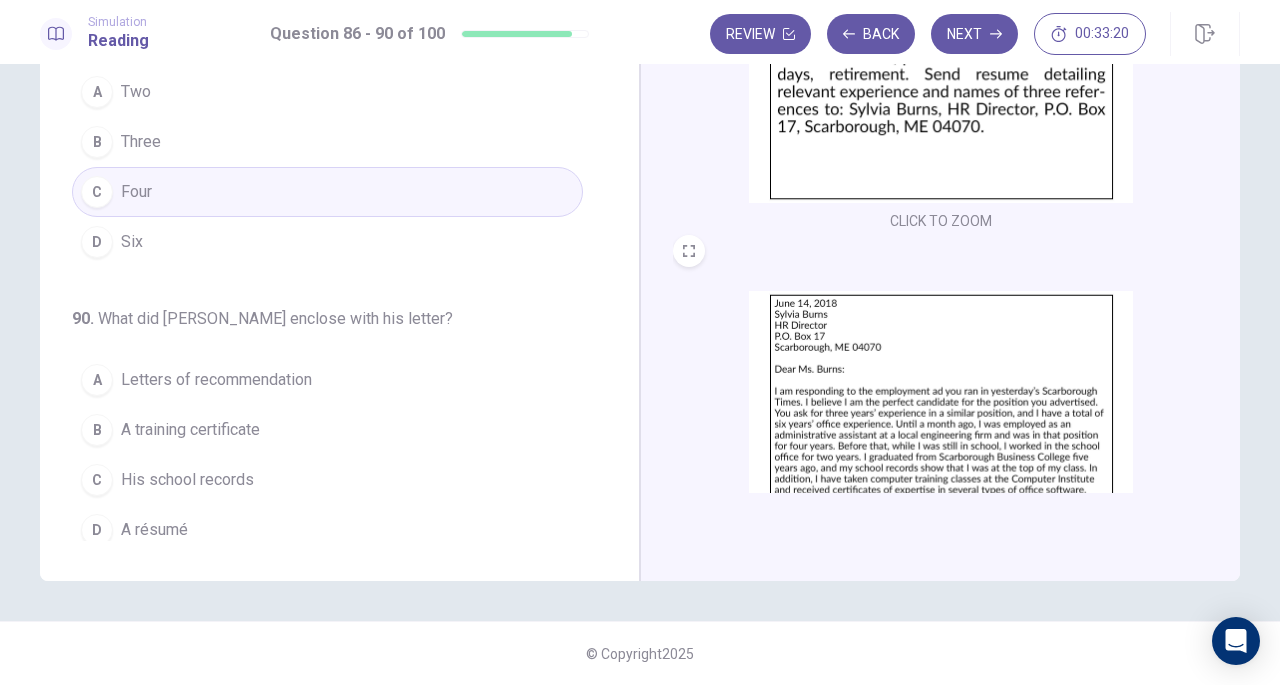 click on "A résumé" at bounding box center (154, 530) 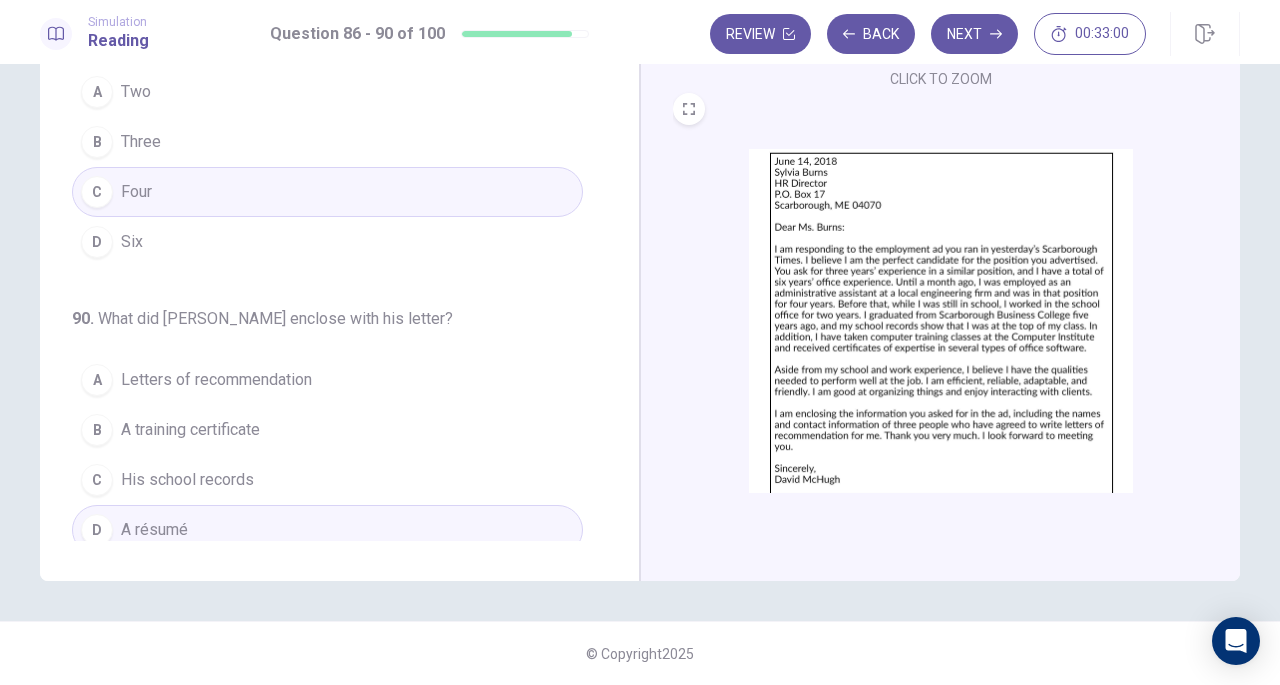 scroll, scrollTop: 263, scrollLeft: 0, axis: vertical 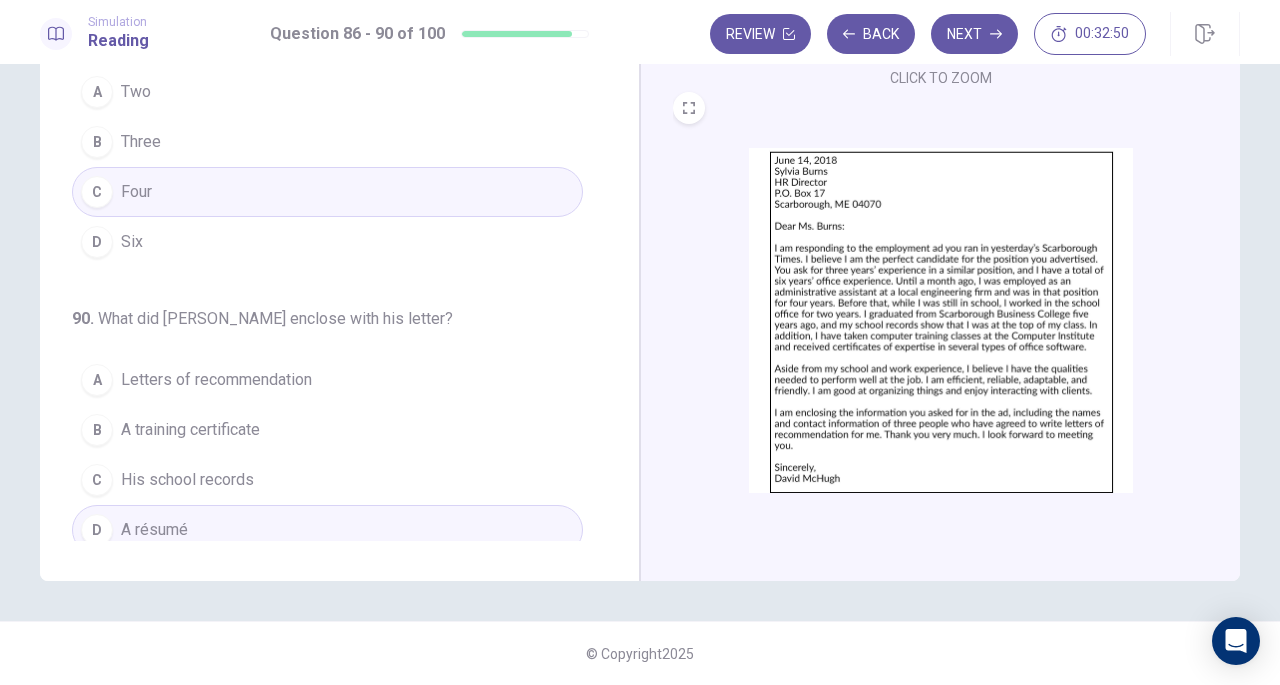 click on "Next" at bounding box center (974, 34) 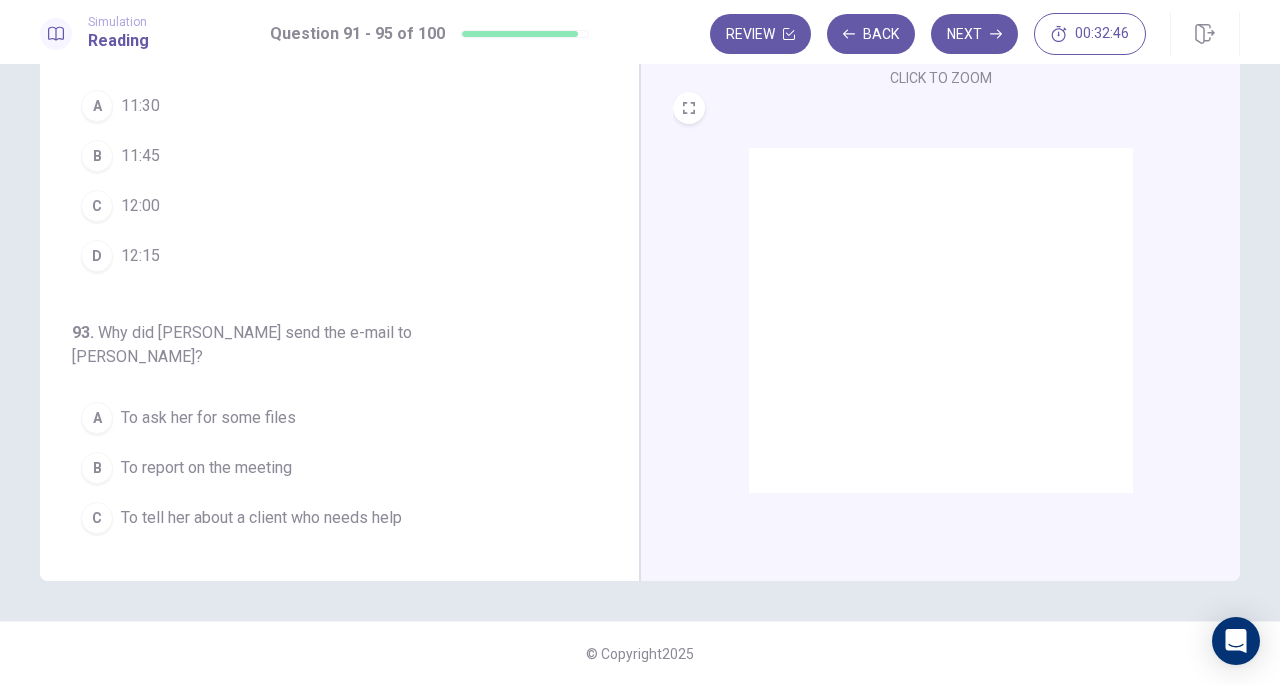 scroll, scrollTop: 0, scrollLeft: 0, axis: both 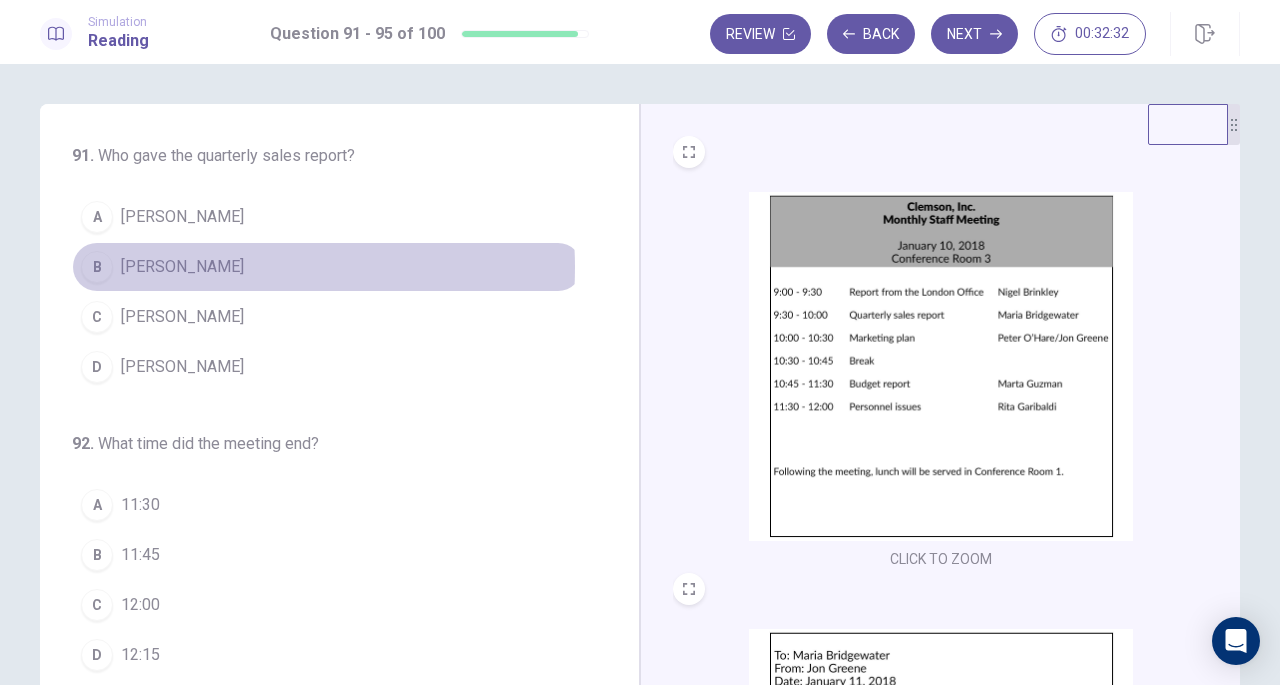 click on "[PERSON_NAME]" at bounding box center (182, 267) 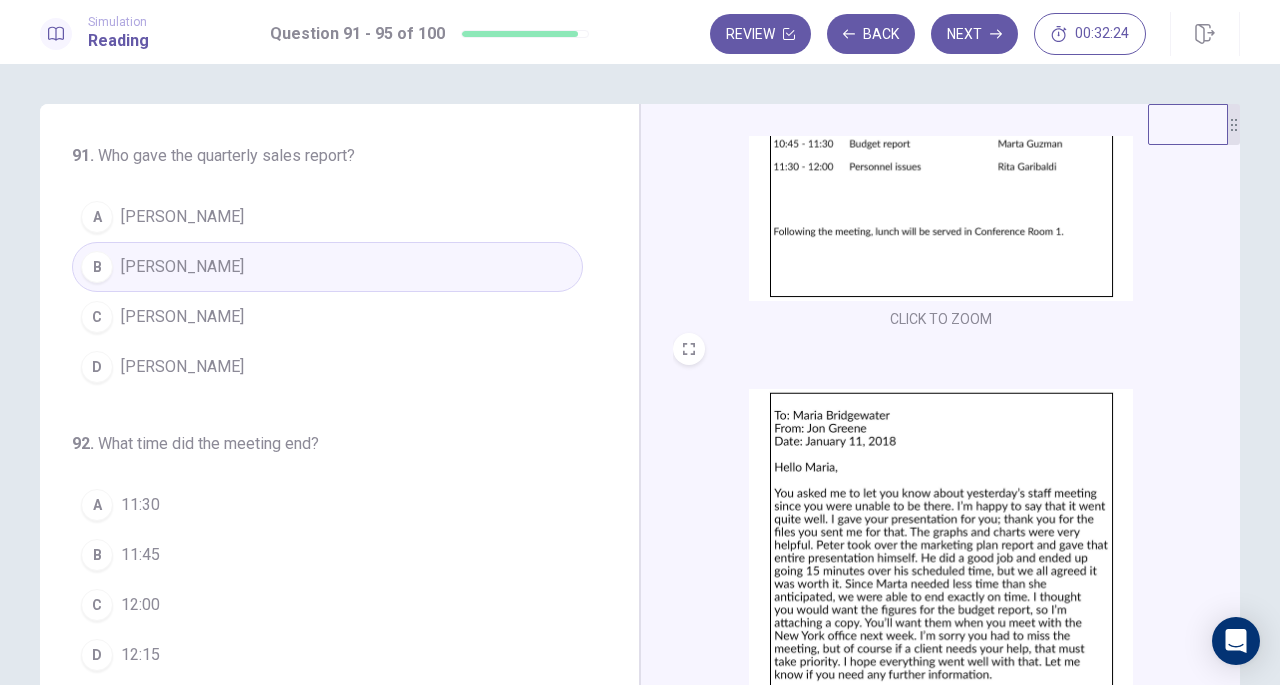 scroll, scrollTop: 275, scrollLeft: 0, axis: vertical 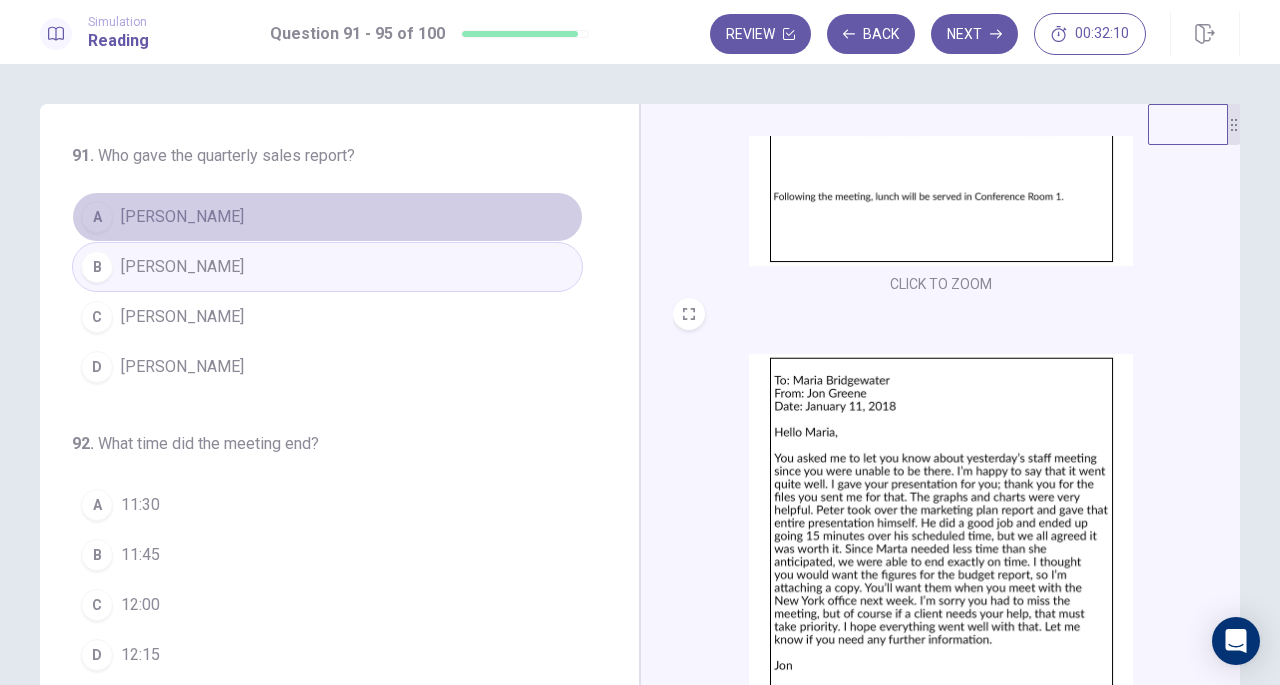 click on "A [PERSON_NAME]" at bounding box center [327, 217] 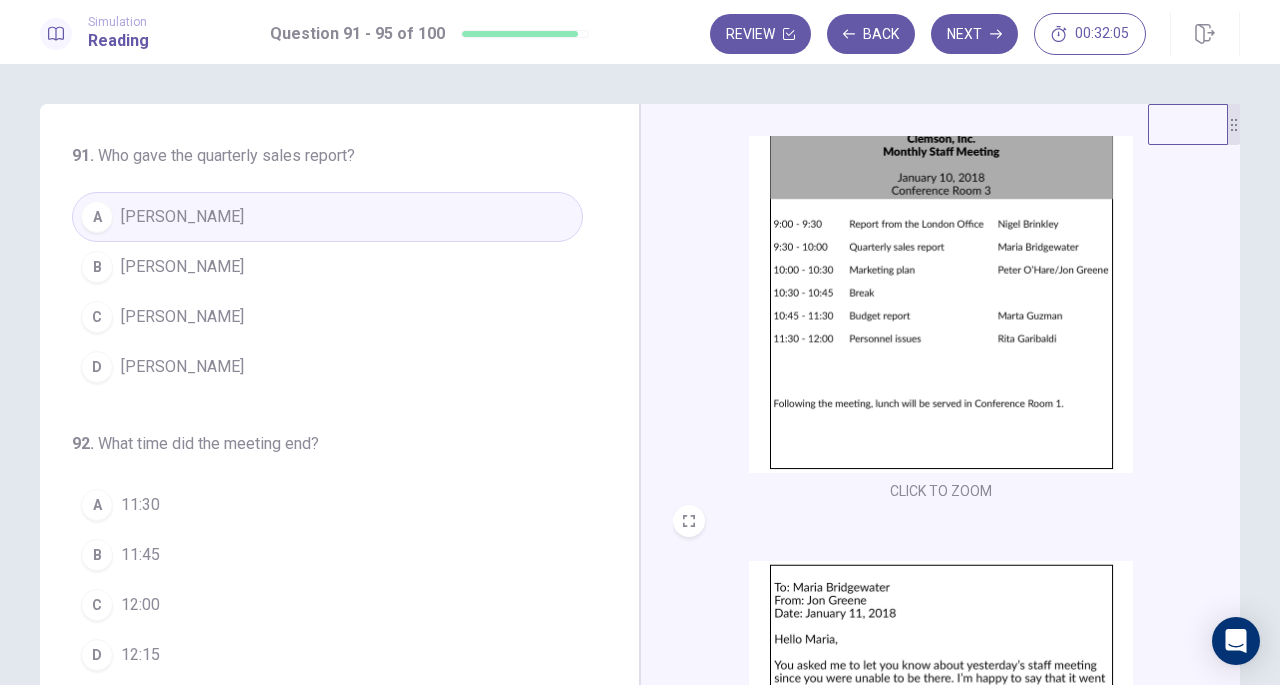 scroll, scrollTop: 298, scrollLeft: 0, axis: vertical 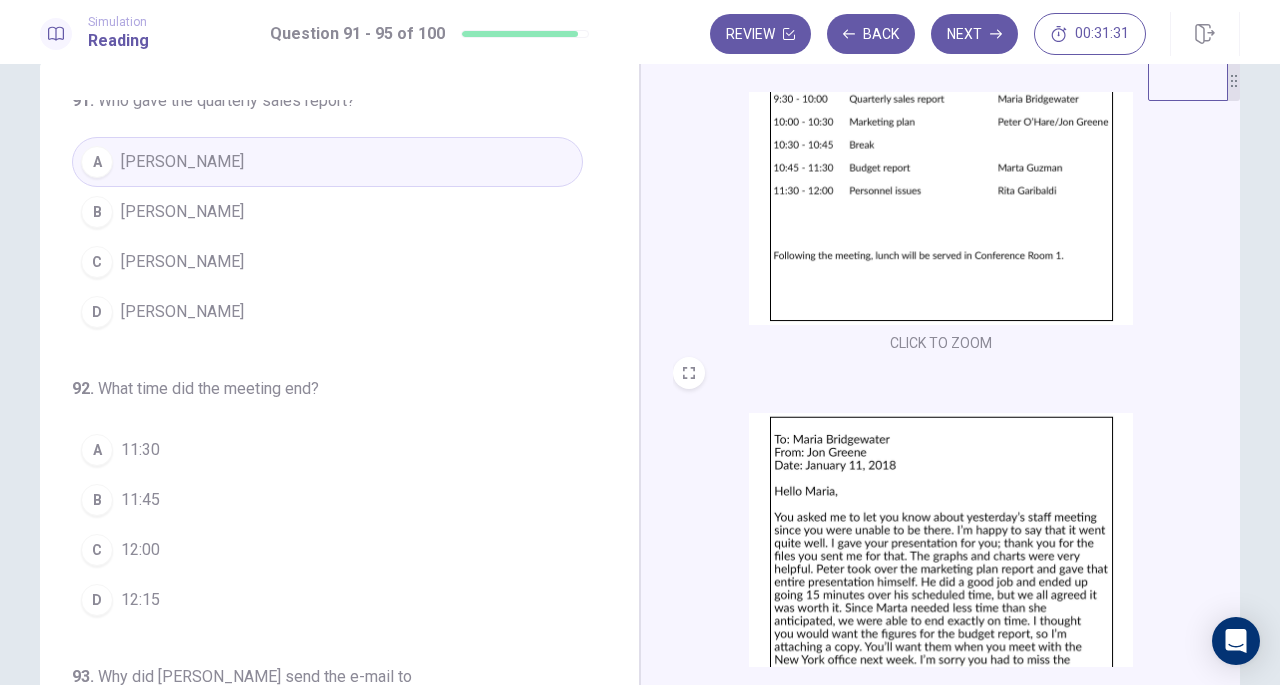 click on "12:00" at bounding box center (140, 550) 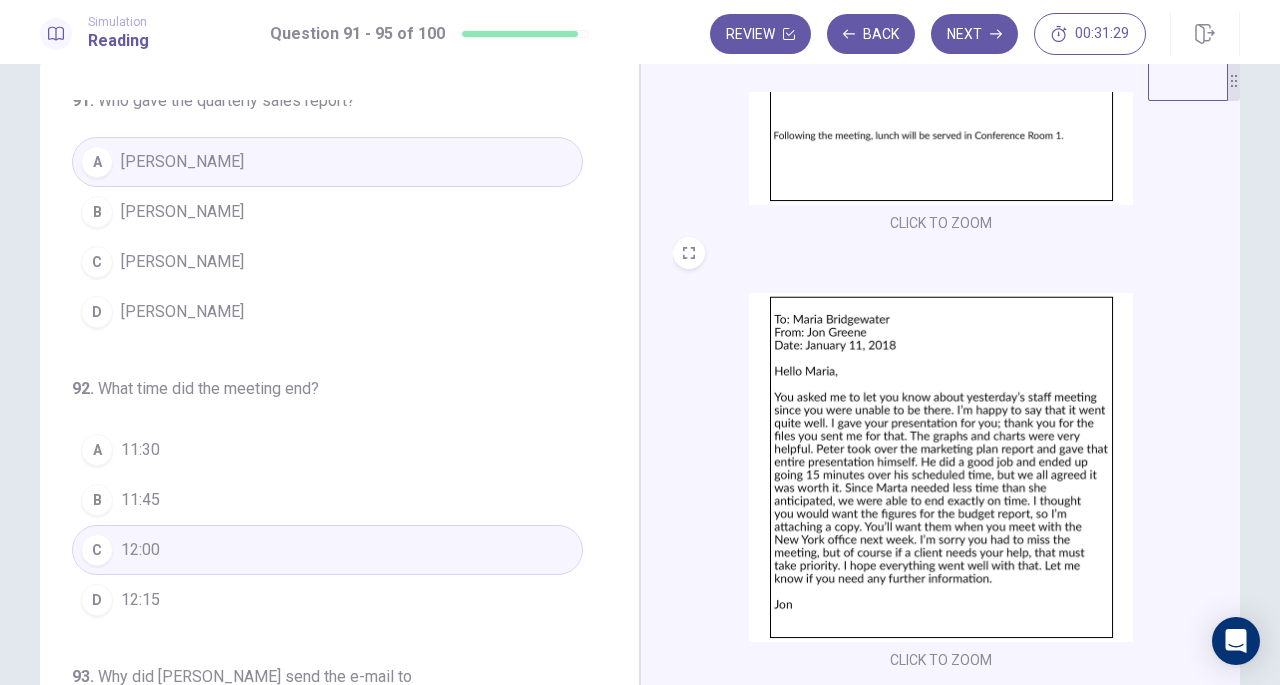 scroll, scrollTop: 298, scrollLeft: 0, axis: vertical 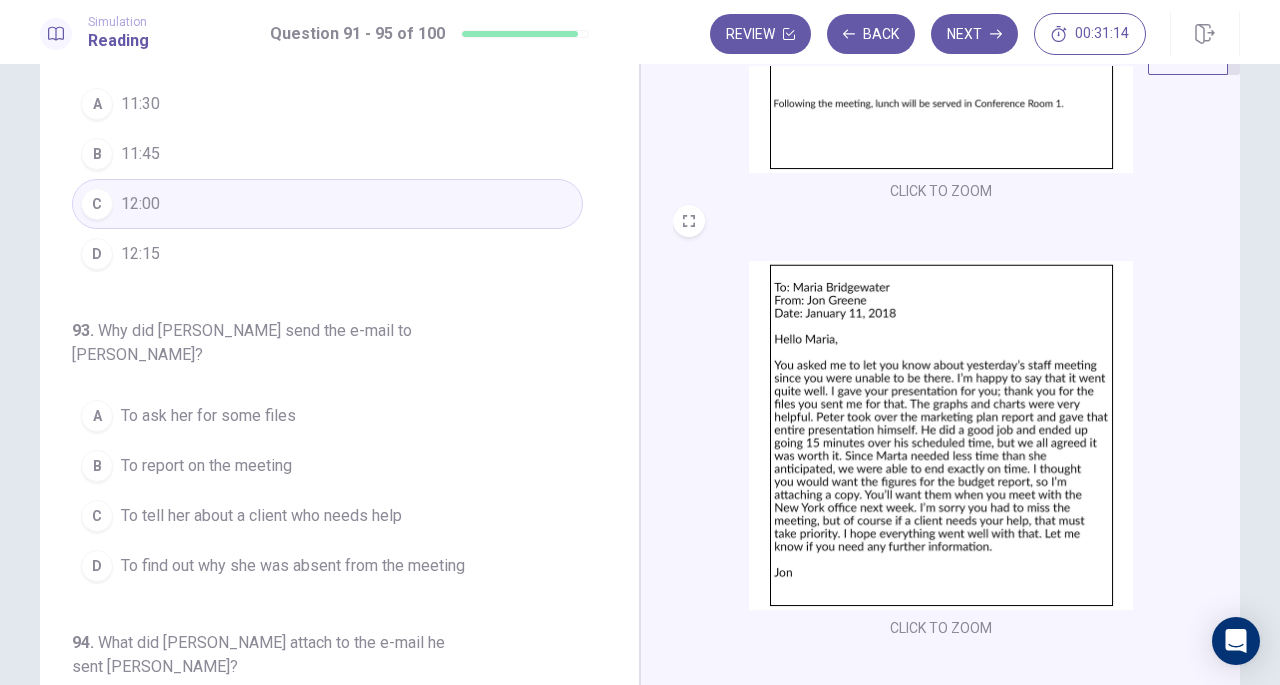 click on "To report on the meeting" at bounding box center [206, 466] 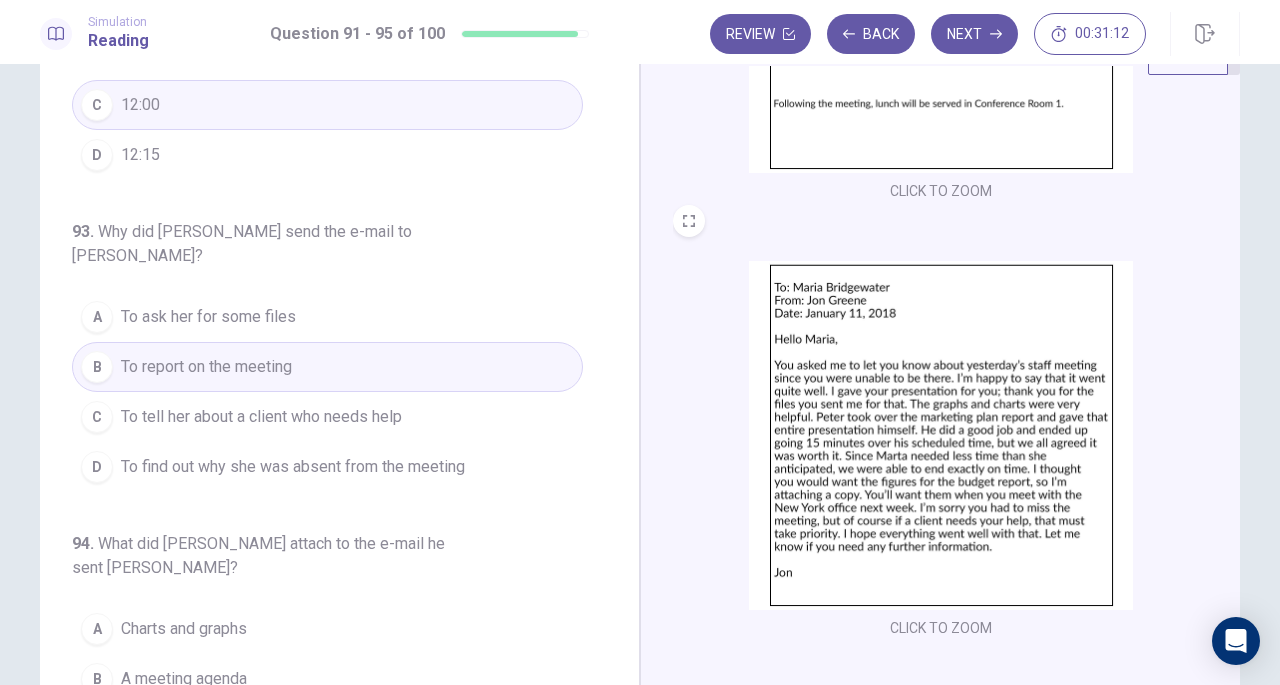 scroll, scrollTop: 431, scrollLeft: 0, axis: vertical 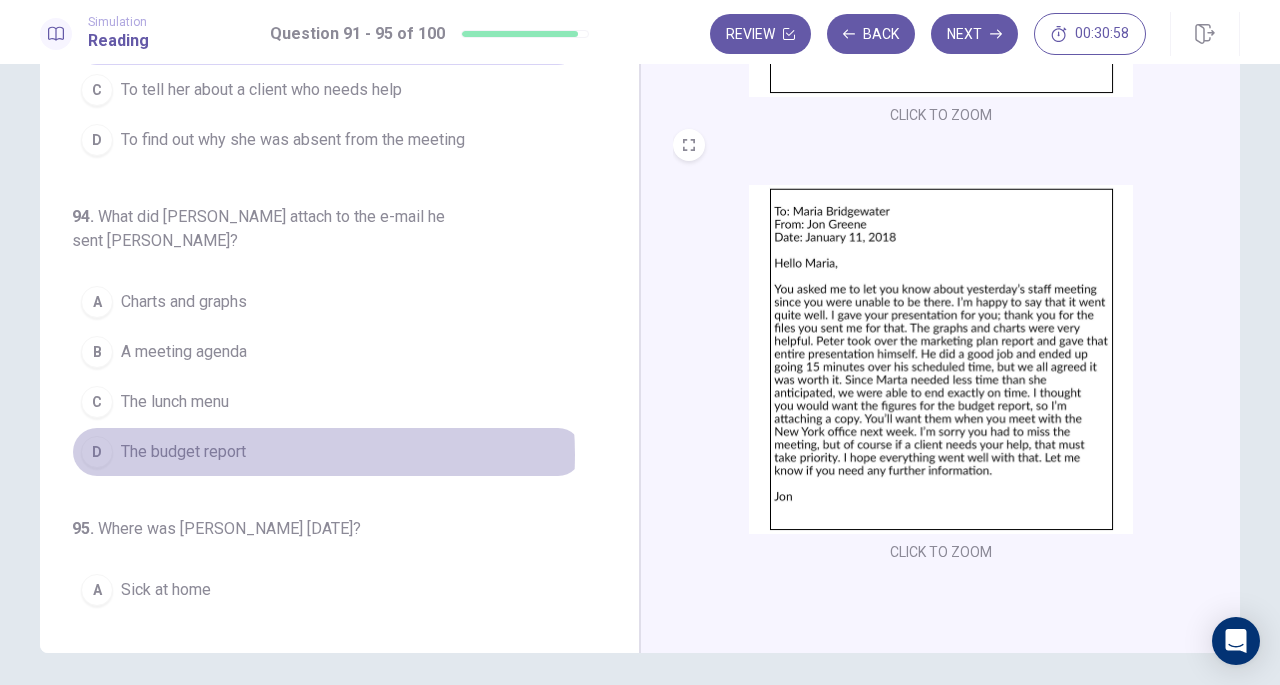 click on "D The budget report" at bounding box center (327, 452) 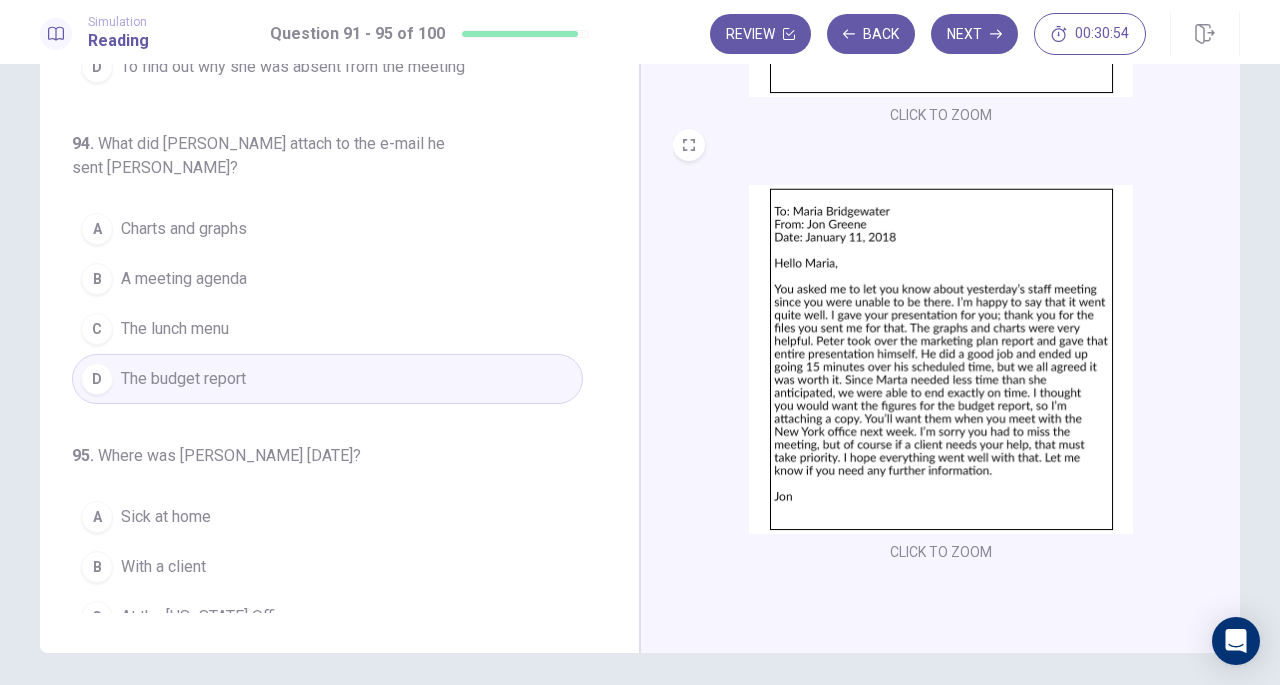 scroll, scrollTop: 771, scrollLeft: 0, axis: vertical 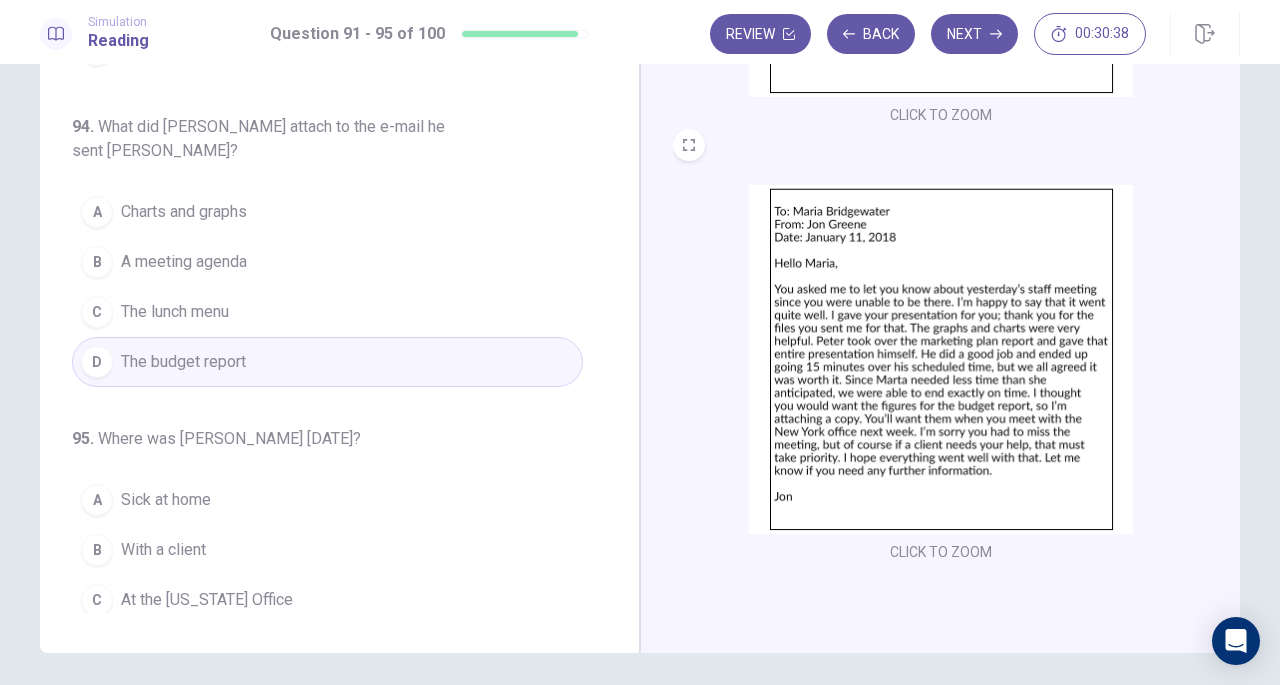 click on "B With a client" at bounding box center (327, 550) 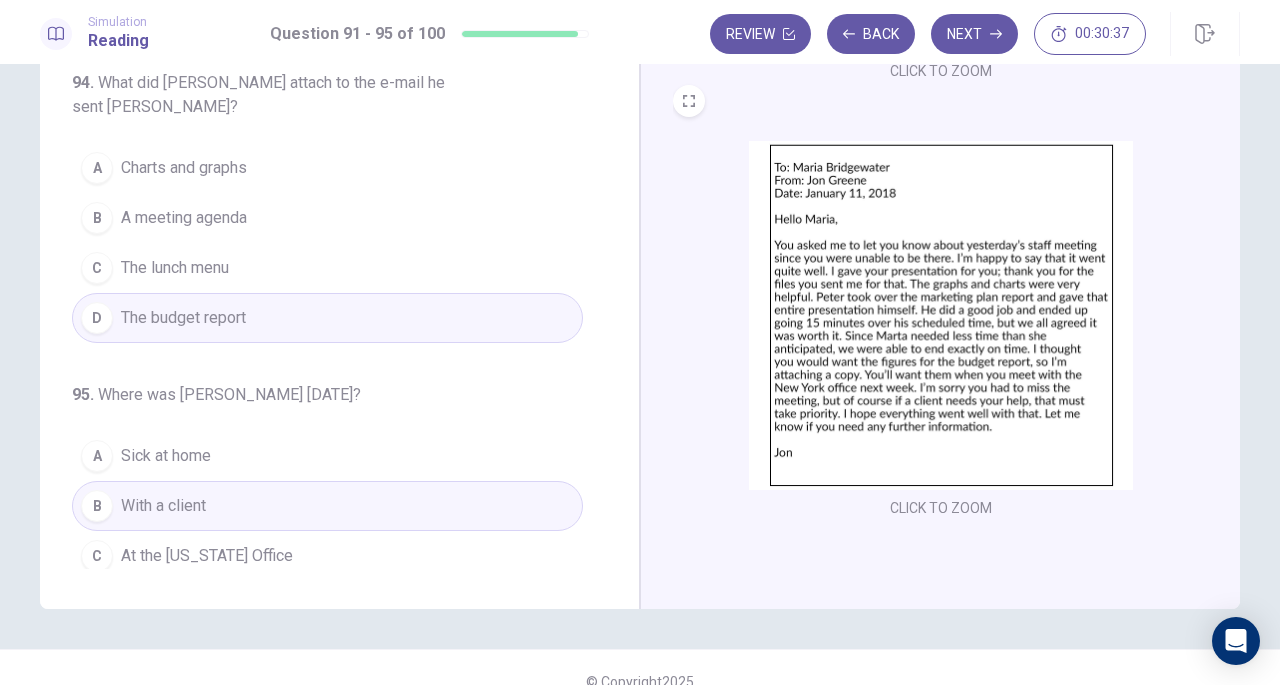 scroll, scrollTop: 191, scrollLeft: 0, axis: vertical 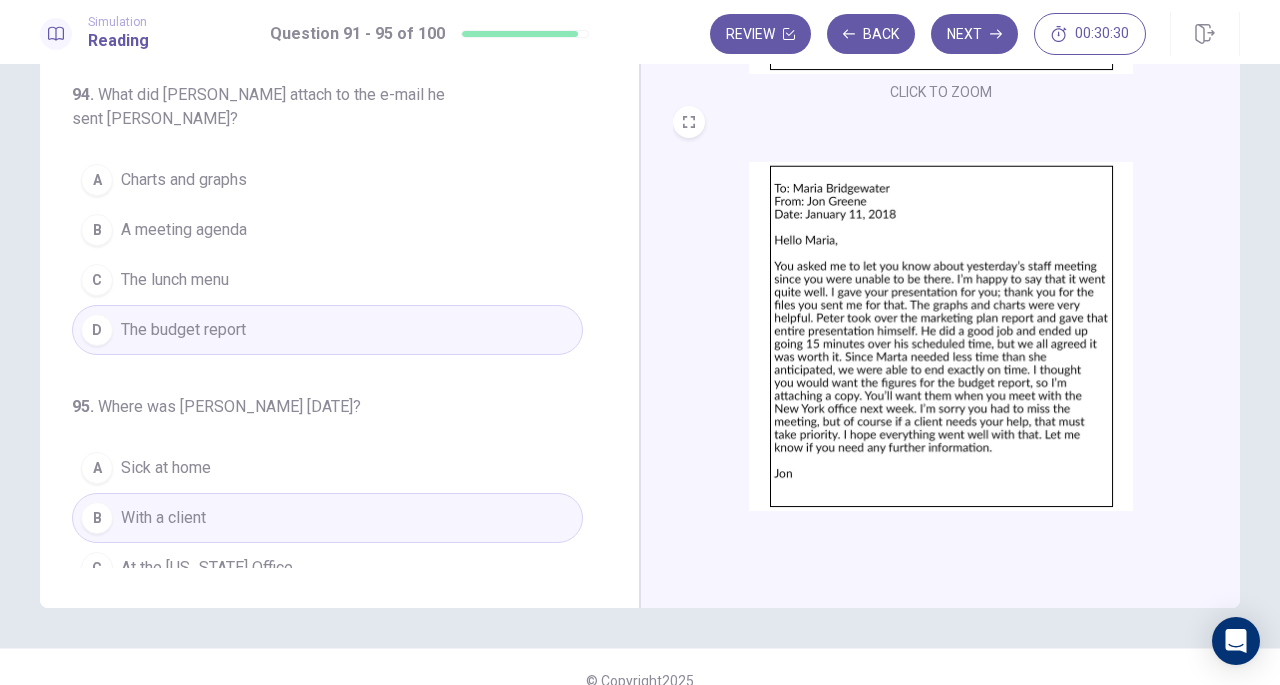 click on "Next" at bounding box center [974, 34] 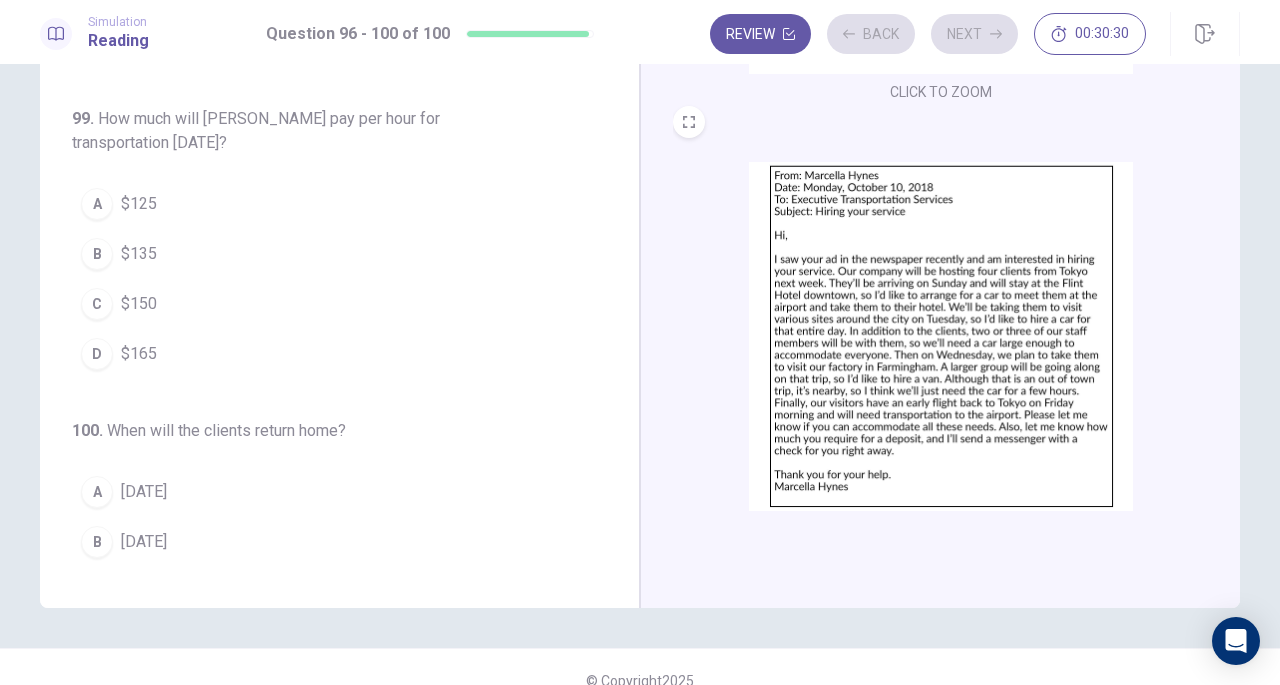 scroll, scrollTop: 191, scrollLeft: 0, axis: vertical 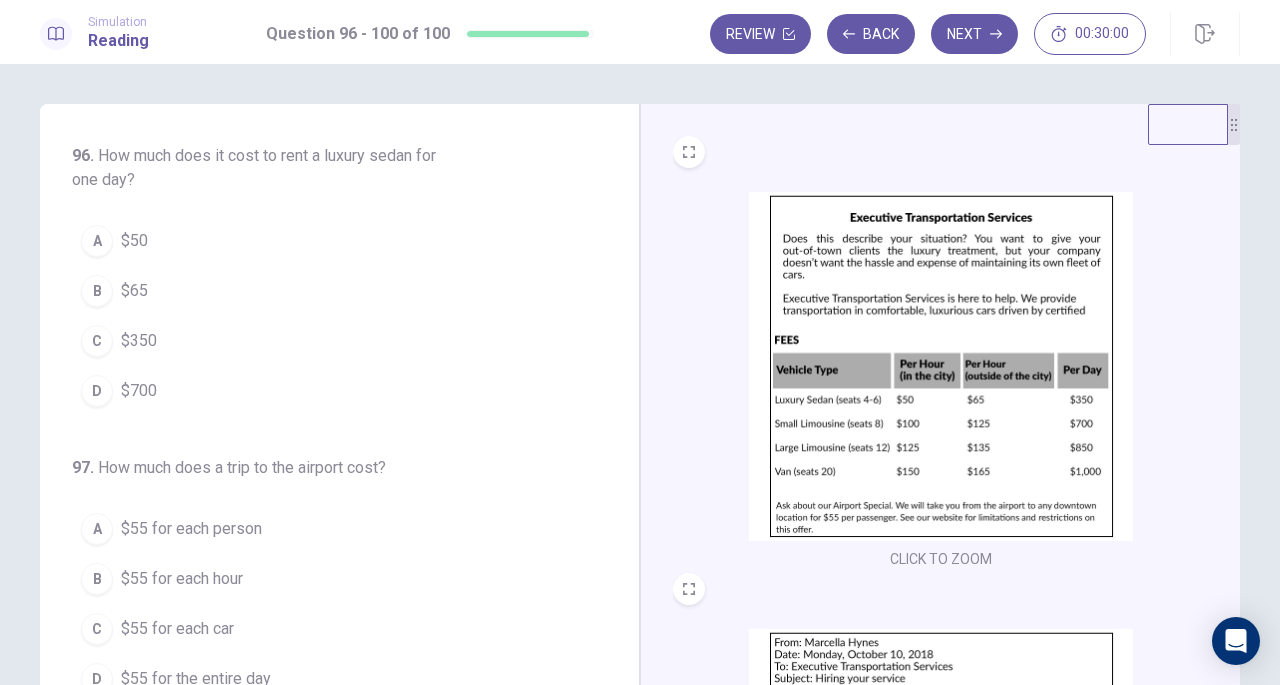 click on "$350" at bounding box center [139, 341] 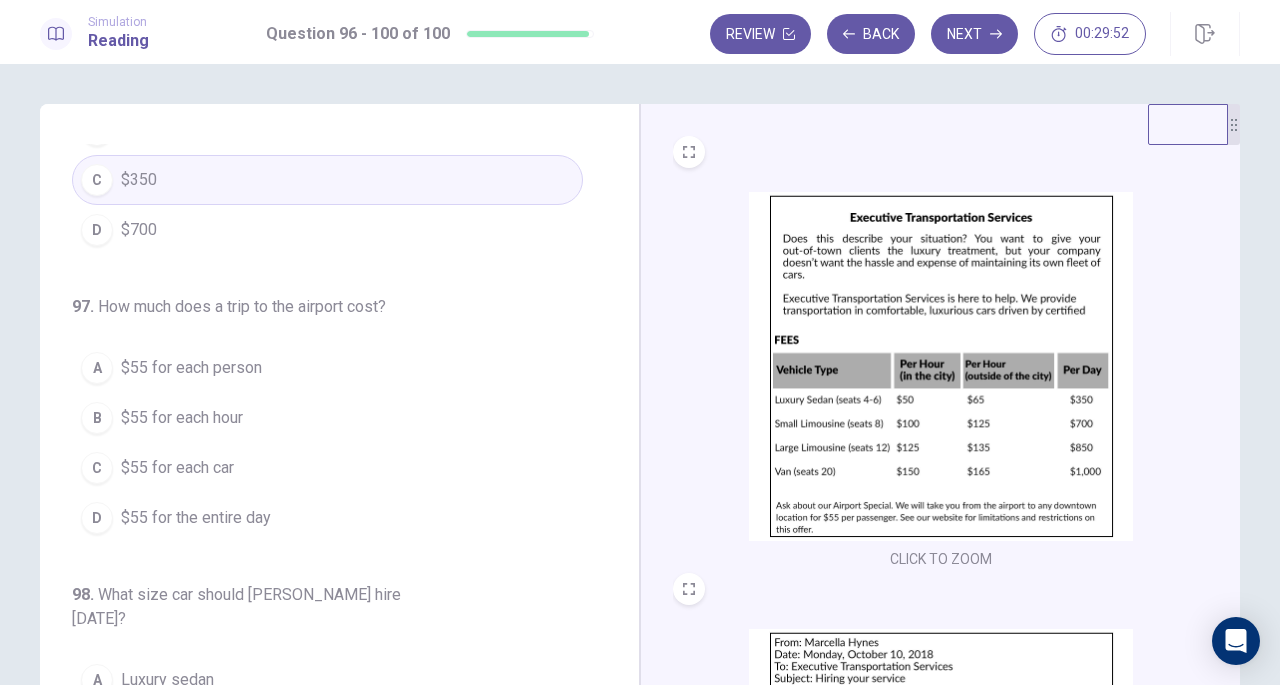 scroll, scrollTop: 162, scrollLeft: 0, axis: vertical 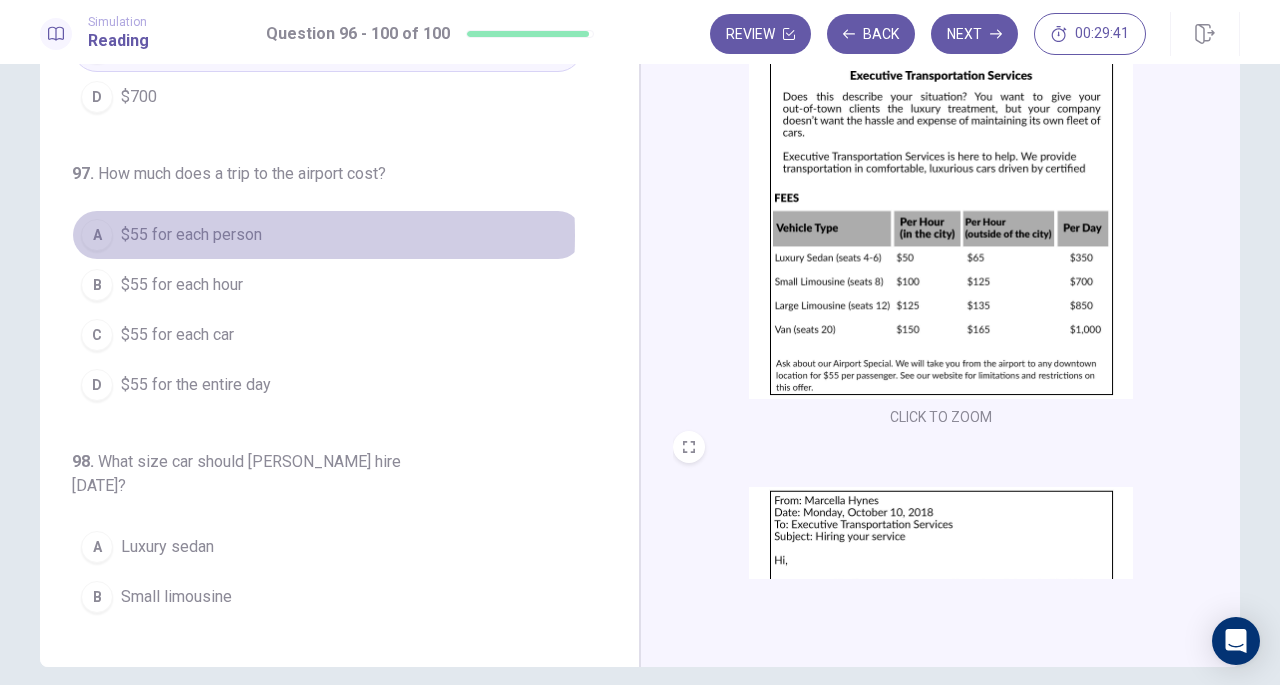 click on "$55 for each person" at bounding box center [191, 235] 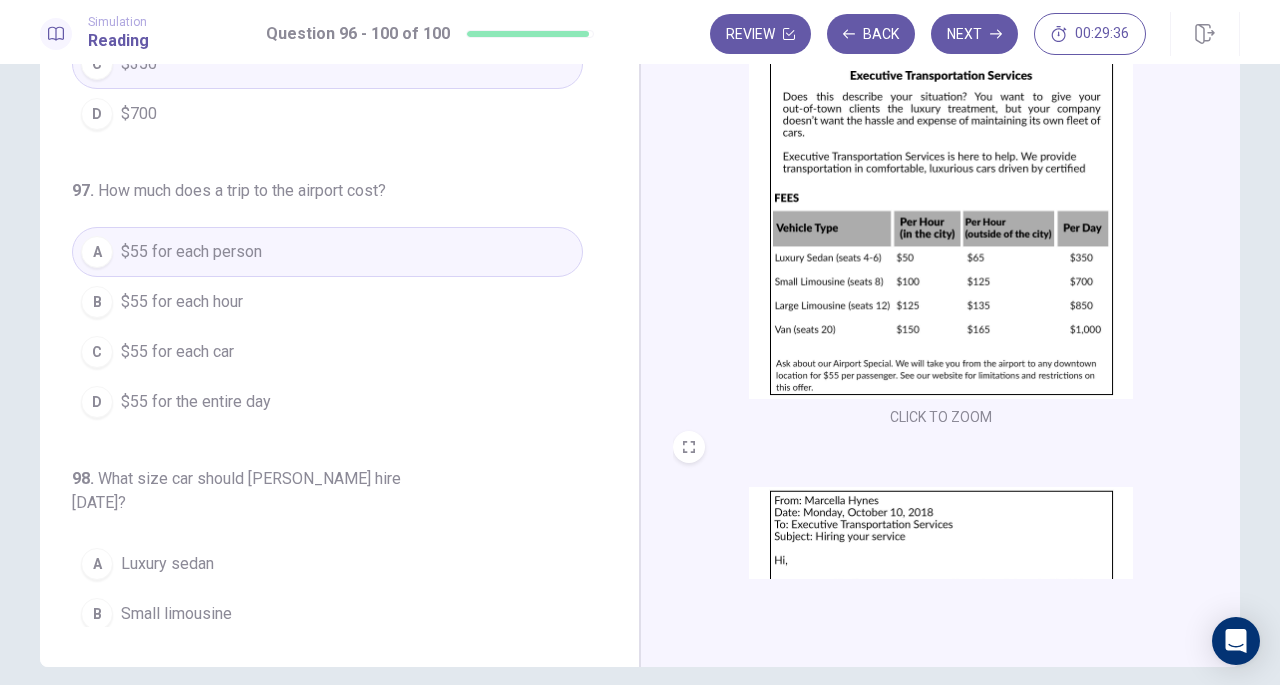 scroll, scrollTop: 144, scrollLeft: 0, axis: vertical 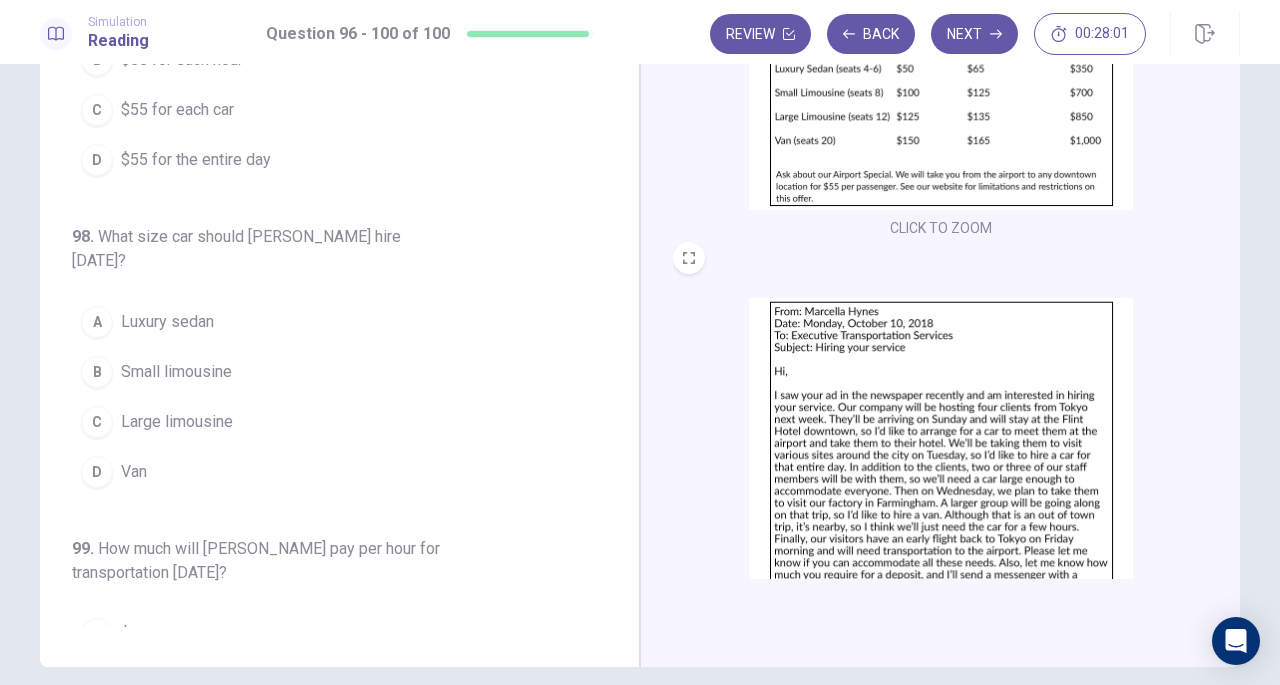 click on "B Small limousine" at bounding box center [327, 372] 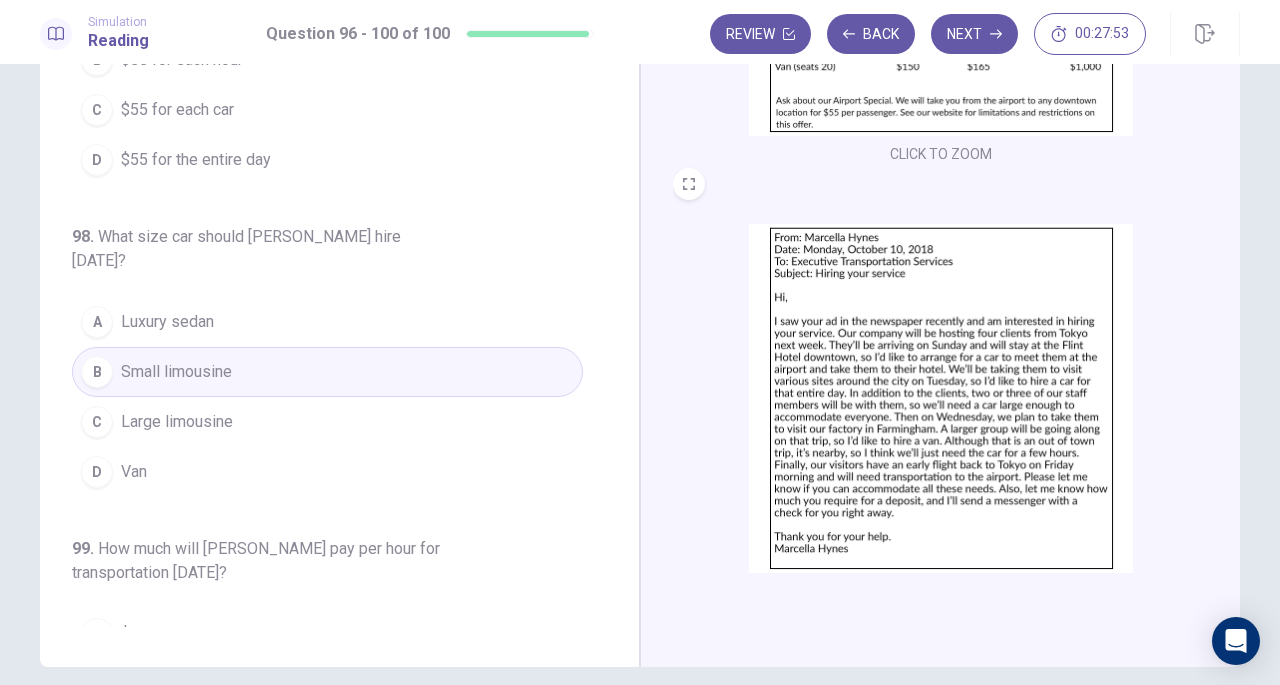 scroll, scrollTop: 274, scrollLeft: 0, axis: vertical 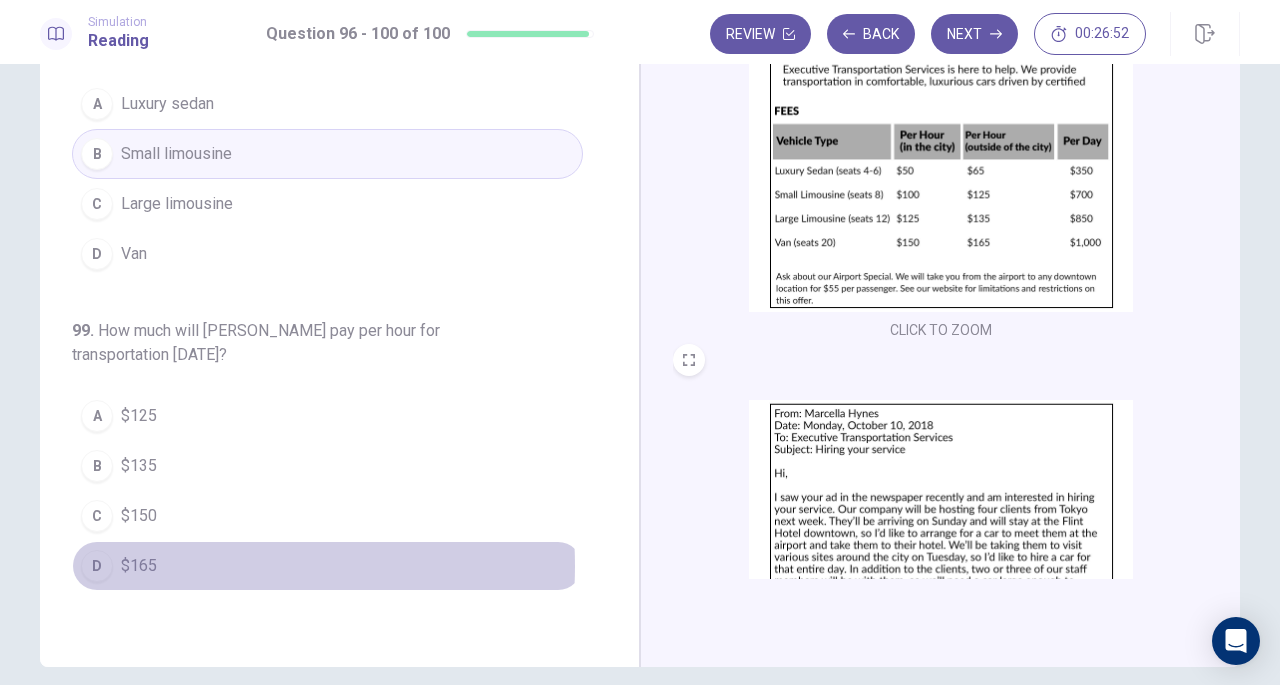 click on "D $165" at bounding box center [327, 566] 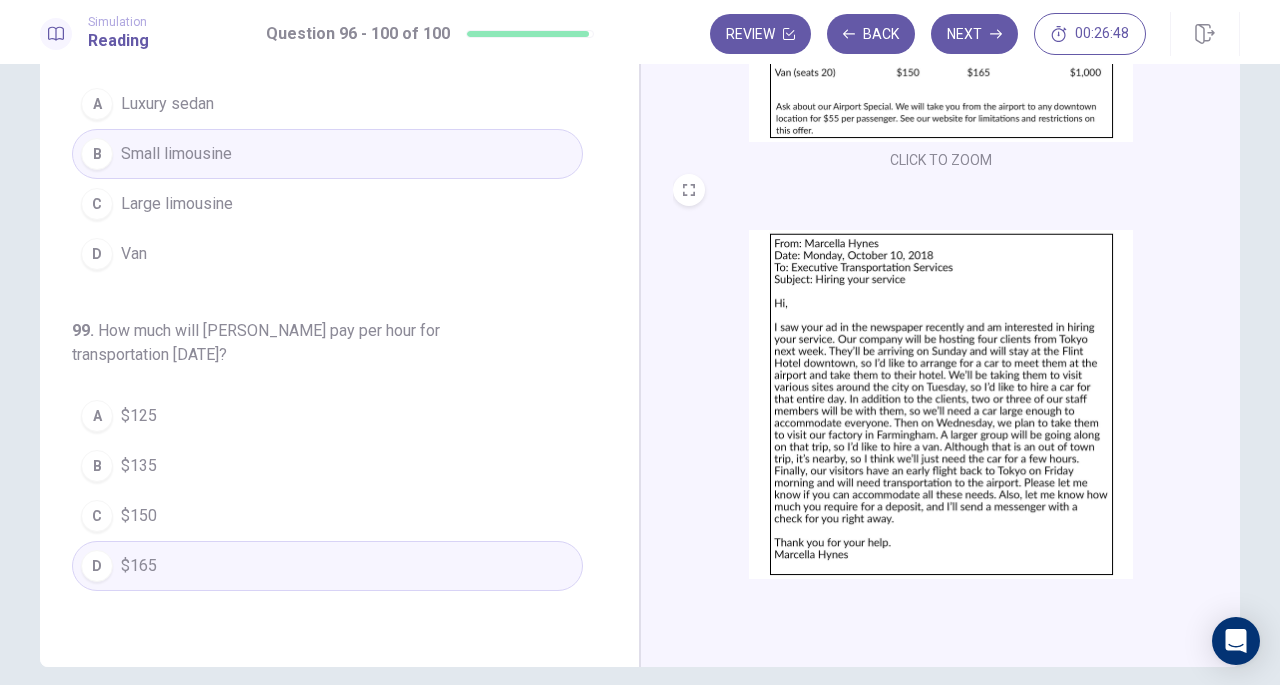 scroll, scrollTop: 298, scrollLeft: 0, axis: vertical 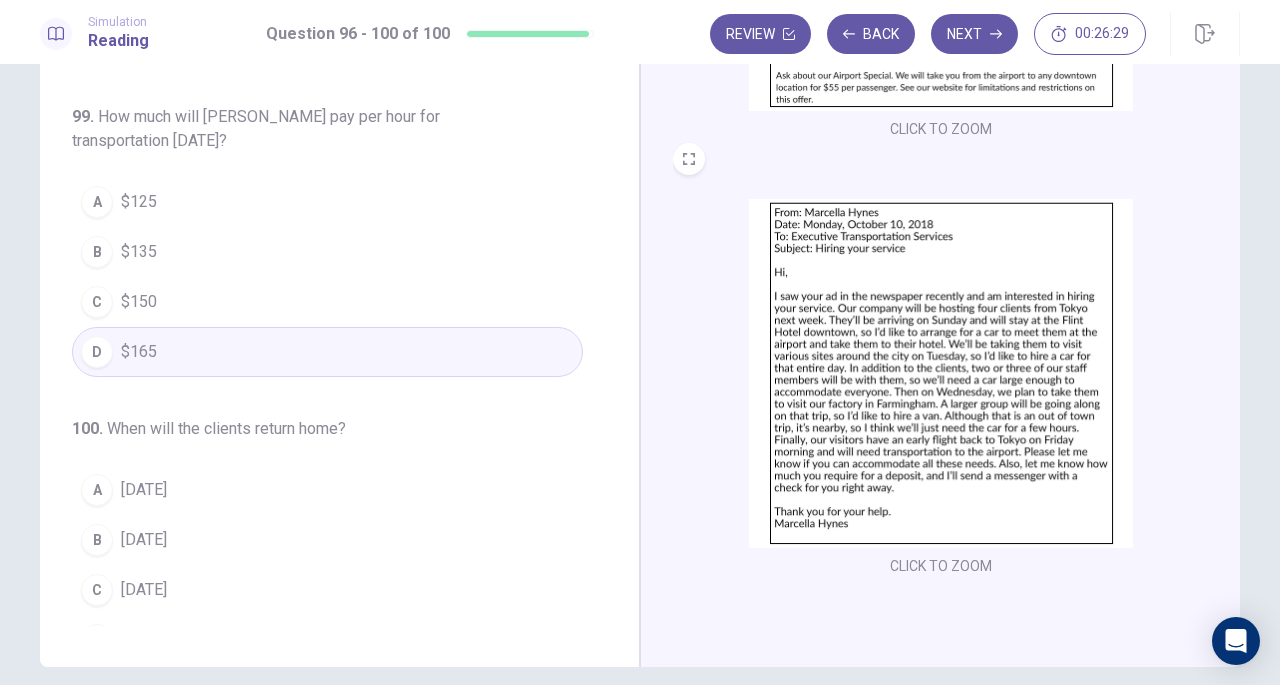 click on "[DATE]" at bounding box center [144, 640] 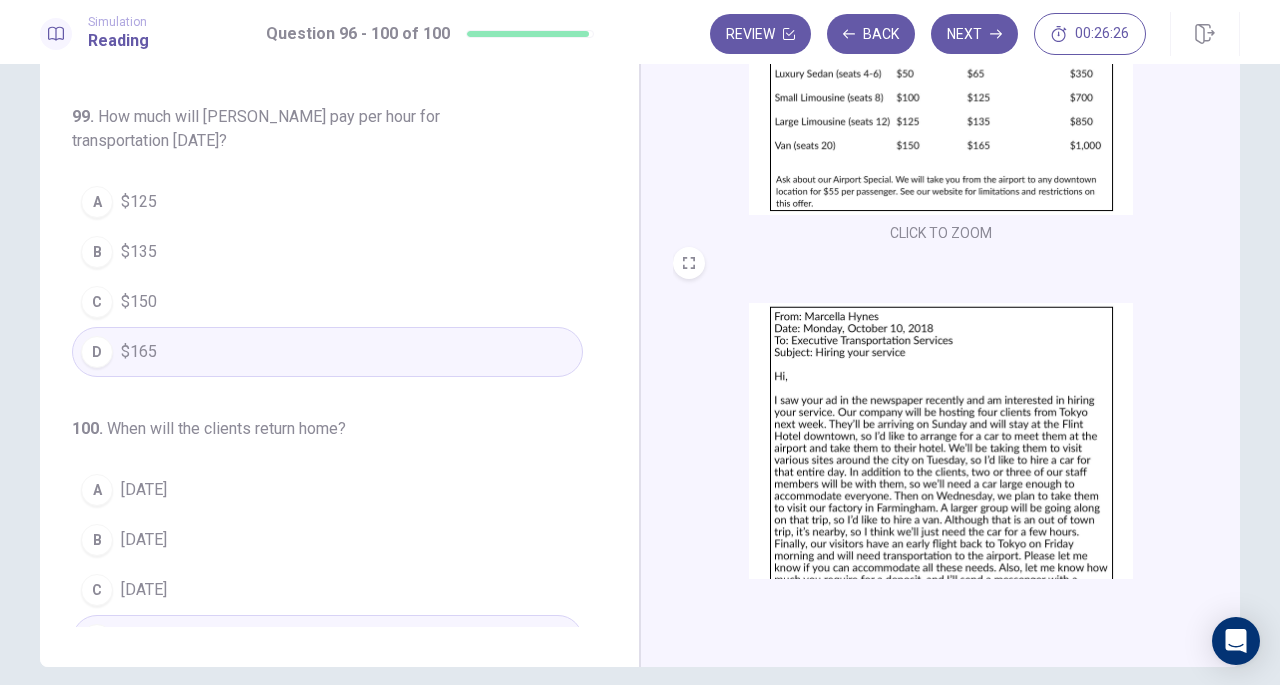 scroll, scrollTop: 192, scrollLeft: 0, axis: vertical 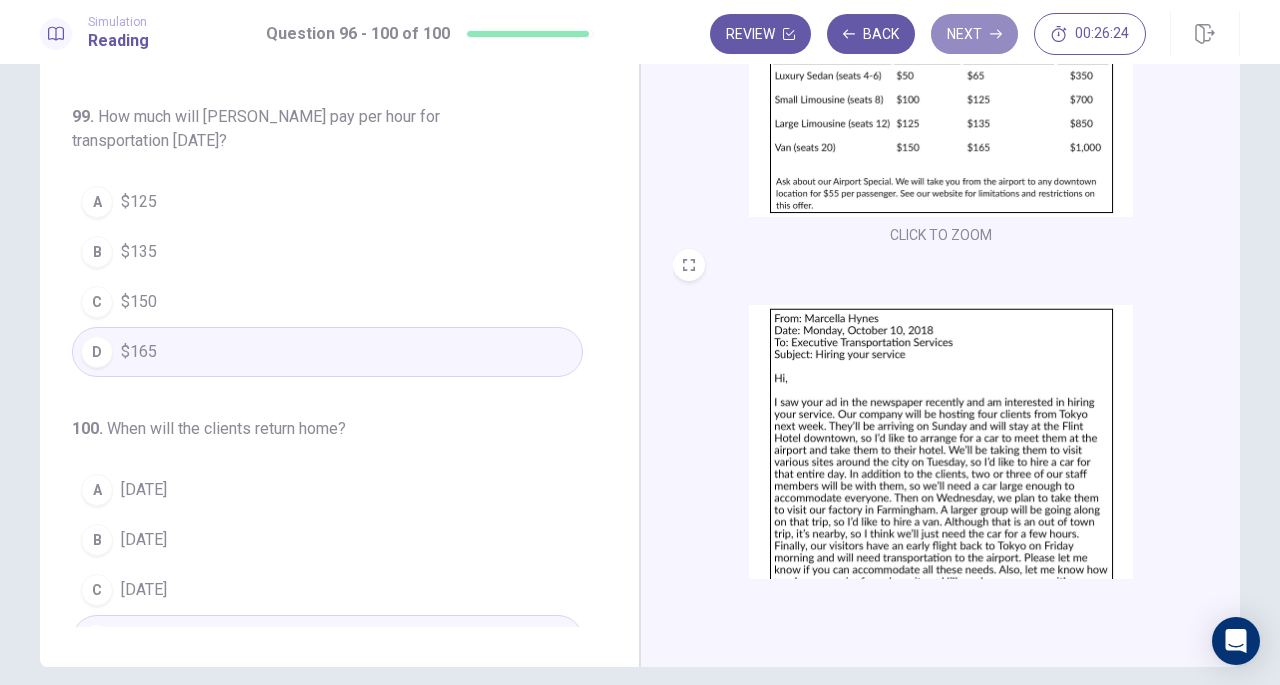 click on "Next" at bounding box center [974, 34] 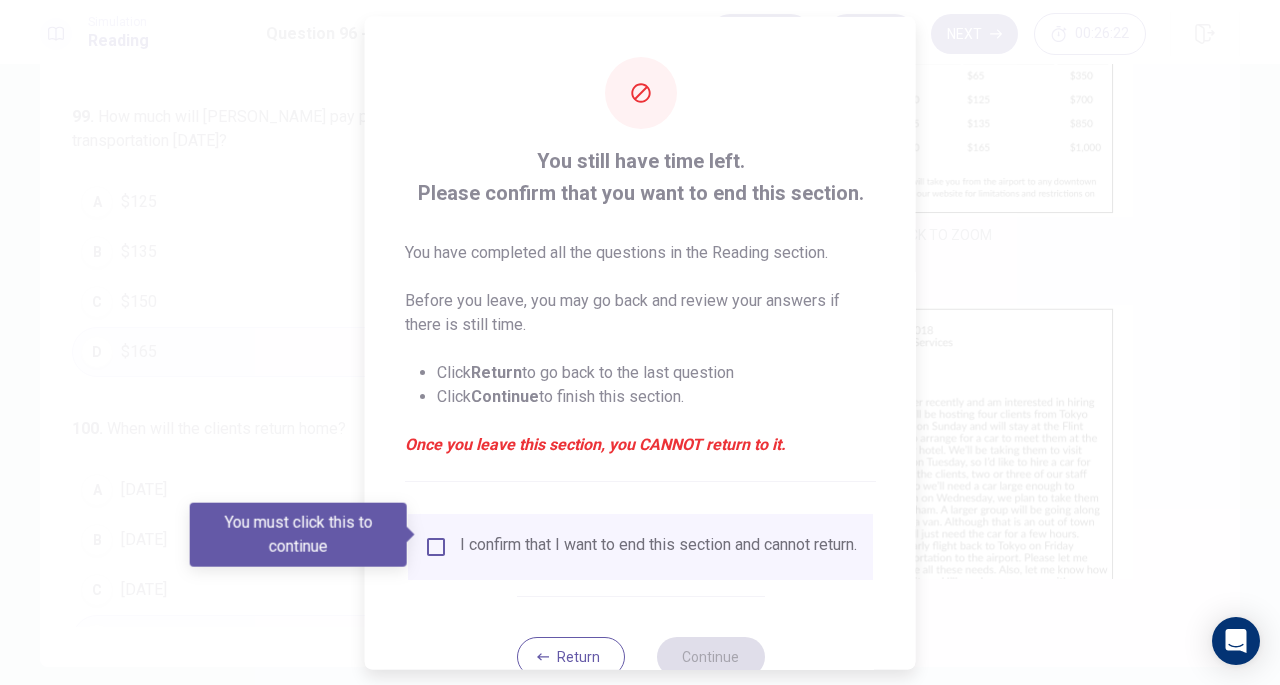 scroll, scrollTop: 60, scrollLeft: 0, axis: vertical 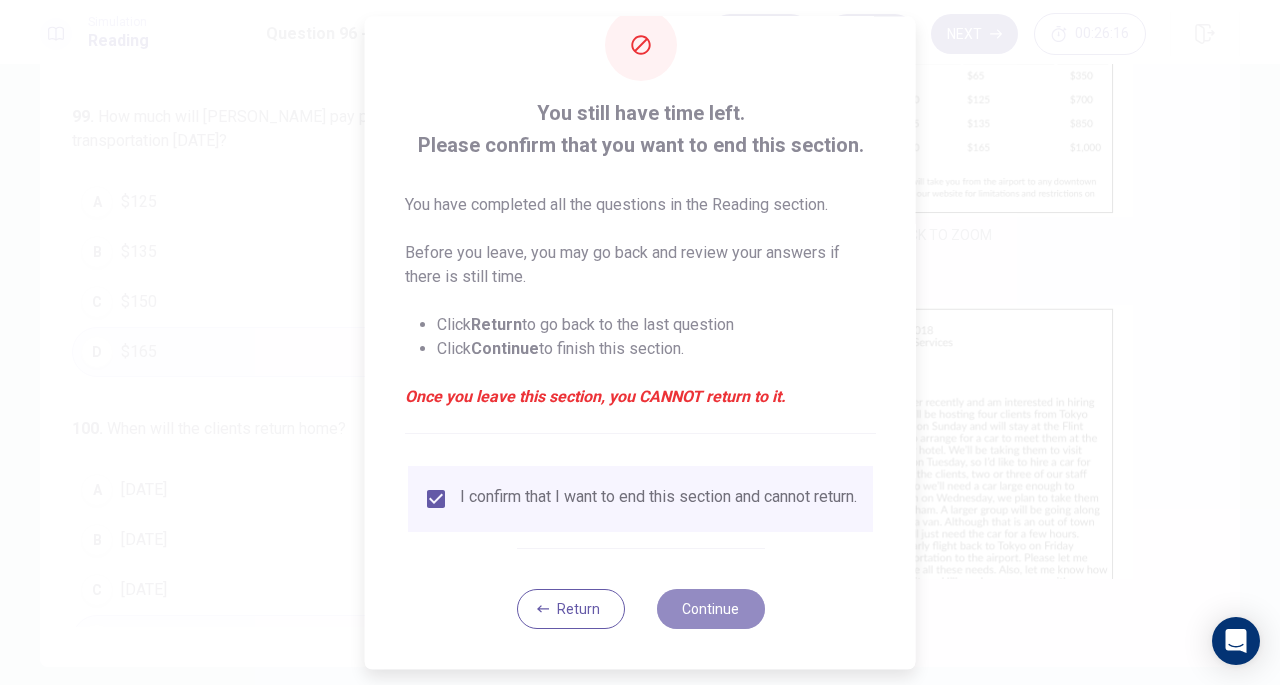 click on "Continue" at bounding box center [710, 609] 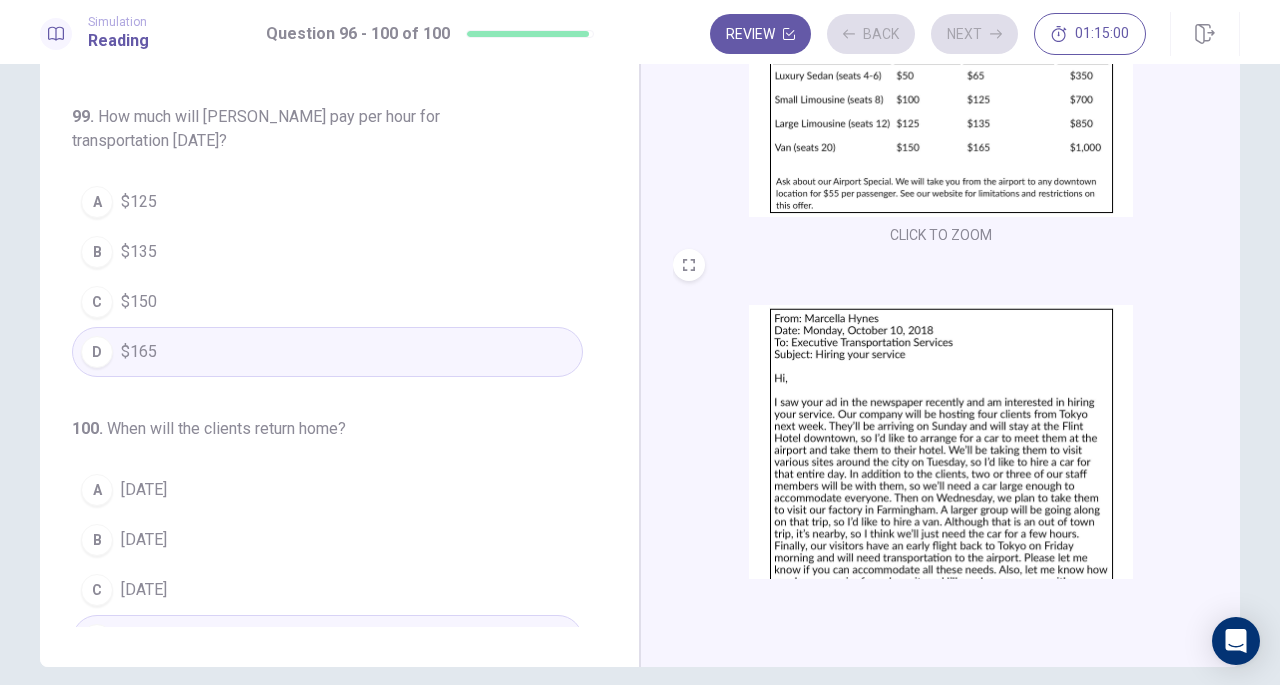 scroll, scrollTop: 42, scrollLeft: 0, axis: vertical 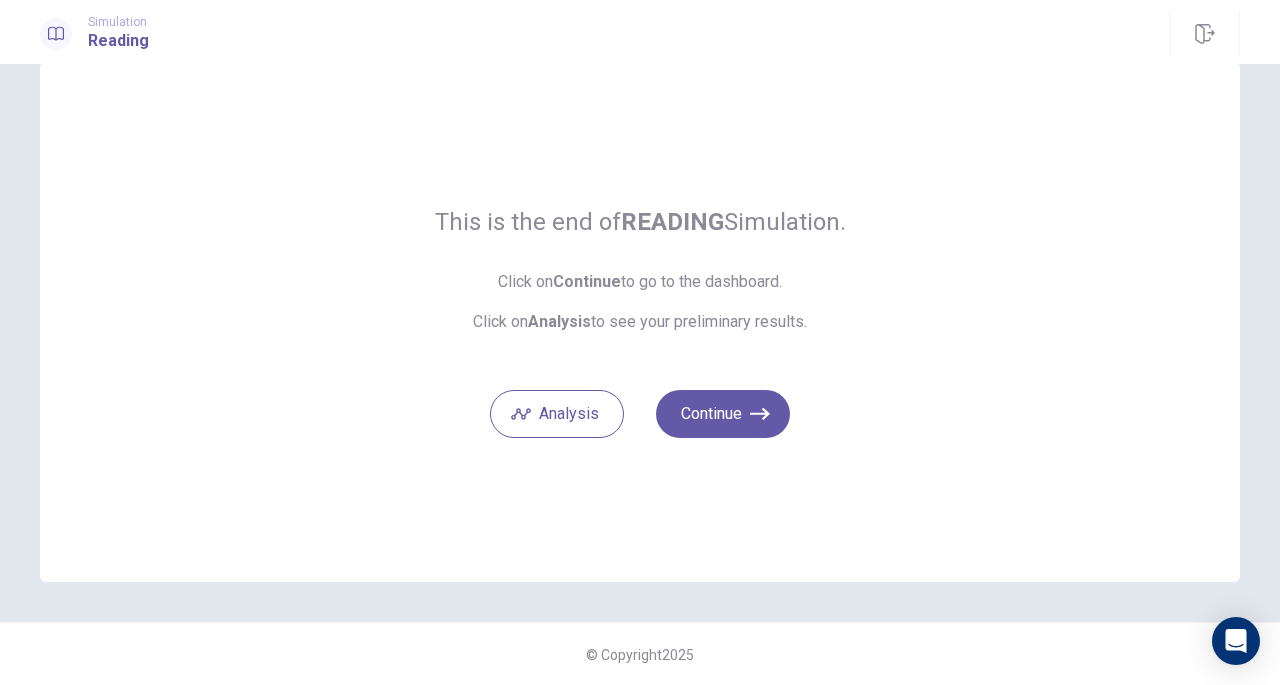 click on "Analysis" at bounding box center (557, 414) 